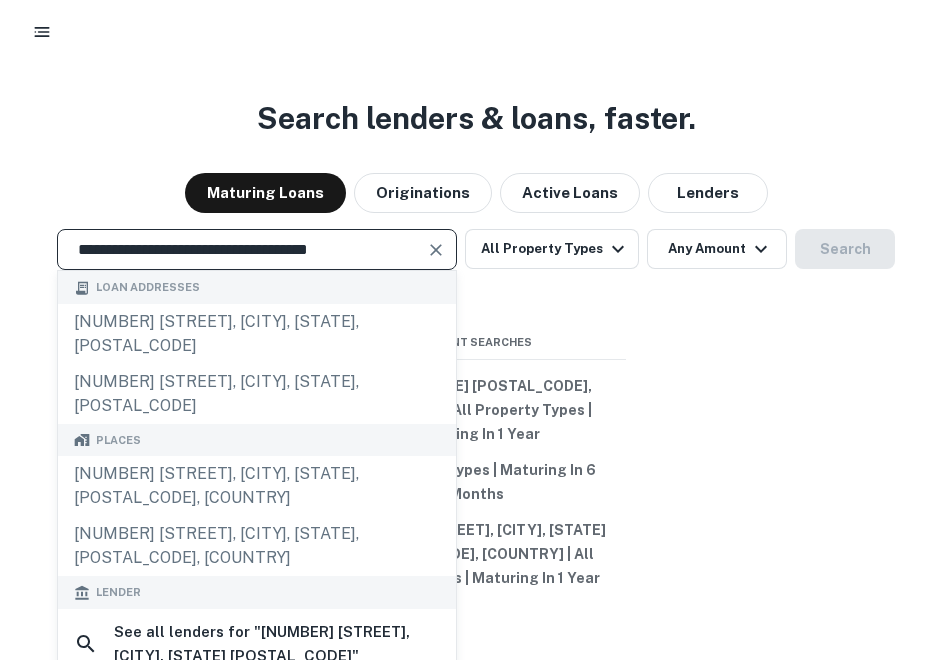 click at bounding box center [436, 250] 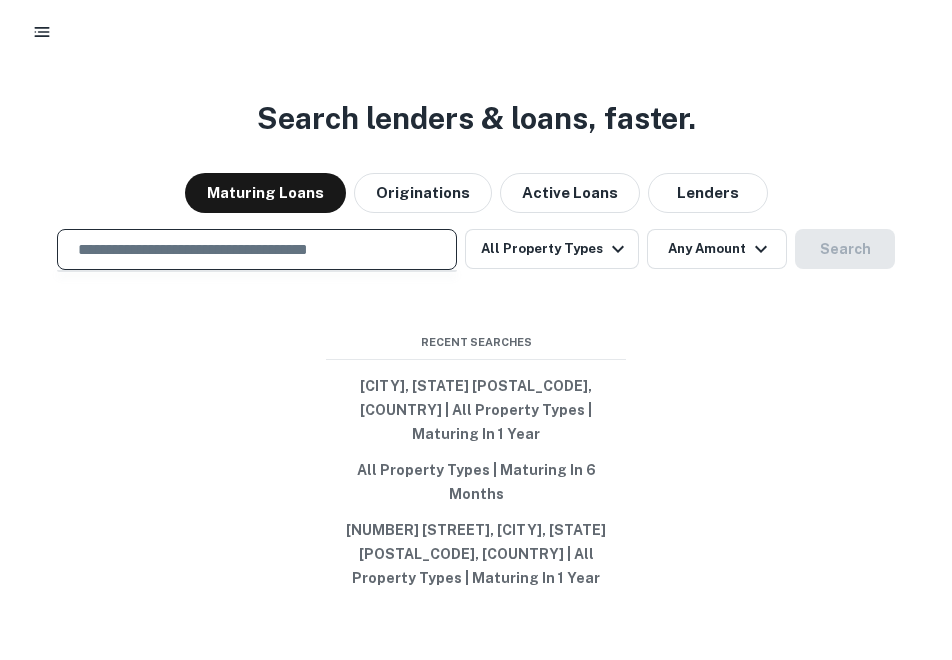 scroll, scrollTop: 0, scrollLeft: 0, axis: both 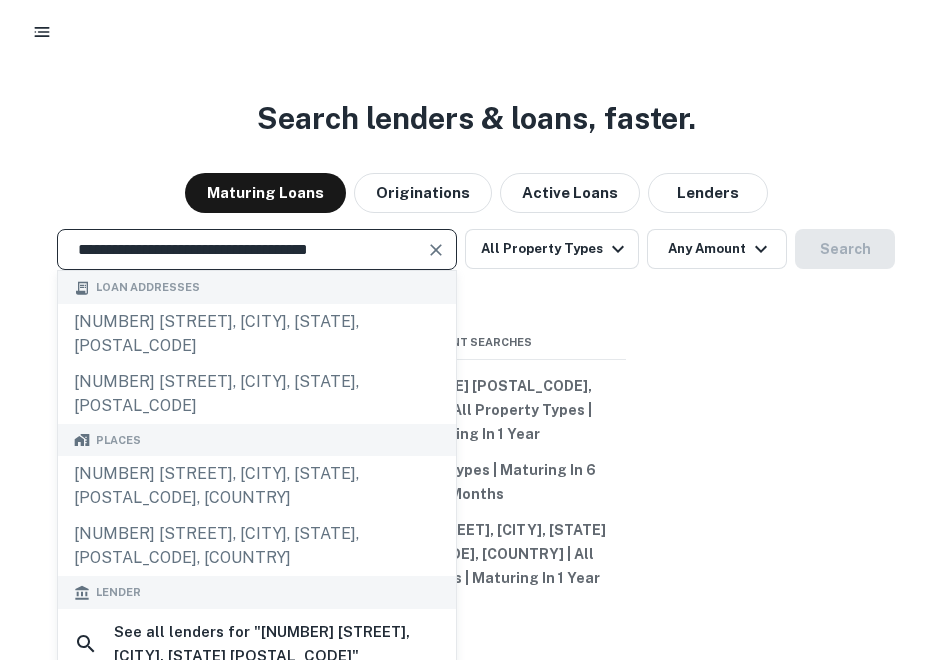 click at bounding box center [436, 250] 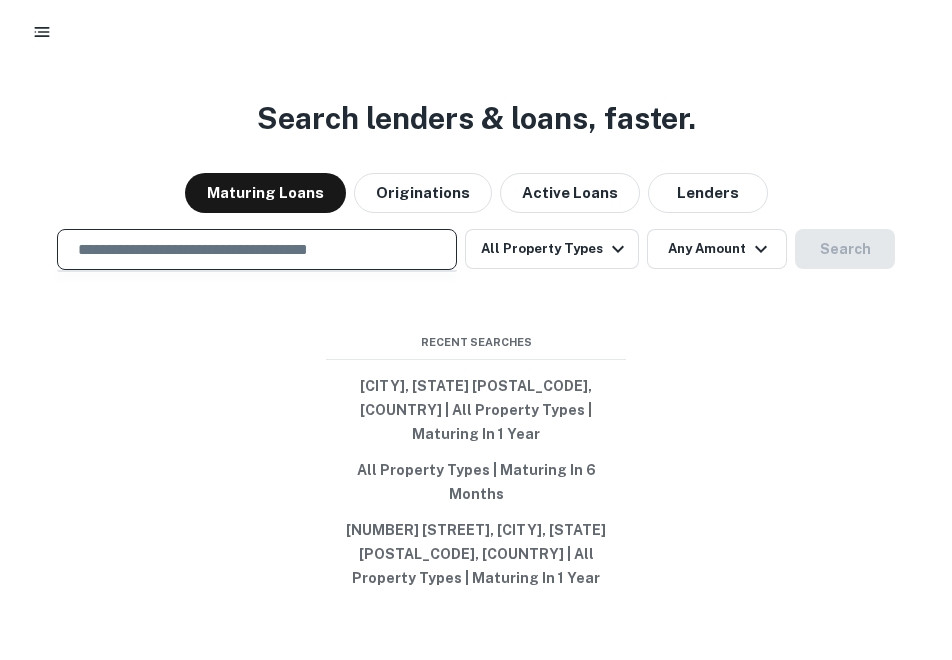 paste on "**********" 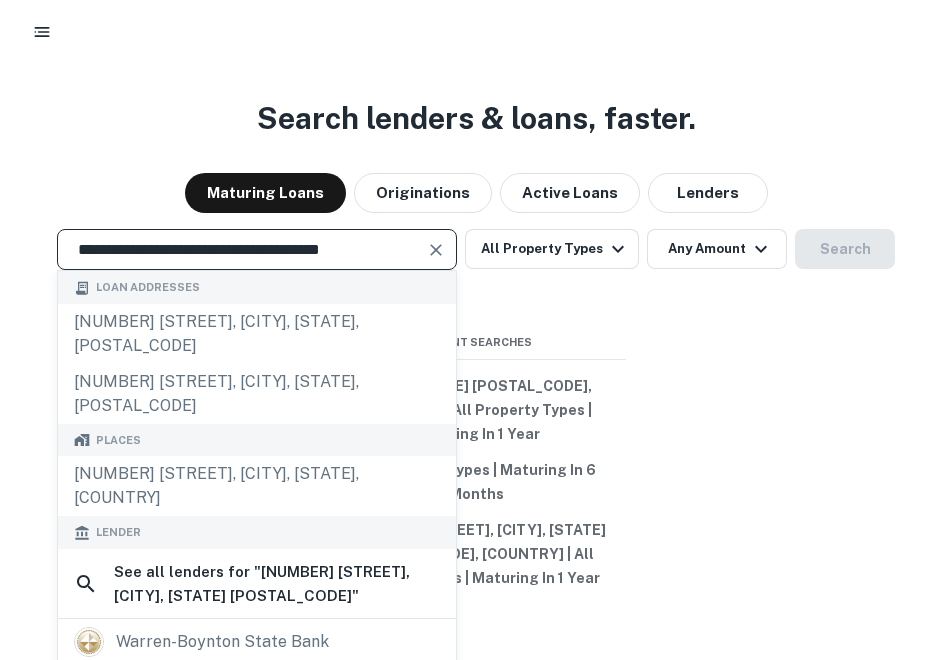 click at bounding box center (436, 250) 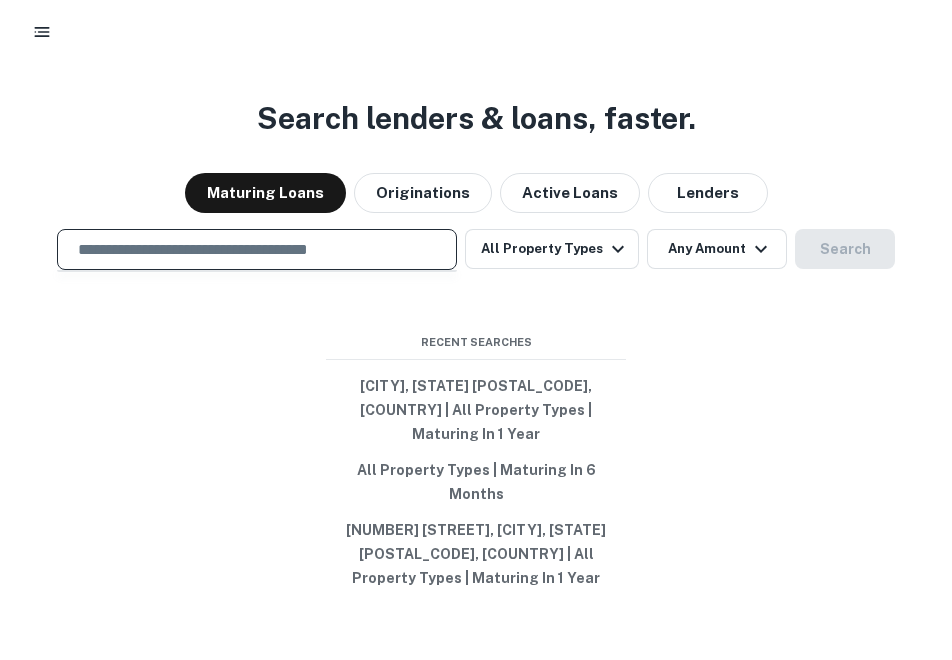 paste on "**********" 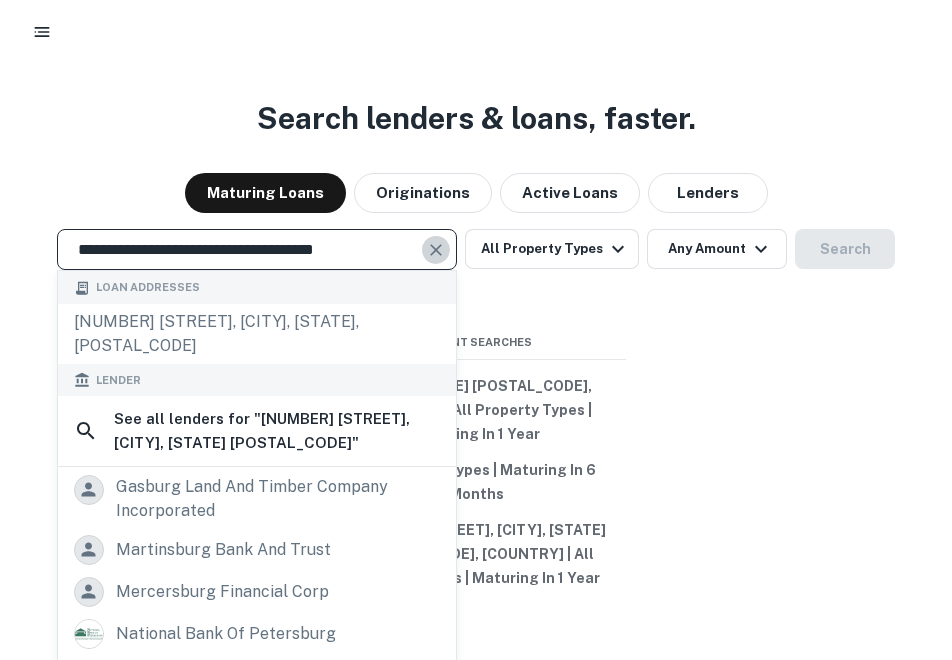 click at bounding box center (436, 250) 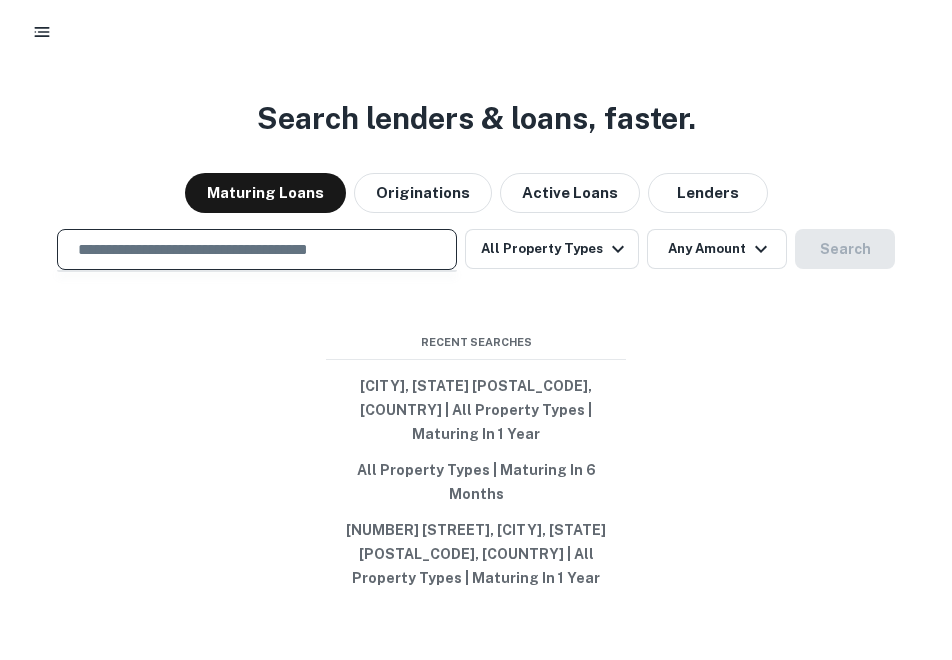 paste on "**********" 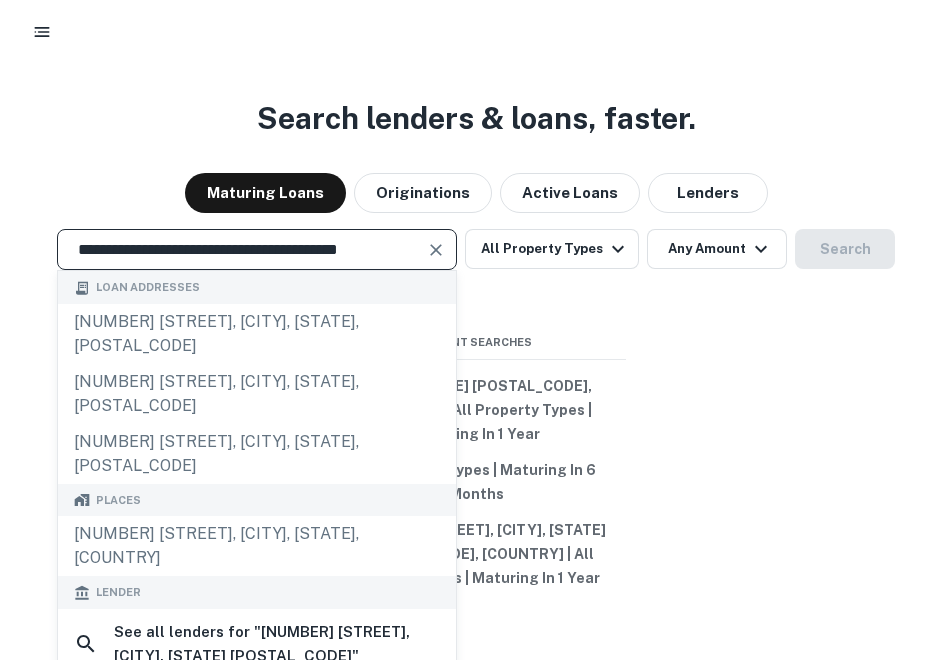 type on "**********" 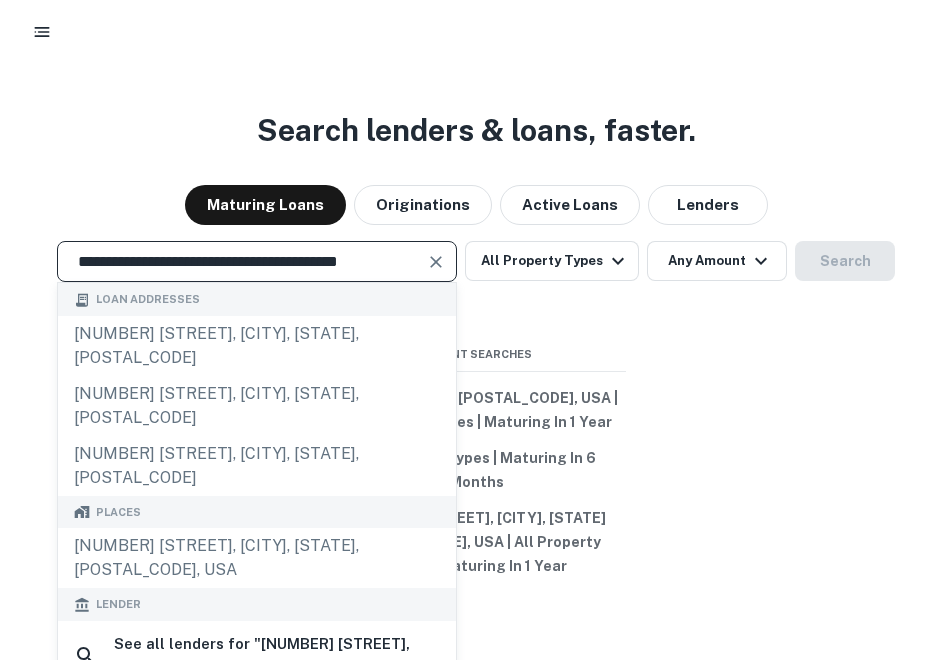 click at bounding box center [436, 262] 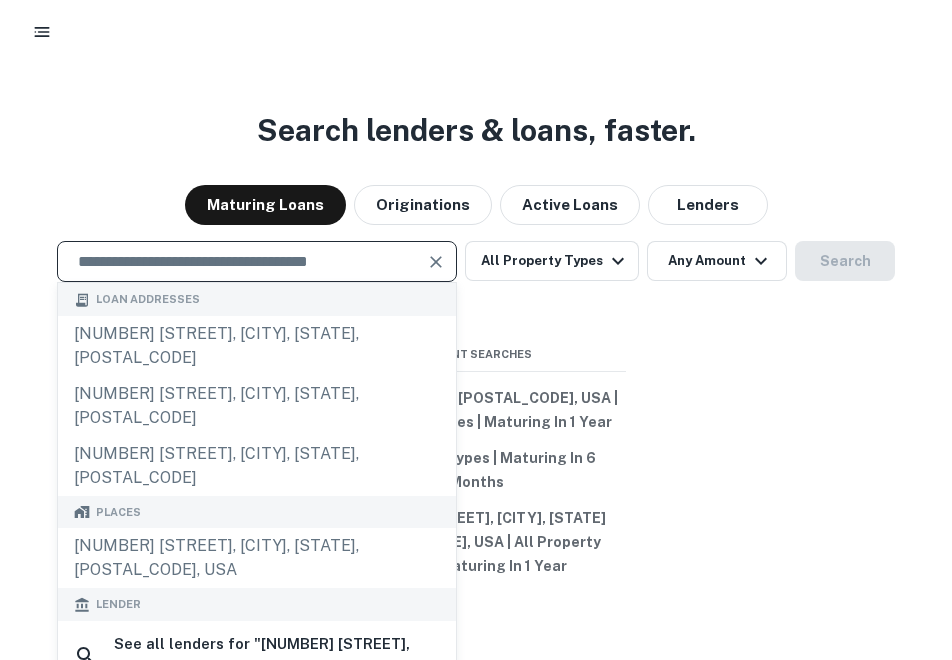 scroll, scrollTop: 0, scrollLeft: 0, axis: both 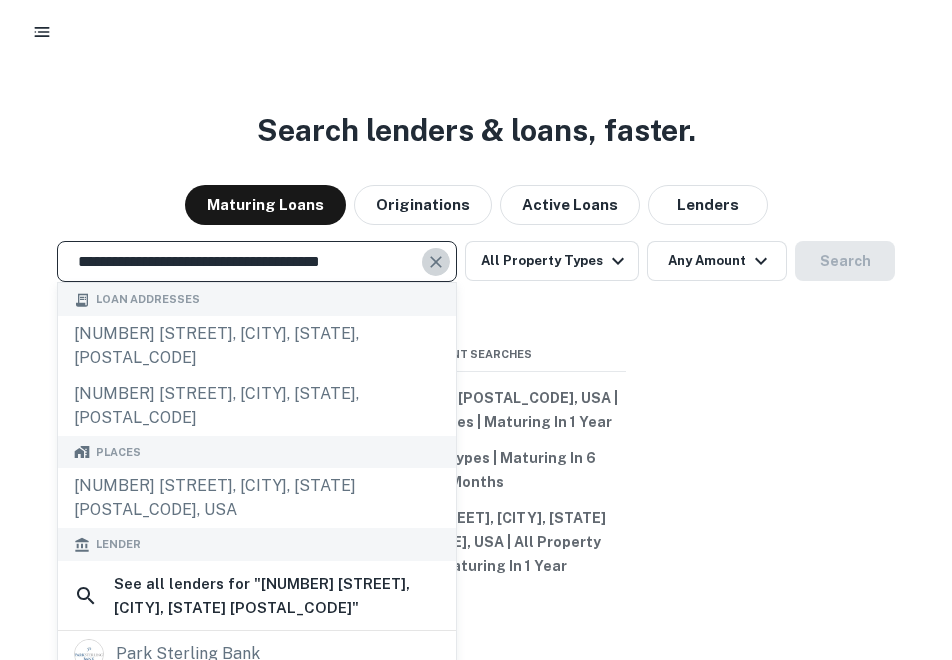 click at bounding box center [436, 262] 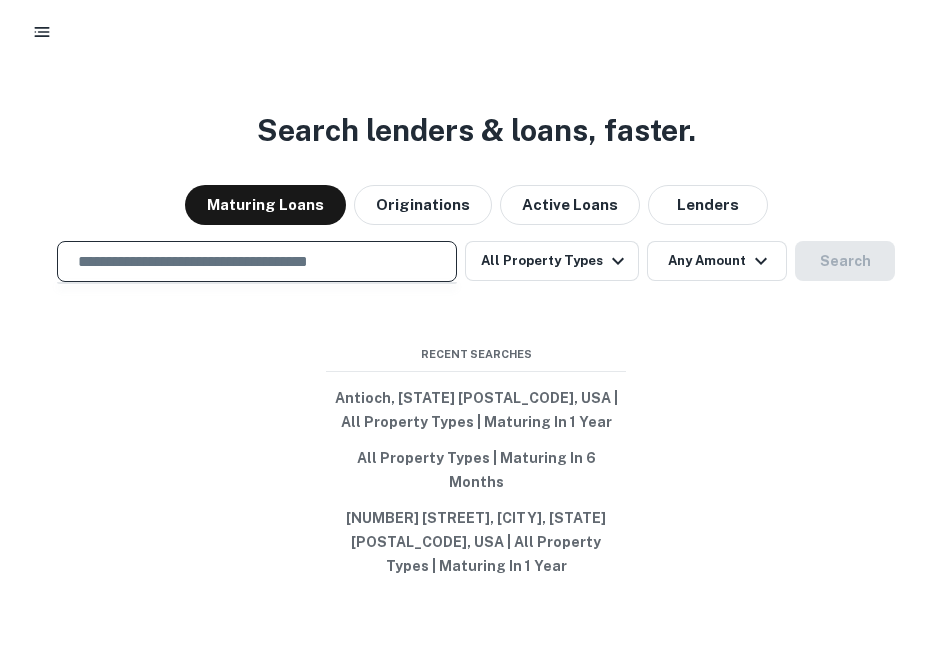 paste on "**********" 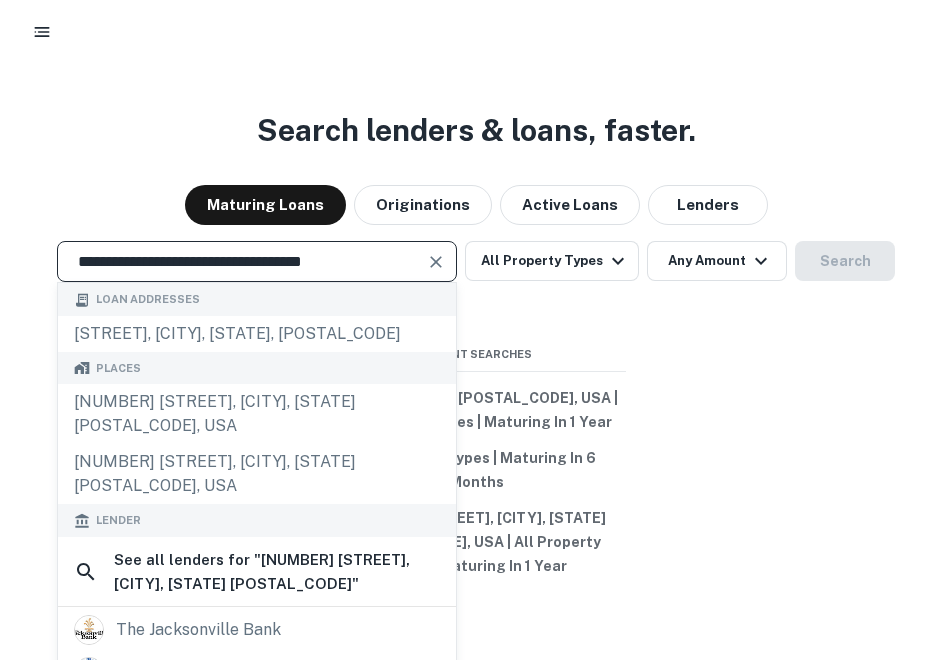 click at bounding box center (436, 262) 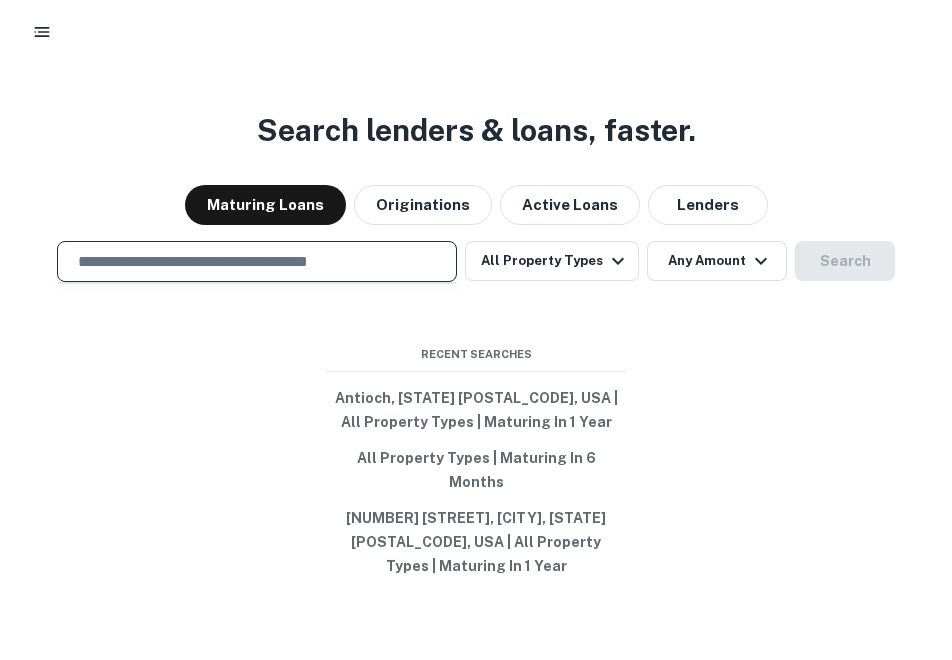 paste on "**********" 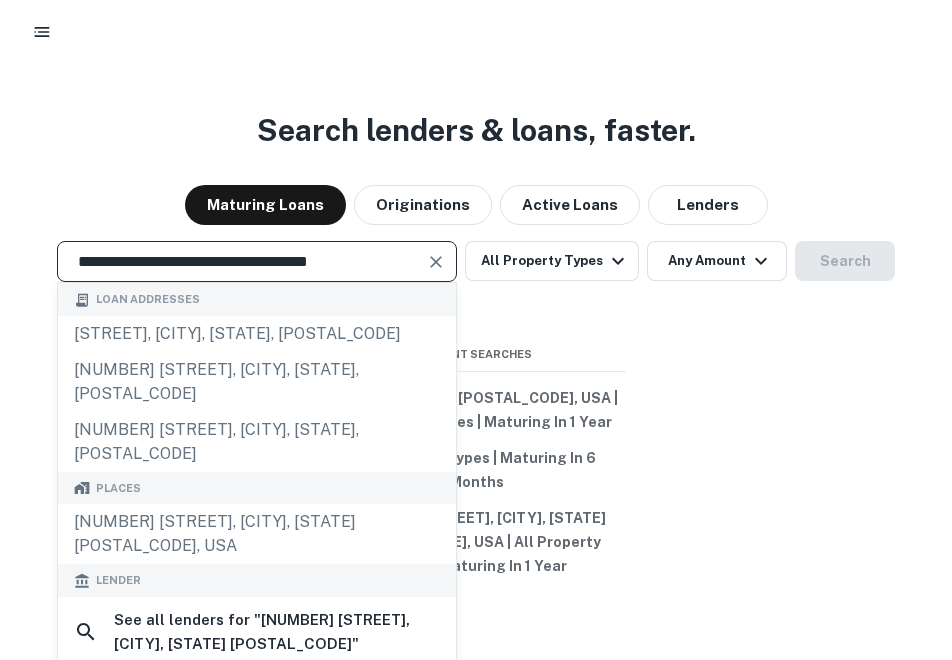 type on "**********" 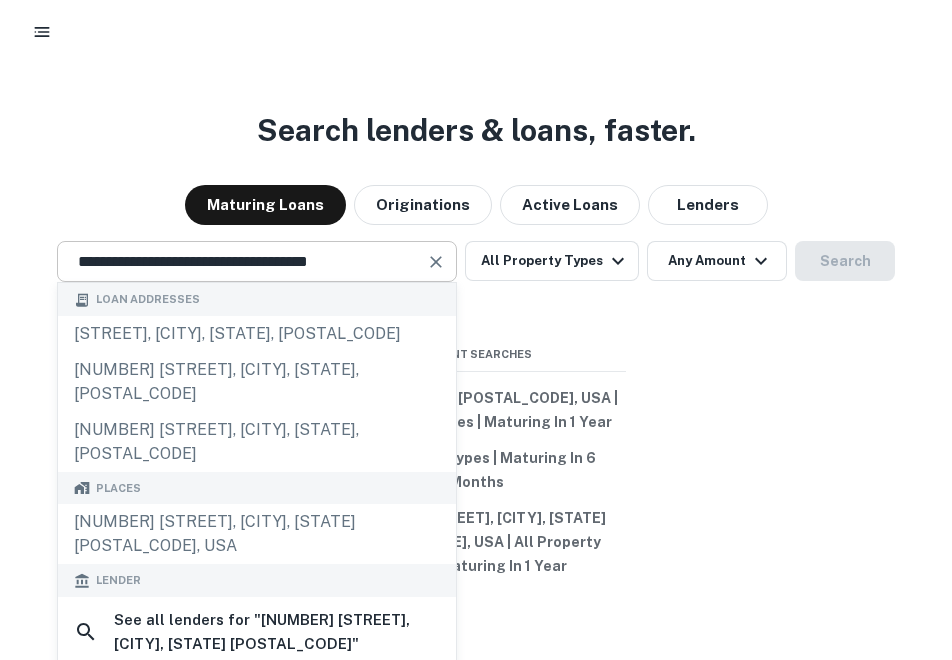 click at bounding box center (436, 262) 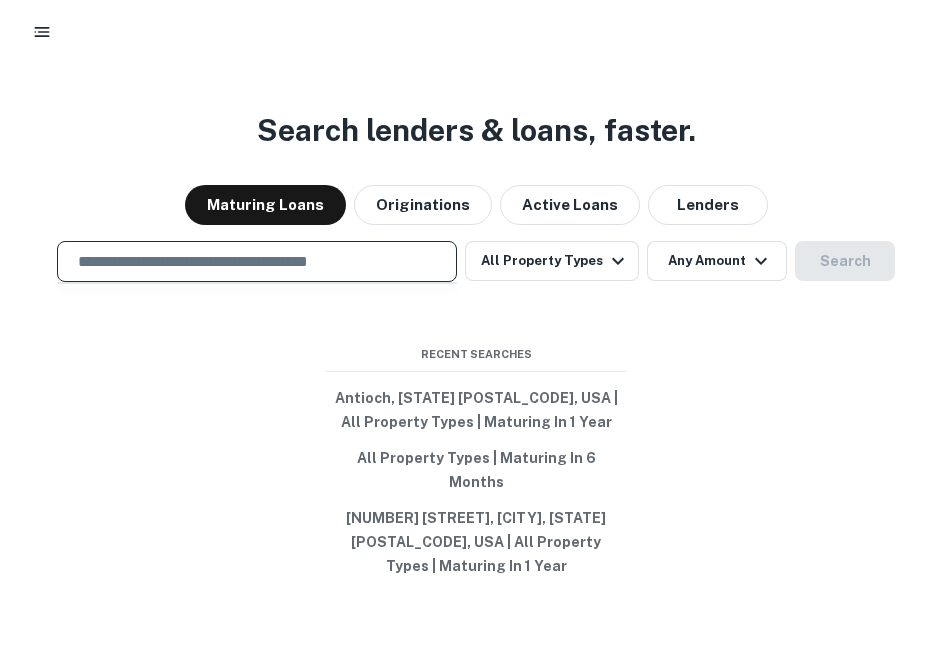 paste on "**********" 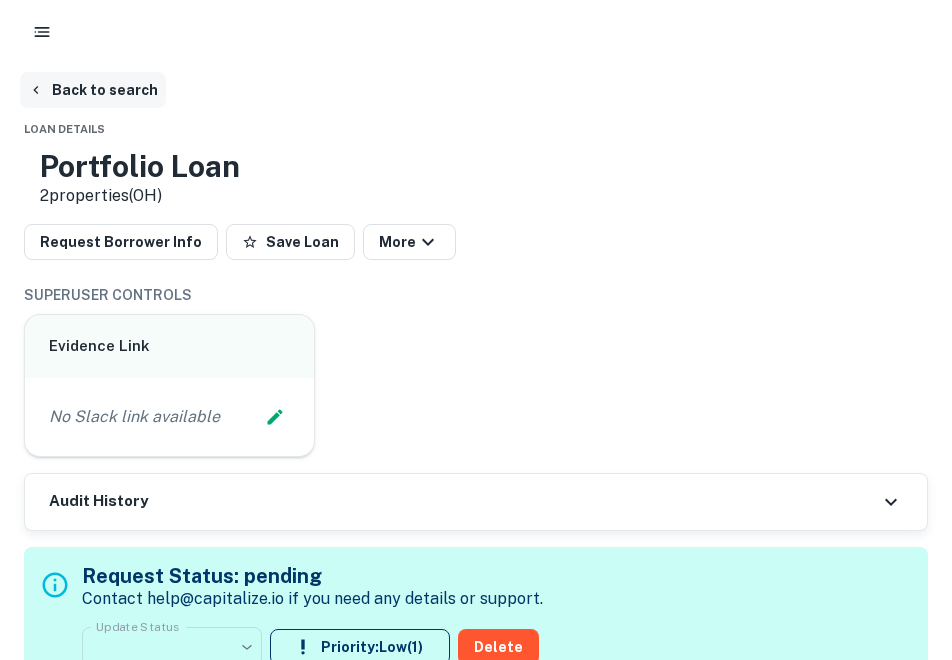 click on "Back to search" at bounding box center [93, 90] 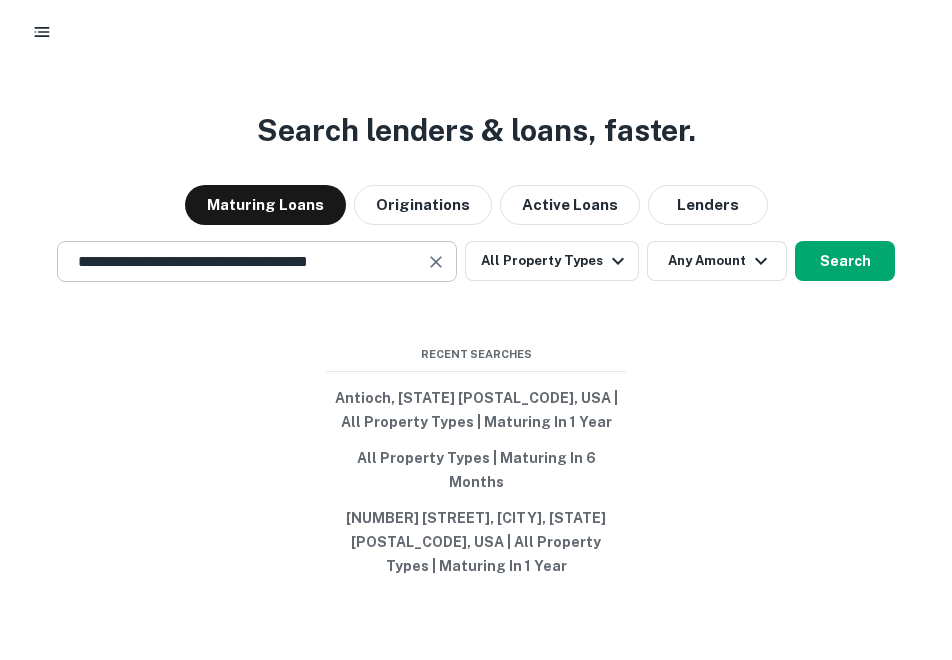 click at bounding box center (436, 262) 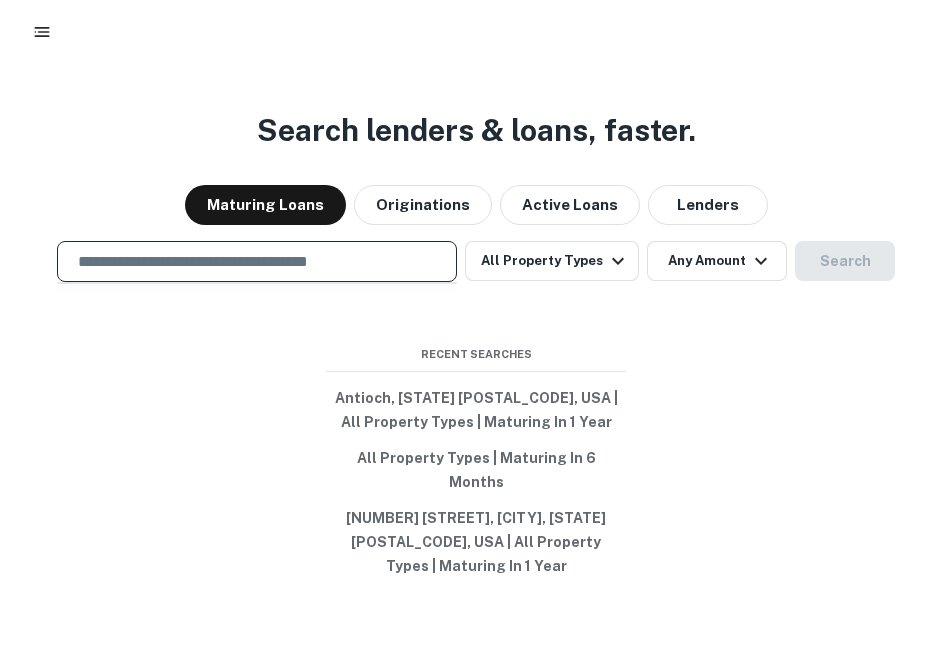paste on "**********" 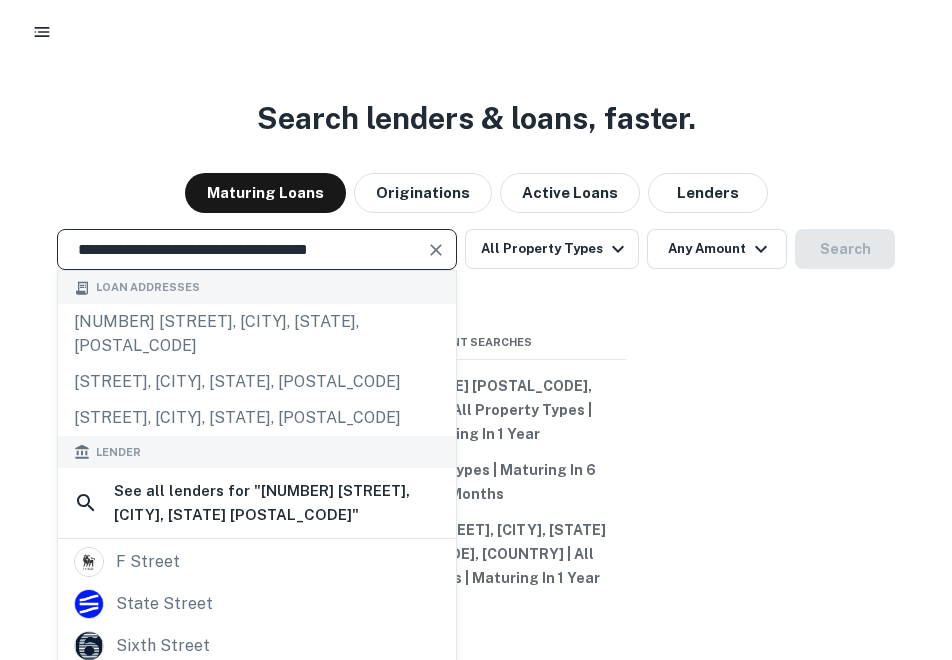 type on "**********" 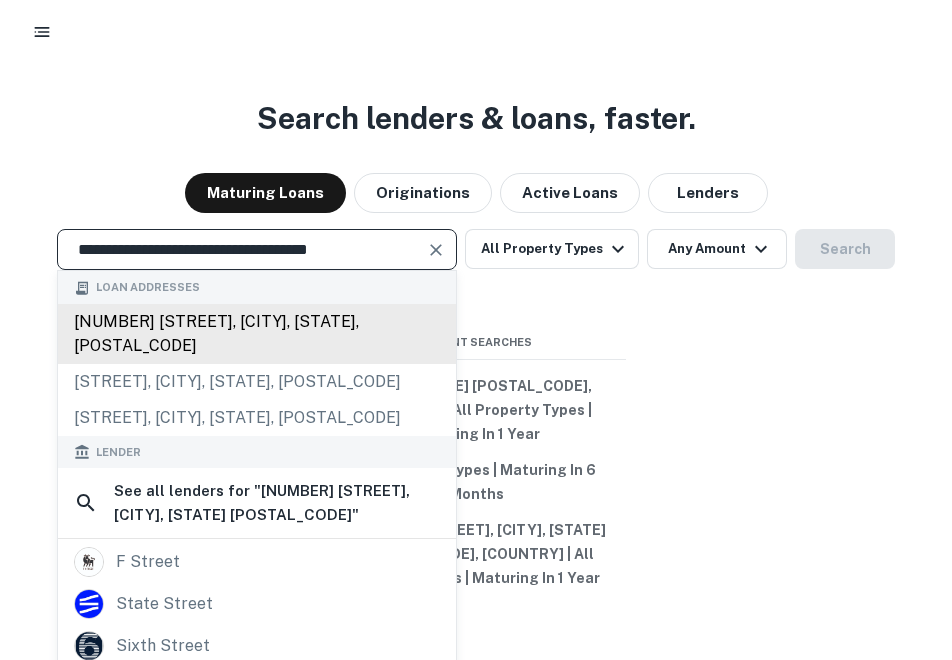 click on "513 w vine st, kissimmee, fl, 34741" at bounding box center [257, 334] 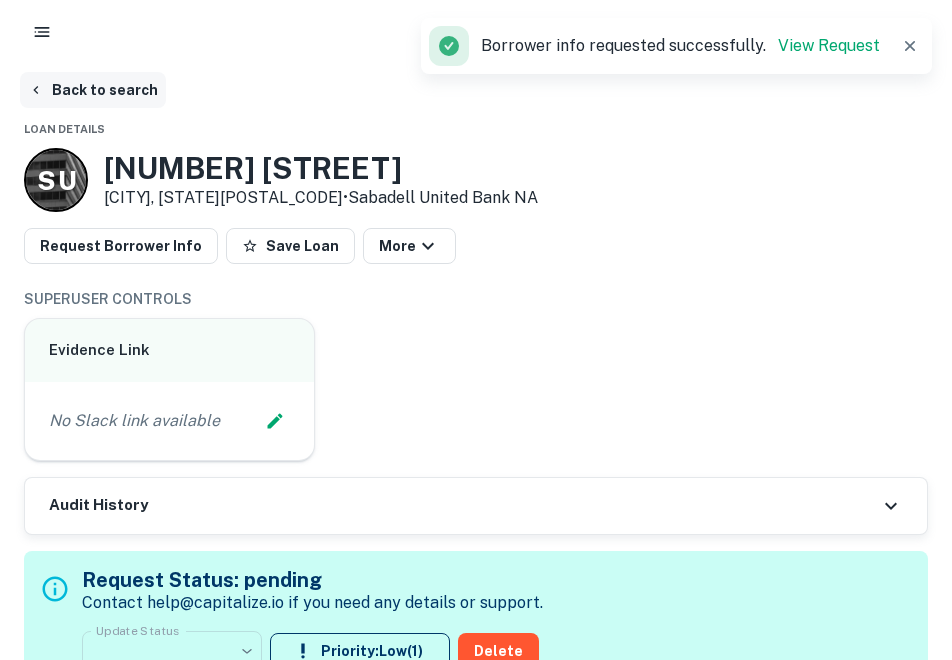 click on "Back to search" at bounding box center [93, 90] 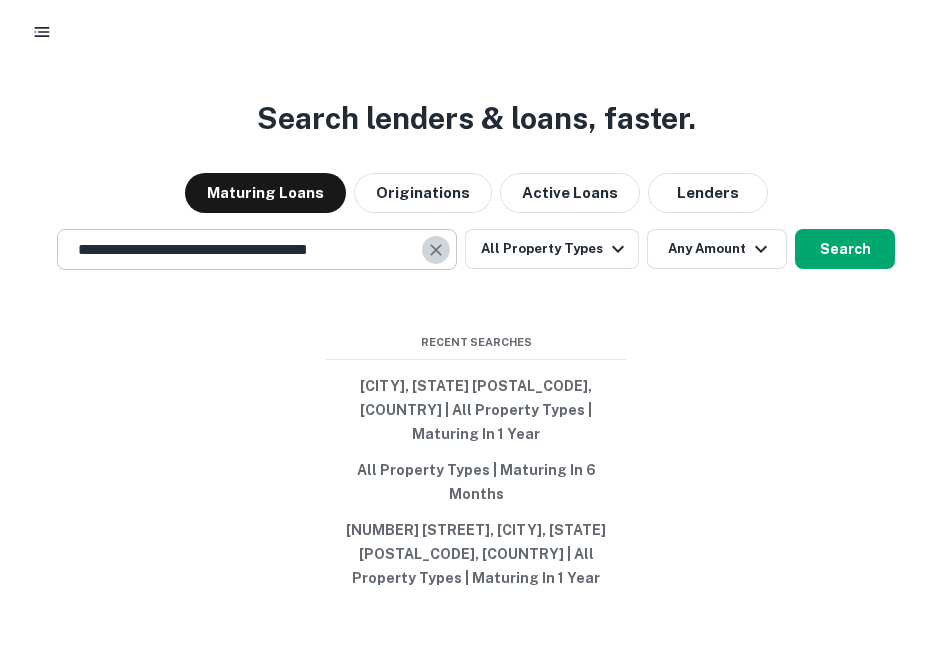 click at bounding box center (436, 250) 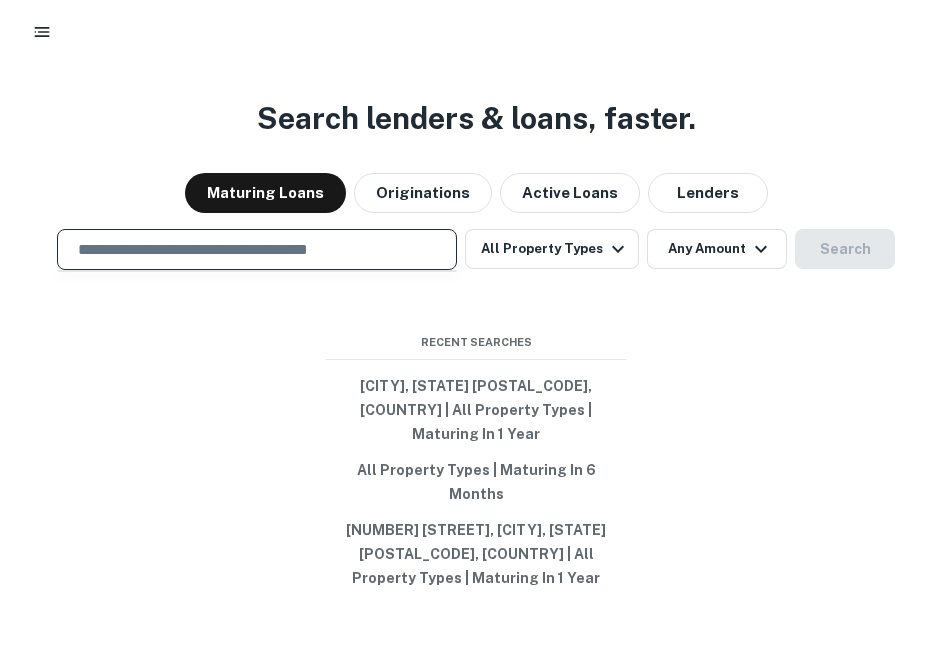 paste on "**********" 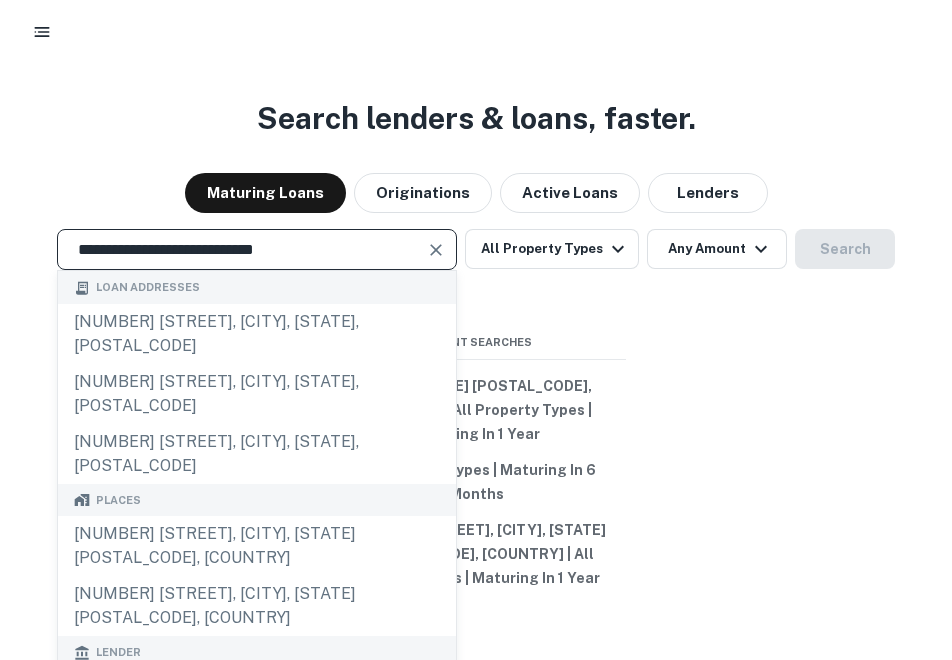 type on "**********" 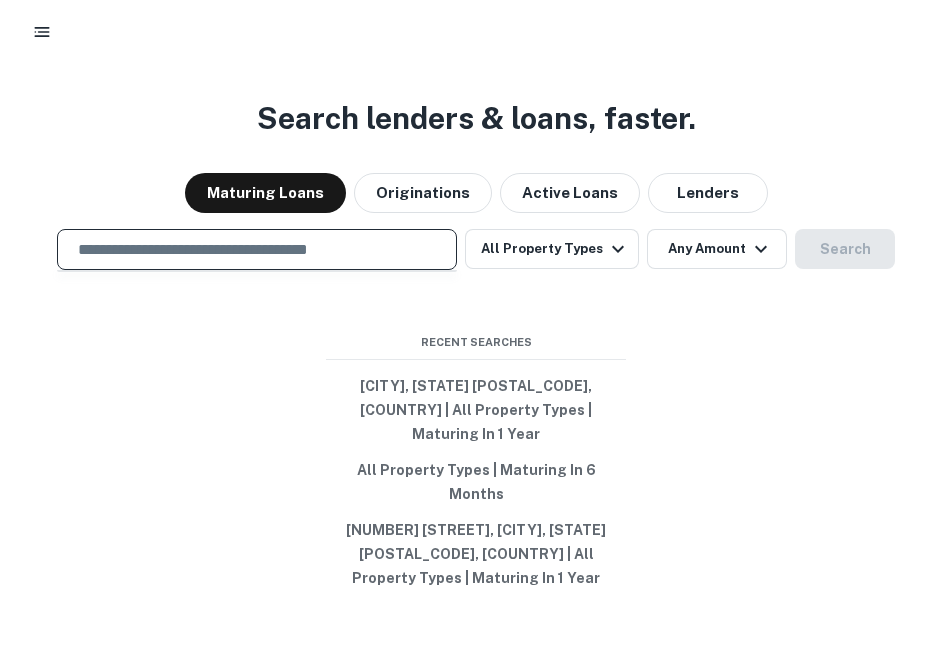paste on "**********" 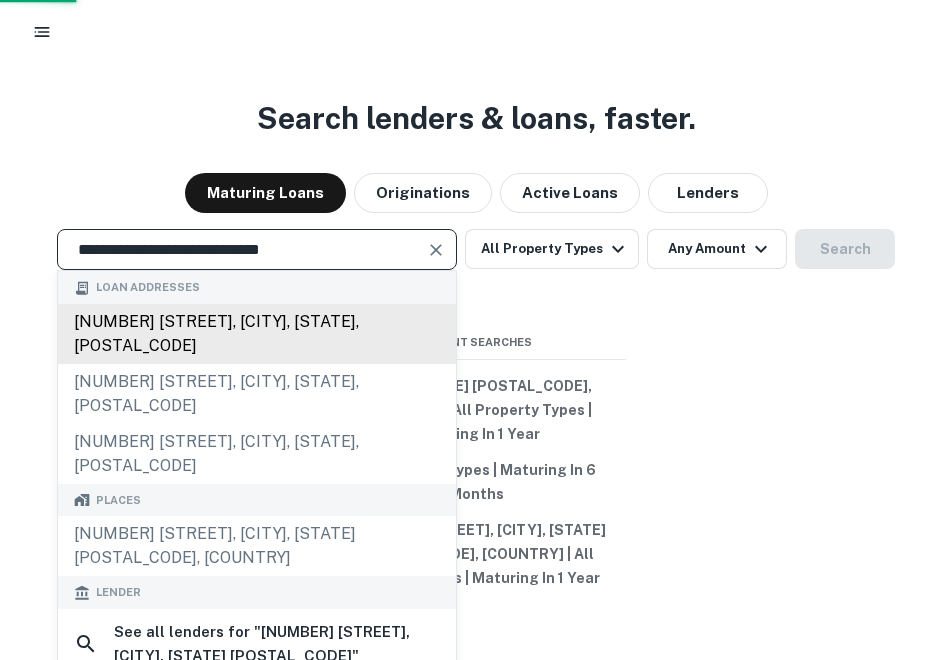 click on "1650 crooks rd, troy, mi, 48084" at bounding box center (257, 334) 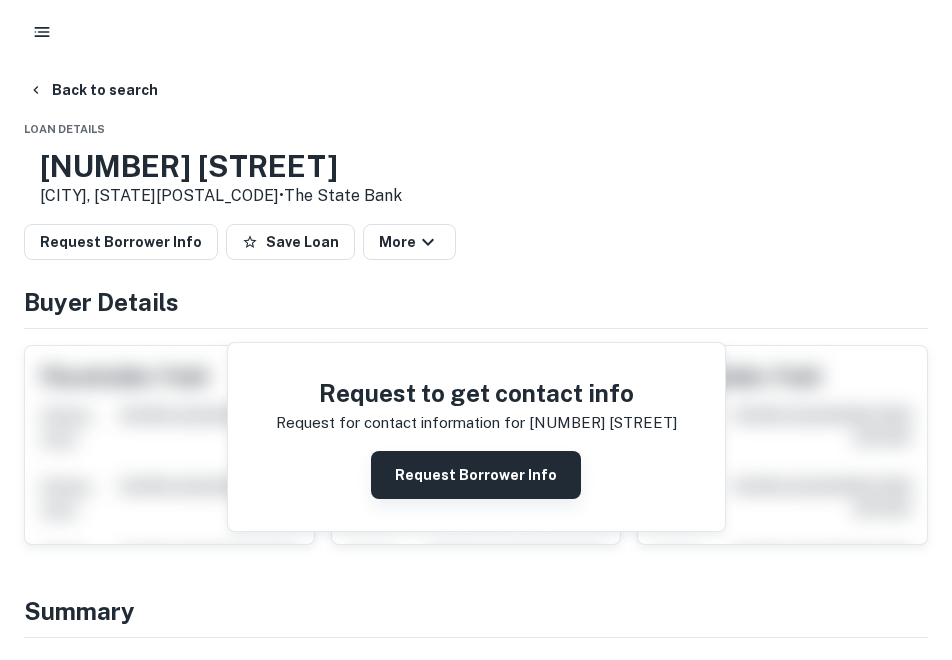 click on "Request Borrower Info" at bounding box center (476, 475) 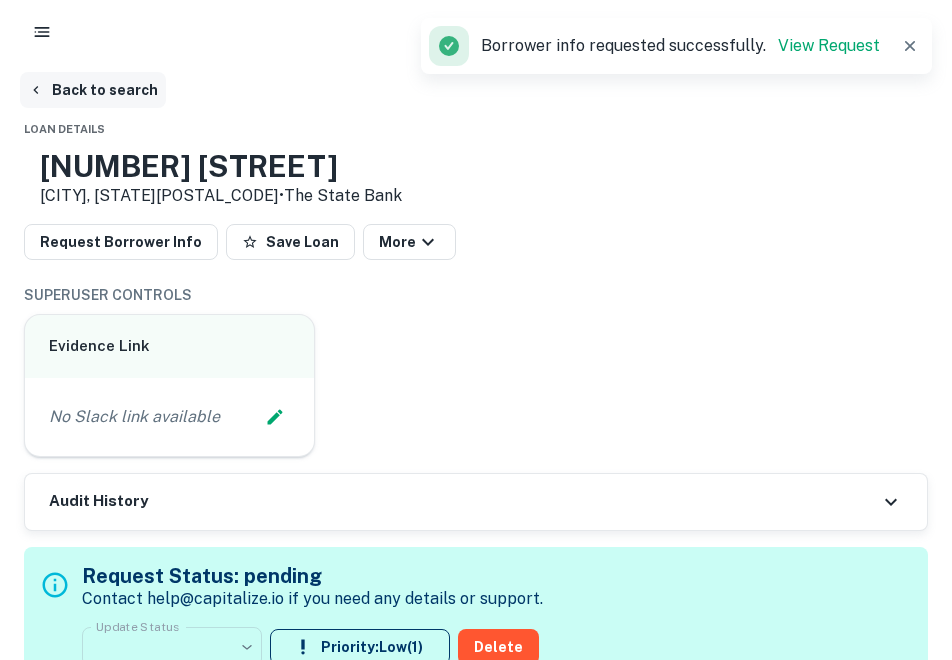 click on "Back to search" at bounding box center (93, 90) 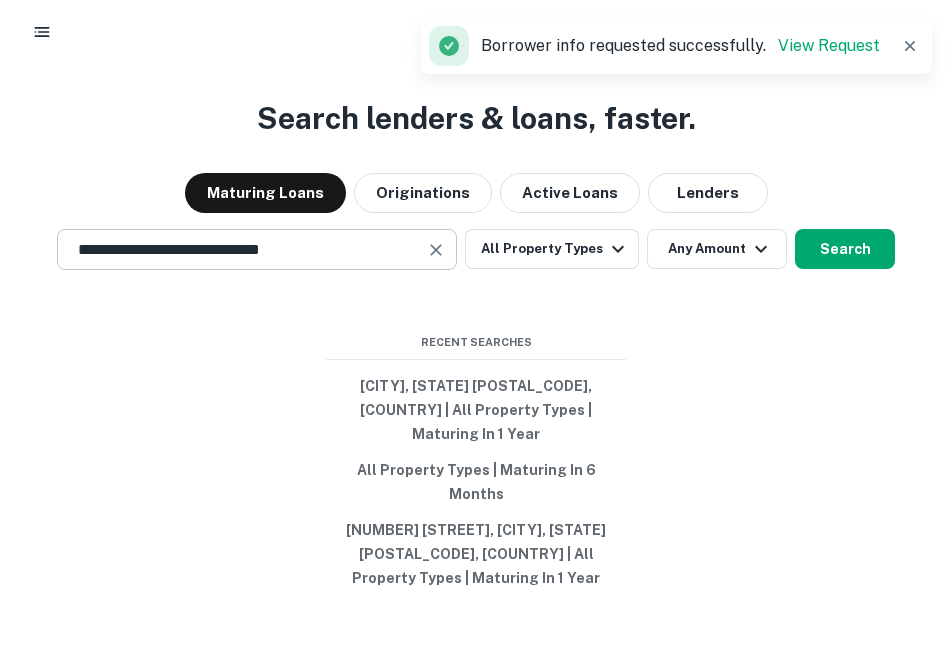 click on "**********" at bounding box center (257, 249) 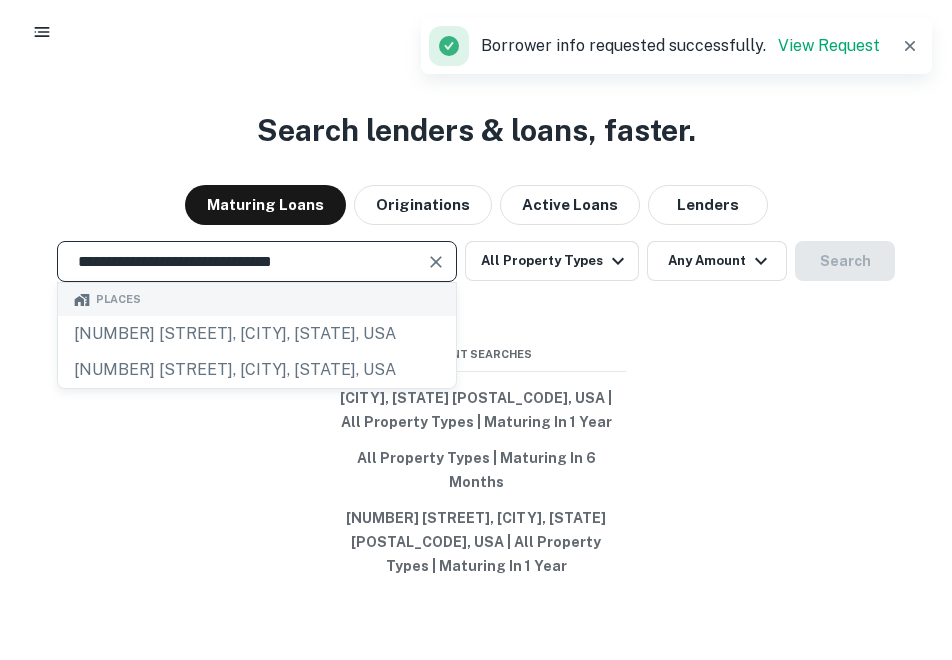 scroll, scrollTop: 0, scrollLeft: 0, axis: both 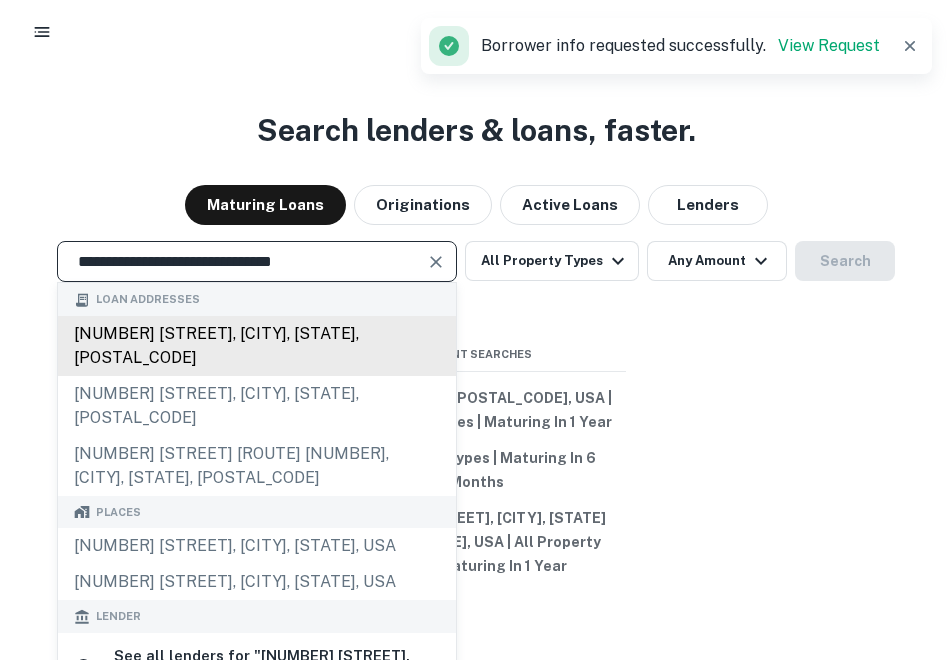 click on "[NUMBER] [STREET], [CITY], [STATE], [POSTAL_CODE]" at bounding box center (257, 346) 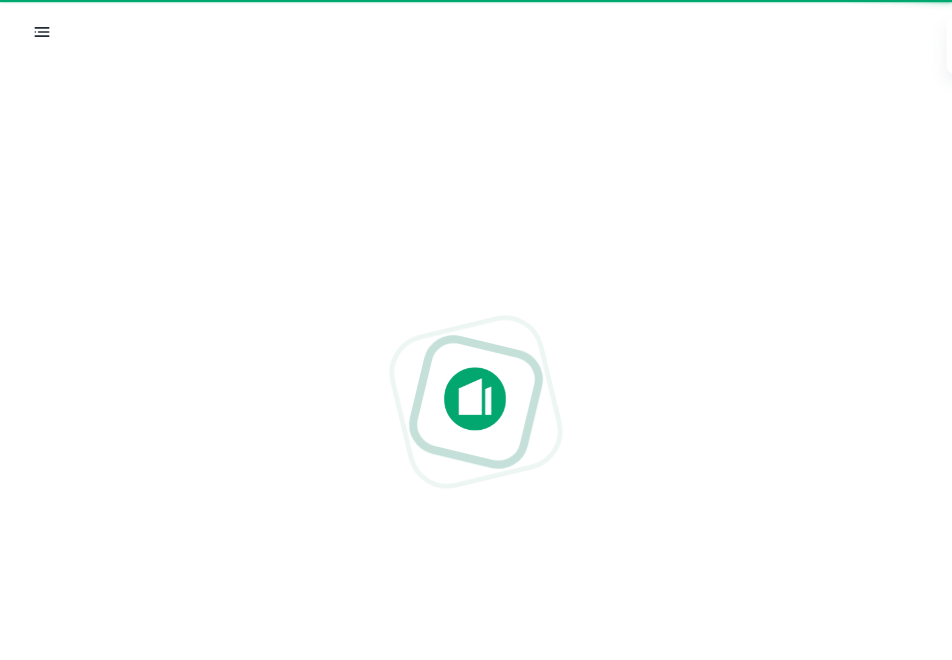 click at bounding box center [476, 402] 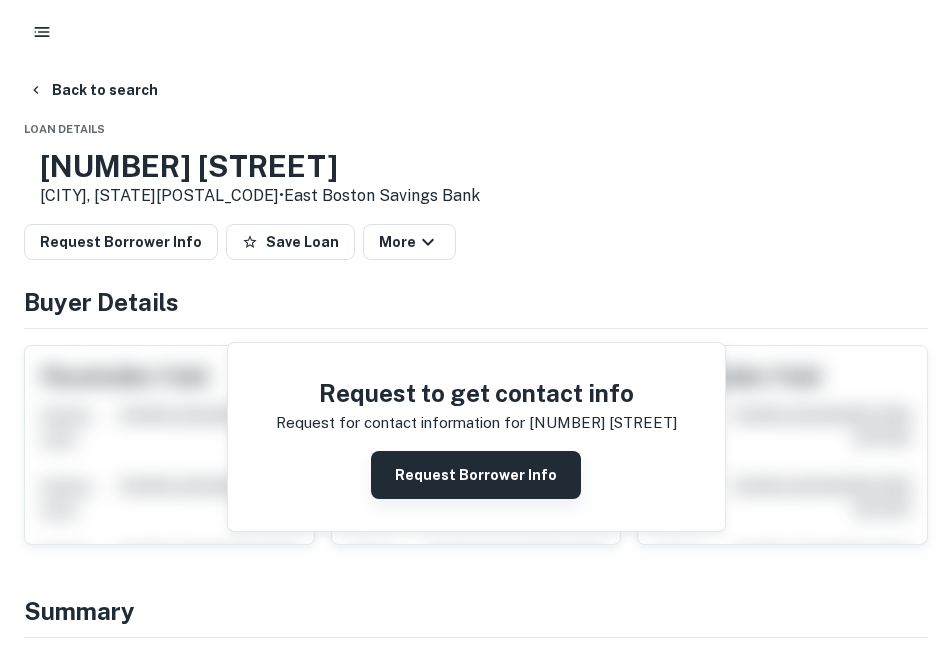 click on "Request Borrower Info" at bounding box center (476, 475) 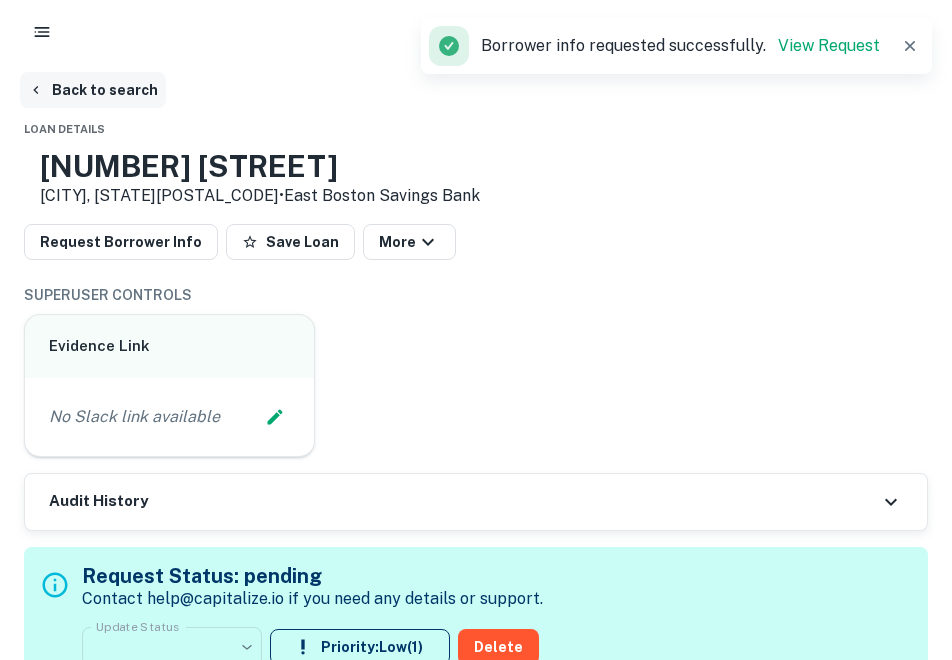 click on "Back to search" at bounding box center (93, 90) 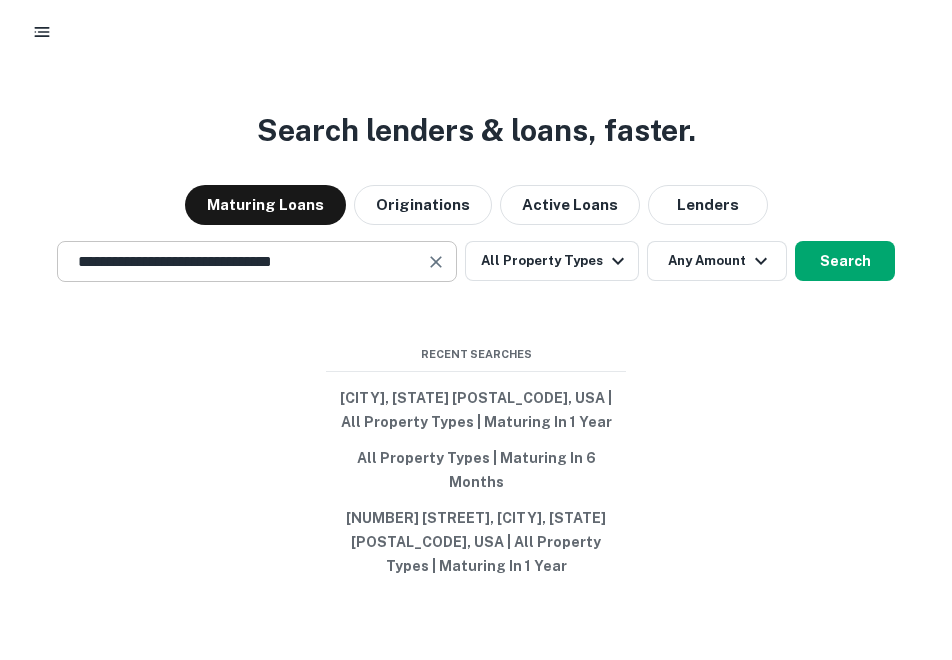 click at bounding box center [436, 262] 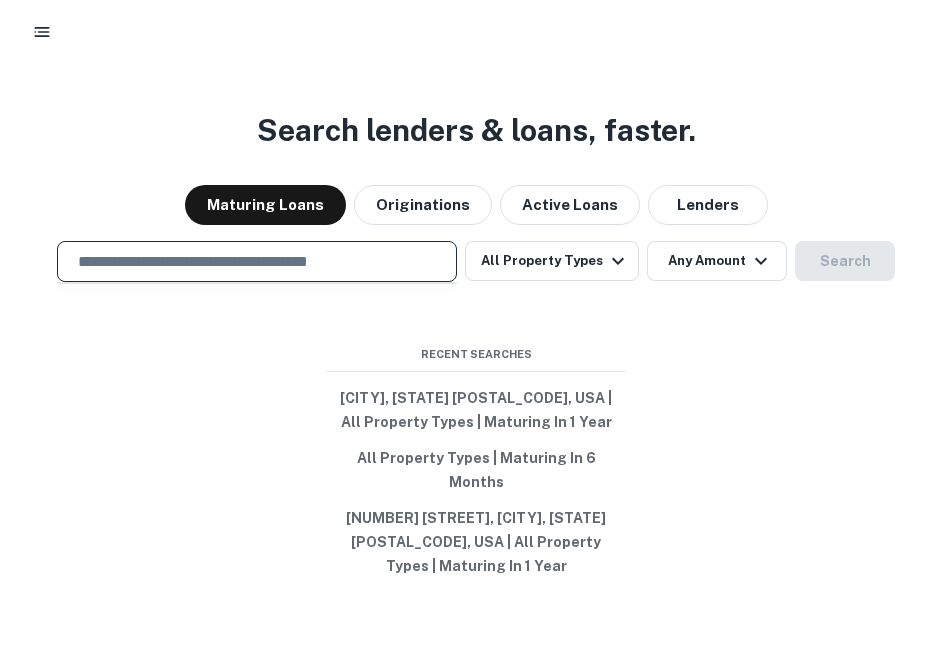 paste on "**********" 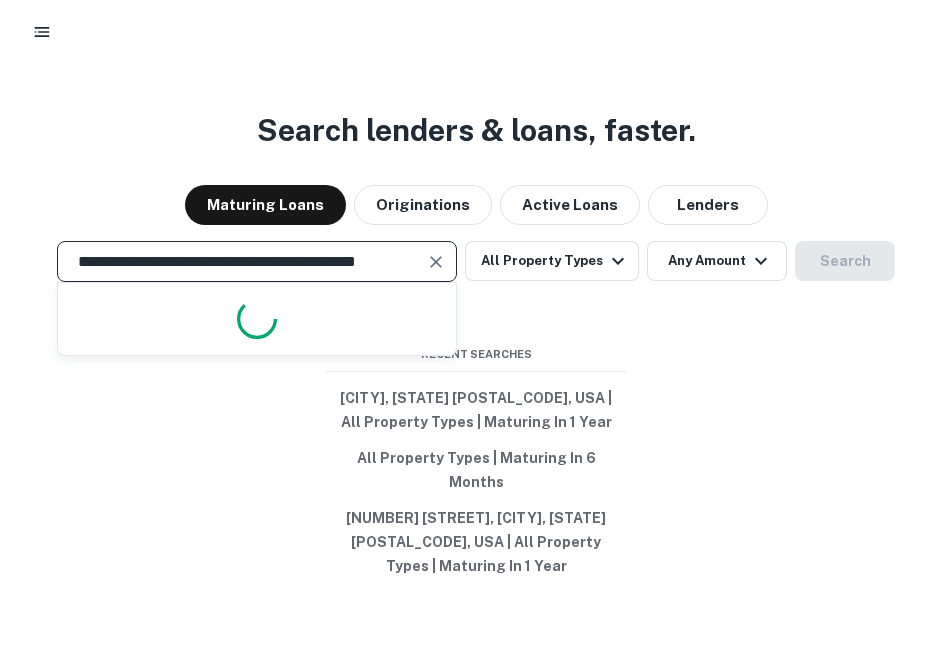 scroll, scrollTop: 0, scrollLeft: 43, axis: horizontal 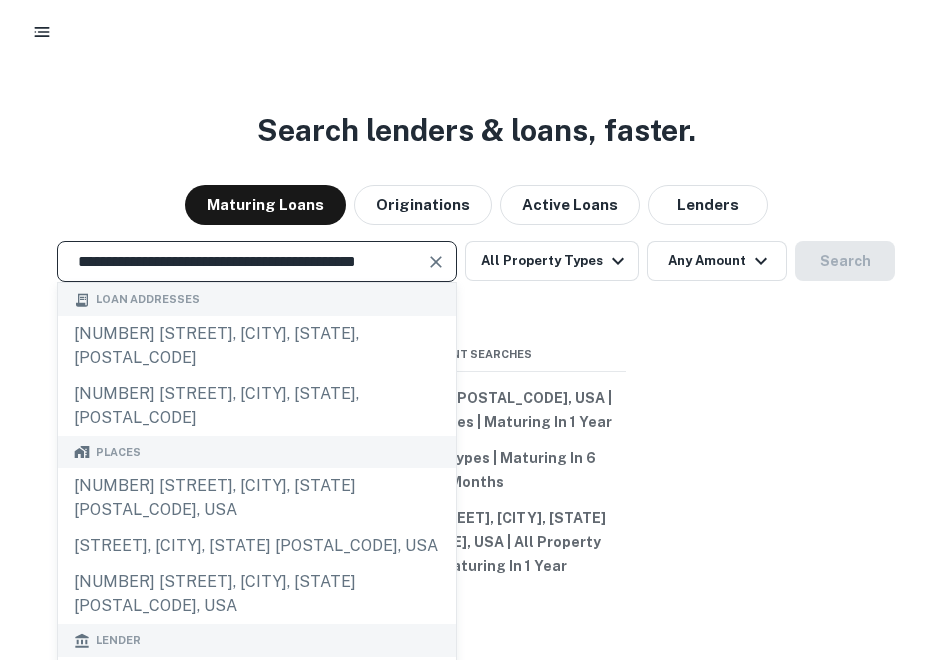 click on "**********" at bounding box center (242, 261) 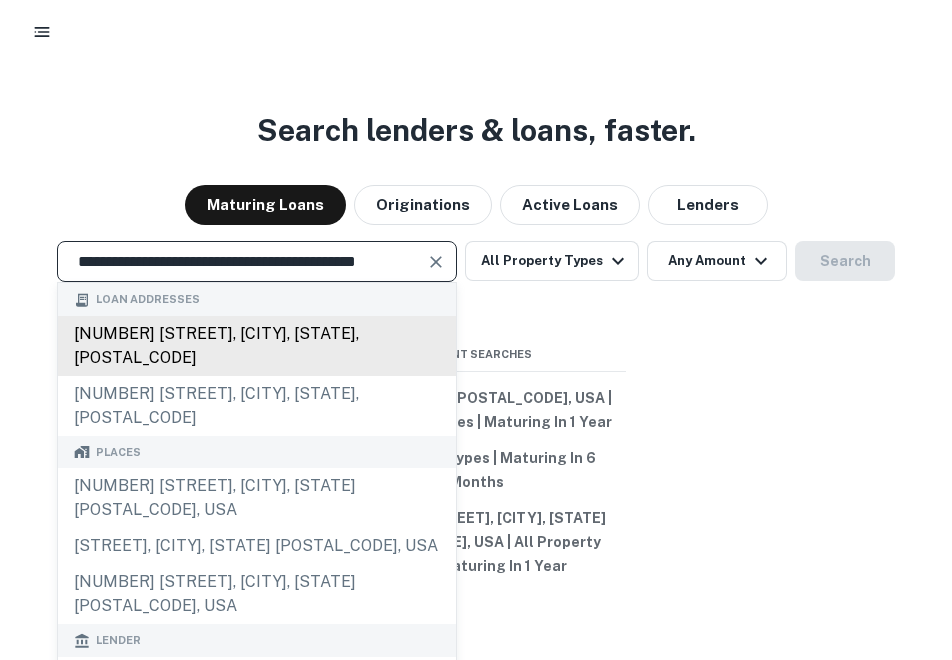 click on "[NUMBER] [STREET], [CITY], [STATE], [POSTAL_CODE]" at bounding box center (257, 346) 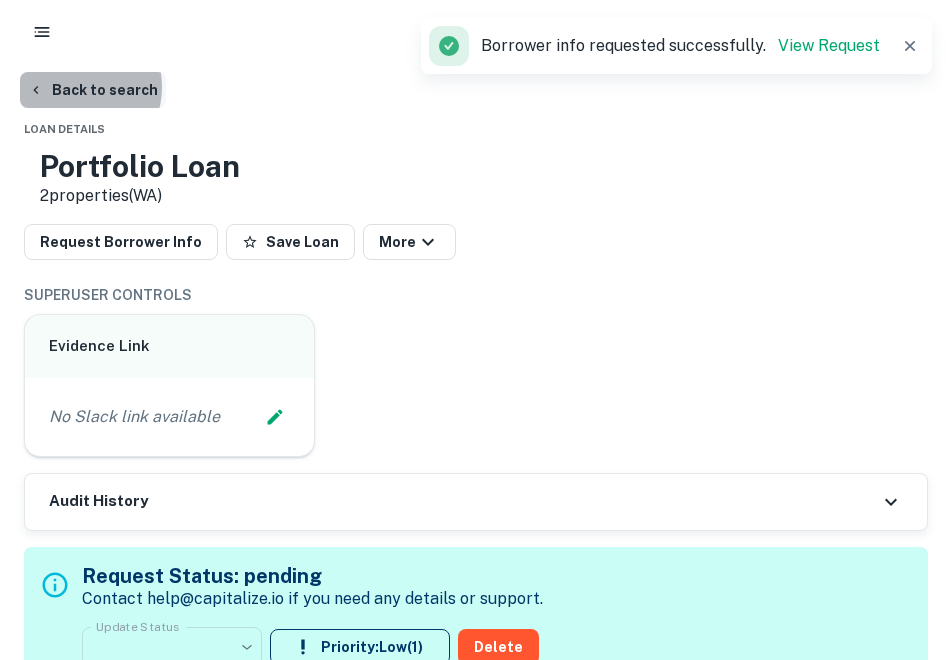 click on "Back to search" at bounding box center [93, 90] 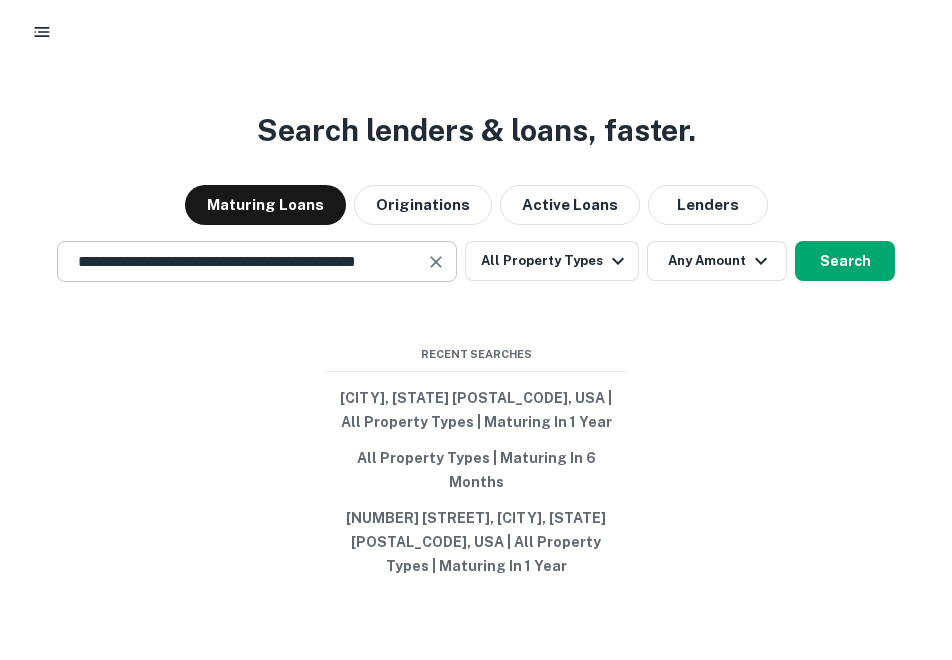 click at bounding box center (436, 262) 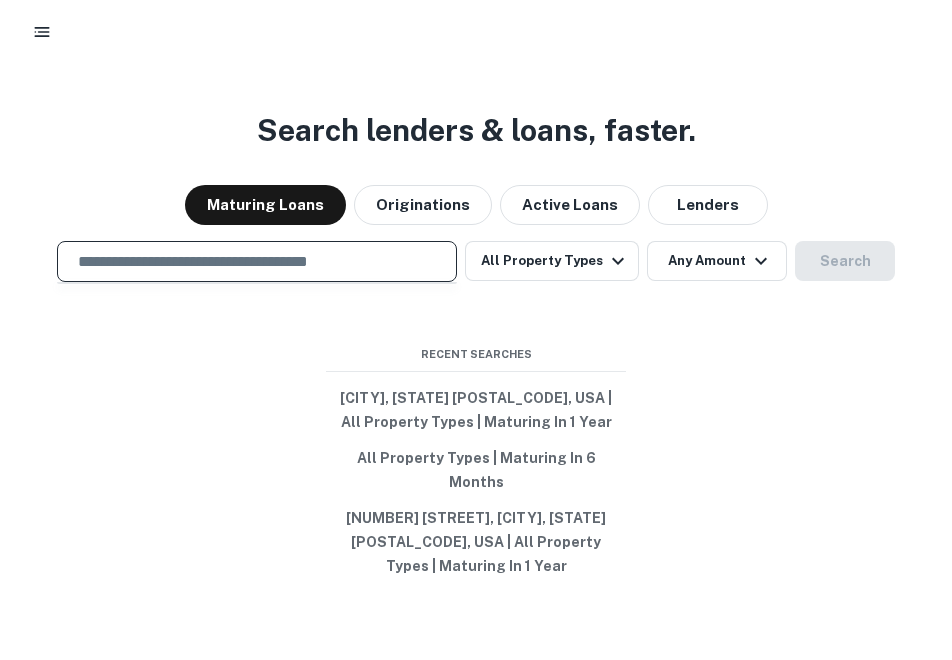 scroll, scrollTop: 0, scrollLeft: 0, axis: both 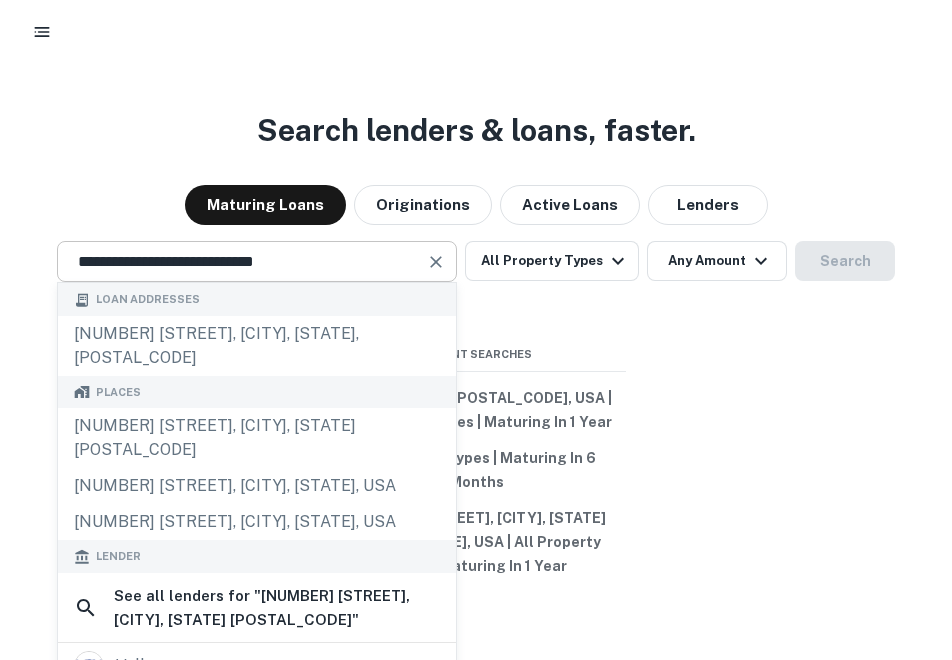 click on "**********" at bounding box center [257, 261] 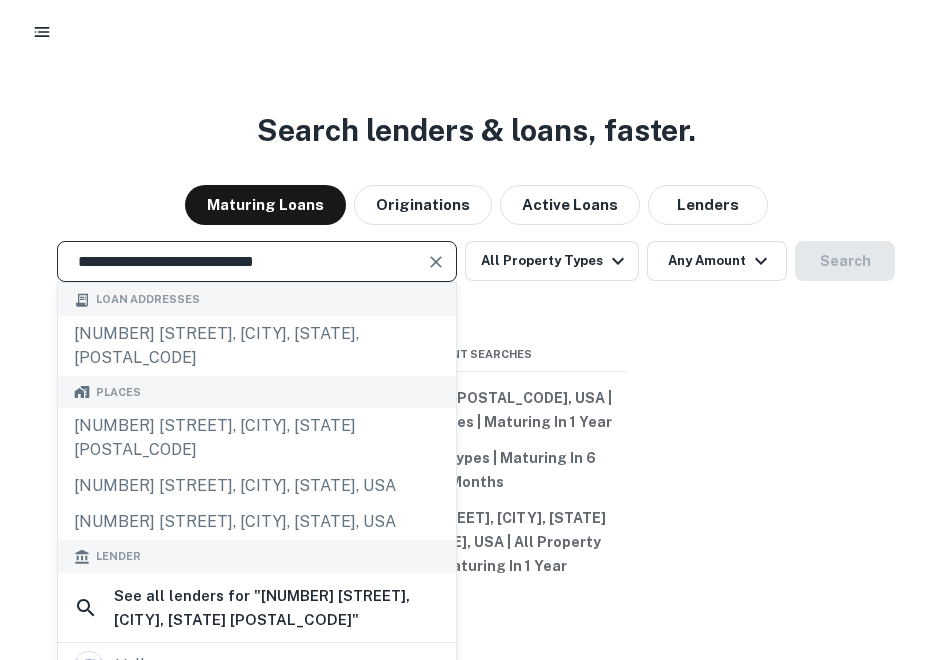 click at bounding box center (436, 262) 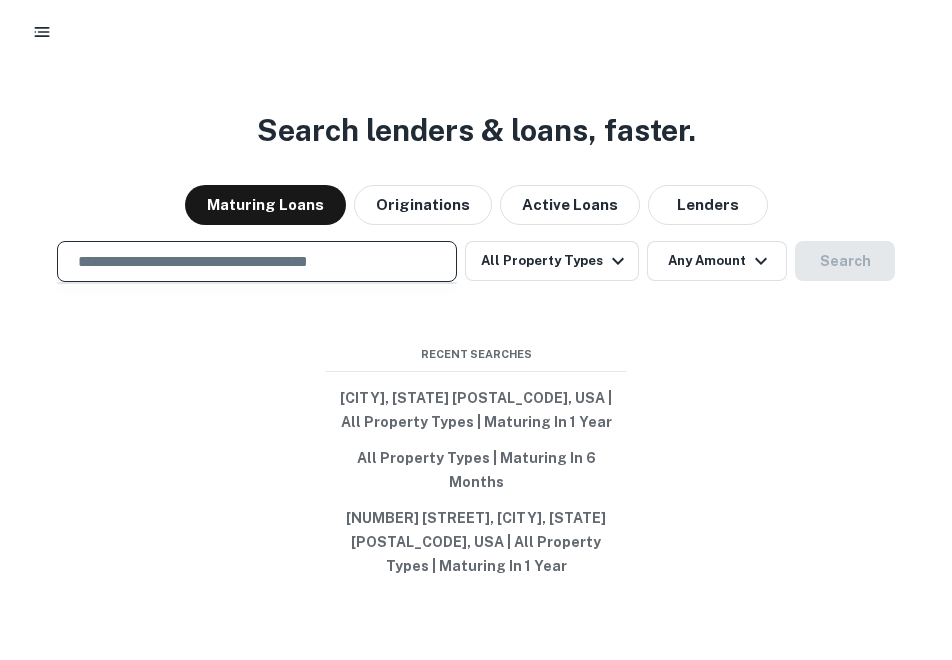 paste on "**********" 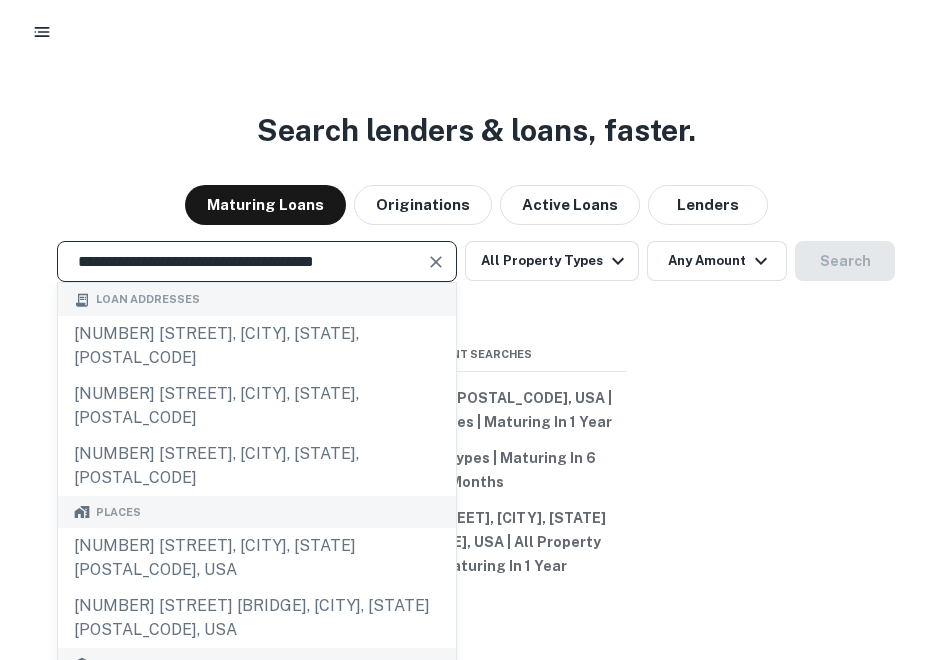 type on "**********" 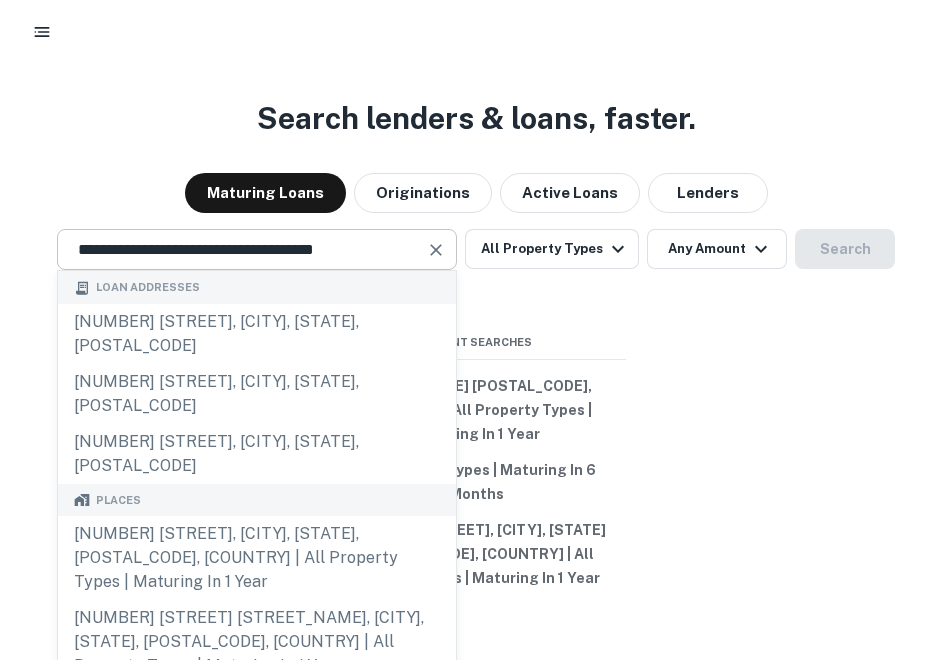 click at bounding box center [436, 250] 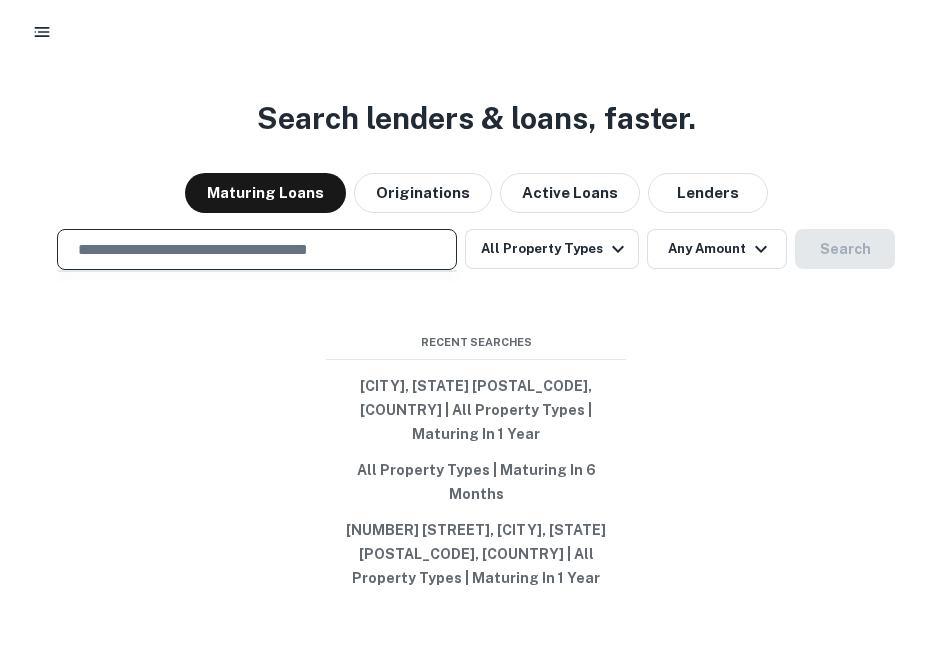 scroll, scrollTop: 0, scrollLeft: 0, axis: both 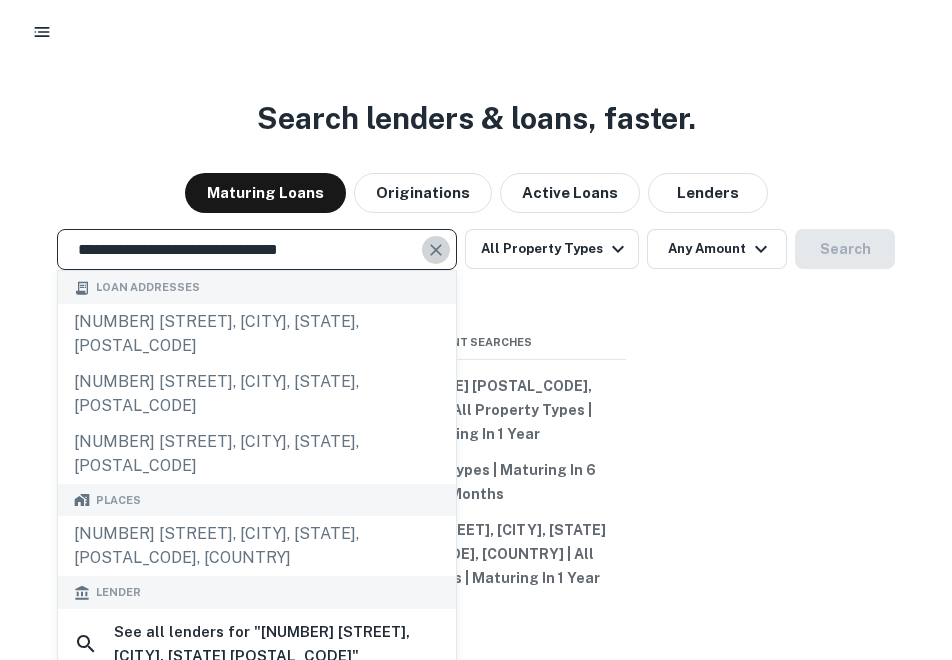 click at bounding box center (436, 250) 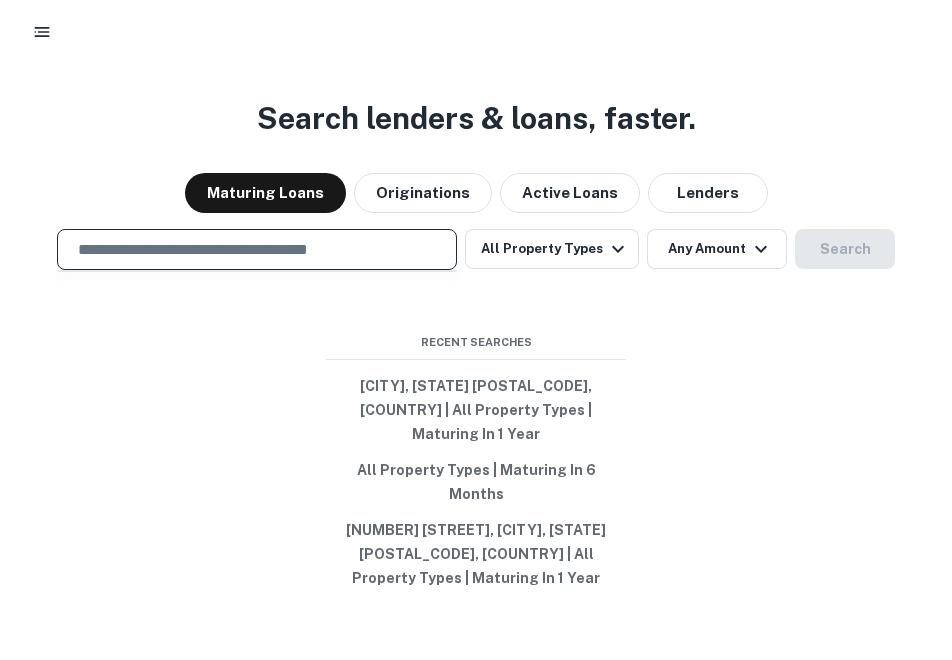paste on "**********" 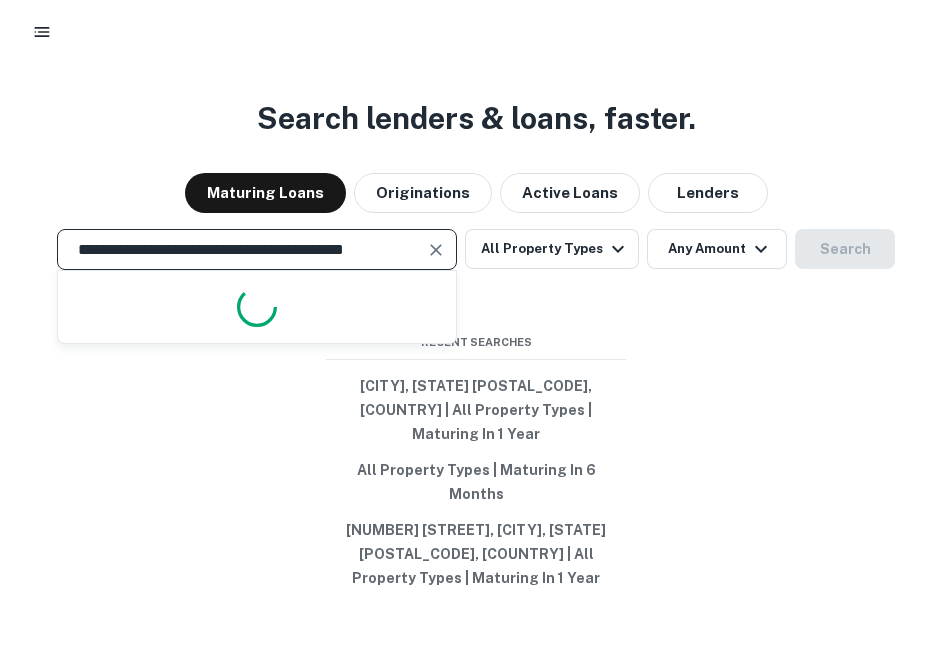 scroll, scrollTop: 0, scrollLeft: 10, axis: horizontal 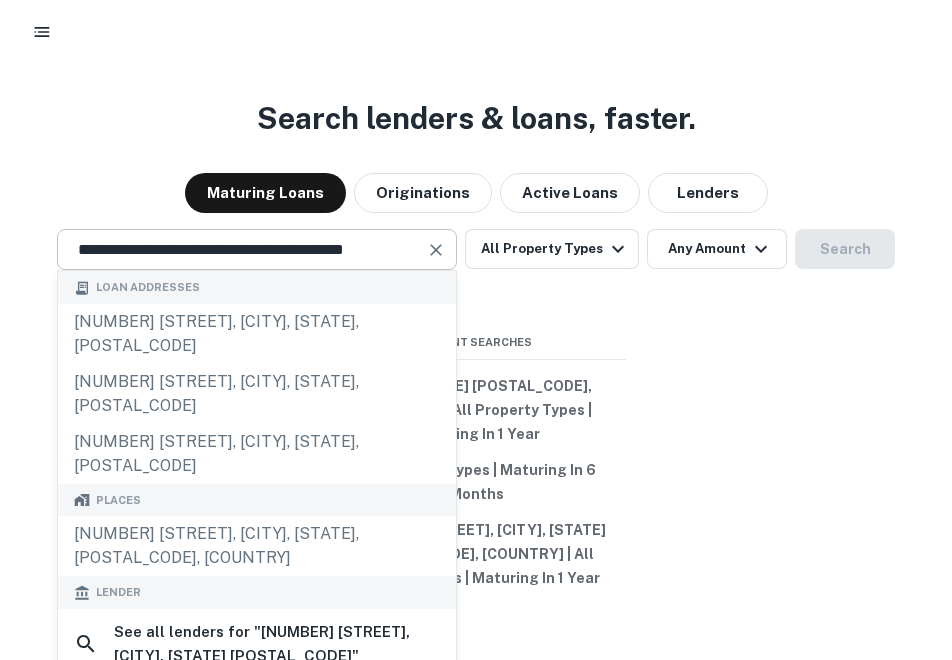 click at bounding box center (436, 250) 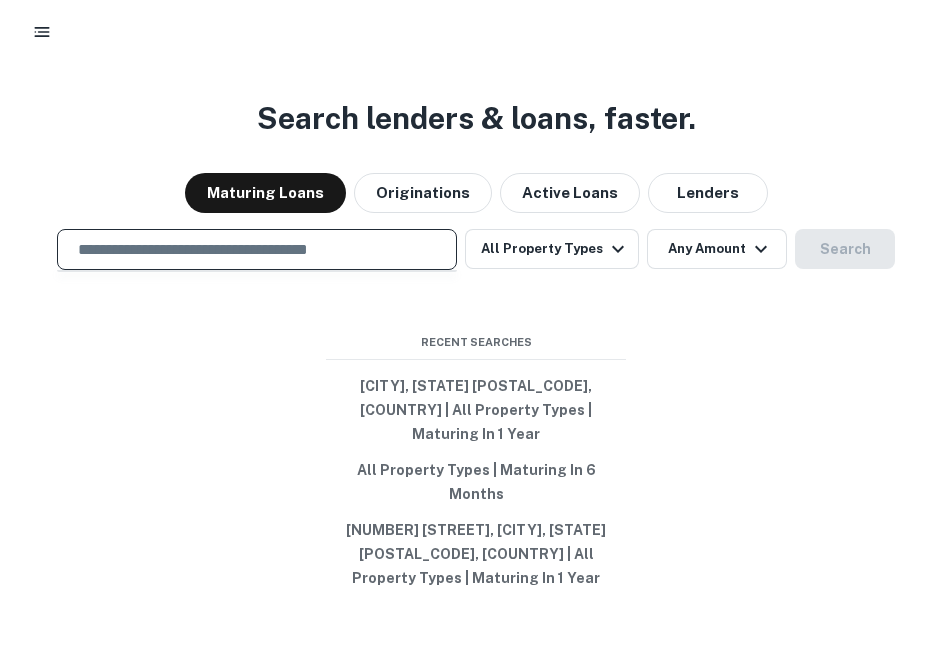 paste on "**********" 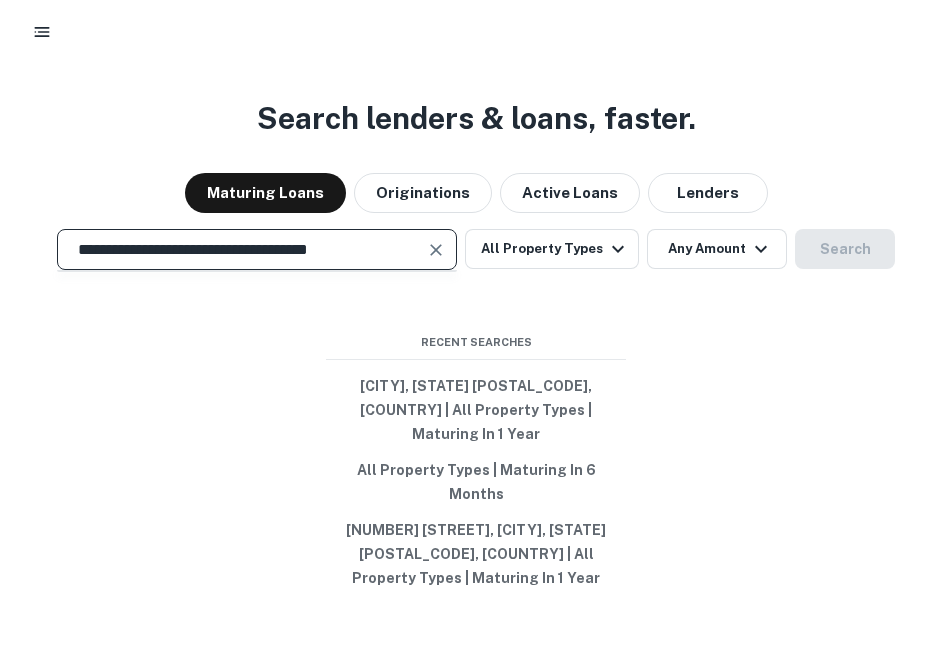 scroll, scrollTop: 0, scrollLeft: 0, axis: both 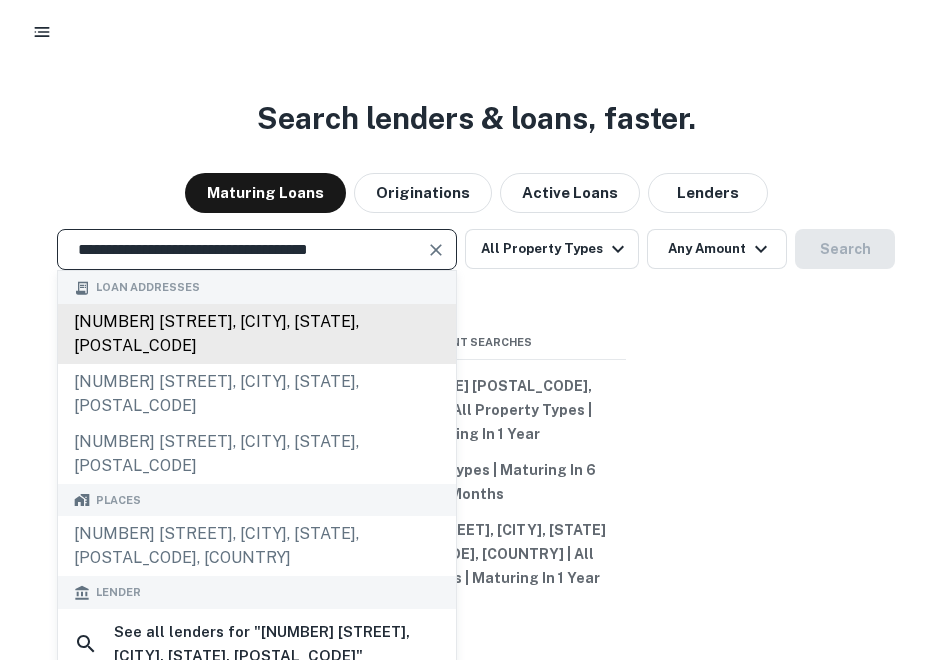 click on "1277 butterfield rd, wheaton, il, 60189" at bounding box center [257, 334] 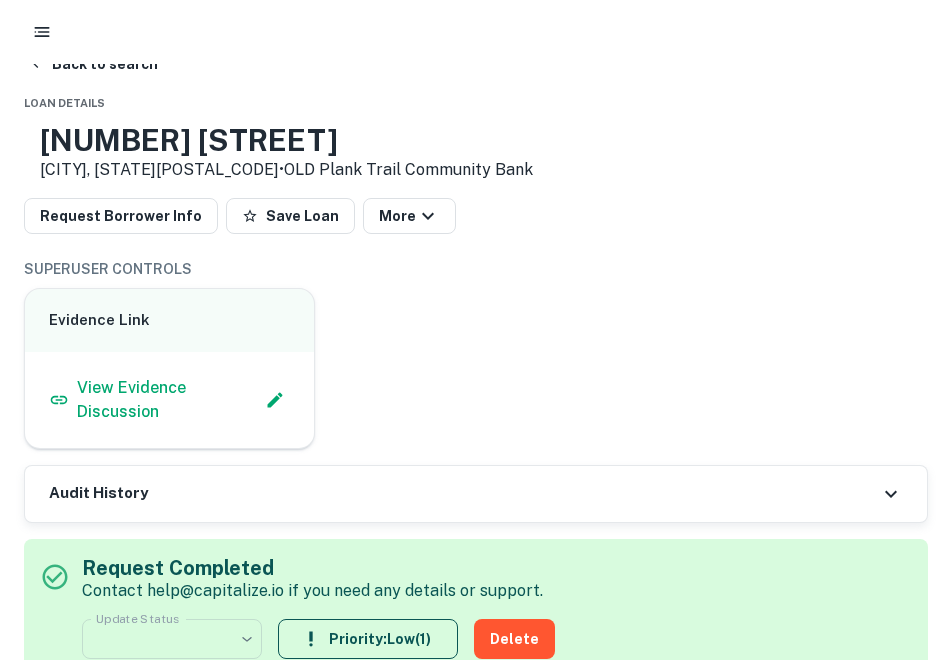 scroll, scrollTop: 0, scrollLeft: 0, axis: both 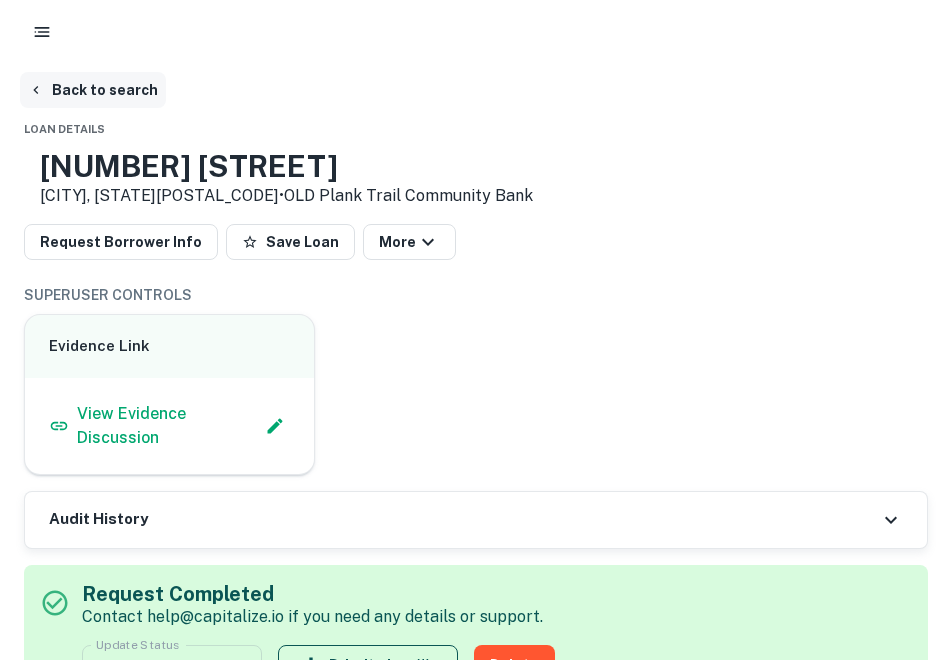 click on "Back to search" at bounding box center [93, 90] 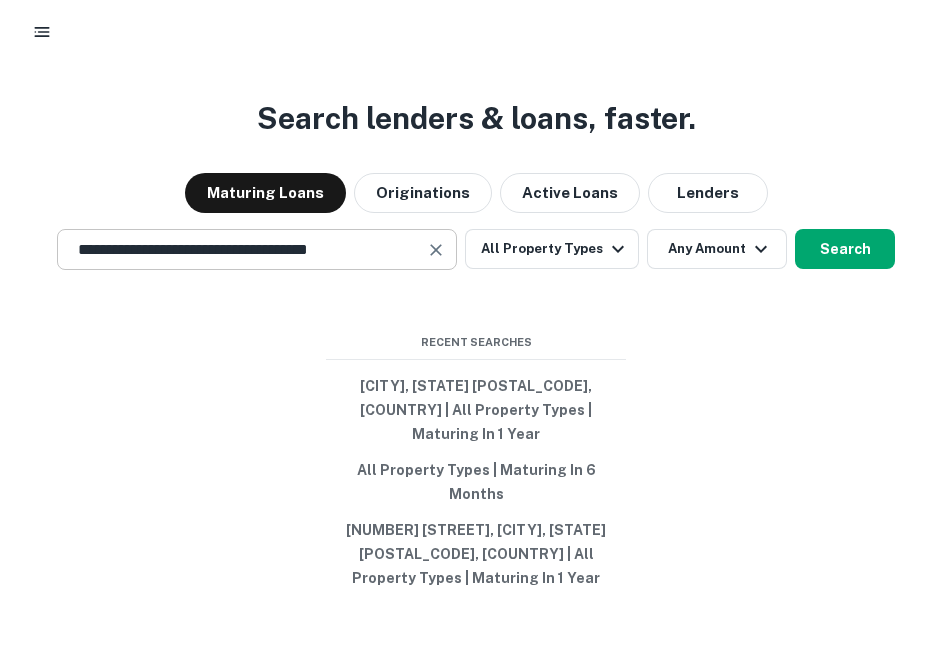click at bounding box center (435, 250) 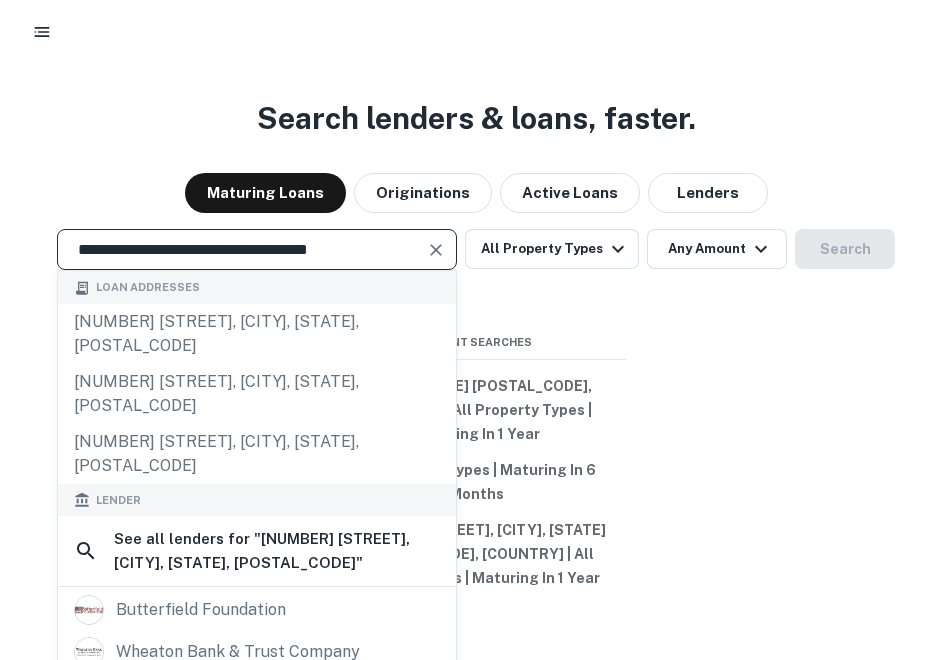 click at bounding box center [436, 250] 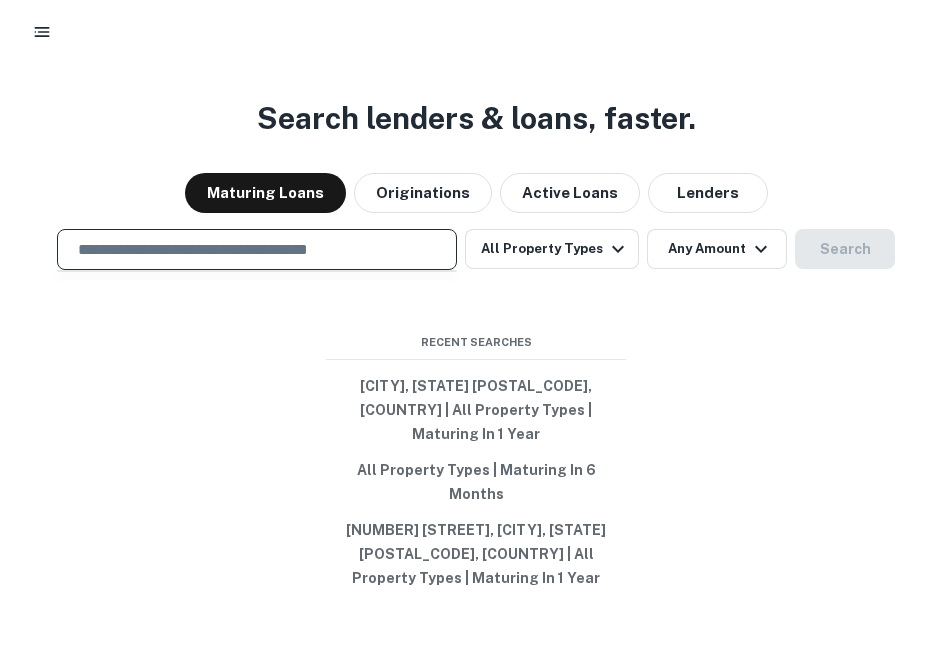 paste on "**********" 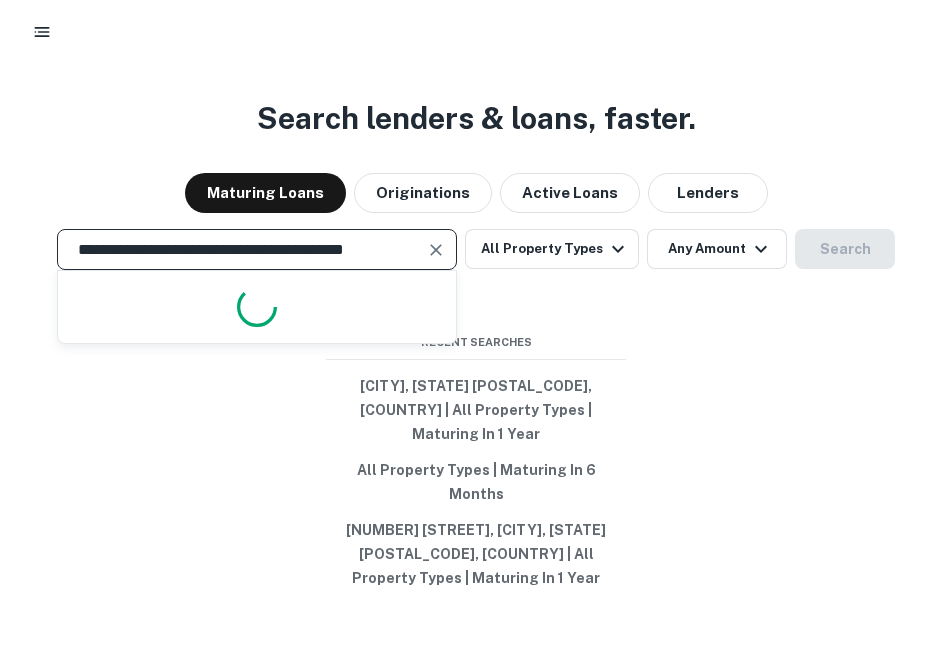 scroll, scrollTop: 0, scrollLeft: 10, axis: horizontal 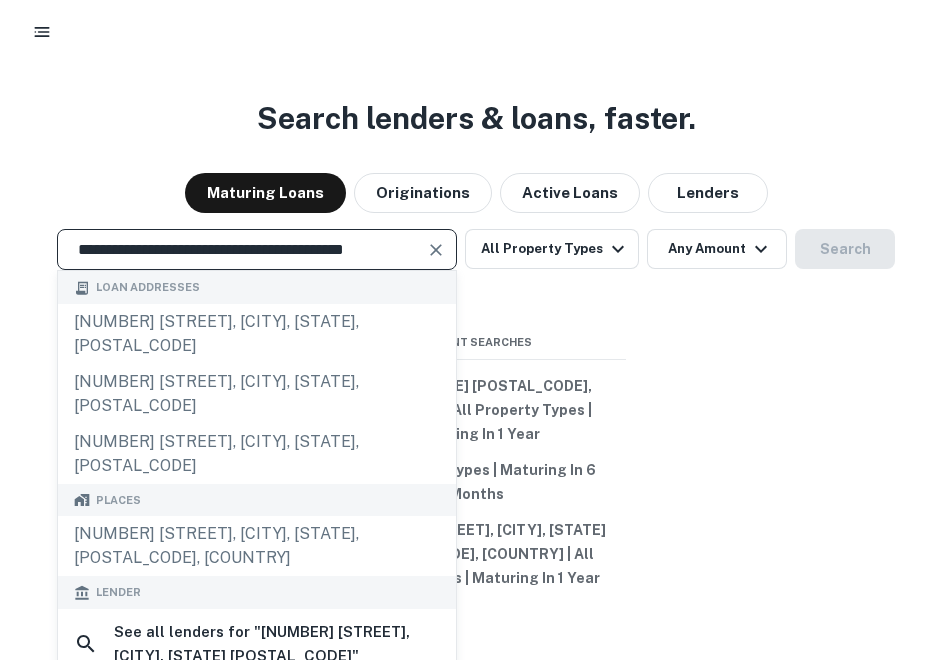 type on "**********" 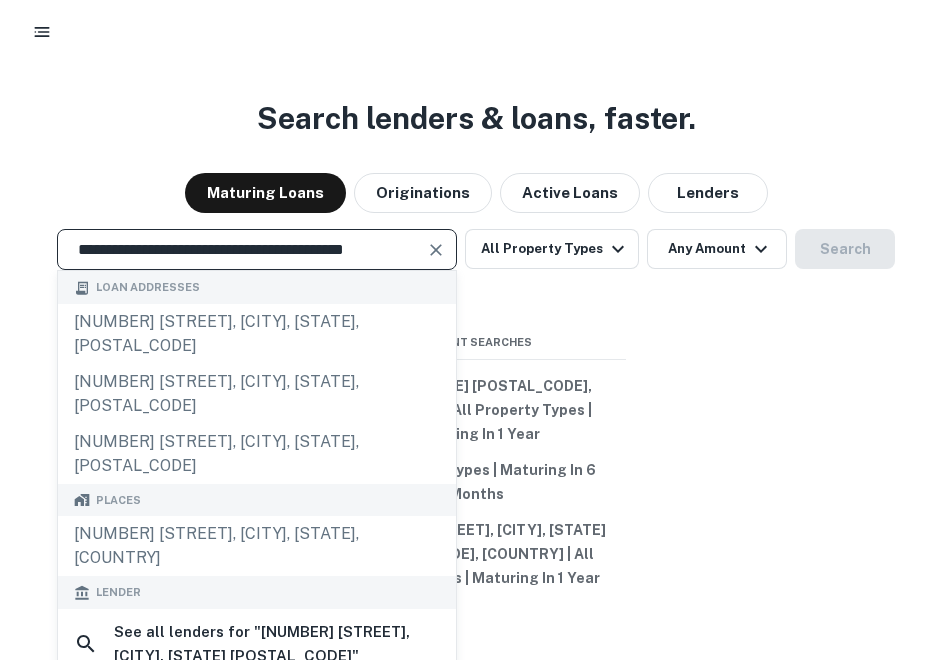 scroll, scrollTop: 0, scrollLeft: 0, axis: both 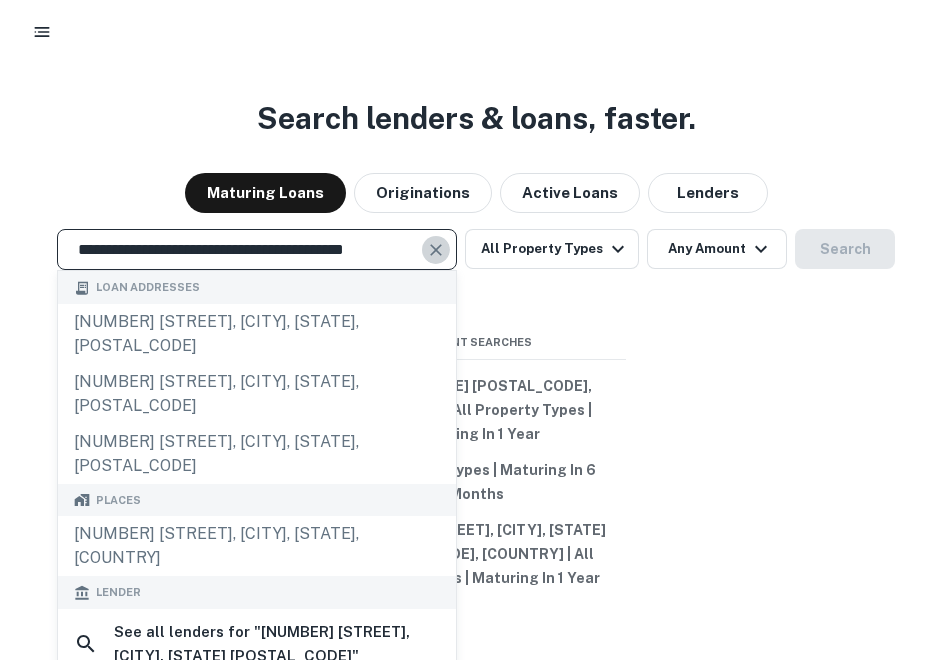 click at bounding box center [436, 250] 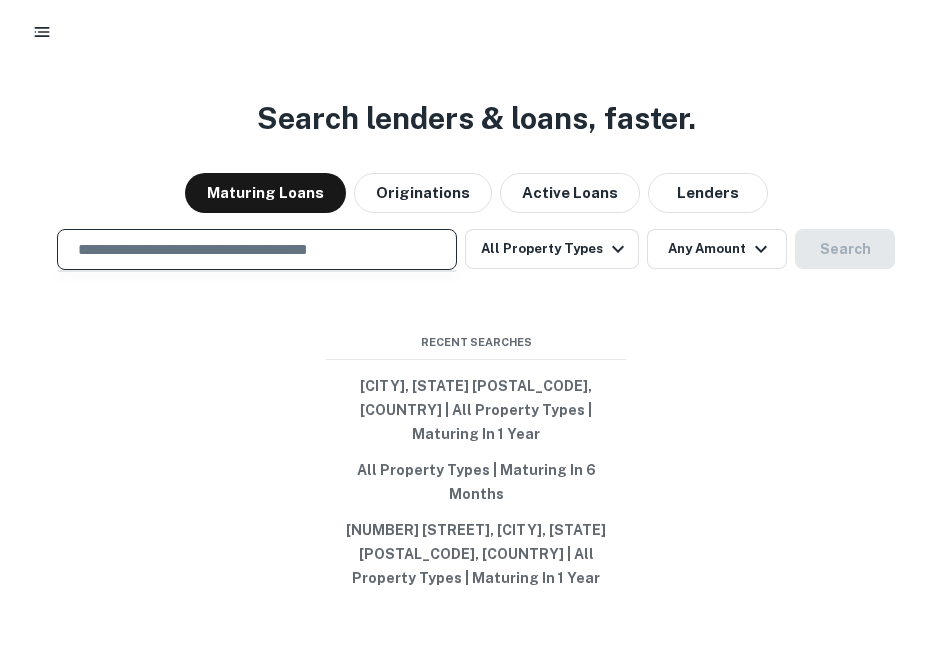 paste on "**********" 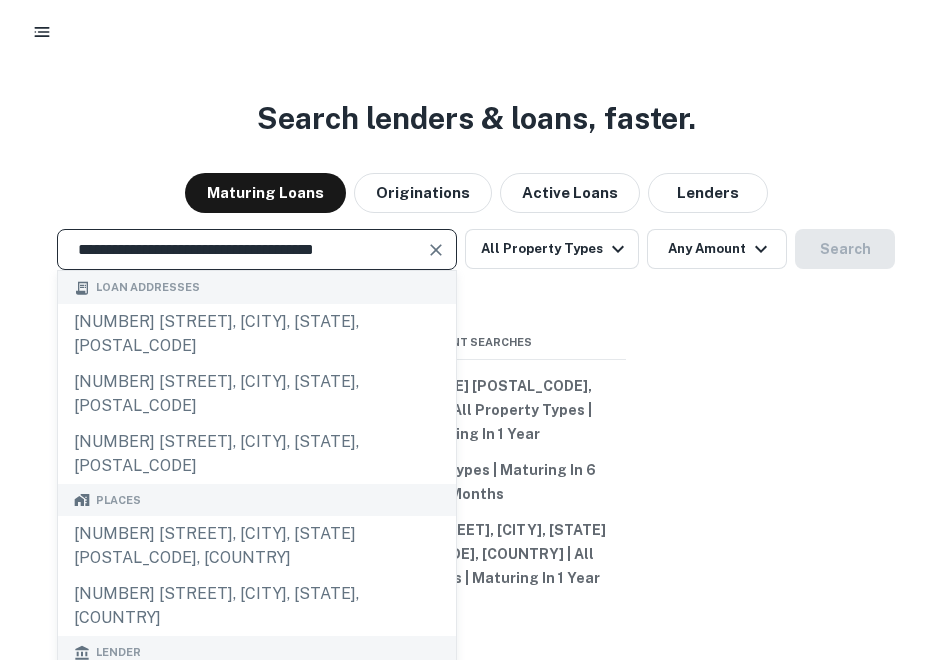 type on "**********" 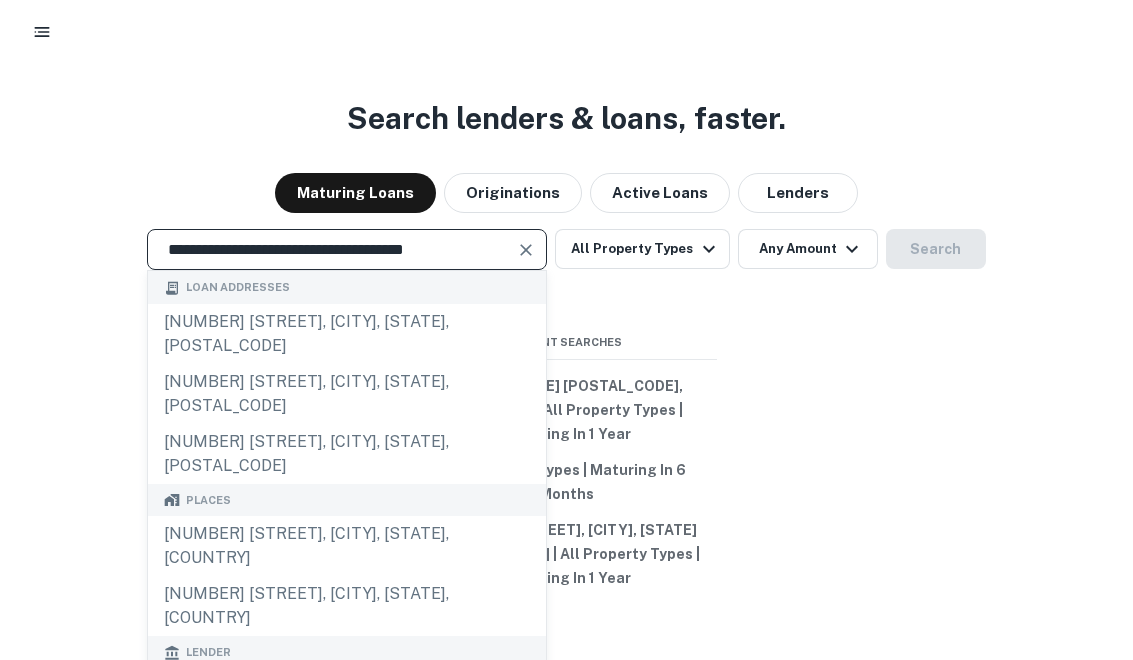 scroll, scrollTop: 0, scrollLeft: 0, axis: both 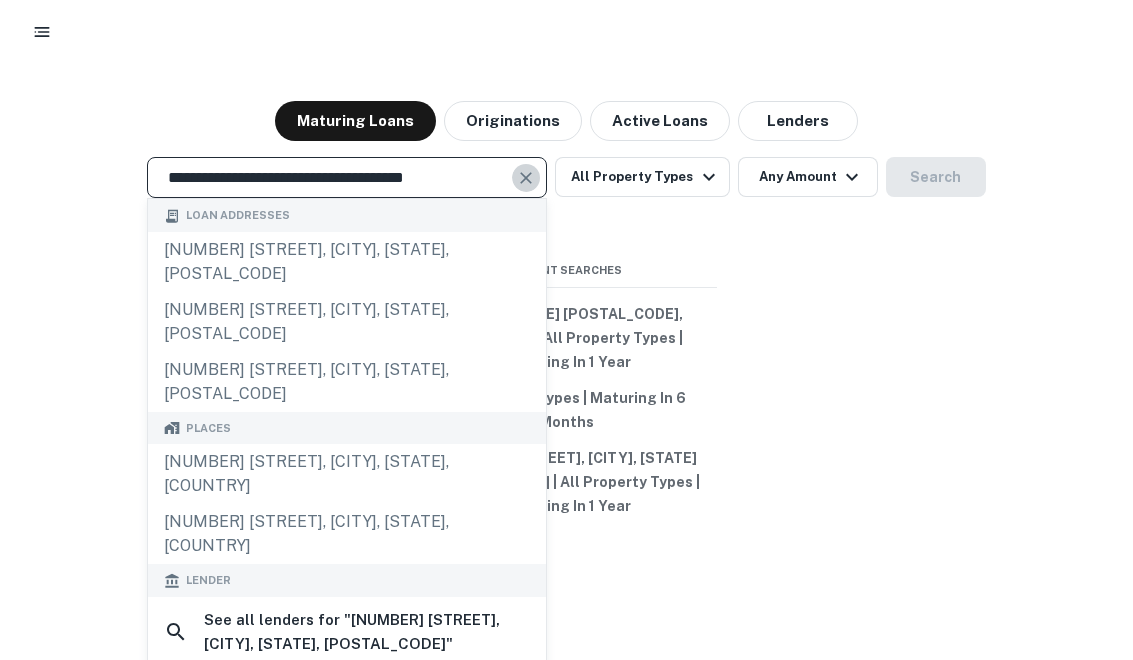 click at bounding box center [526, 178] 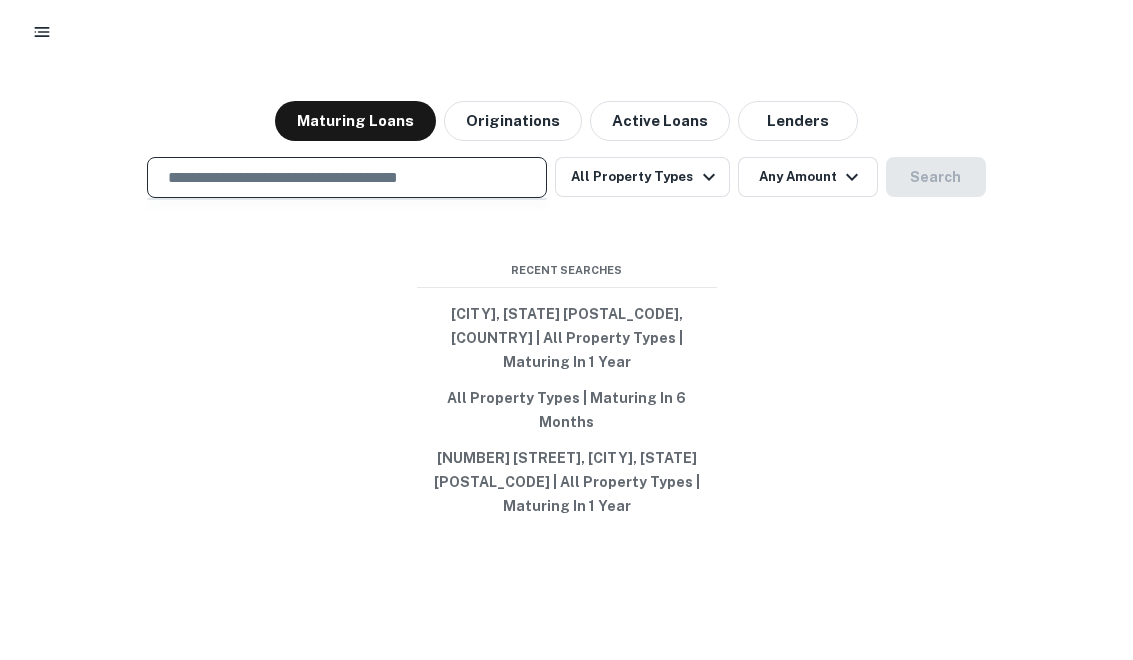 paste on "**********" 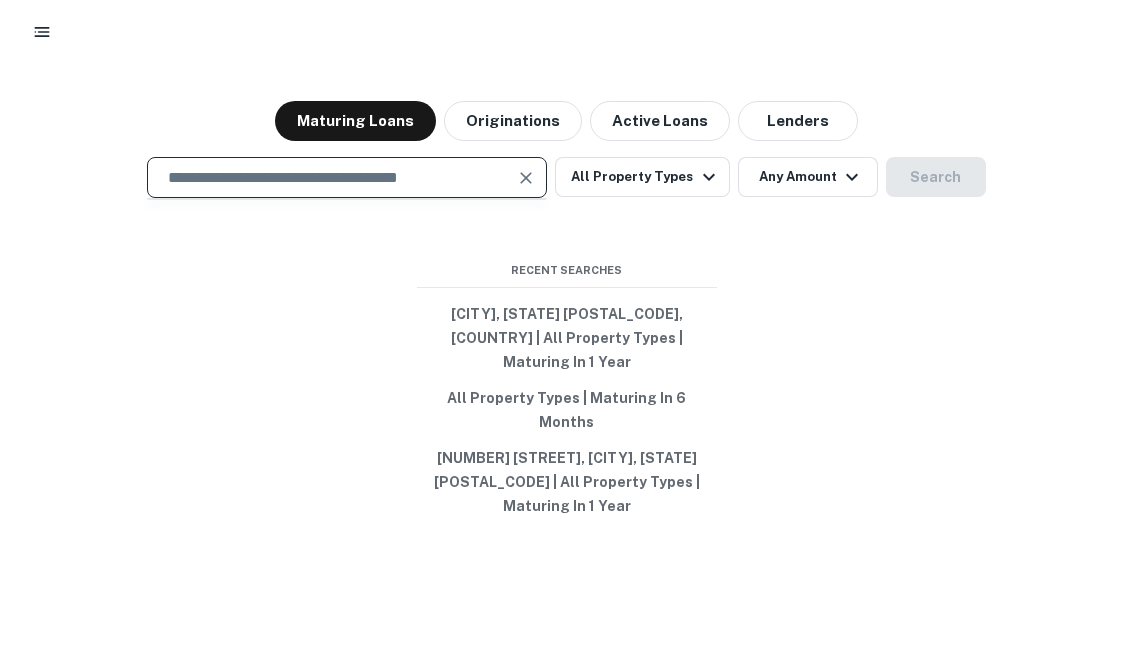 type on "**********" 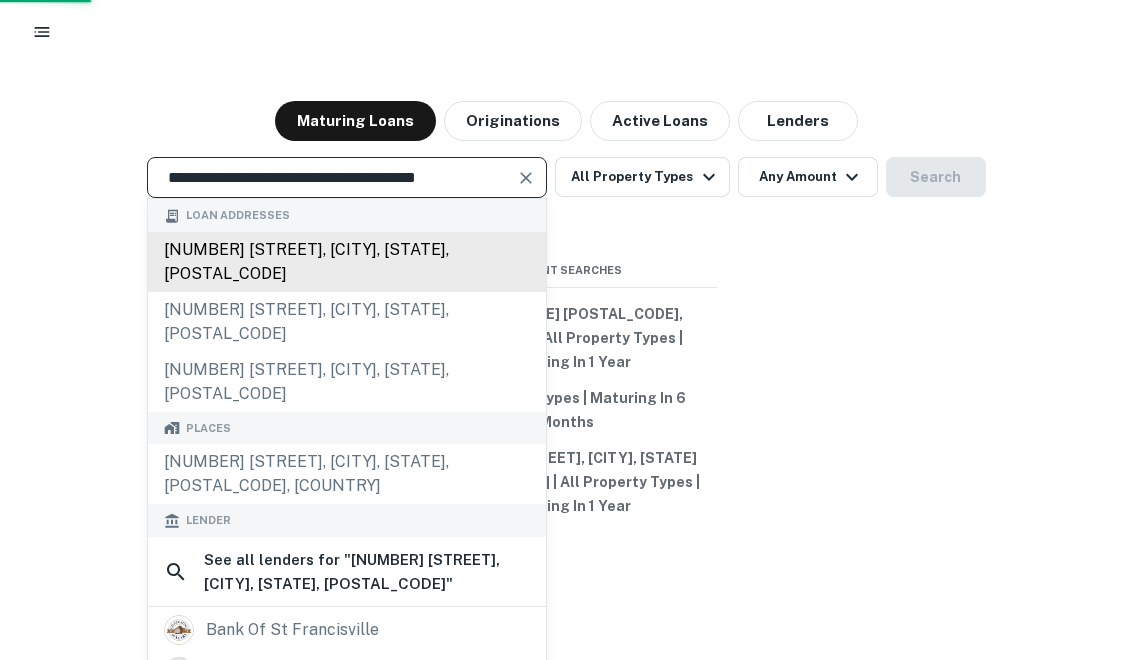 scroll, scrollTop: 0, scrollLeft: 0, axis: both 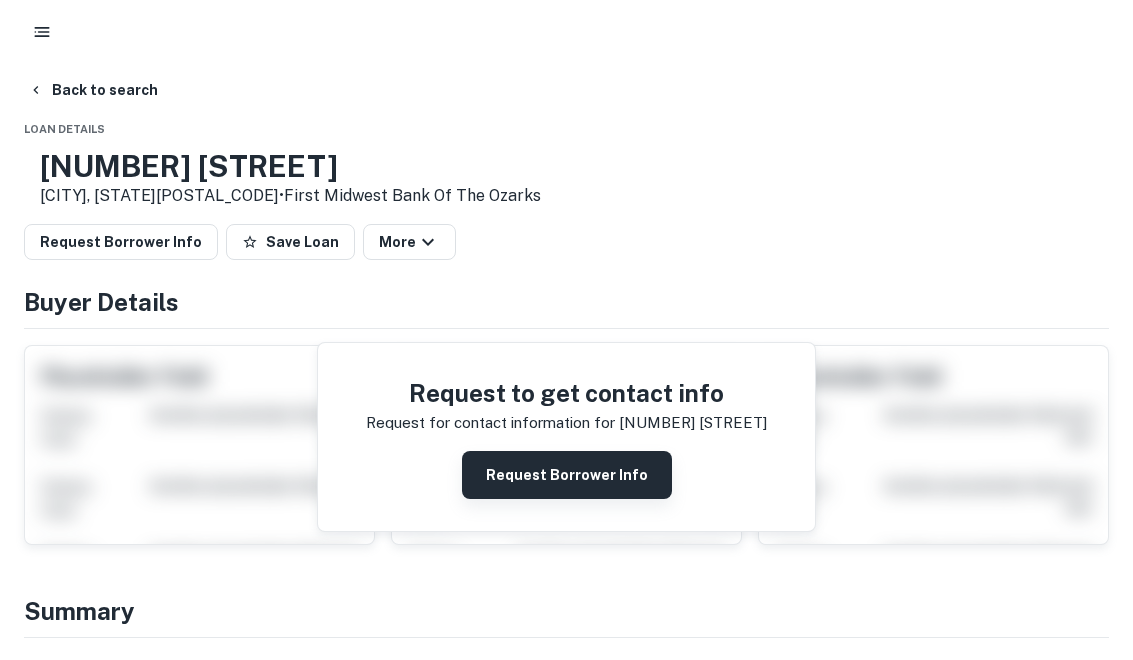 click on "Request Borrower Info" at bounding box center (567, 475) 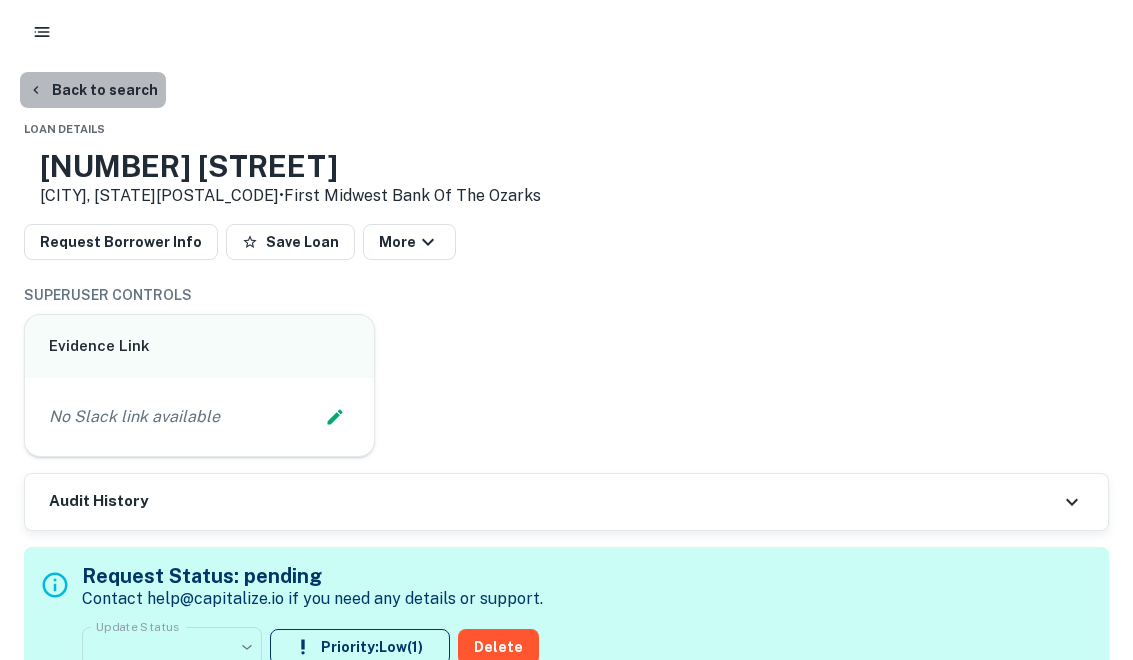 click on "Back to search" at bounding box center (93, 90) 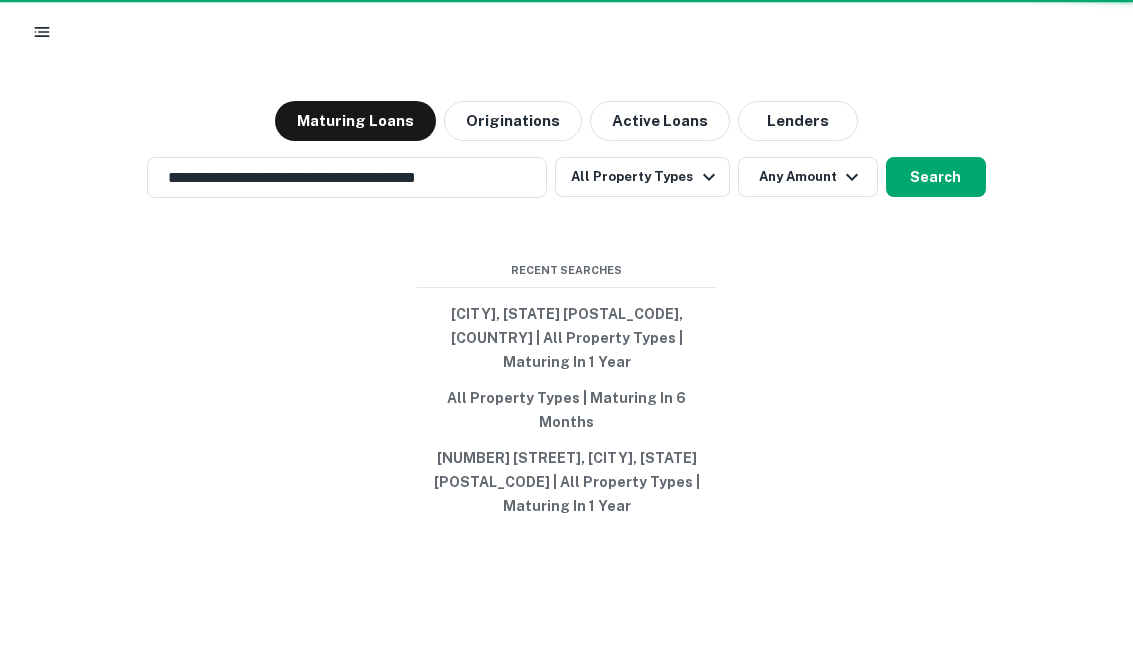 scroll, scrollTop: 0, scrollLeft: 0, axis: both 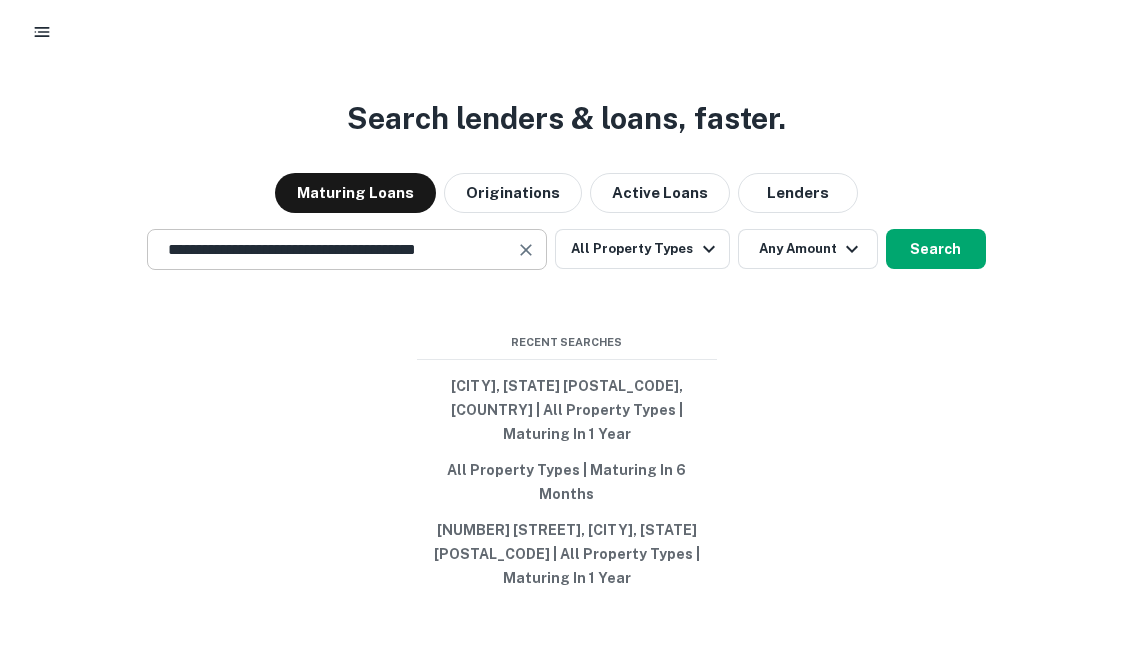 click at bounding box center (526, 250) 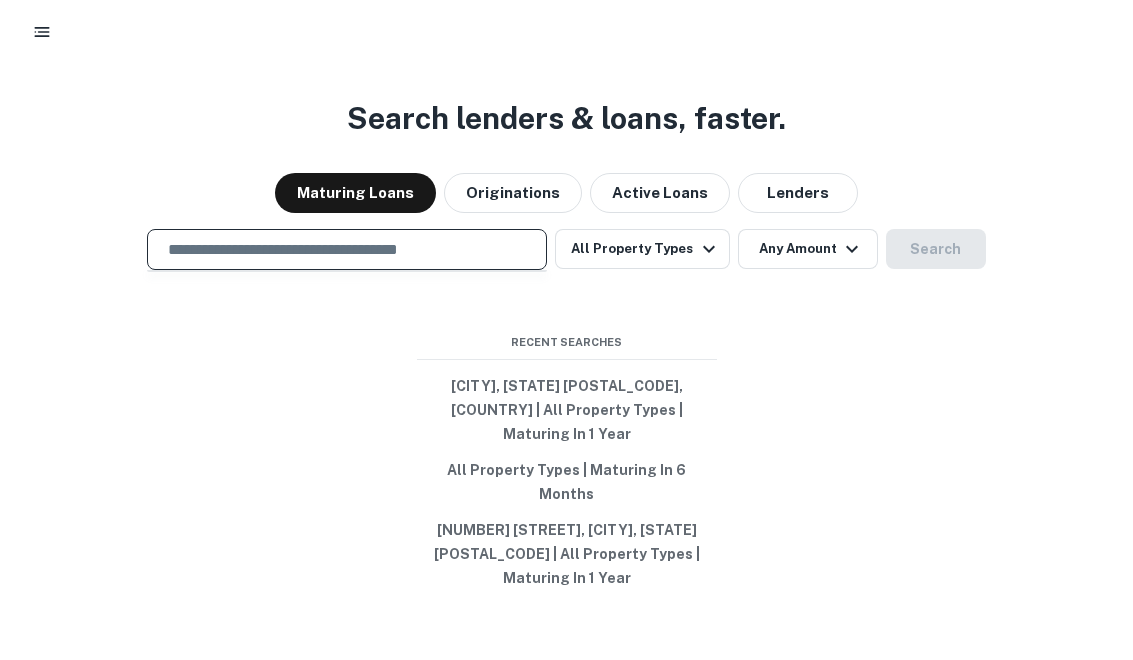 paste on "**********" 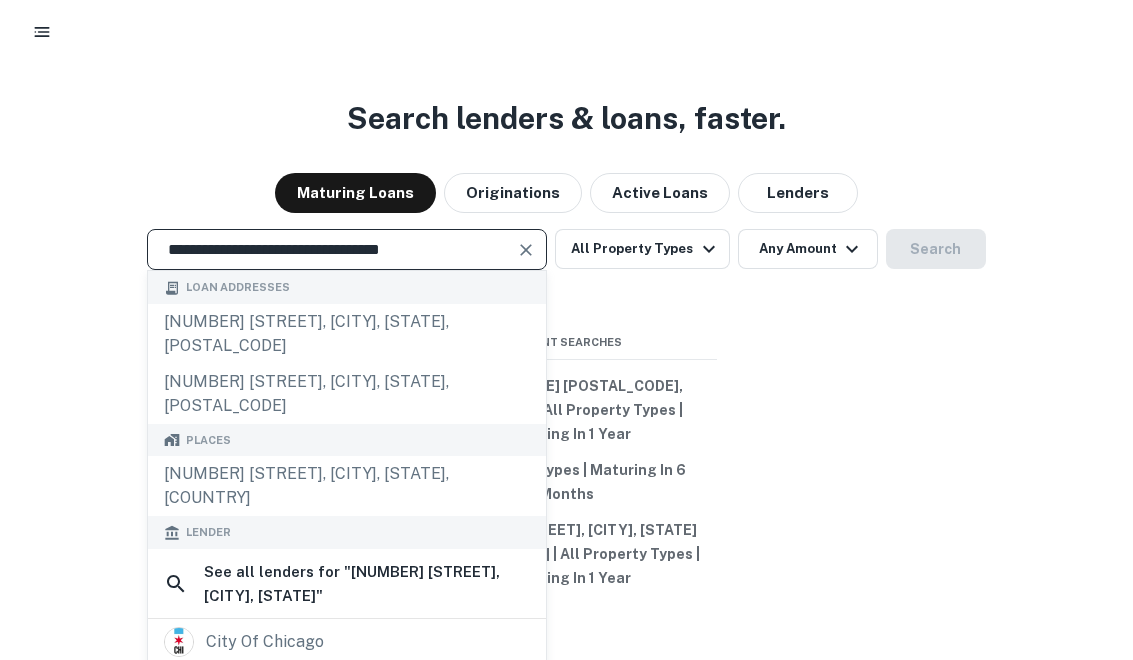 click at bounding box center [526, 250] 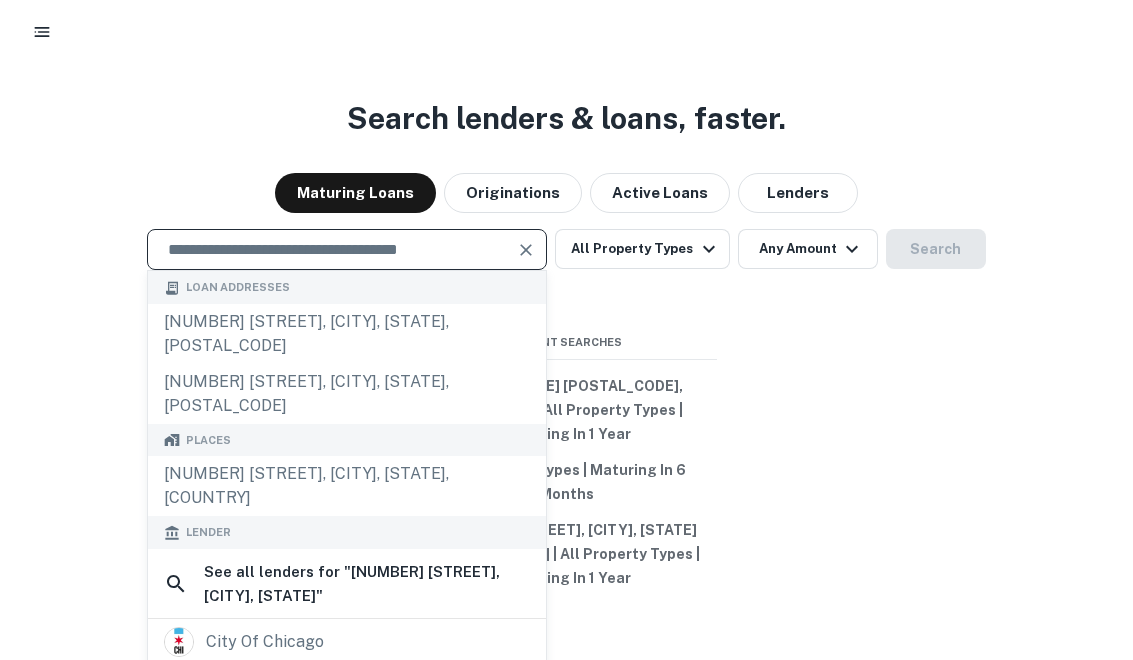 paste on "**********" 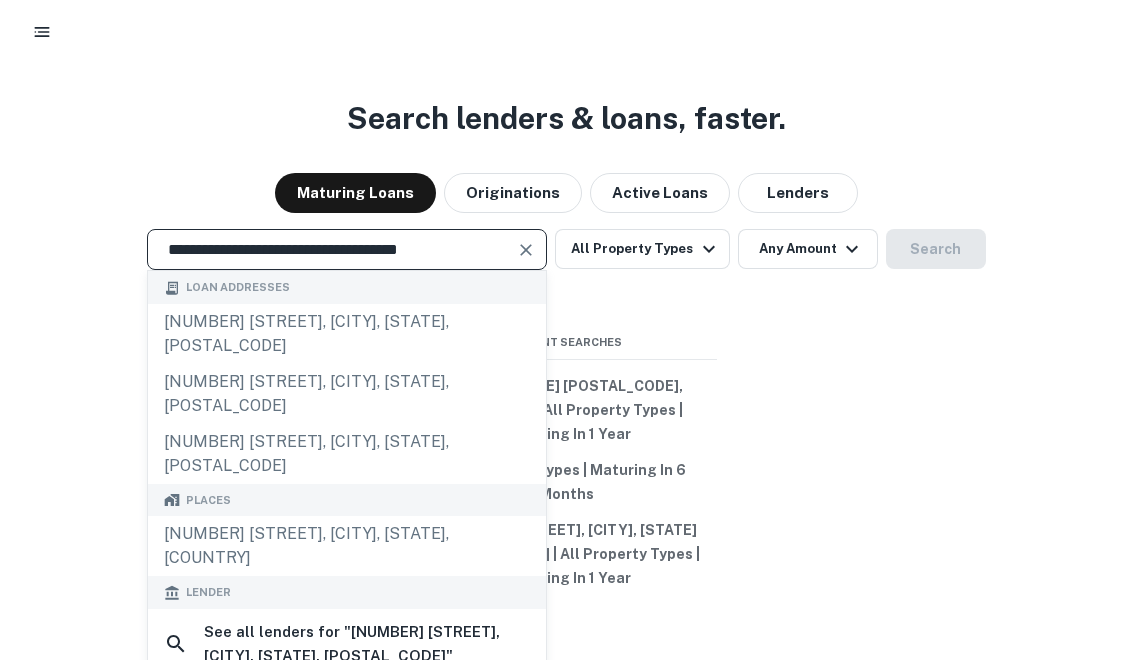 type on "**********" 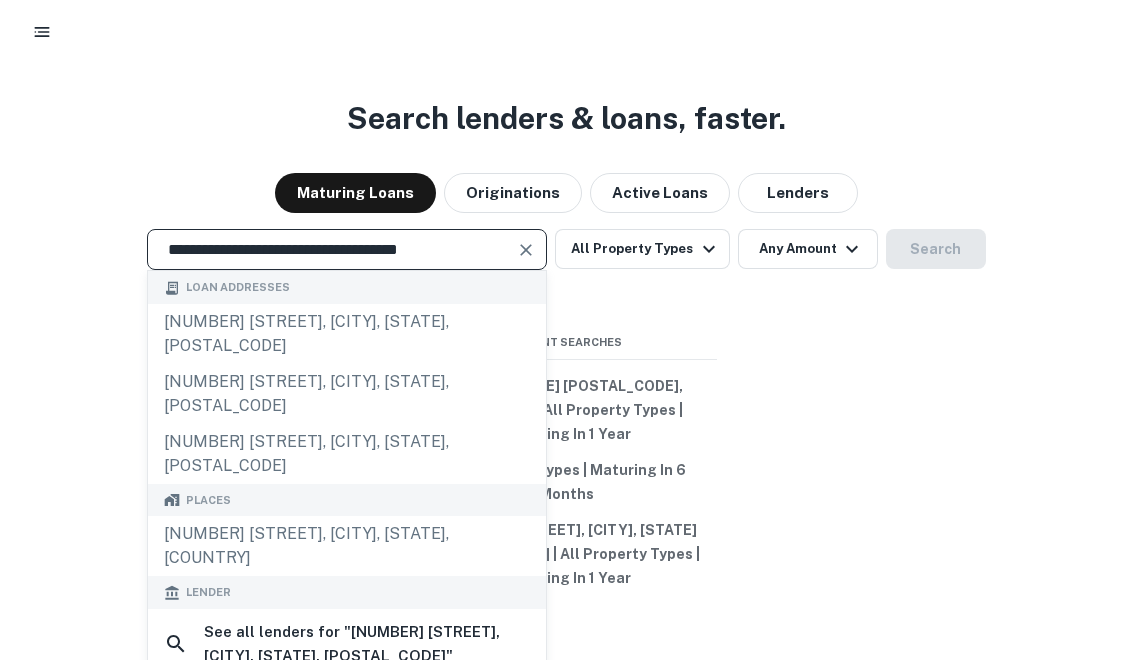 click on "**********" at bounding box center [347, 249] 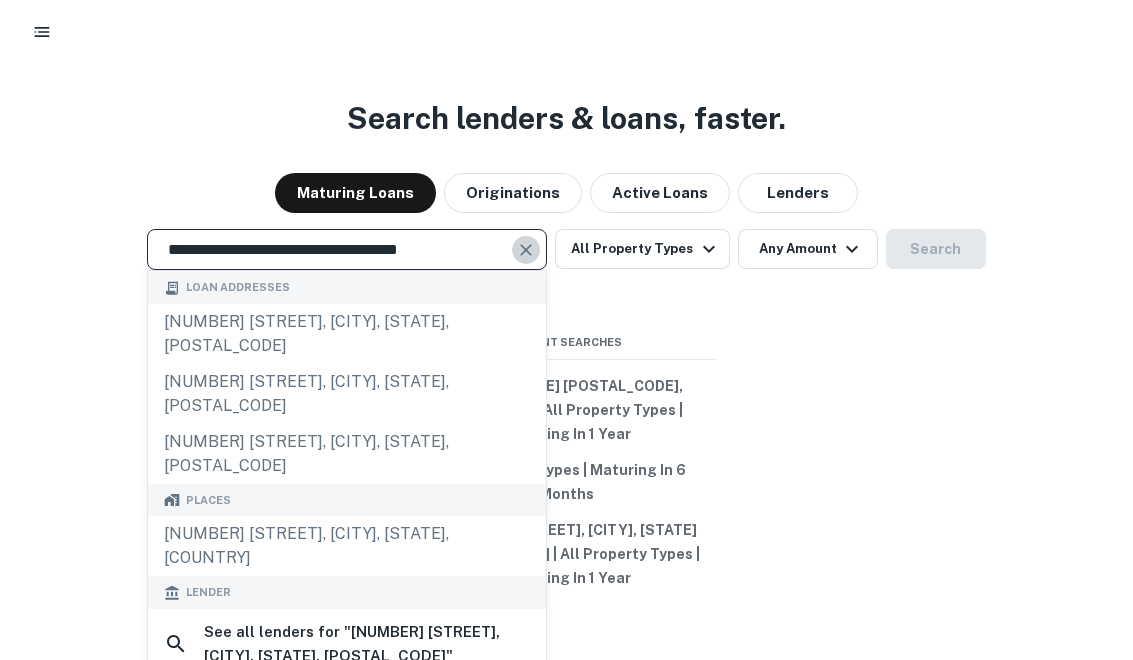 click at bounding box center [526, 250] 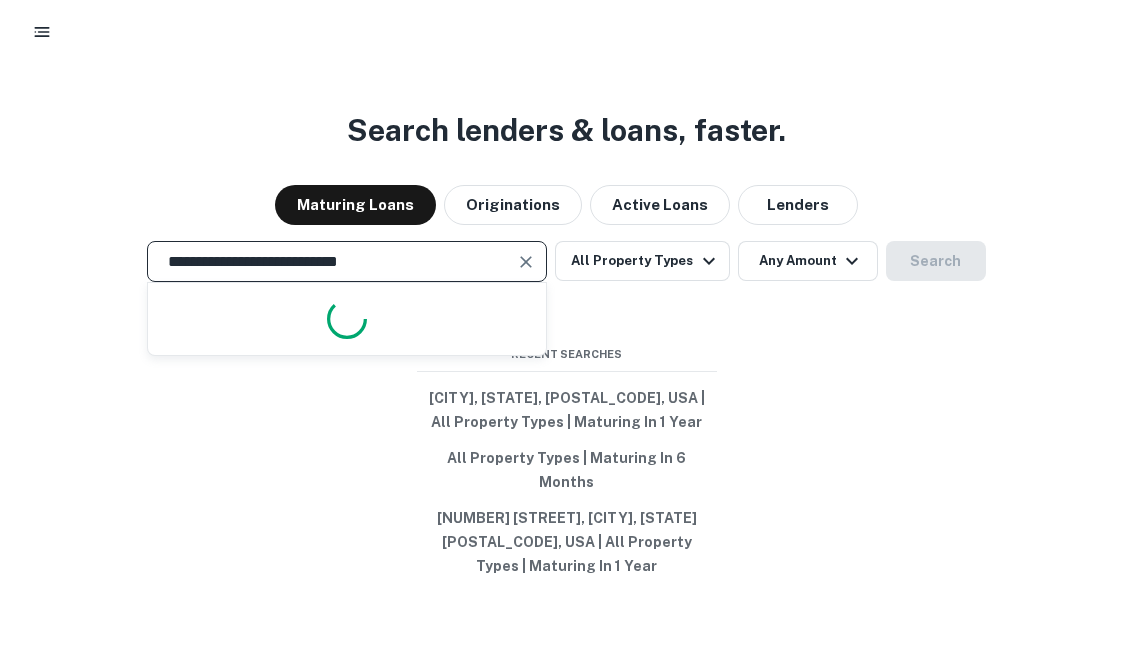 scroll, scrollTop: 0, scrollLeft: 0, axis: both 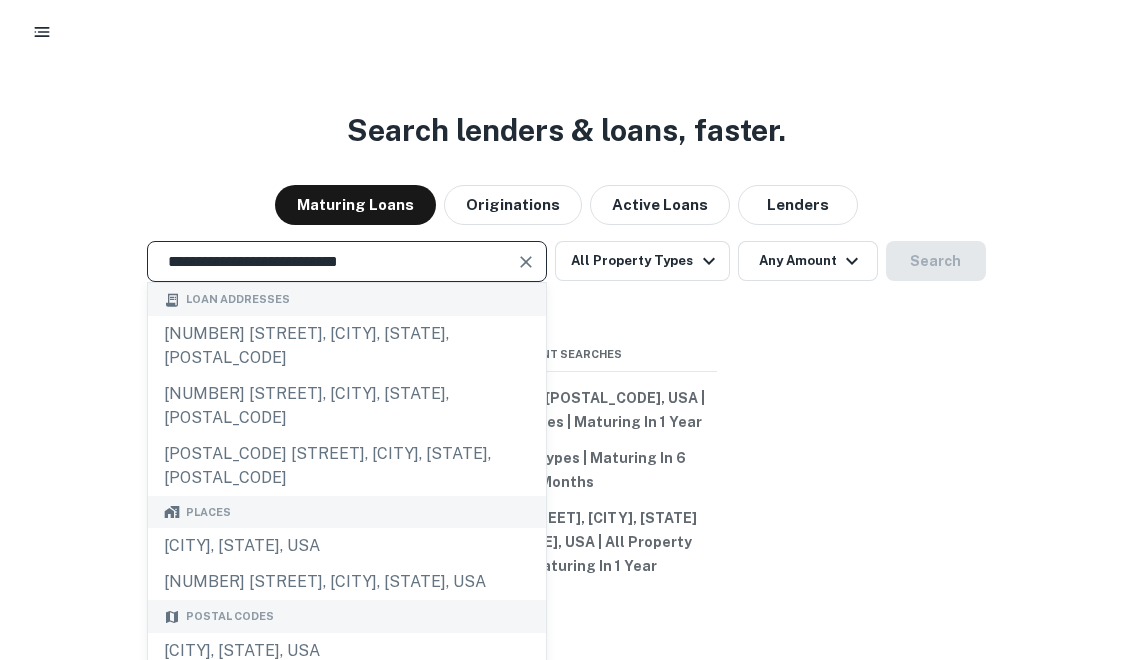 click at bounding box center [526, 262] 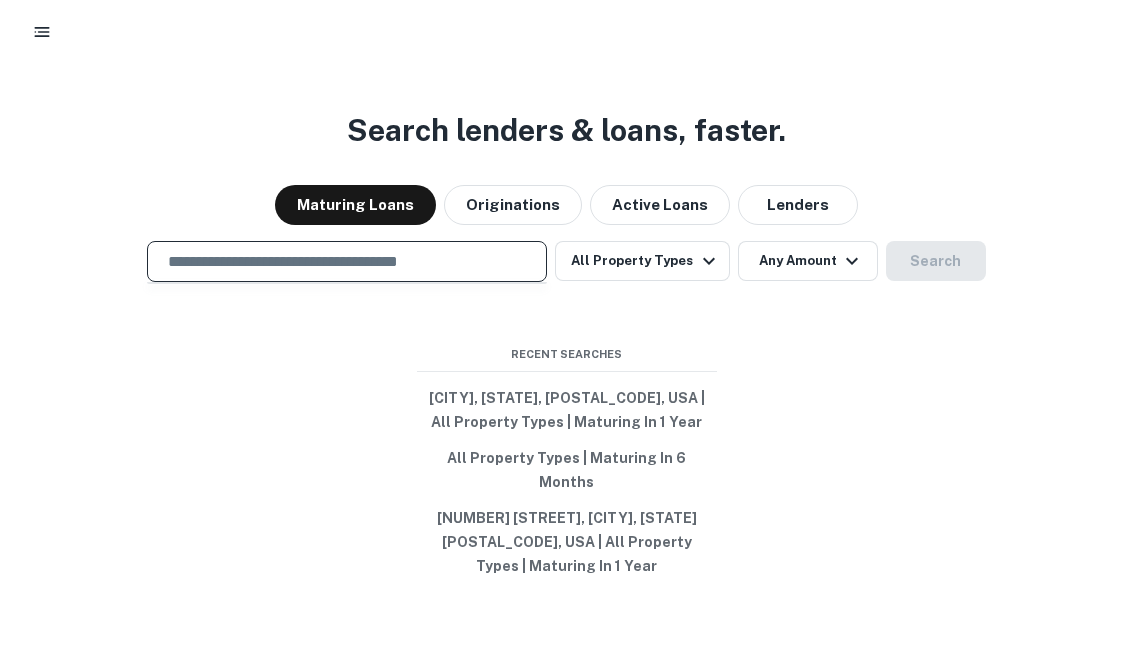 paste on "**********" 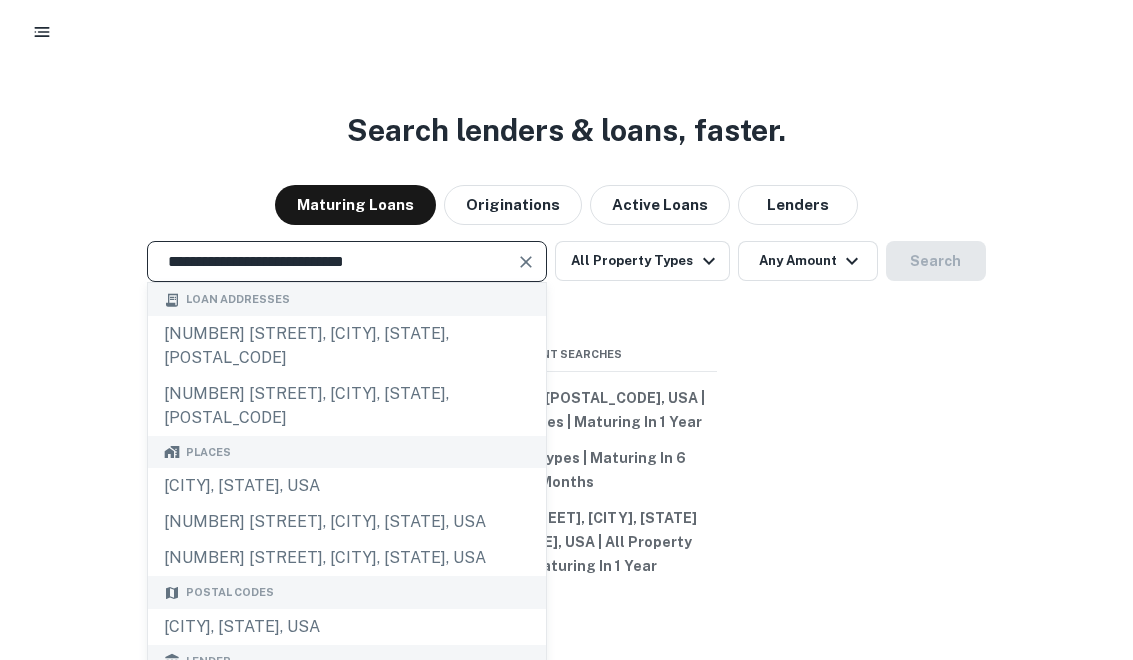 type on "**********" 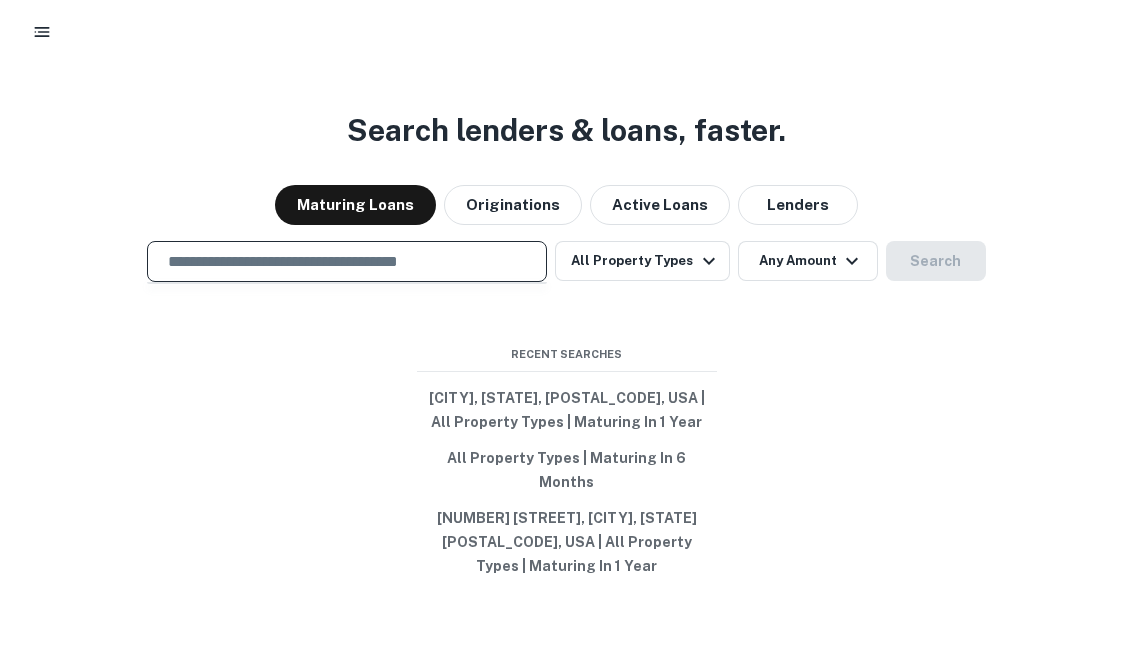 paste on "**********" 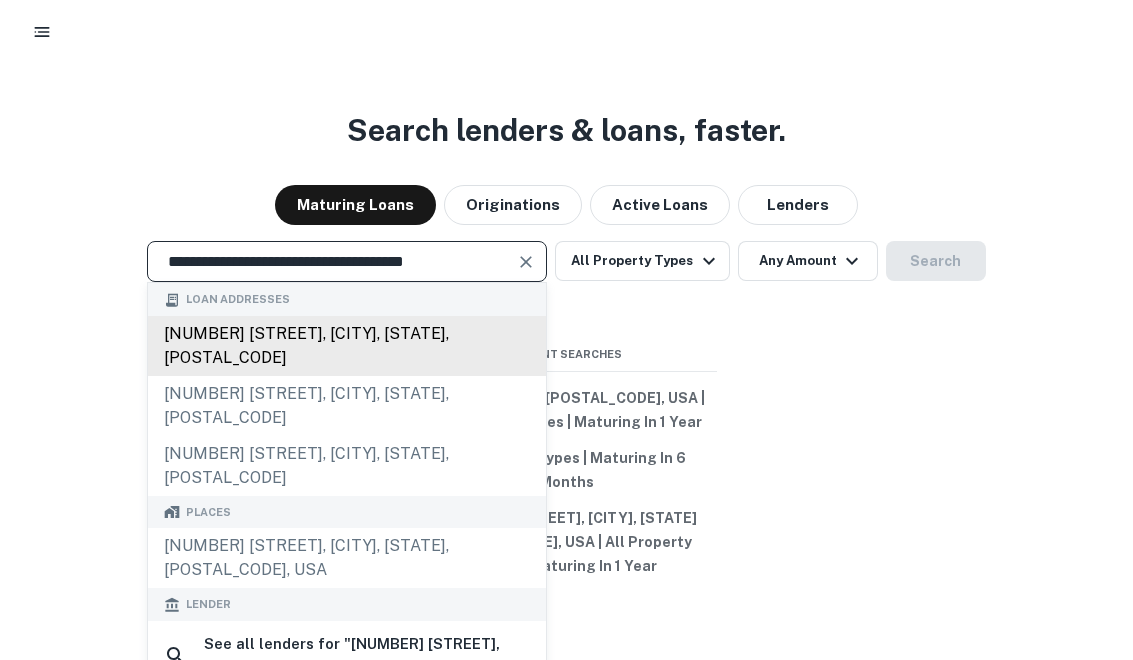 click on "[NUMBER] [STREET], [CITY], [STATE], [POSTAL_CODE]" at bounding box center [347, 346] 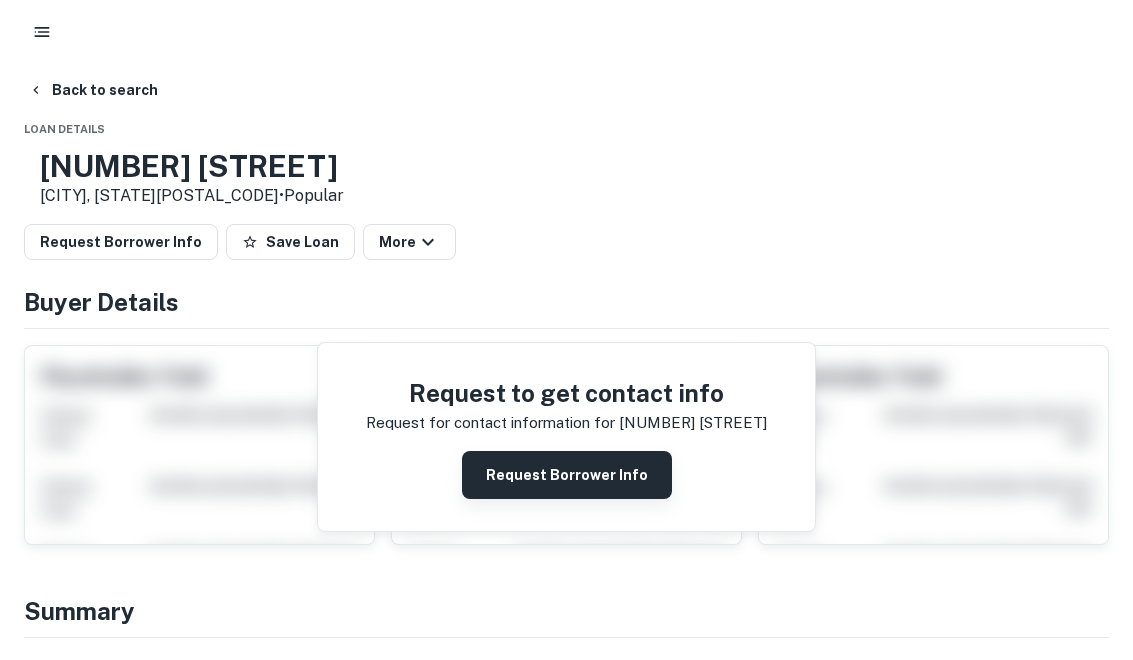 click on "Request Borrower Info" at bounding box center [567, 475] 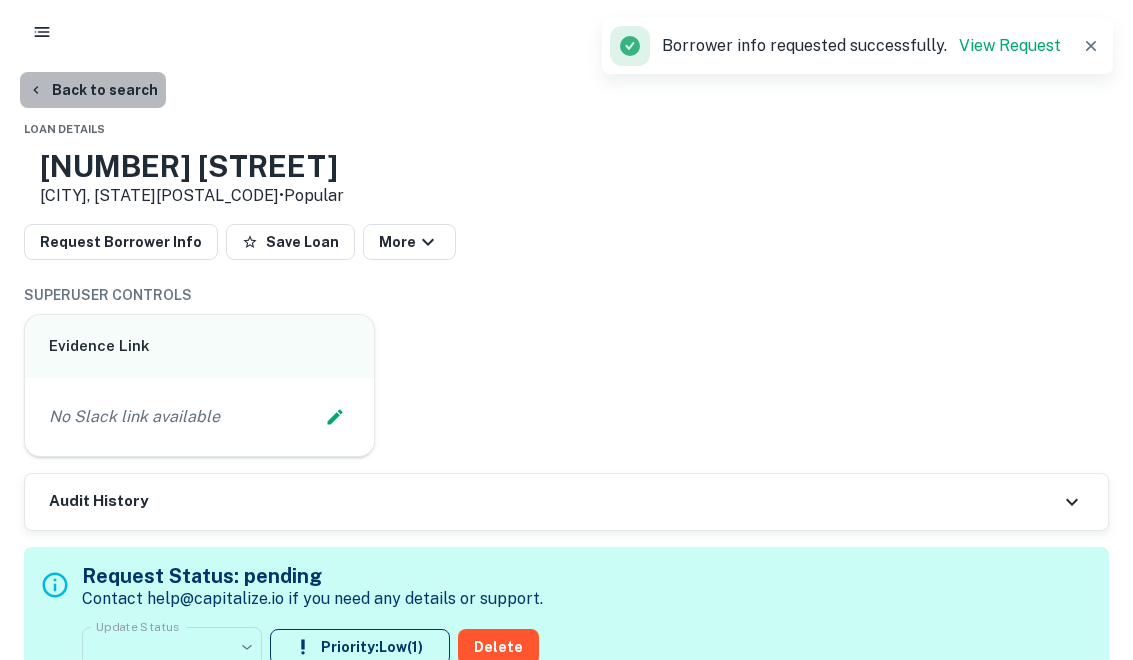 click on "Back to search" at bounding box center (93, 90) 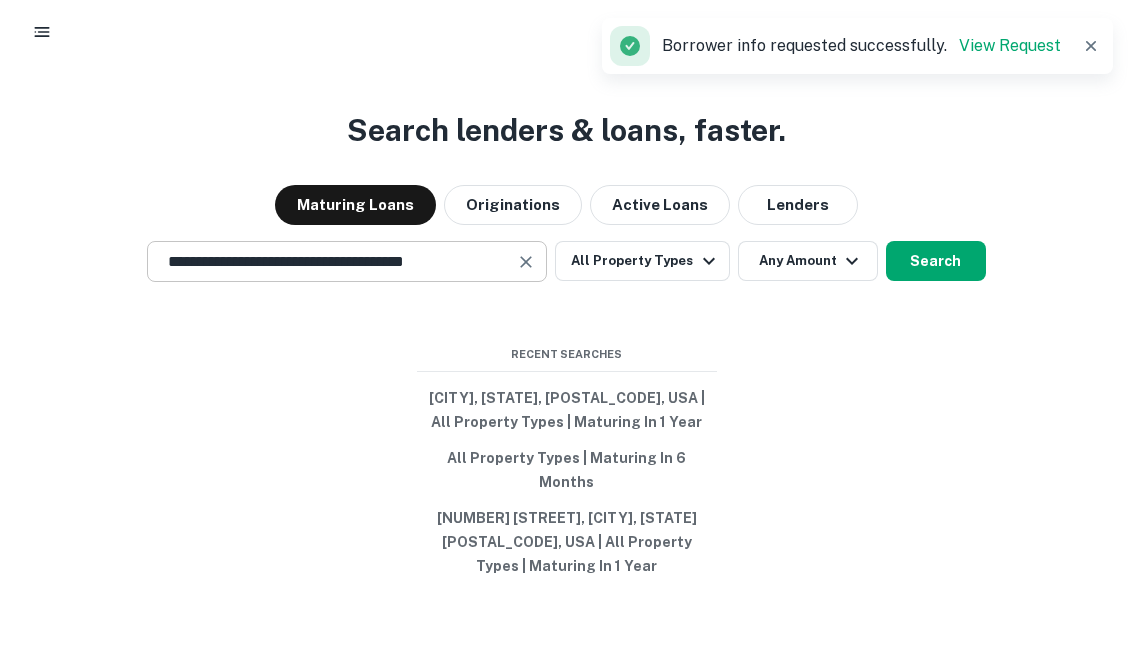 click at bounding box center (526, 262) 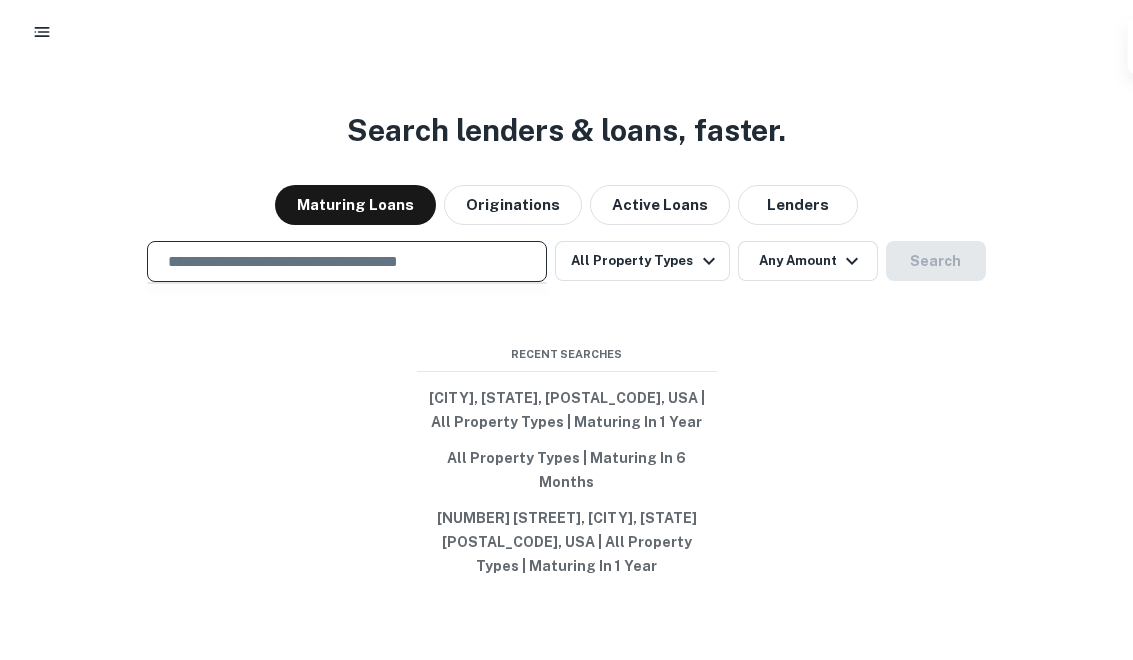 paste on "**********" 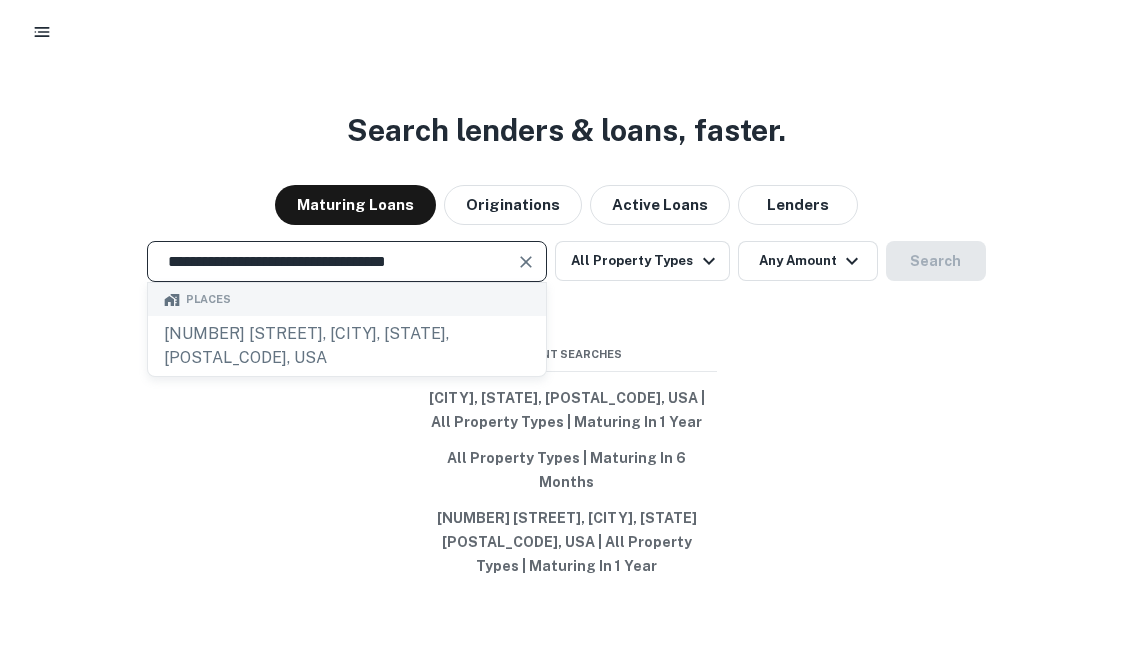 click on "**********" at bounding box center [332, 261] 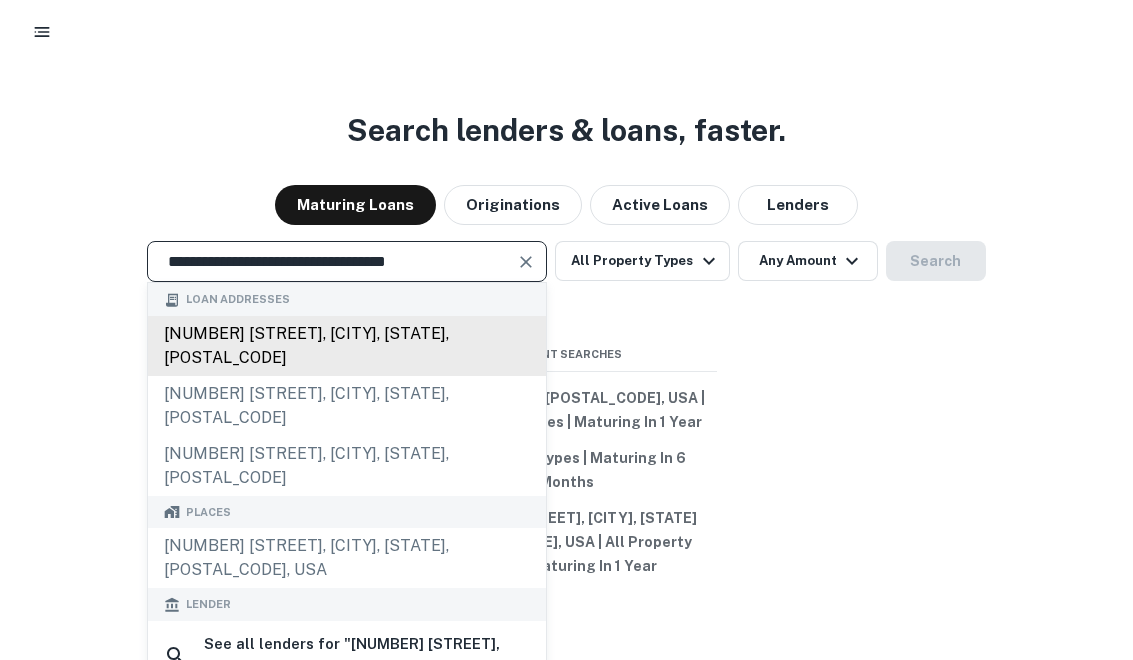 click on "1031 n murphy rd, murphy, tx, 75094" at bounding box center (347, 346) 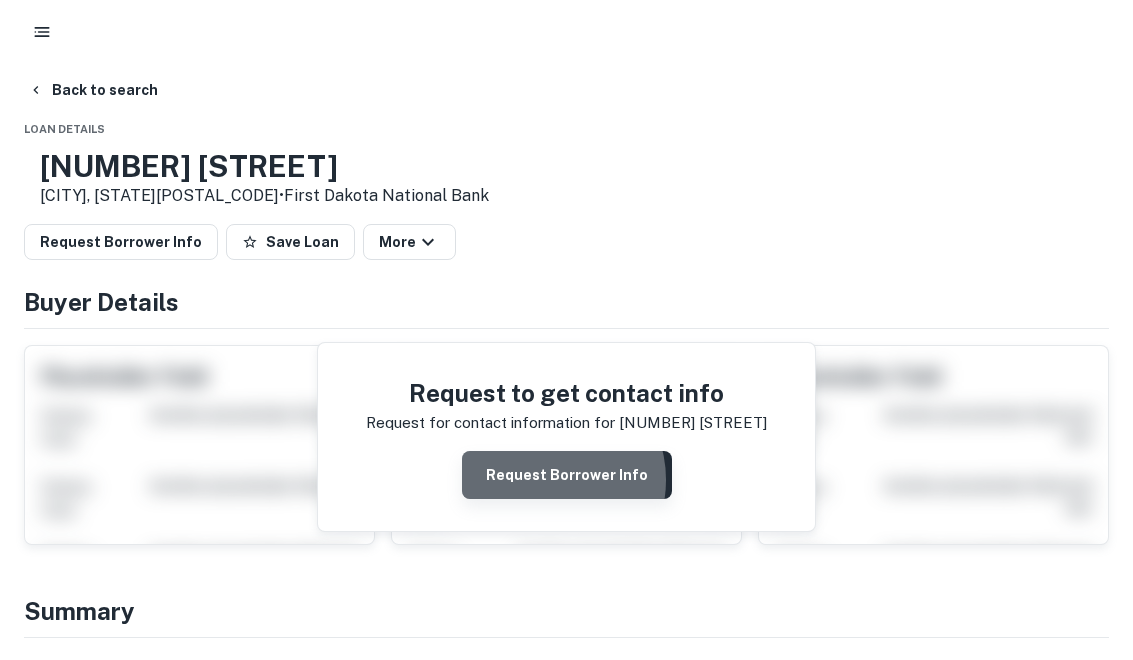 click on "Request Borrower Info" at bounding box center [567, 475] 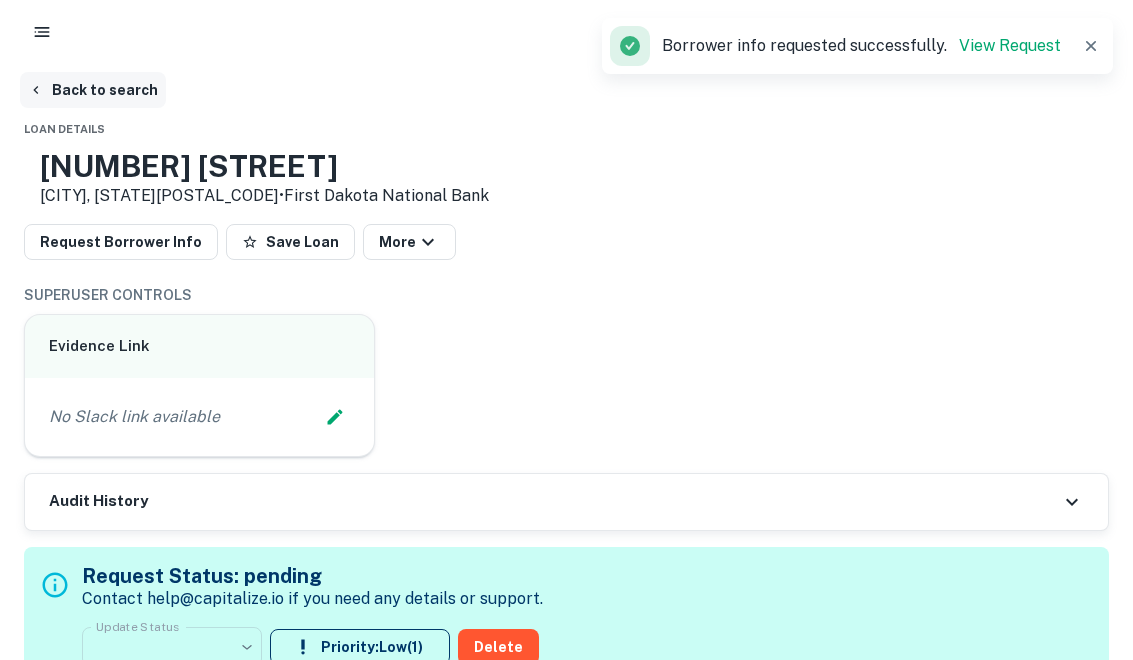 click on "Back to search" at bounding box center (93, 90) 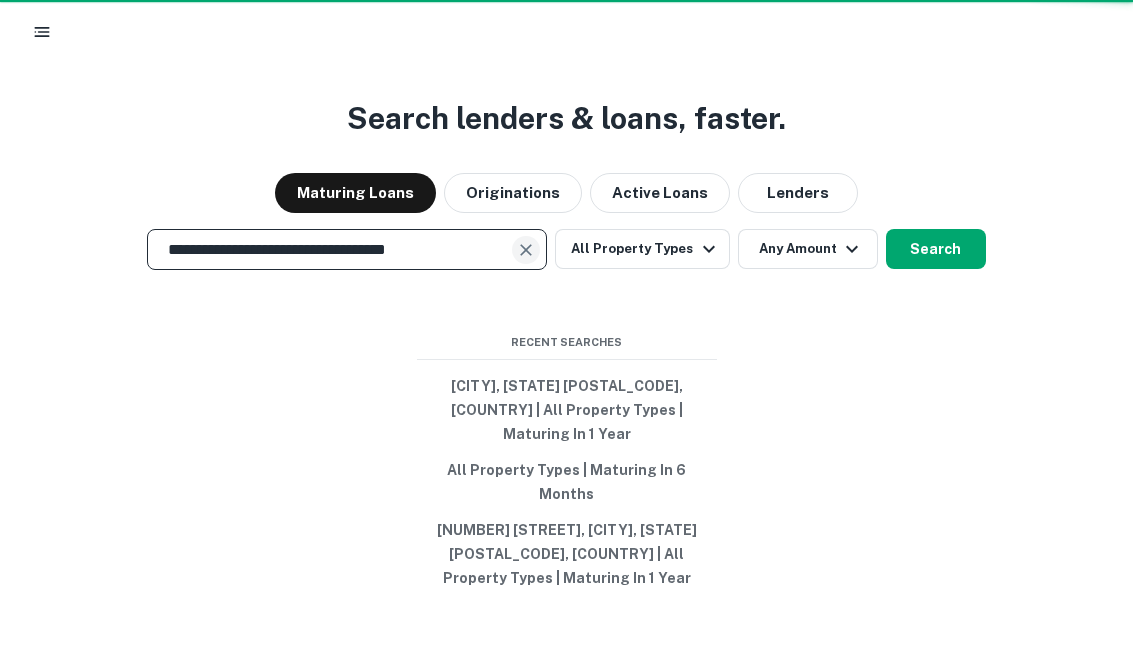 scroll, scrollTop: 0, scrollLeft: 0, axis: both 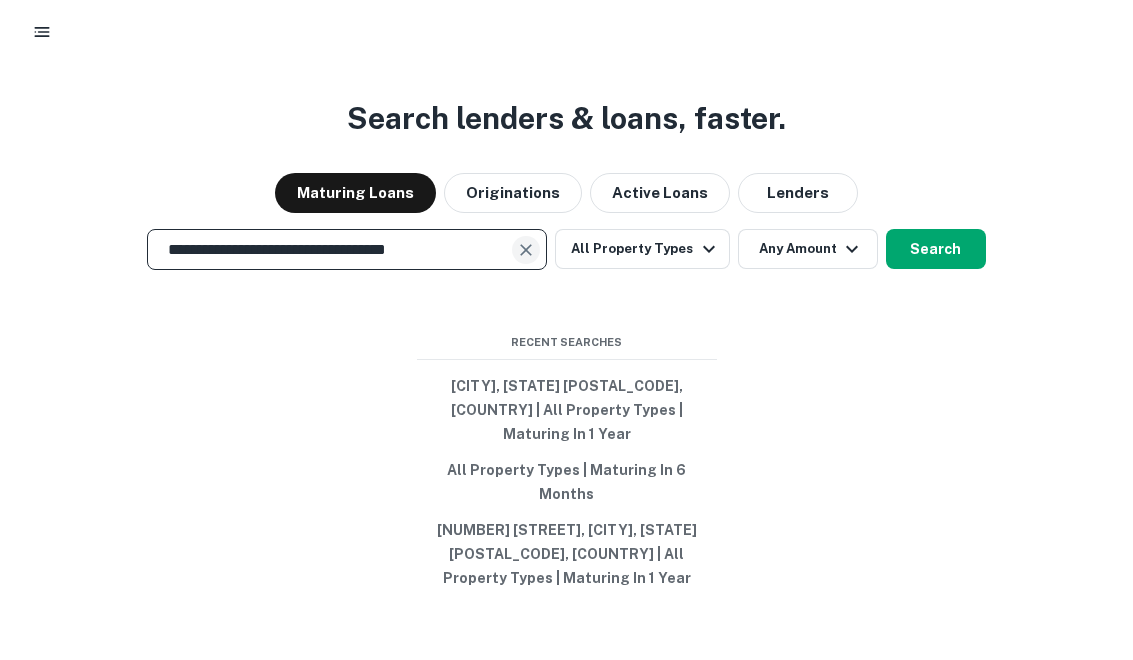 click at bounding box center (526, 250) 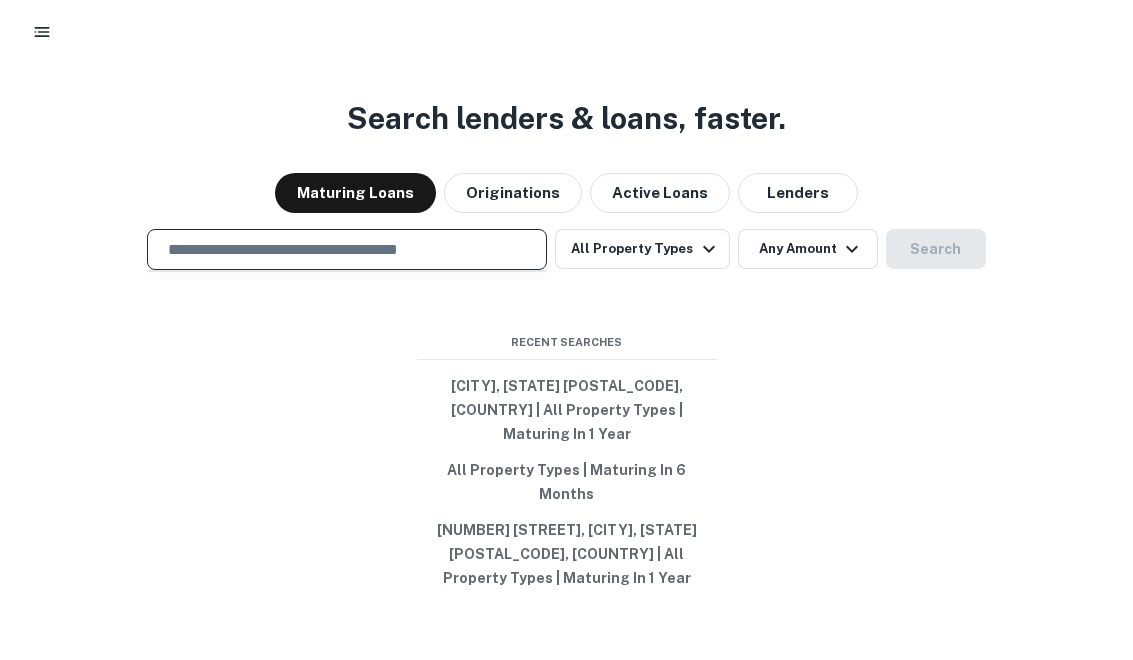paste on "**********" 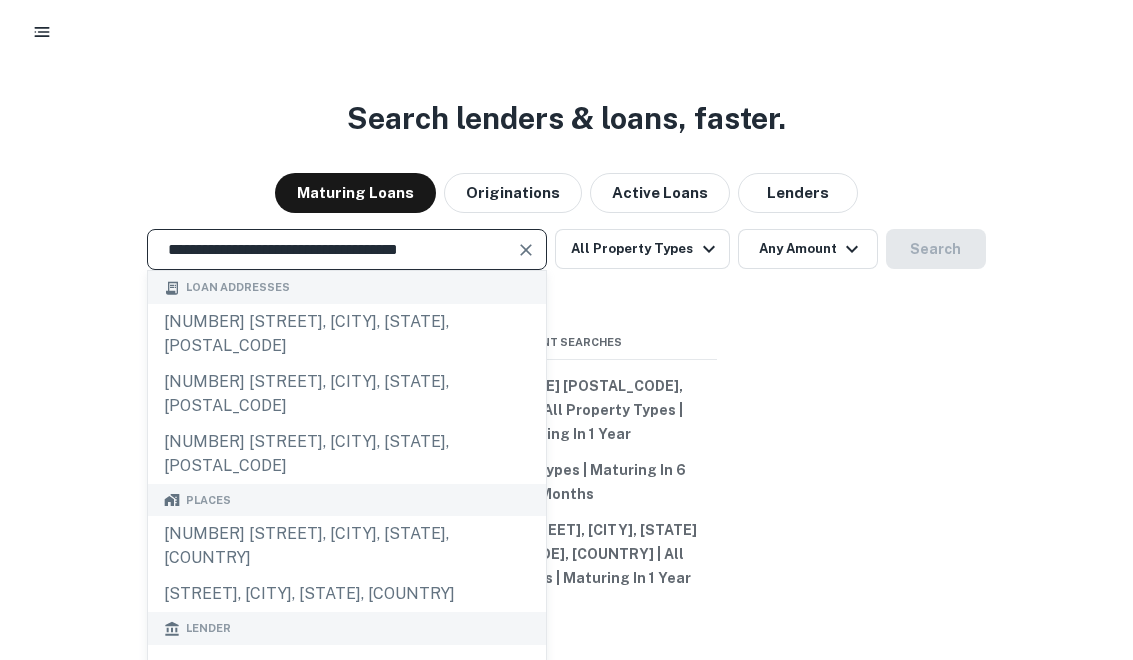 click at bounding box center [526, 250] 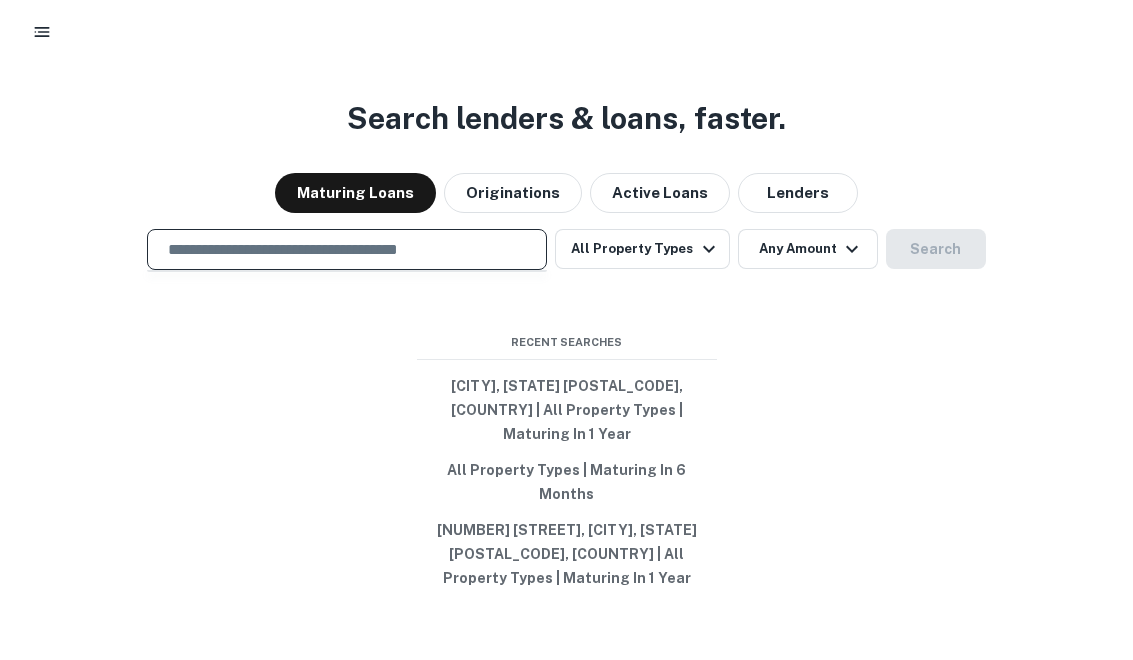 paste on "**********" 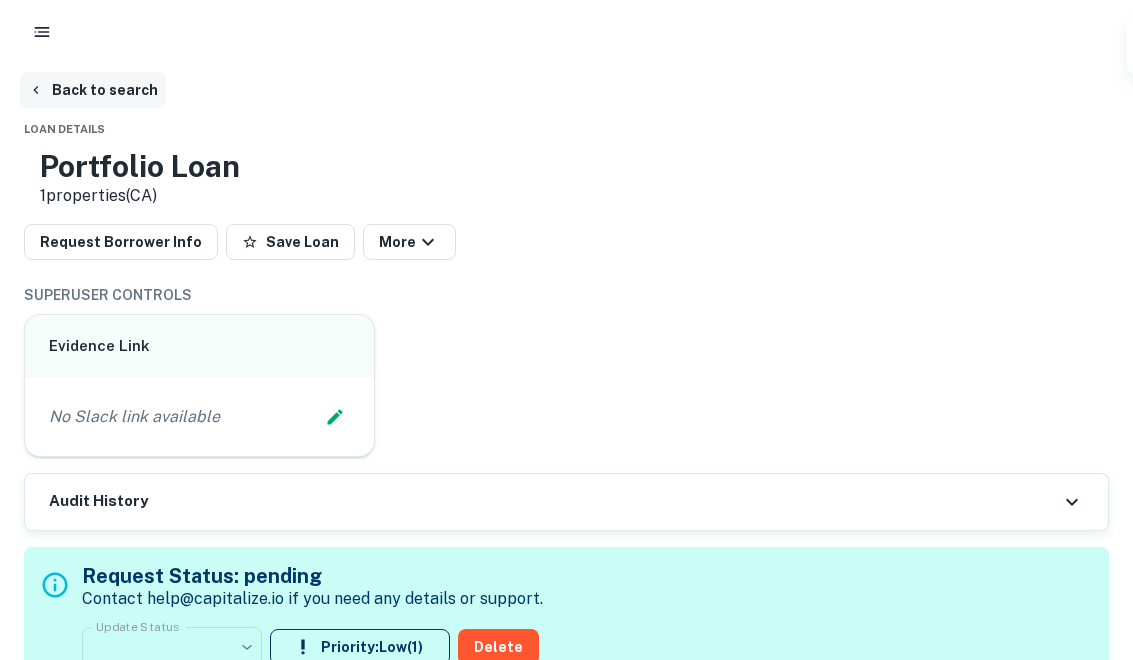 click on "Back to search" at bounding box center [93, 90] 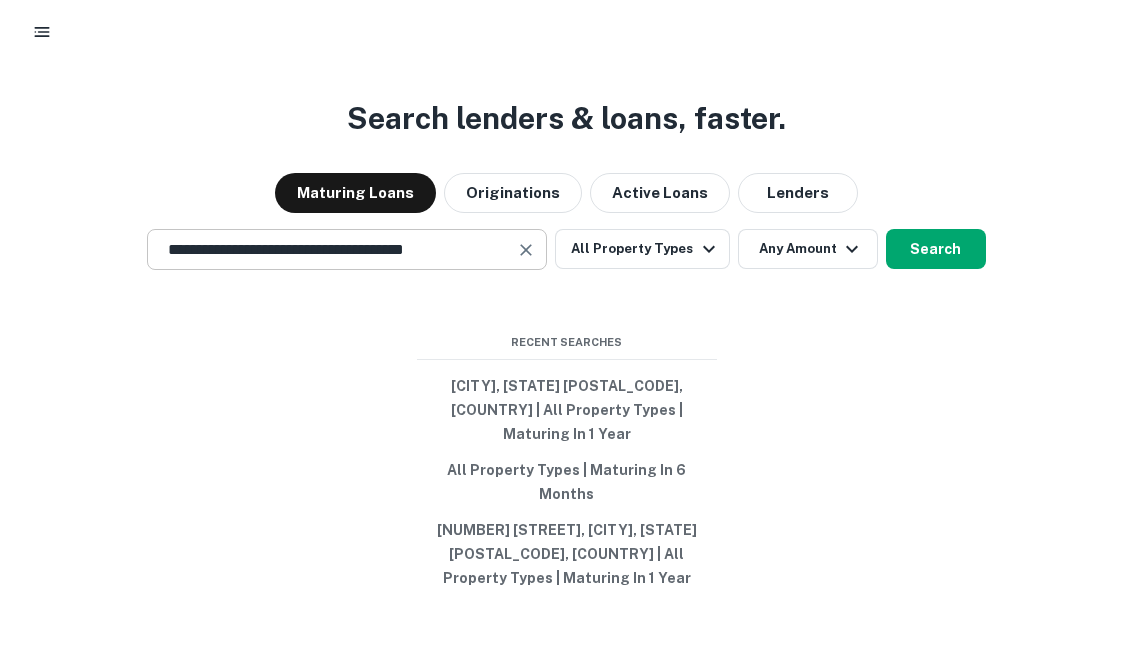 click at bounding box center (526, 250) 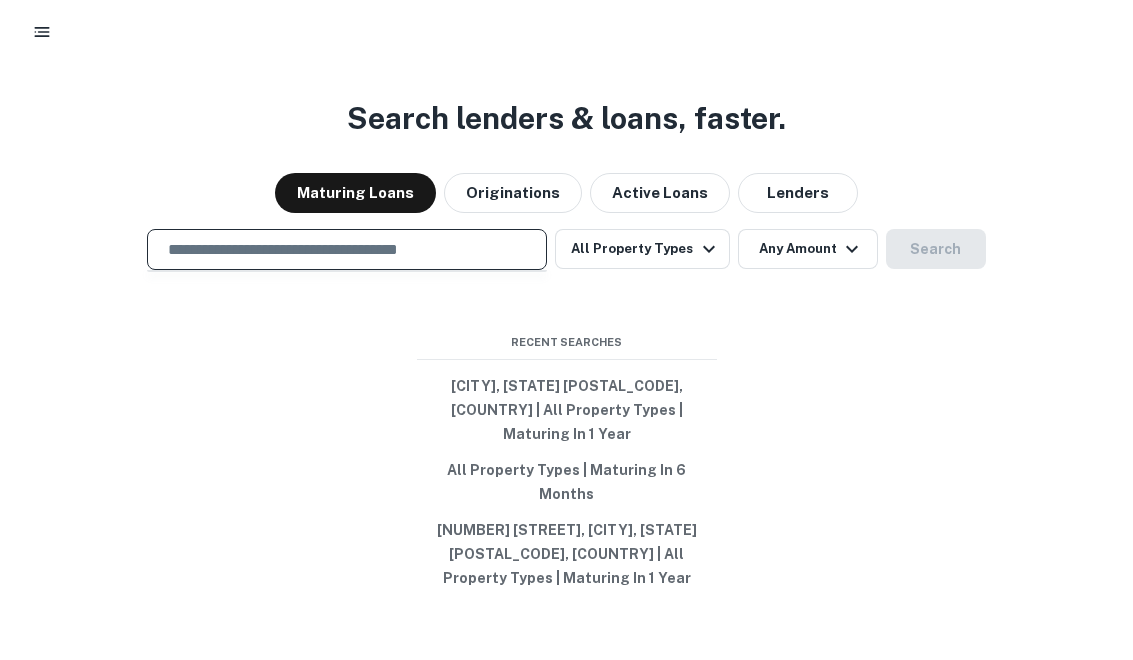 click at bounding box center [347, 249] 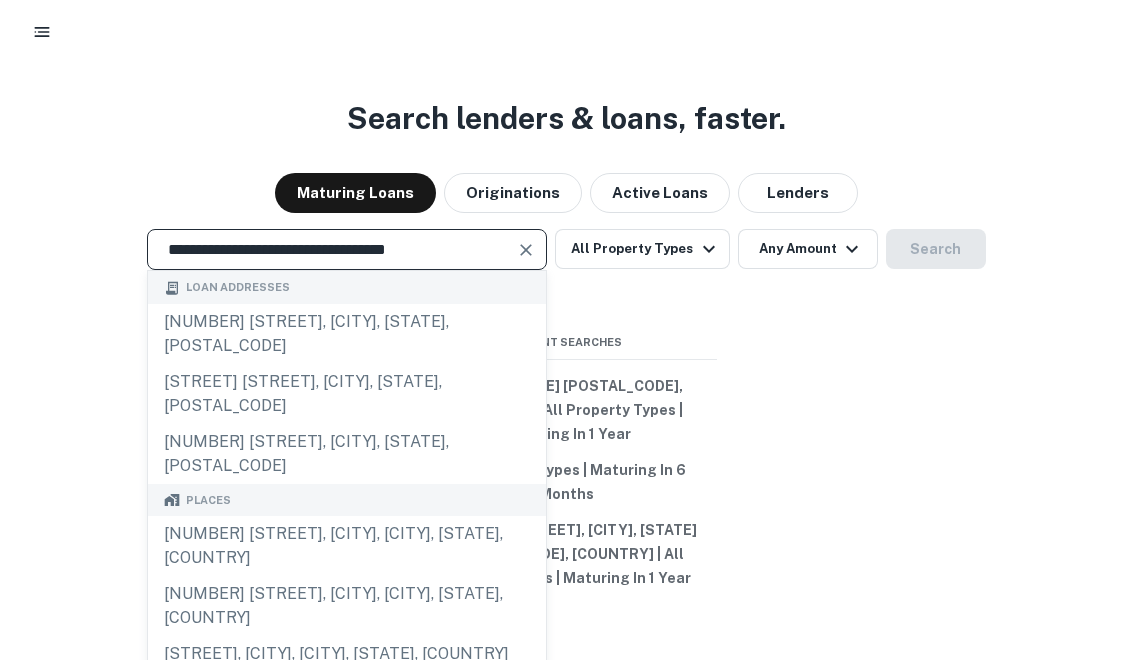 type on "**********" 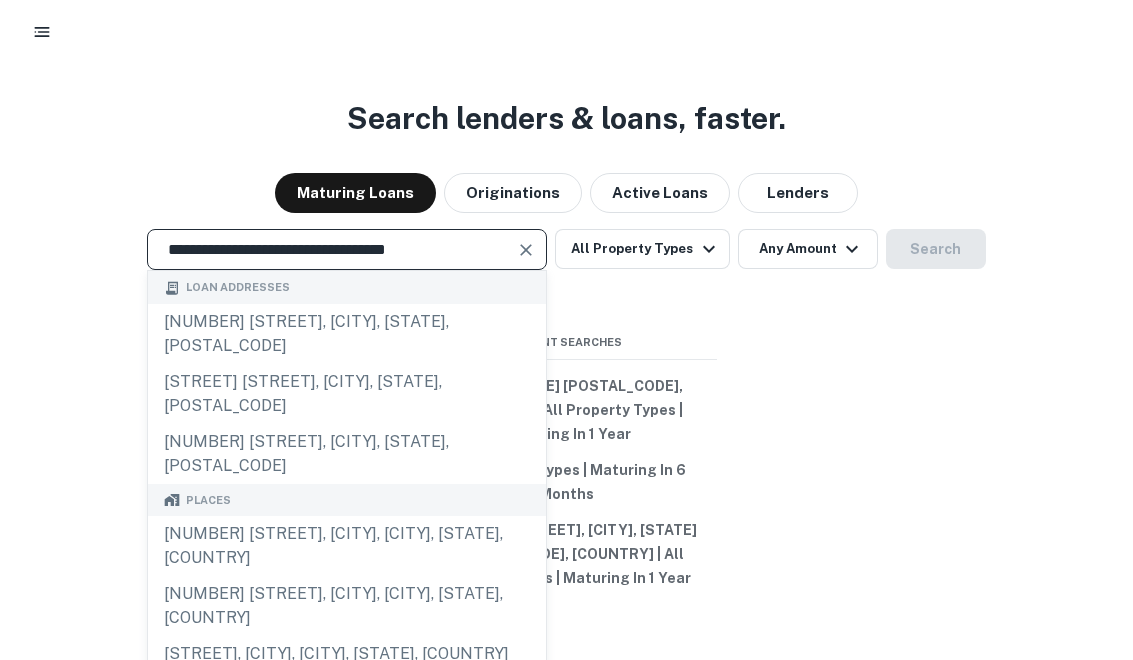 click at bounding box center (526, 250) 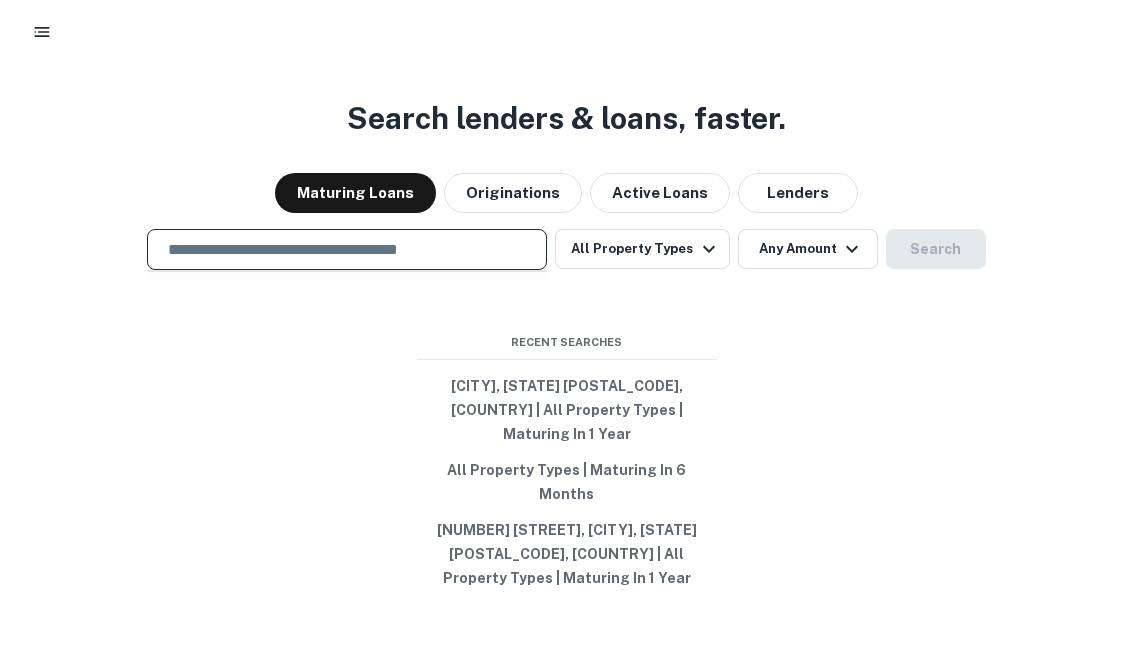 paste on "**********" 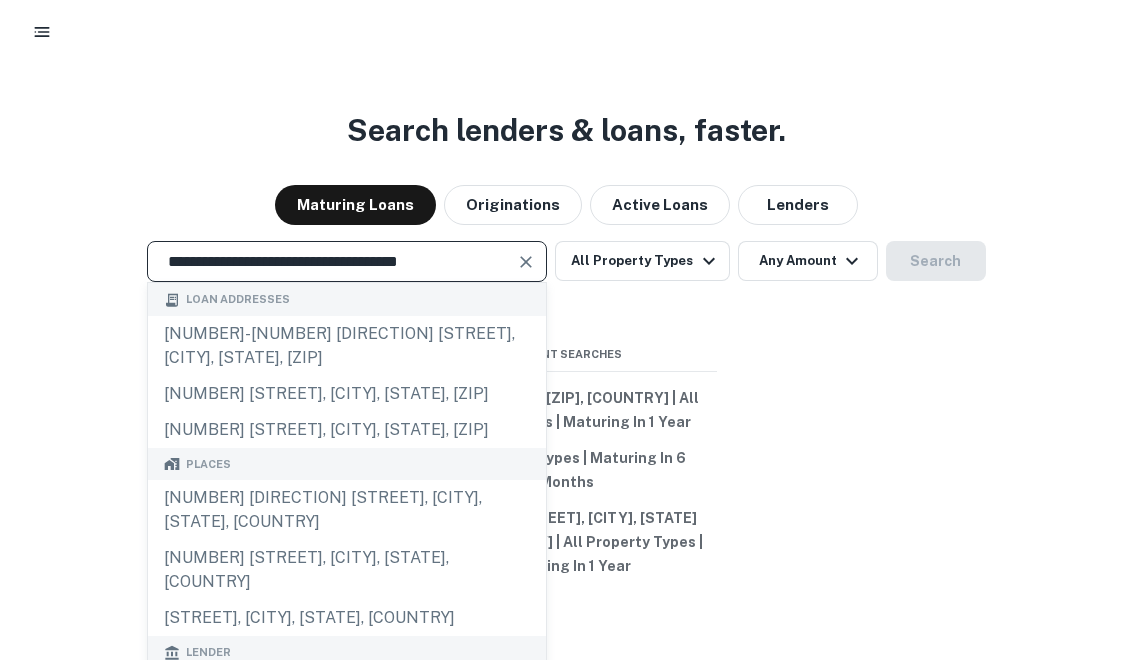 scroll, scrollTop: 0, scrollLeft: 0, axis: both 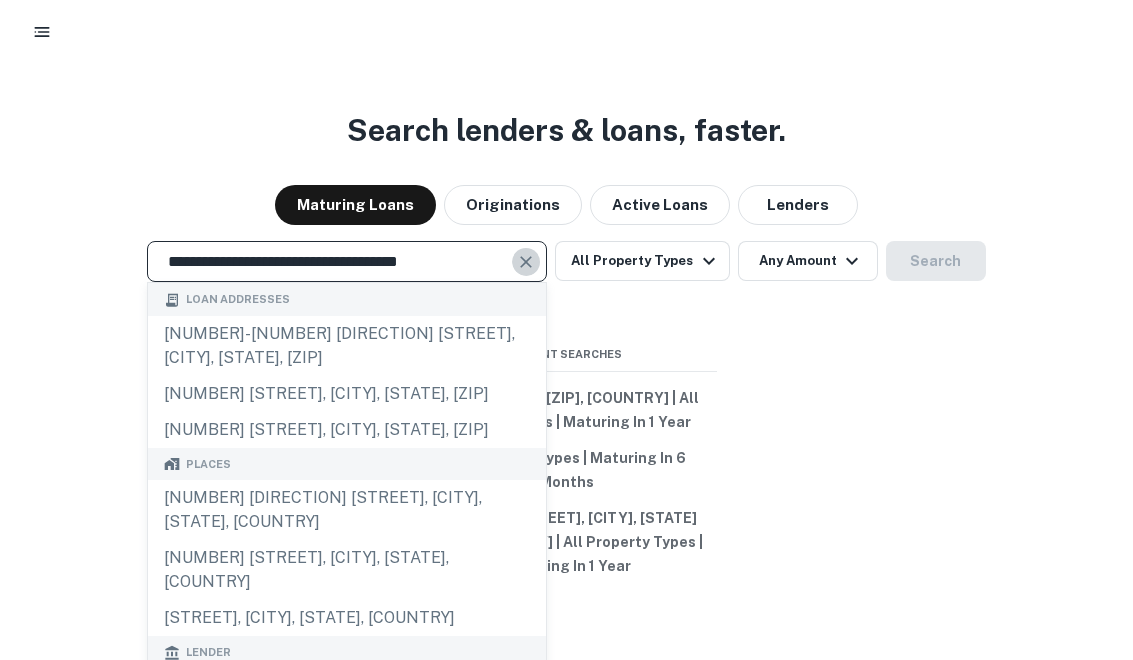 click at bounding box center (527, 262) 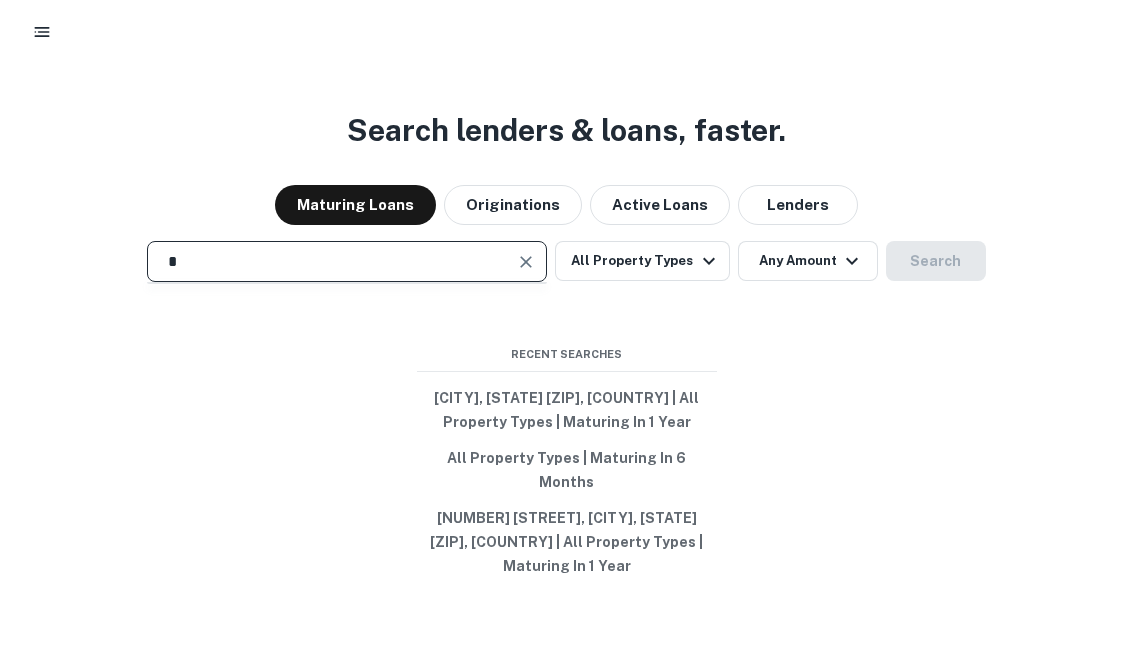 paste on "**********" 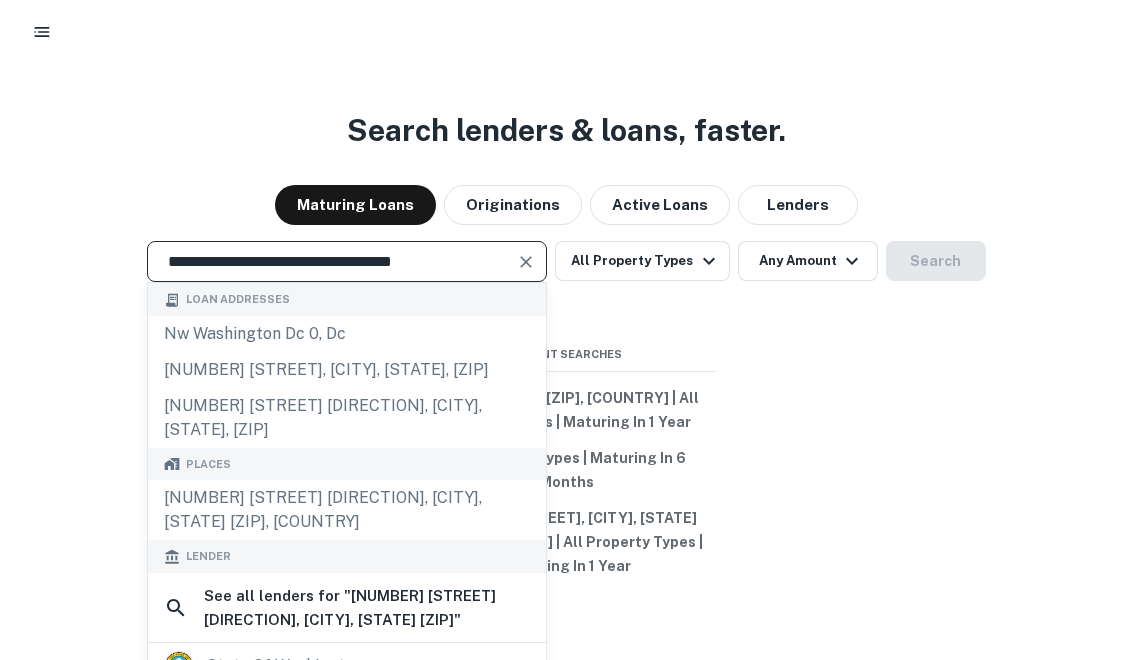 click on "**********" at bounding box center (332, 261) 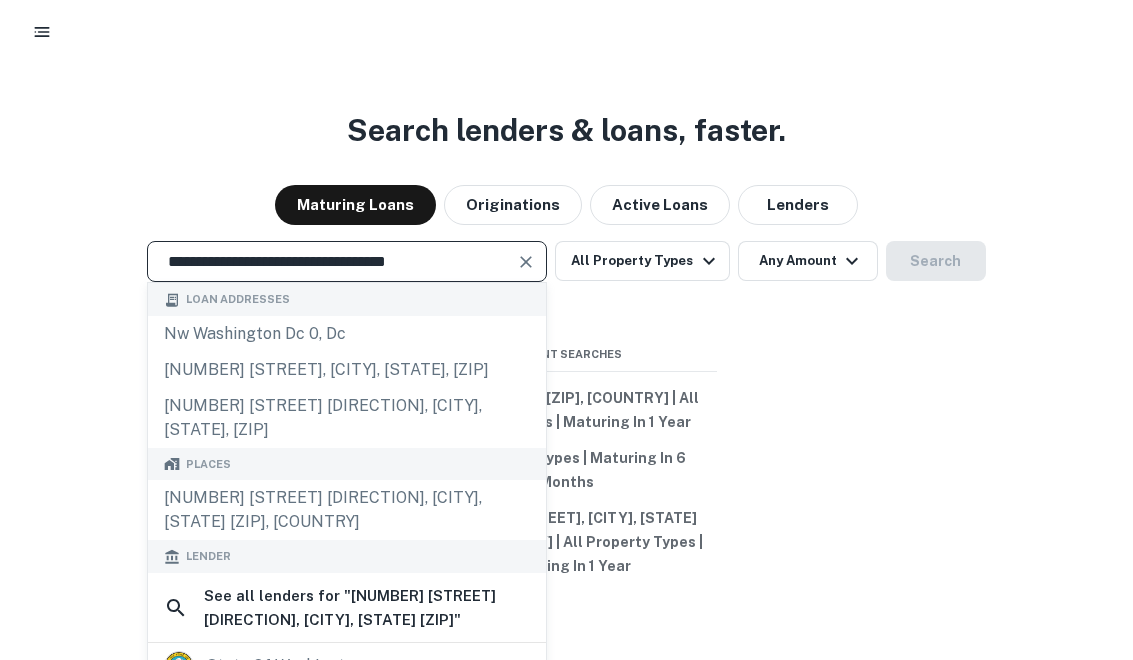 click at bounding box center (526, 262) 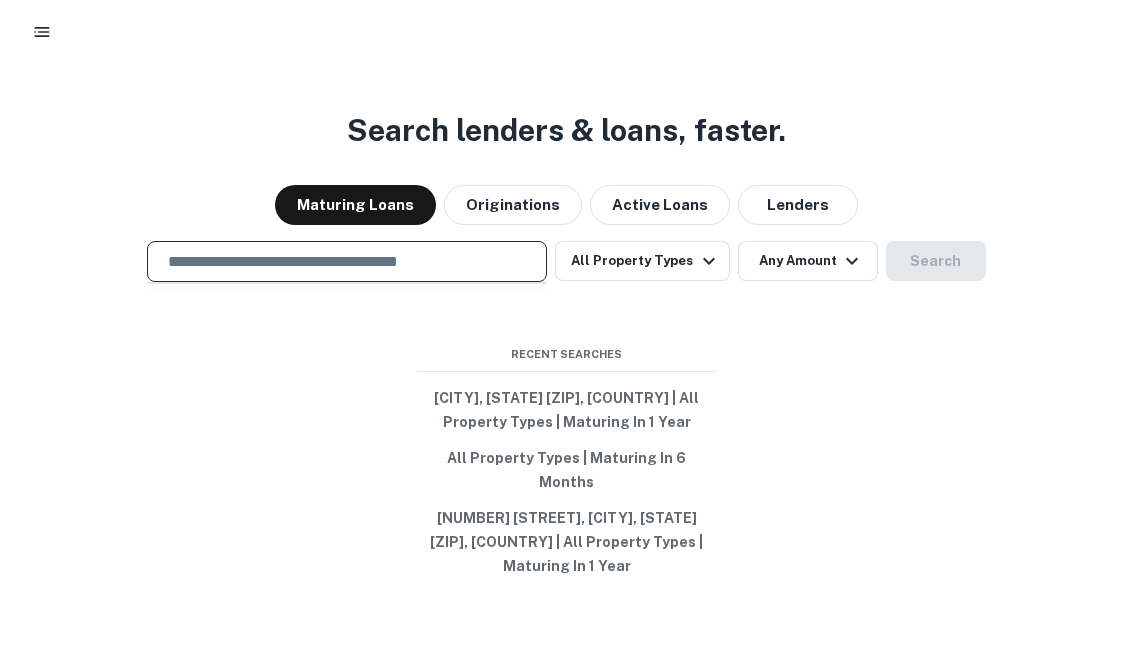 paste on "**********" 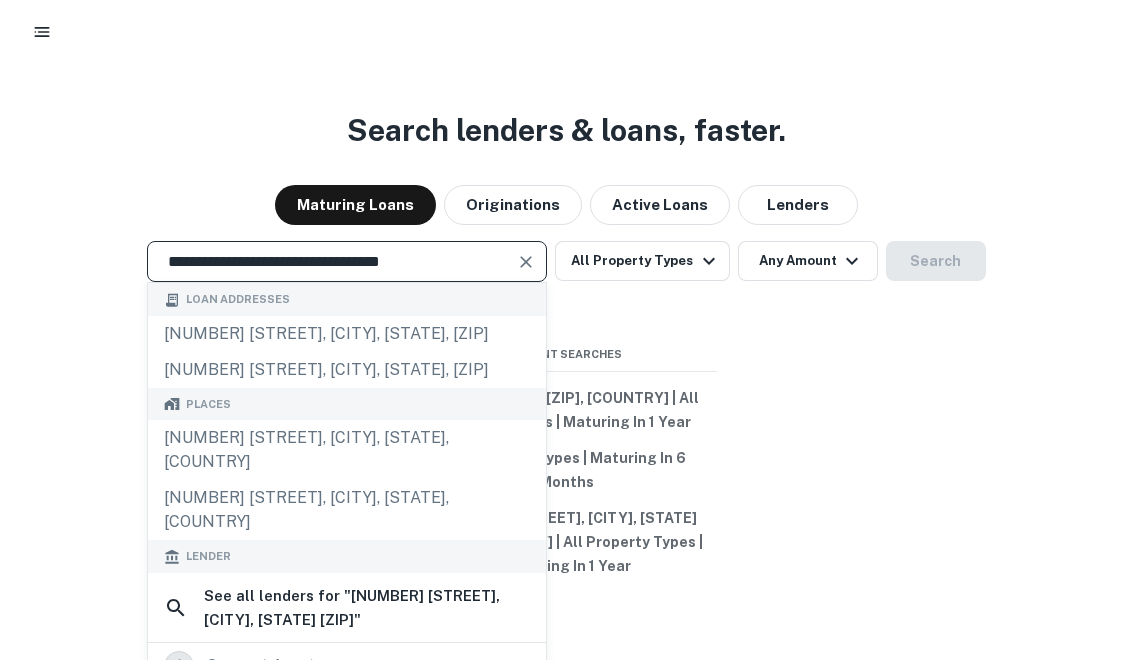 type on "**********" 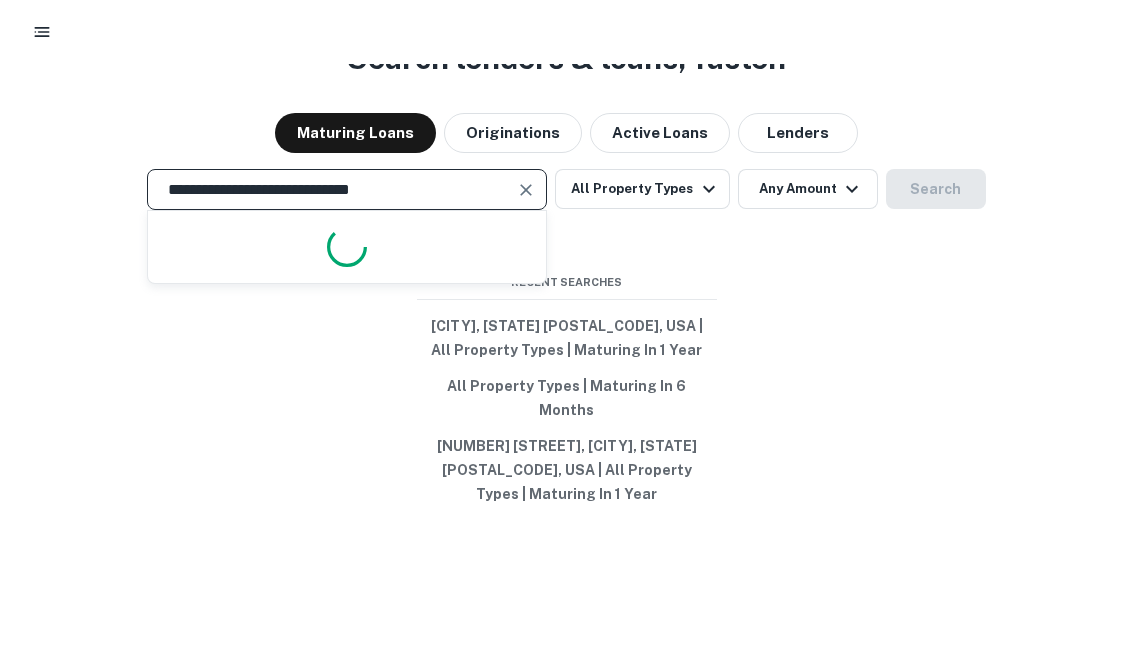 scroll, scrollTop: 72, scrollLeft: 0, axis: vertical 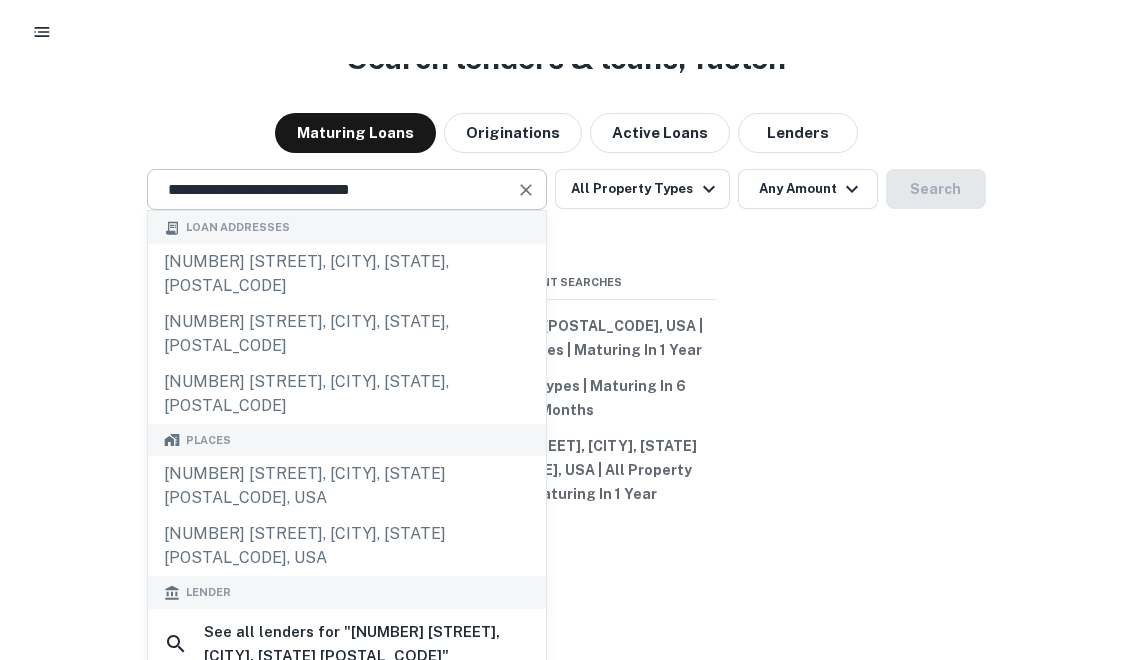 click at bounding box center (527, 190) 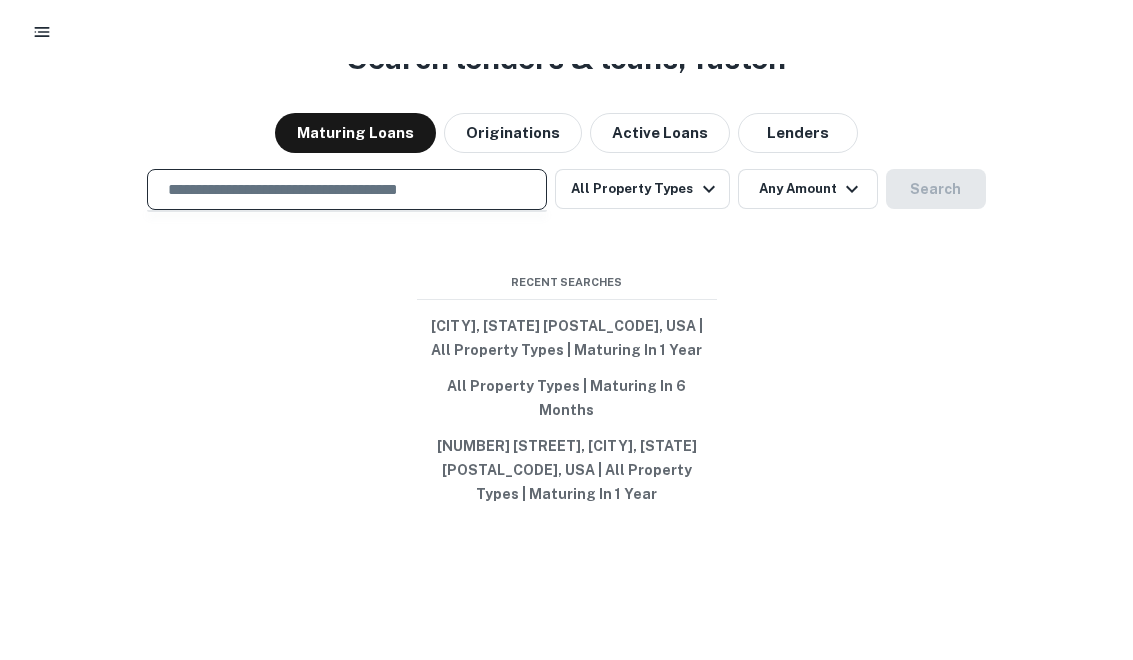 paste on "**********" 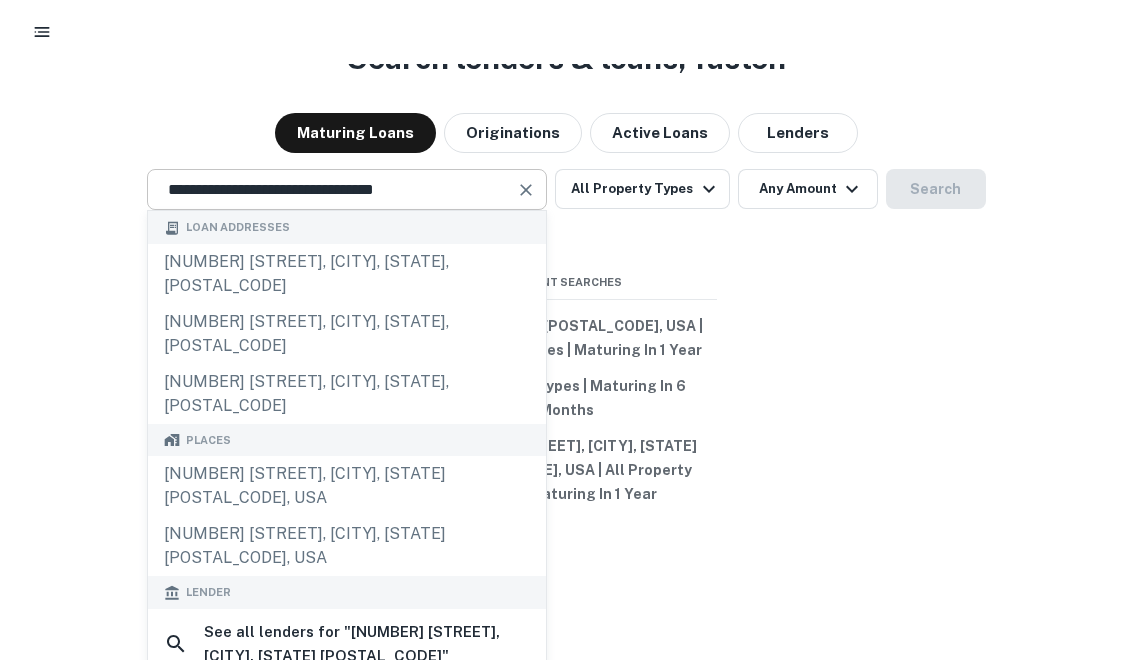 click at bounding box center (526, 190) 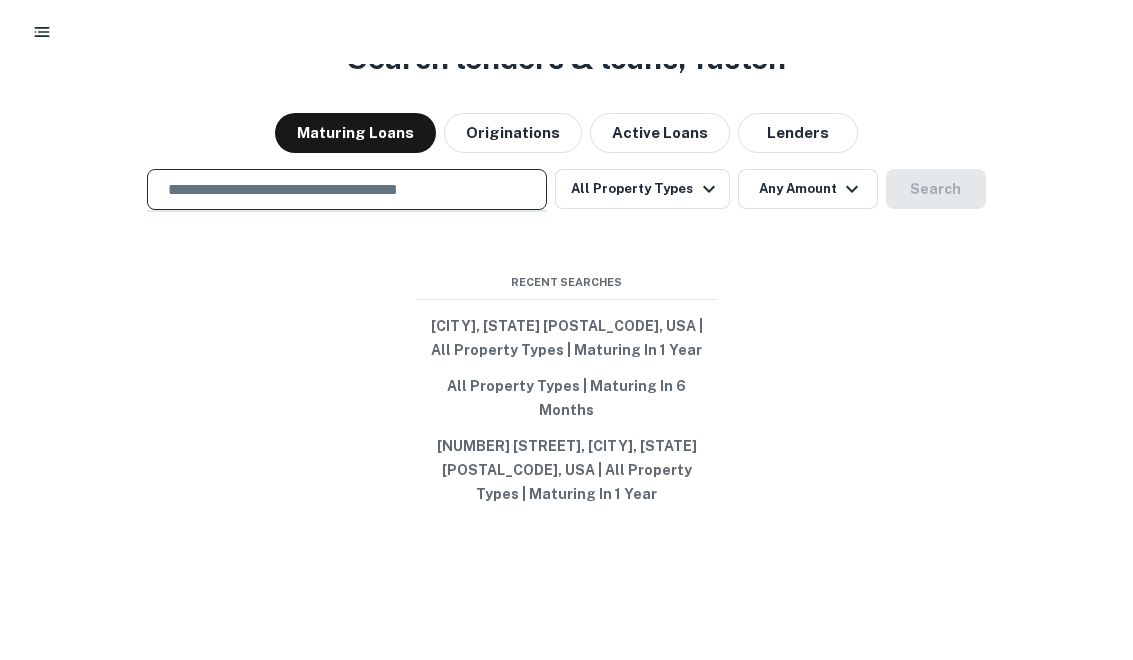 paste on "**********" 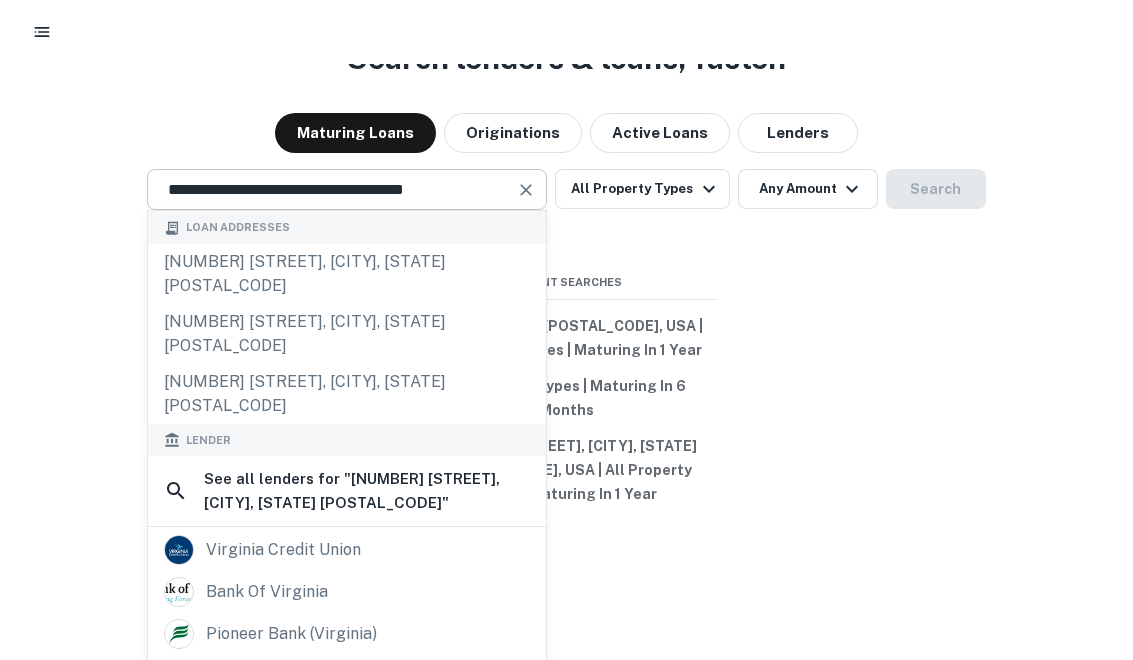 click at bounding box center [526, 190] 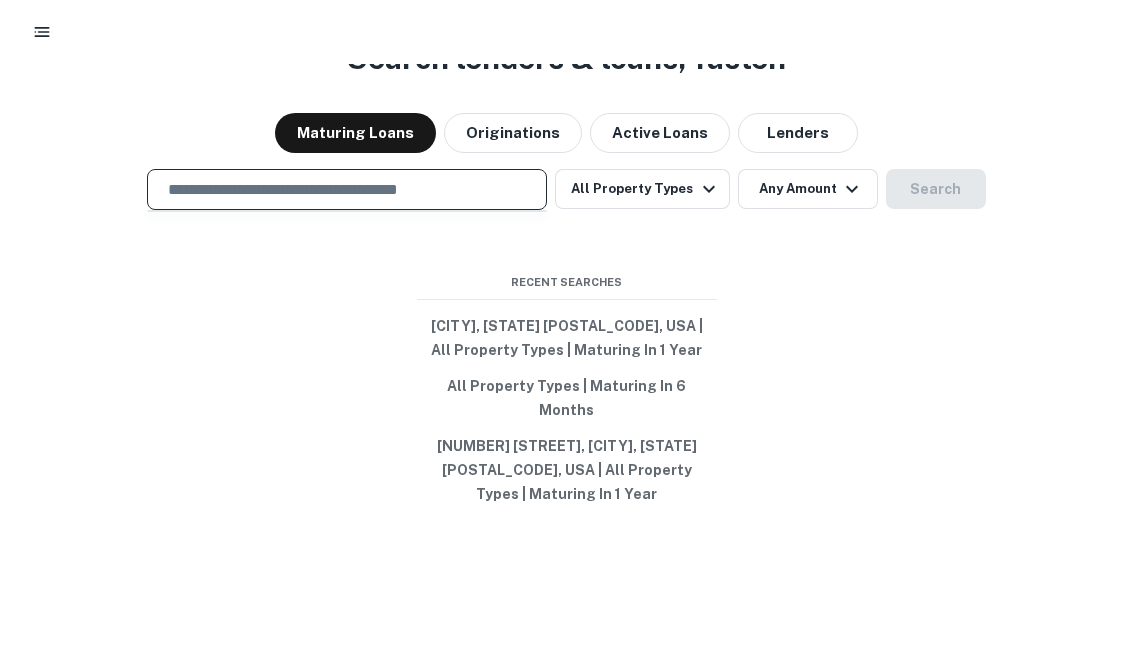 paste on "**********" 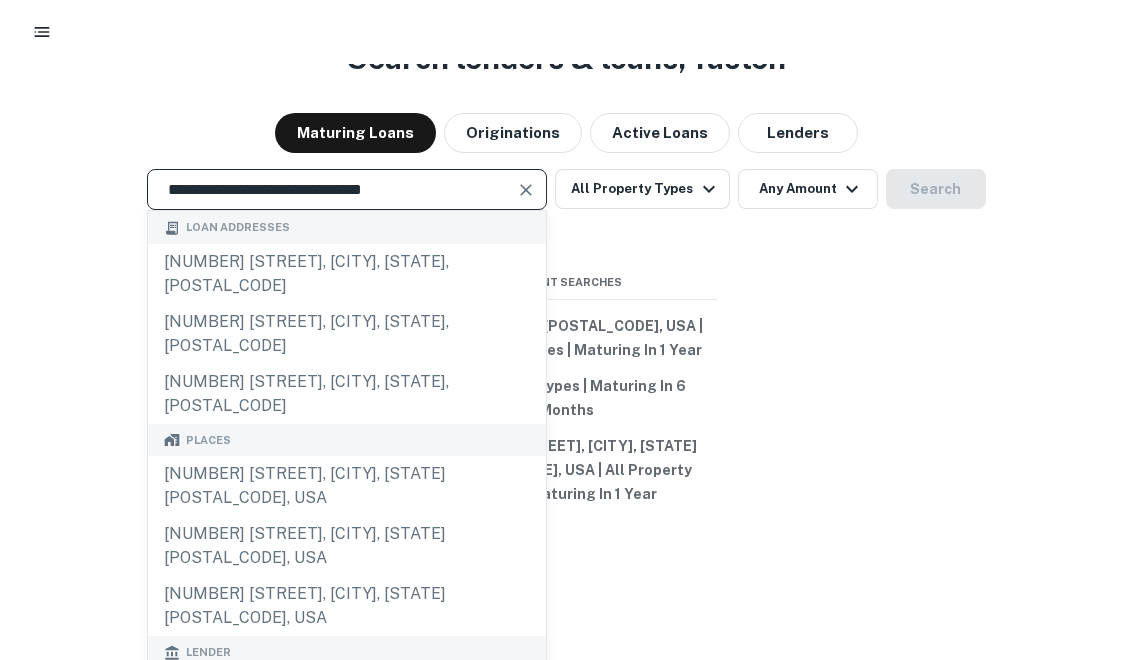 click at bounding box center [526, 190] 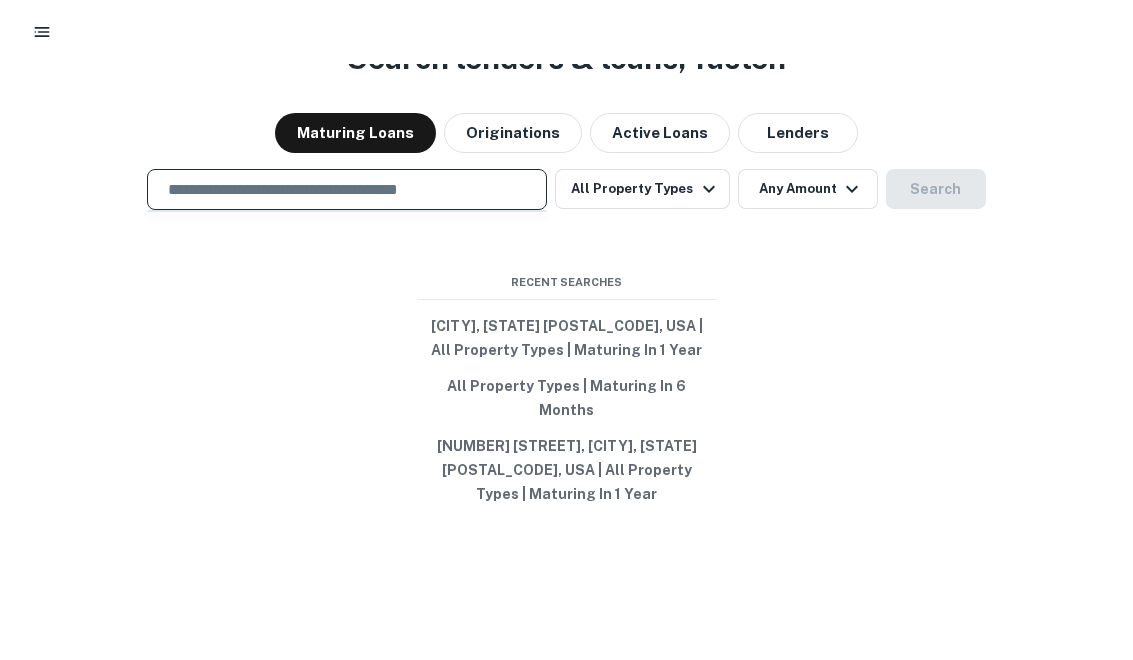 paste on "**********" 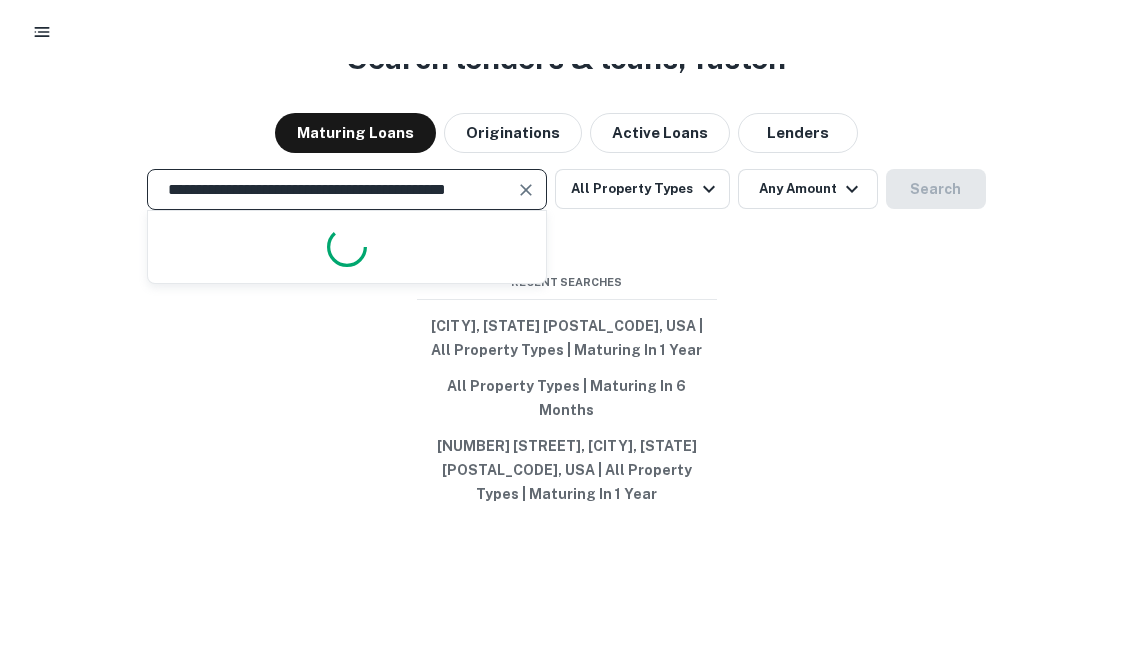 scroll, scrollTop: 0, scrollLeft: 45, axis: horizontal 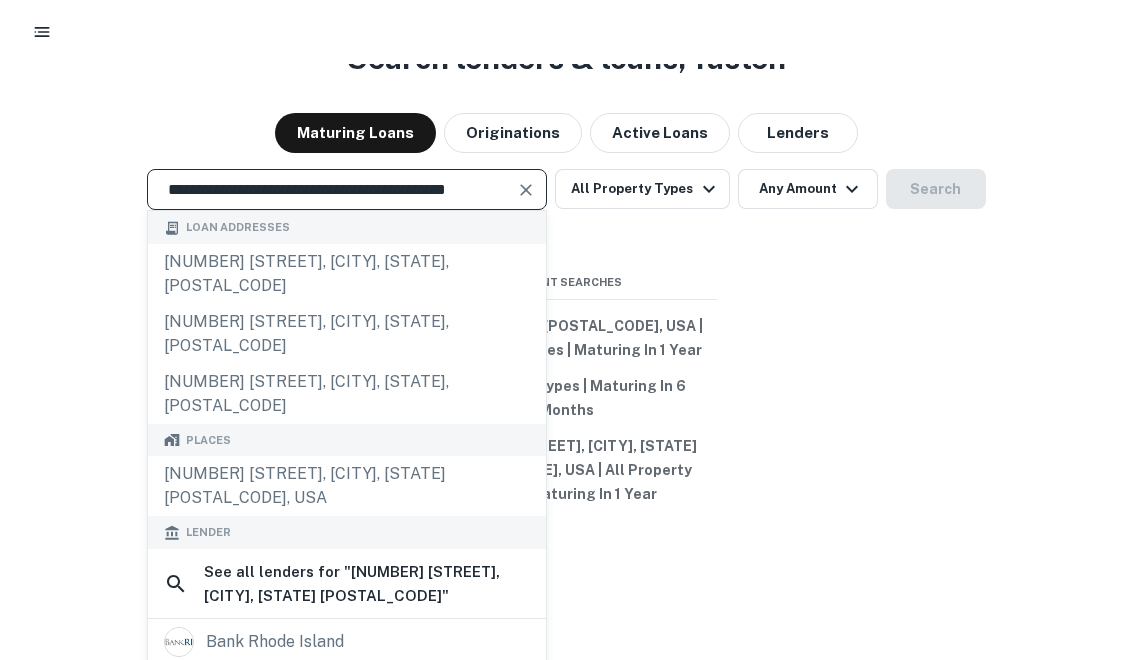 click on "**********" at bounding box center [332, 189] 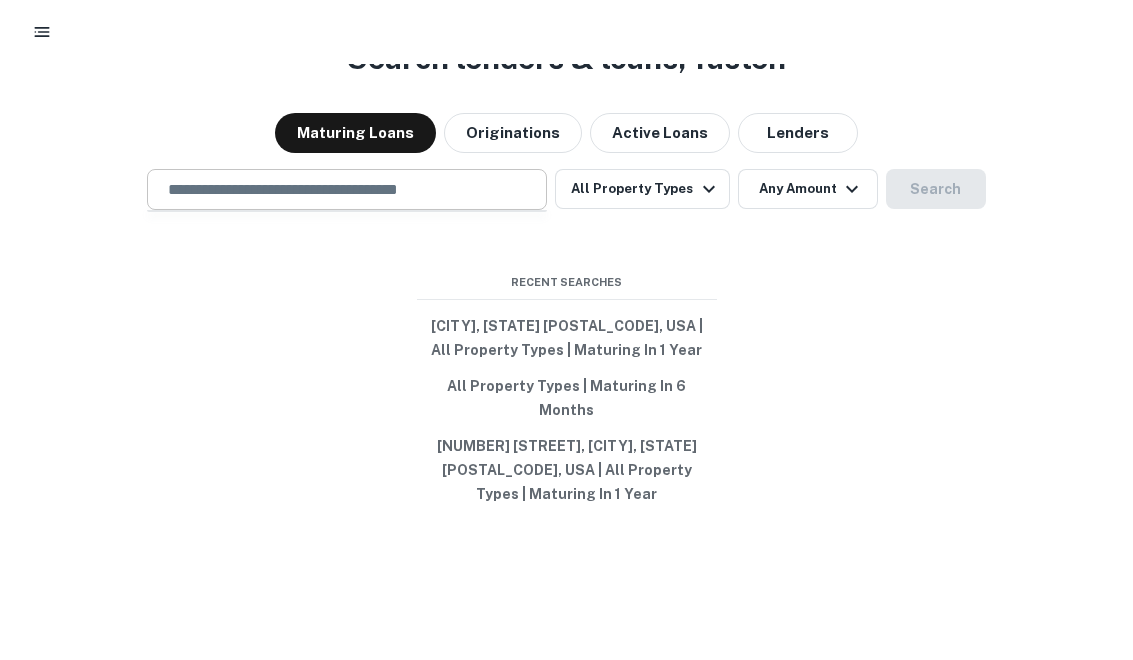 click at bounding box center [347, 189] 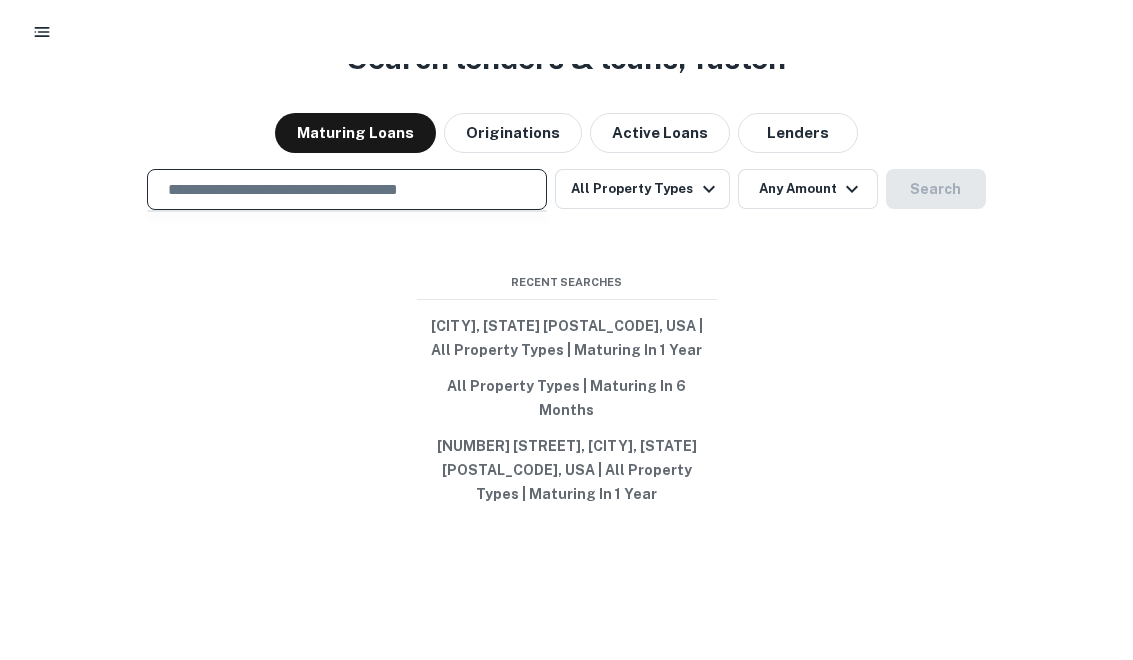 paste on "**********" 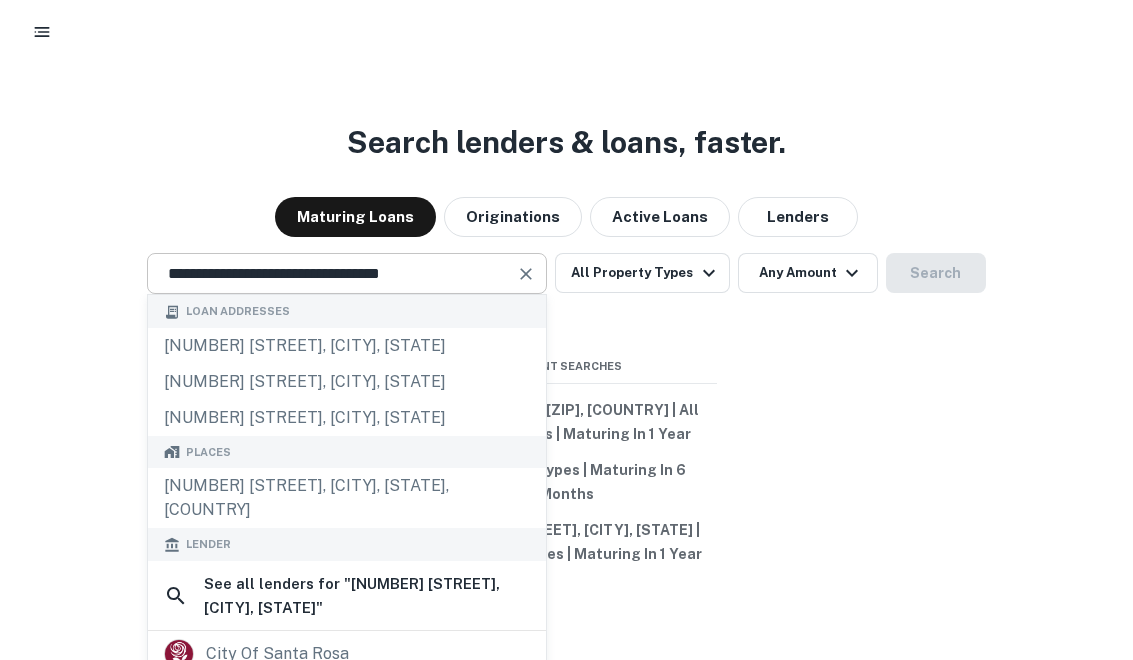 click at bounding box center [527, 274] 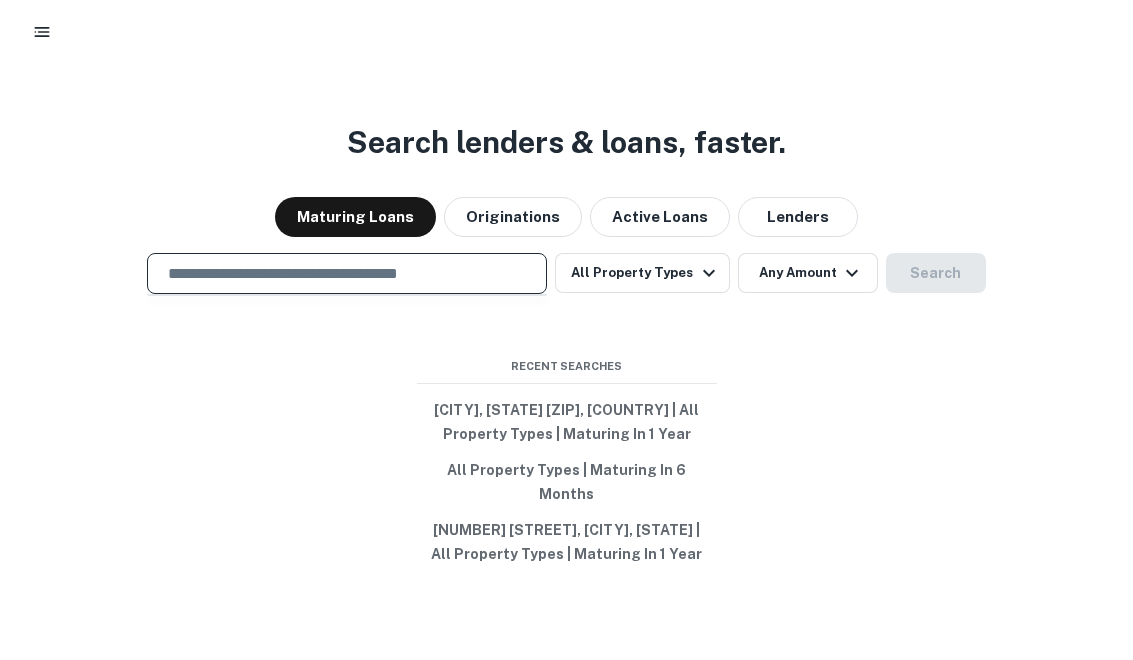 paste on "**********" 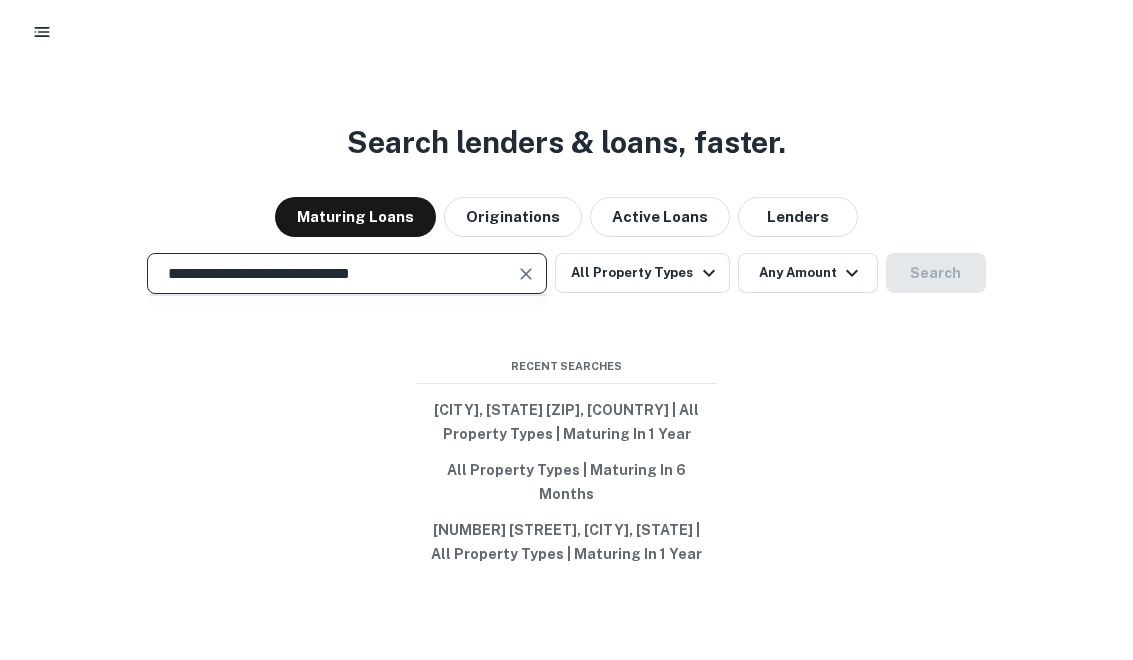 scroll, scrollTop: 72, scrollLeft: 0, axis: vertical 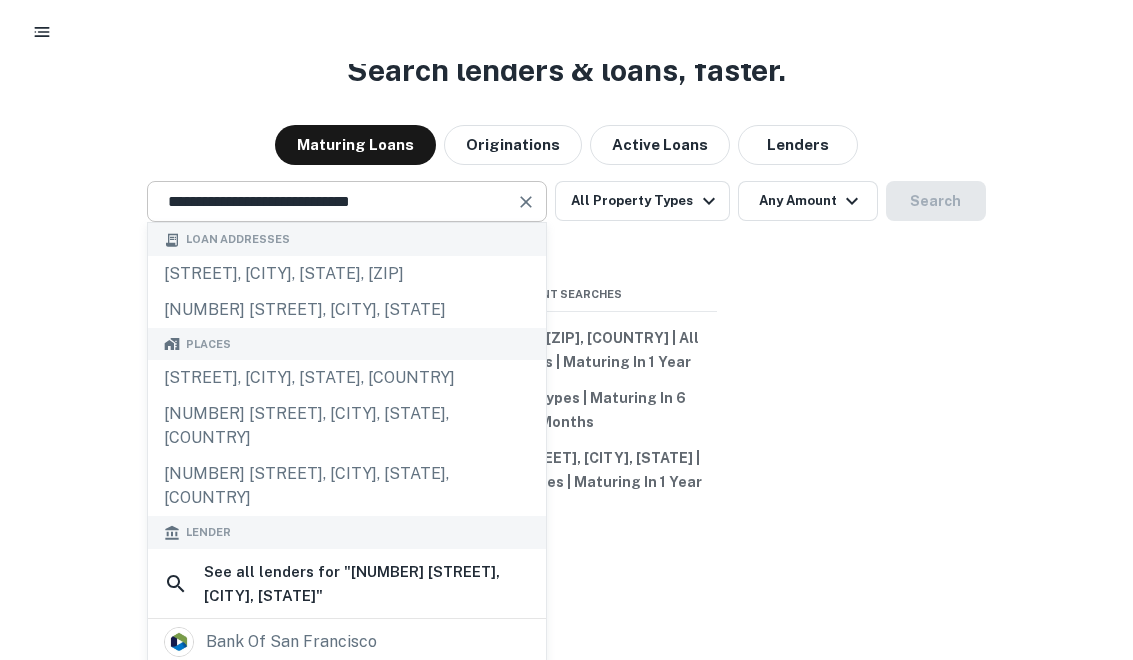 click at bounding box center (526, 202) 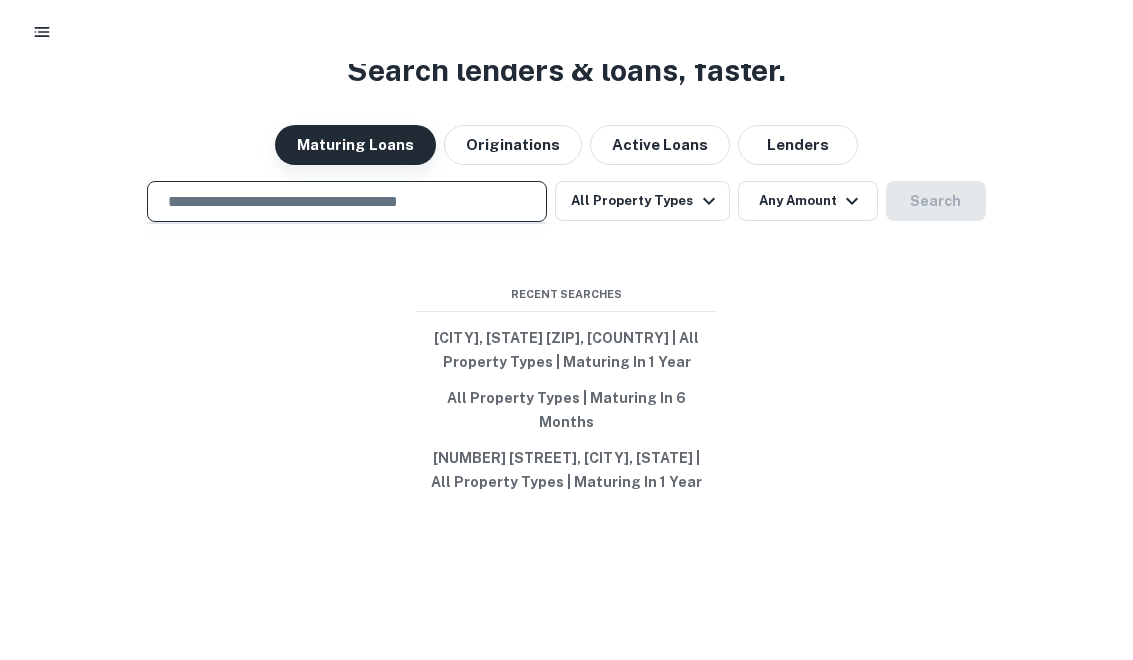 paste on "**********" 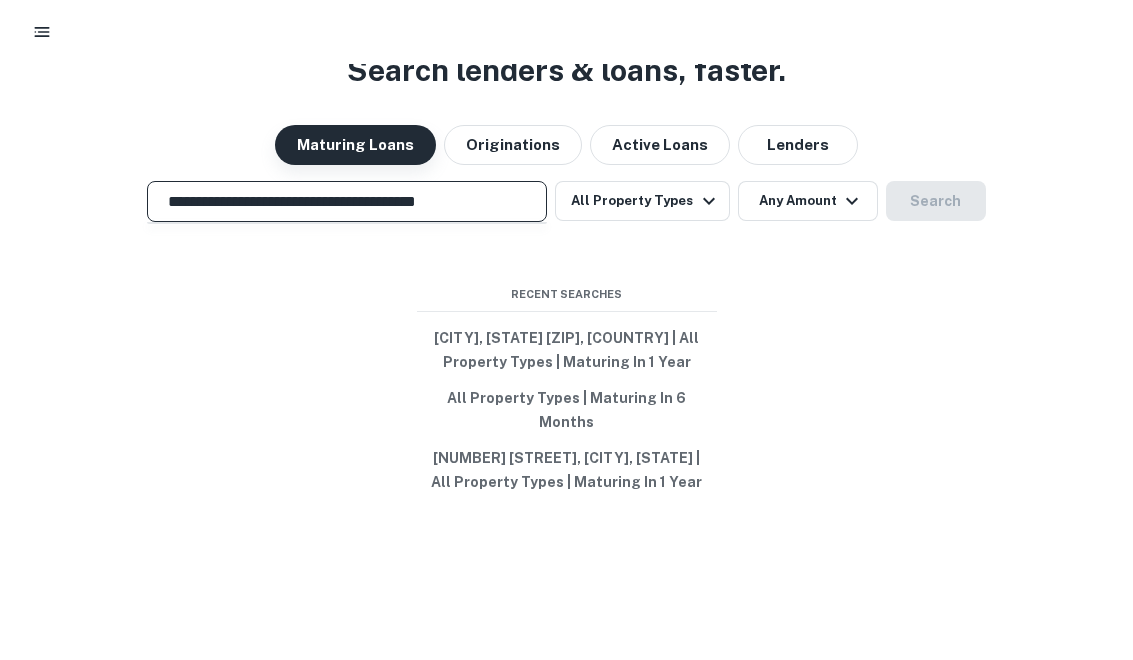 scroll, scrollTop: 0, scrollLeft: 5, axis: horizontal 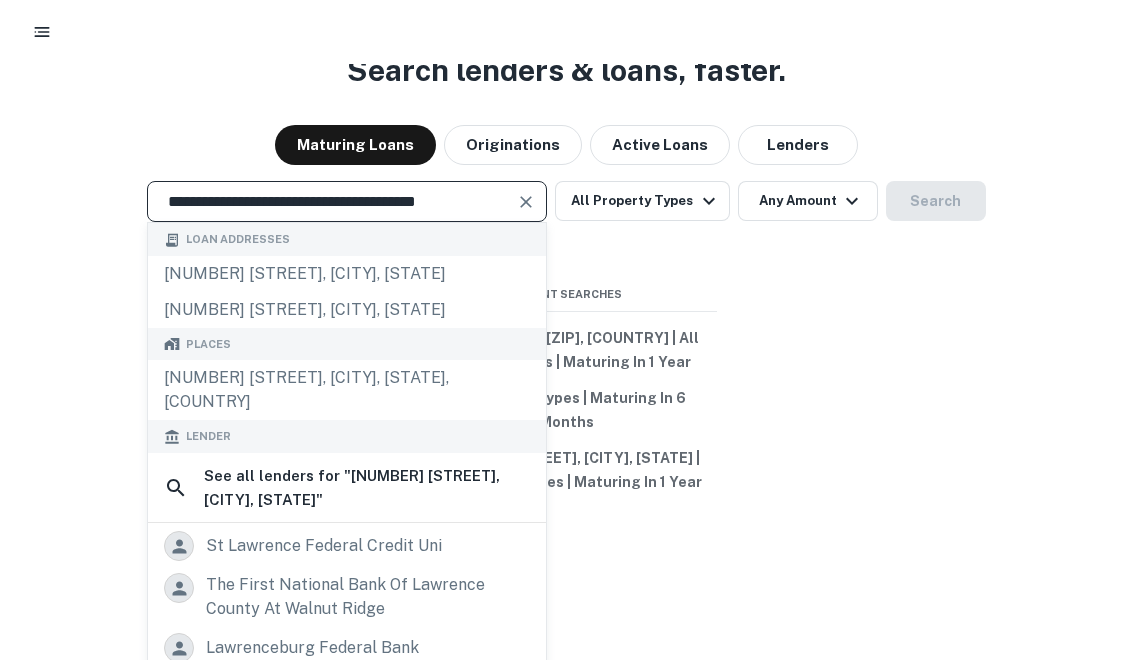 click at bounding box center [526, 202] 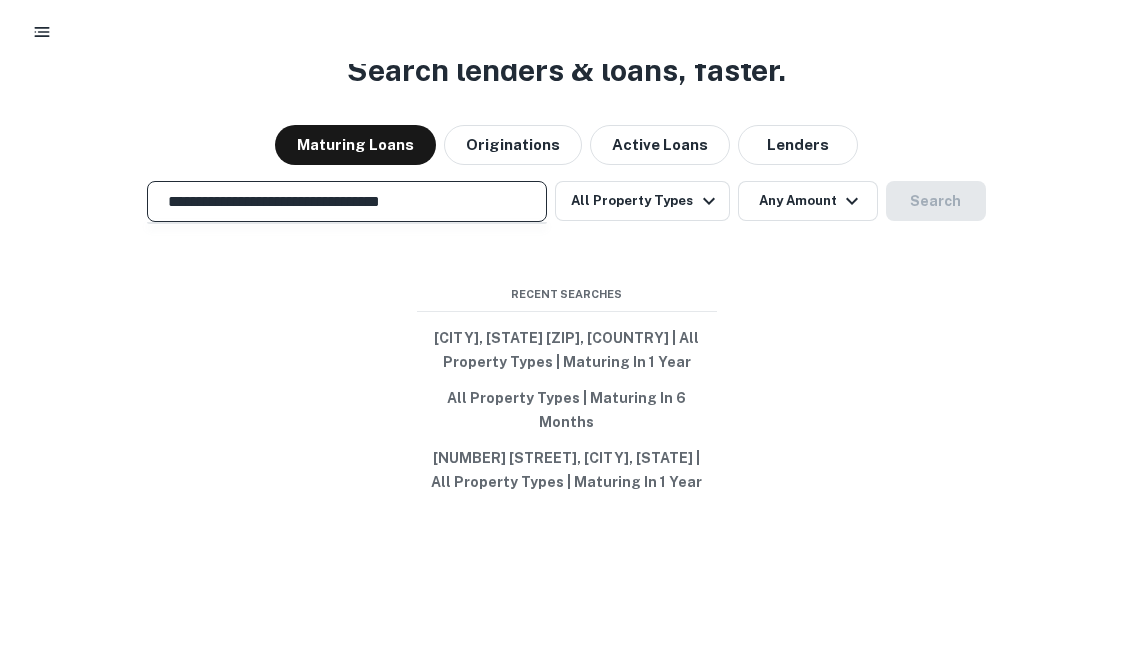 click on "**********" at bounding box center (347, 201) 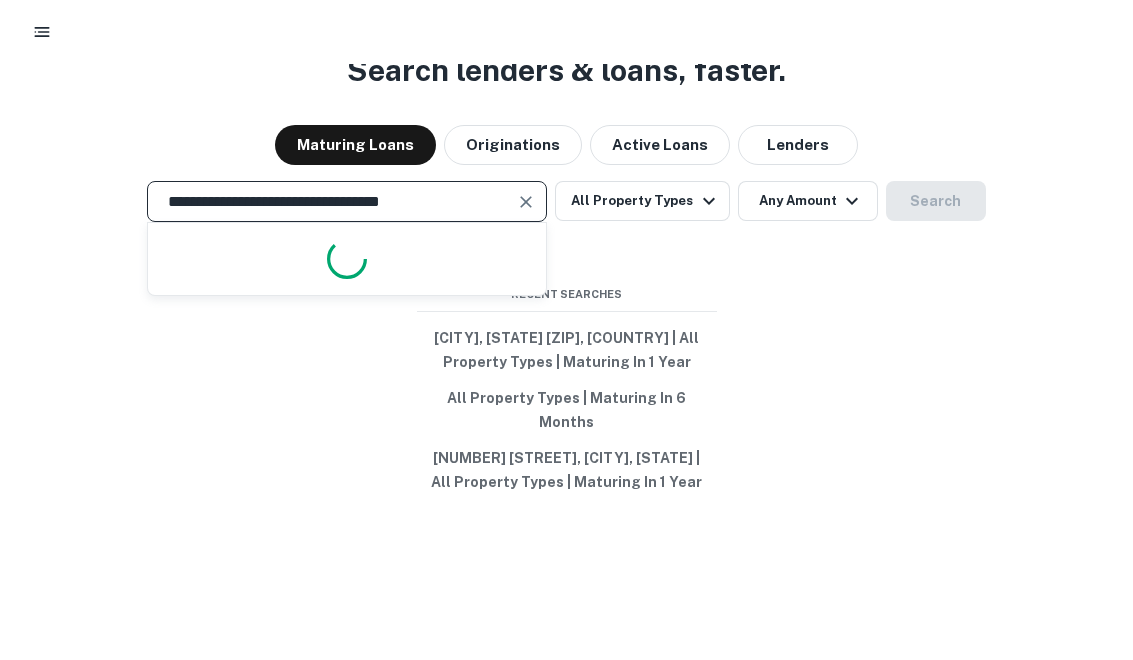 scroll, scrollTop: 66, scrollLeft: 0, axis: vertical 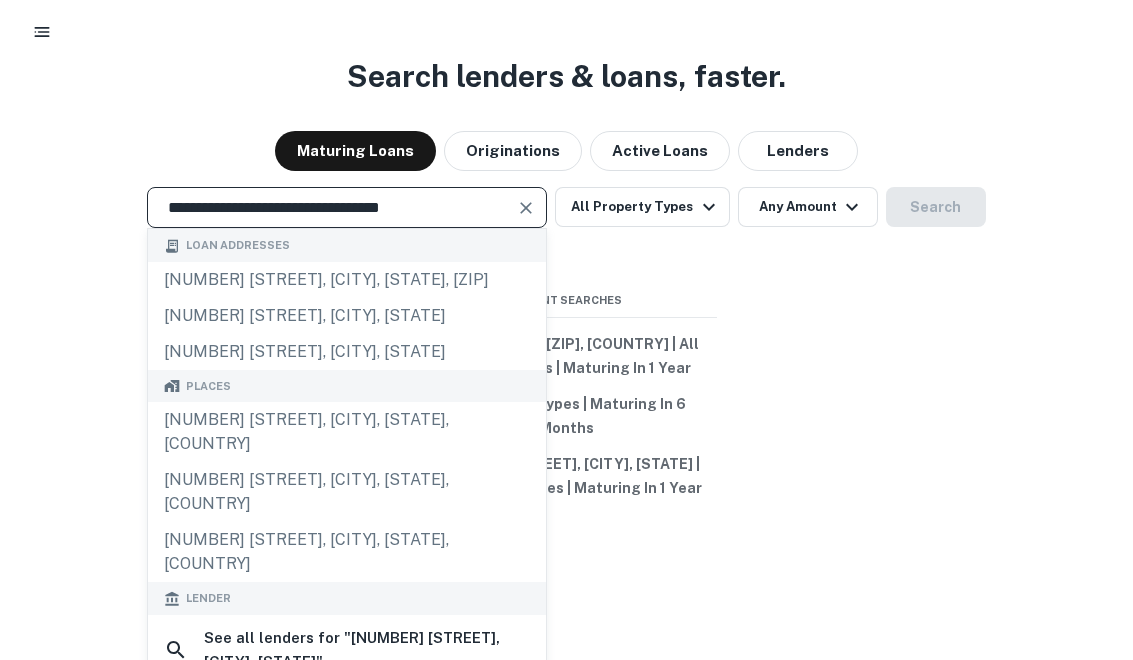 click at bounding box center [526, 208] 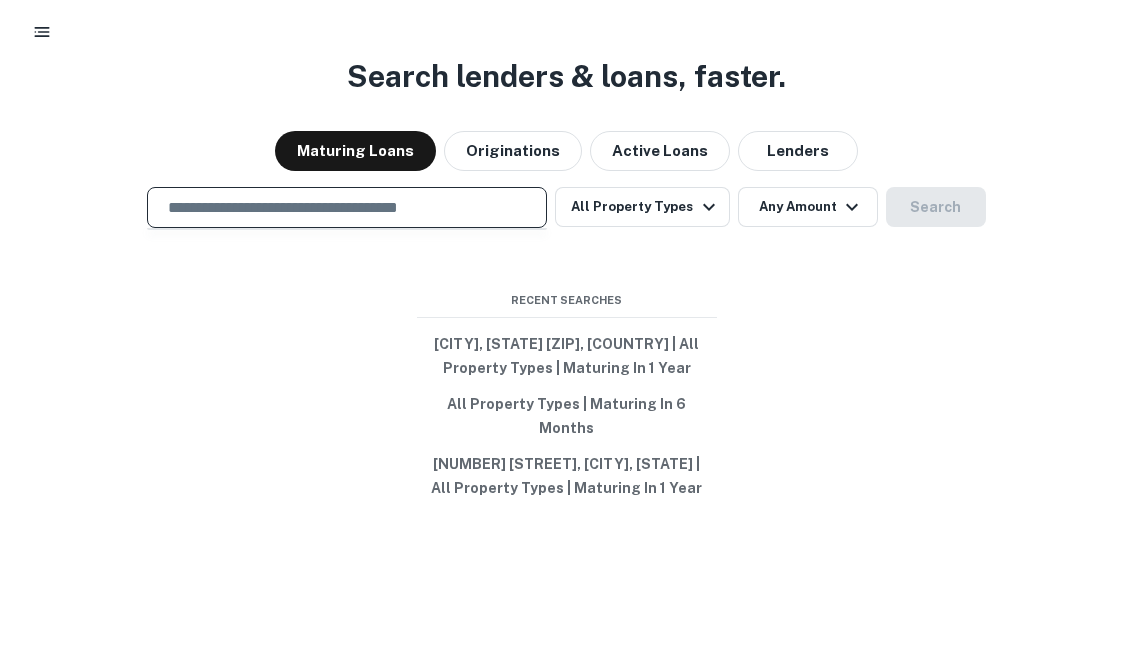 paste on "**********" 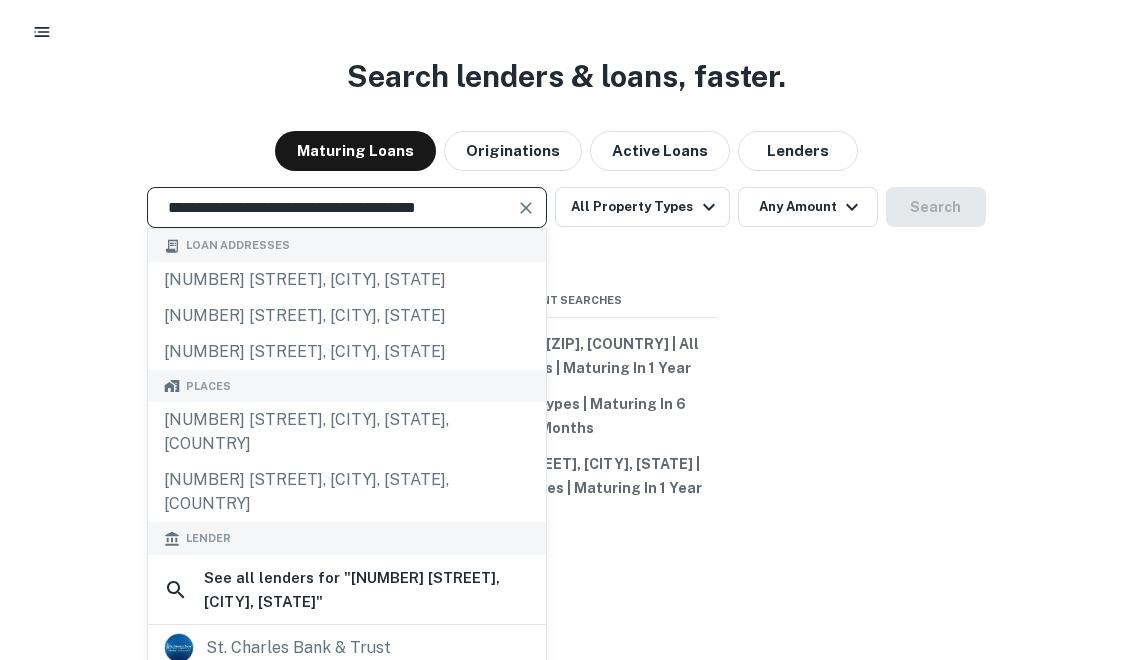 type on "**********" 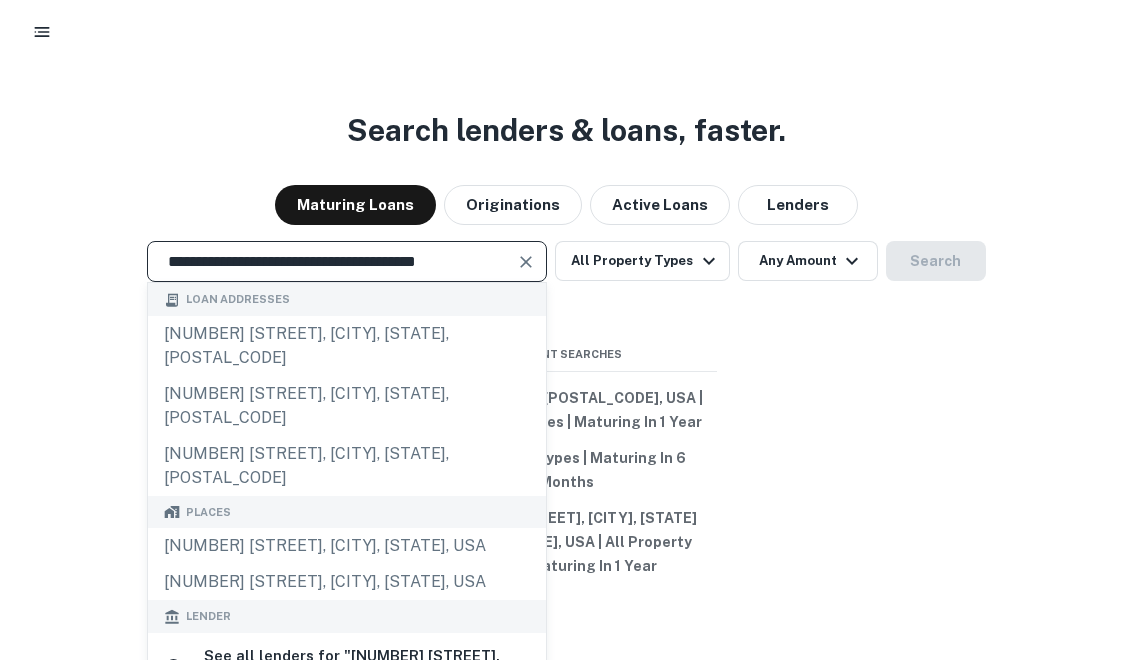 click at bounding box center [526, 262] 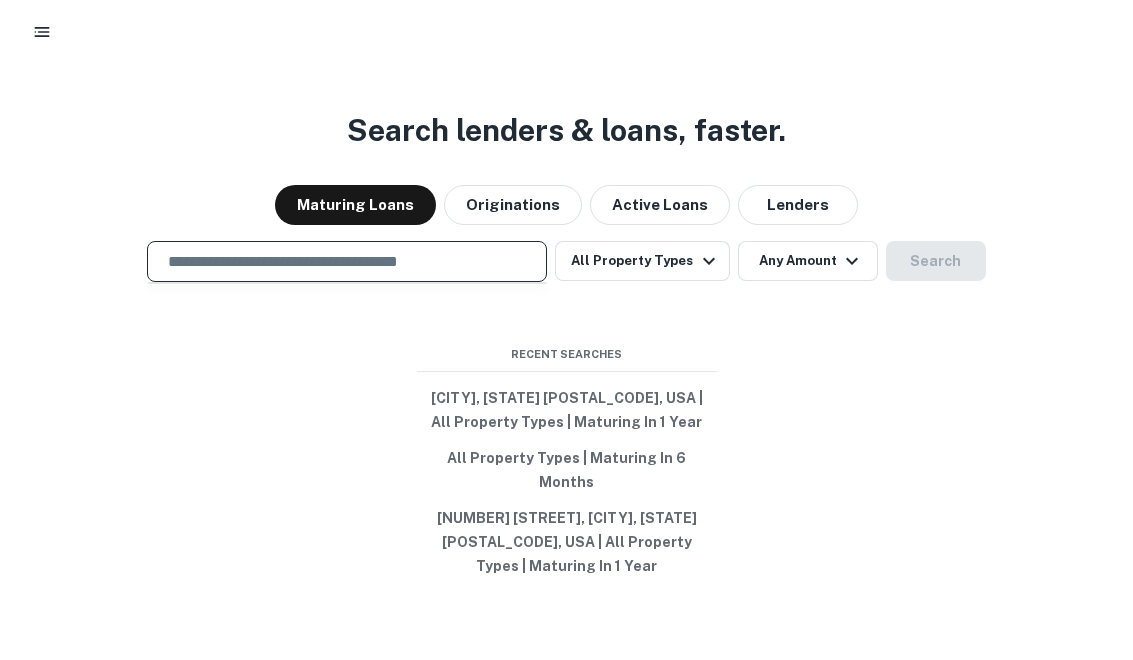 click at bounding box center [347, 261] 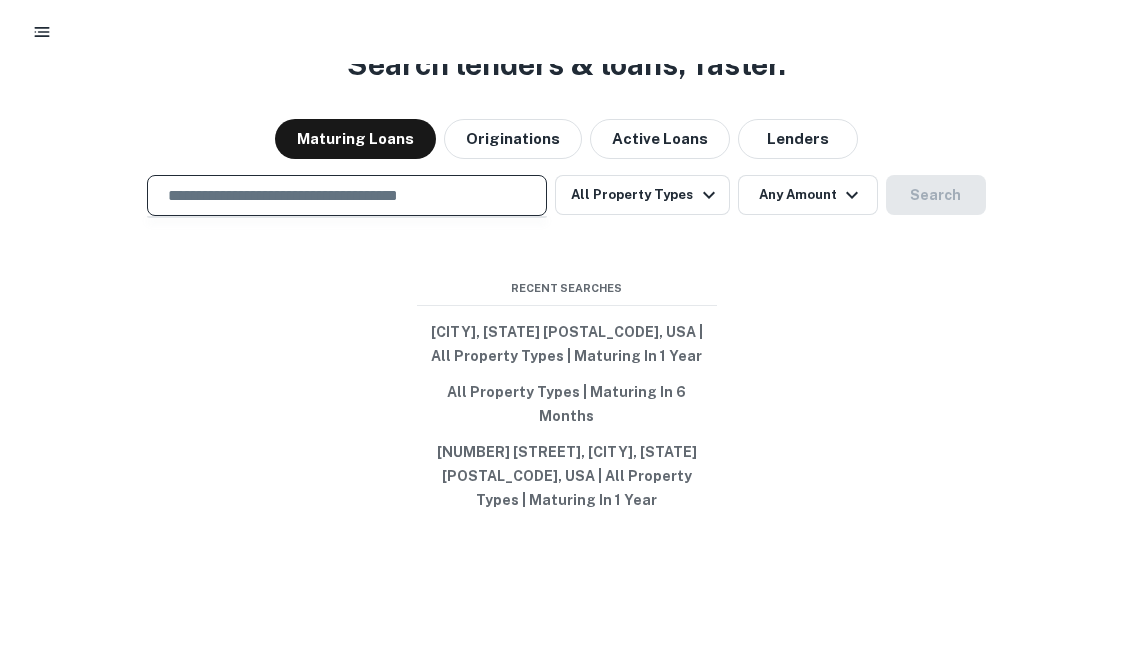 scroll, scrollTop: 66, scrollLeft: 0, axis: vertical 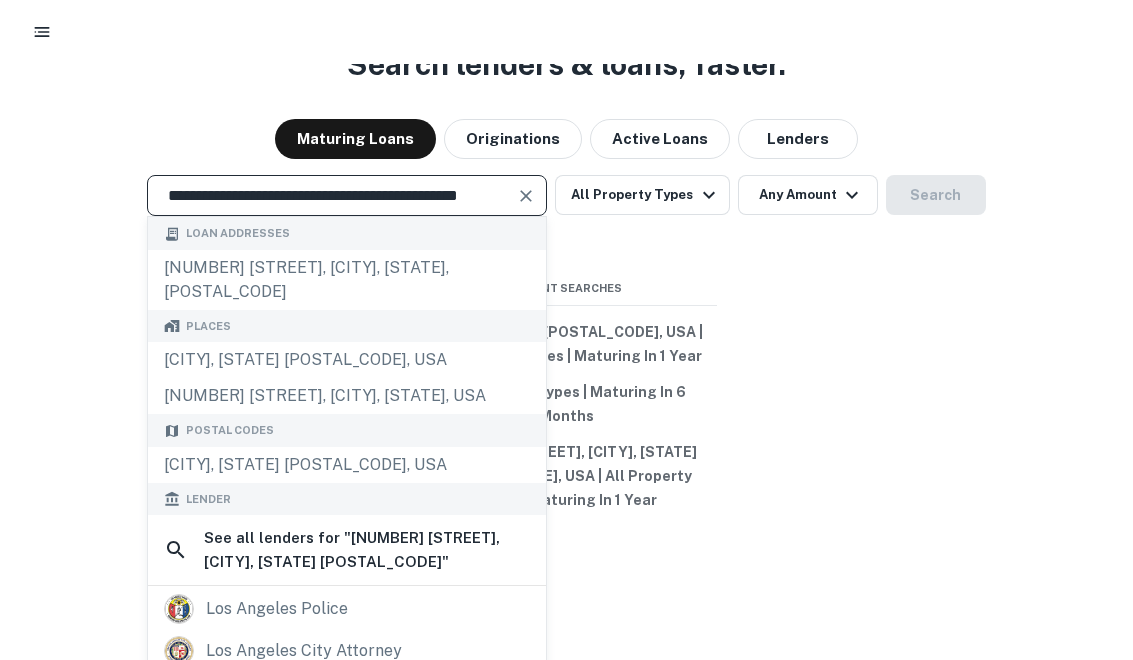 click on "**********" at bounding box center (332, 195) 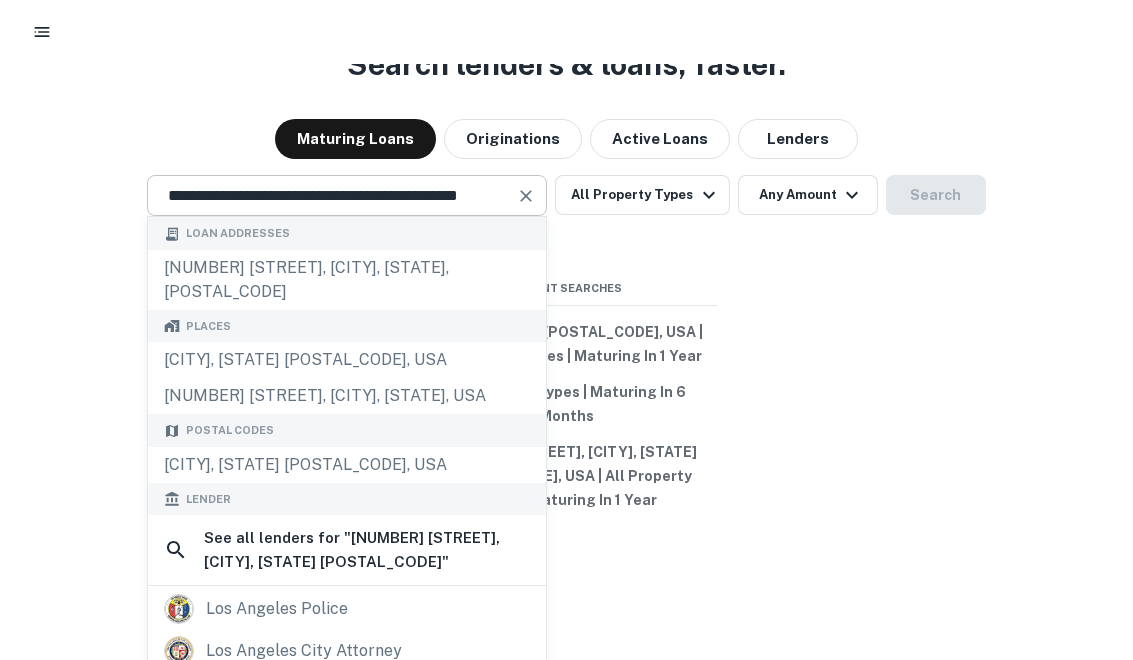 click at bounding box center [526, 196] 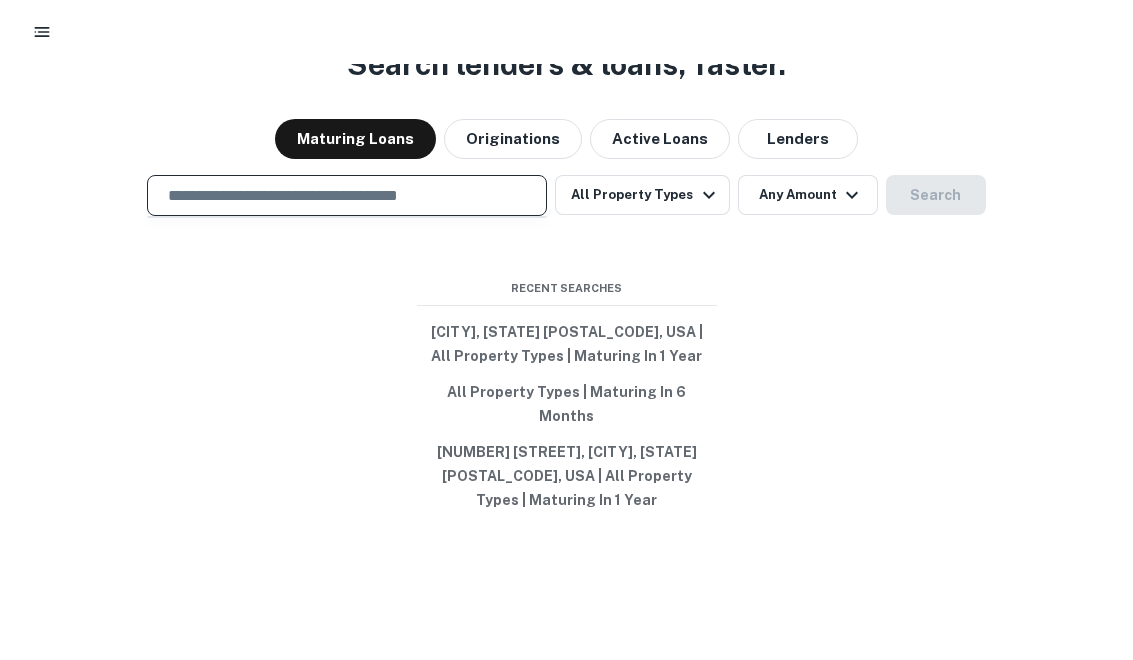 paste on "**********" 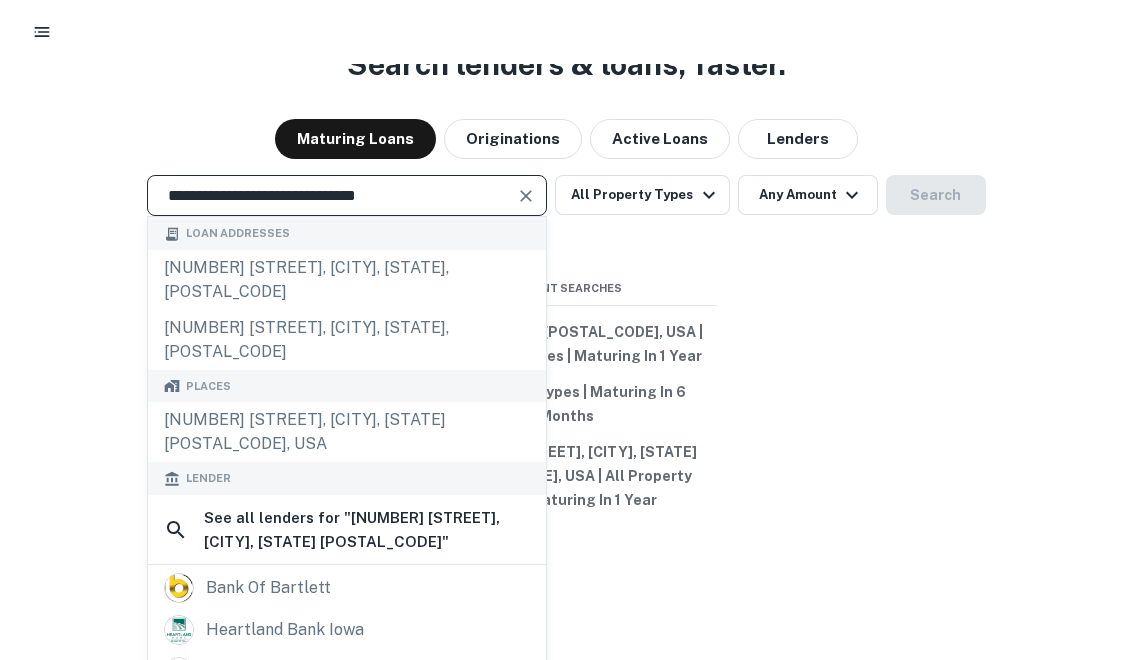click at bounding box center [526, 196] 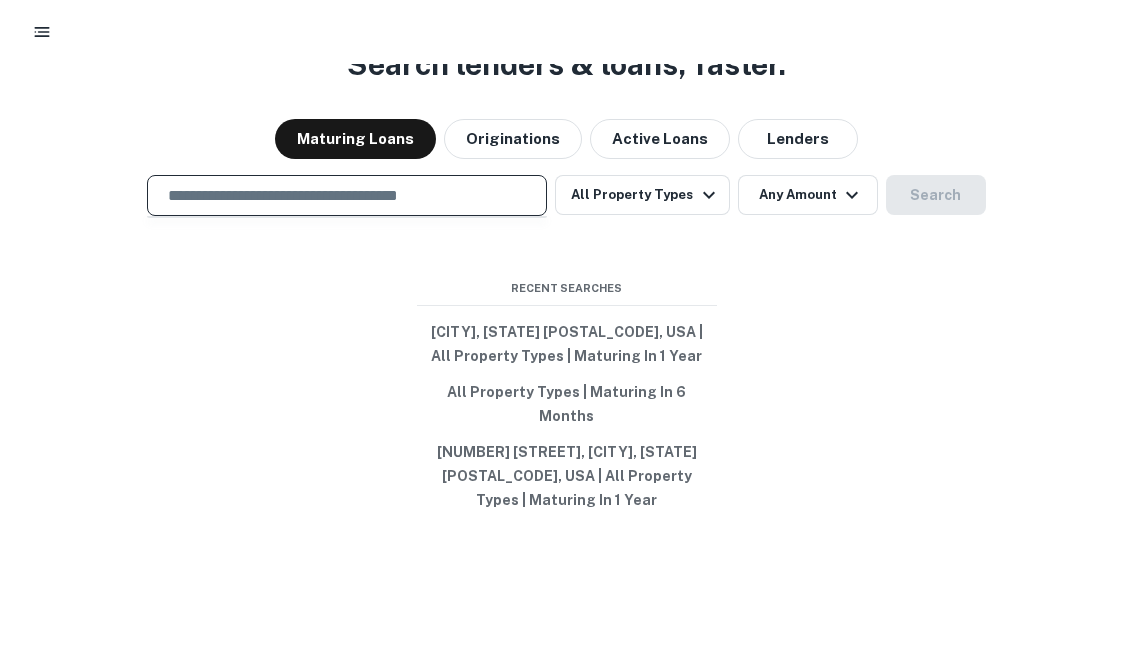 paste on "**********" 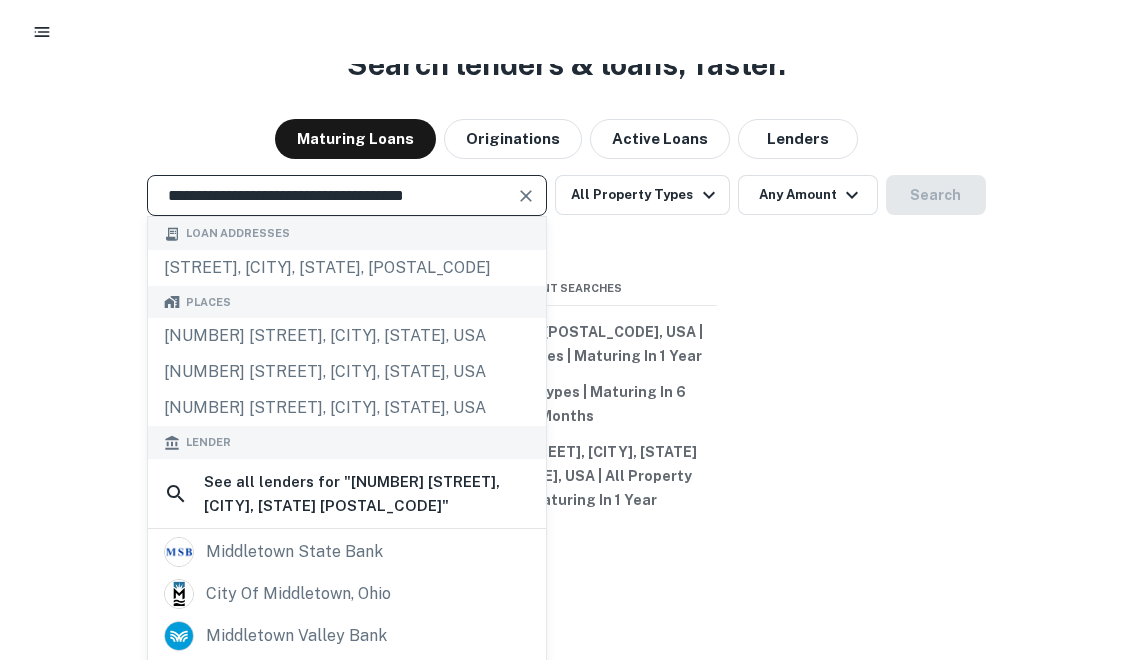 click at bounding box center (526, 196) 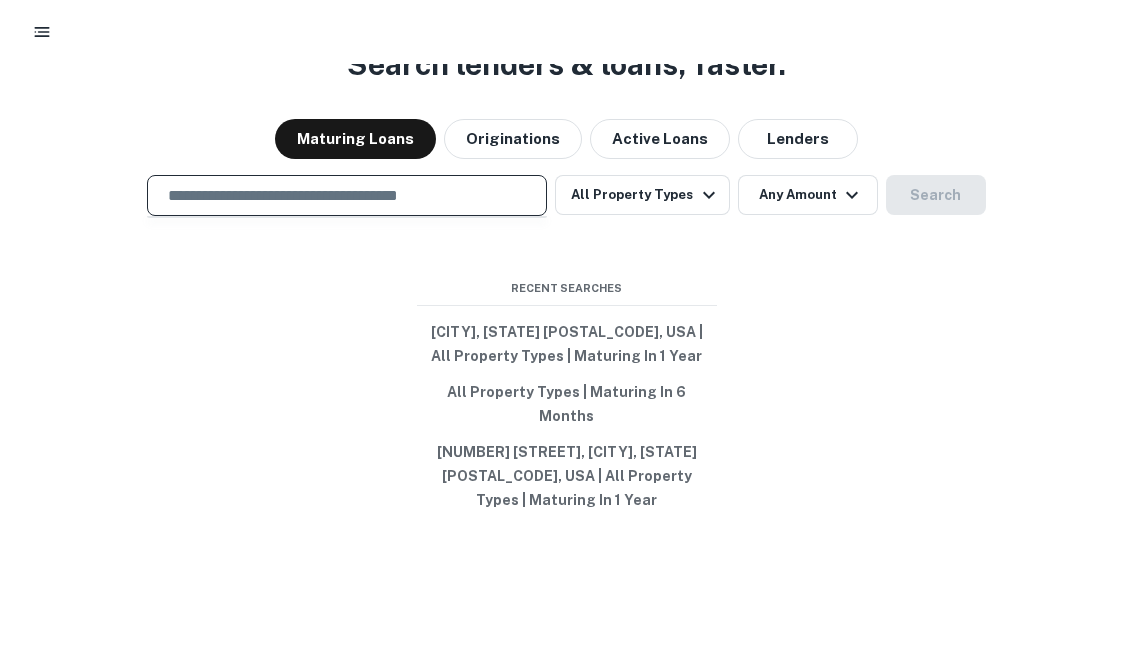 click at bounding box center [332, 195] 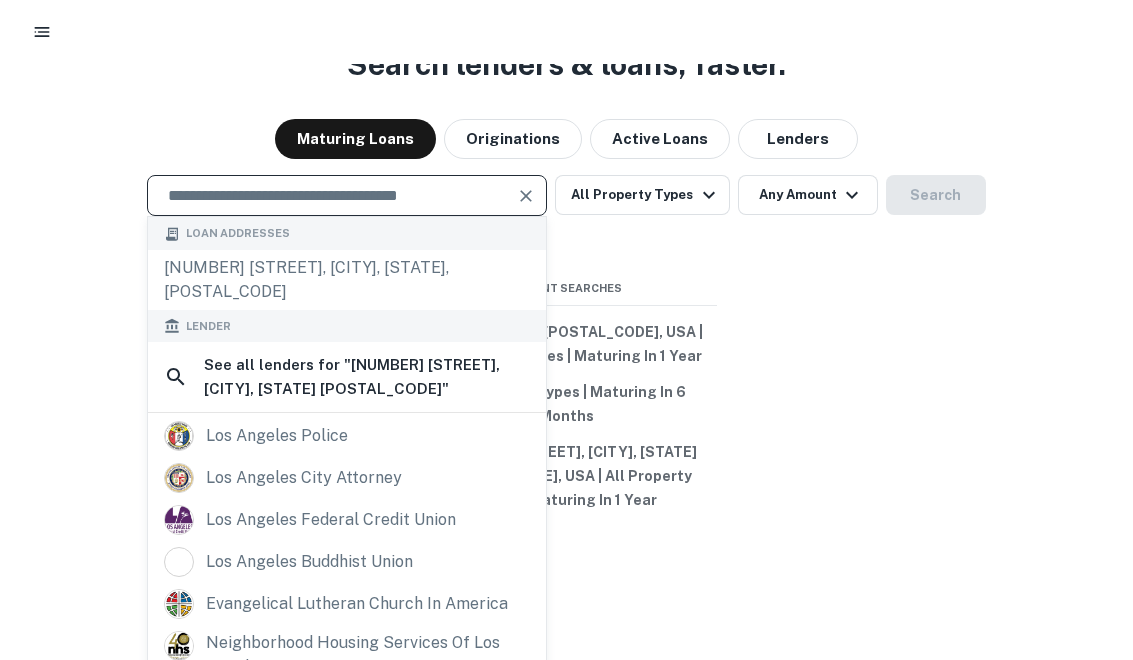 type on "**********" 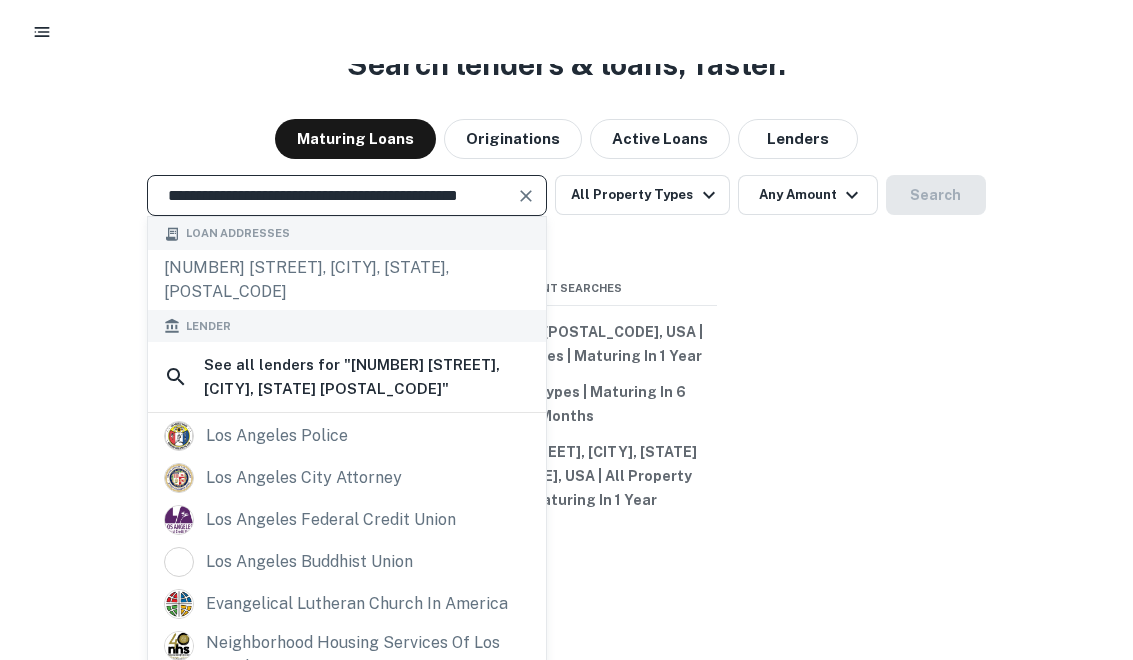 scroll, scrollTop: 0, scrollLeft: 39, axis: horizontal 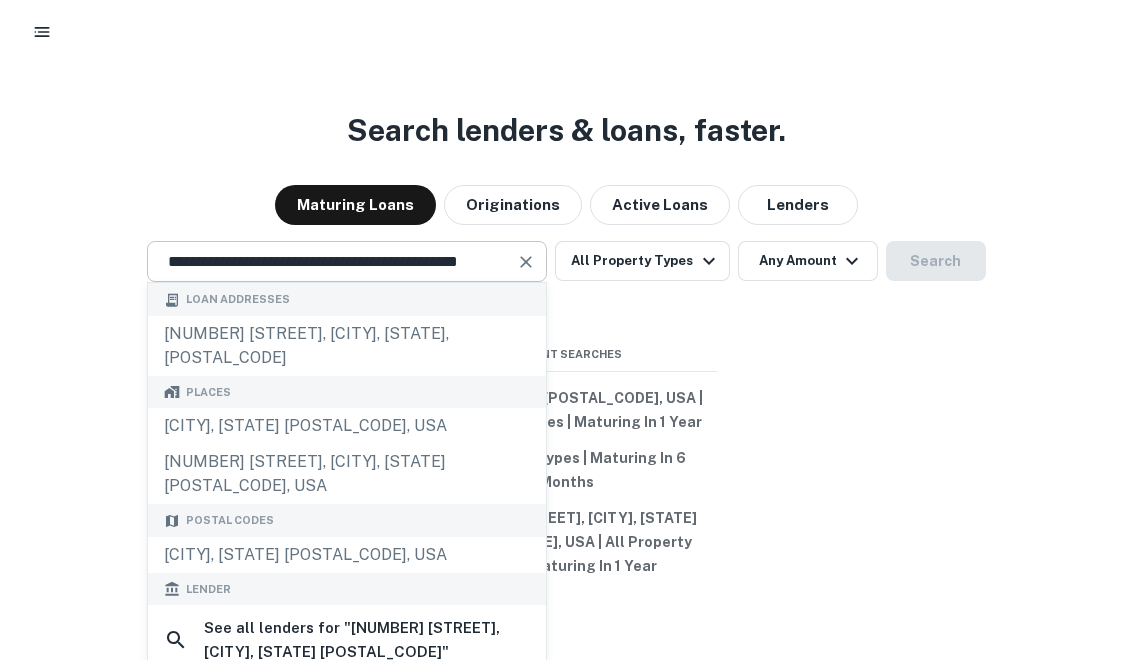 click at bounding box center [525, 262] 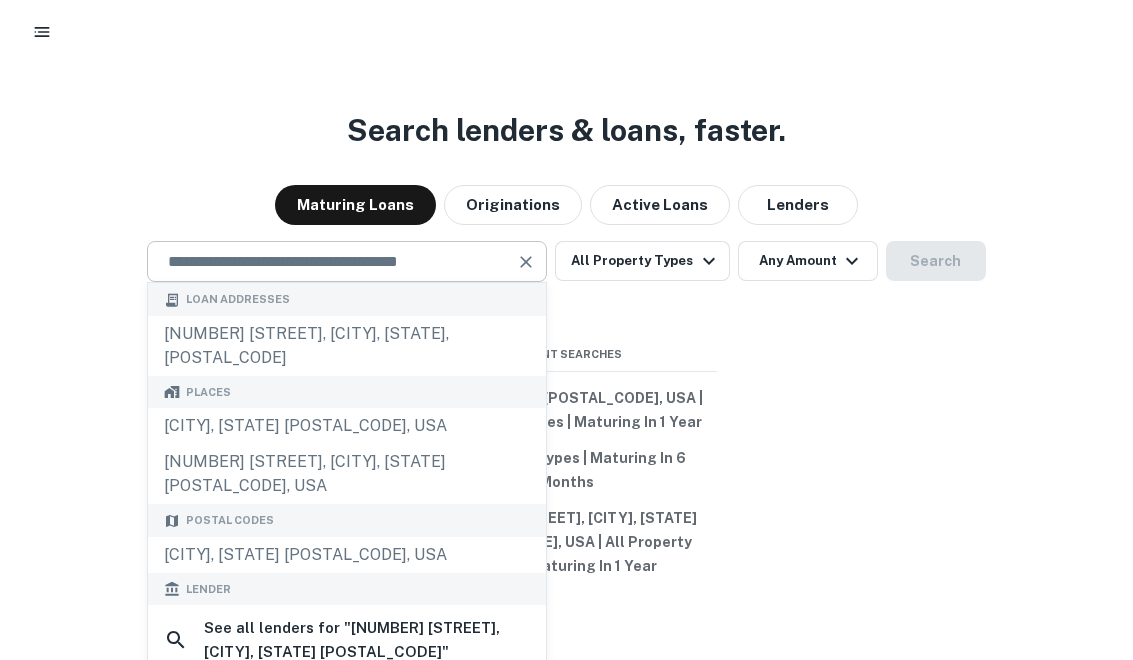 paste on "**********" 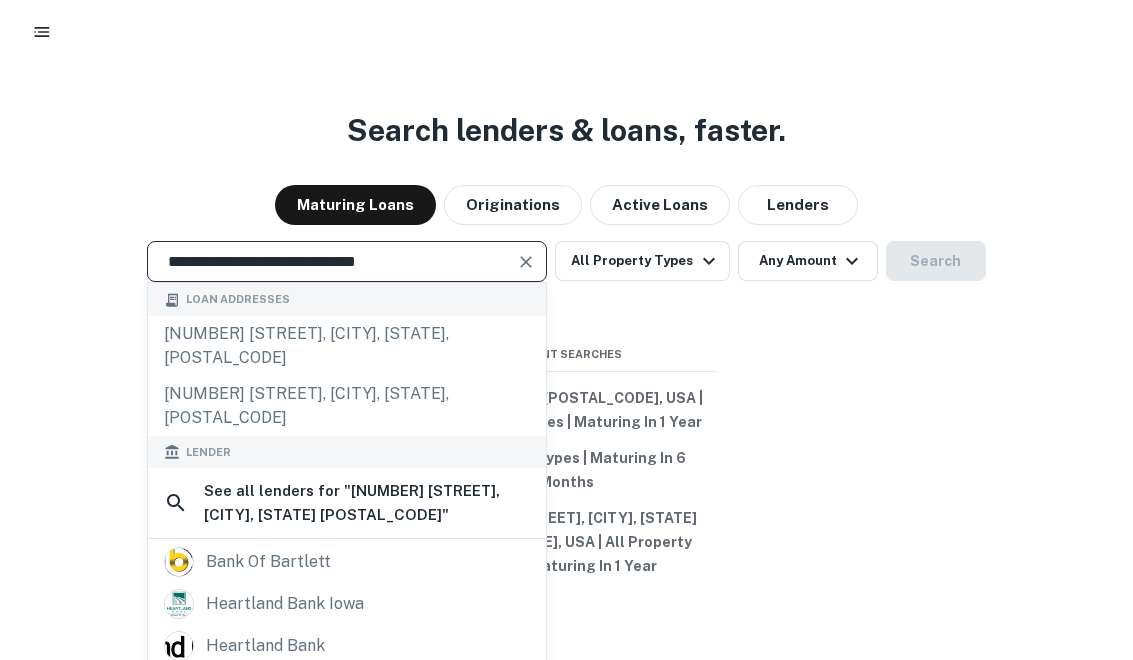 scroll, scrollTop: 66, scrollLeft: 0, axis: vertical 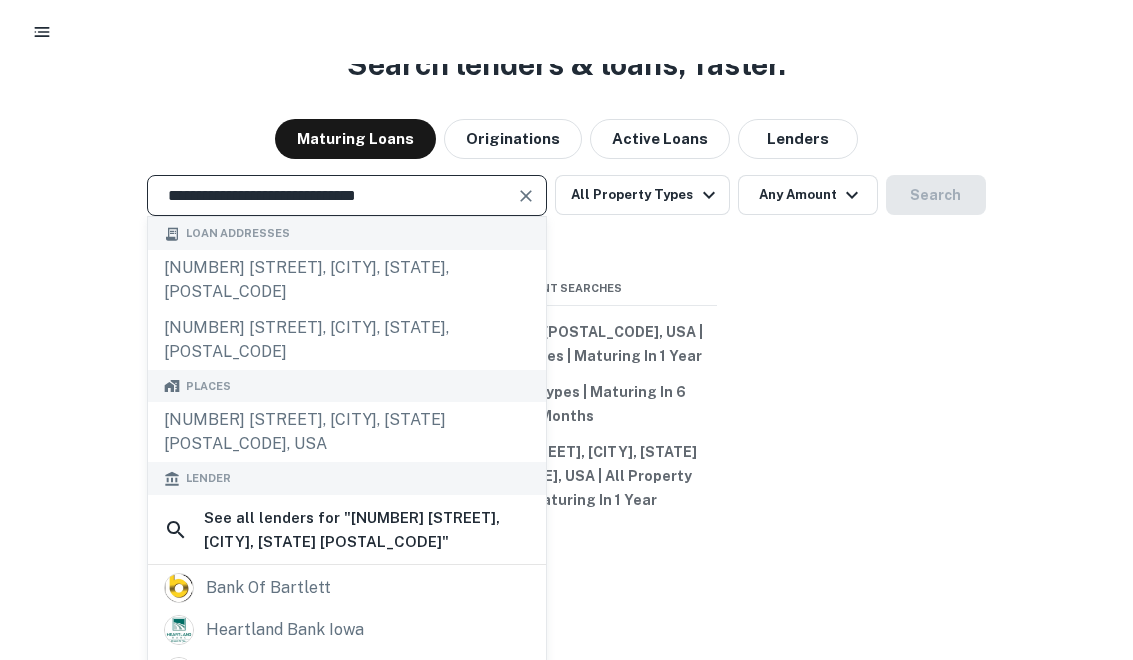 type on "**********" 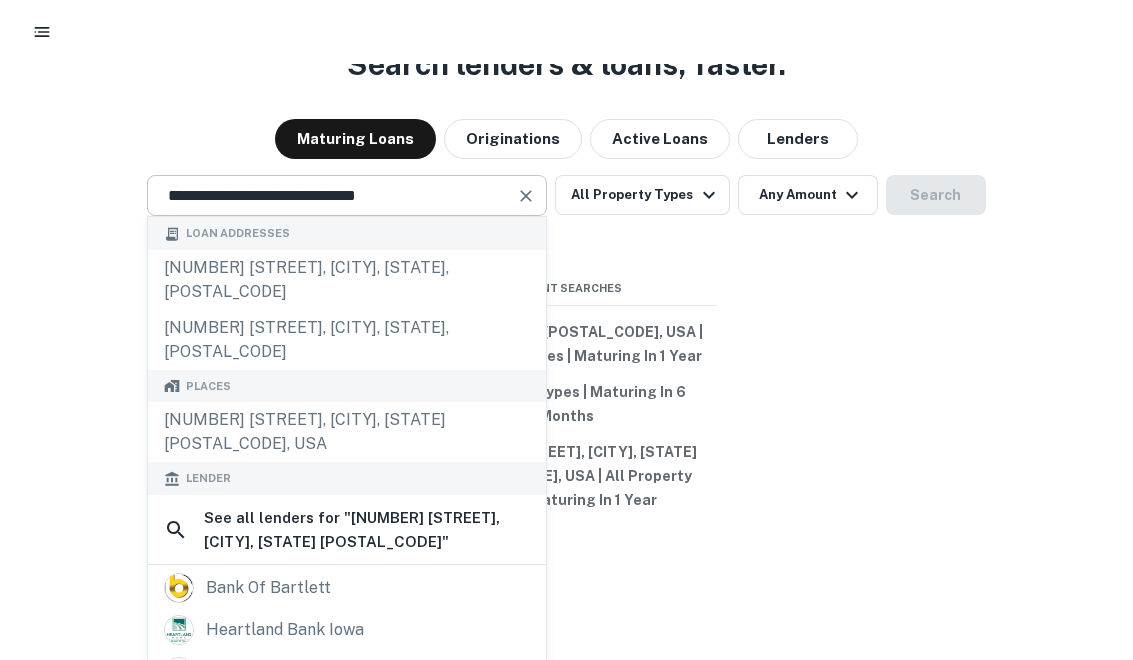 click at bounding box center (526, 196) 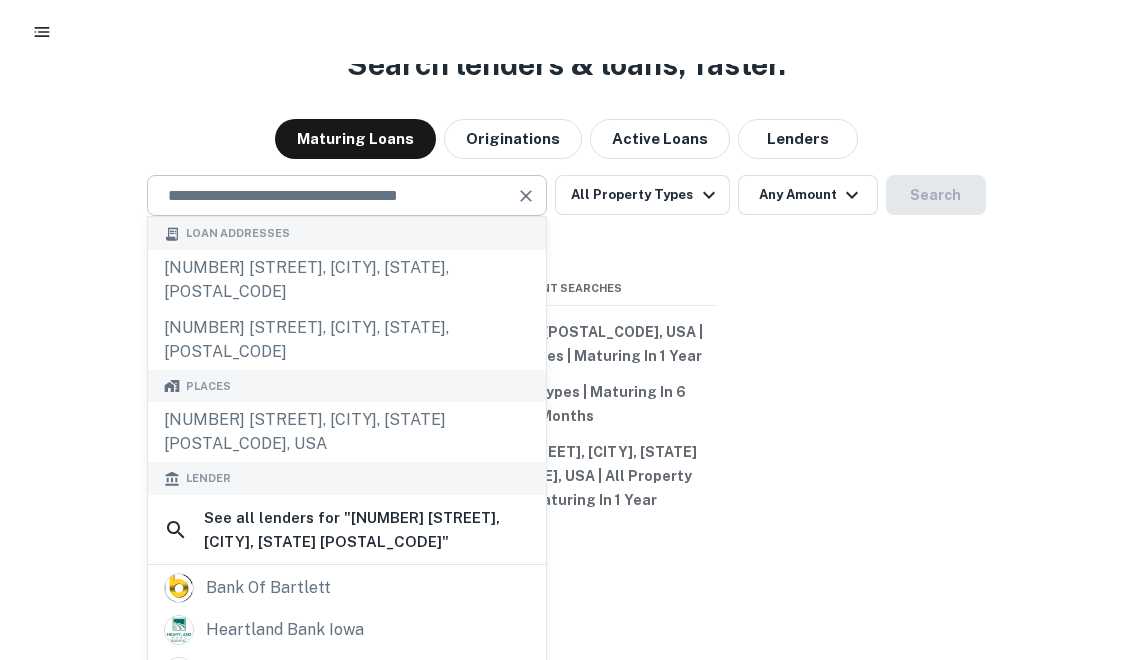 click at bounding box center (332, 195) 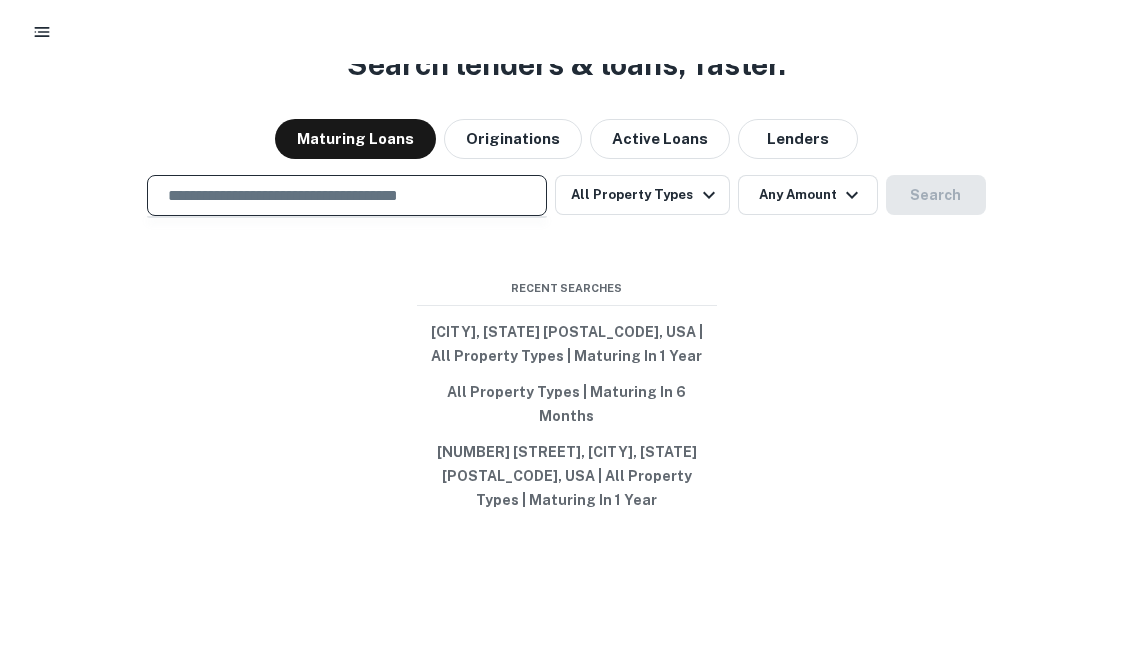 paste on "**********" 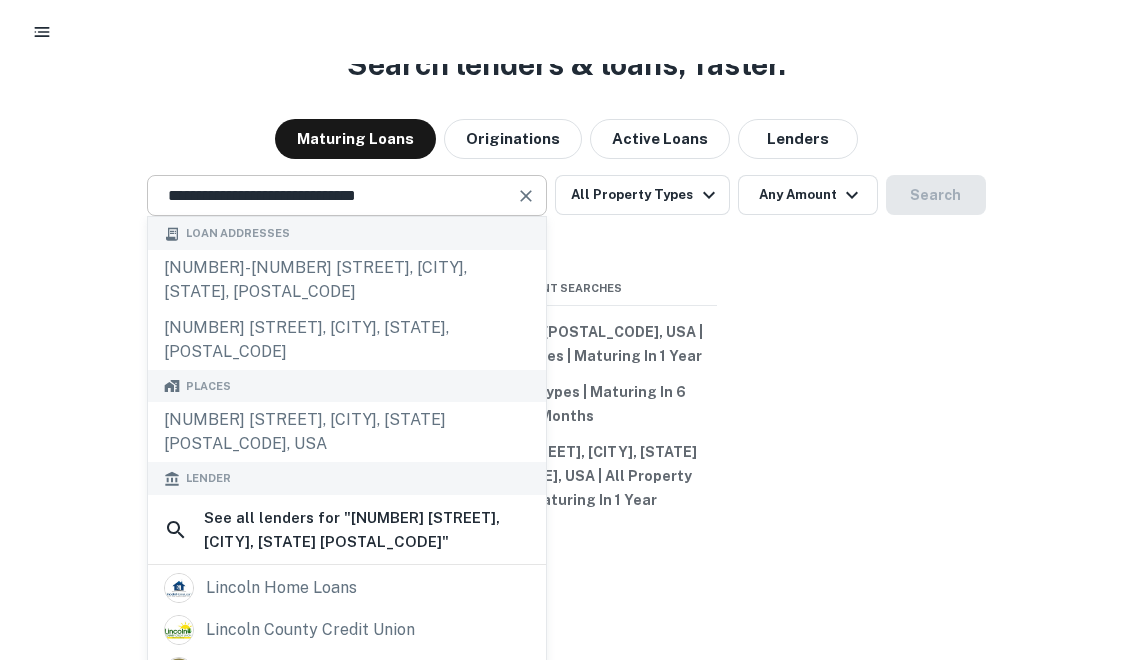 click at bounding box center (526, 196) 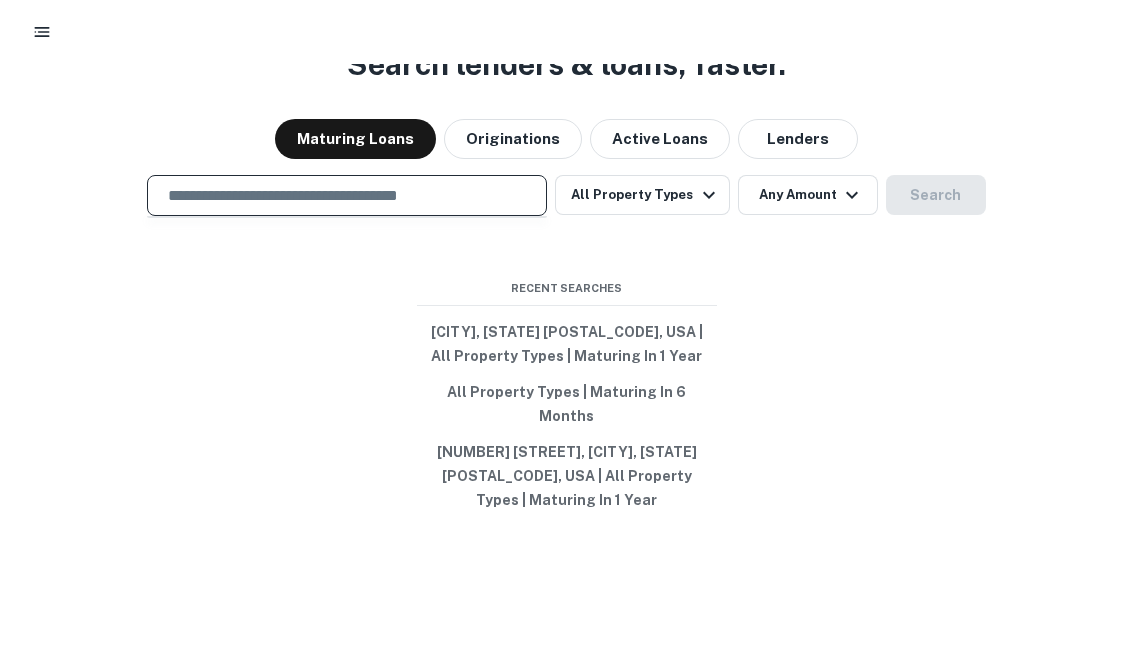 paste on "**********" 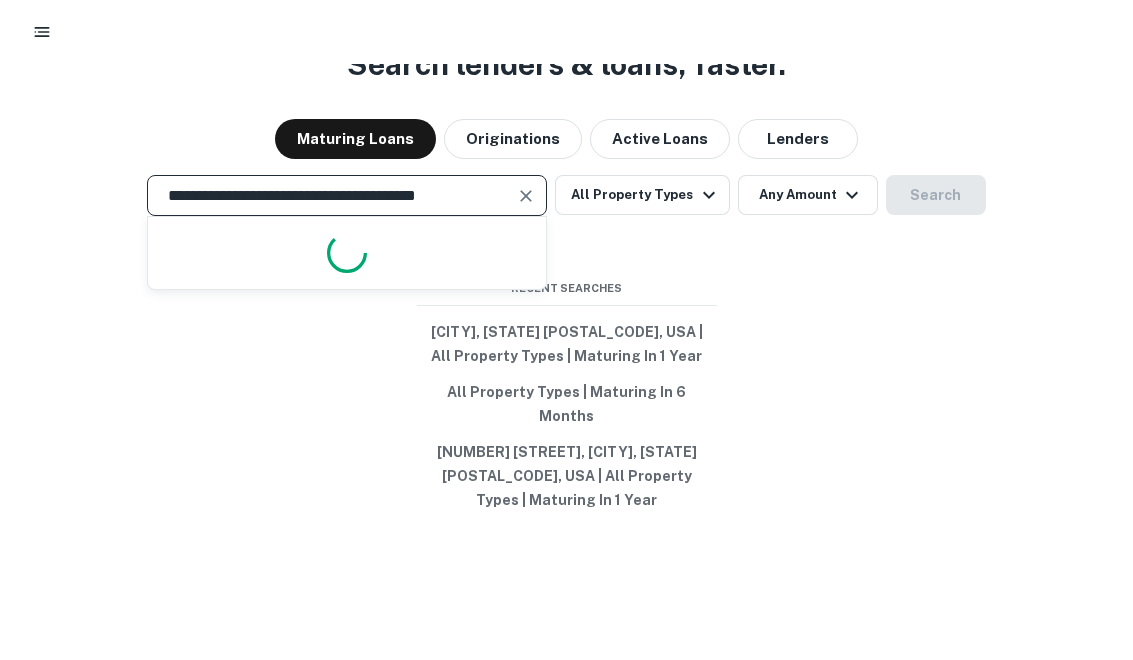 scroll, scrollTop: 0, scrollLeft: 4, axis: horizontal 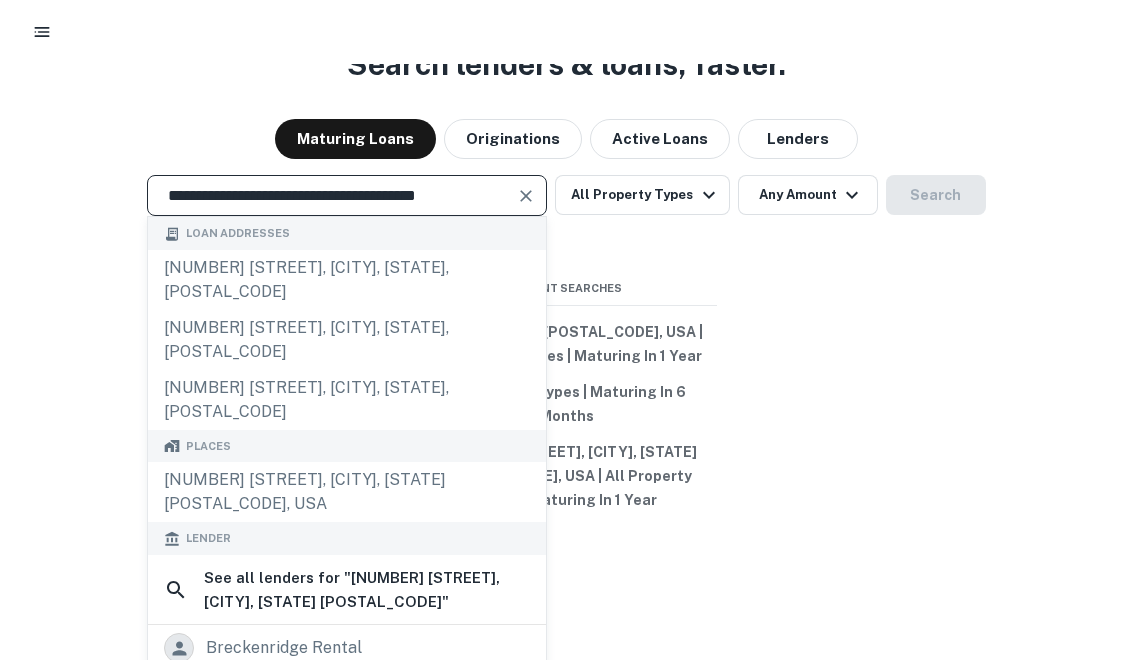 type on "**********" 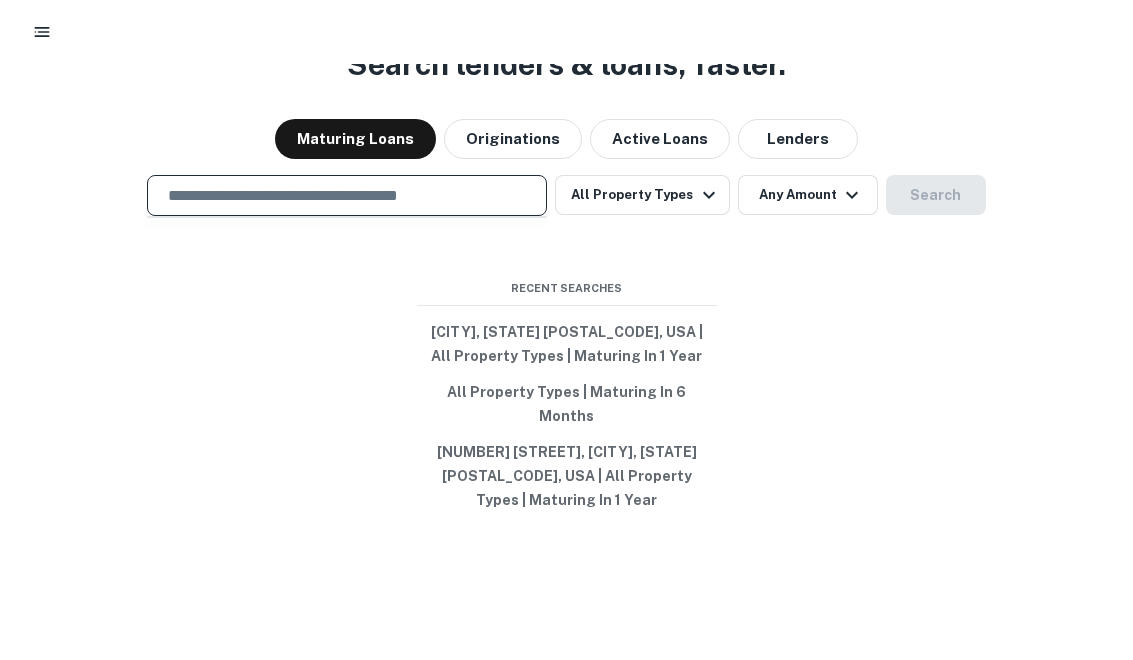 paste on "**********" 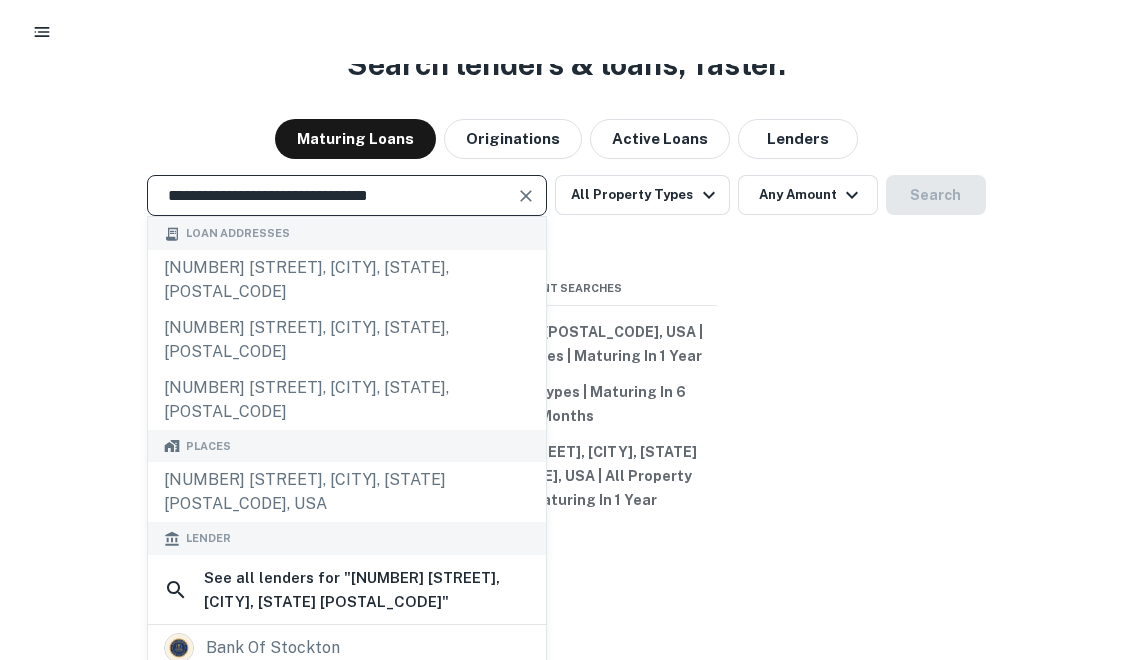 type on "**********" 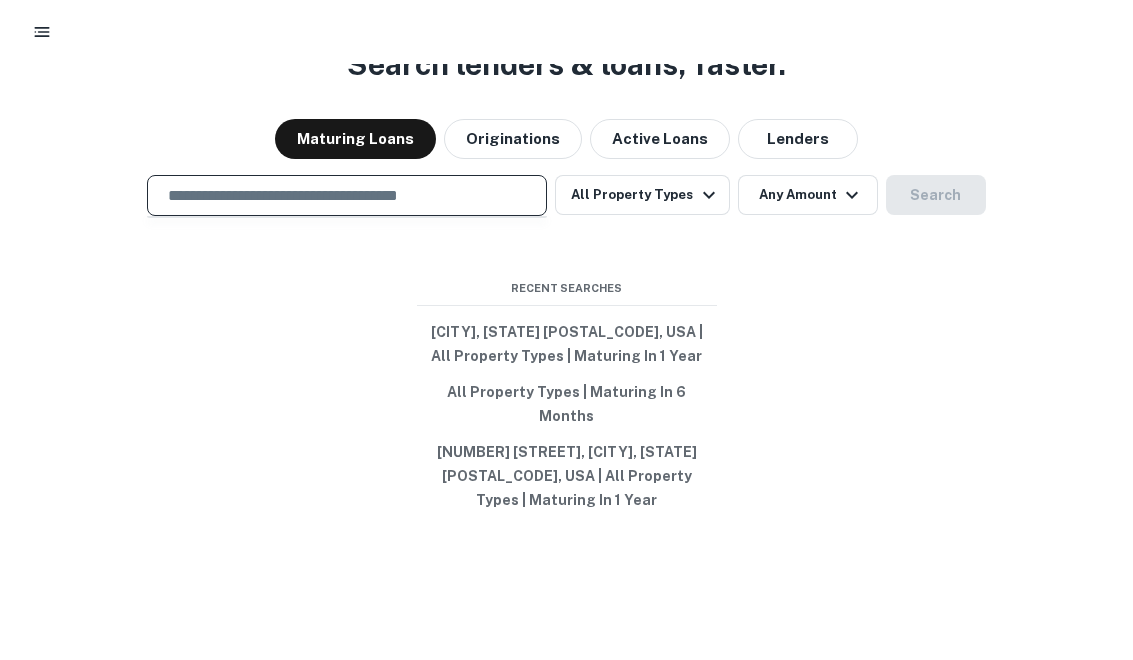 paste on "**********" 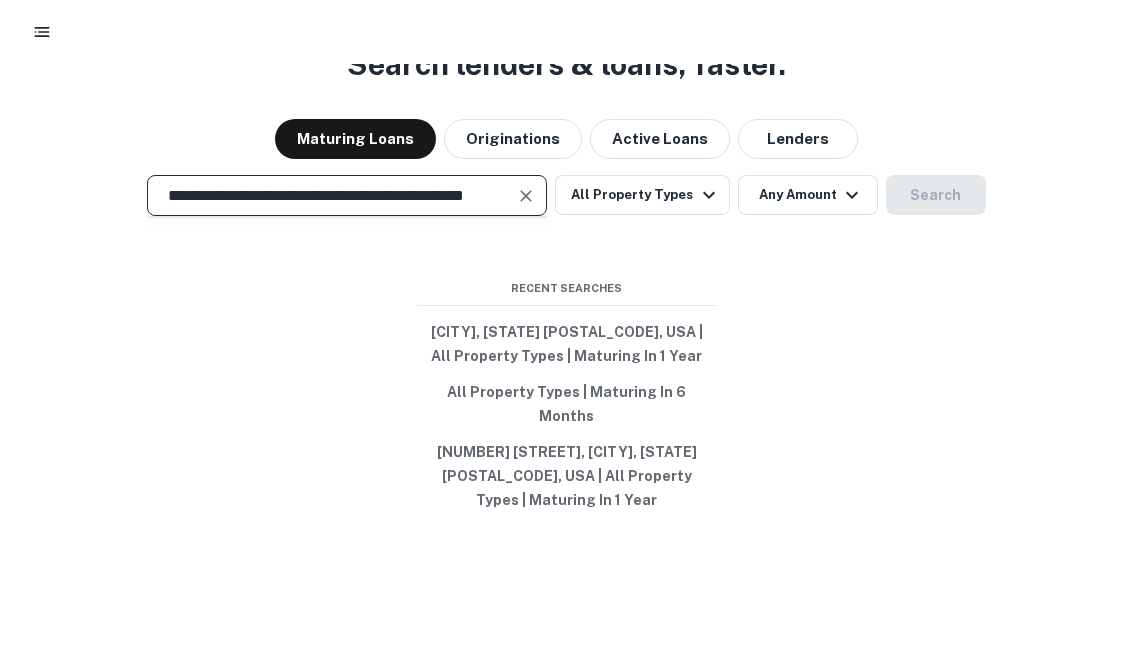 scroll, scrollTop: 0, scrollLeft: 32, axis: horizontal 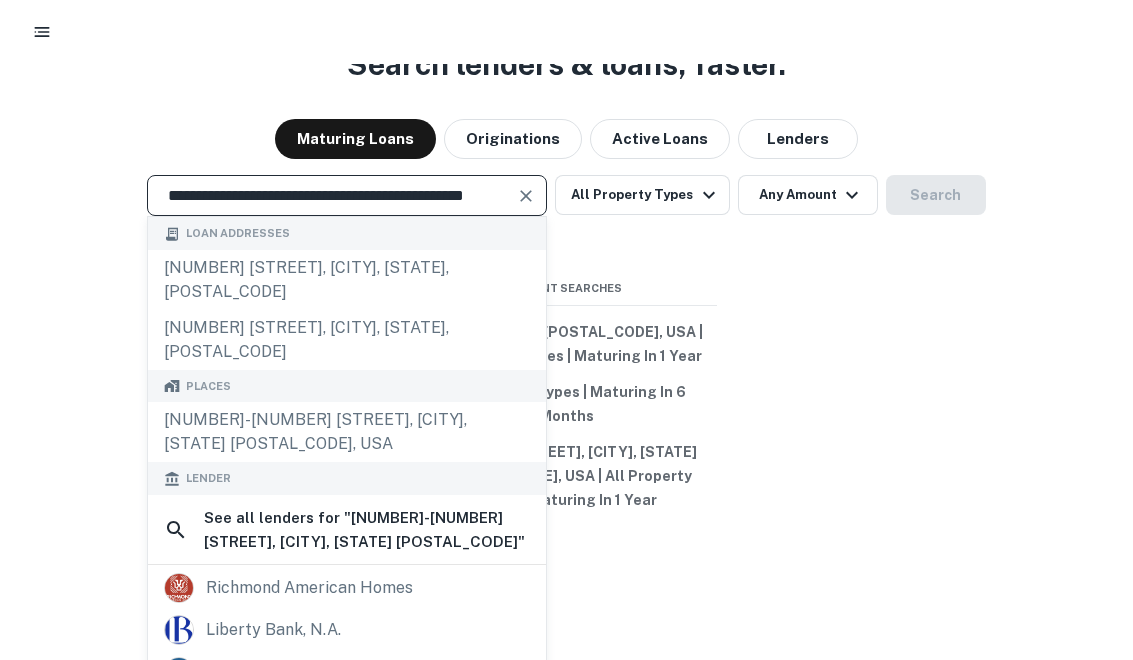 click on "**********" at bounding box center [332, 195] 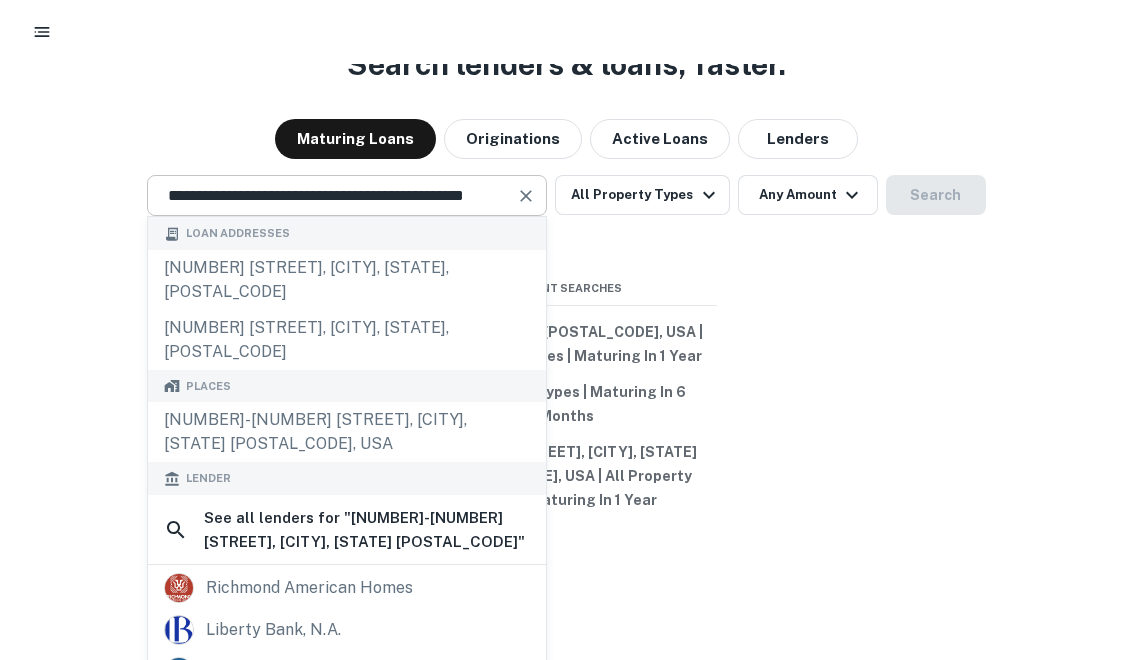 click at bounding box center (526, 196) 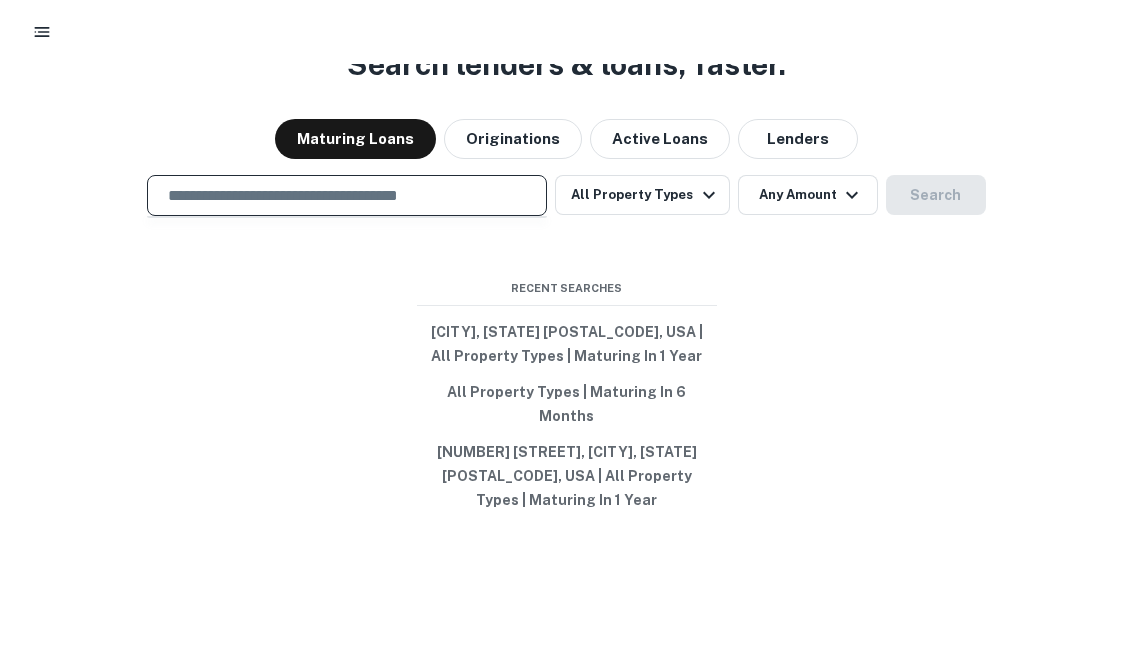 paste on "**********" 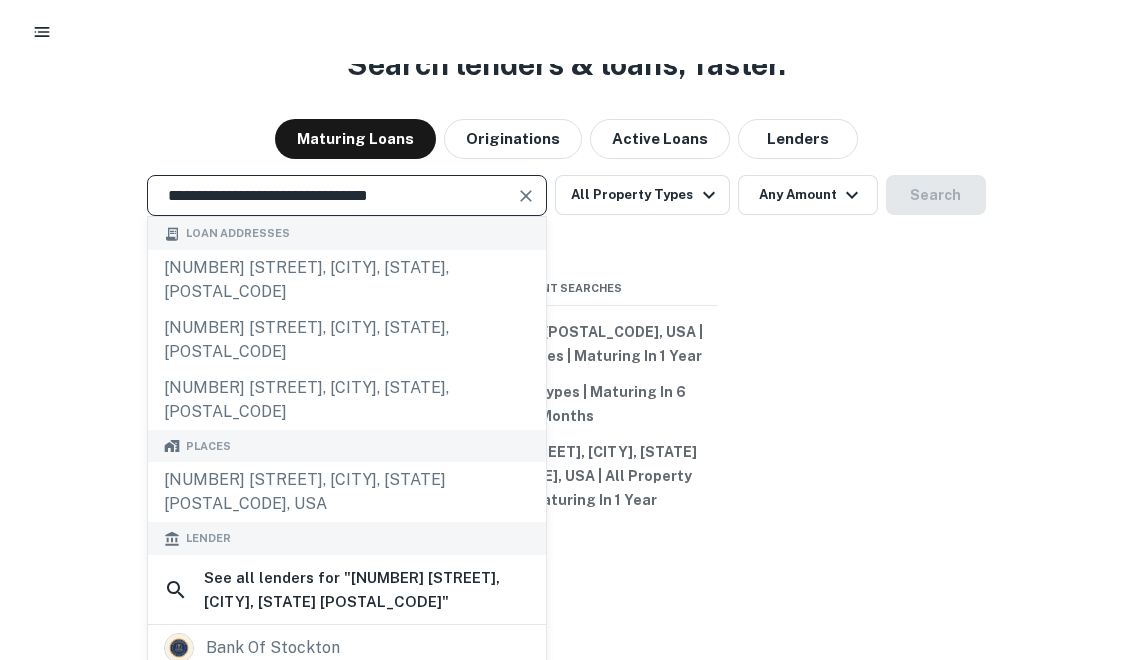 type on "**********" 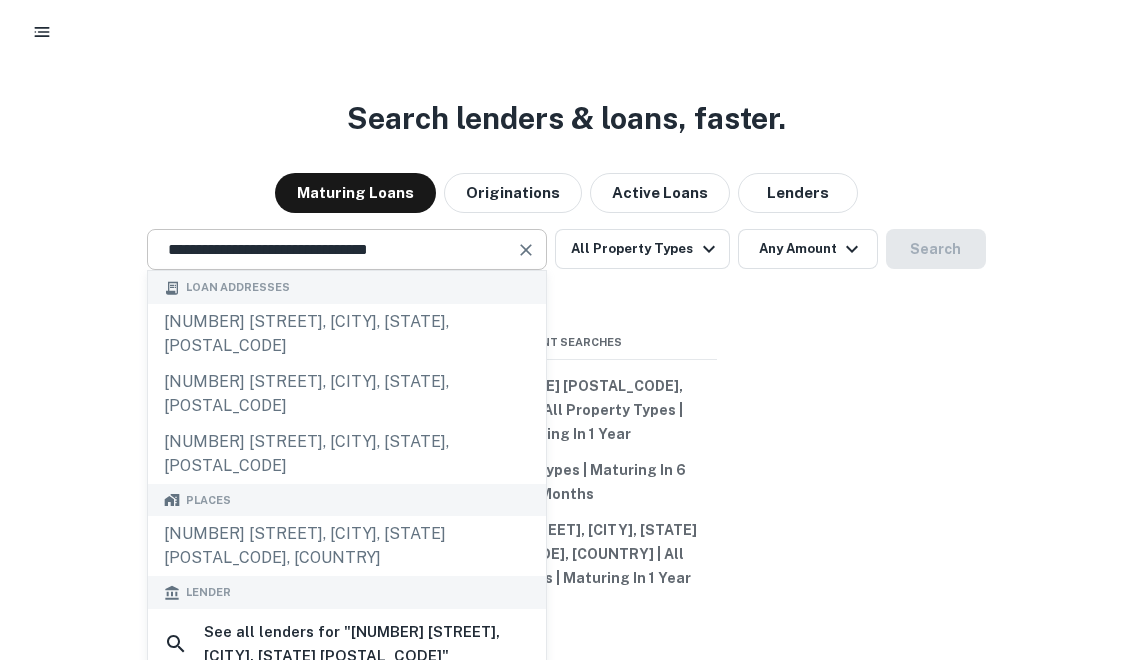 click at bounding box center [526, 250] 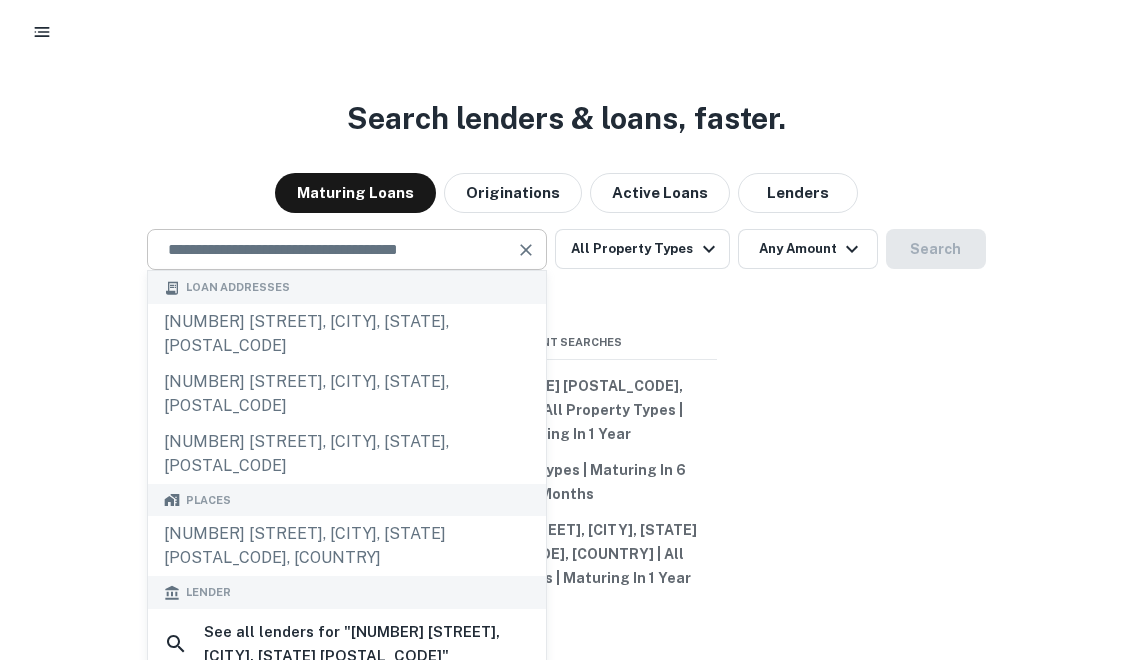 paste on "**********" 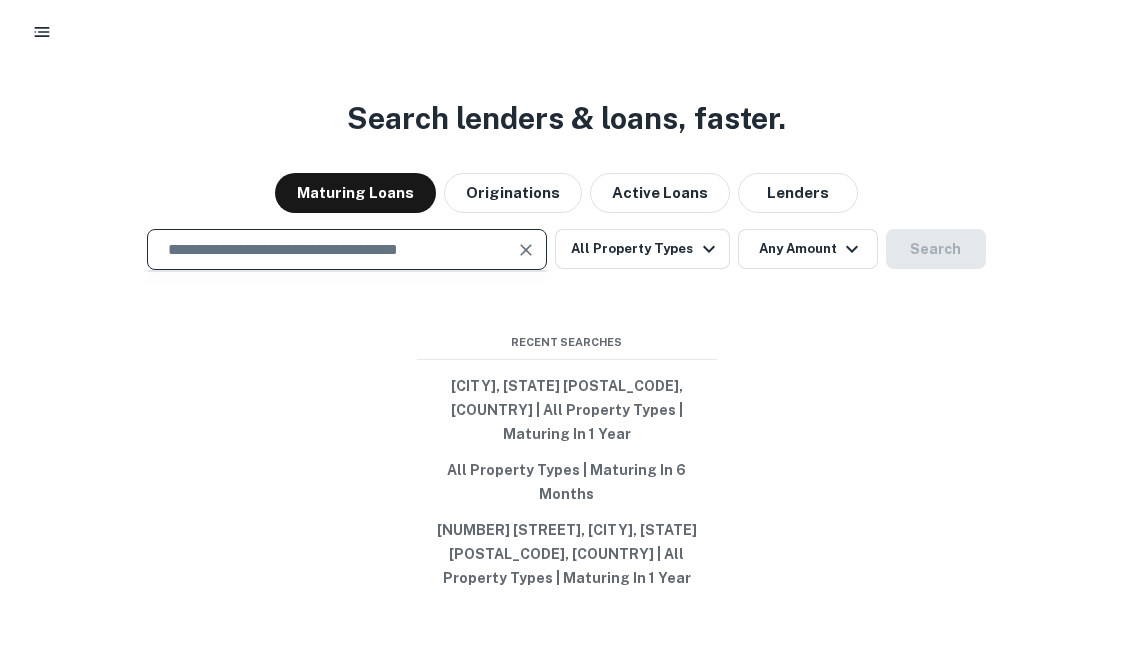type on "**********" 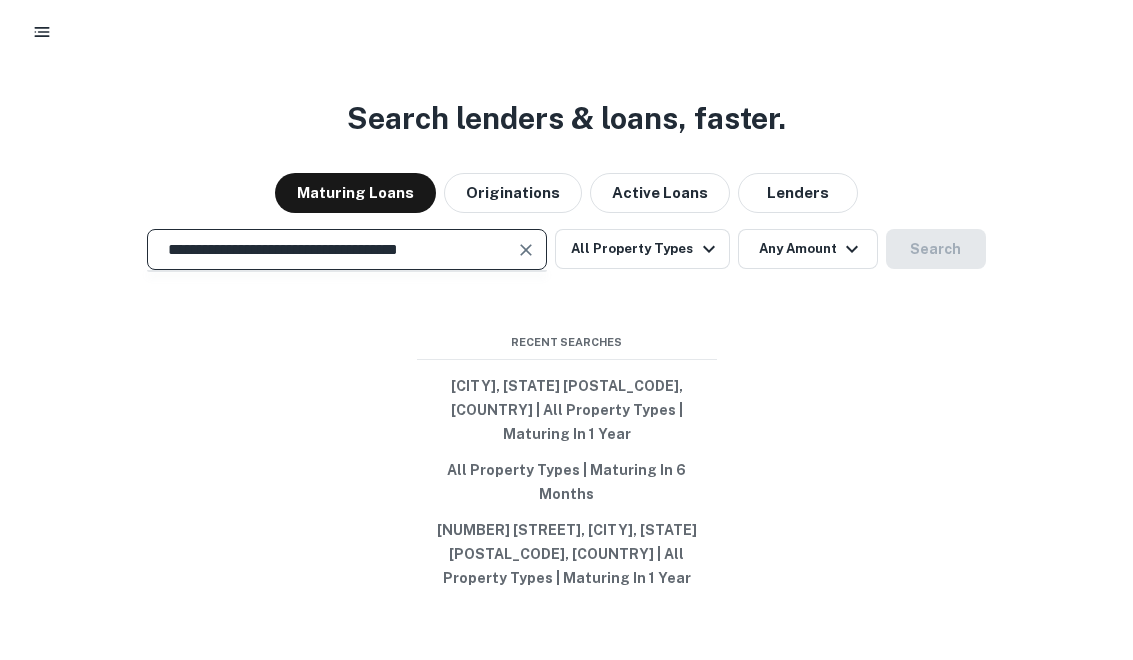 scroll, scrollTop: 66, scrollLeft: 0, axis: vertical 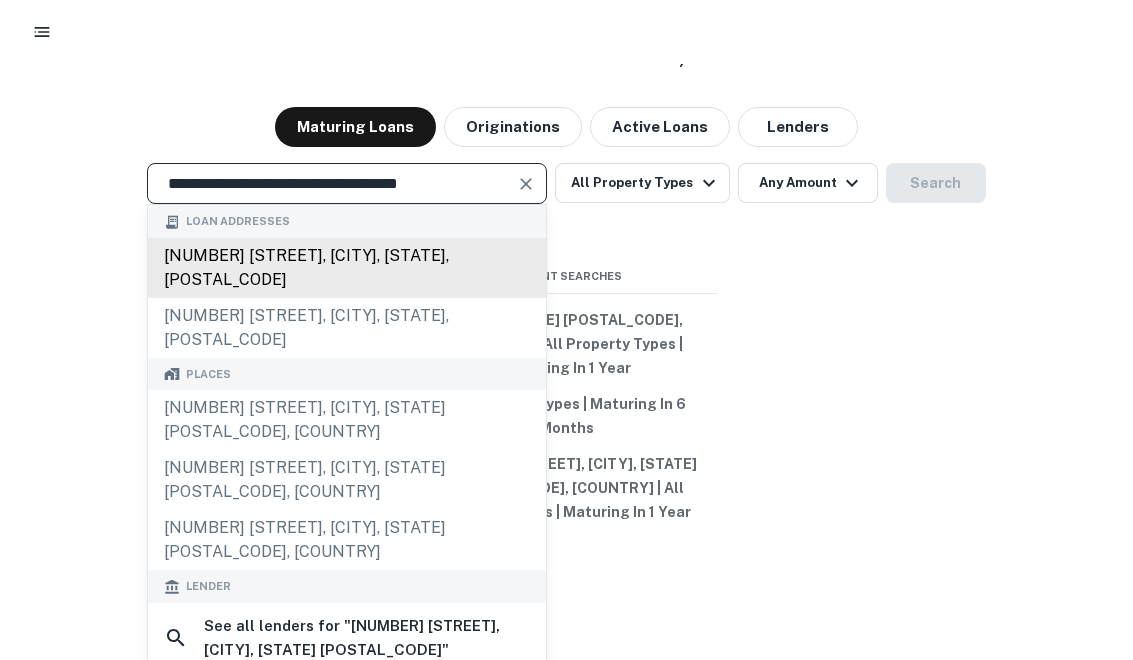 click on "[NUMBER] [STREET], [CITY], [STATE], [POSTAL_CODE]" at bounding box center [347, 268] 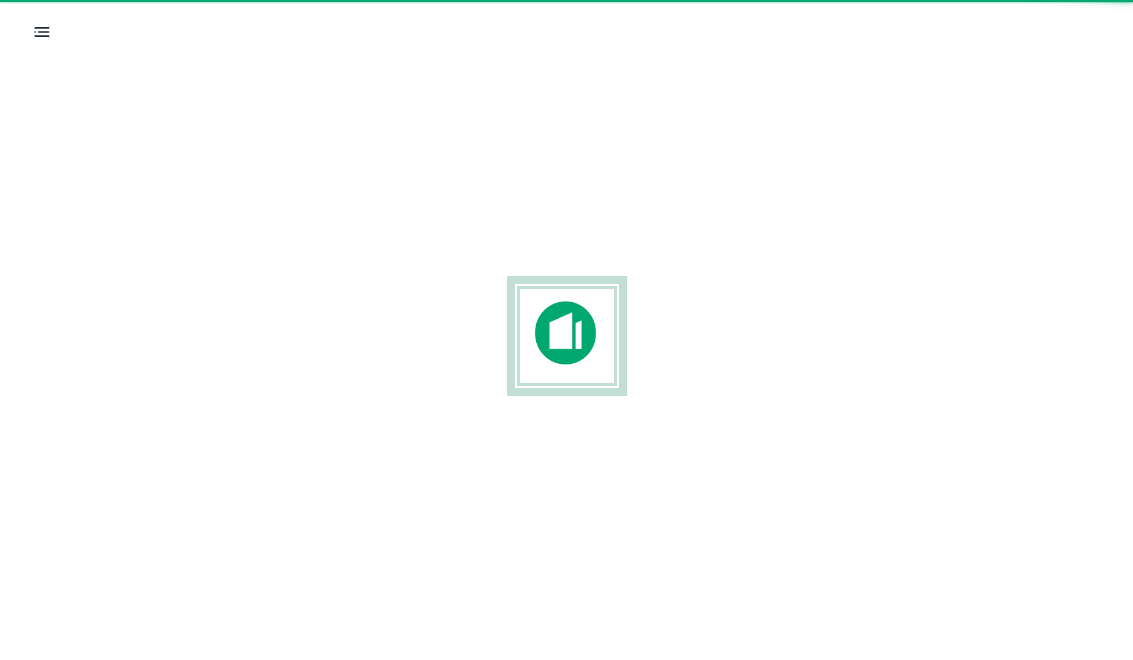 scroll, scrollTop: 0, scrollLeft: 0, axis: both 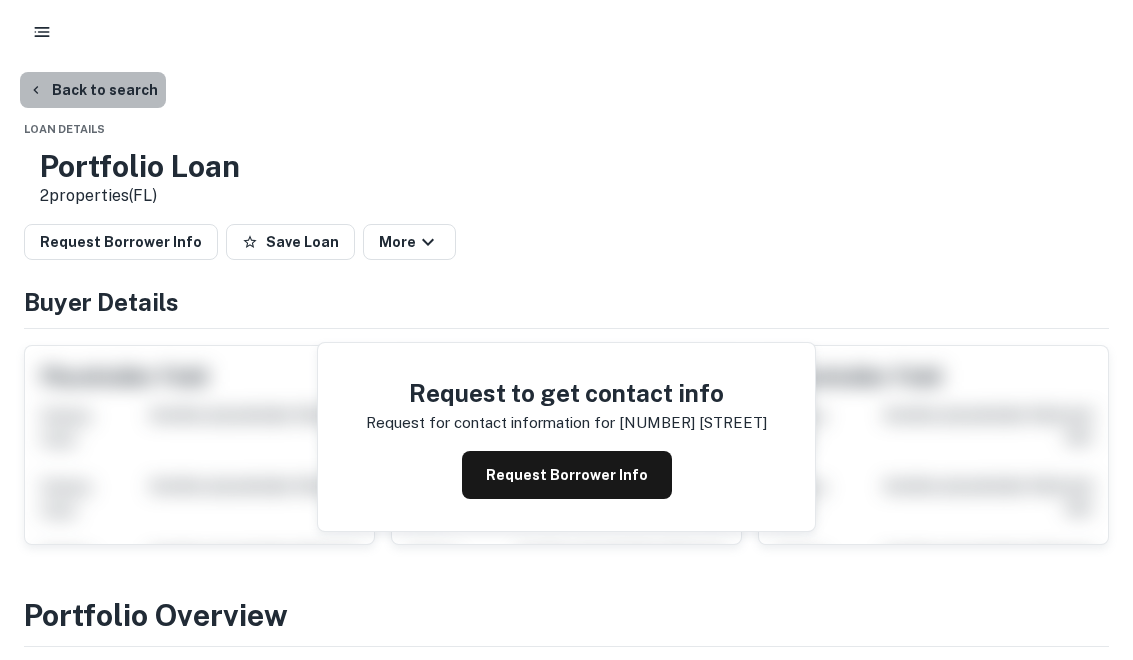 click on "Back to search" at bounding box center (93, 90) 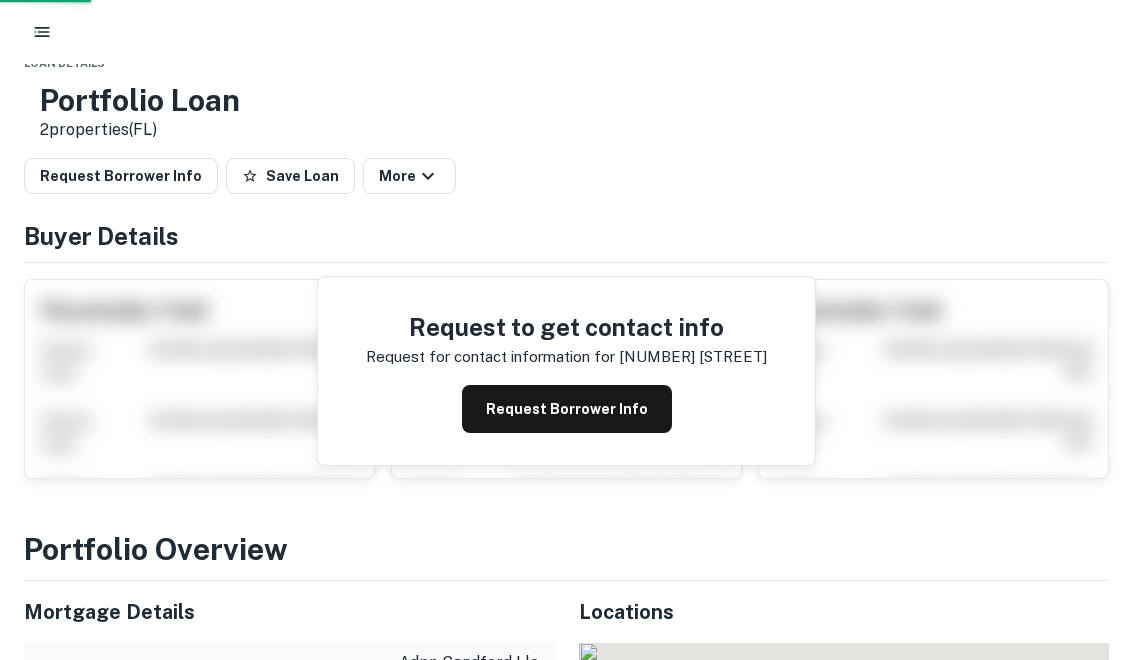 scroll, scrollTop: 0, scrollLeft: 0, axis: both 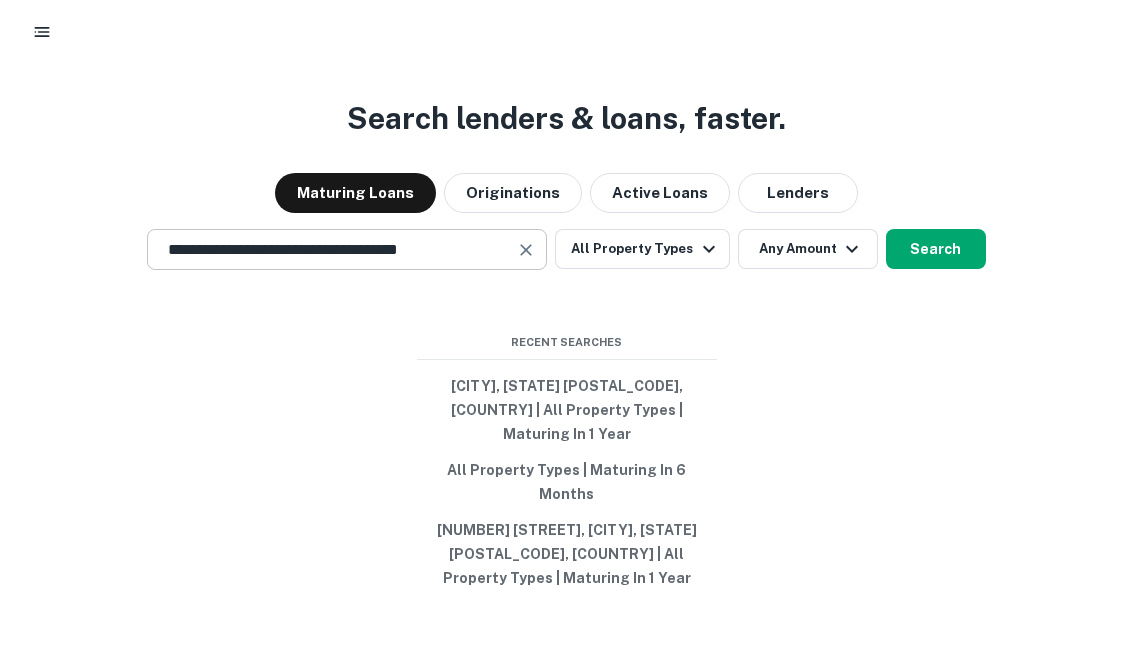 click at bounding box center [526, 250] 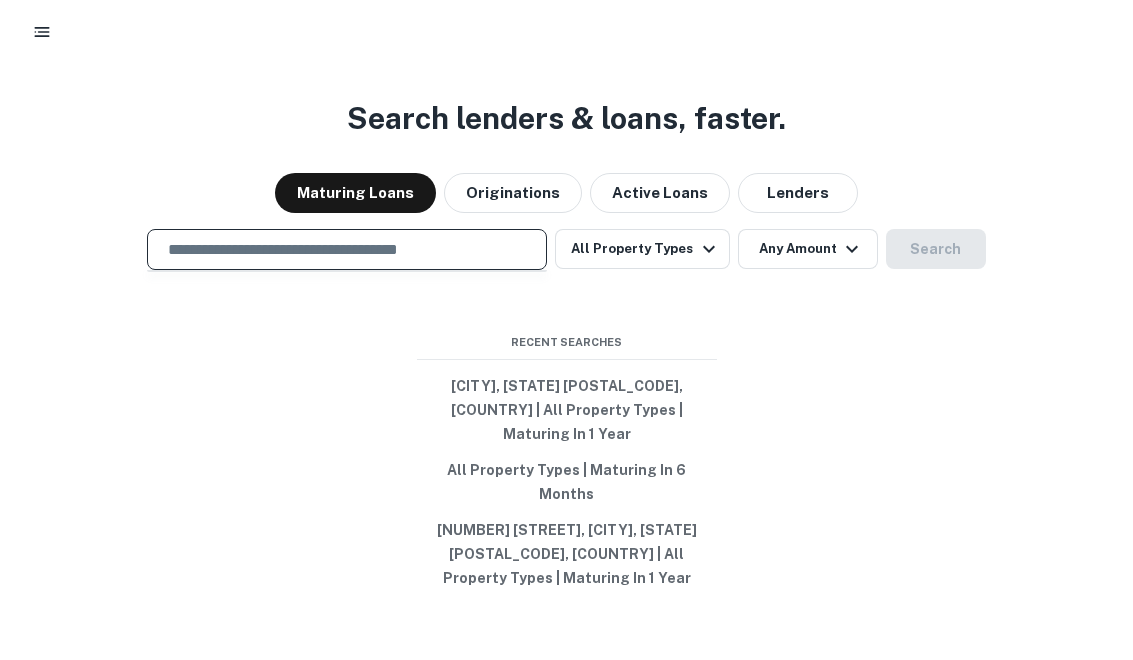 type 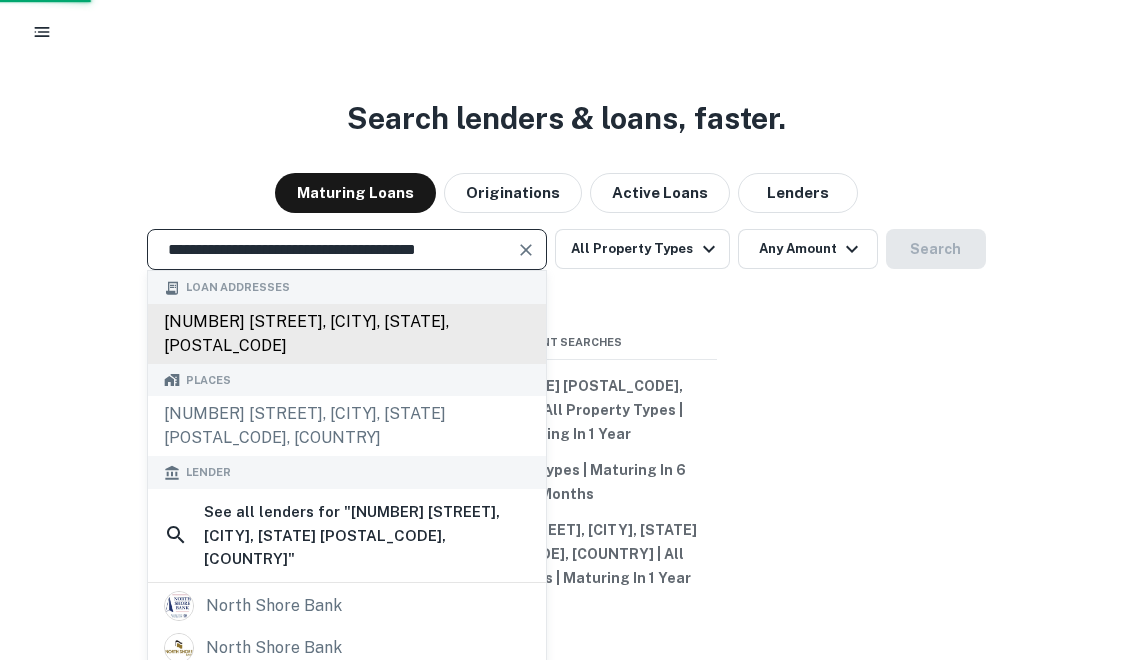 click on "1639 5th ave, bay shore, ny, 11706" at bounding box center [347, 334] 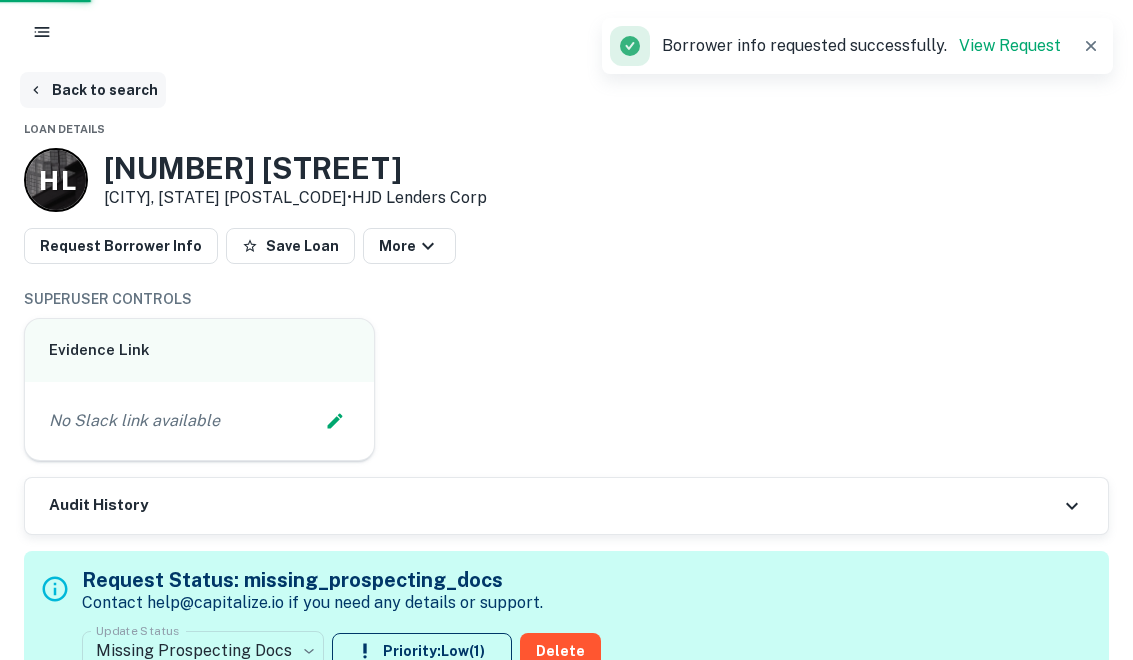 scroll, scrollTop: 0, scrollLeft: 0, axis: both 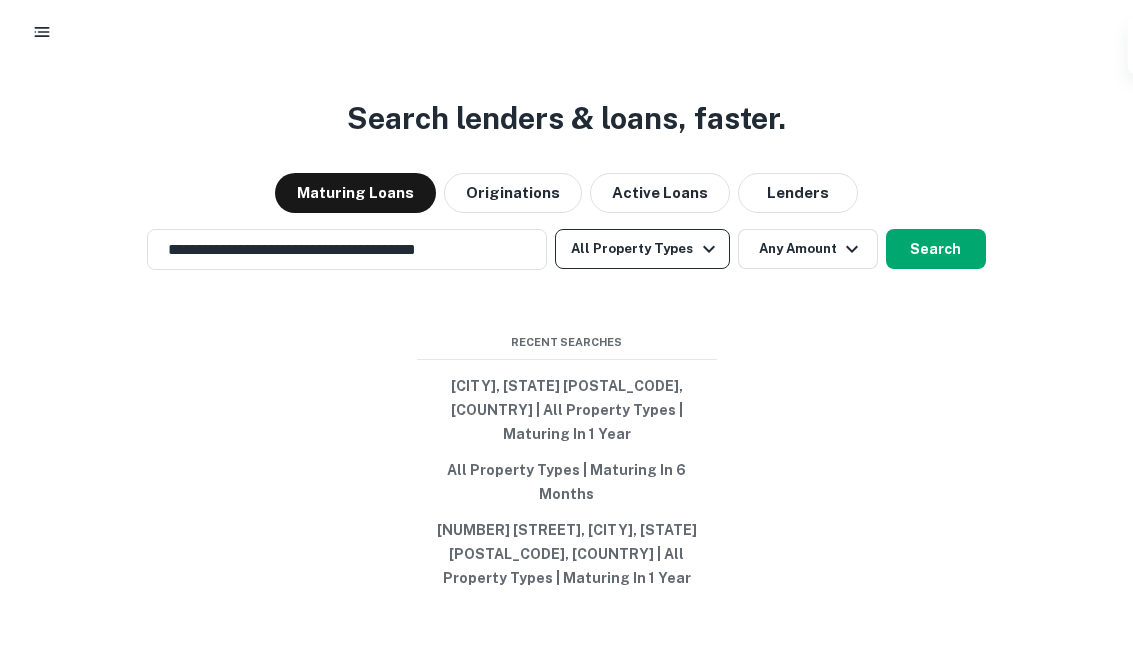 click on "**********" at bounding box center [332, 249] 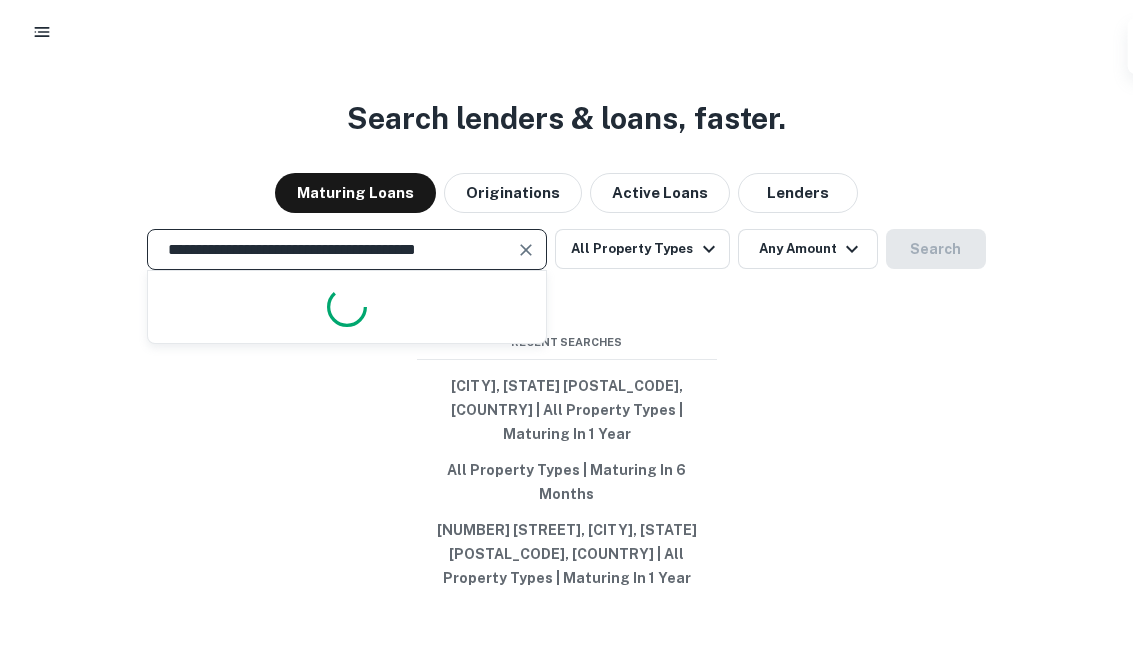click at bounding box center (526, 250) 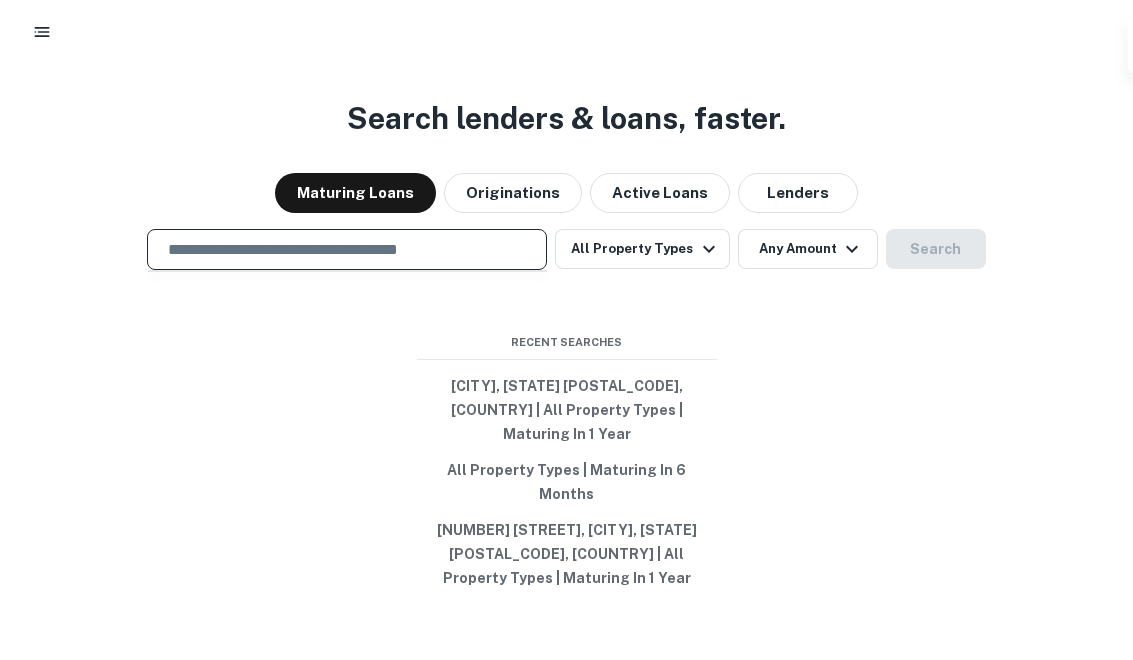 paste on "**********" 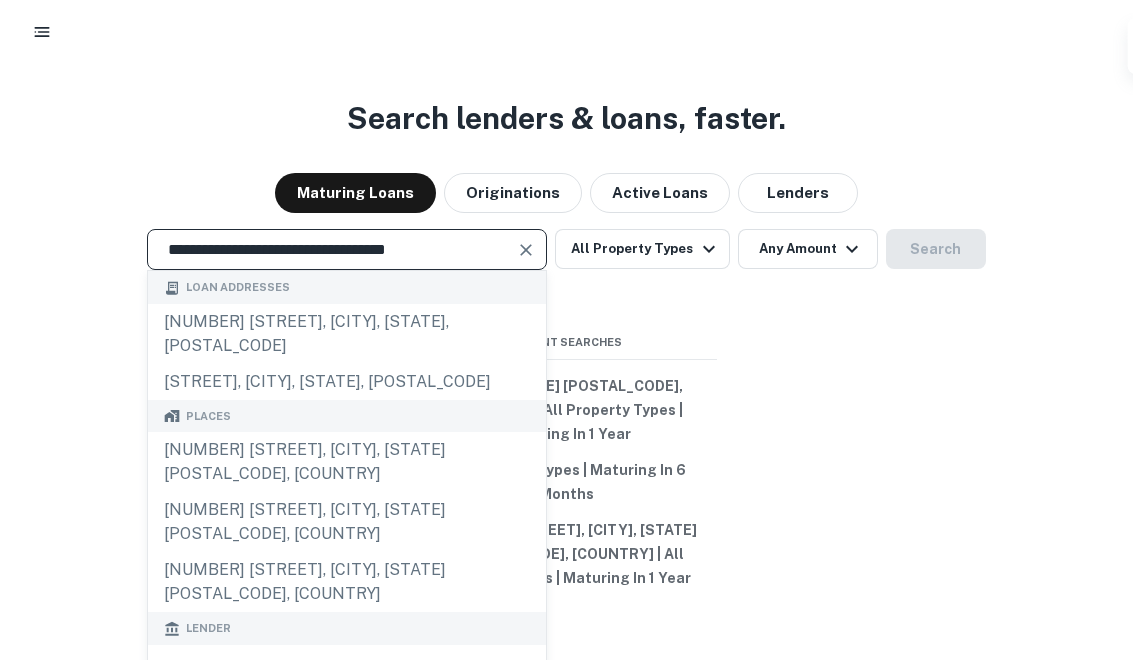 type on "**********" 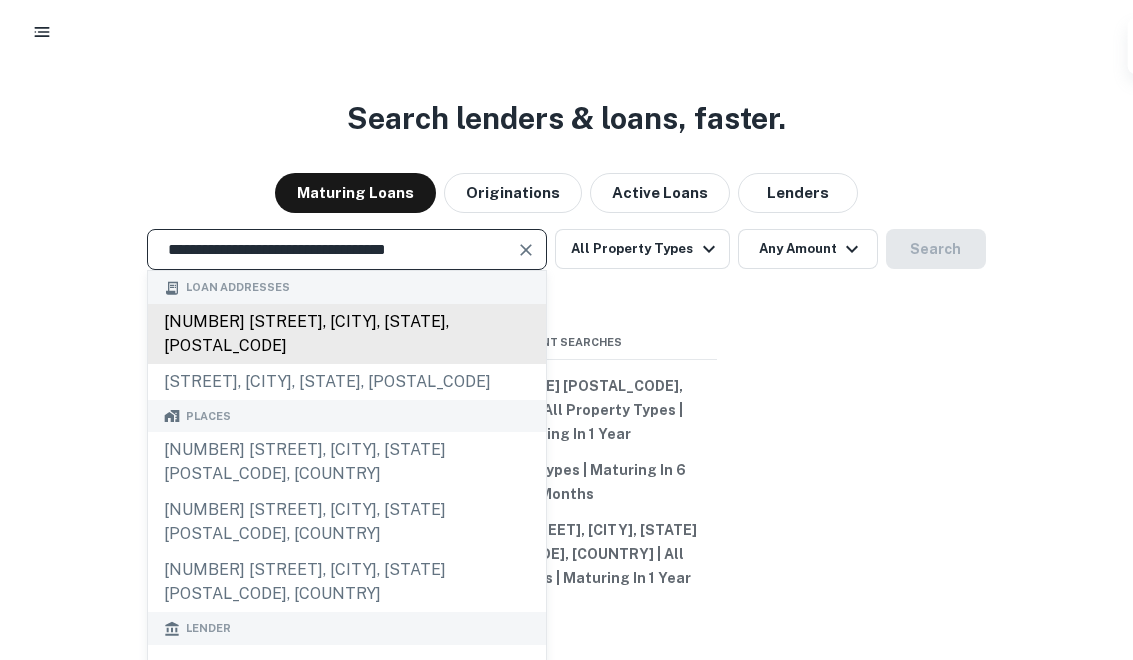 click on "[NUMBER] [STREET], [CITY], [STATE], [POSTAL_CODE]" at bounding box center (347, 334) 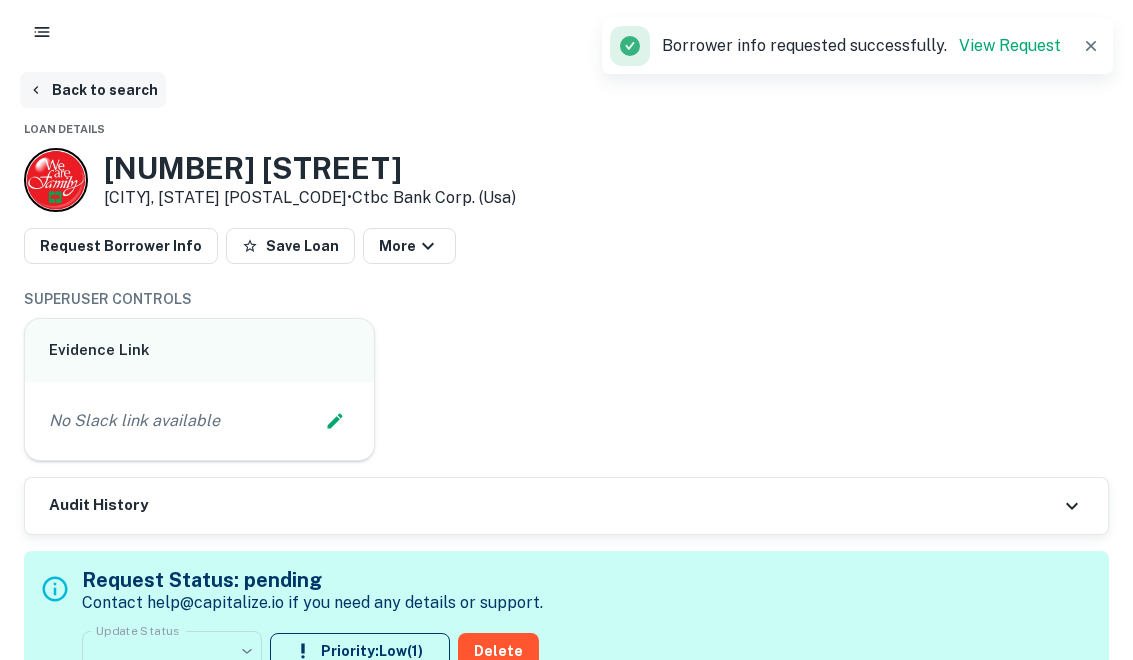 click on "Back to search" at bounding box center [93, 90] 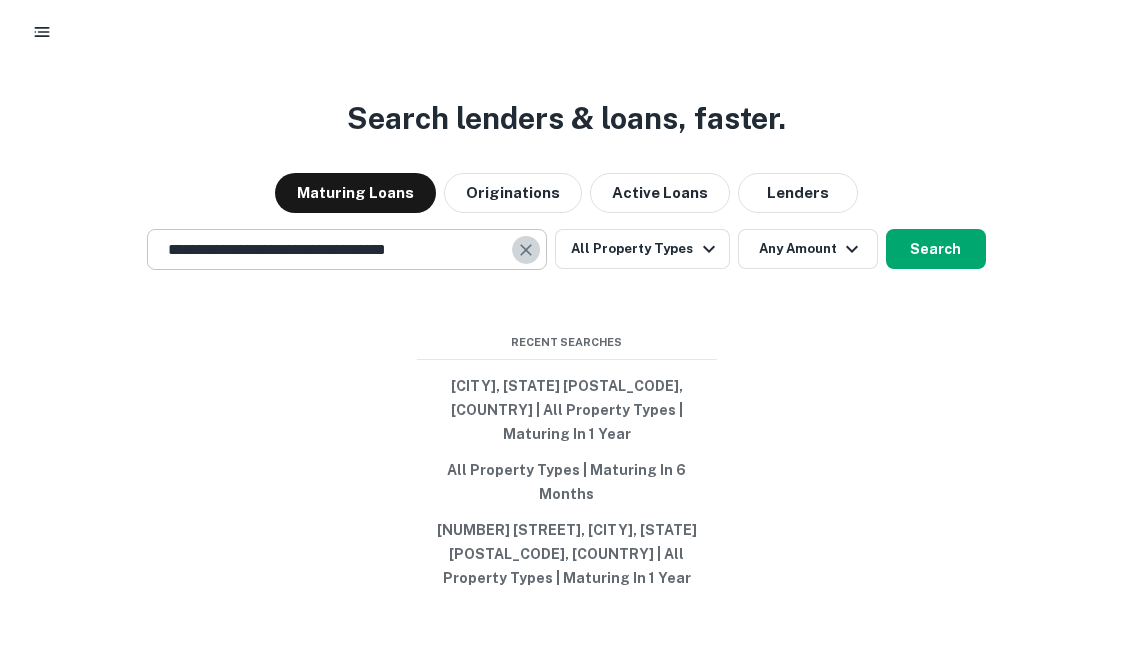 click at bounding box center (526, 250) 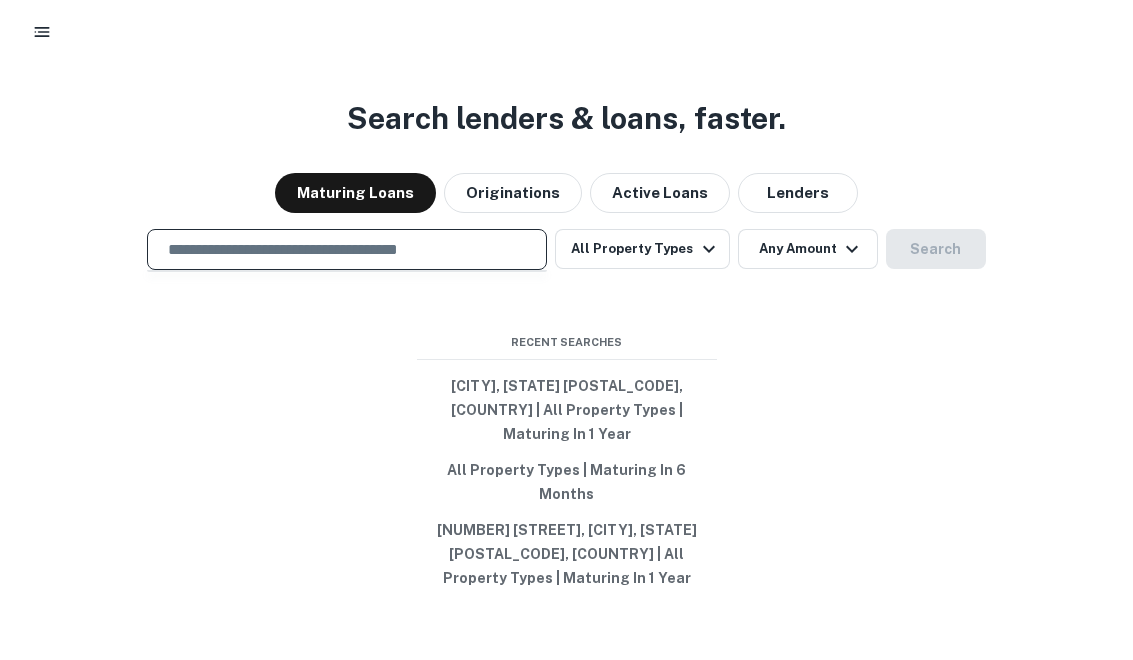 paste on "**********" 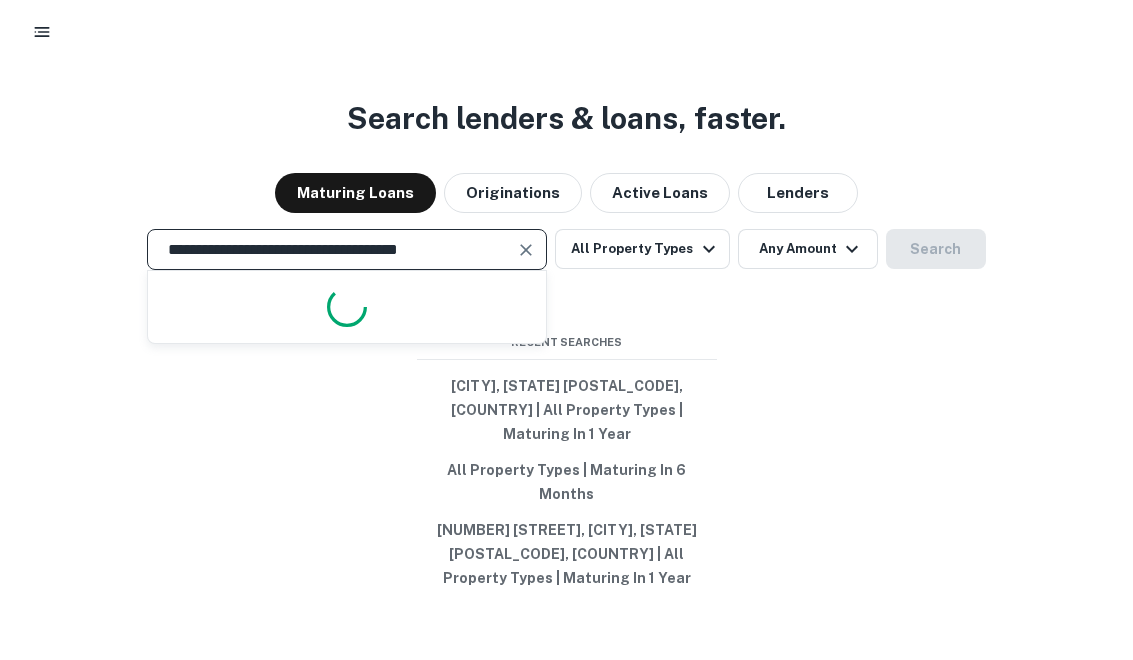 type on "**********" 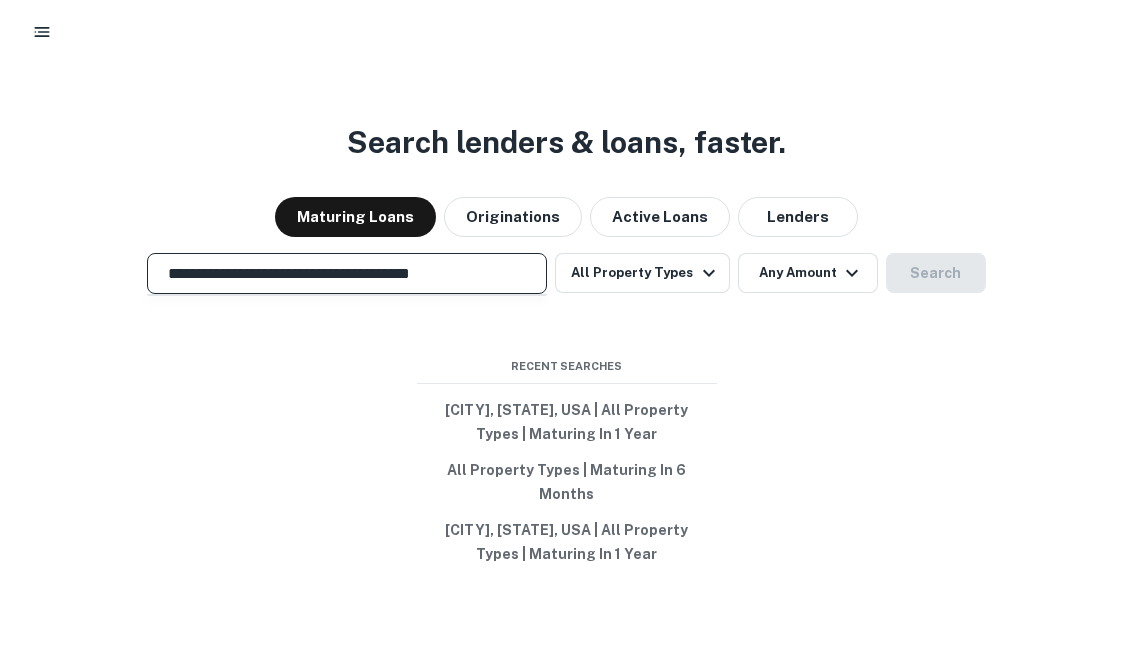 scroll, scrollTop: 0, scrollLeft: 0, axis: both 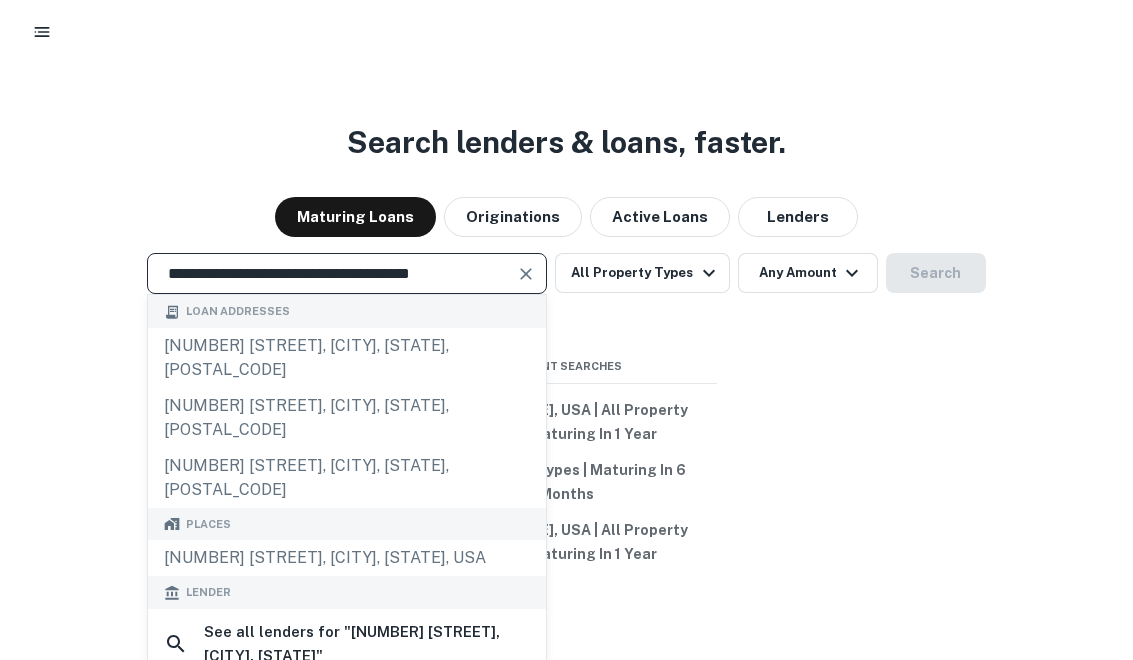 click at bounding box center [527, 274] 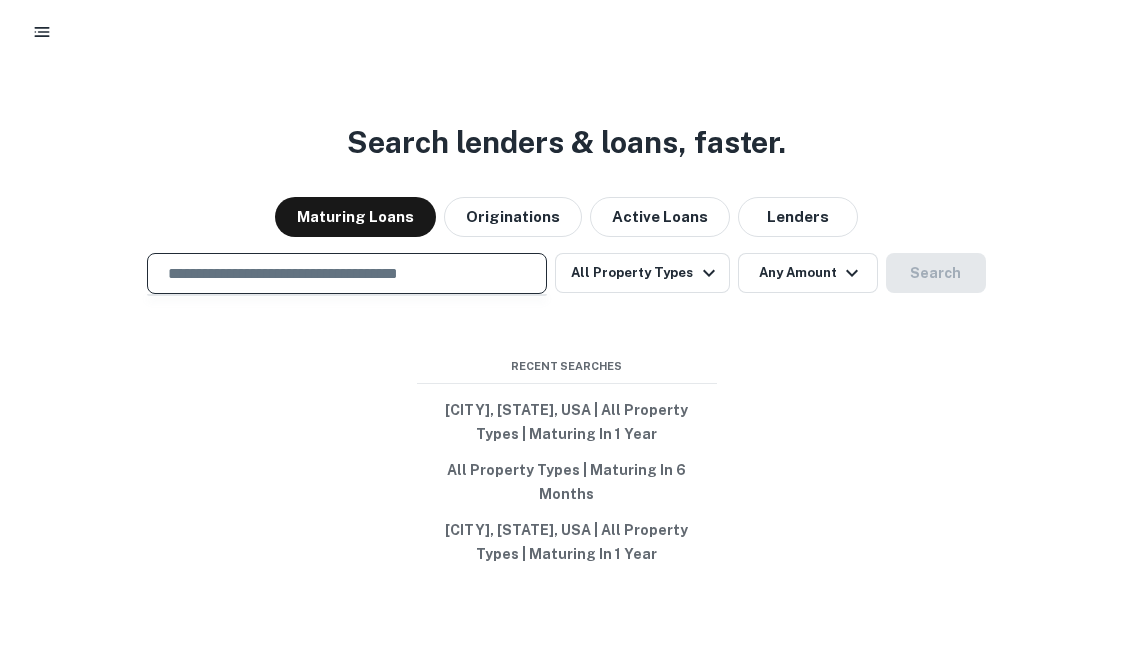 paste on "**********" 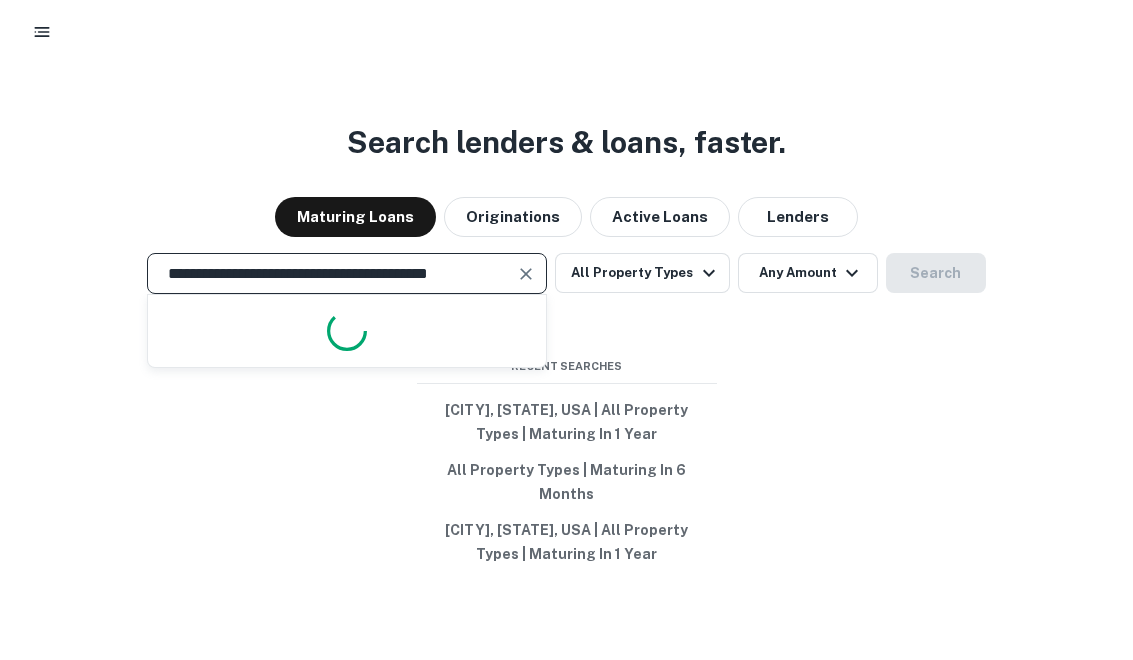 scroll, scrollTop: 0, scrollLeft: 7, axis: horizontal 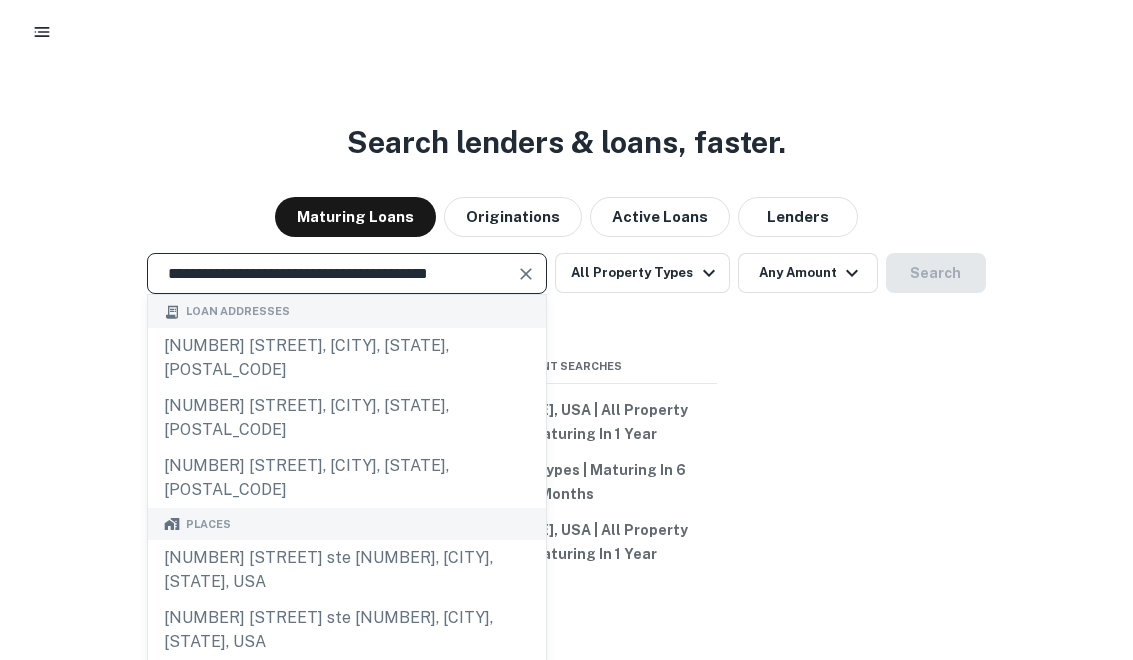 click on "**********" at bounding box center [332, 273] 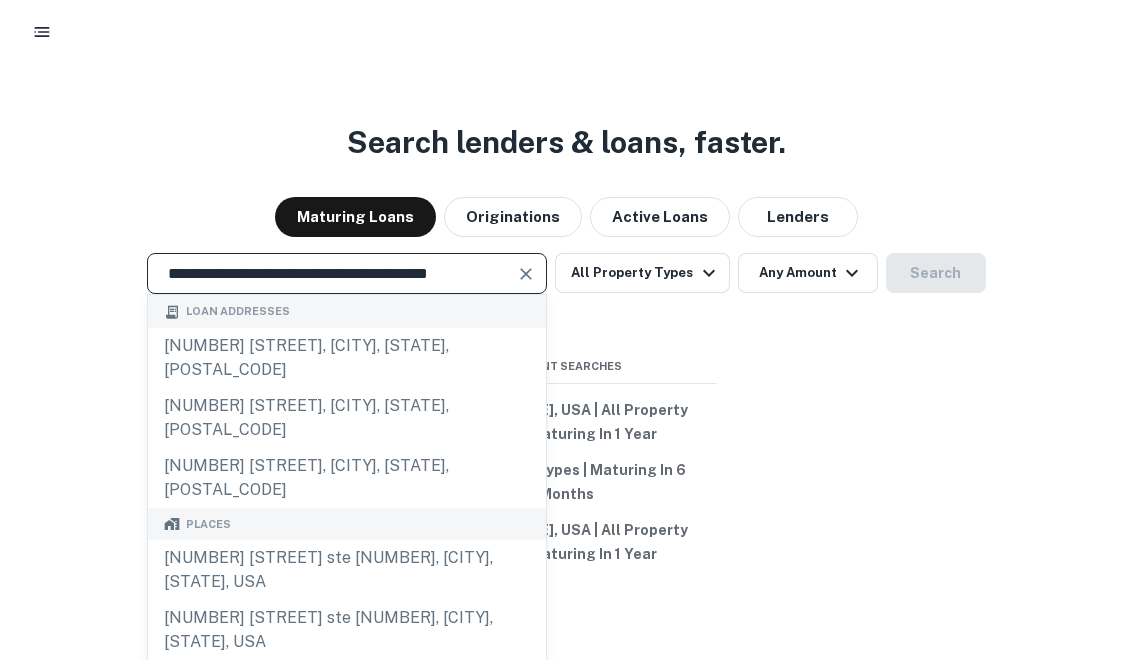 click at bounding box center (526, 274) 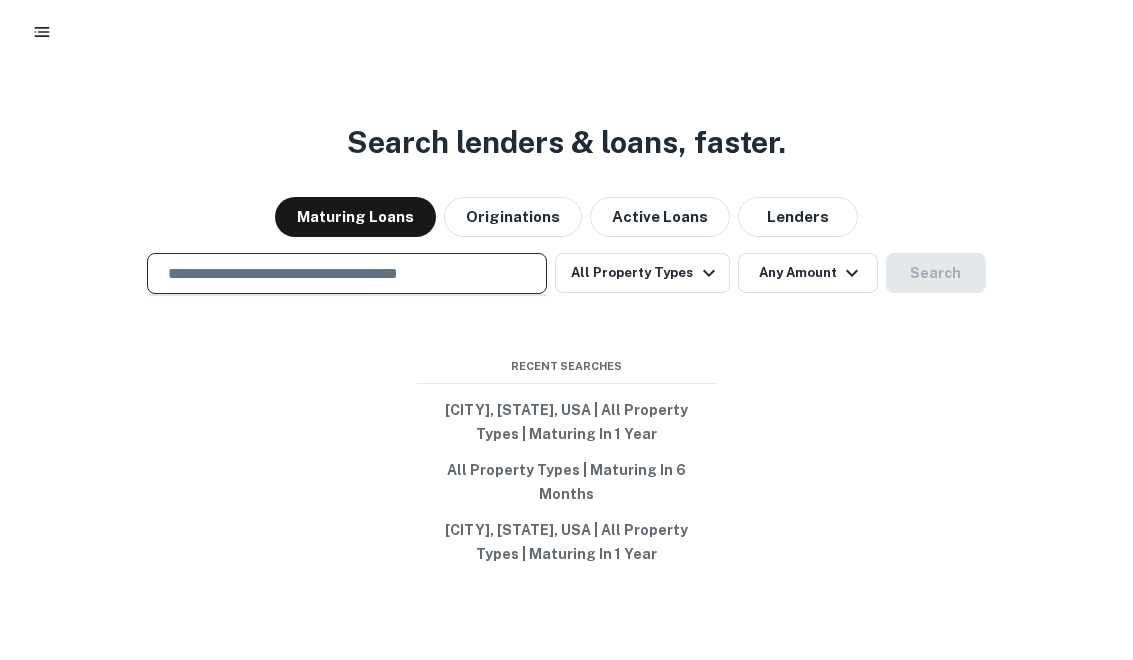 paste on "**********" 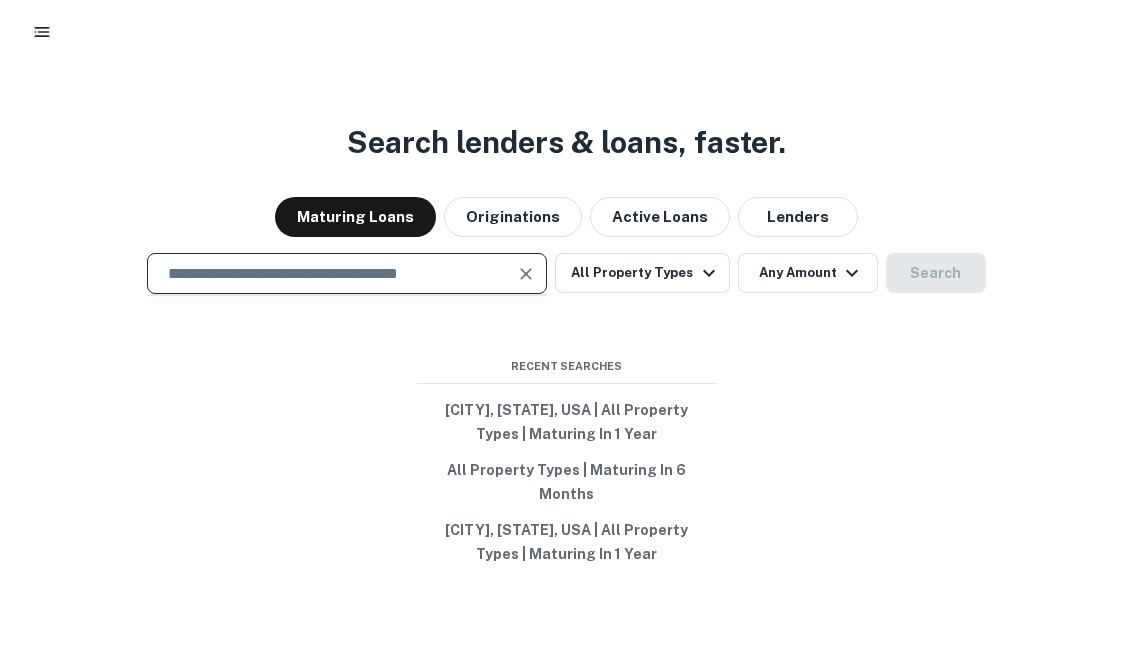 type on "**********" 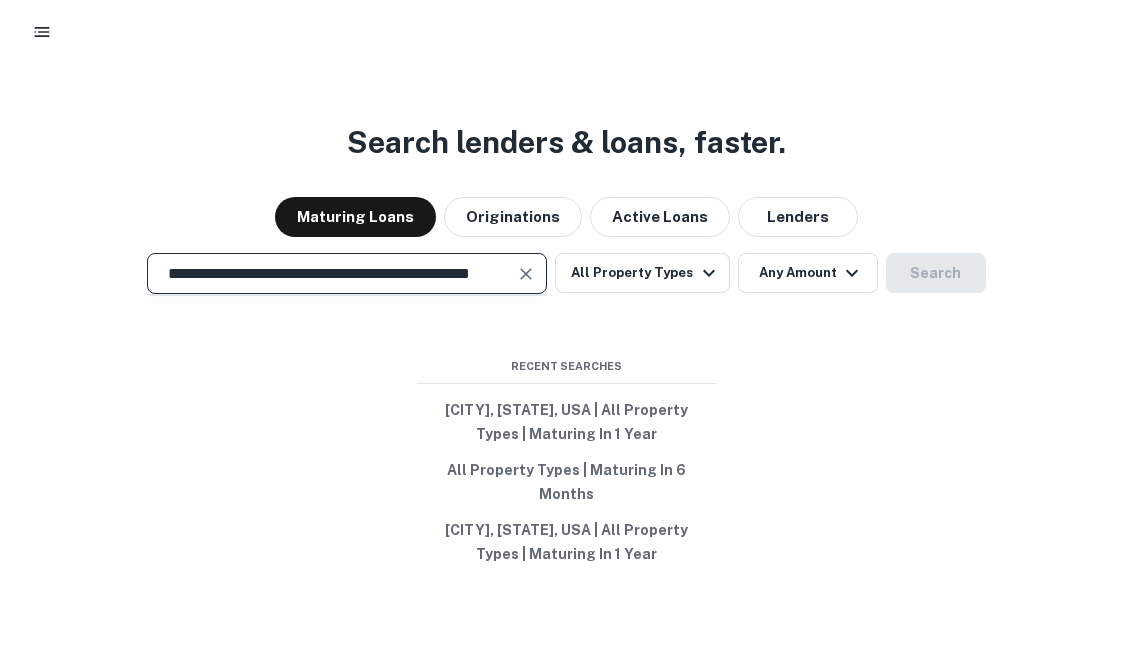 scroll, scrollTop: 0, scrollLeft: 60, axis: horizontal 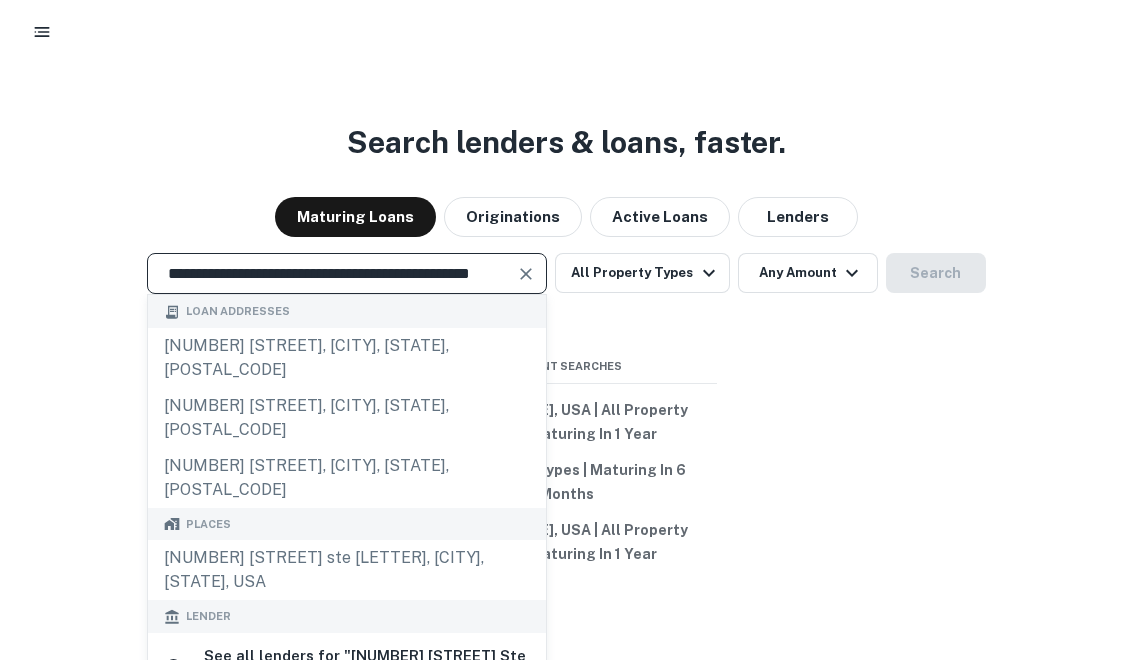 click on "**********" at bounding box center [332, 273] 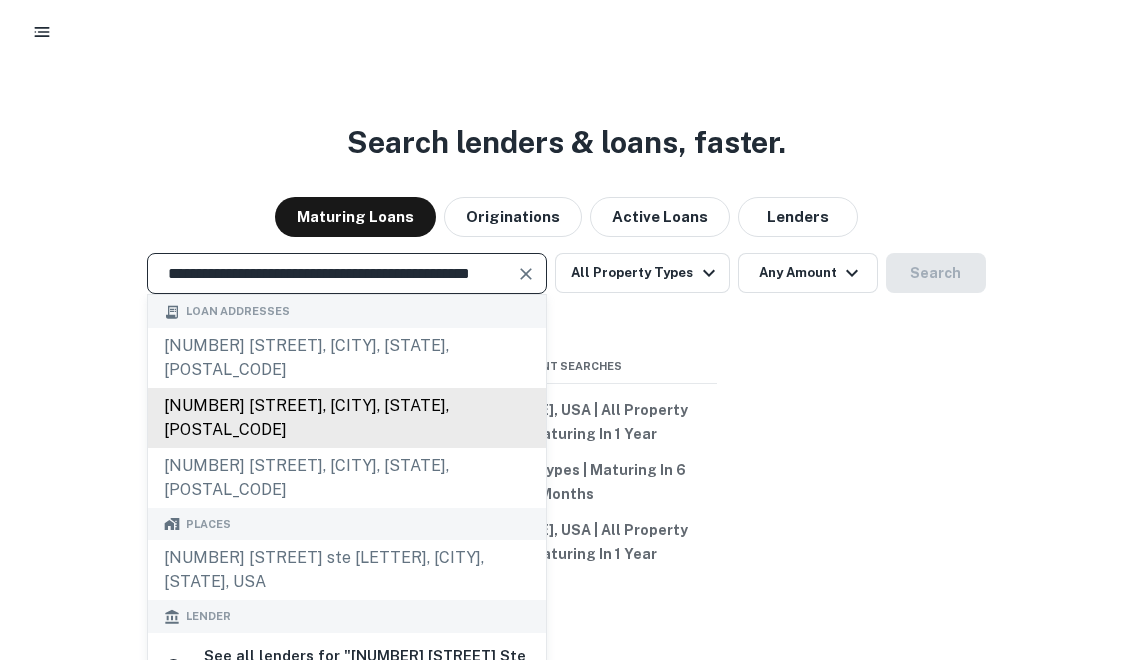 click on "20401 ventura blvd, woodland hills, ca, 91364" at bounding box center (347, 418) 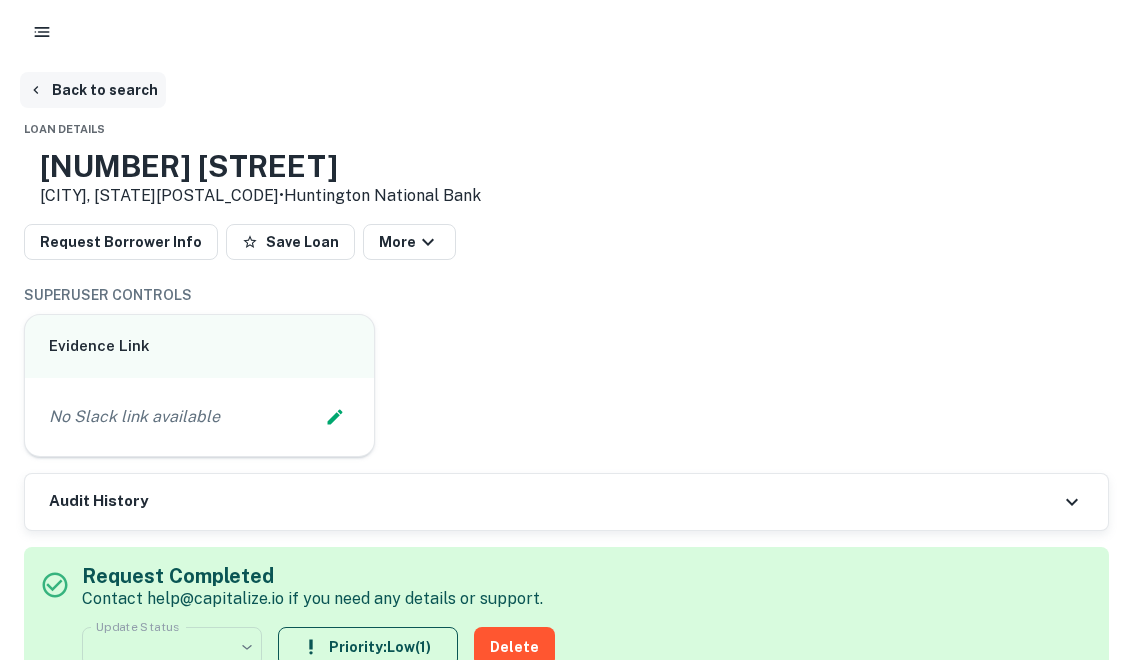 click on "Back to search" at bounding box center [93, 90] 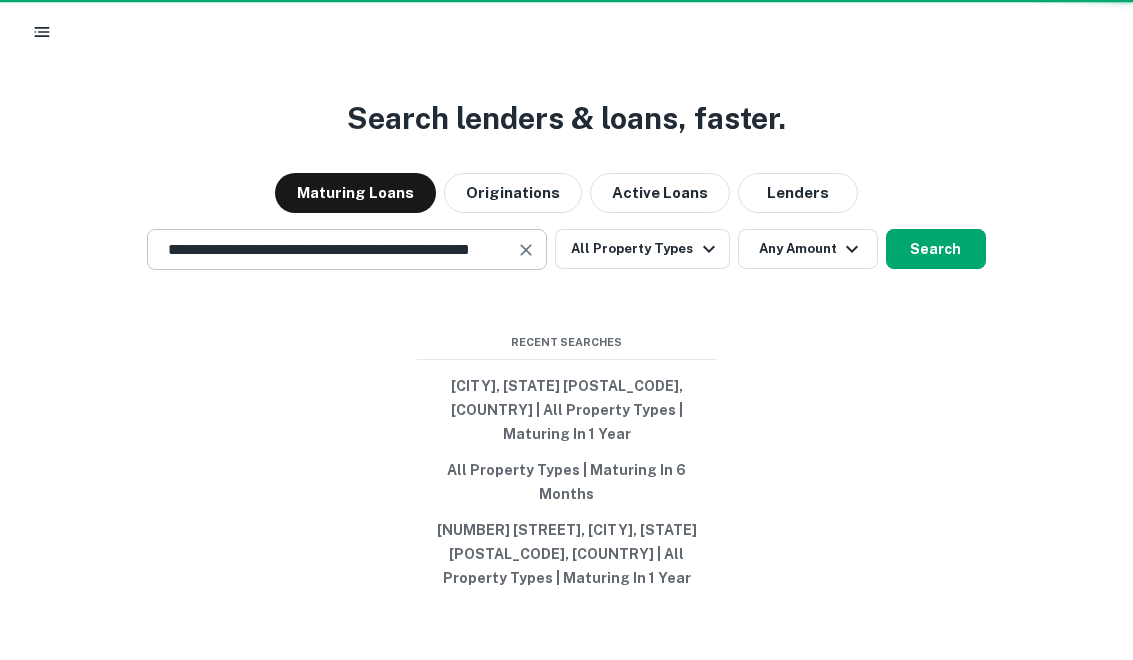 click on "**********" at bounding box center (332, 249) 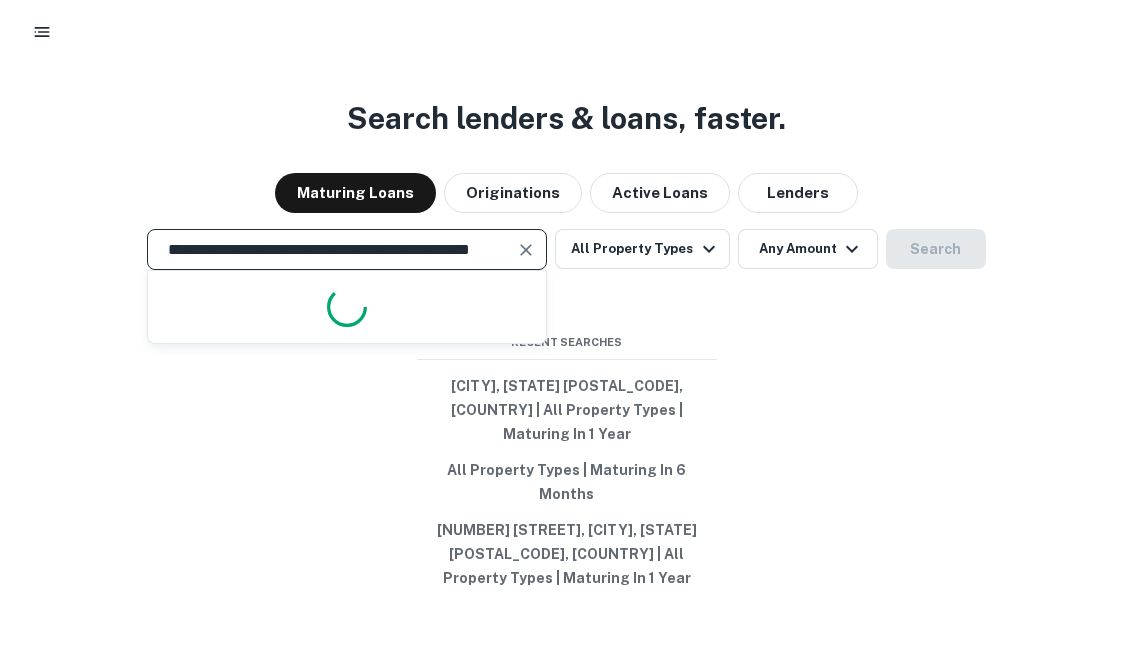scroll, scrollTop: 0, scrollLeft: 0, axis: both 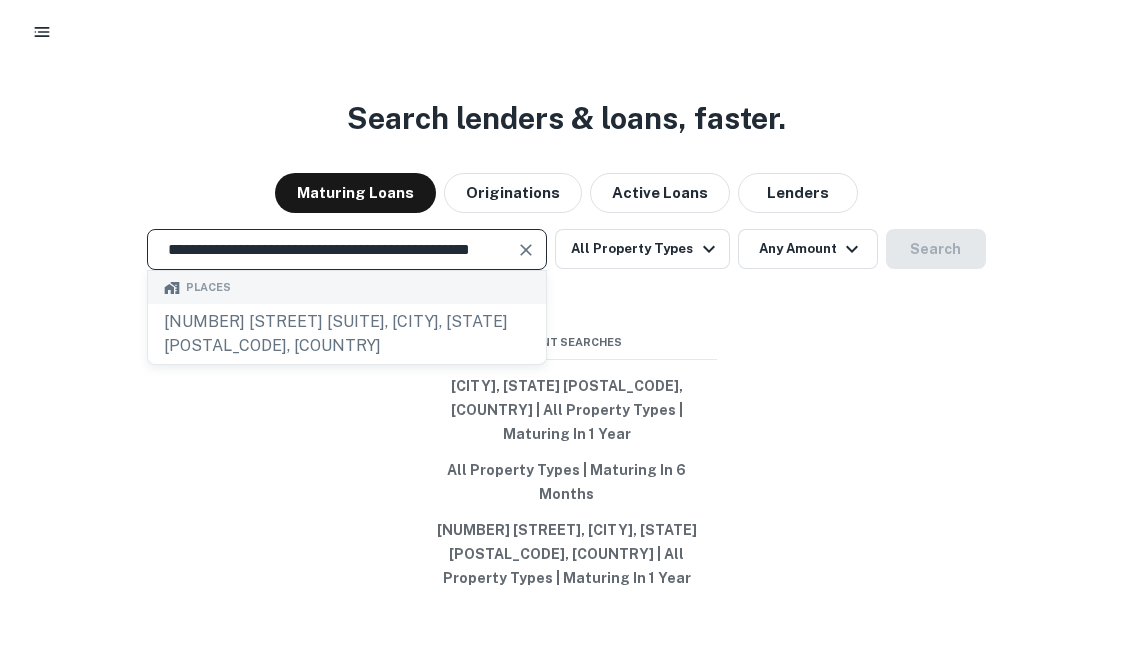 click at bounding box center [527, 250] 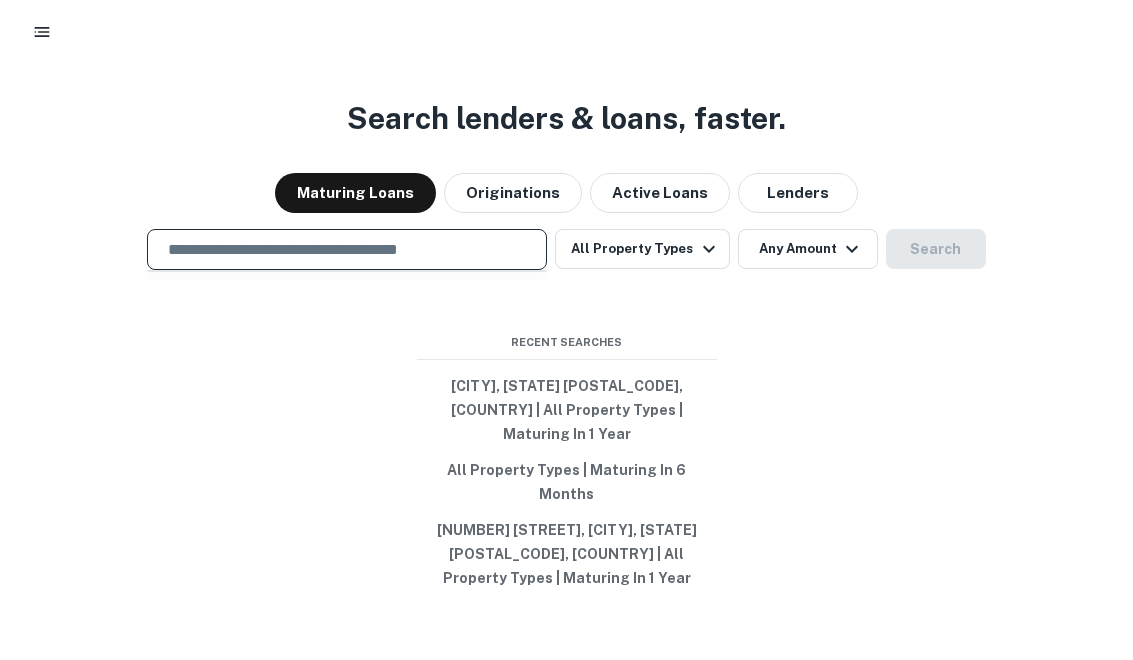 paste on "**********" 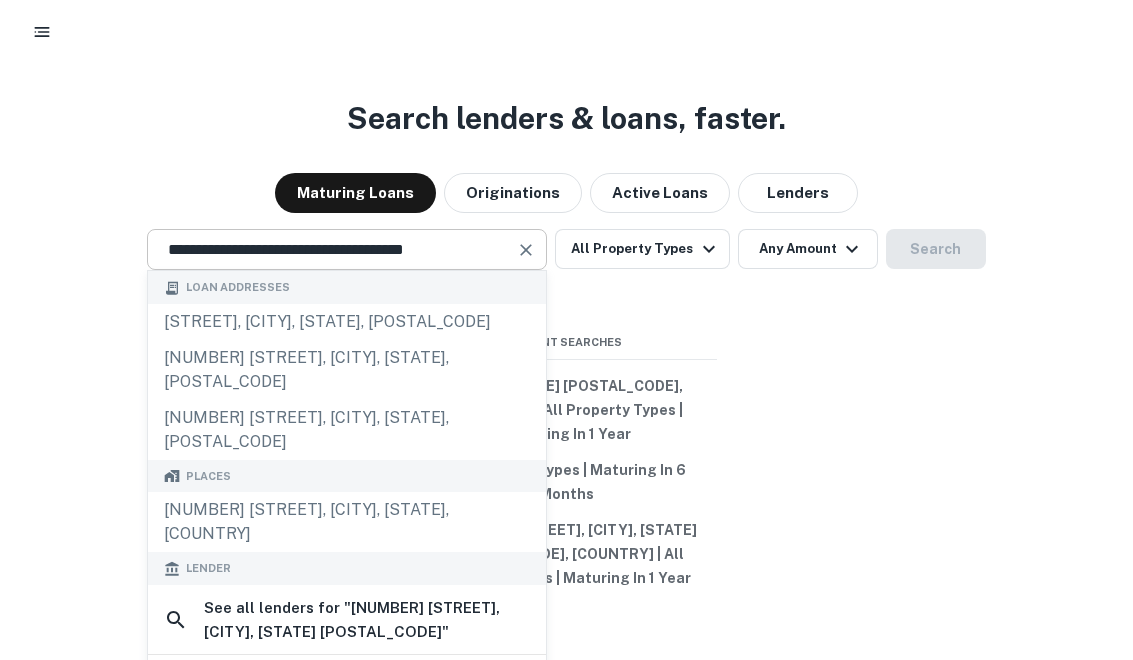 click at bounding box center (526, 250) 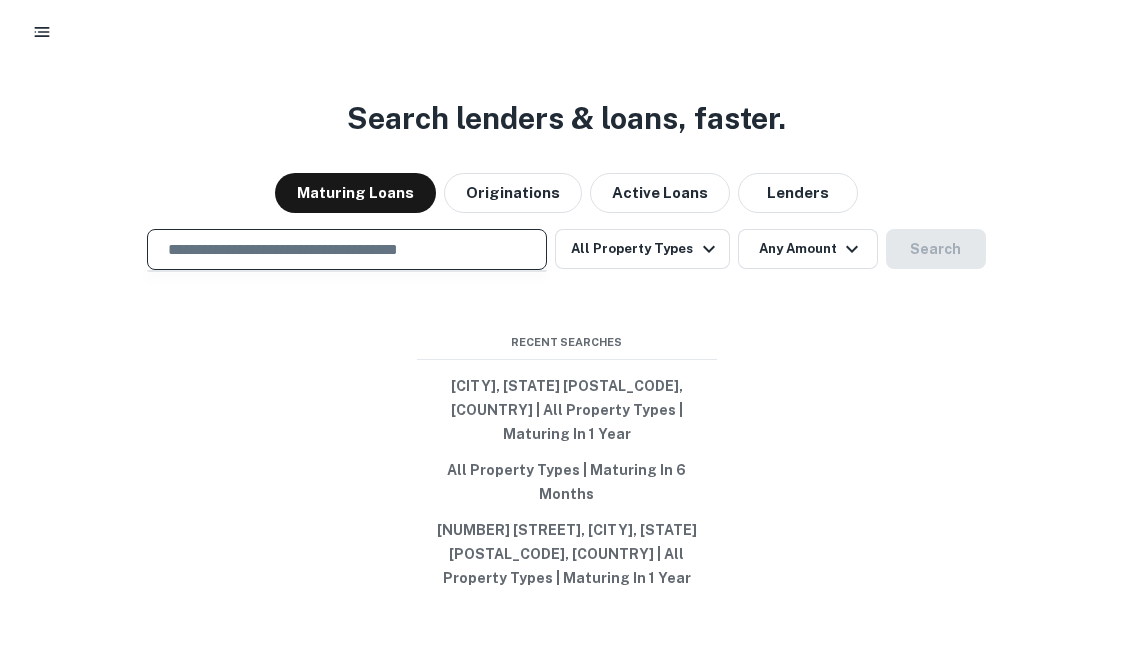 paste on "**********" 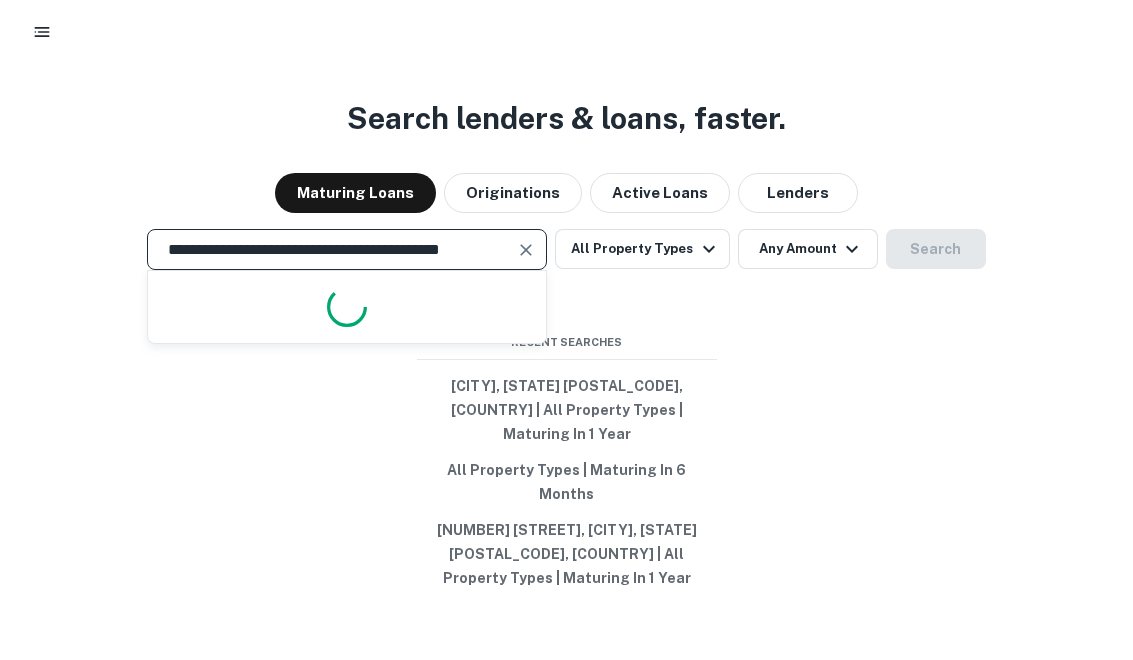 scroll, scrollTop: 0, scrollLeft: 12, axis: horizontal 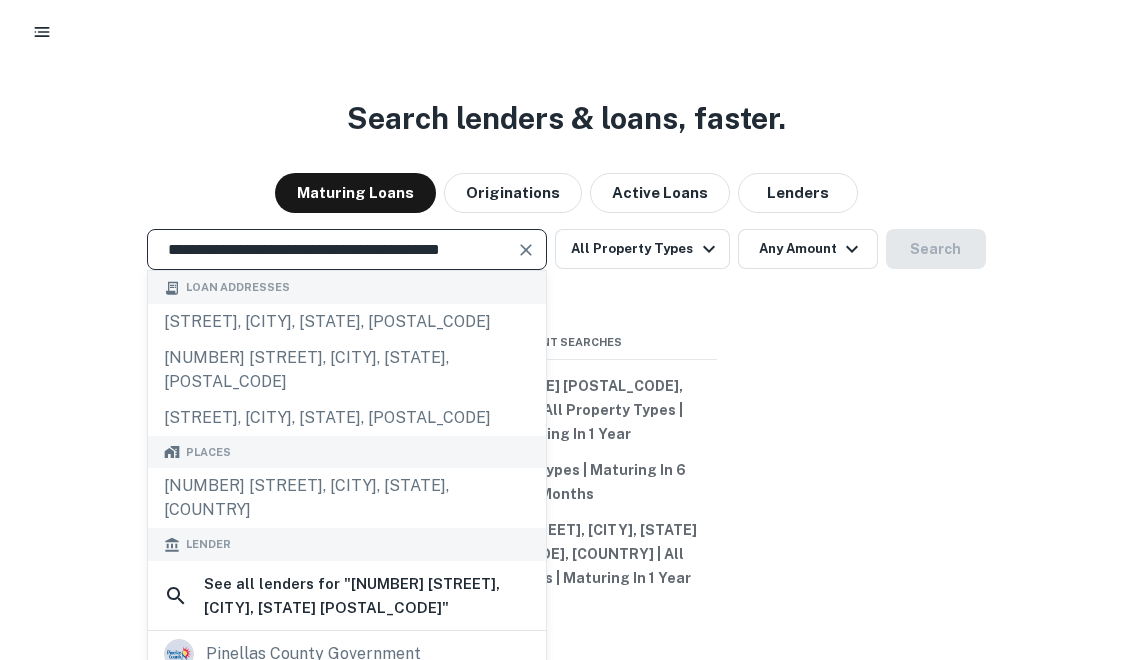 click on "**********" at bounding box center (332, 249) 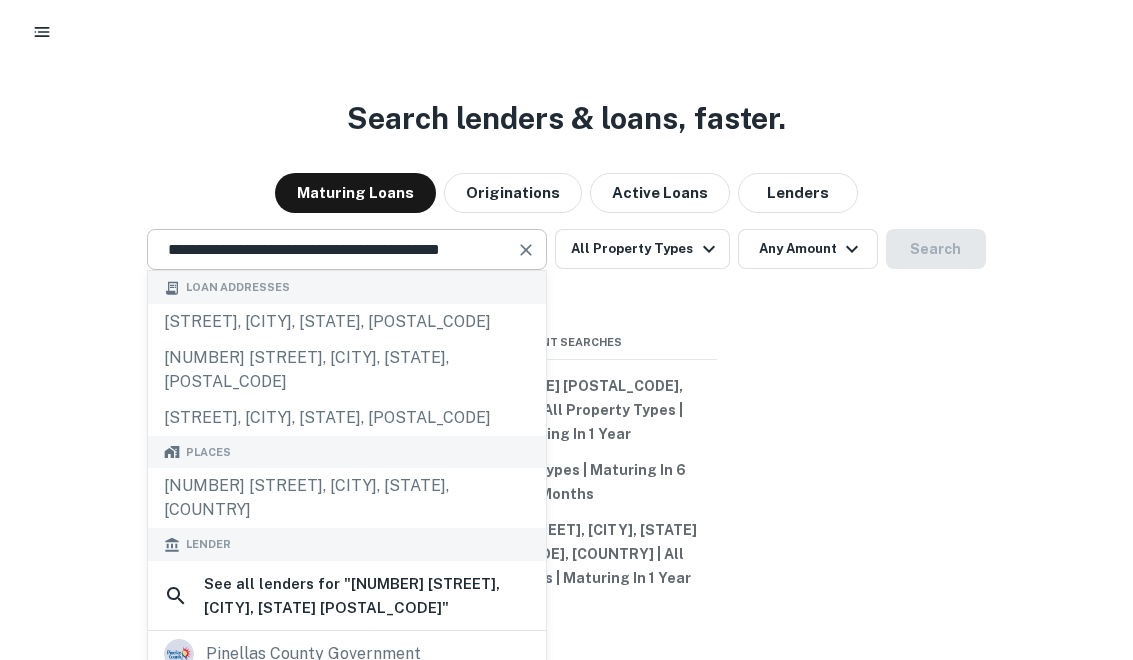 click at bounding box center [526, 250] 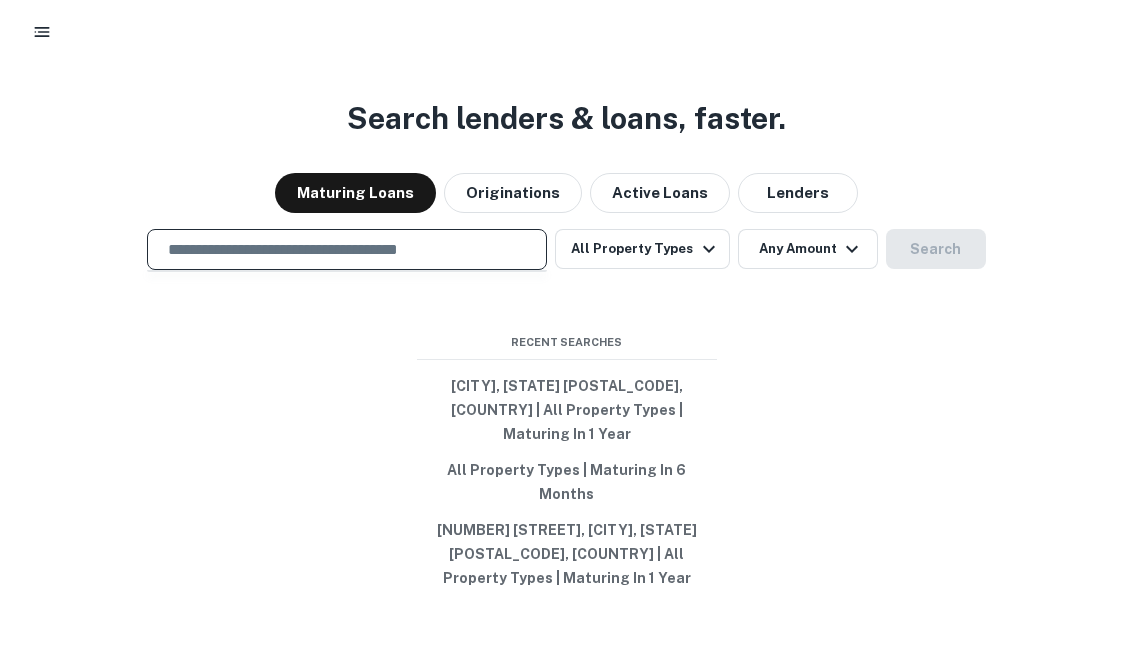 paste on "**********" 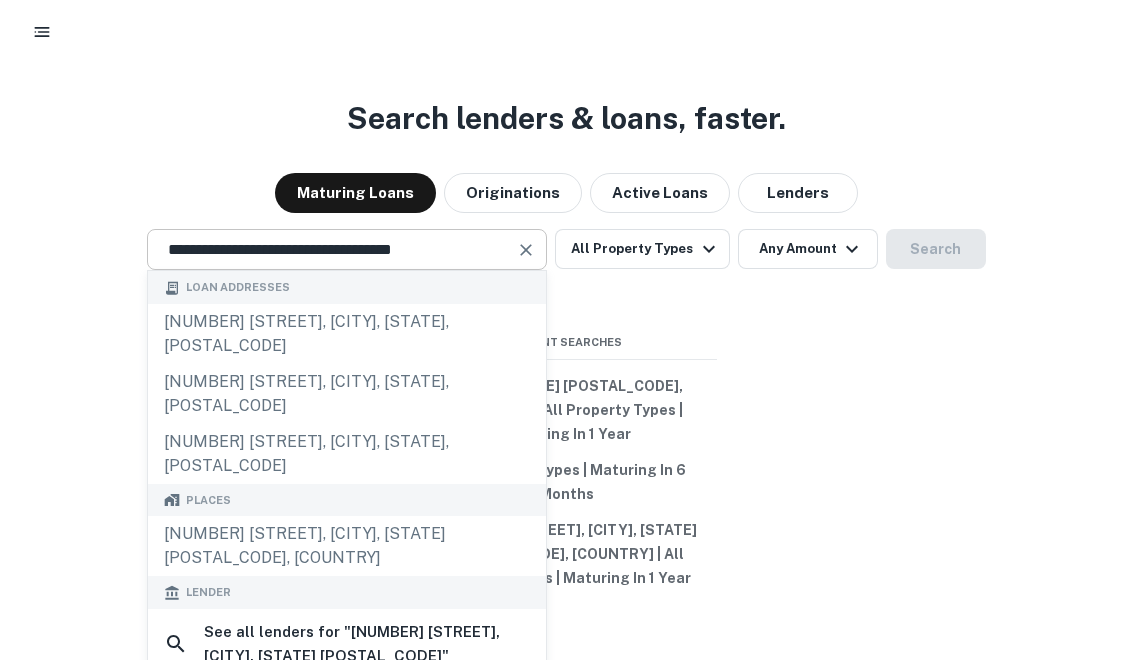 click at bounding box center [527, 250] 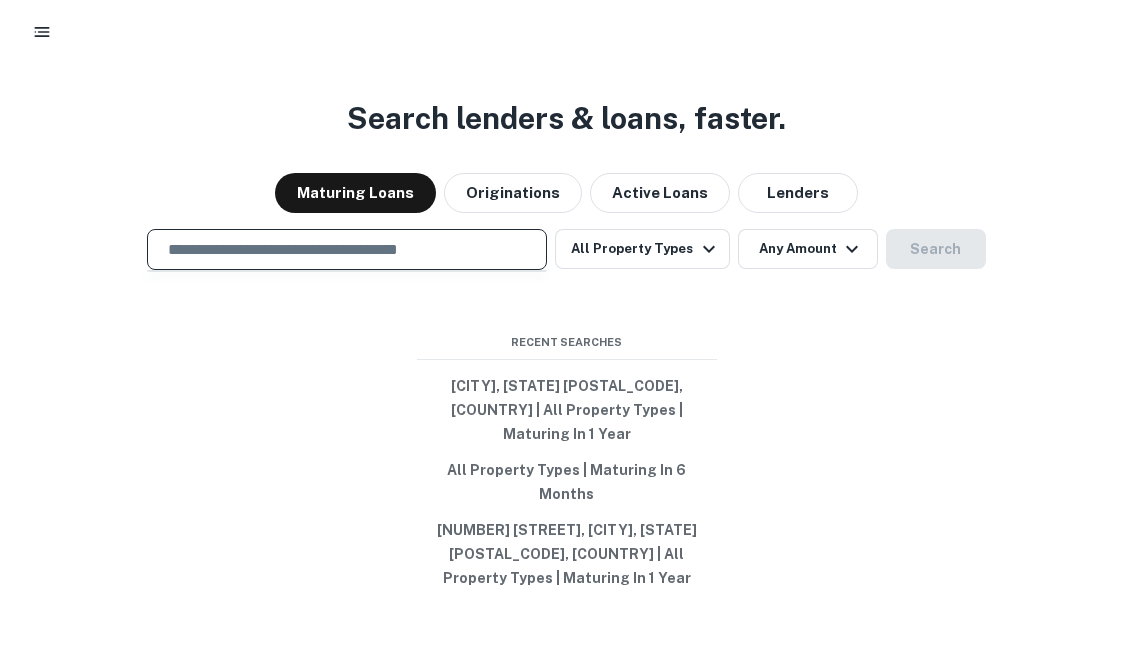 paste on "**********" 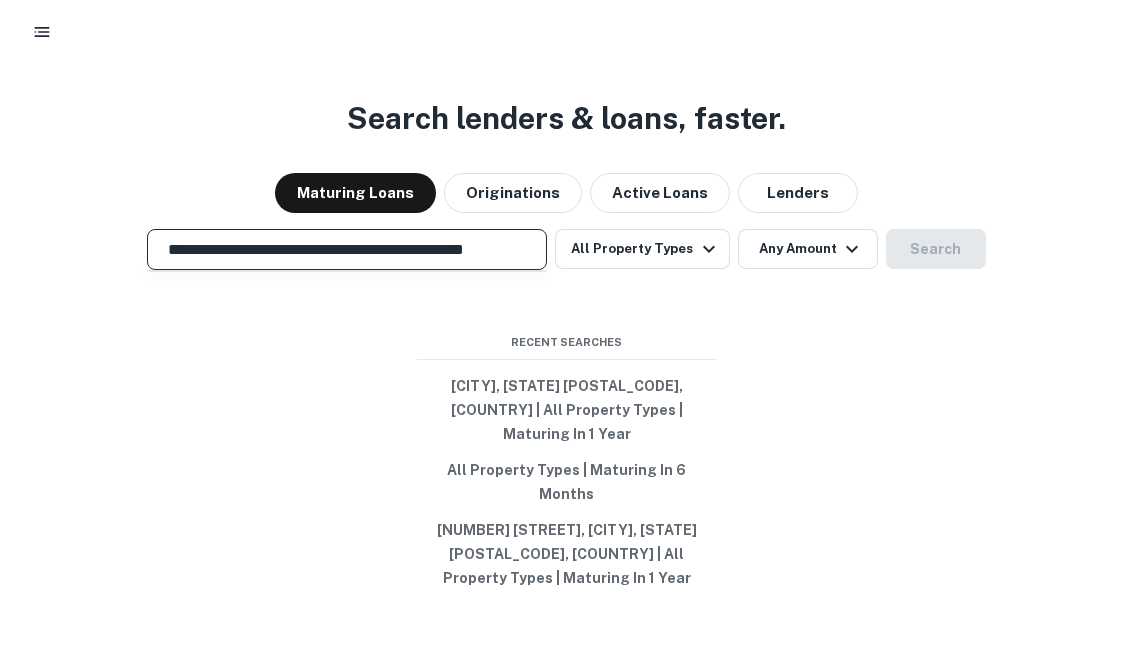 scroll, scrollTop: 0, scrollLeft: 55, axis: horizontal 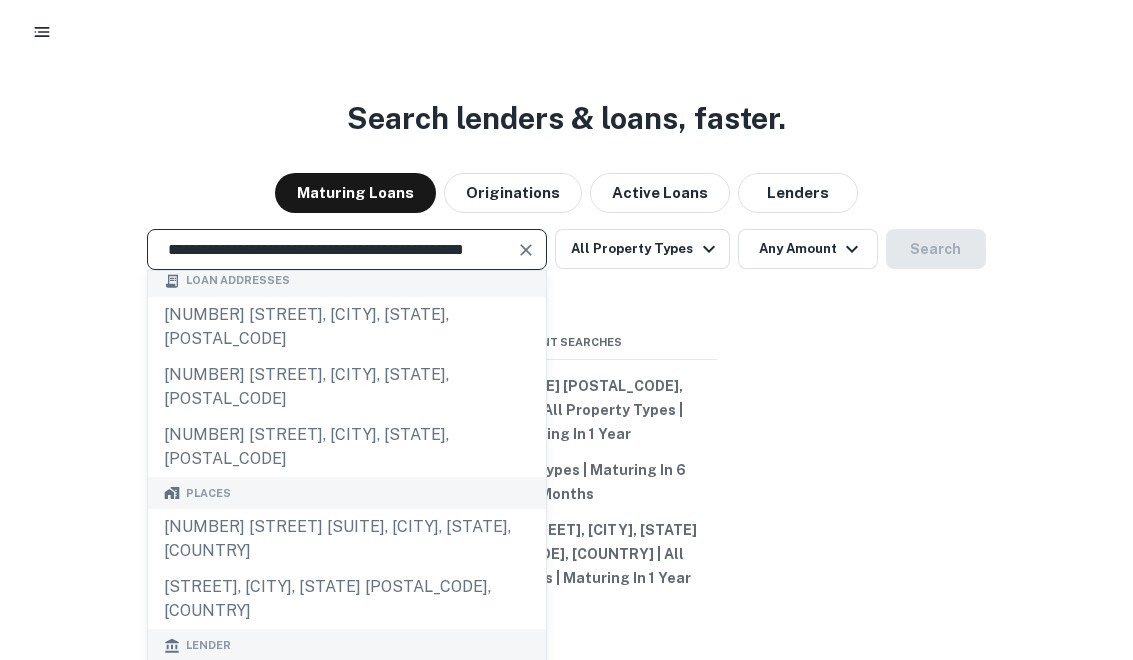 click on "**********" at bounding box center [332, 249] 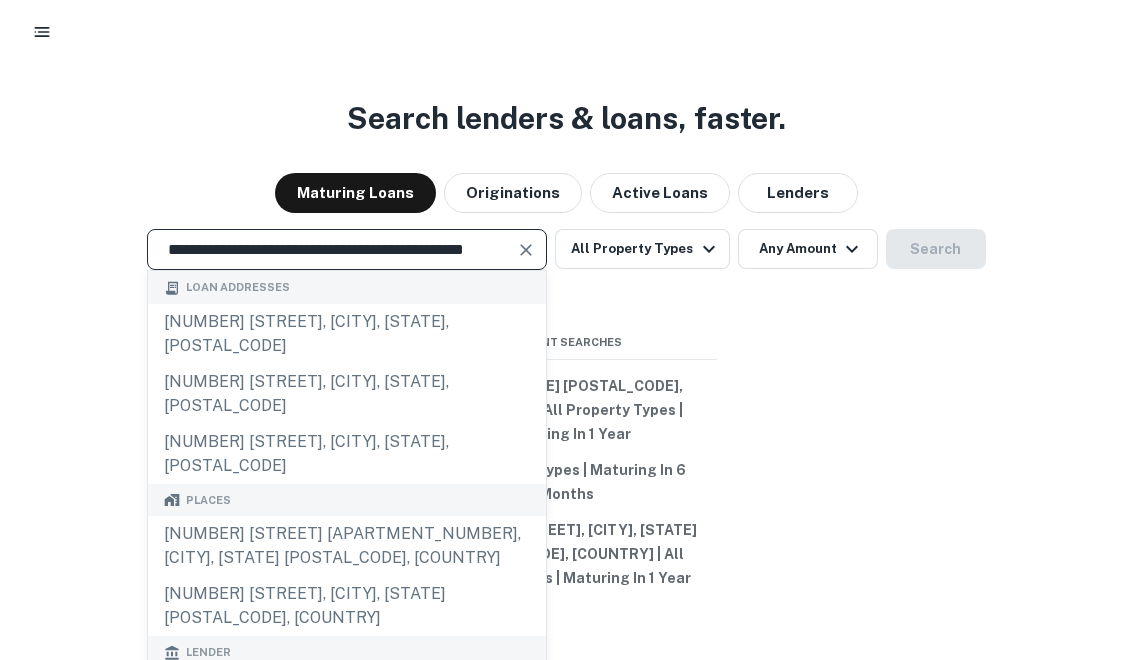 scroll, scrollTop: 0, scrollLeft: 0, axis: both 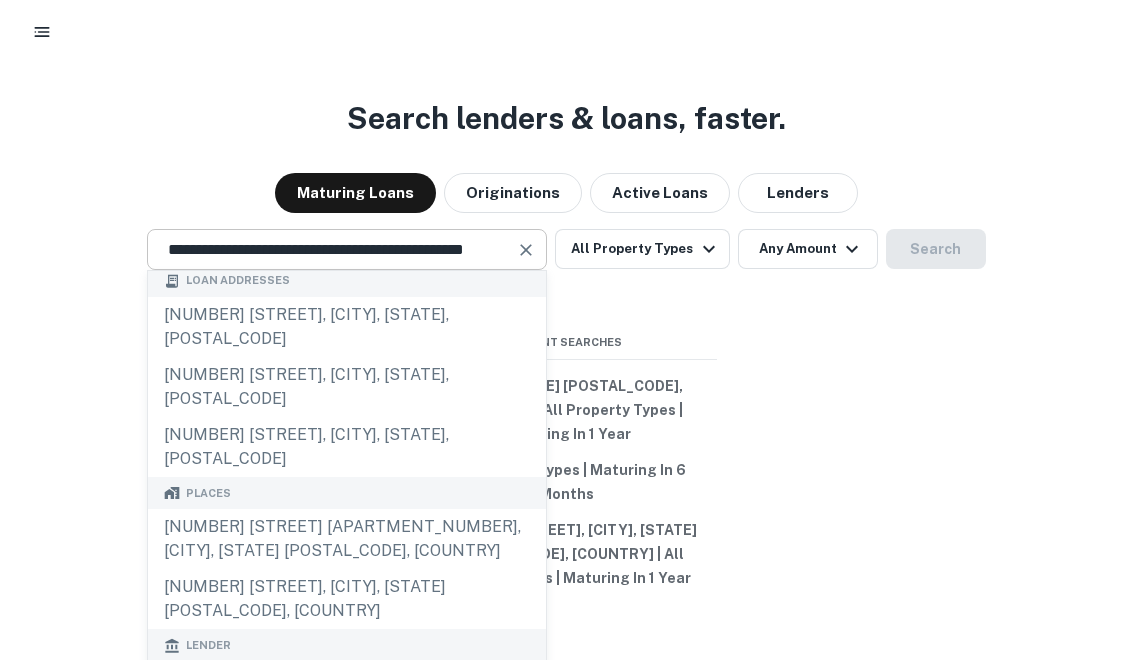 click at bounding box center (527, 250) 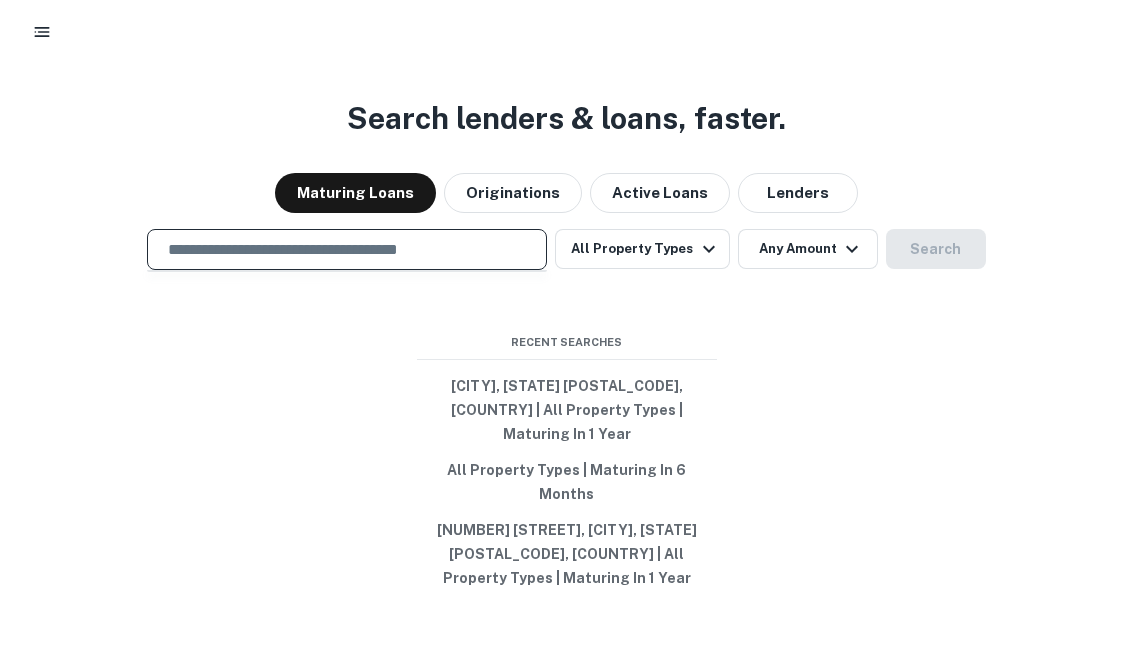 paste on "**********" 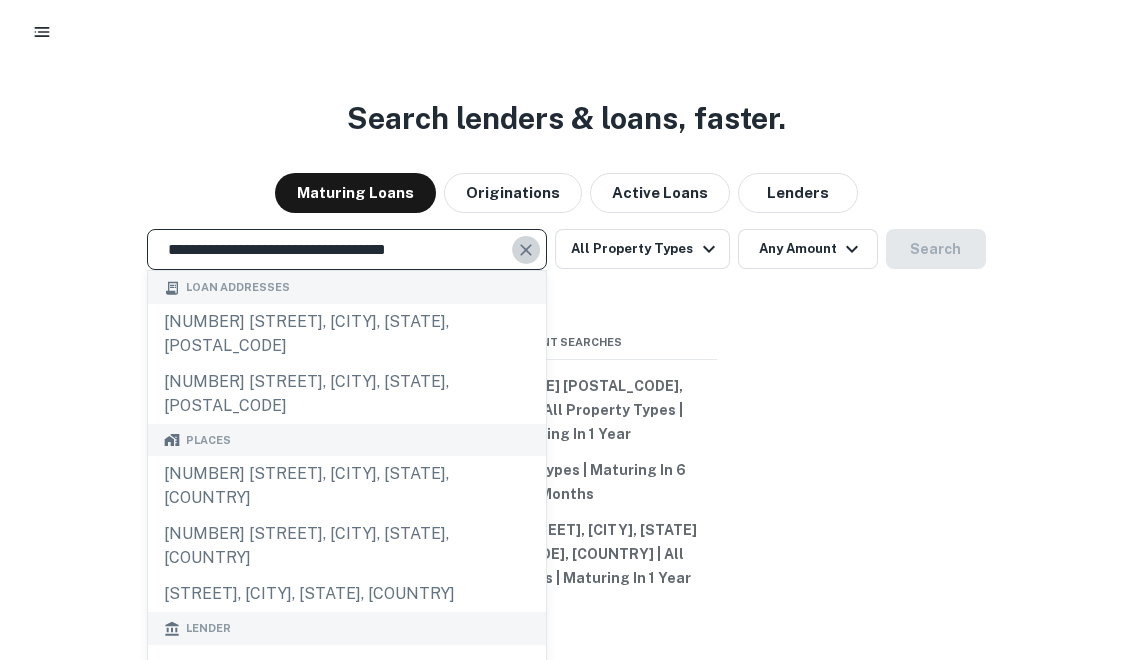click at bounding box center [526, 250] 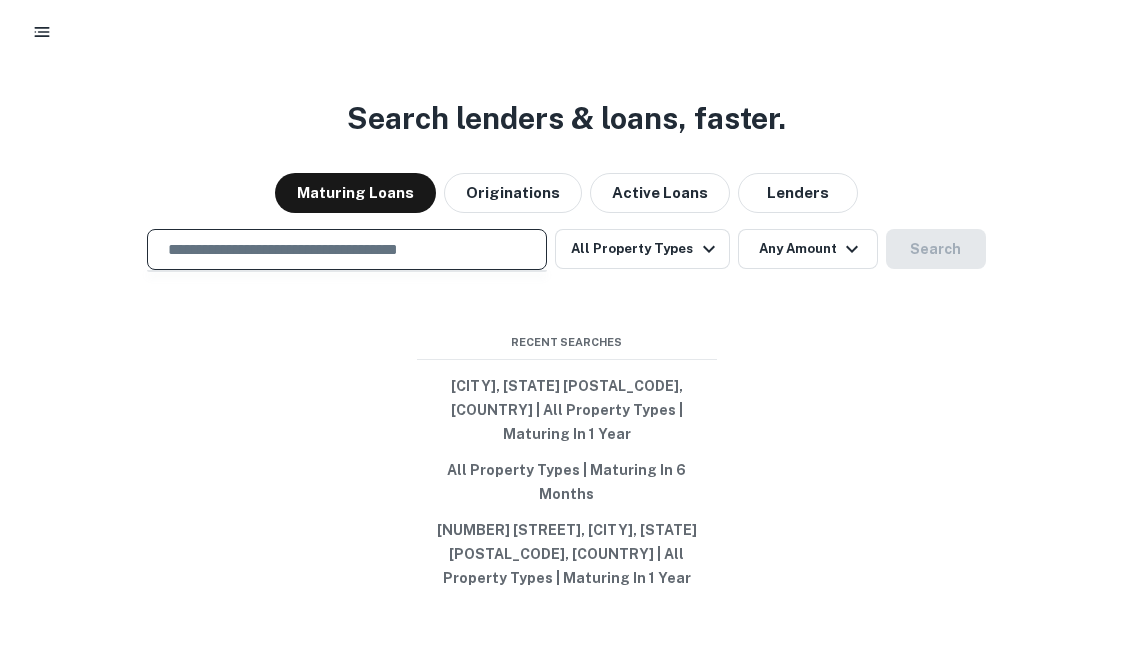 paste on "**********" 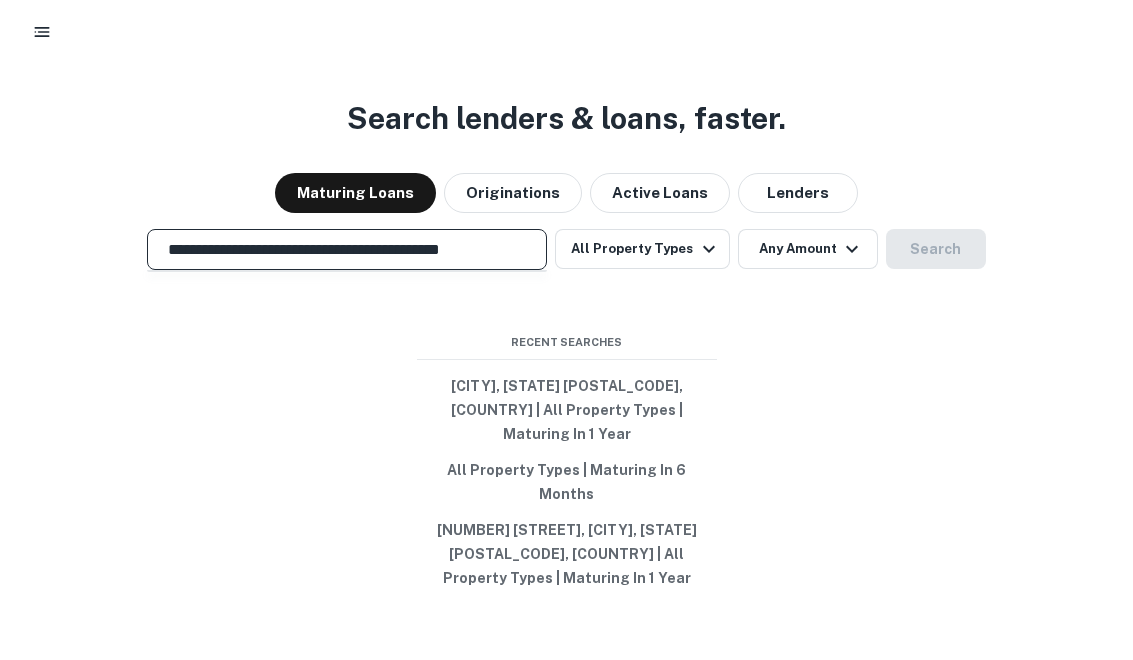 scroll, scrollTop: 0, scrollLeft: 7, axis: horizontal 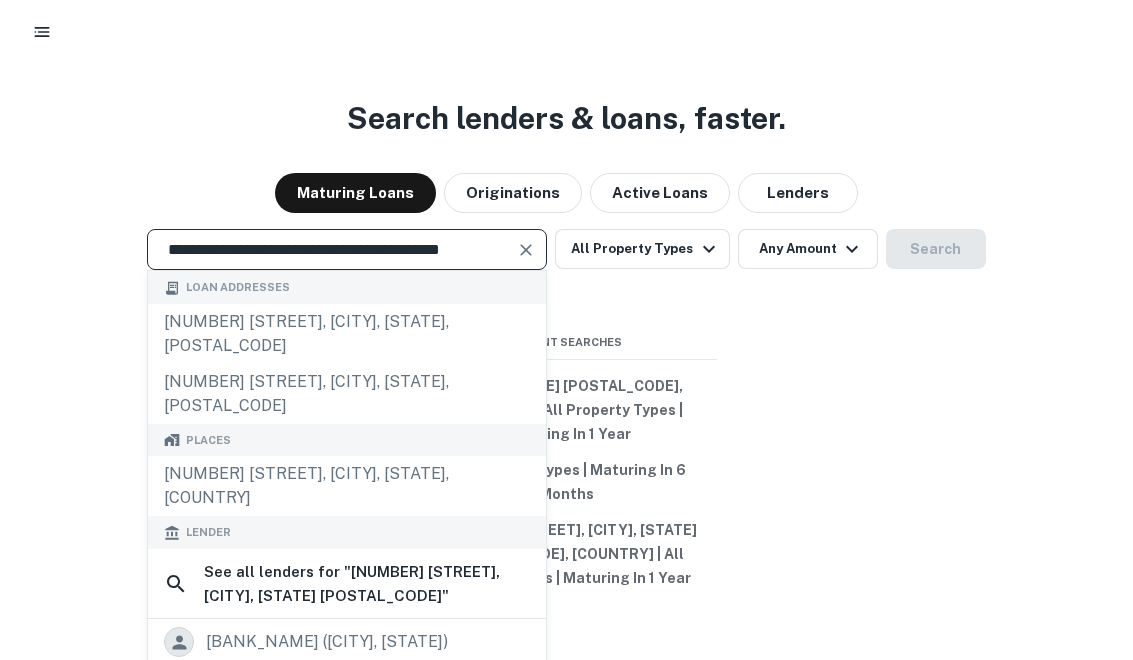 click on "**********" at bounding box center (332, 249) 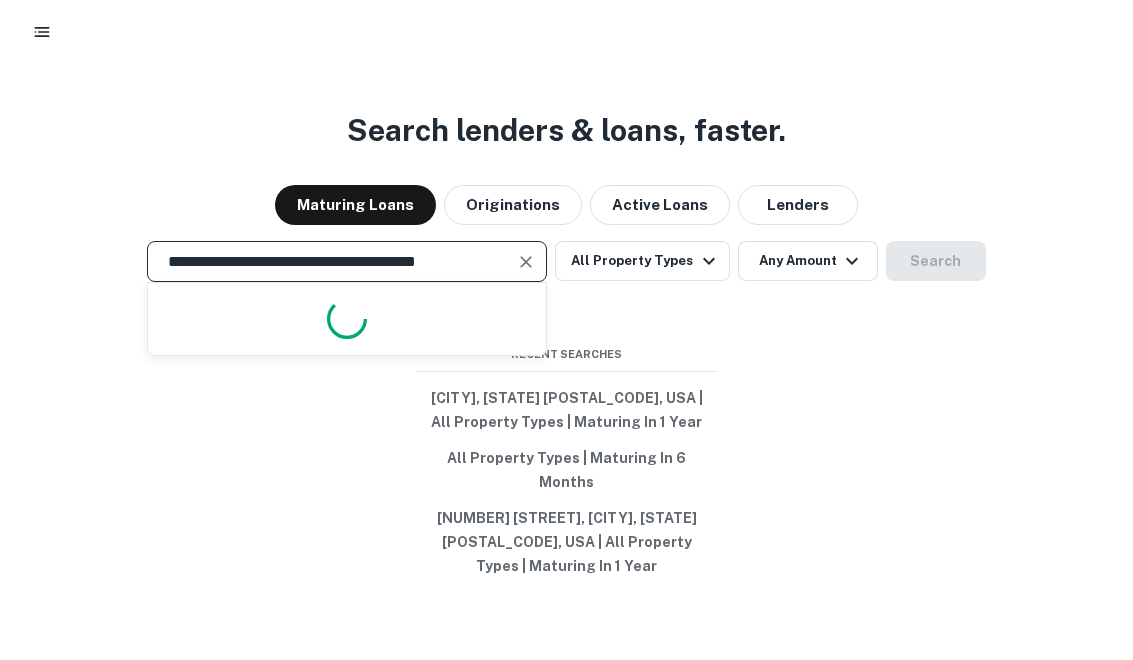 scroll, scrollTop: 0, scrollLeft: 0, axis: both 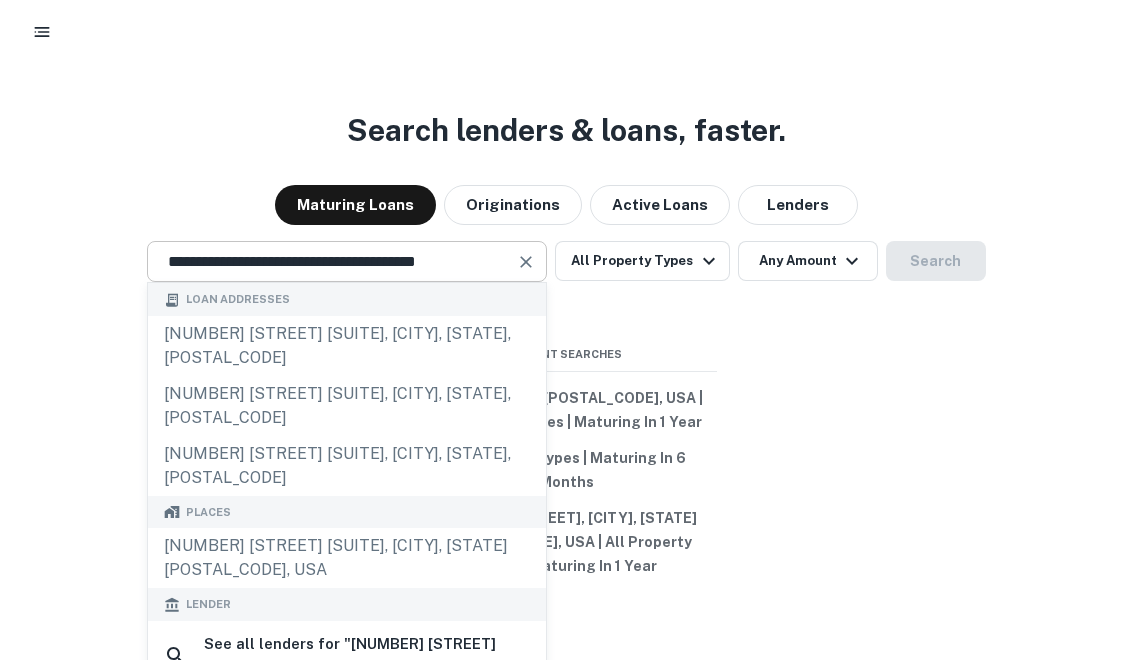 click at bounding box center [526, 262] 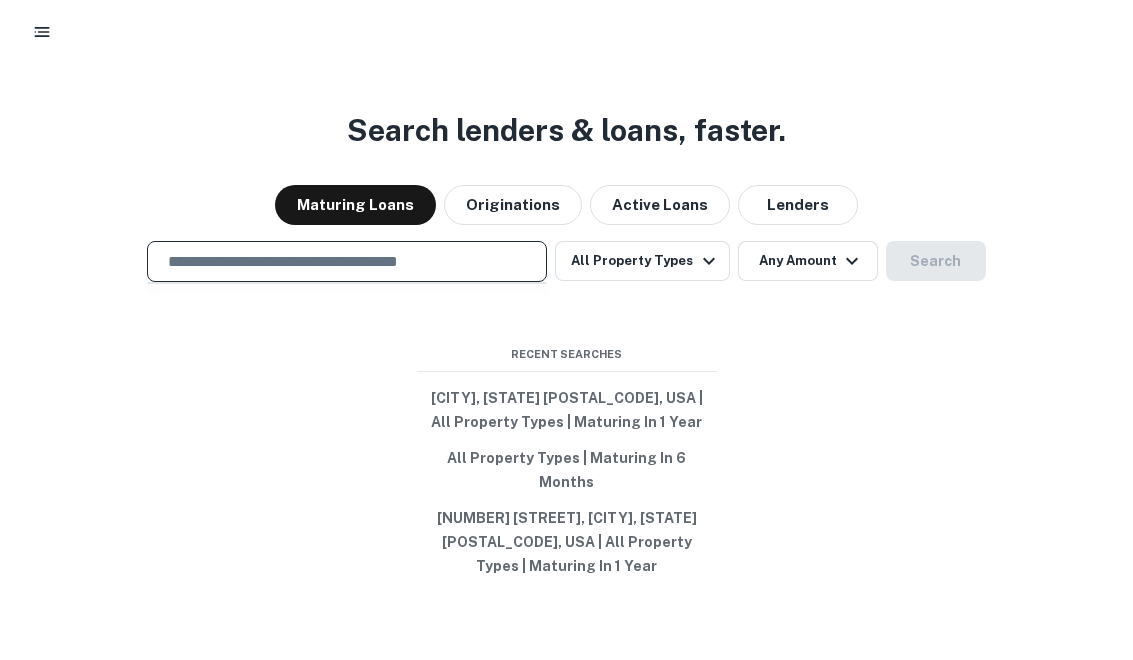 paste on "**********" 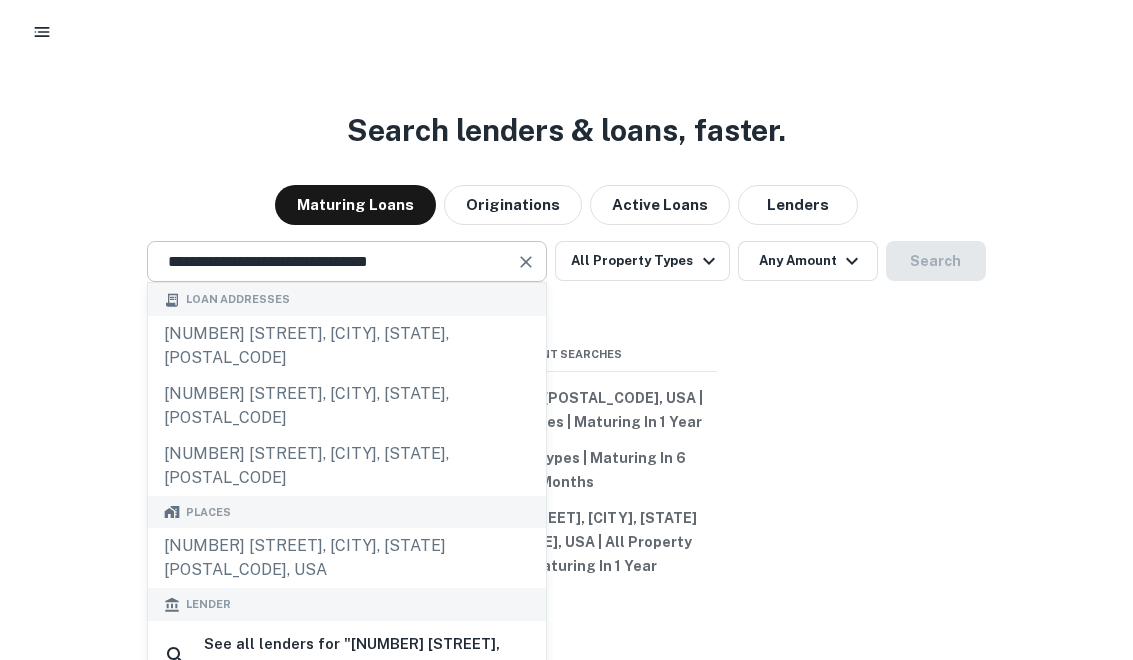 click at bounding box center (526, 262) 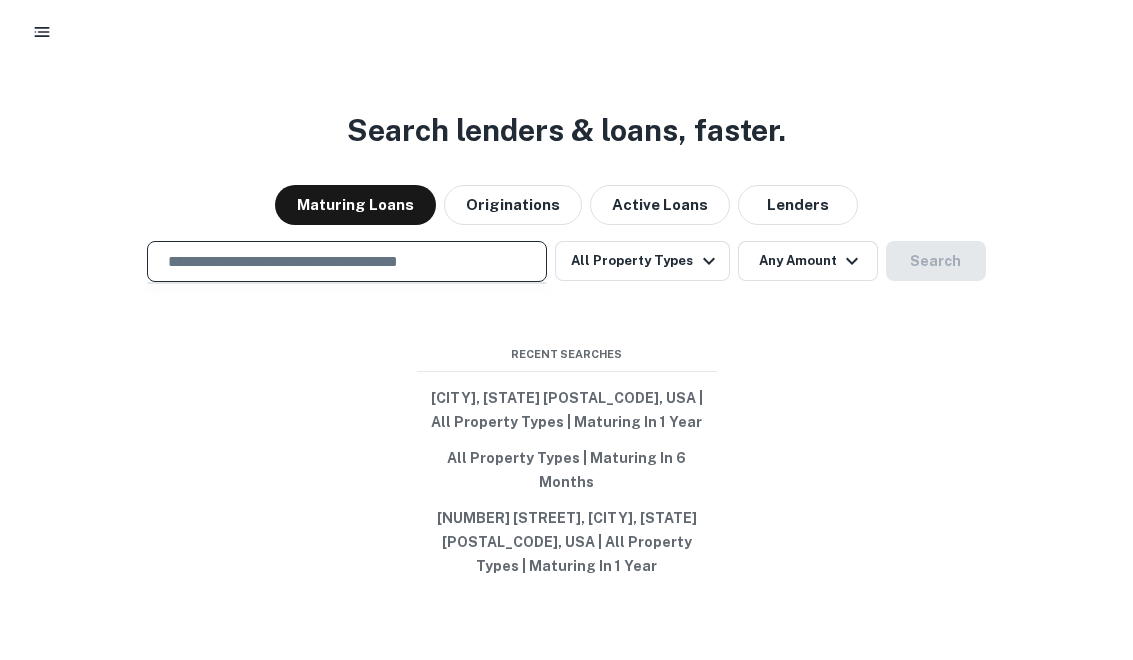 click at bounding box center (347, 261) 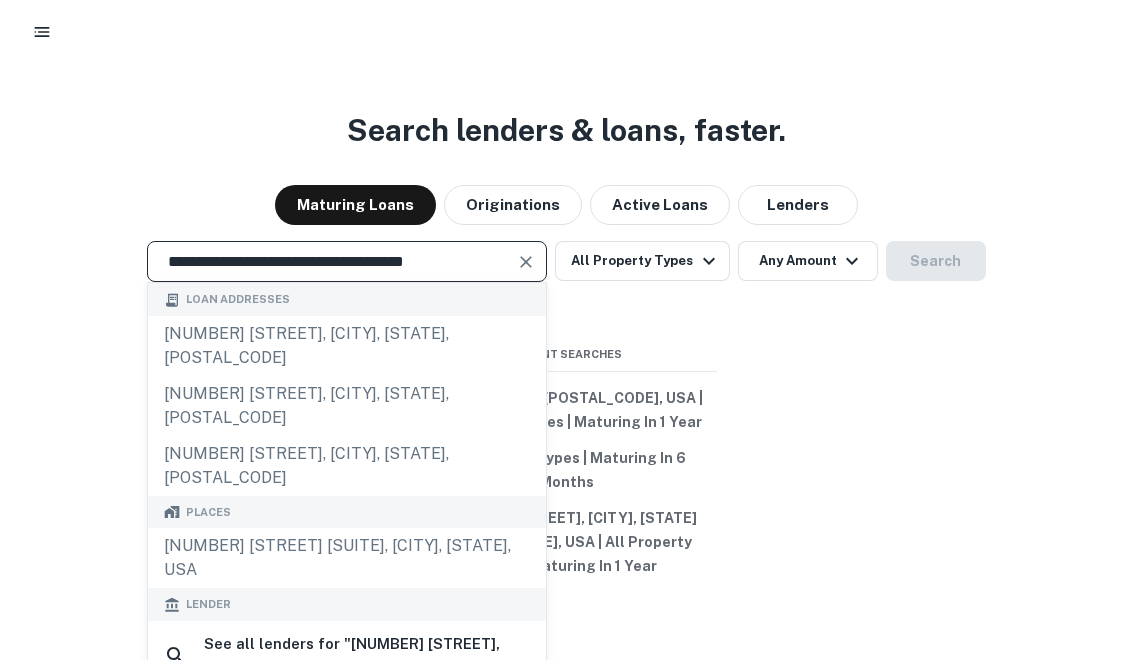 click on "**********" at bounding box center [332, 261] 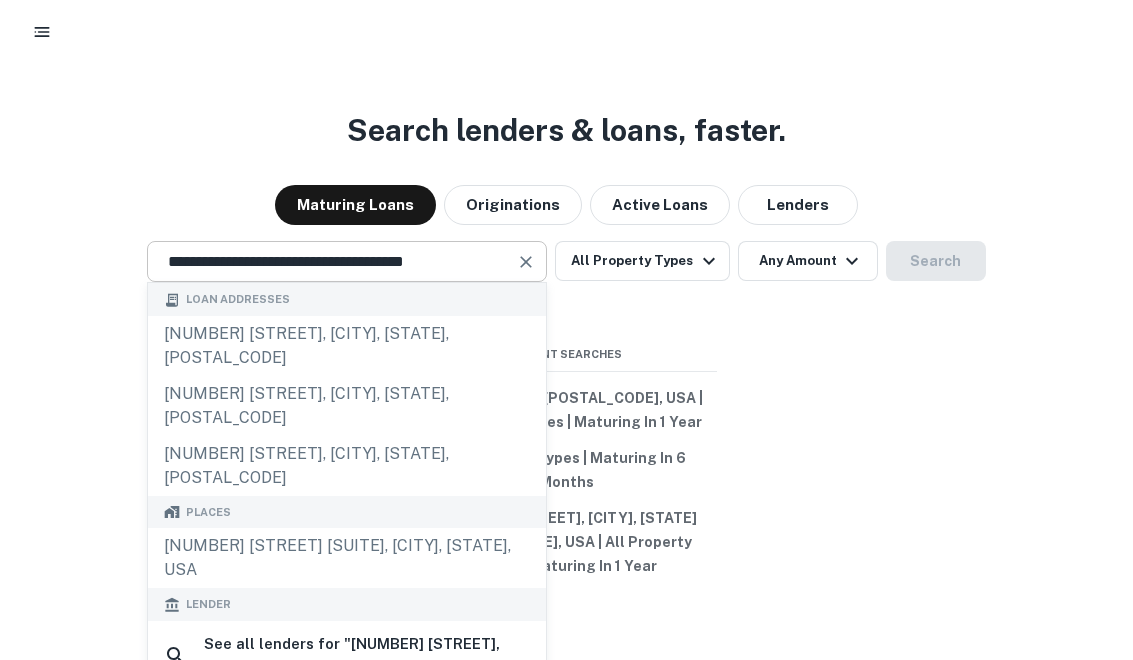 click at bounding box center (526, 262) 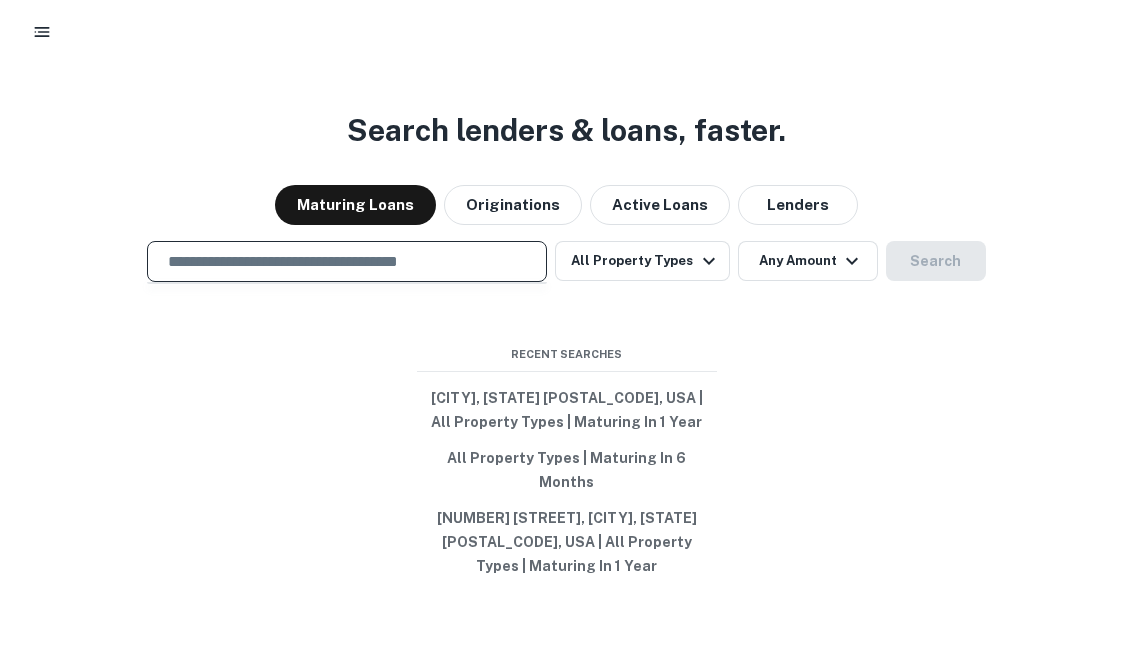 paste on "**********" 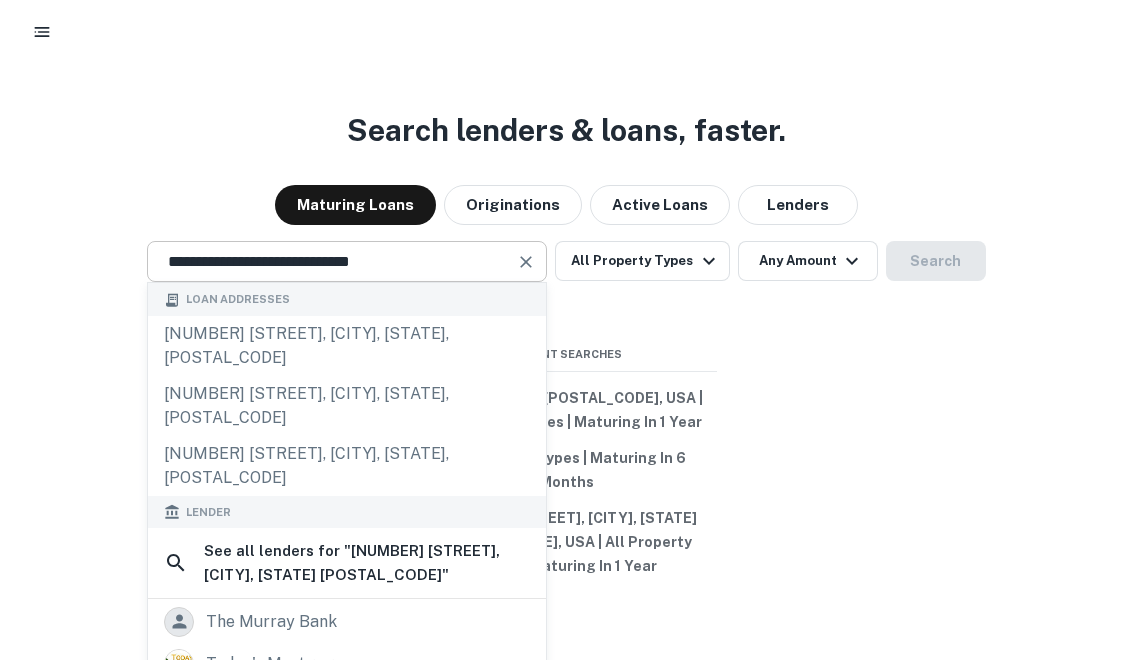 click at bounding box center [526, 262] 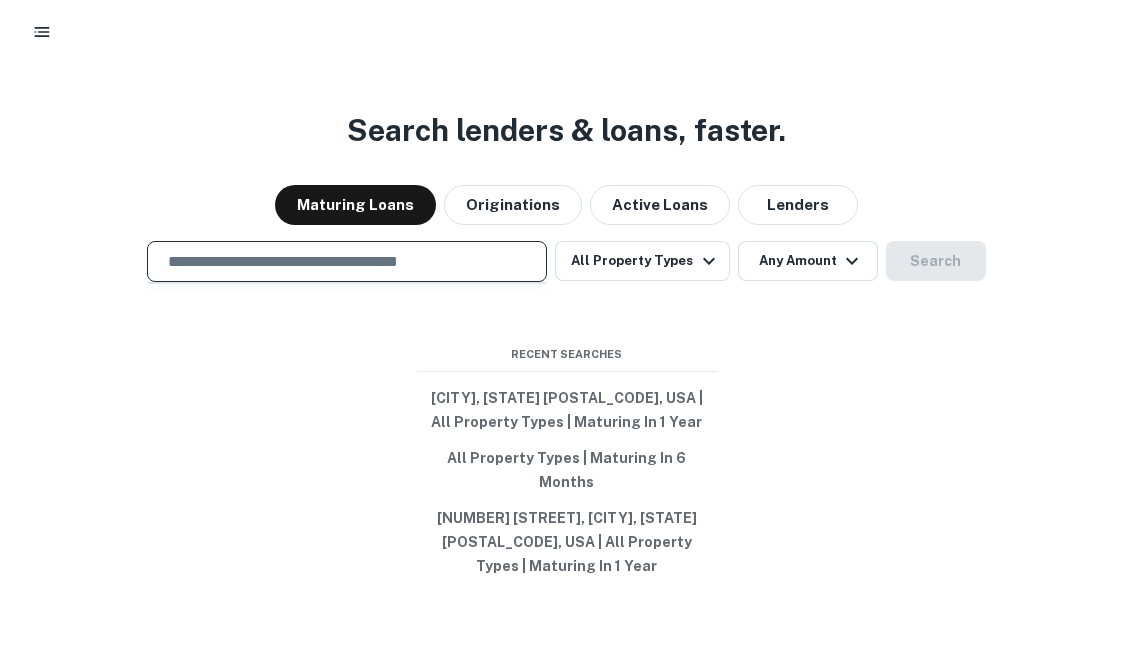paste on "**********" 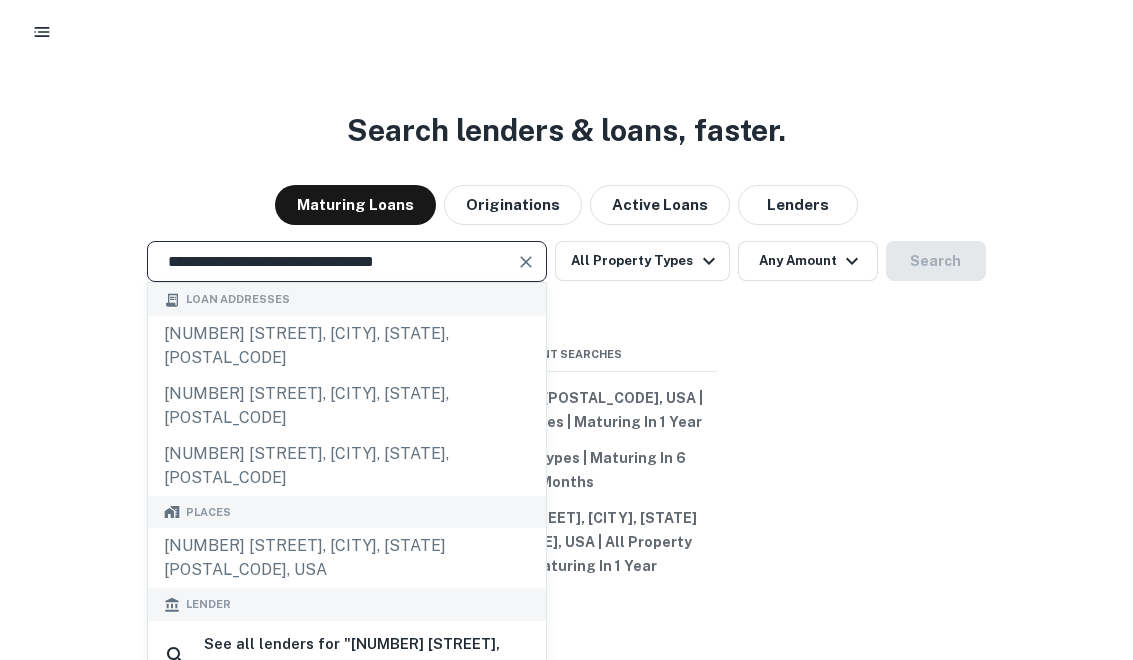 scroll, scrollTop: 0, scrollLeft: 0, axis: both 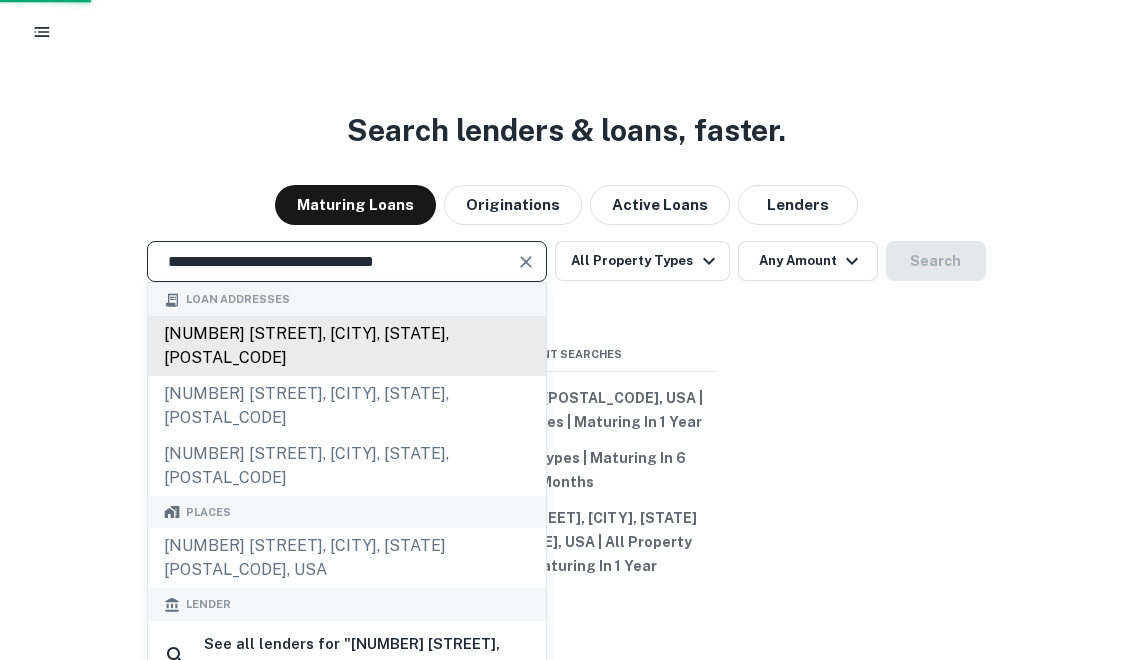 click on "[NUMBER] [STREET], [CITY], [STATE], [POSTAL_CODE]" at bounding box center [347, 346] 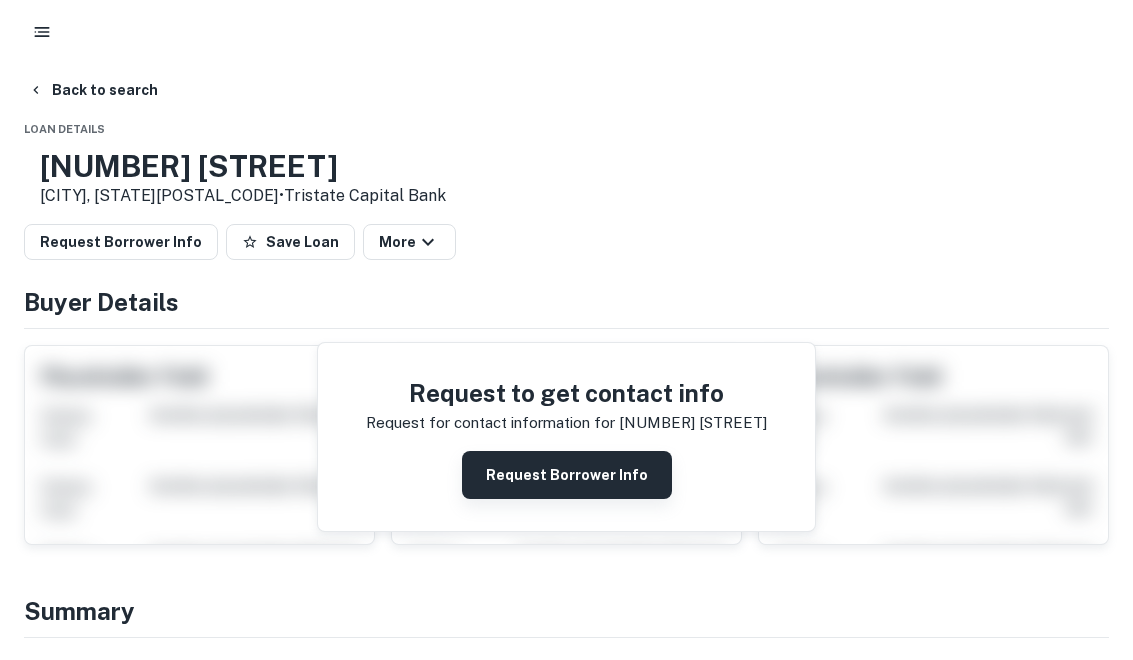 click on "Request Borrower Info" at bounding box center (567, 475) 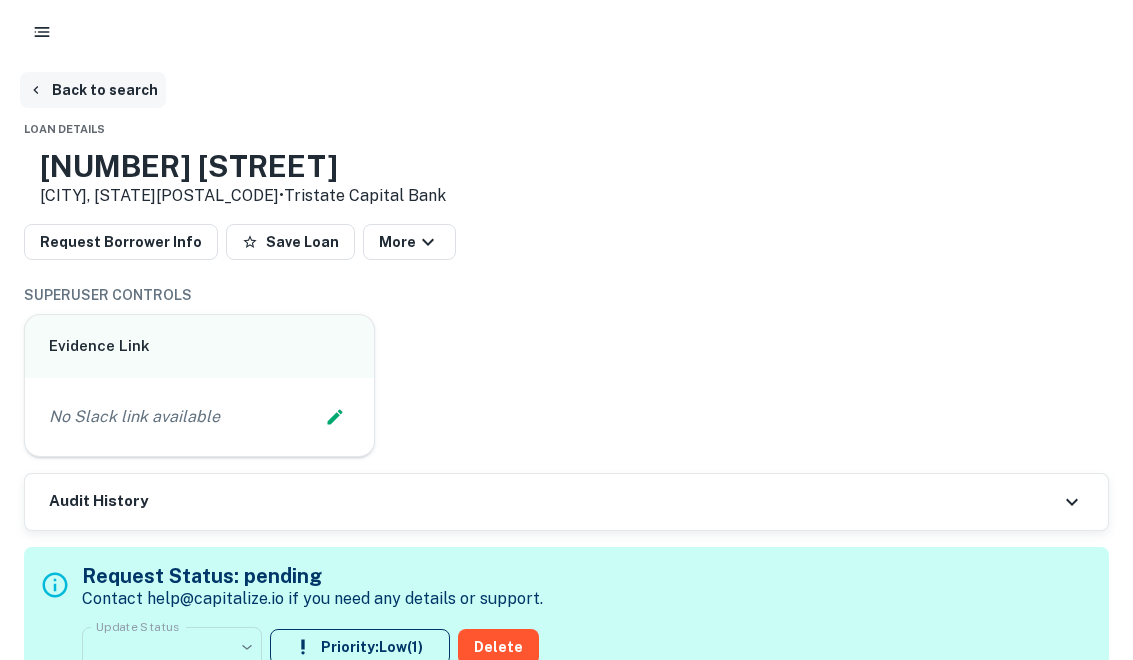 click on "Back to search" at bounding box center (93, 90) 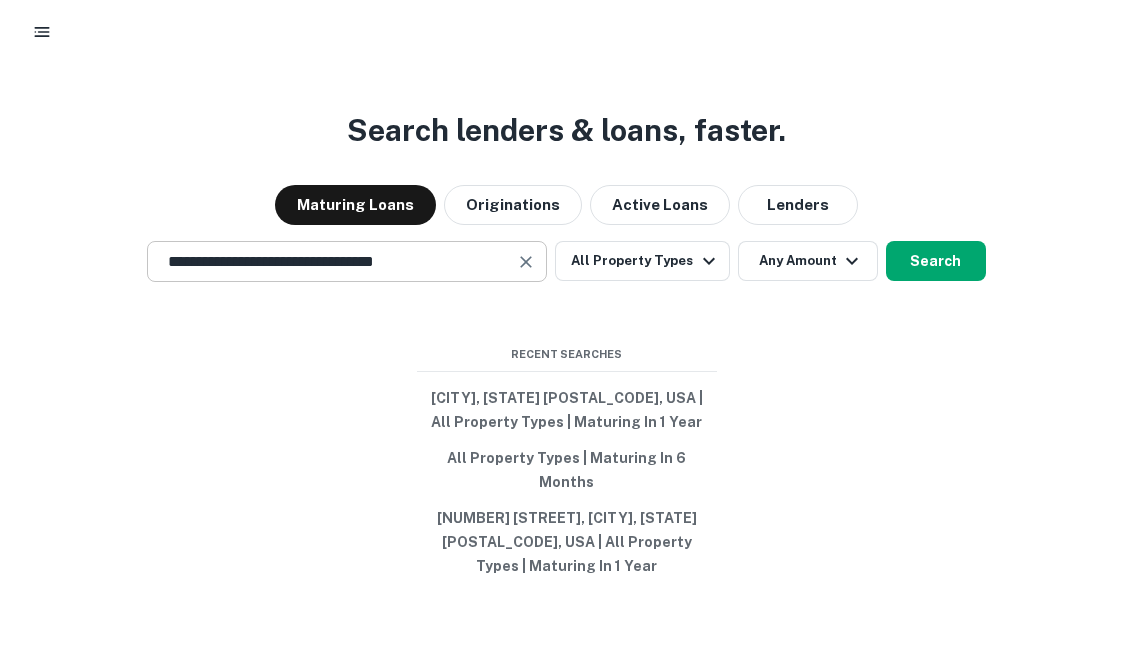 click at bounding box center (527, 262) 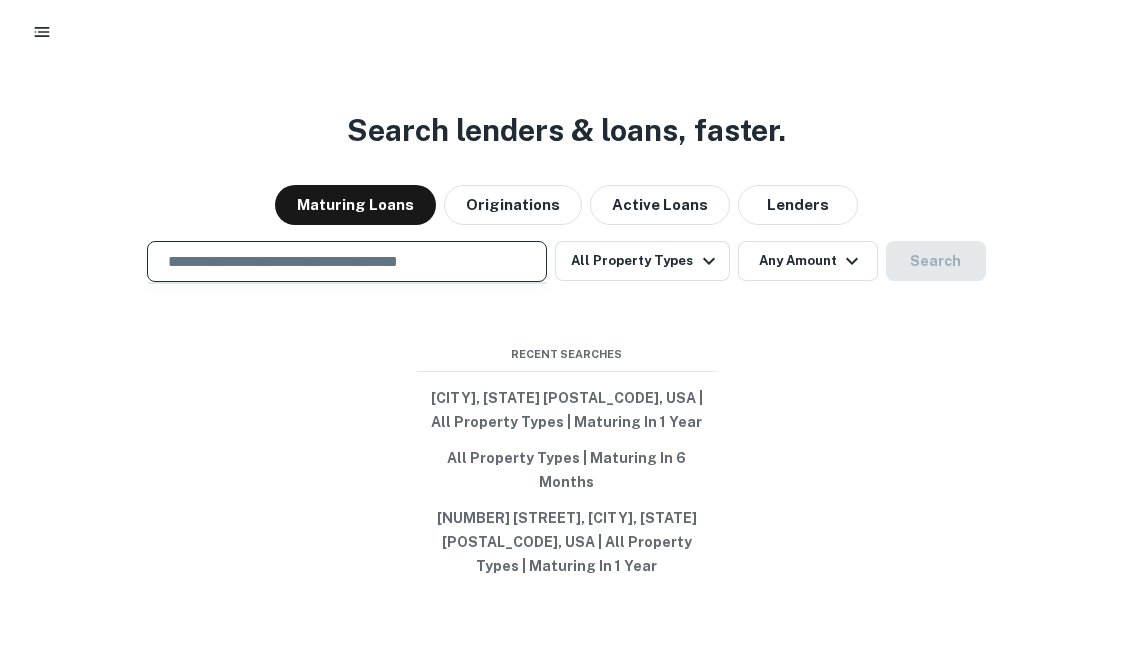 paste on "**********" 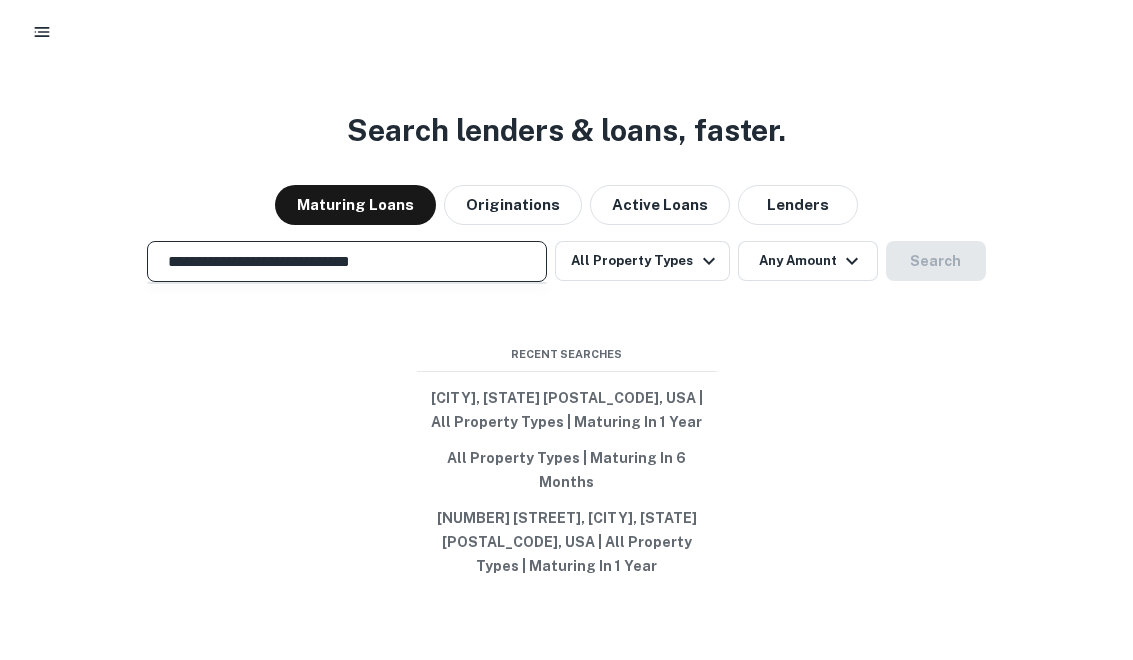 paste on "**********" 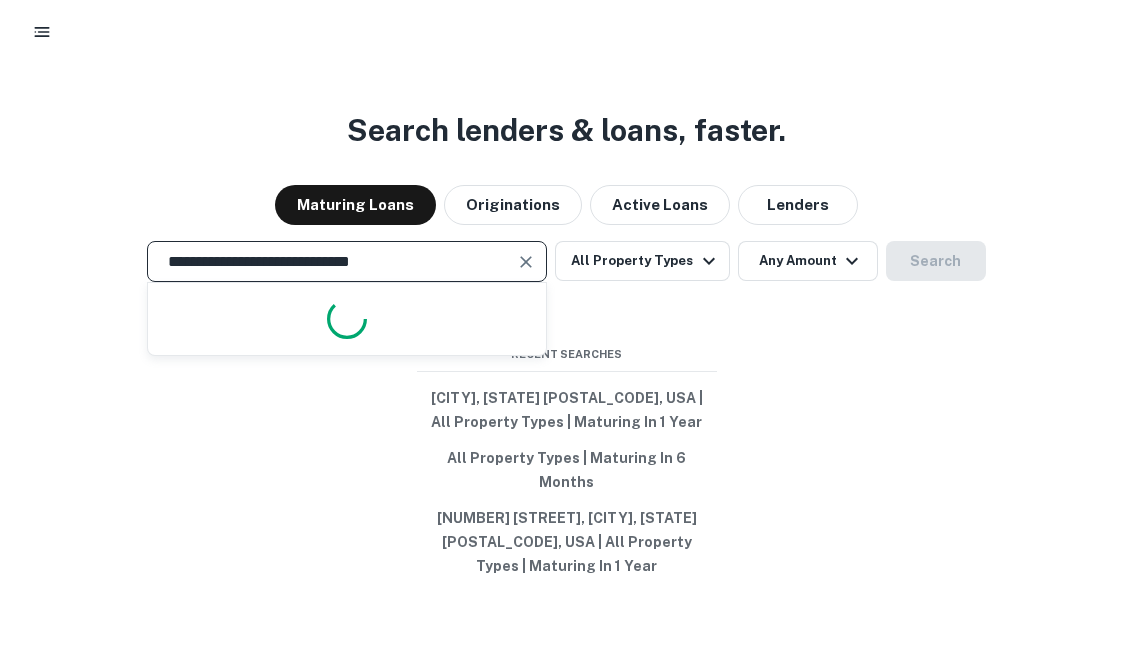scroll, scrollTop: 0, scrollLeft: 0, axis: both 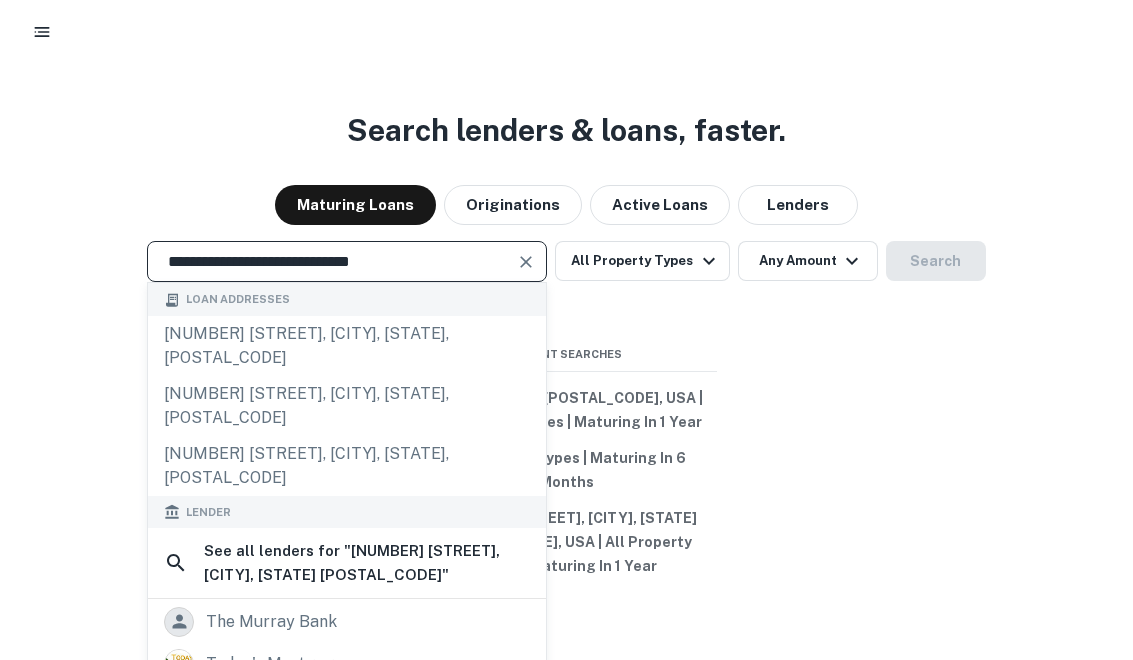type on "**********" 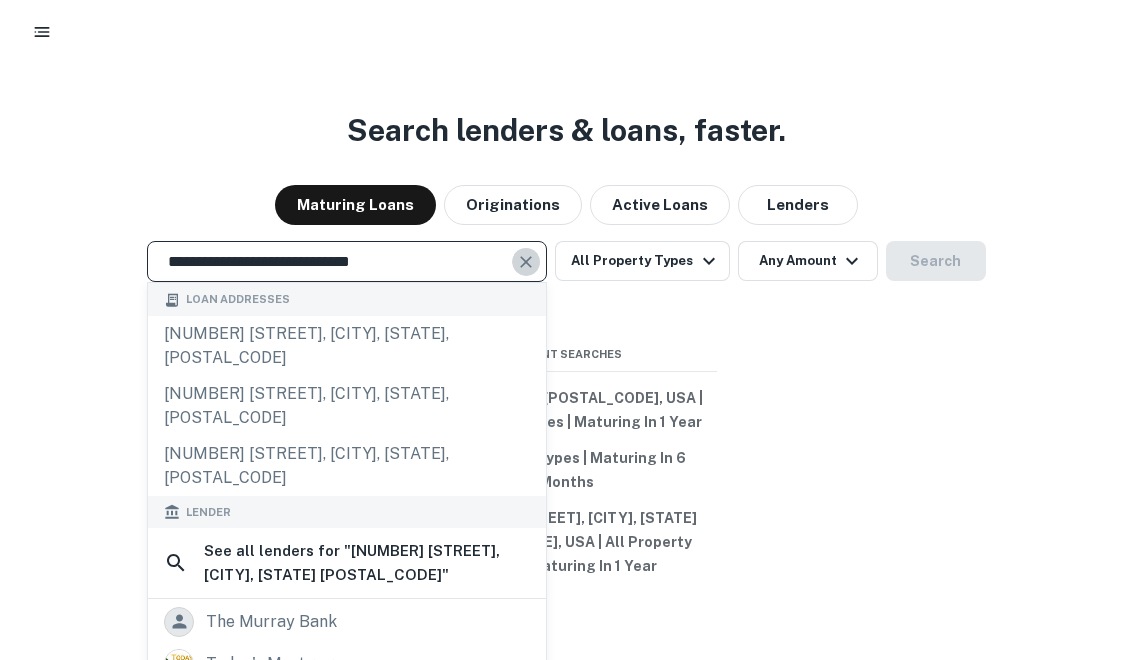 click at bounding box center [526, 262] 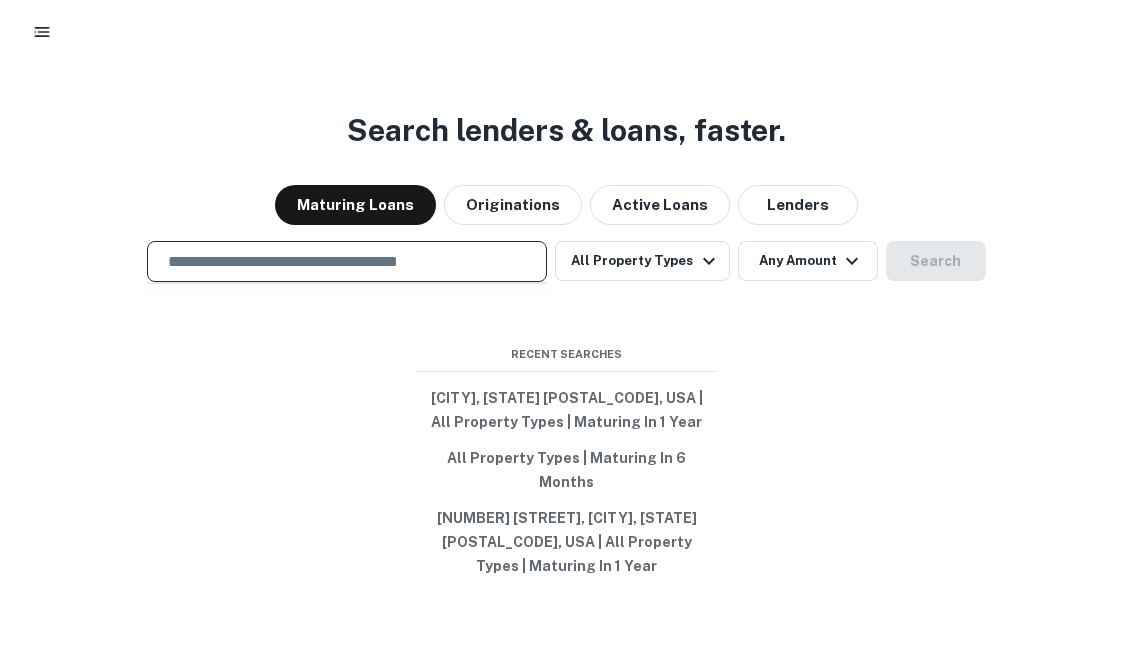 paste on "**********" 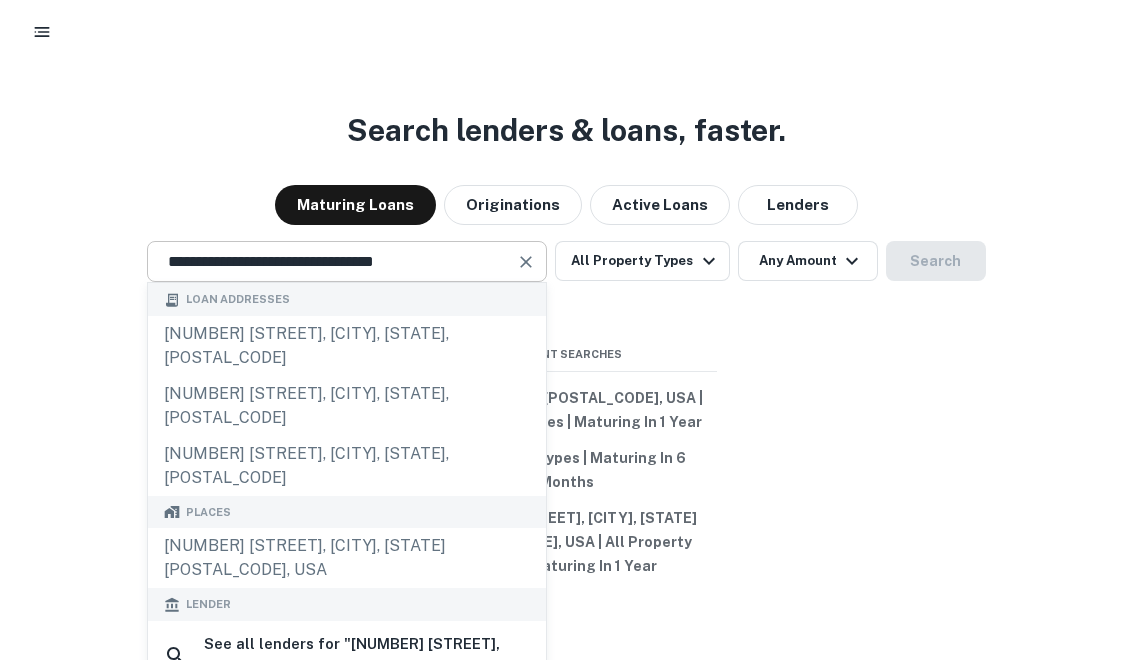 click at bounding box center (527, 262) 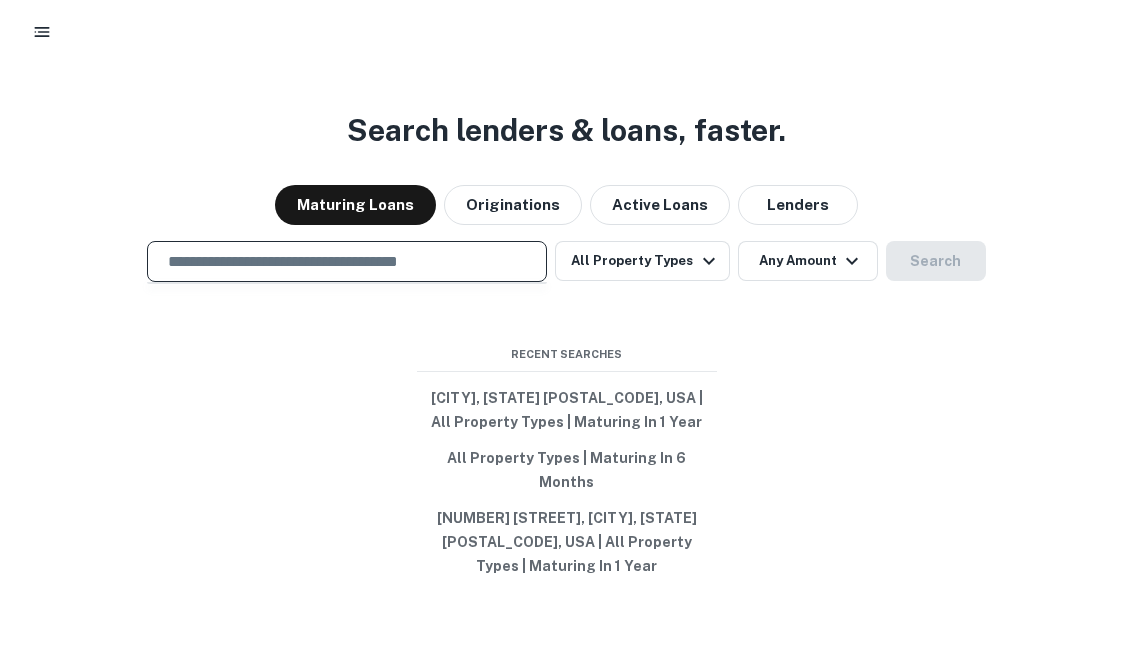 paste on "**********" 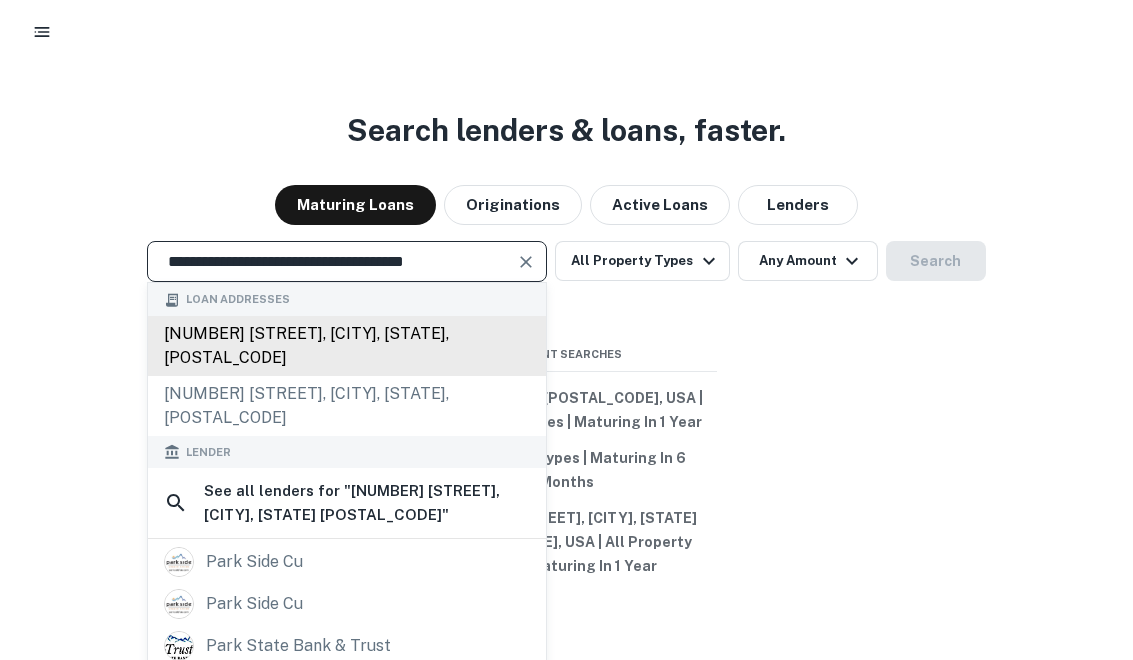 click on "20103 saticoy st, winnetka, ca, 91306" at bounding box center (347, 346) 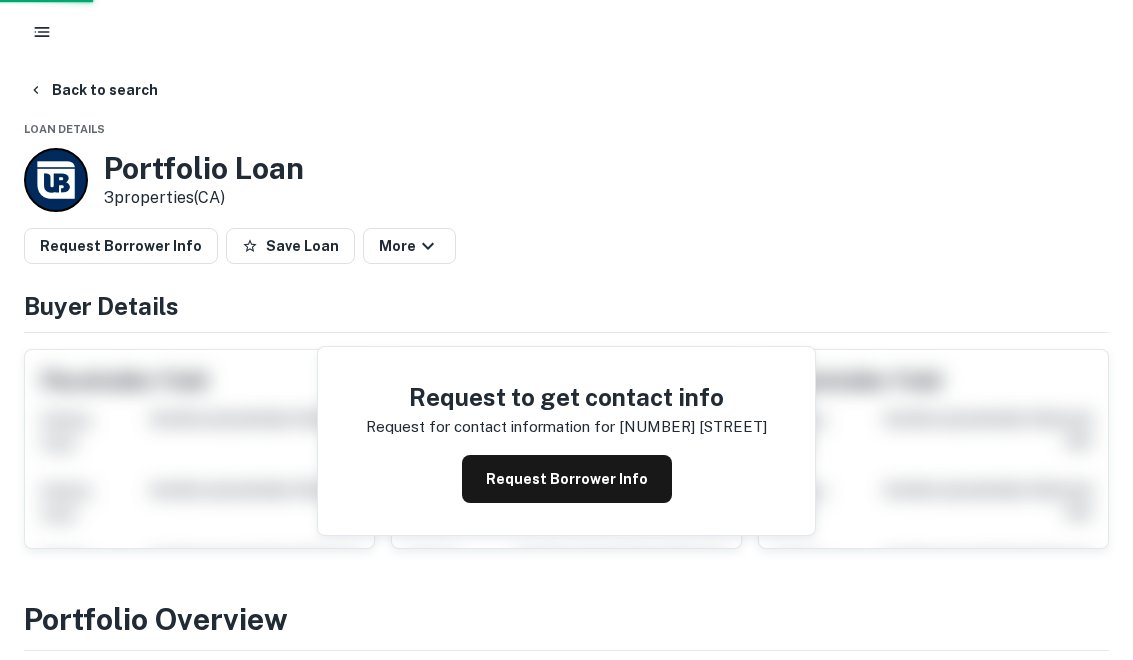 scroll, scrollTop: 0, scrollLeft: 0, axis: both 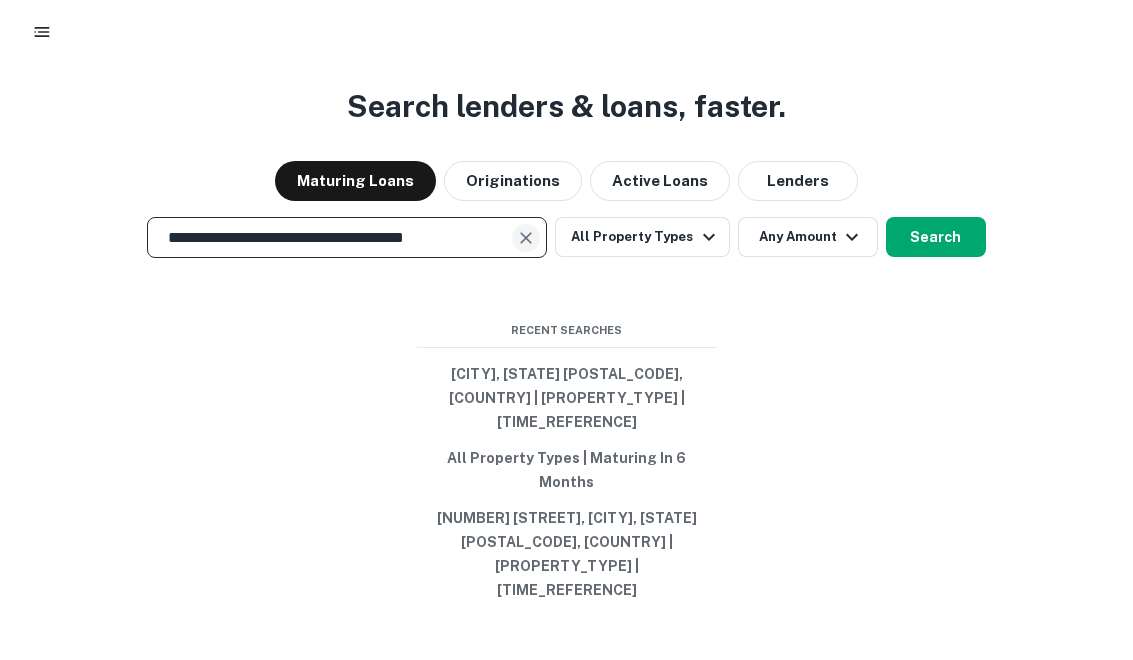 click at bounding box center [526, 238] 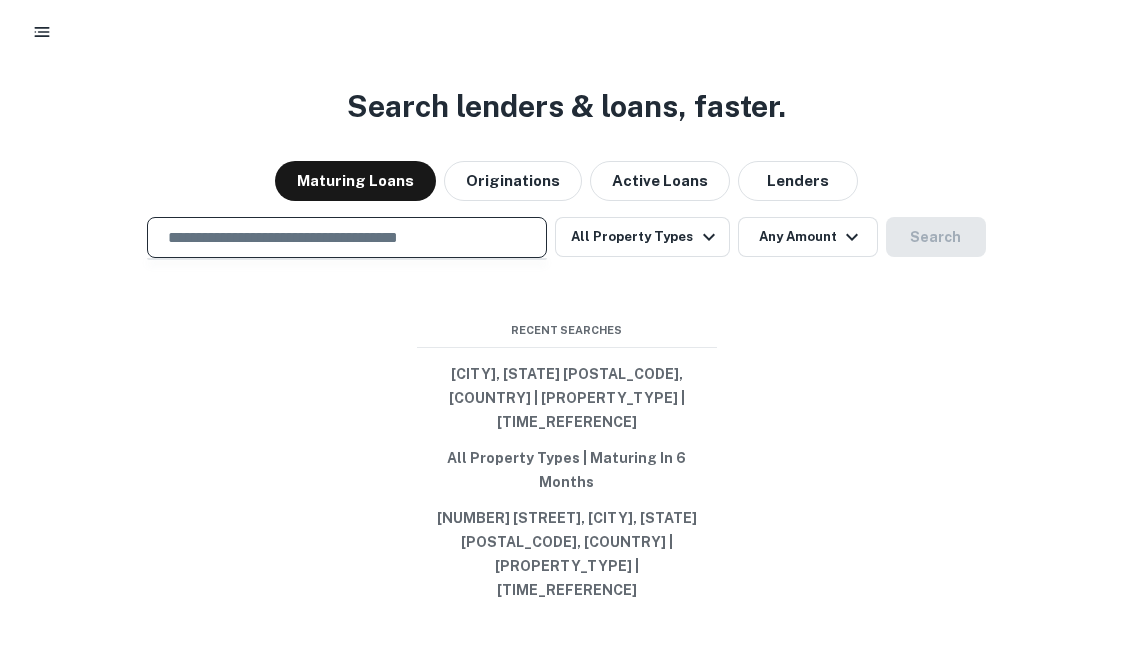 paste on "**********" 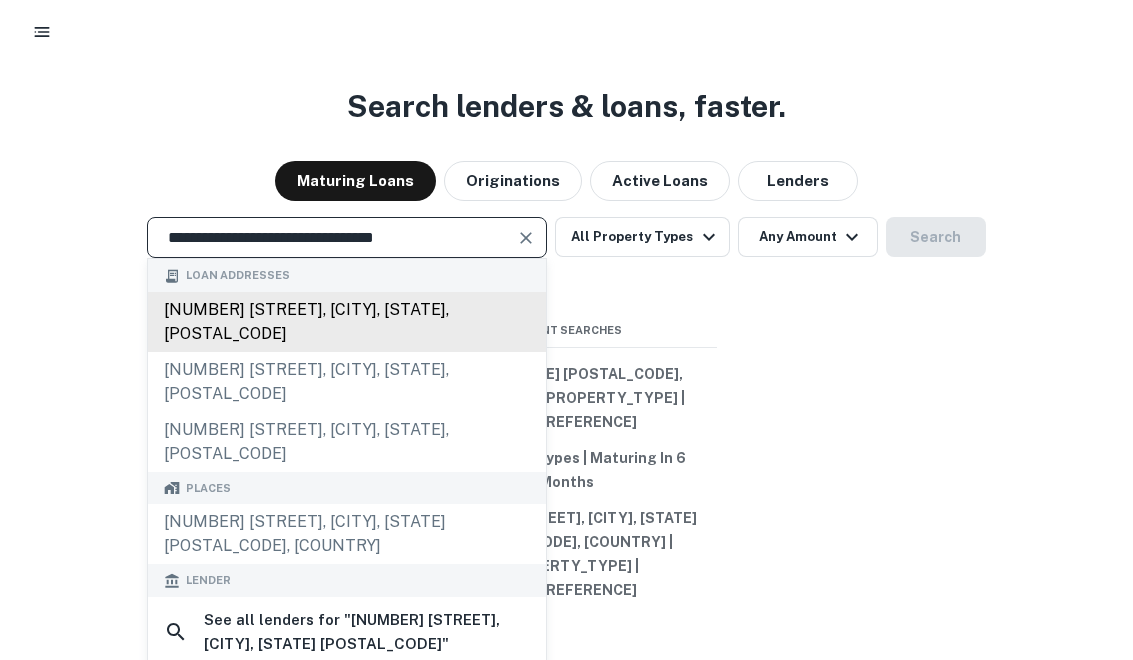 click on "1970 ralph ave, brooklyn, ny, 11234" at bounding box center (347, 322) 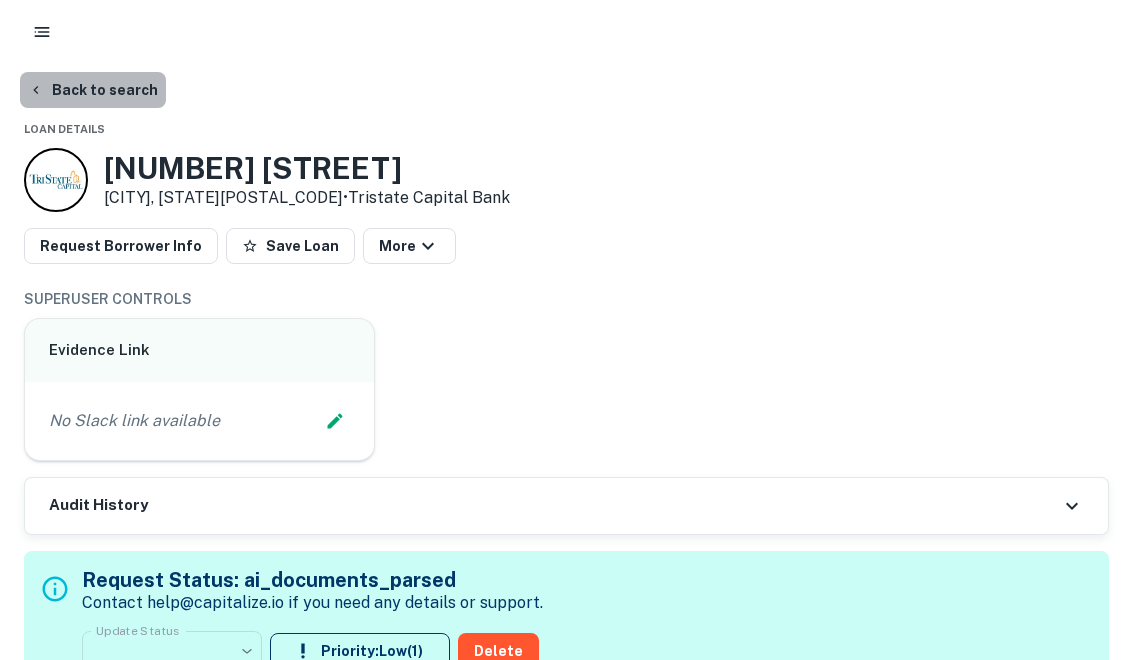 click on "Back to search" at bounding box center [93, 90] 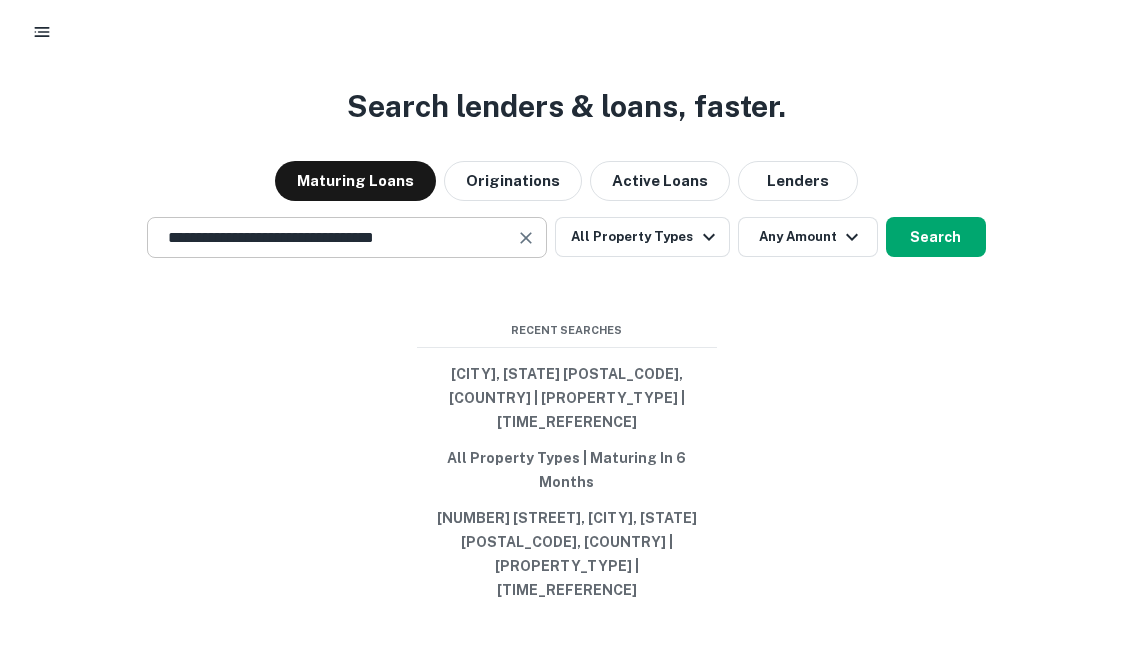 click at bounding box center [526, 238] 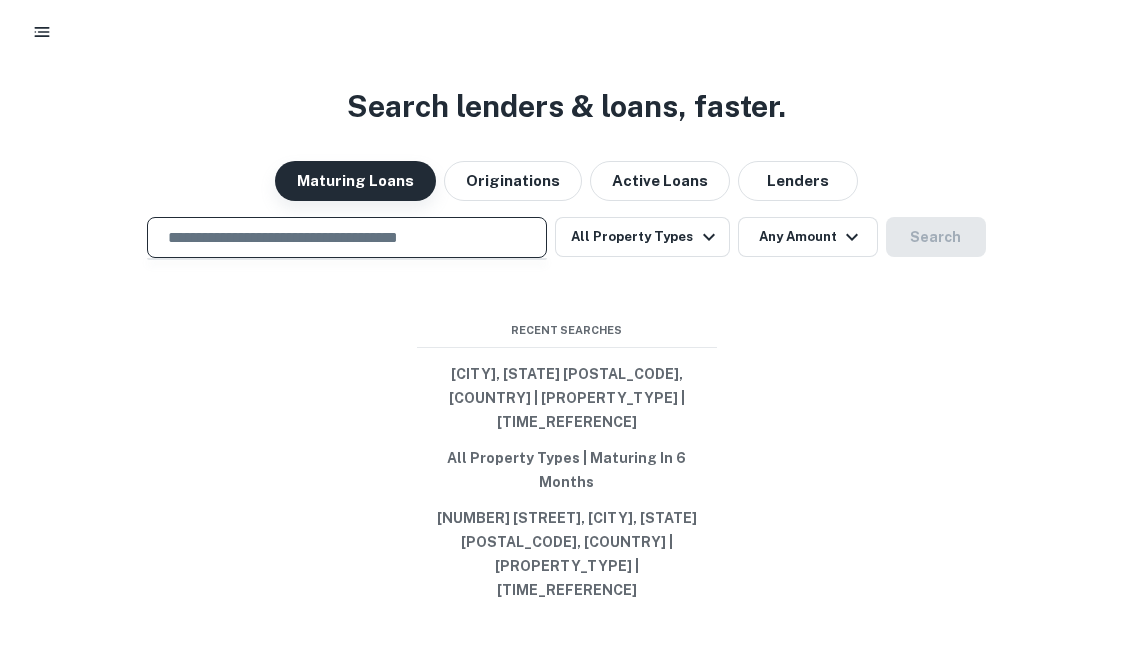 paste on "**********" 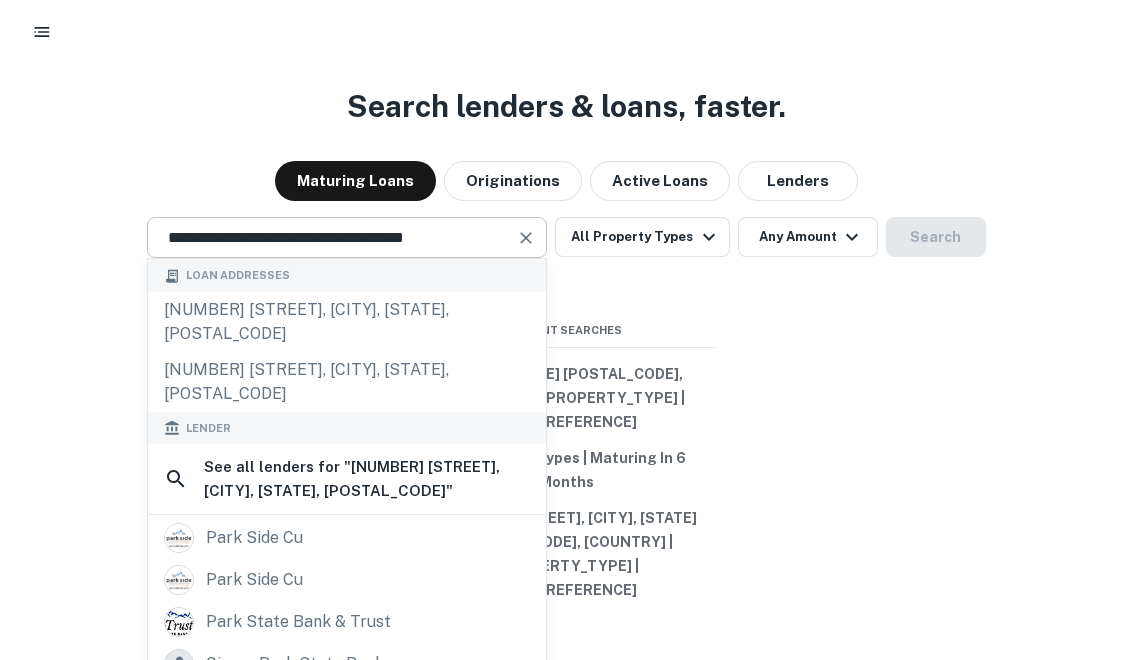 click at bounding box center (527, 238) 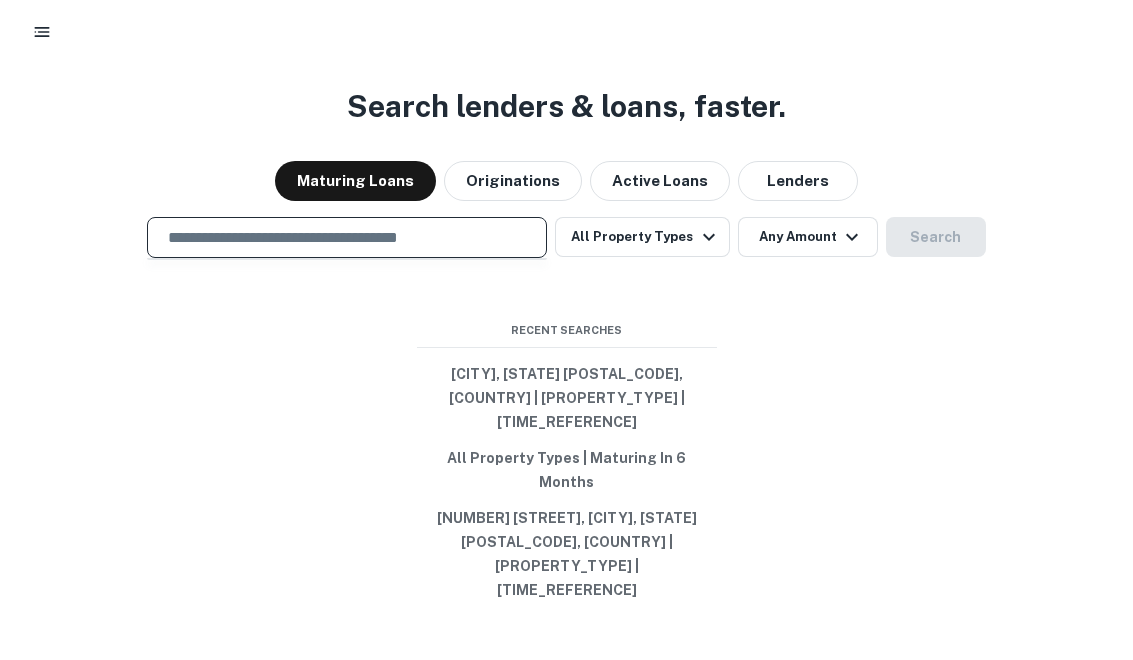 paste on "**********" 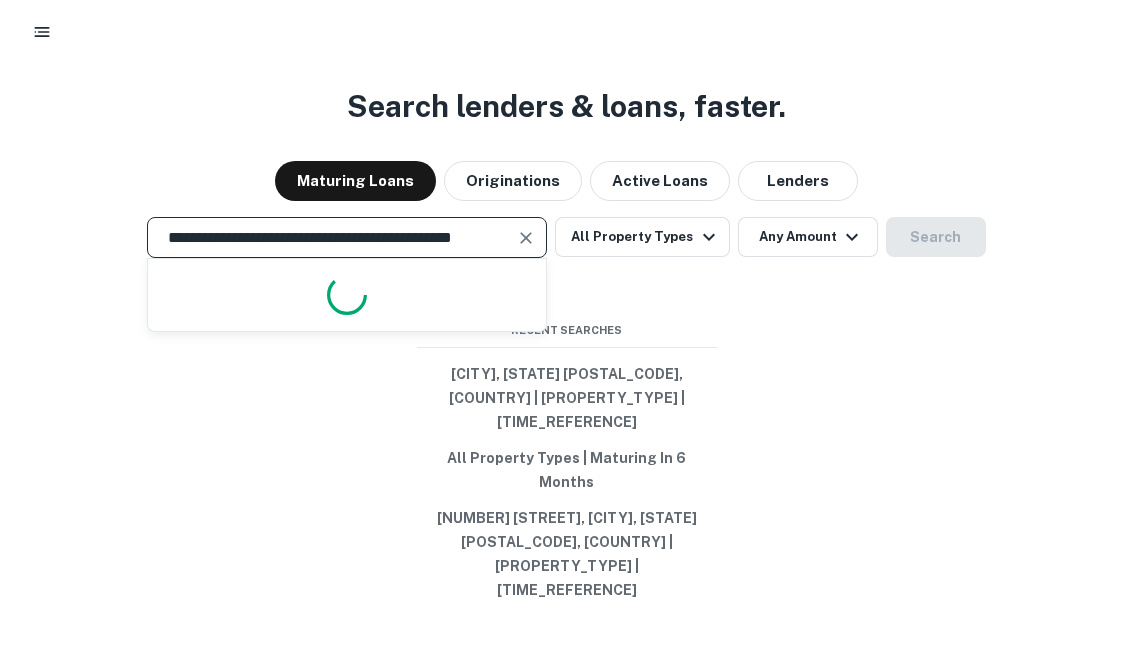 scroll, scrollTop: 0, scrollLeft: 36, axis: horizontal 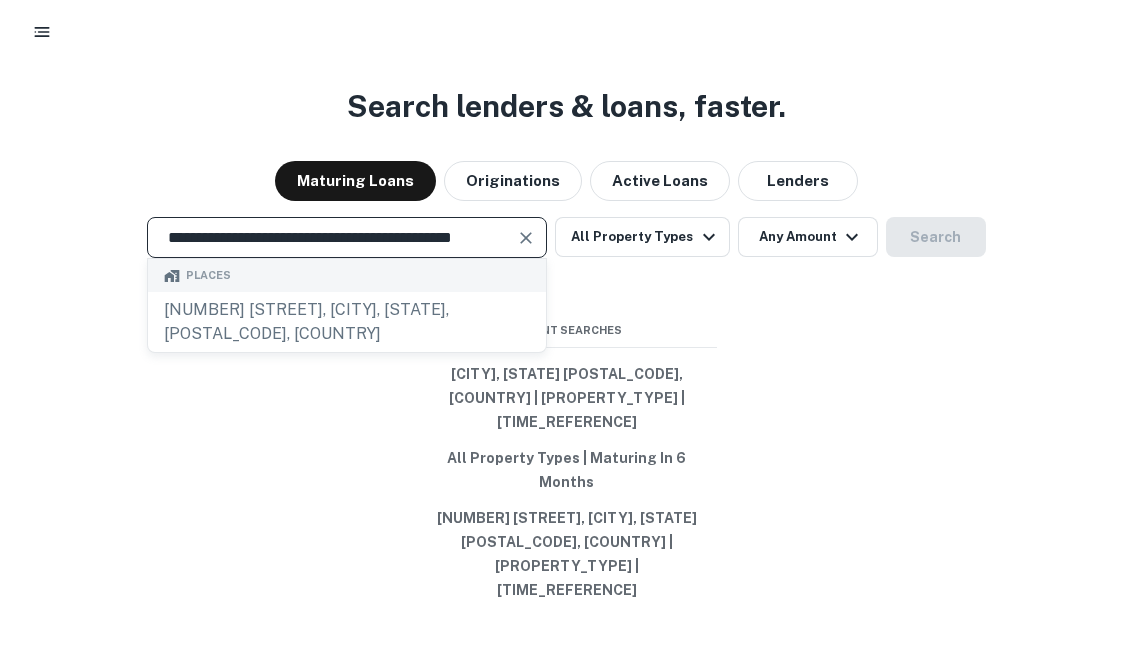click on "**********" at bounding box center [332, 237] 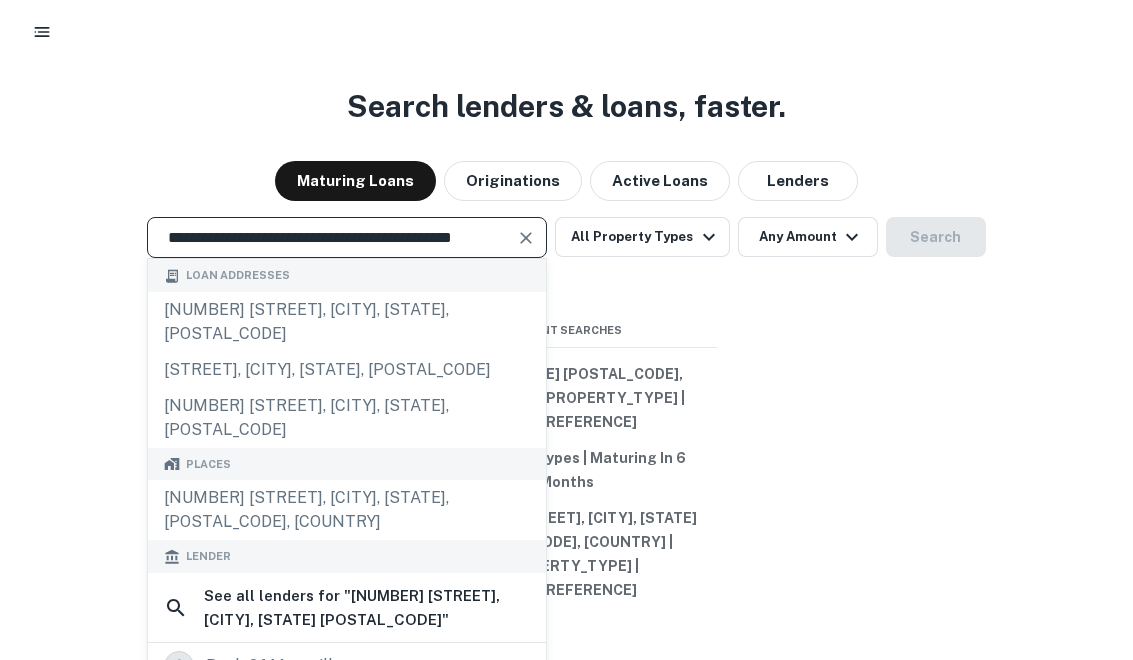 scroll, scrollTop: 0, scrollLeft: 0, axis: both 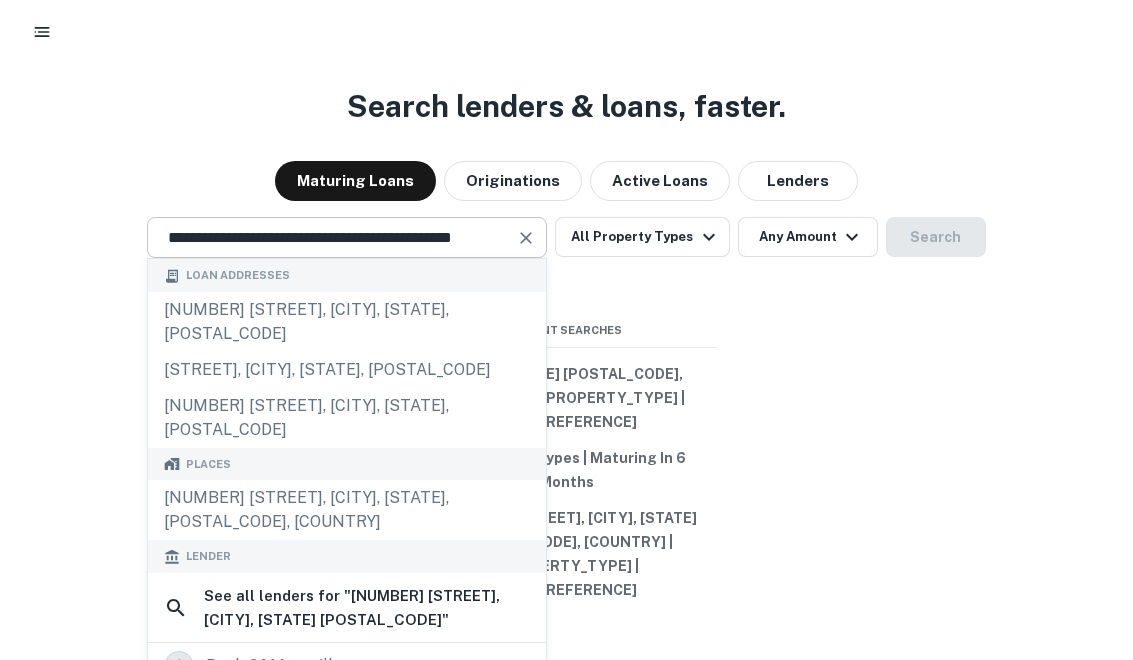 click at bounding box center (526, 238) 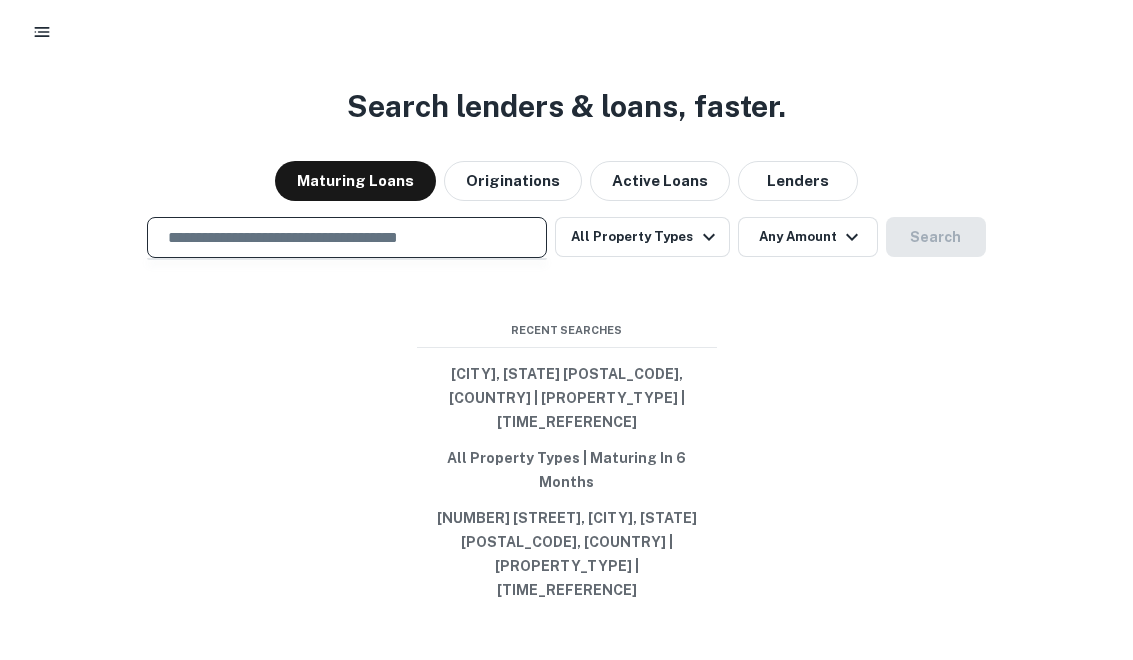 paste on "**********" 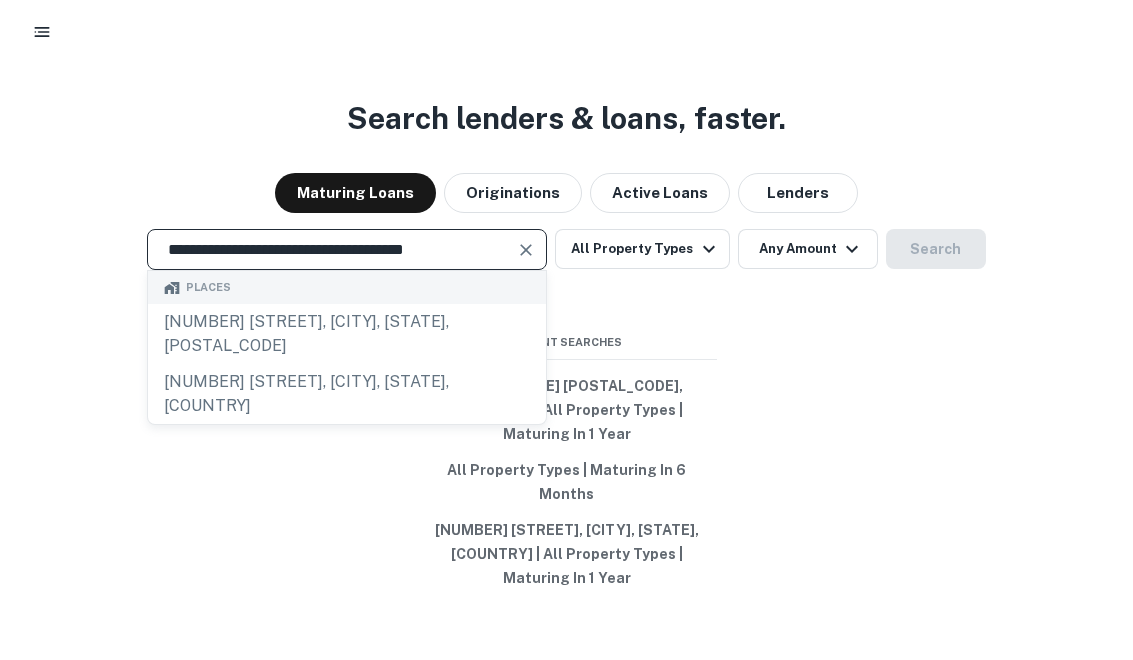 scroll, scrollTop: 0, scrollLeft: 0, axis: both 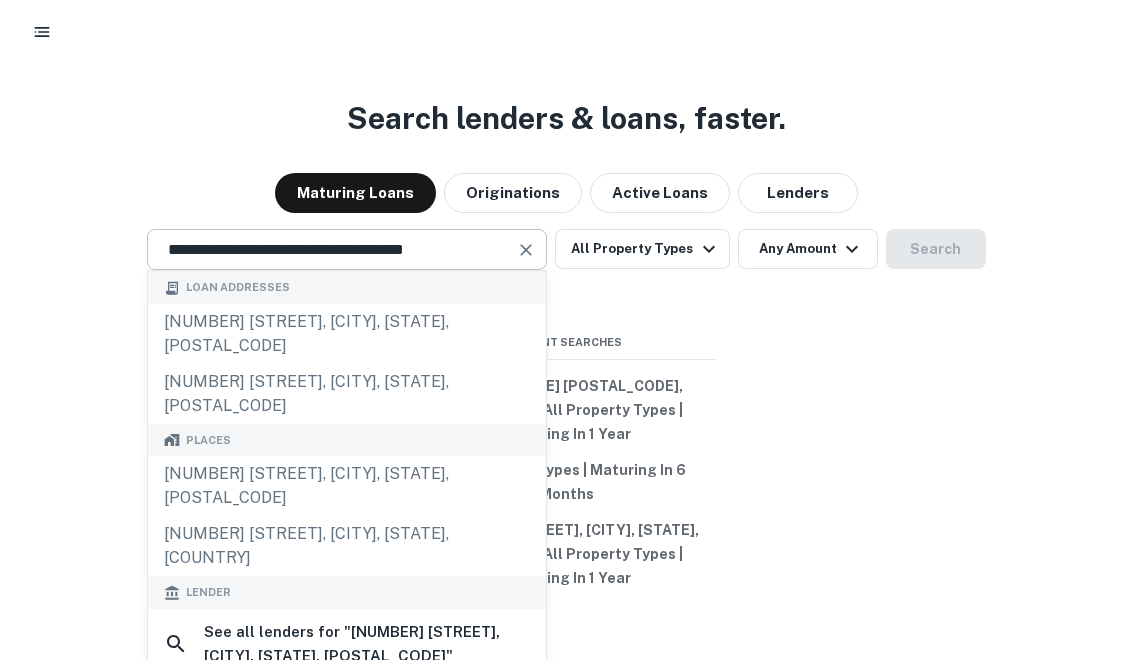click at bounding box center (527, 250) 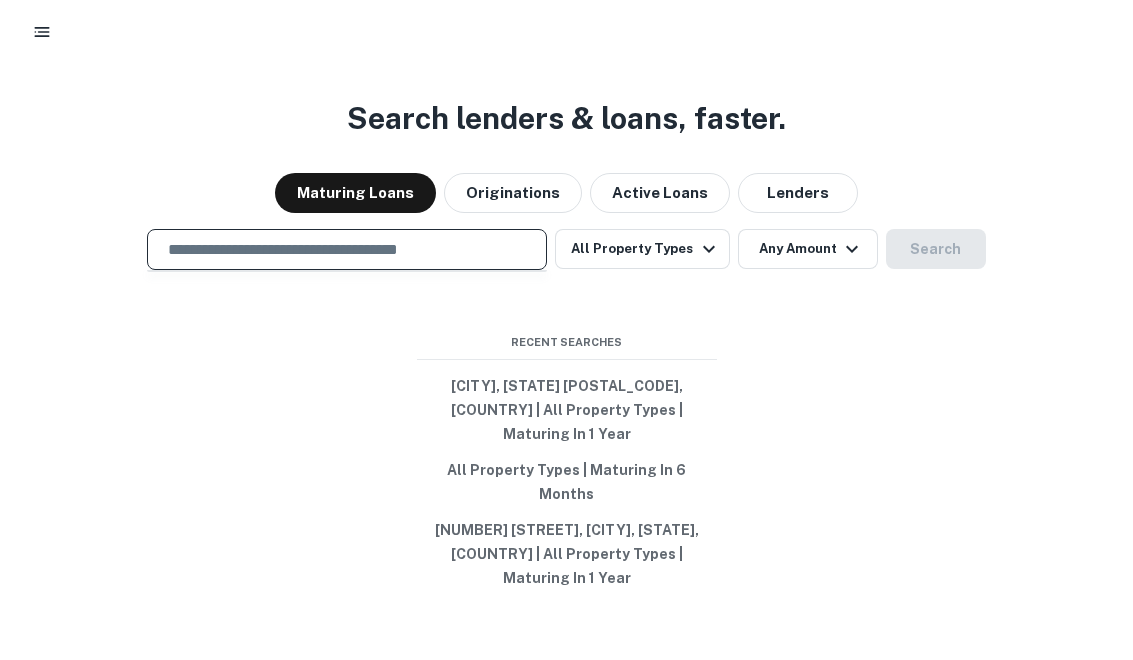 paste on "**********" 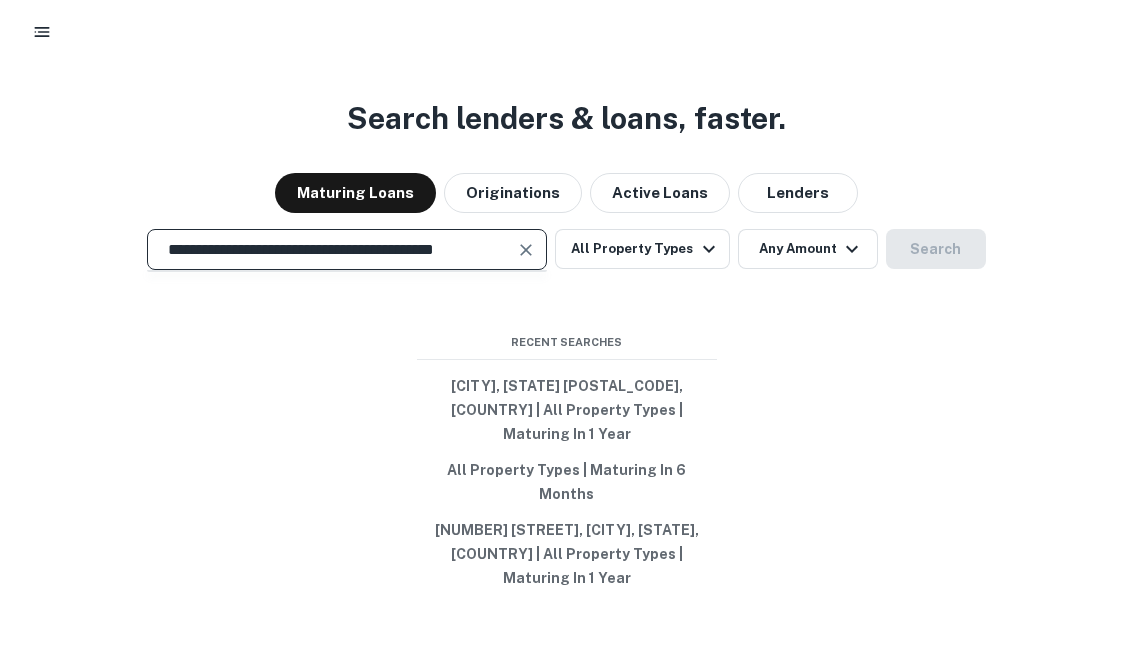 scroll, scrollTop: 0, scrollLeft: 15, axis: horizontal 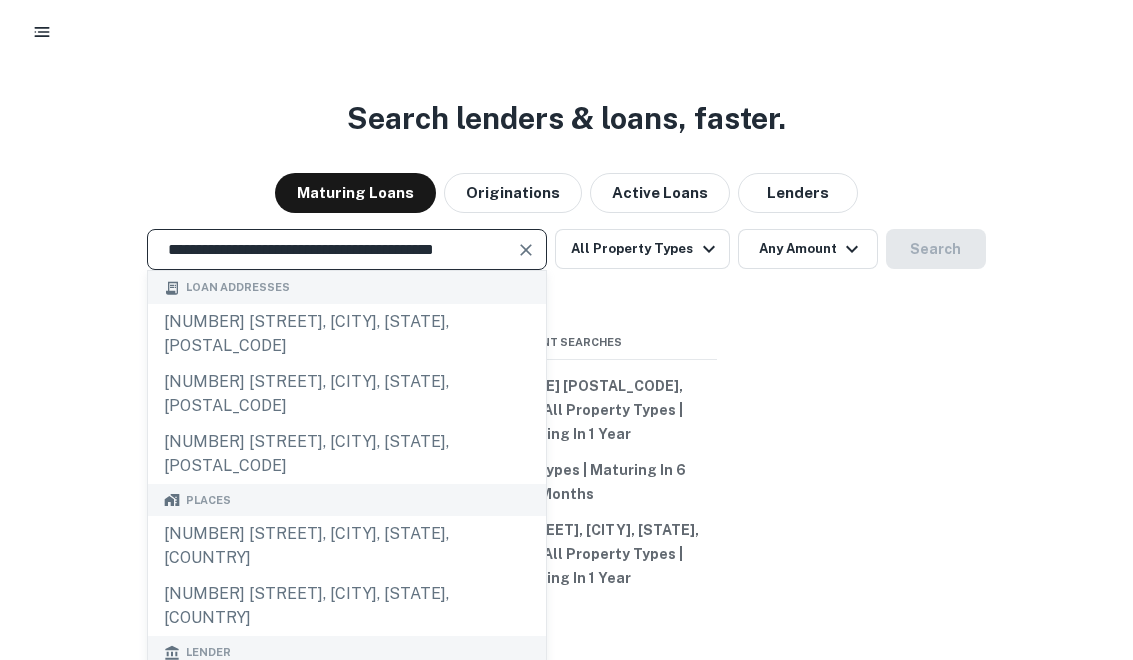 click on "**********" at bounding box center [332, 249] 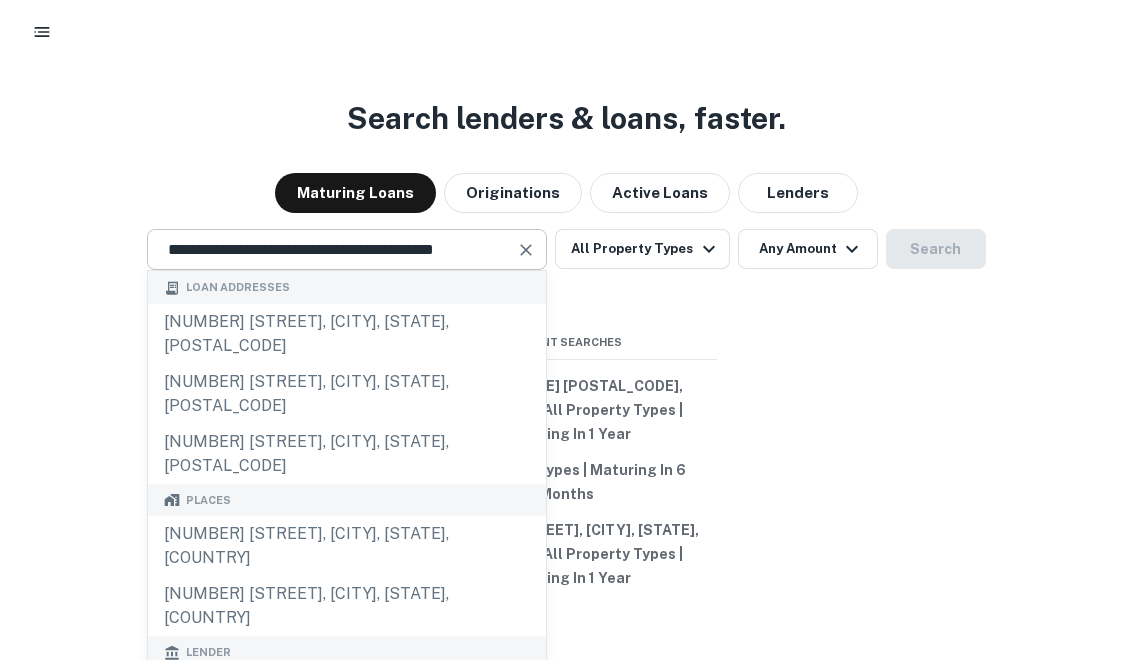 click at bounding box center (526, 250) 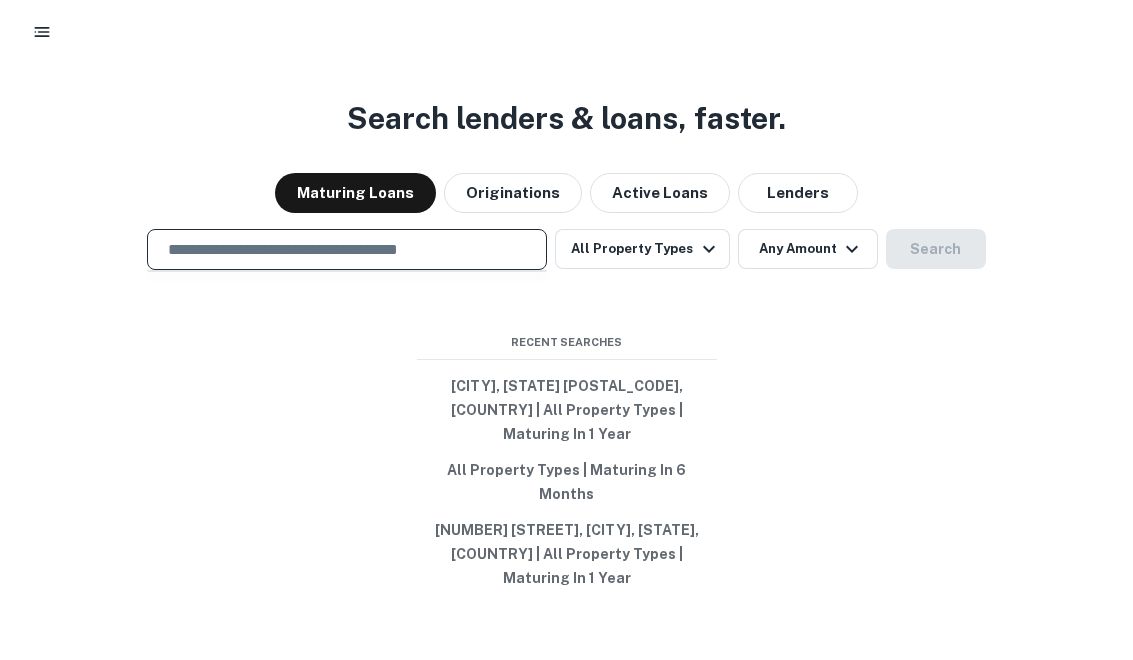 paste on "**********" 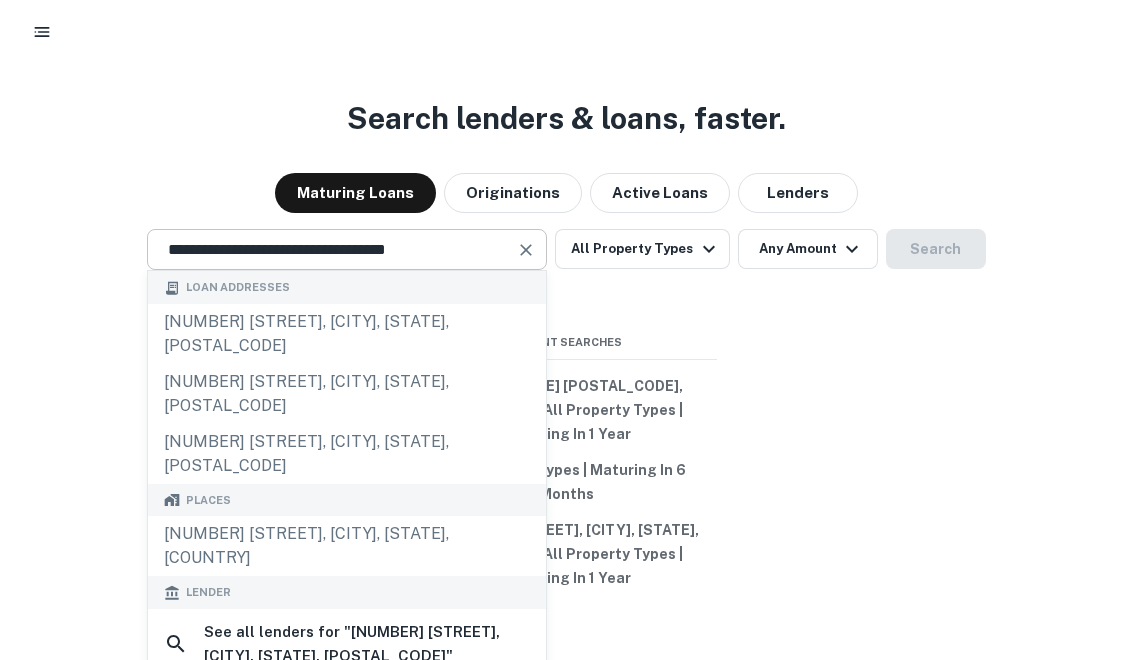 click at bounding box center [526, 250] 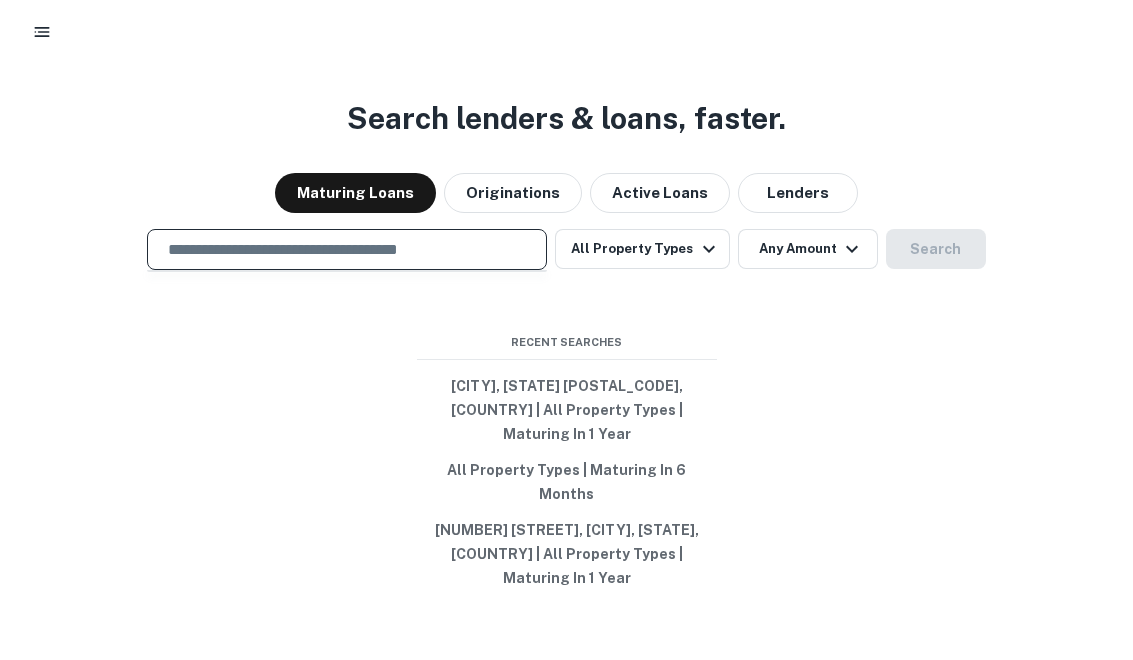 paste on "**********" 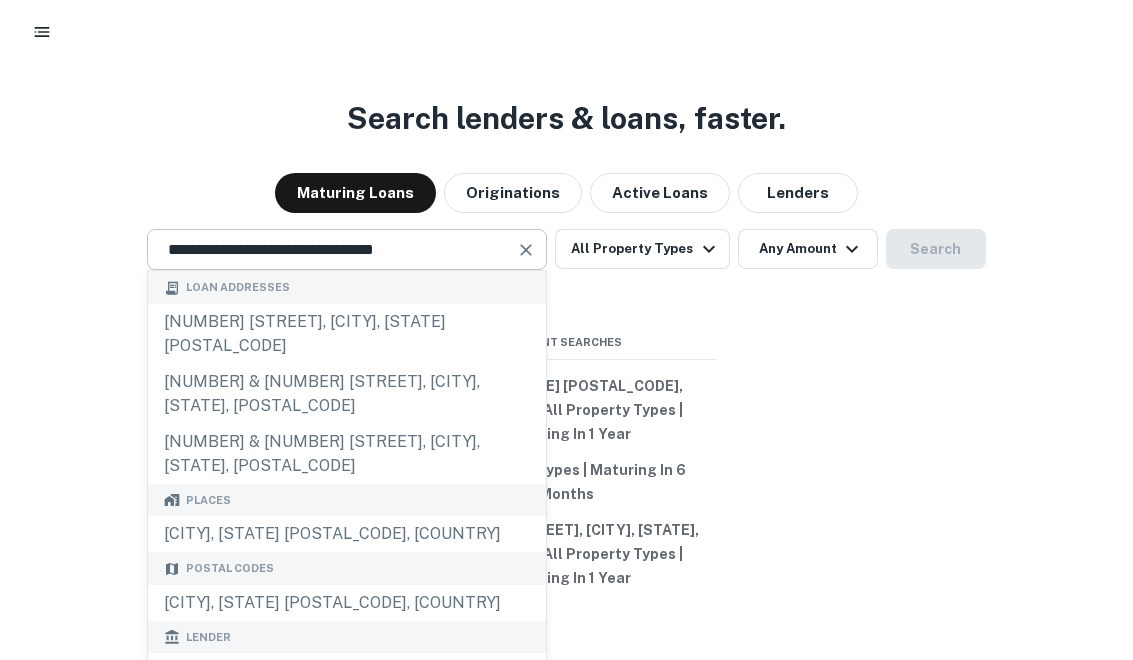 click at bounding box center [526, 250] 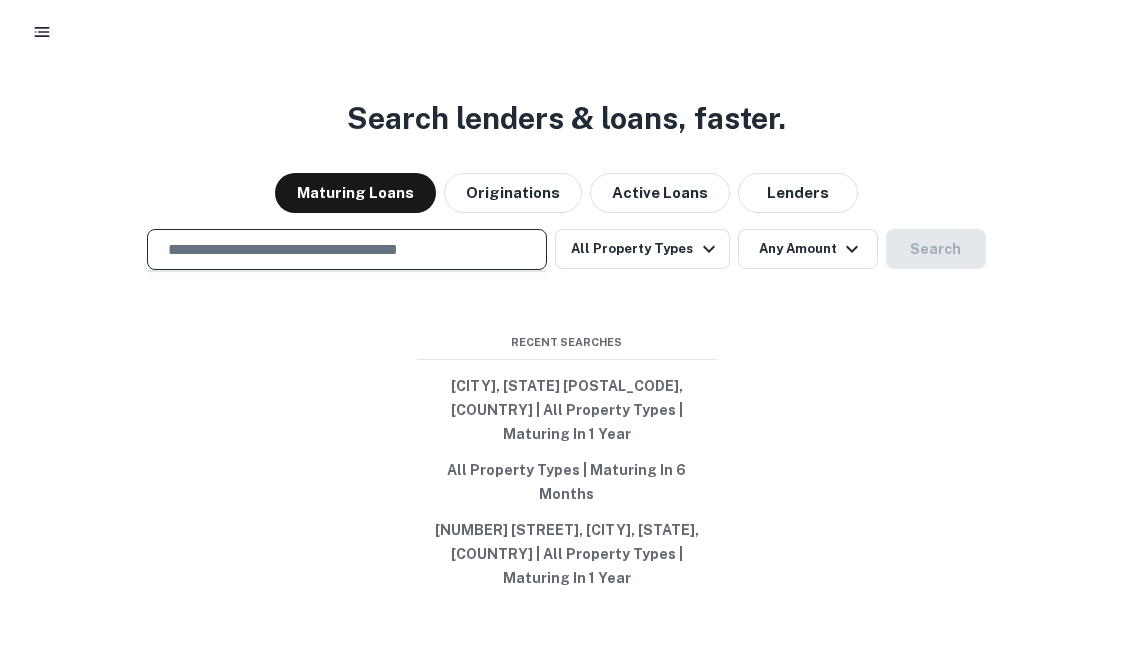 paste on "**********" 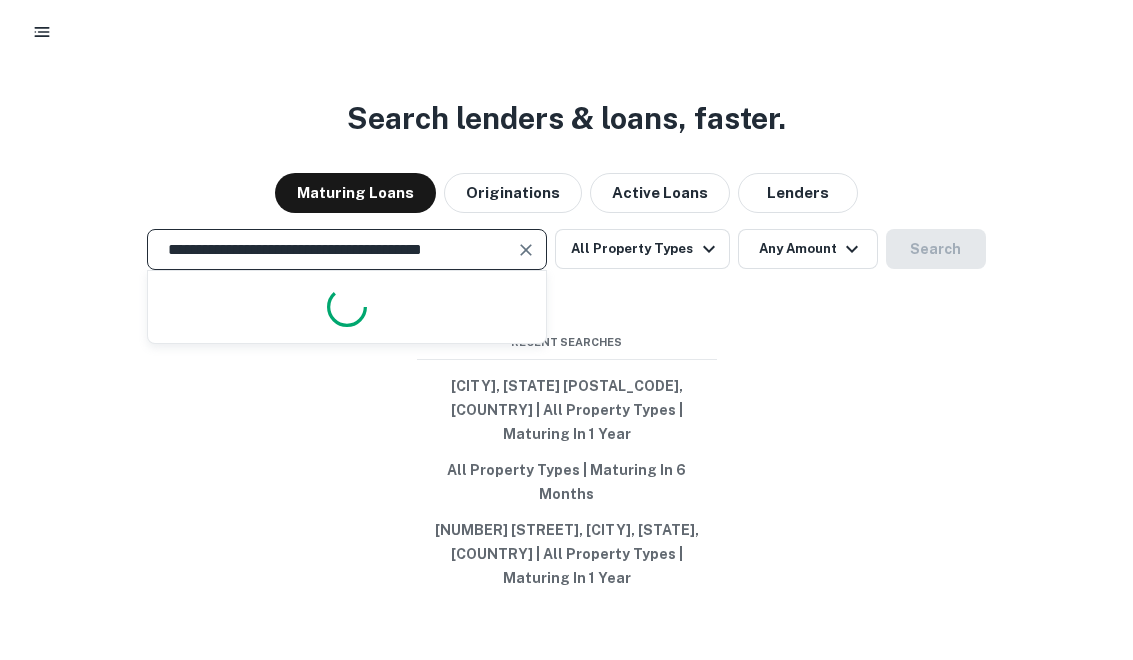scroll, scrollTop: 0, scrollLeft: 13, axis: horizontal 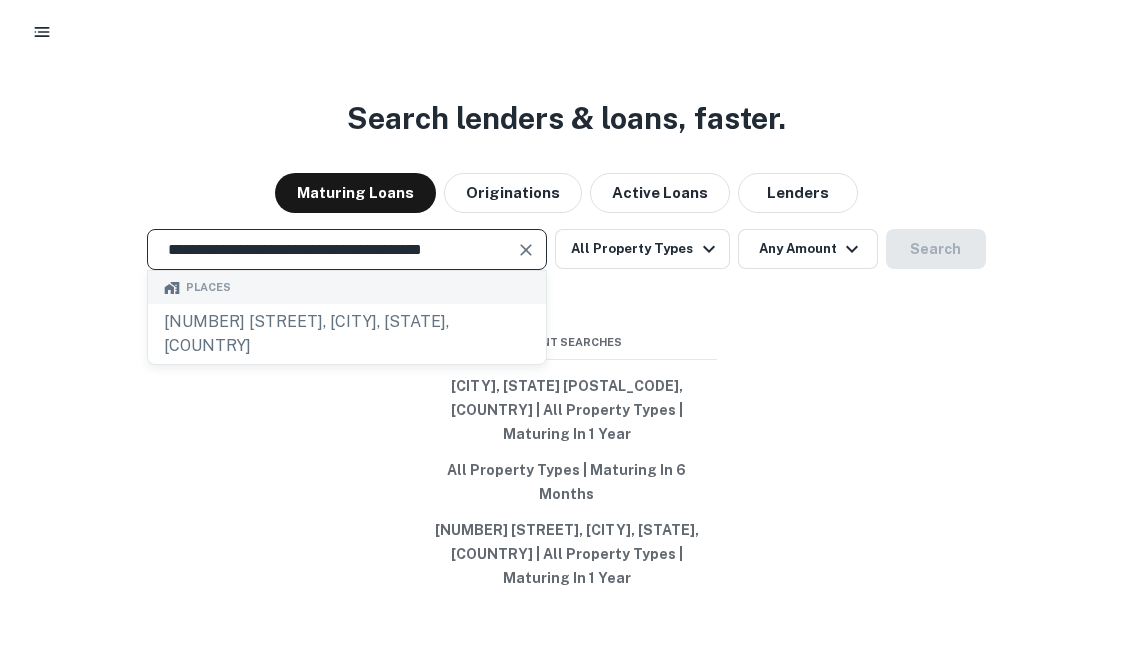 click on "**********" at bounding box center [332, 249] 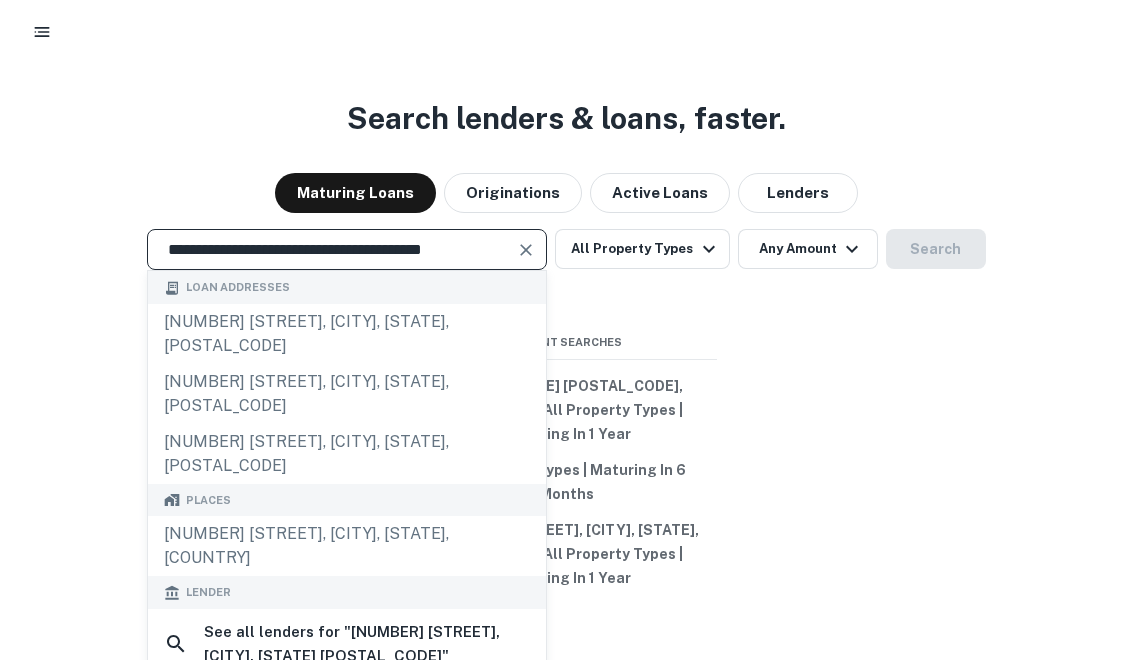 type on "**********" 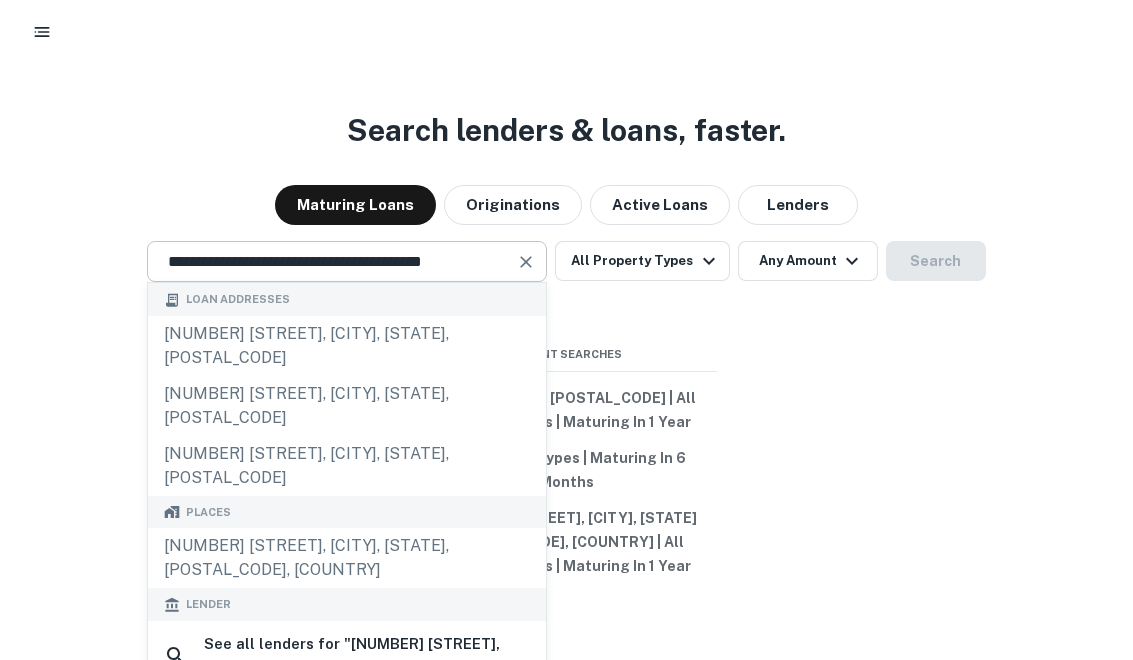 click at bounding box center (526, 262) 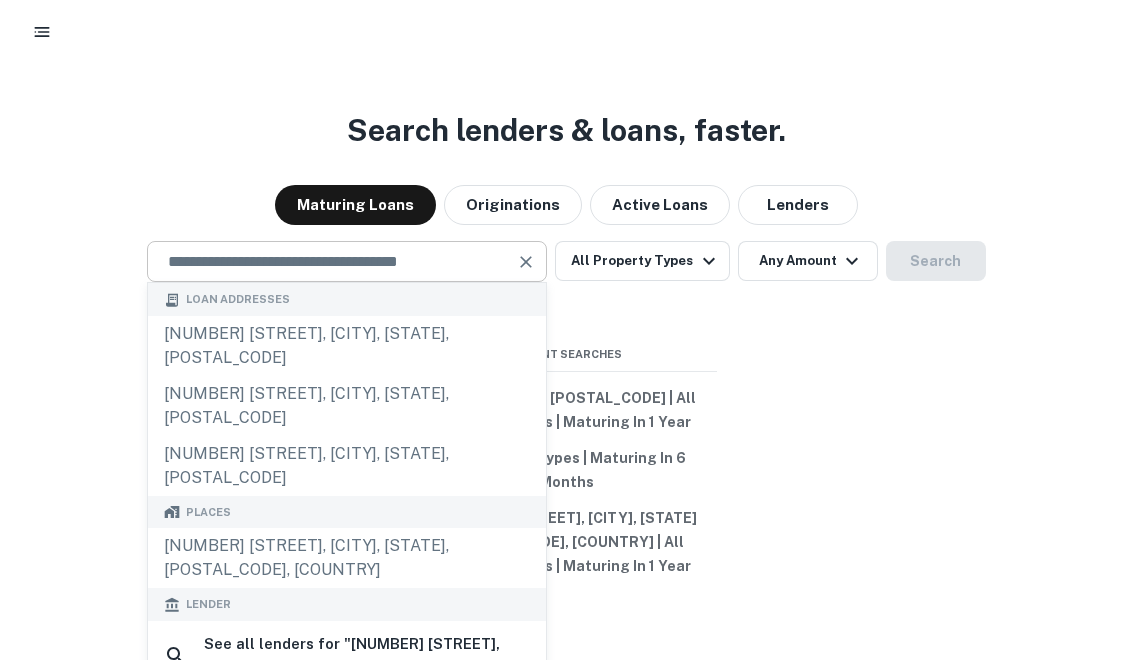 paste on "**********" 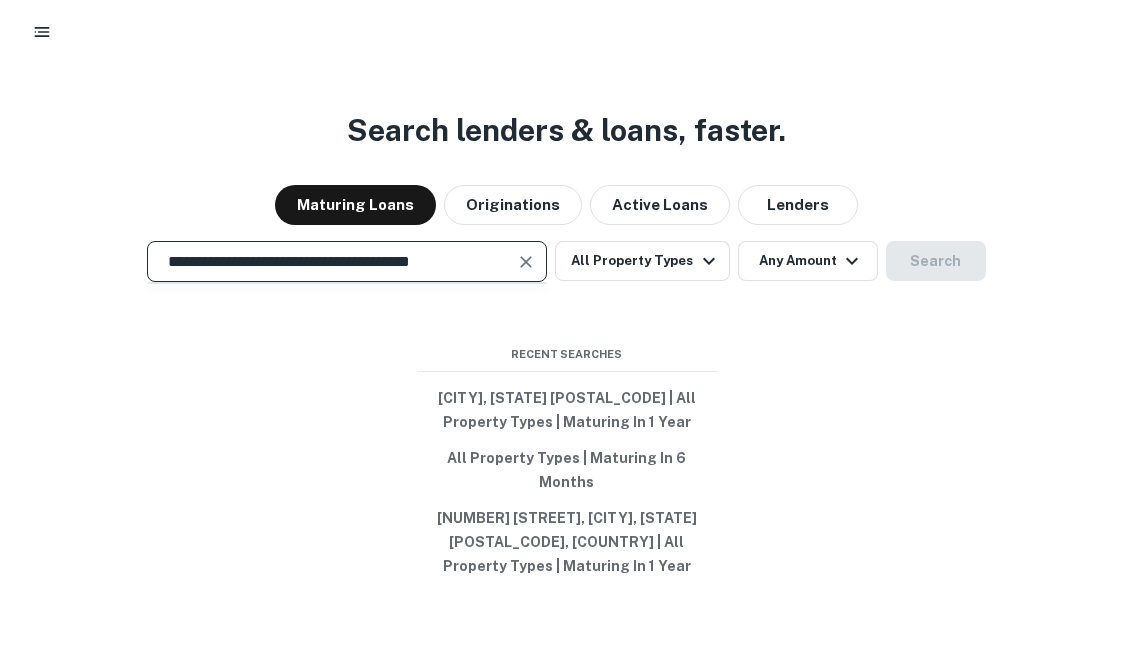 scroll, scrollTop: 0, scrollLeft: 0, axis: both 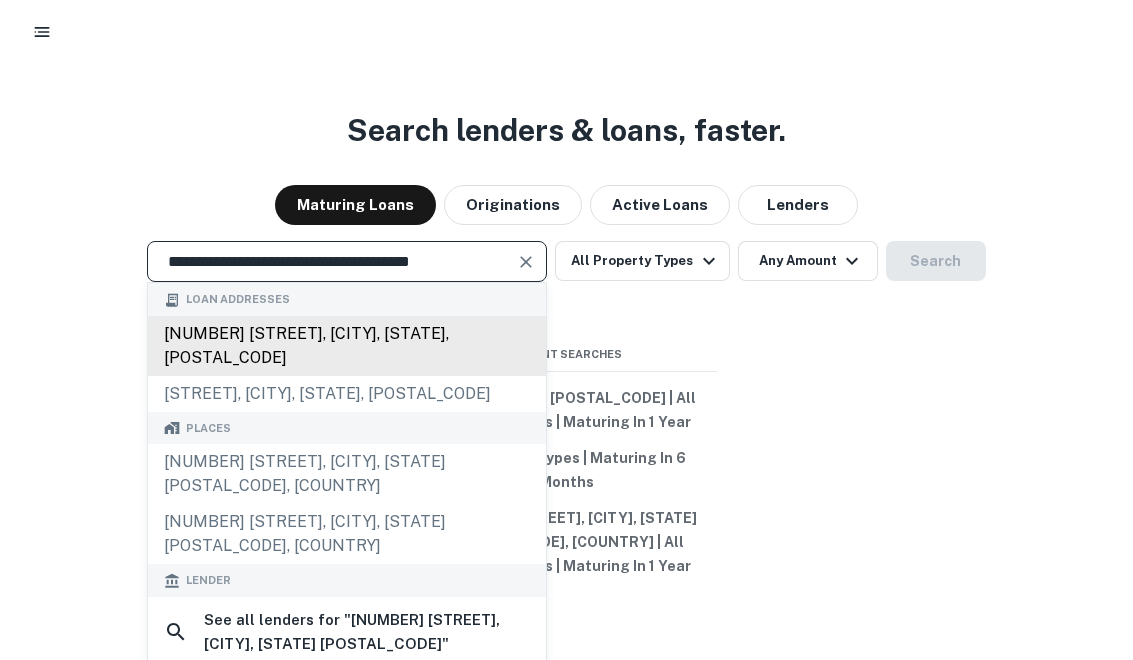 click on "[NUMBER] [STREET], [CITY], [STATE], [POSTAL_CODE]" at bounding box center (347, 346) 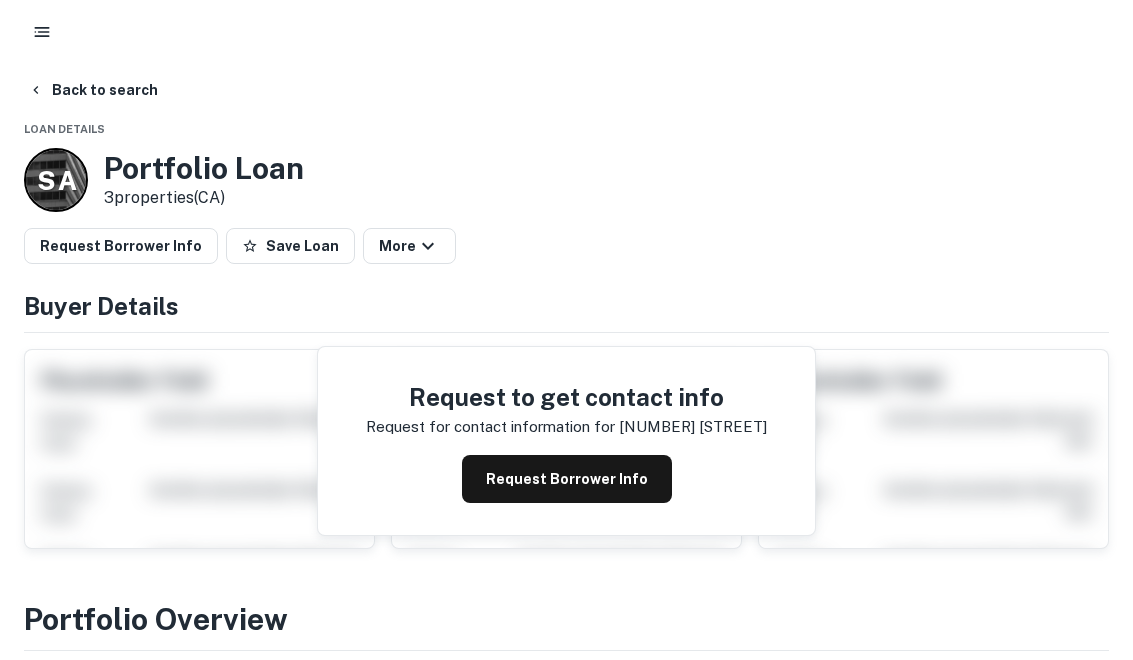 click on "Request Borrower Info" at bounding box center [567, 479] 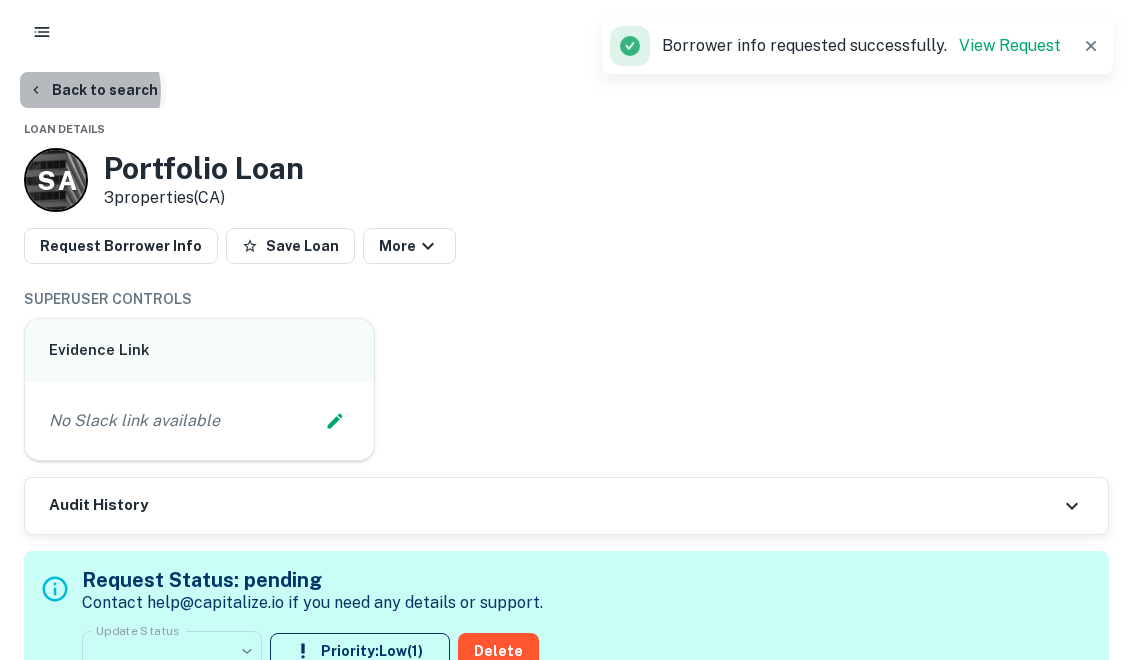 click on "Back to search" at bounding box center (93, 90) 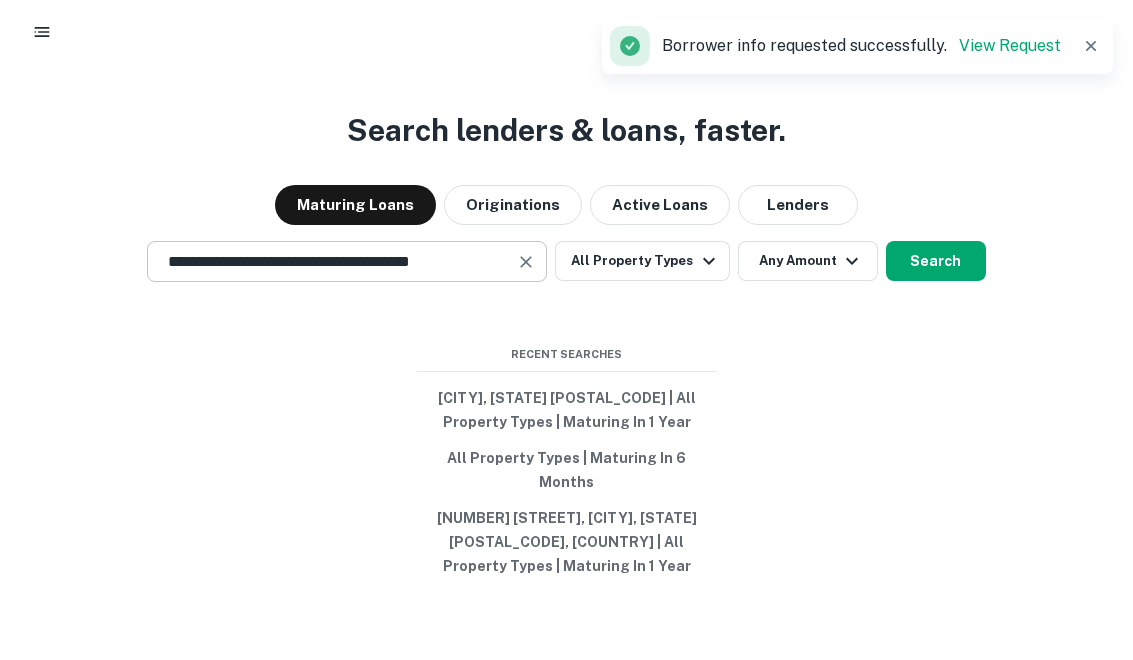 click at bounding box center [526, 262] 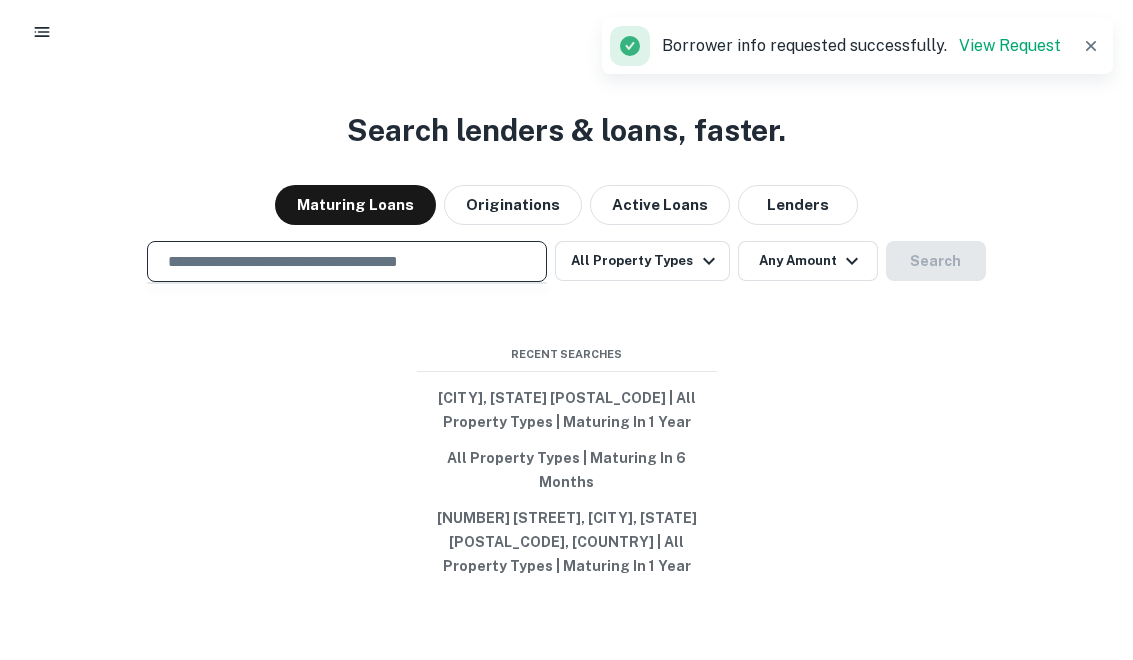 paste on "**********" 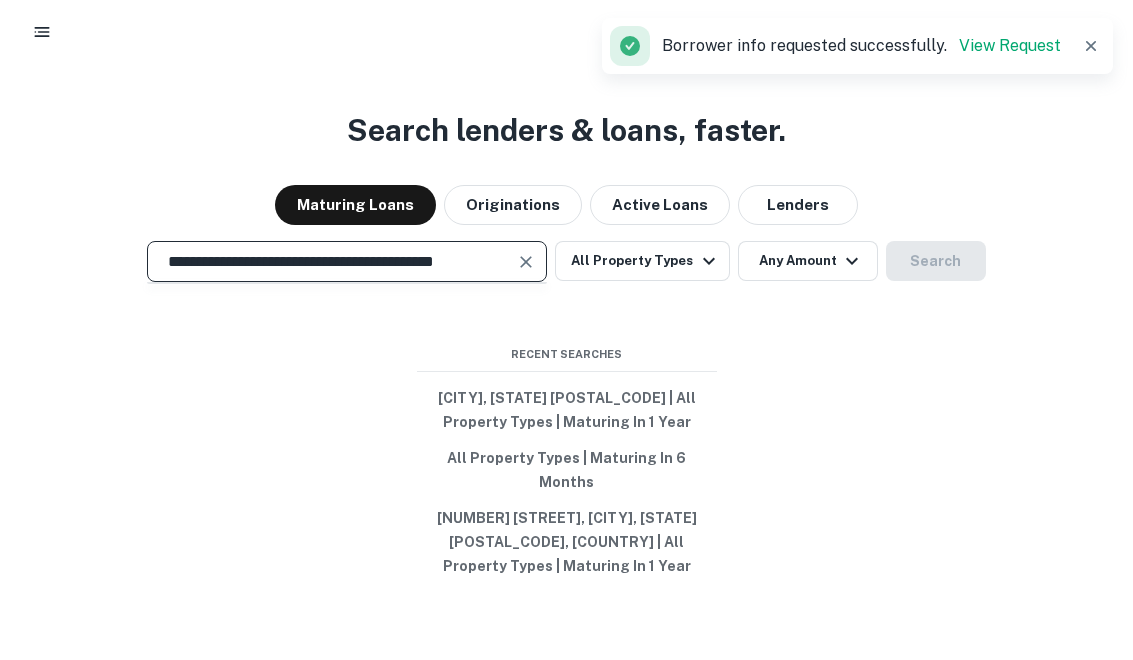 scroll, scrollTop: 0, scrollLeft: 18, axis: horizontal 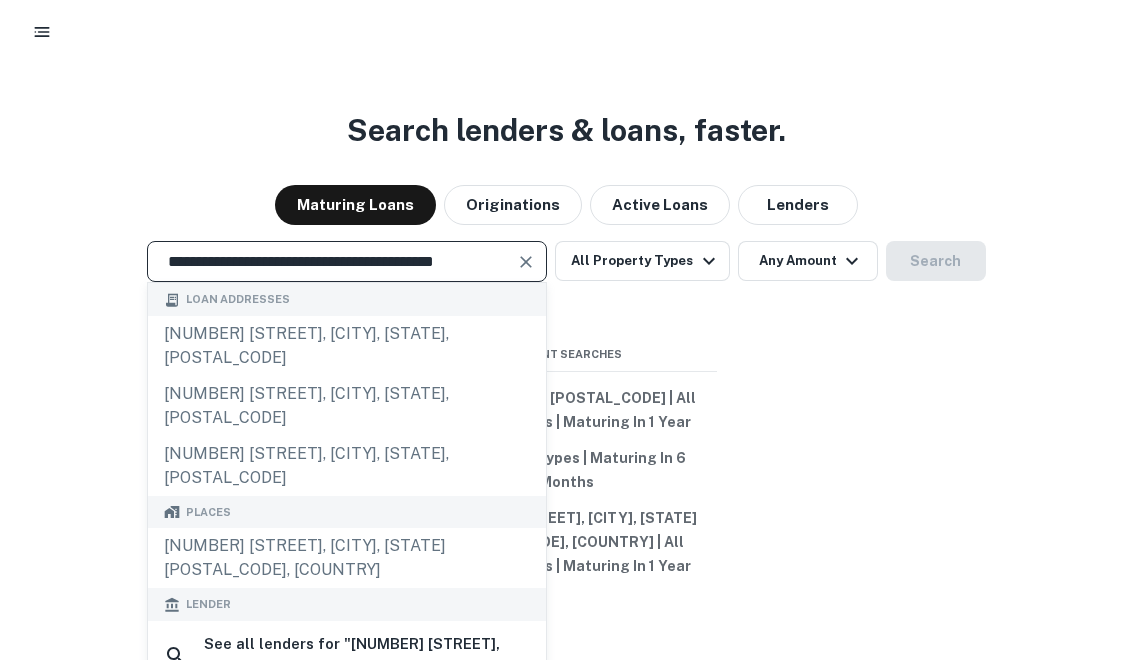 click on "**********" at bounding box center (332, 261) 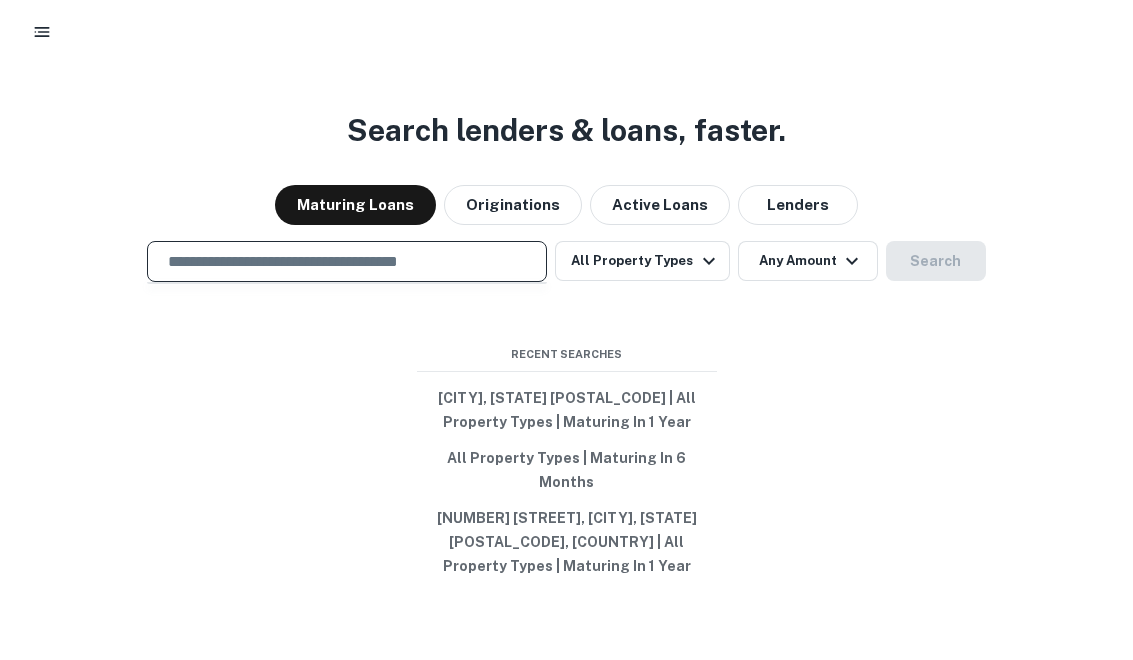 paste on "**********" 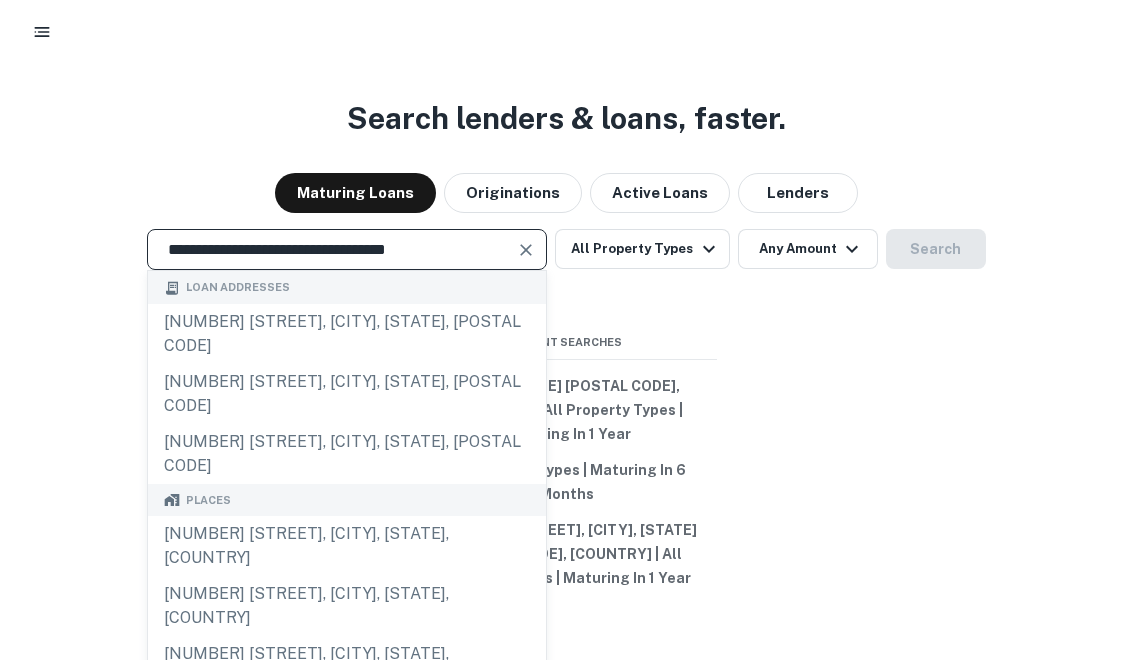scroll, scrollTop: 0, scrollLeft: 0, axis: both 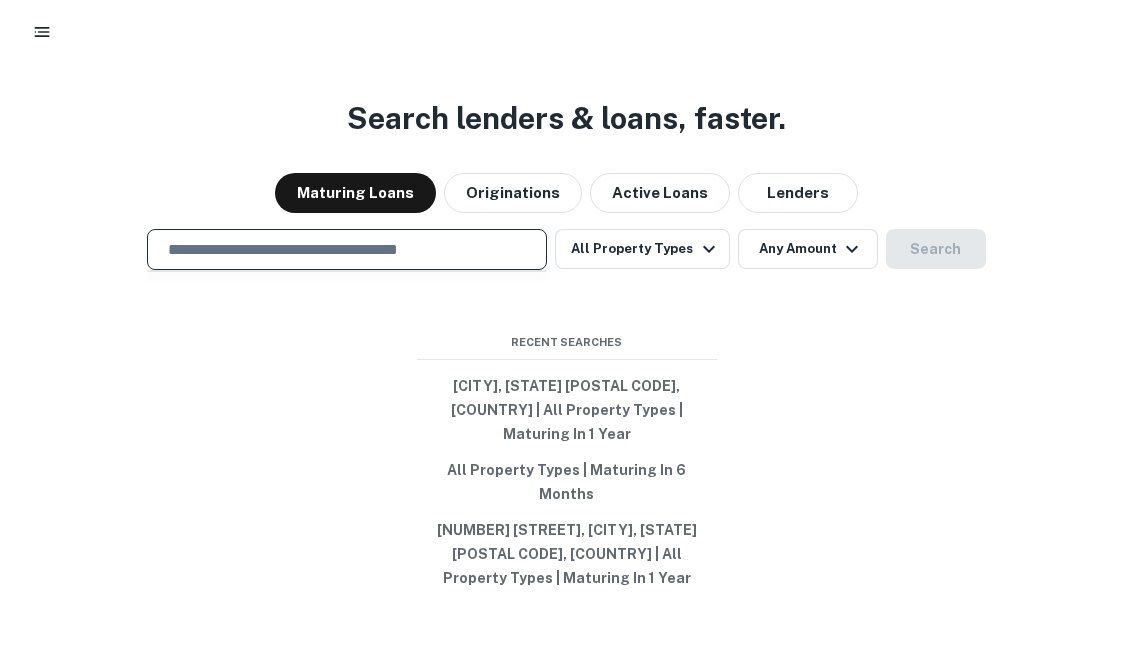 paste on "**********" 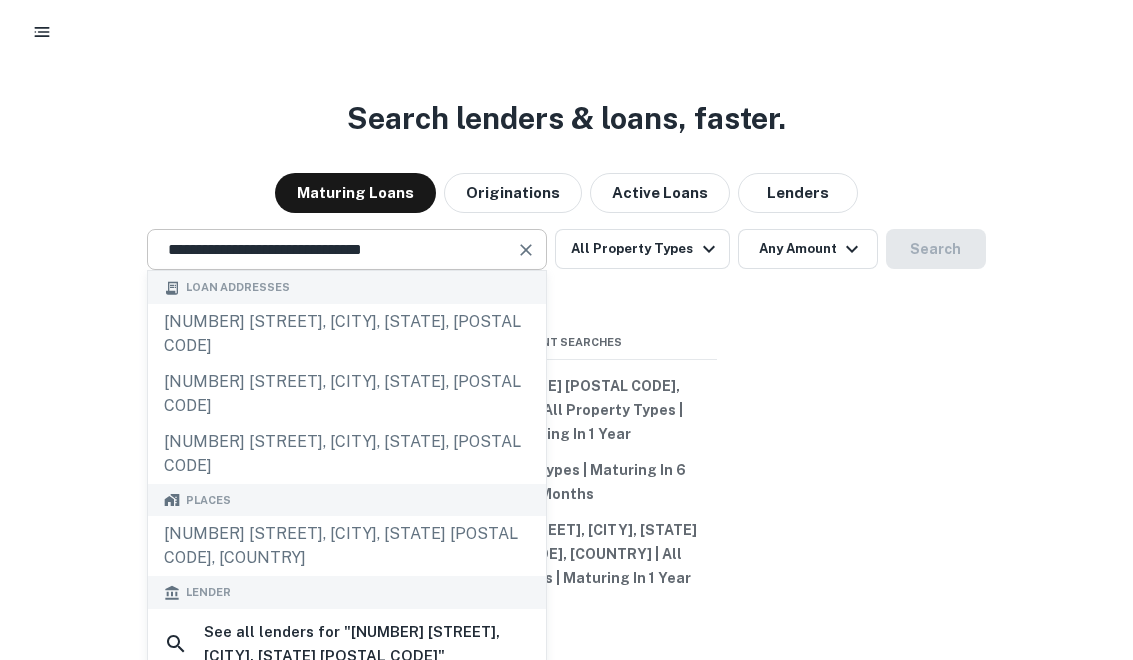 click at bounding box center [527, 250] 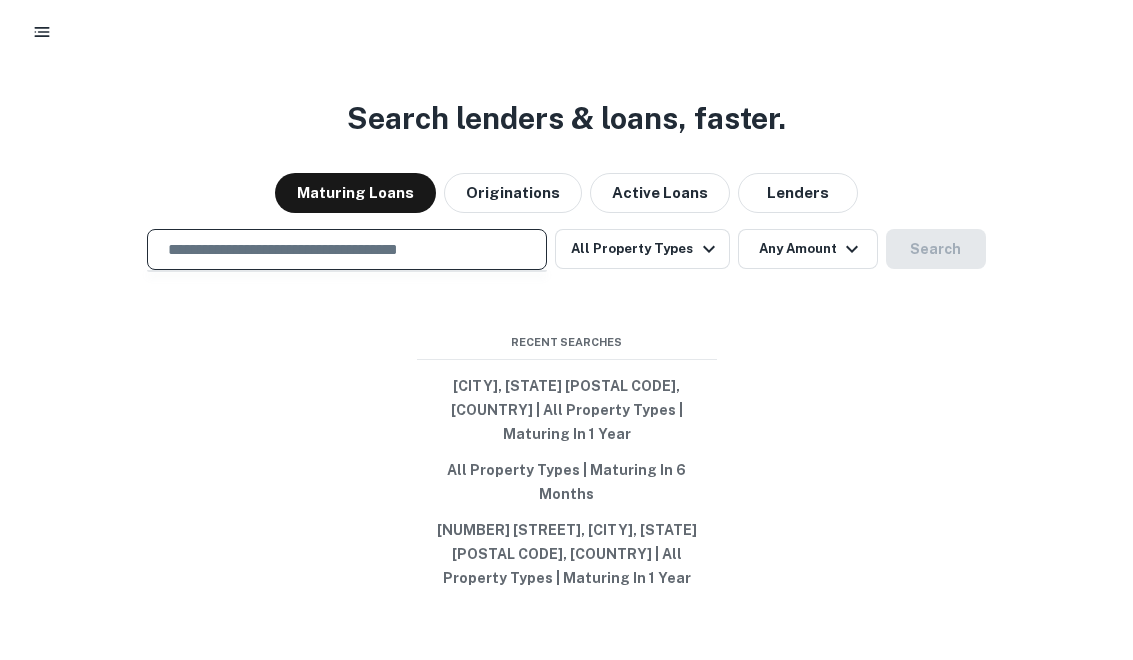 paste on "**********" 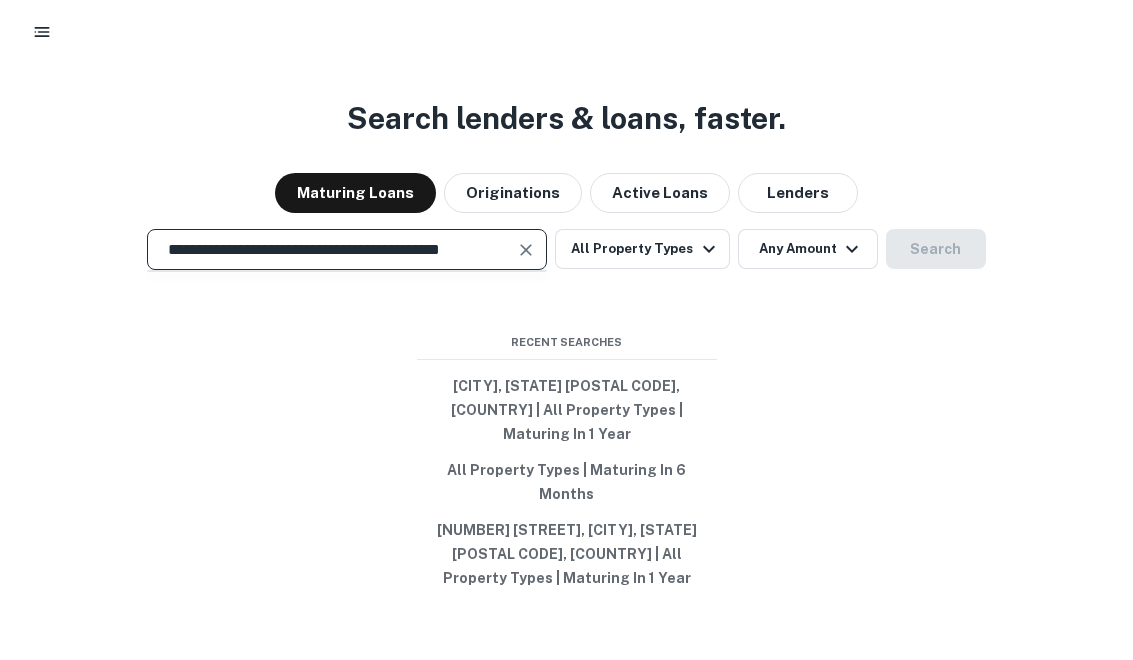 scroll, scrollTop: 0, scrollLeft: 14, axis: horizontal 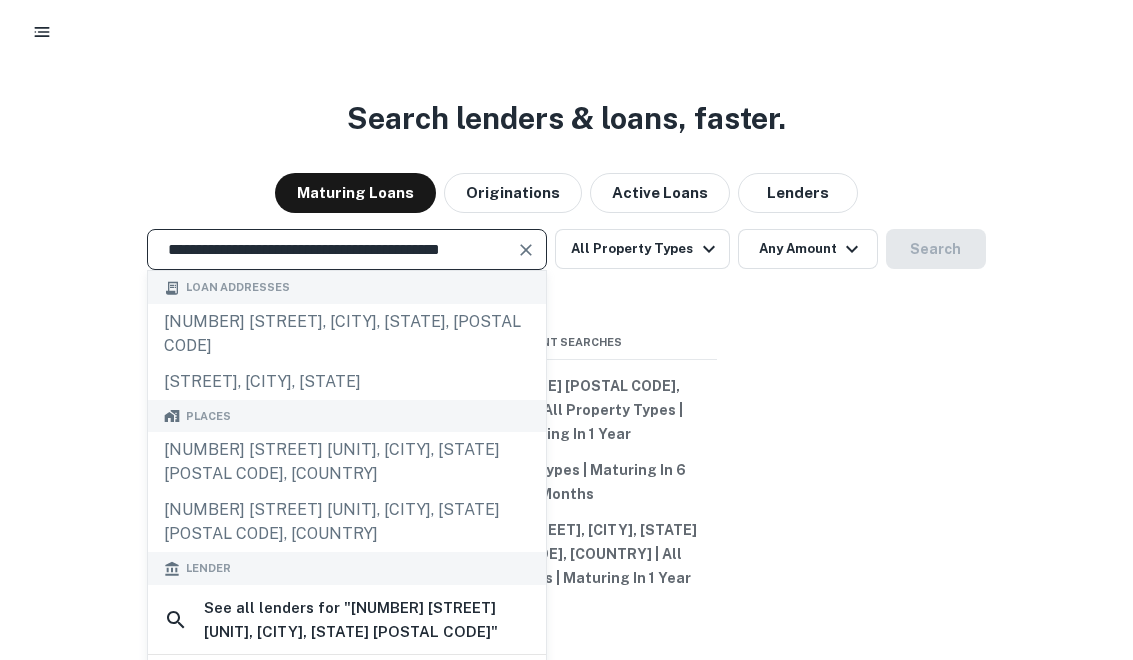 click on "**********" at bounding box center (332, 249) 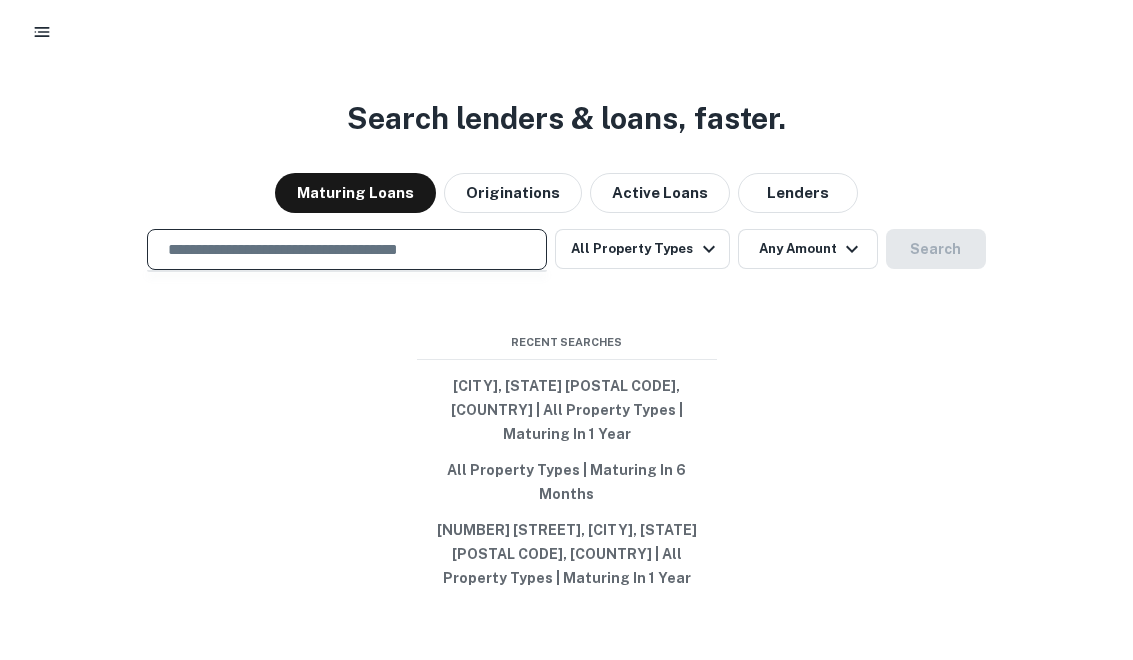 paste on "**********" 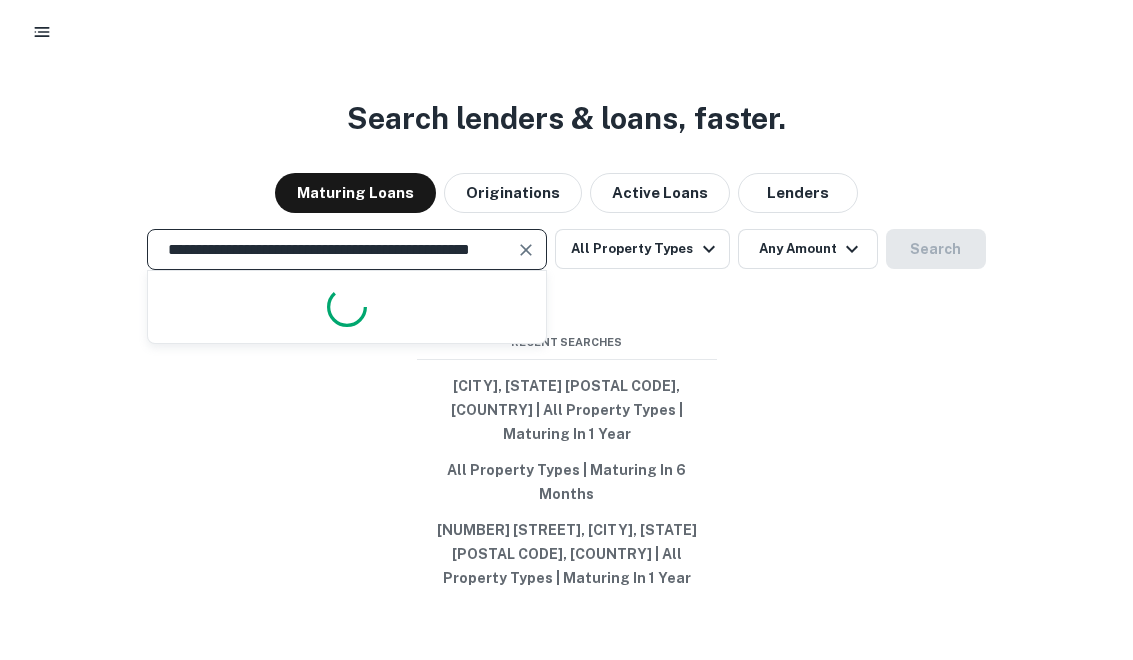 scroll, scrollTop: 0, scrollLeft: 58, axis: horizontal 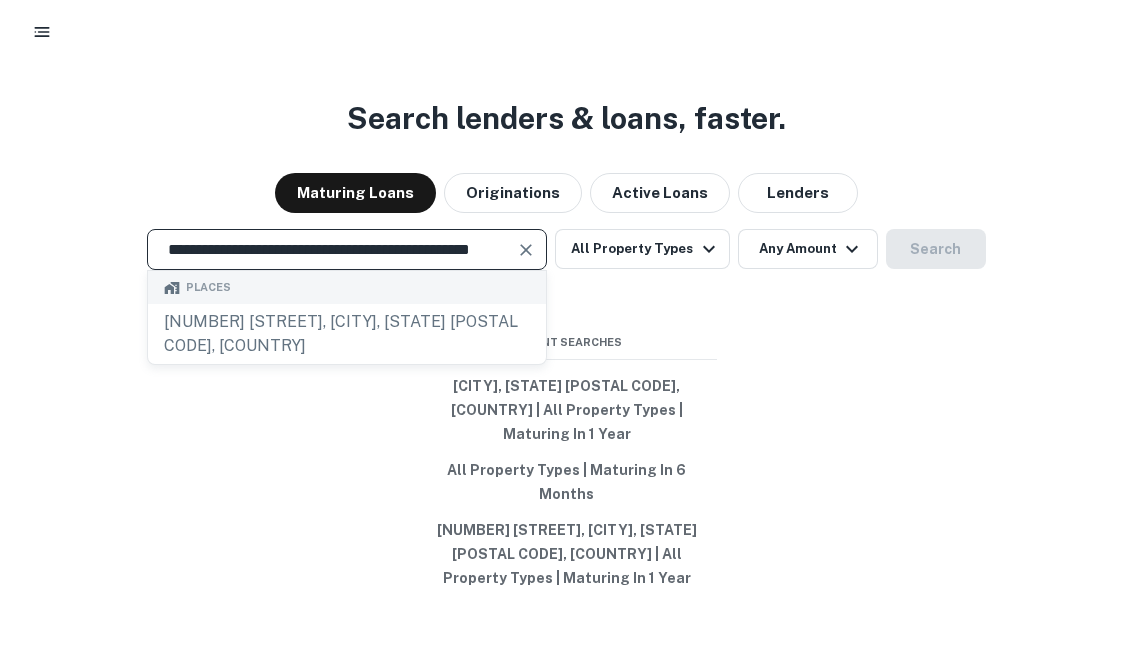 click on "**********" at bounding box center [332, 249] 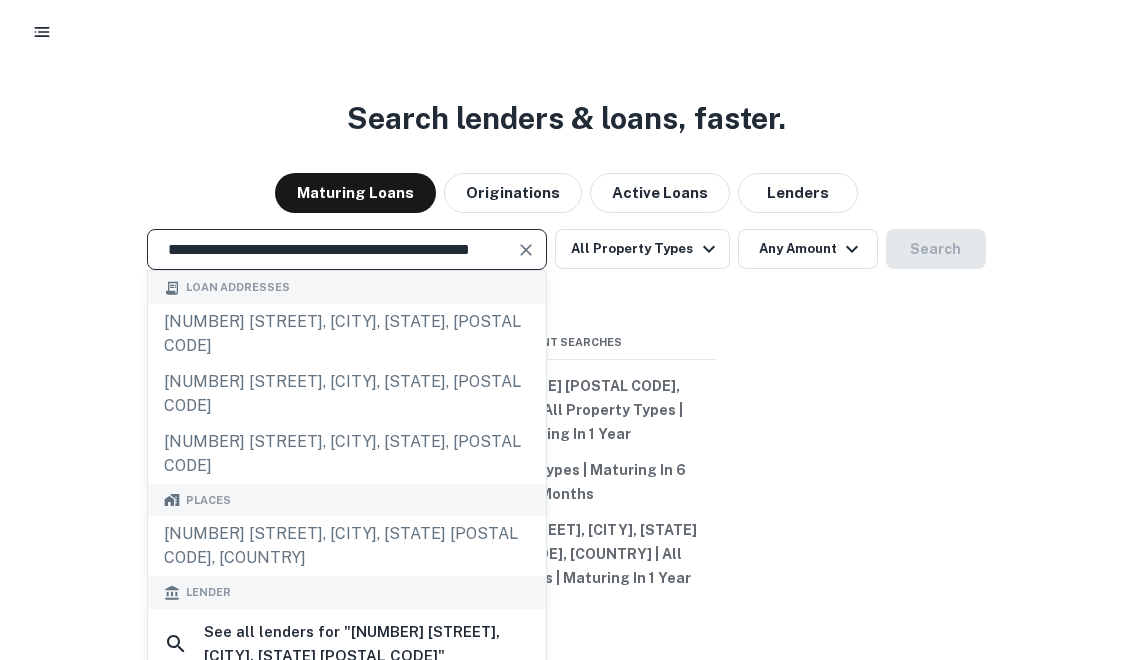 scroll, scrollTop: 0, scrollLeft: 0, axis: both 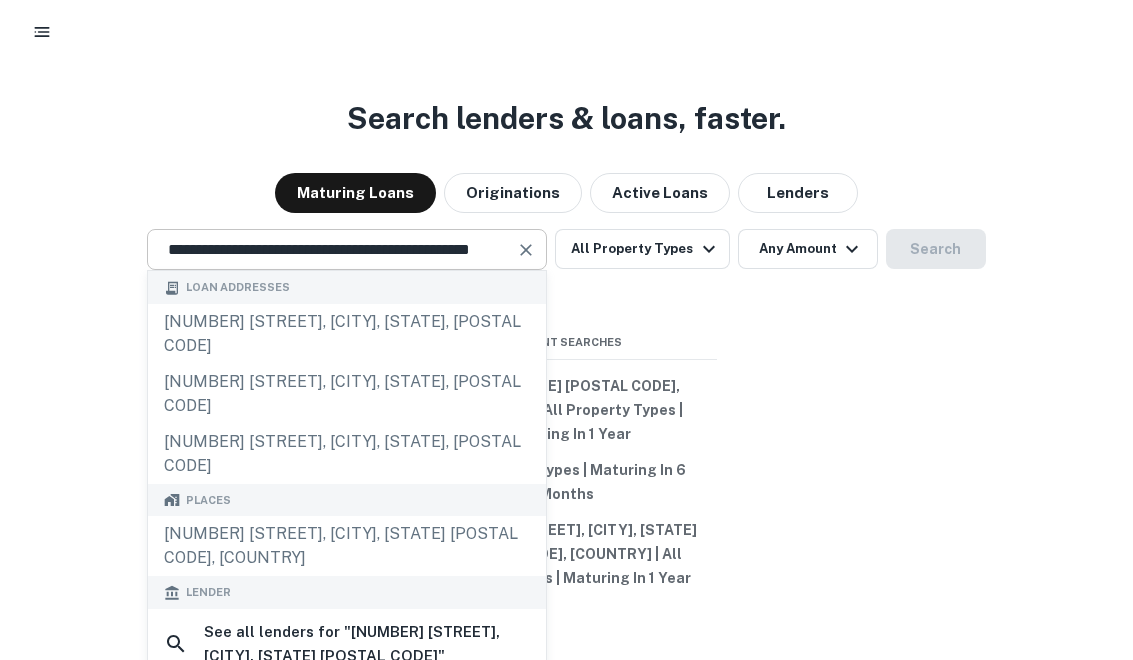 click at bounding box center (526, 250) 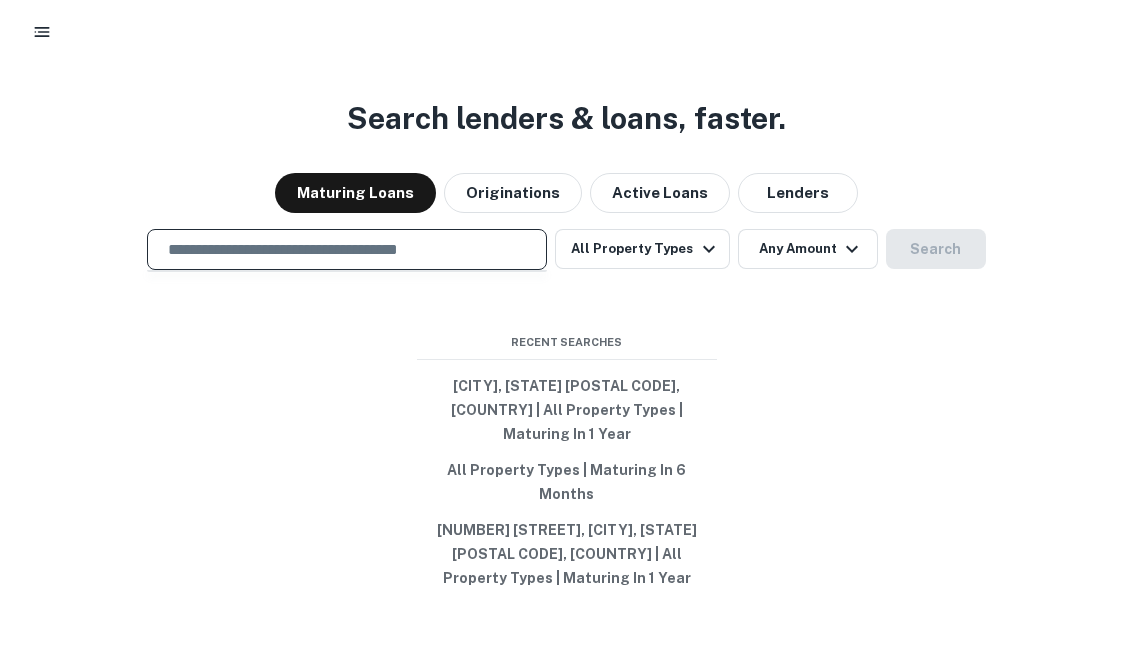 paste on "**********" 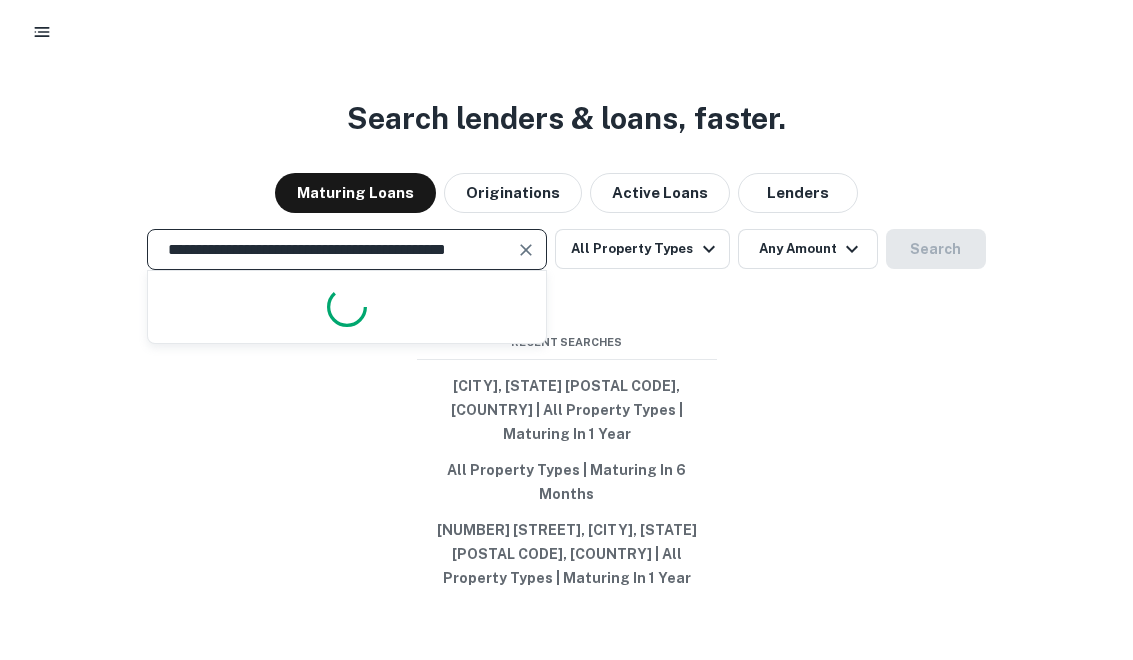 scroll, scrollTop: 0, scrollLeft: 19, axis: horizontal 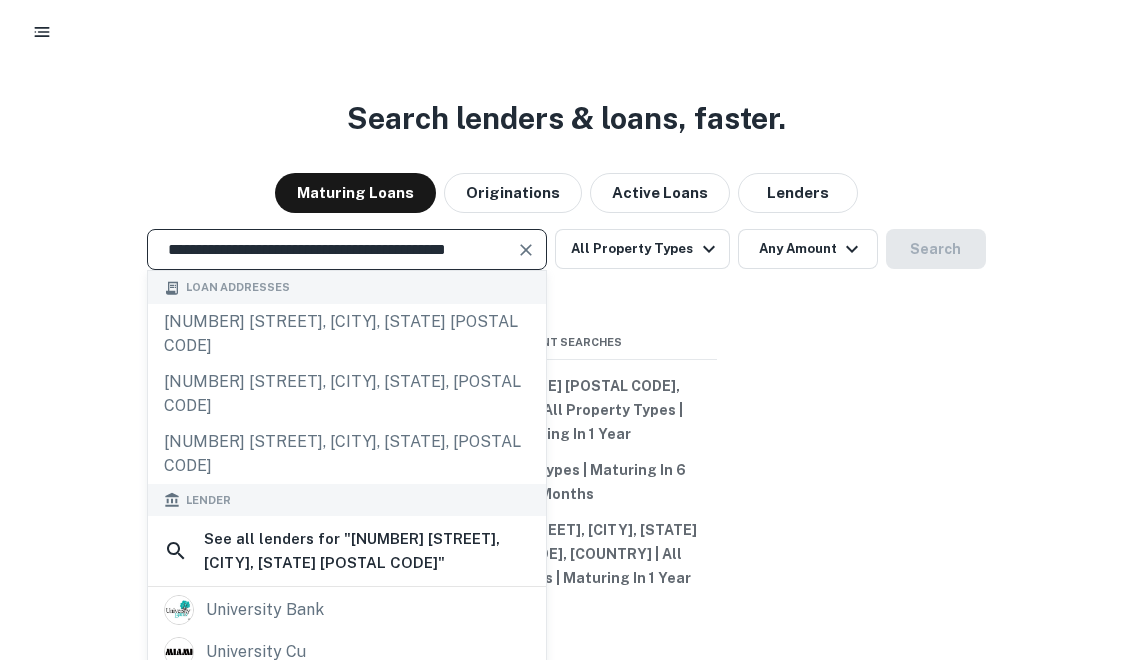 click on "**********" at bounding box center [332, 249] 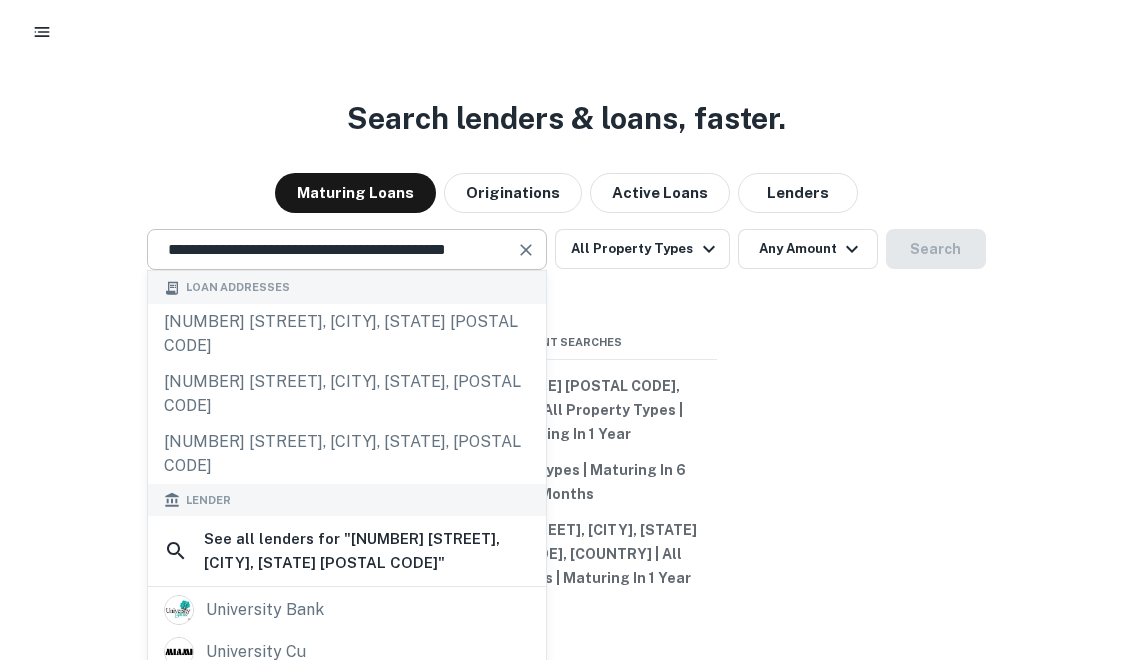 click at bounding box center [526, 250] 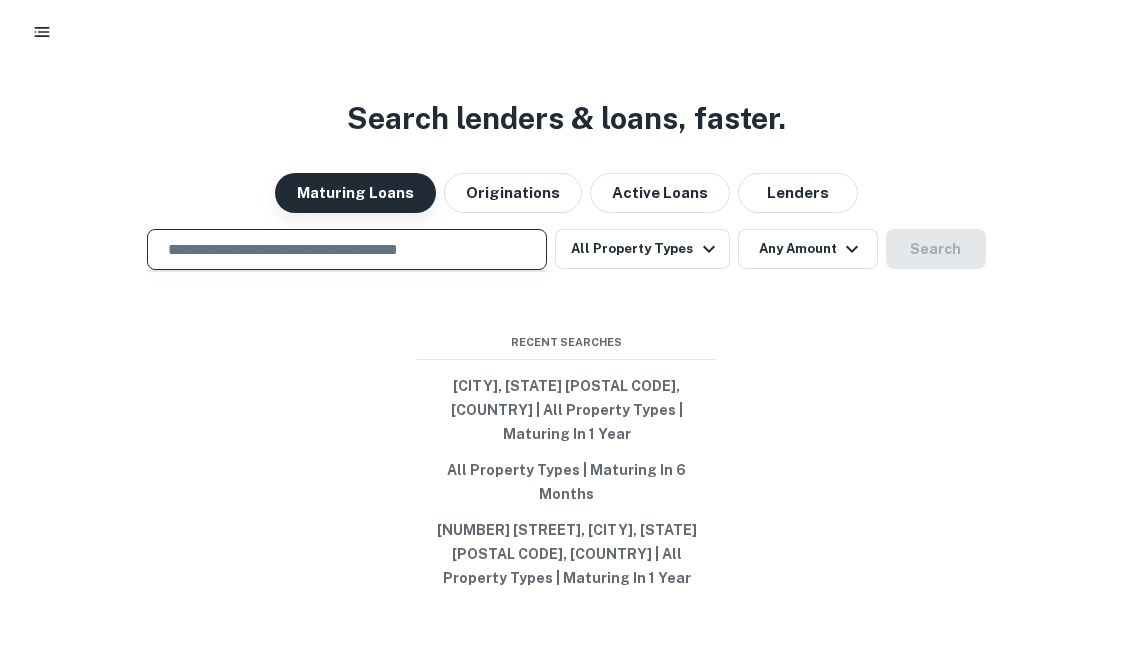 paste on "**********" 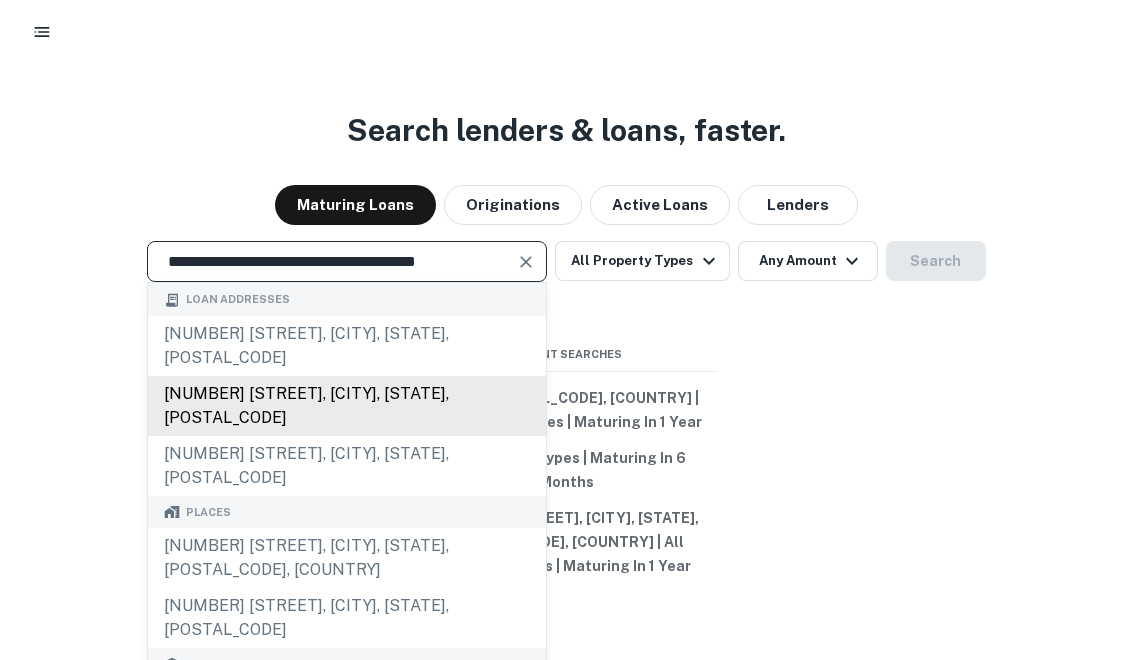scroll, scrollTop: 0, scrollLeft: 0, axis: both 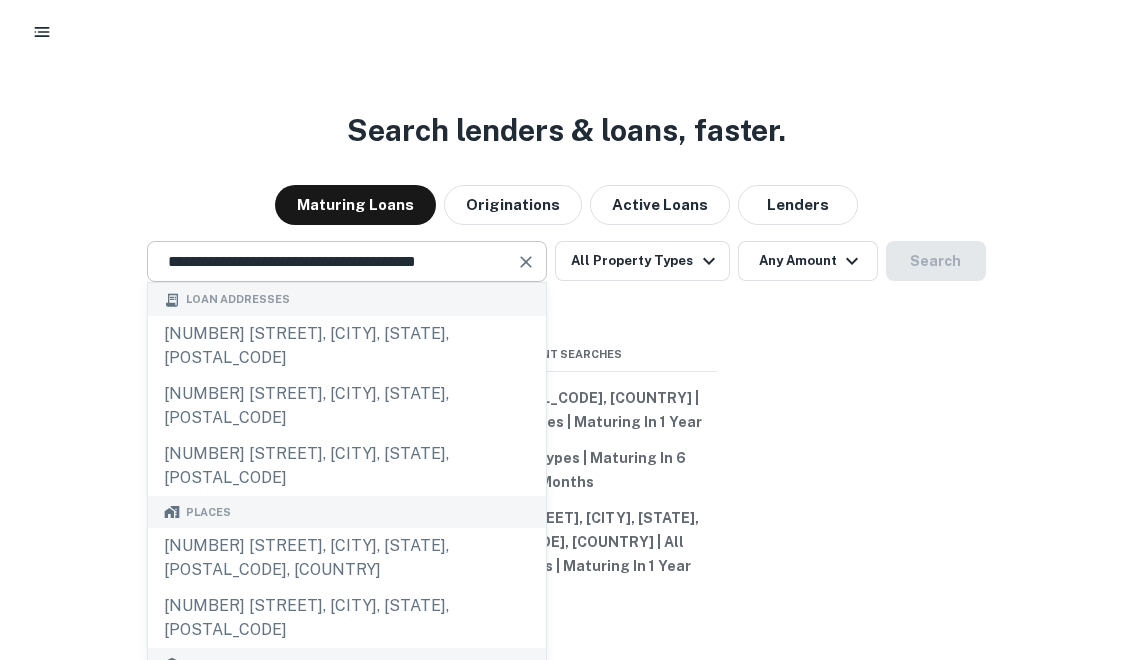 click at bounding box center (527, 262) 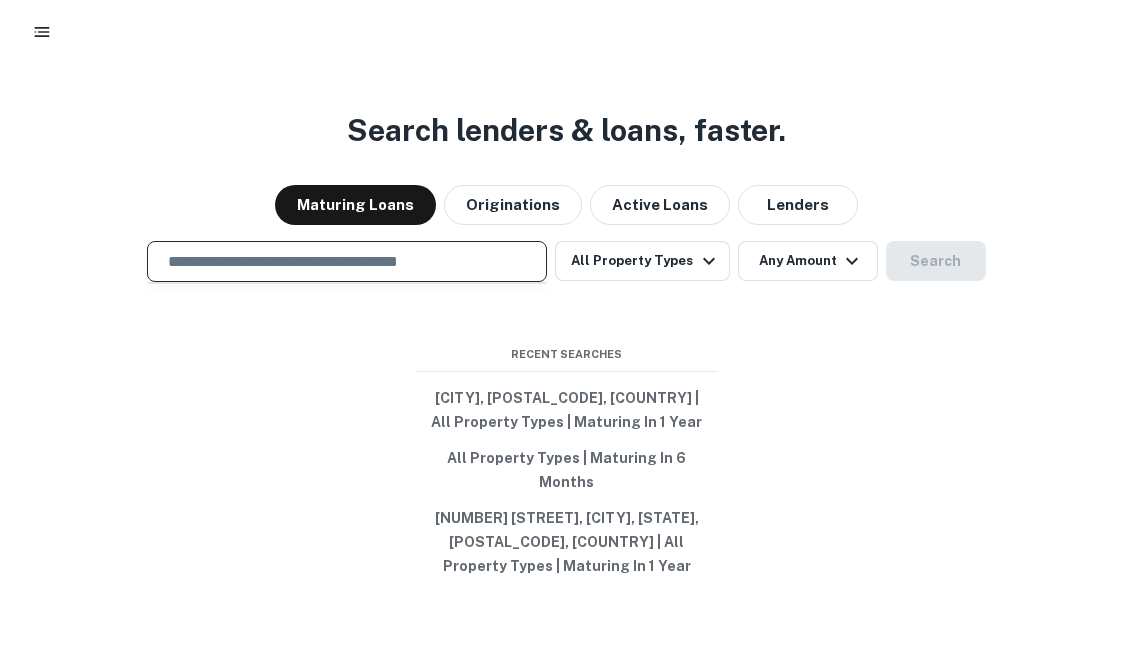 paste on "**********" 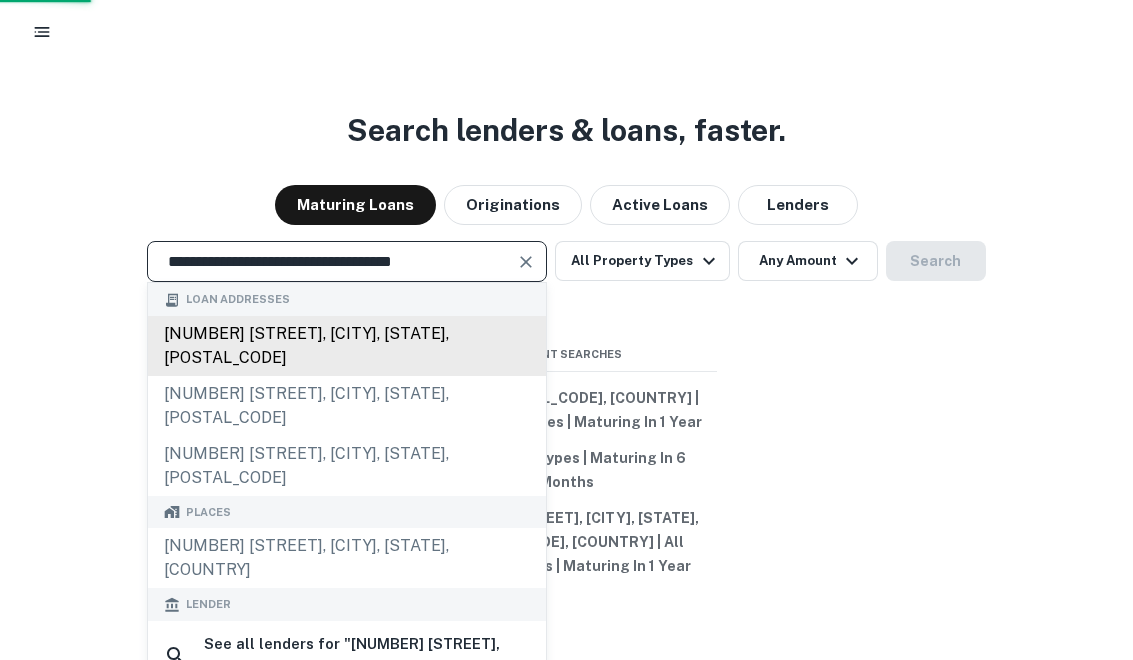 click on "1814 w 5400 s, taylorsville, ut, 84129" at bounding box center [347, 346] 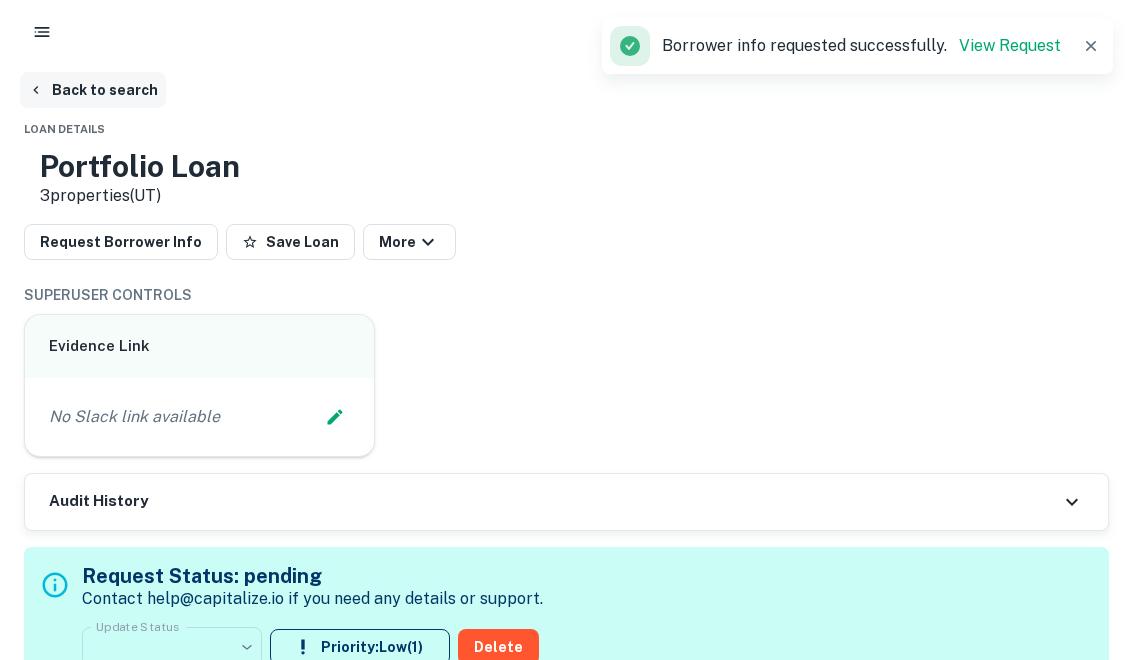 click on "Back to search" at bounding box center [93, 90] 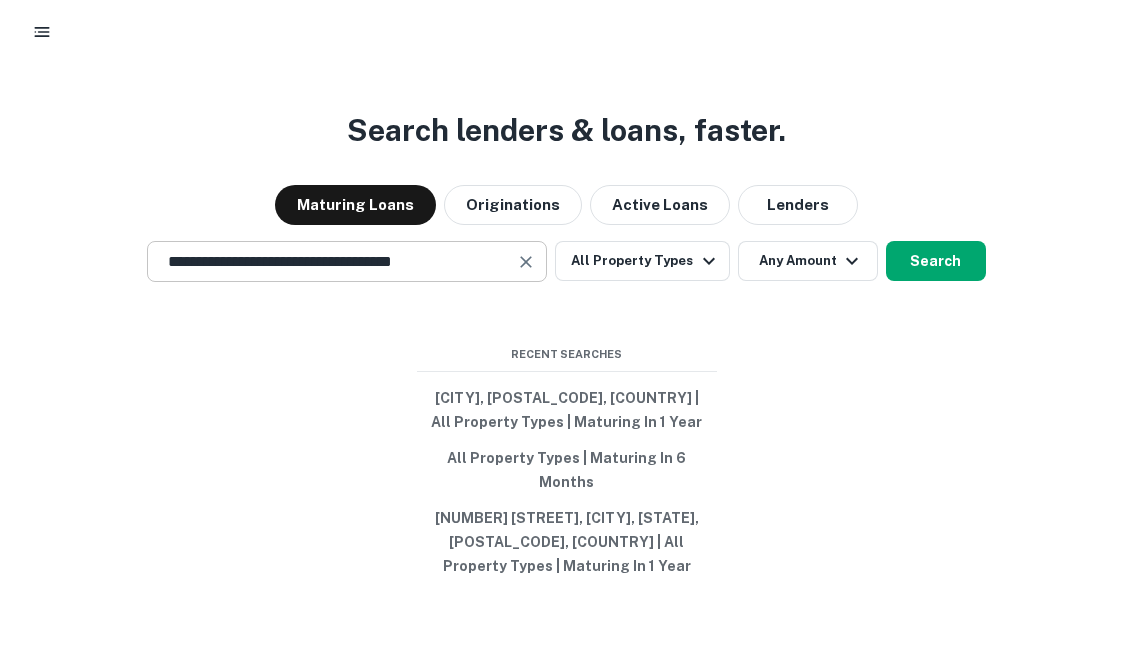 click at bounding box center [526, 262] 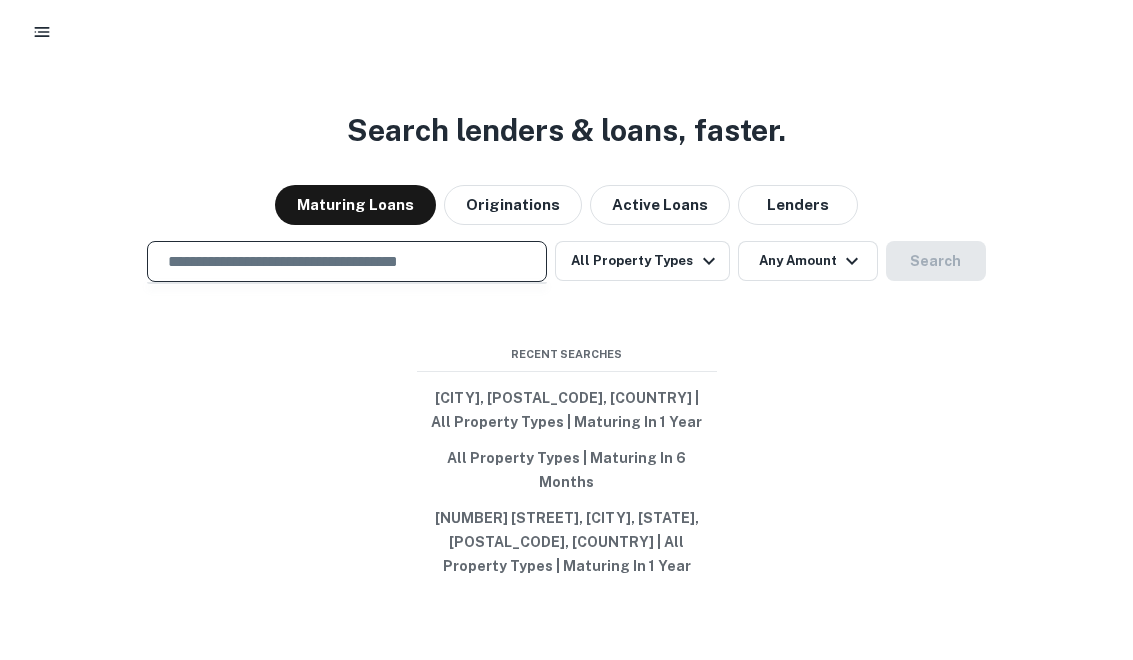 paste on "**********" 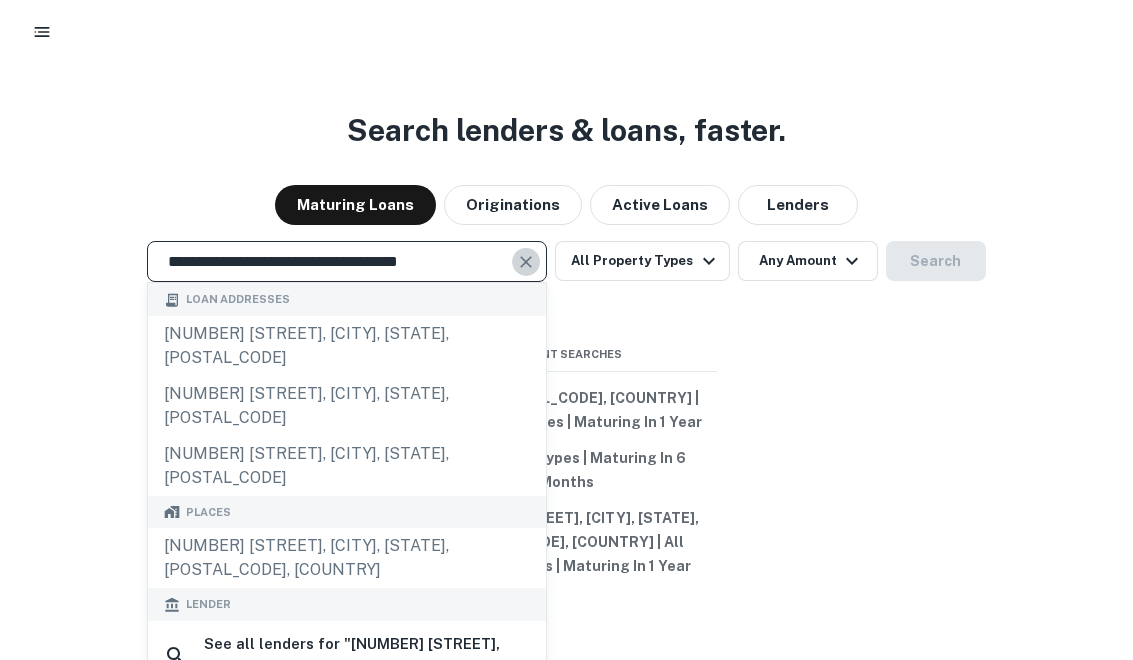 click at bounding box center [527, 262] 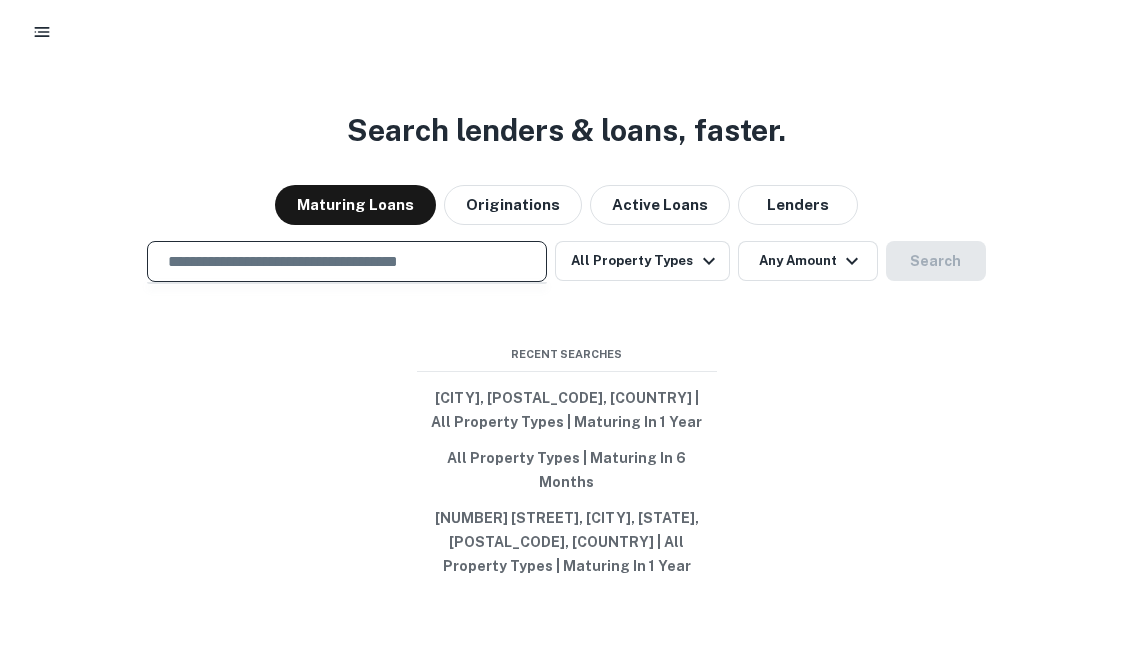 paste on "**********" 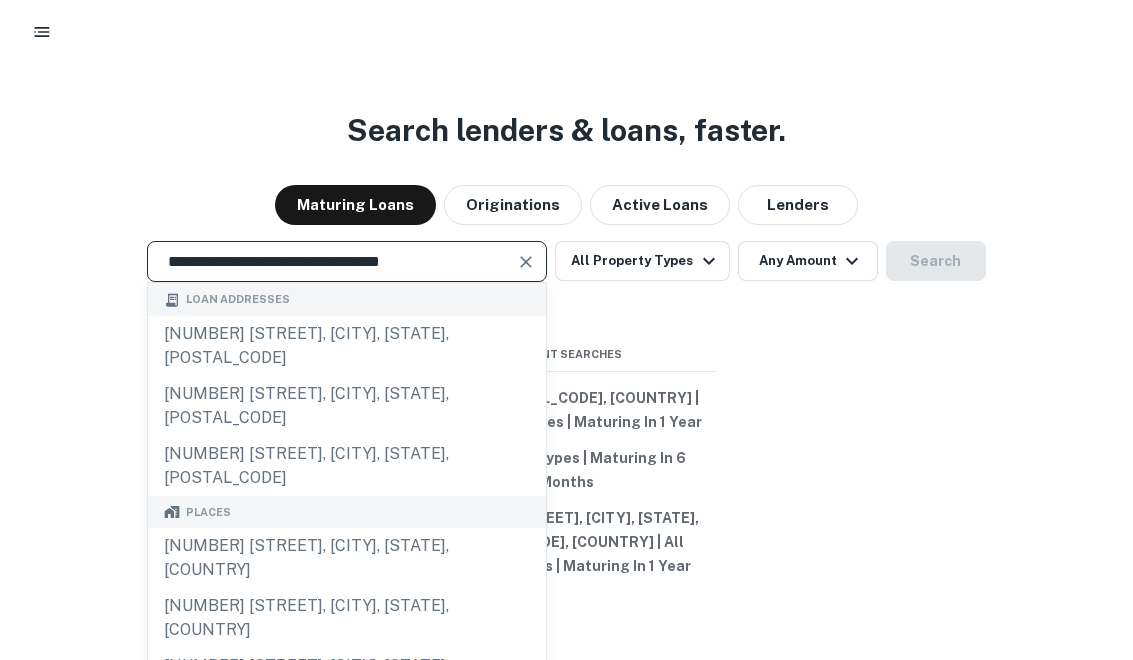 type on "**********" 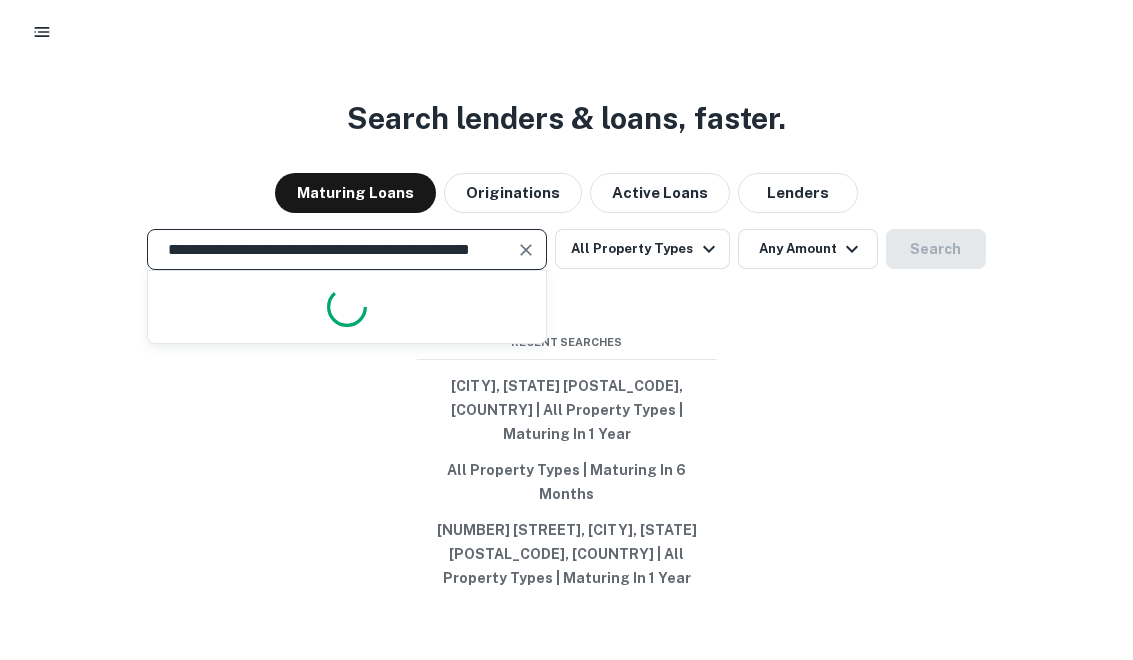 scroll, scrollTop: 0, scrollLeft: 0, axis: both 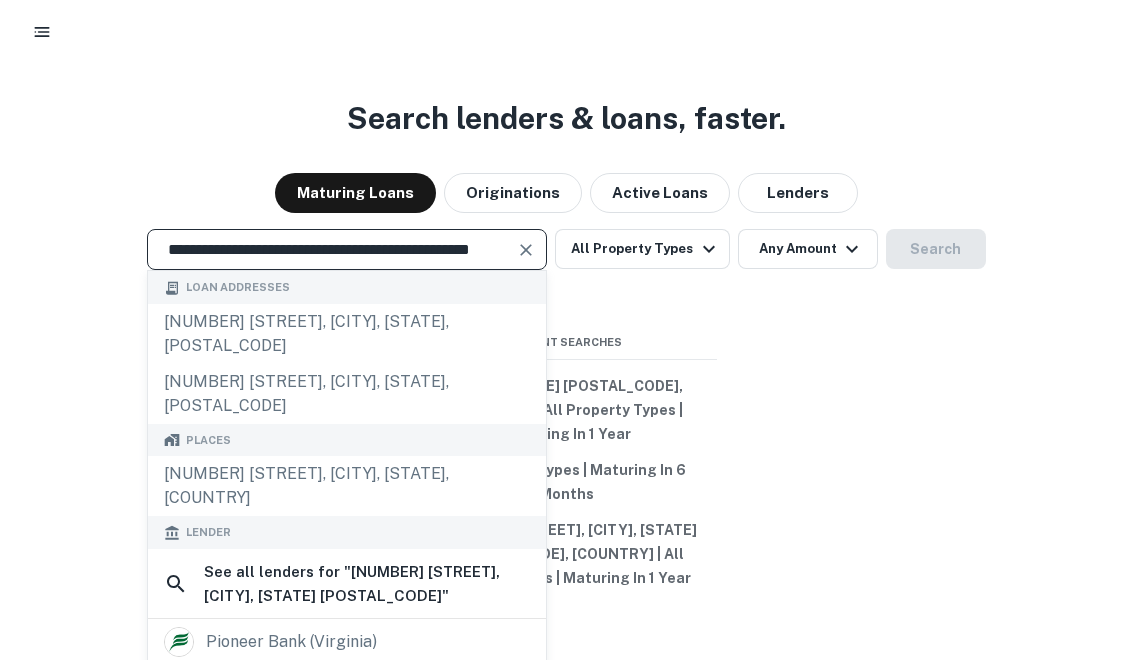 click on "**********" at bounding box center (332, 249) 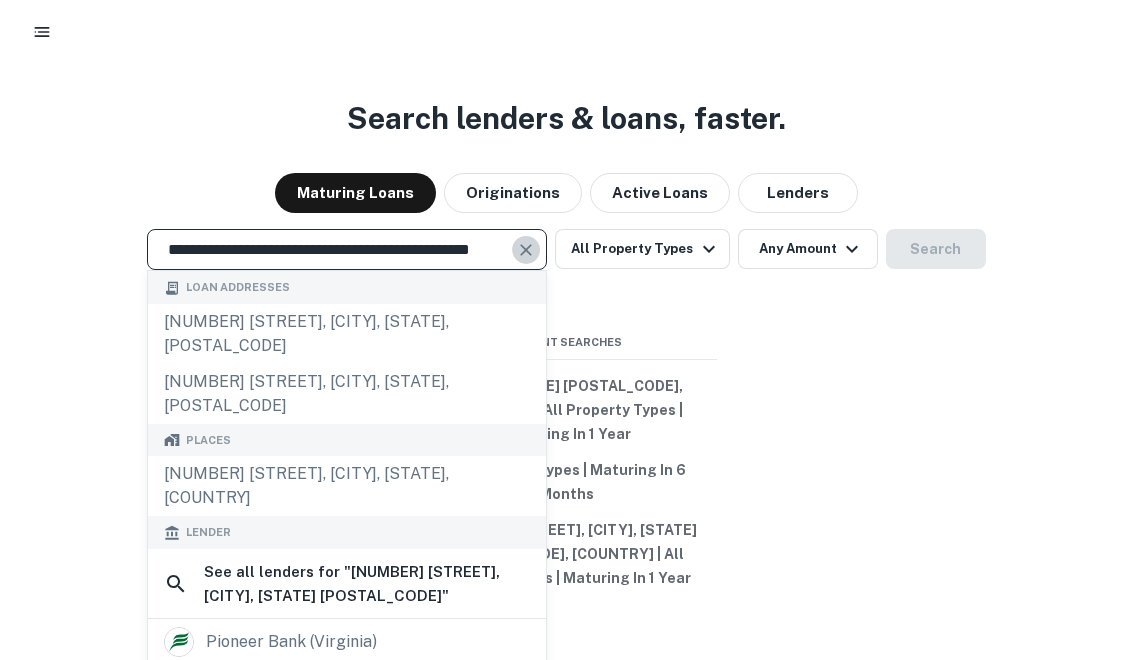 click at bounding box center [527, 250] 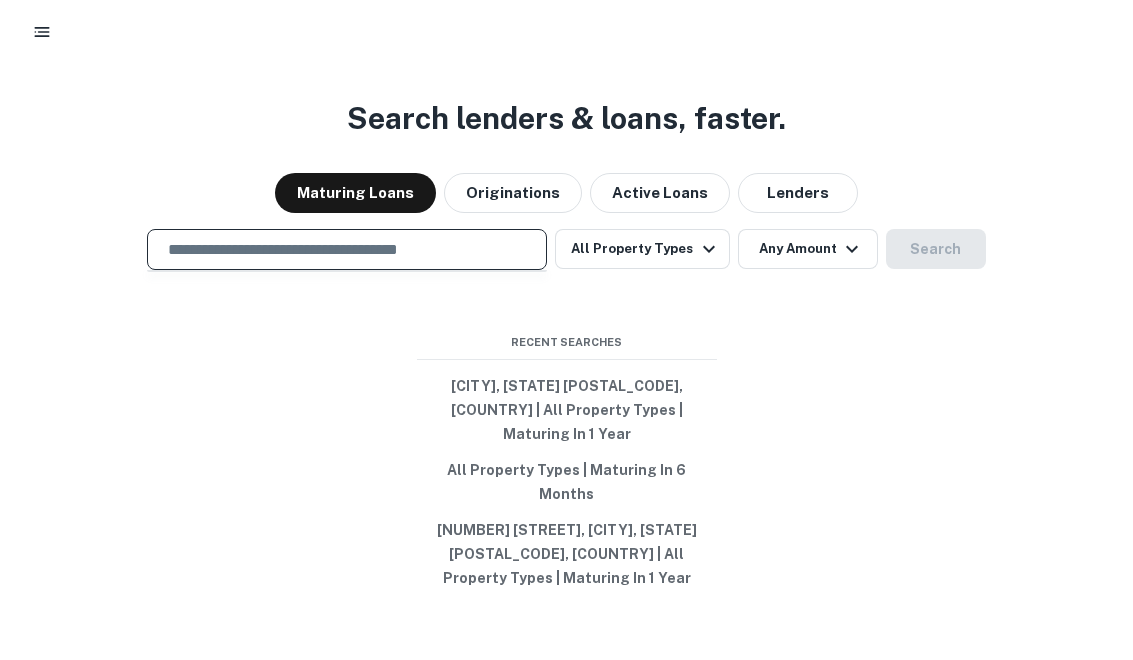 paste on "**********" 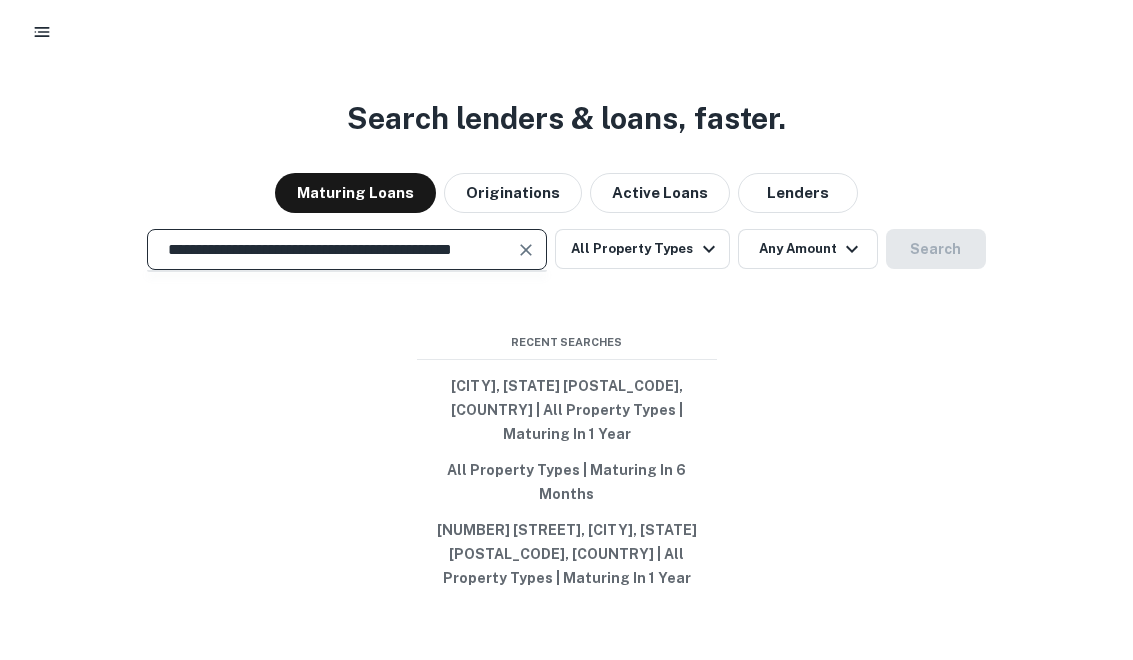 click on "**********" at bounding box center (332, 249) 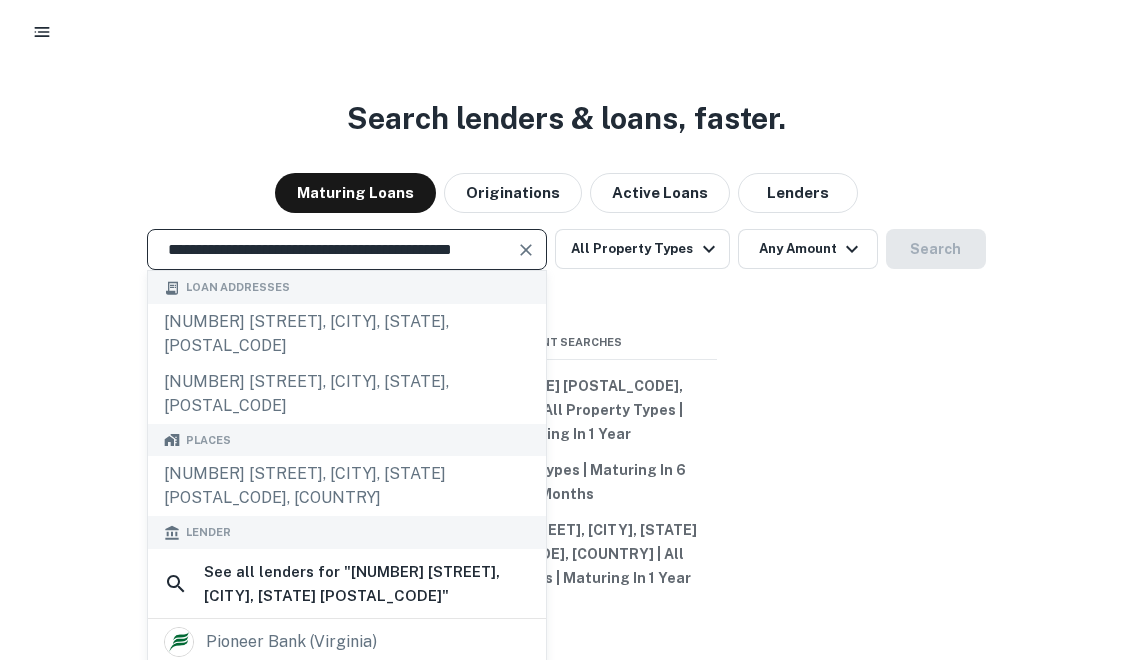 scroll, scrollTop: 0, scrollLeft: 0, axis: both 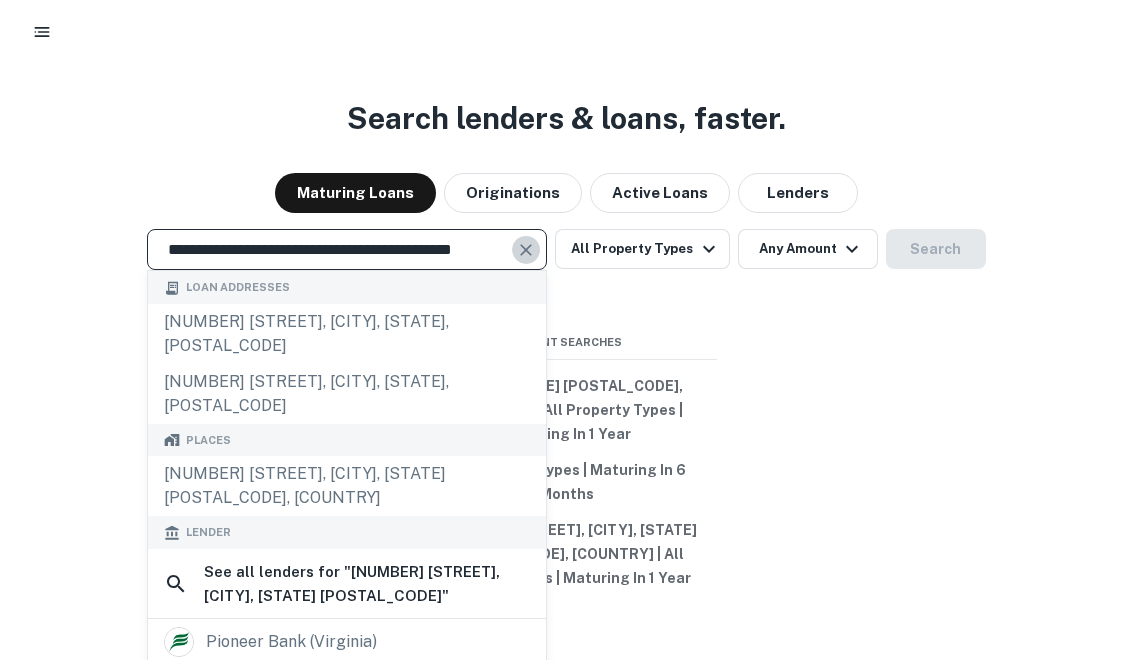 click at bounding box center (526, 250) 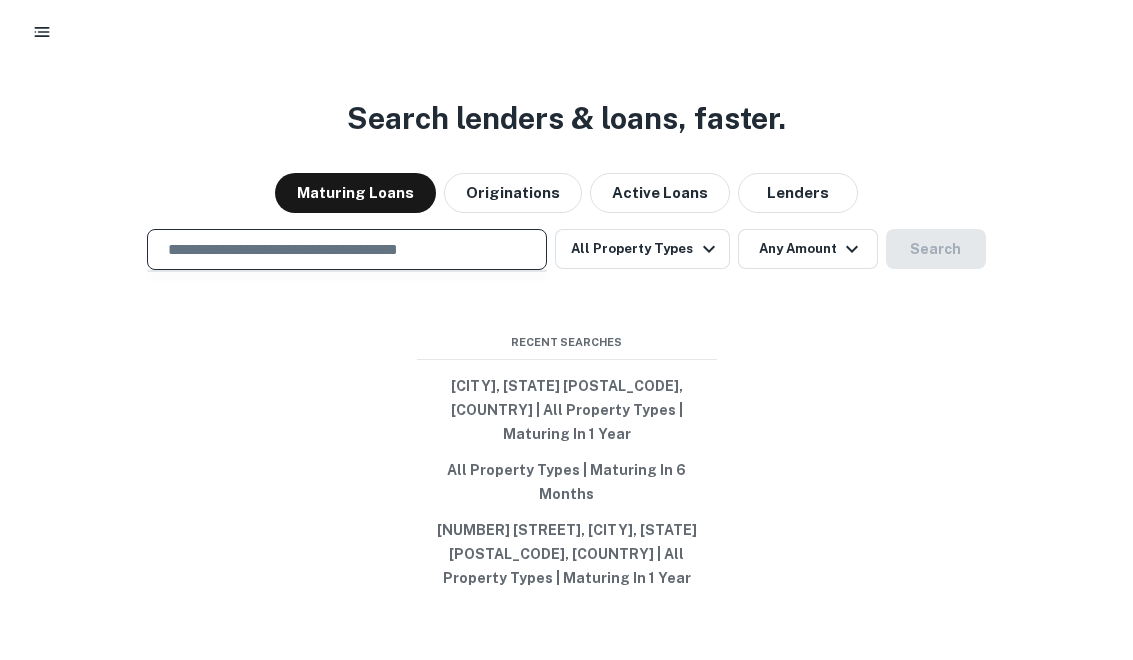 paste on "**********" 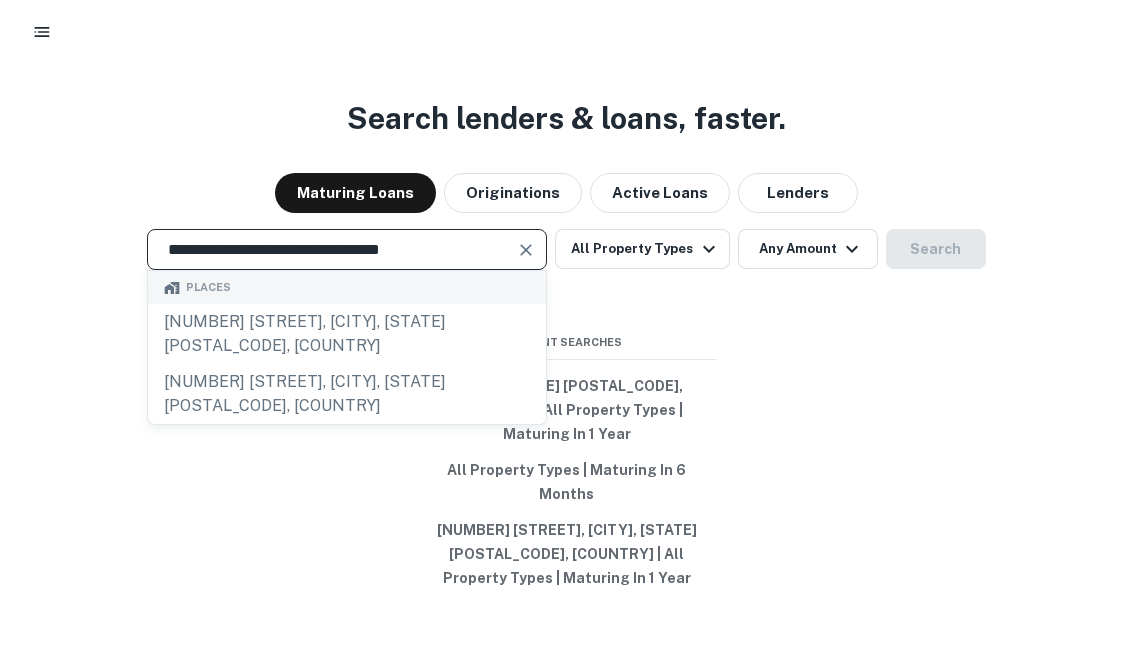 click on "**********" at bounding box center (332, 249) 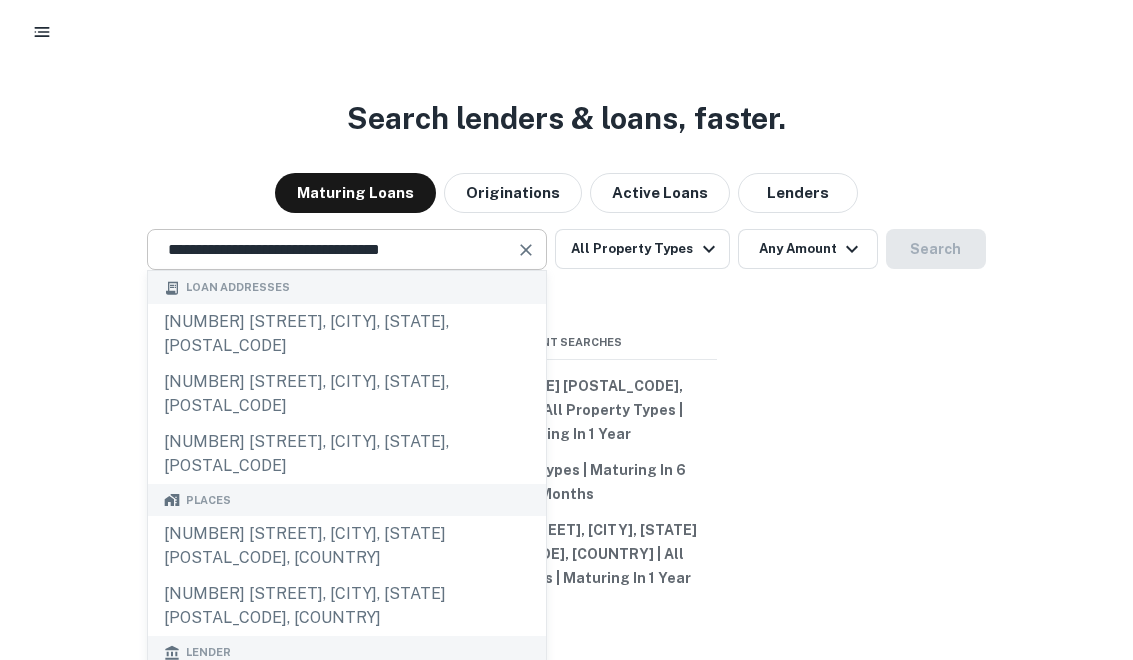 click at bounding box center [526, 250] 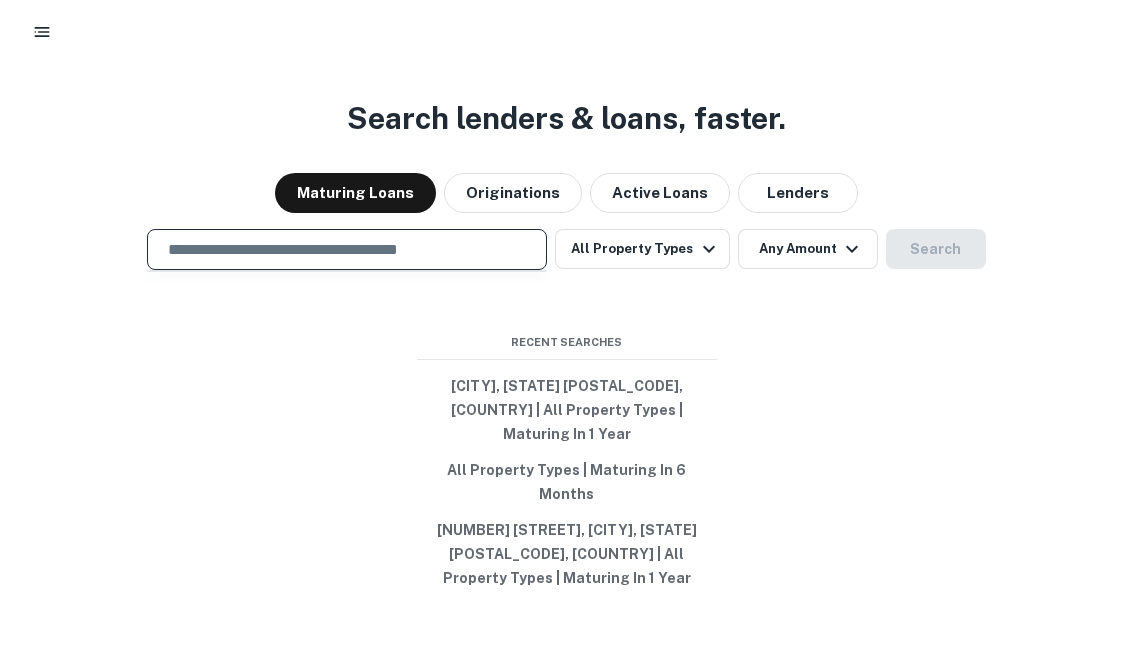 paste on "**********" 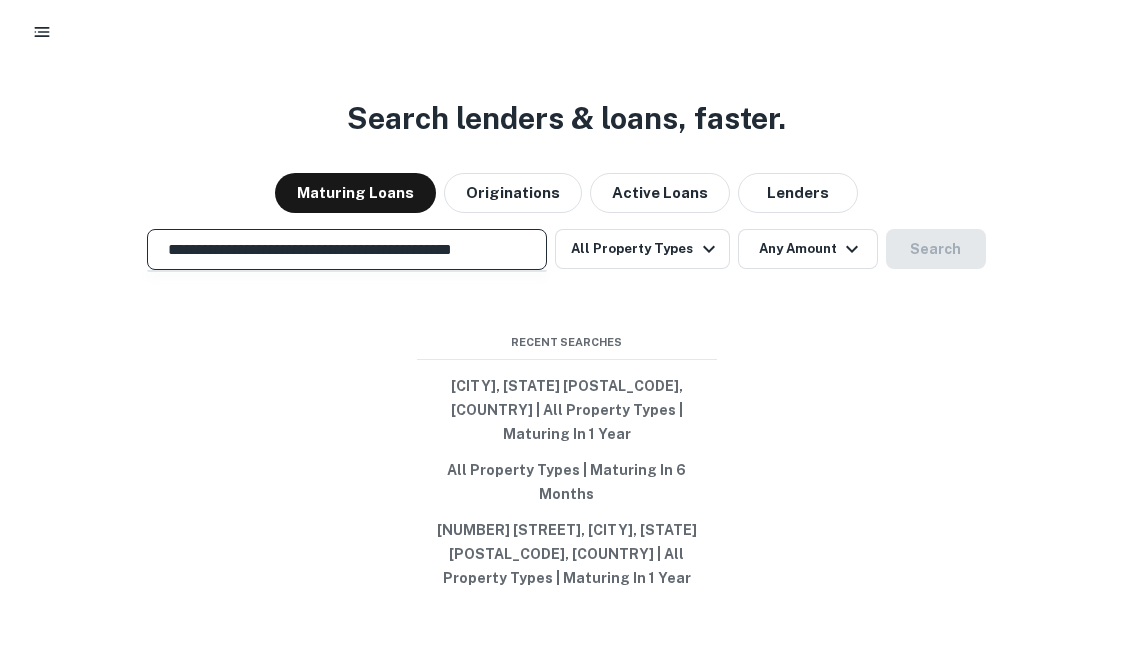 scroll, scrollTop: 0, scrollLeft: 30, axis: horizontal 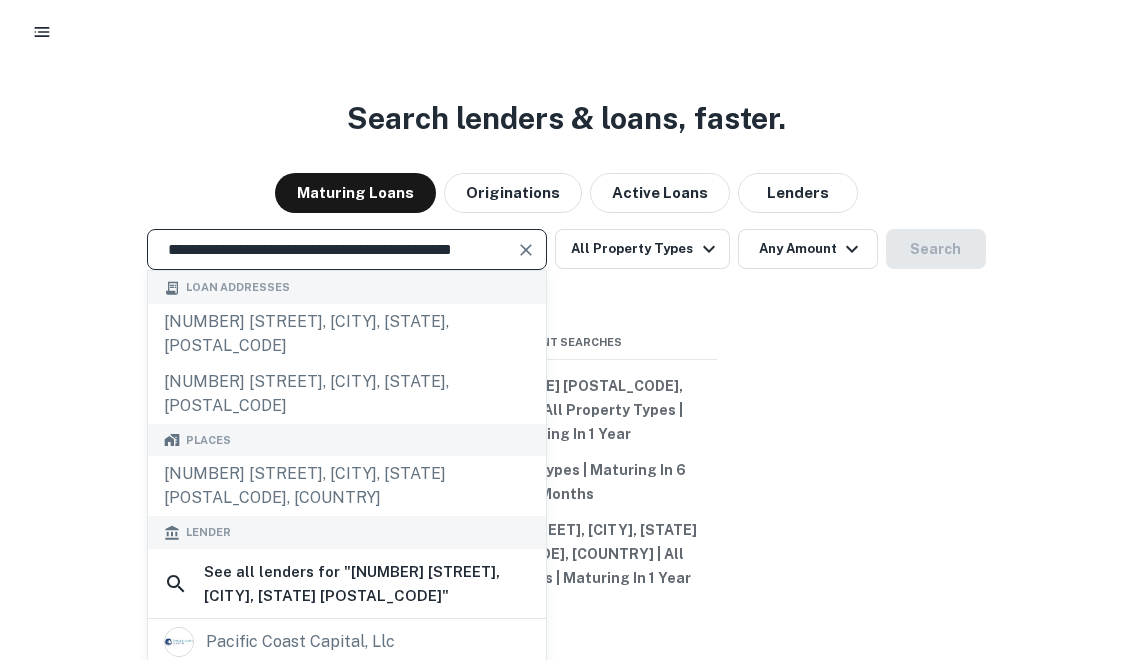 click on "**********" at bounding box center [332, 249] 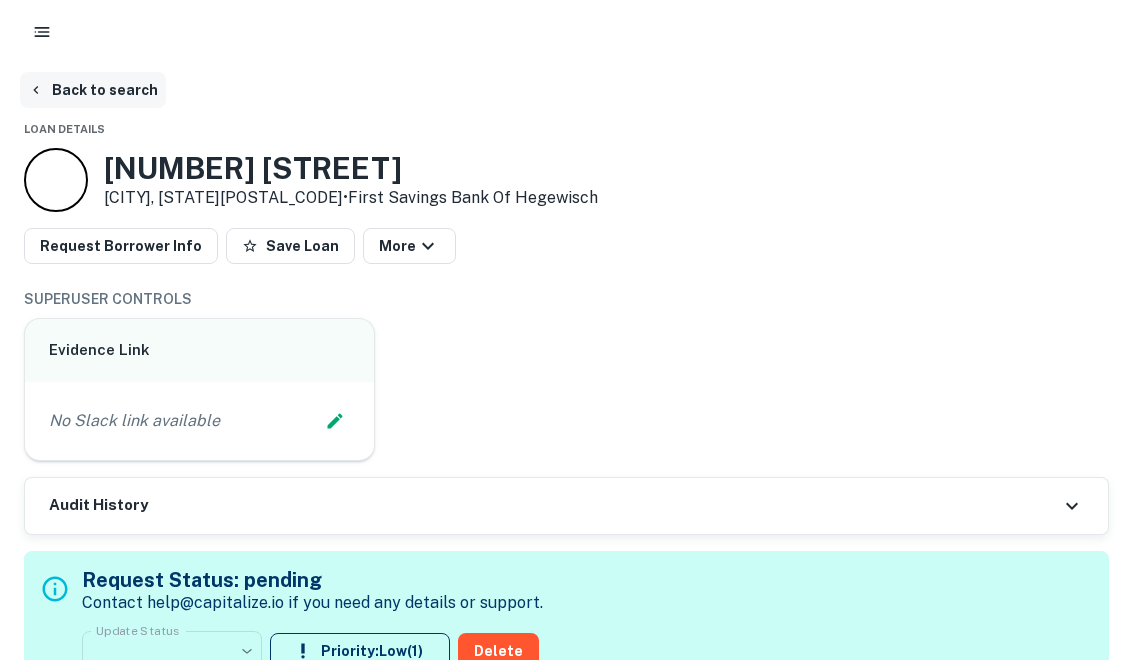 click on "Back to search" at bounding box center [93, 90] 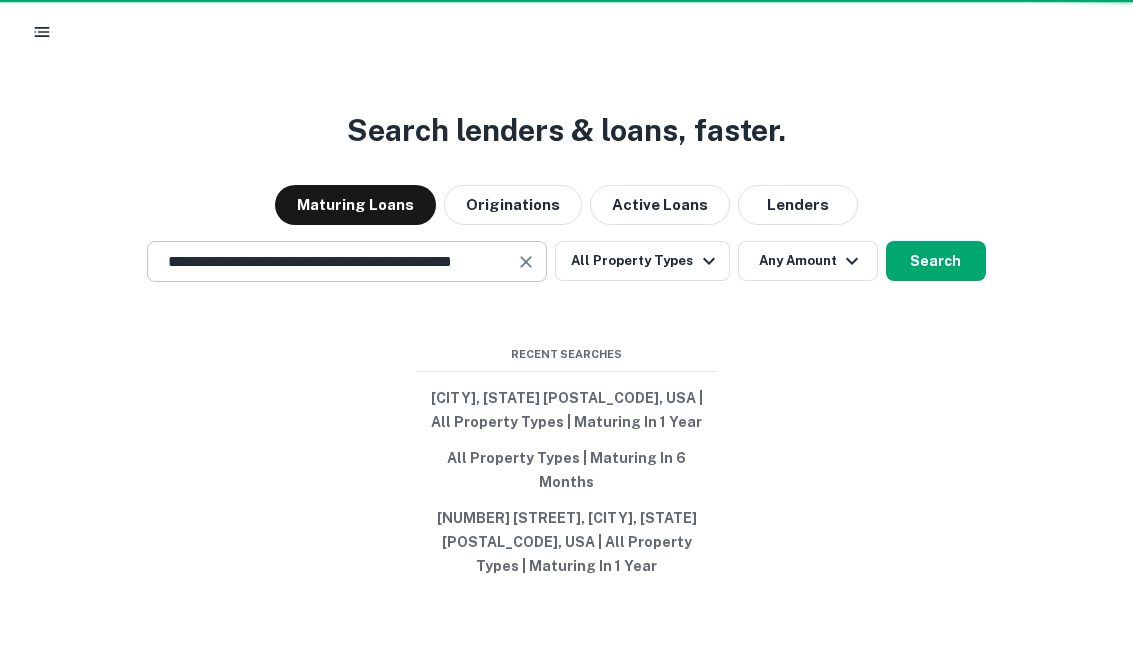 click on "**********" at bounding box center [332, 261] 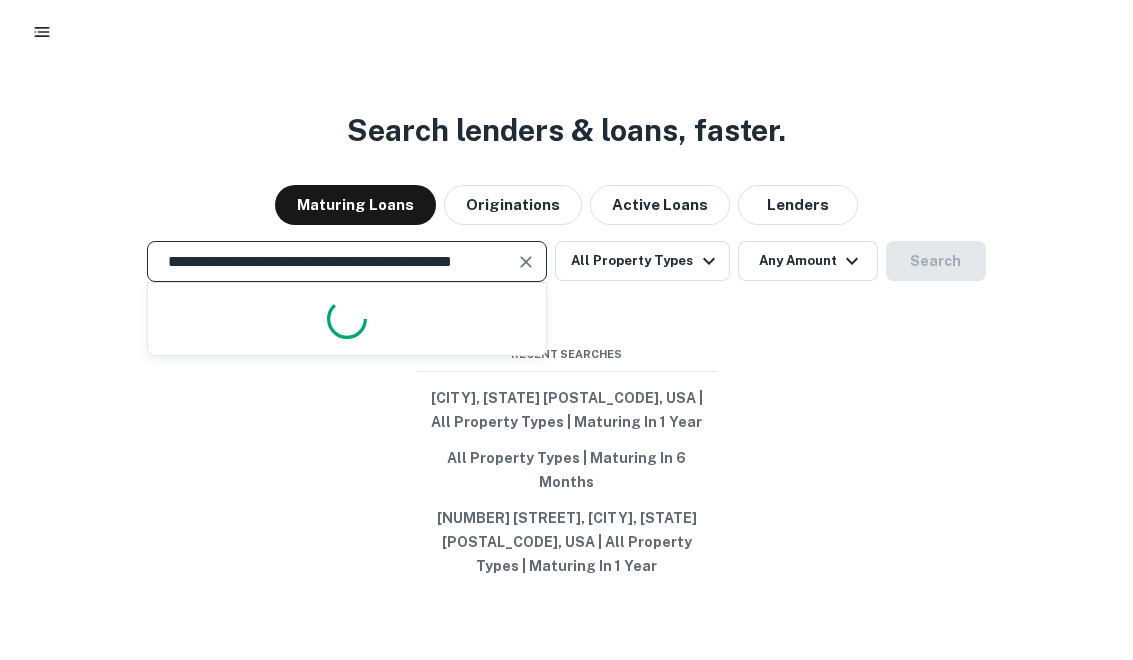 scroll, scrollTop: 0, scrollLeft: 0, axis: both 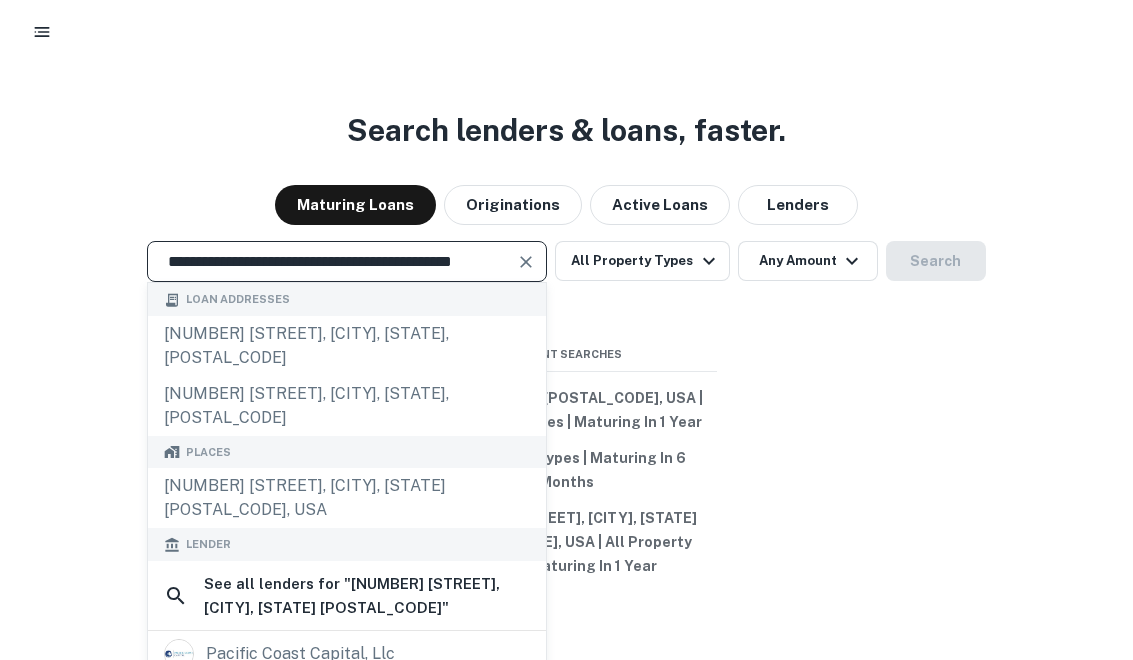 click at bounding box center (527, 262) 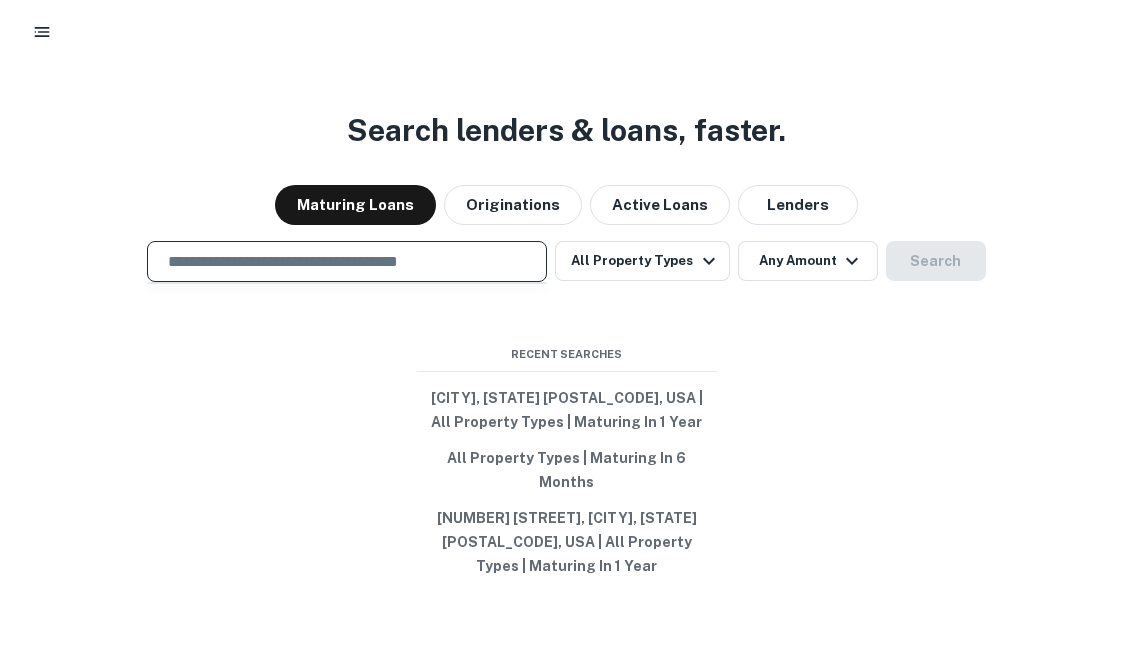 scroll, scrollTop: 0, scrollLeft: 0, axis: both 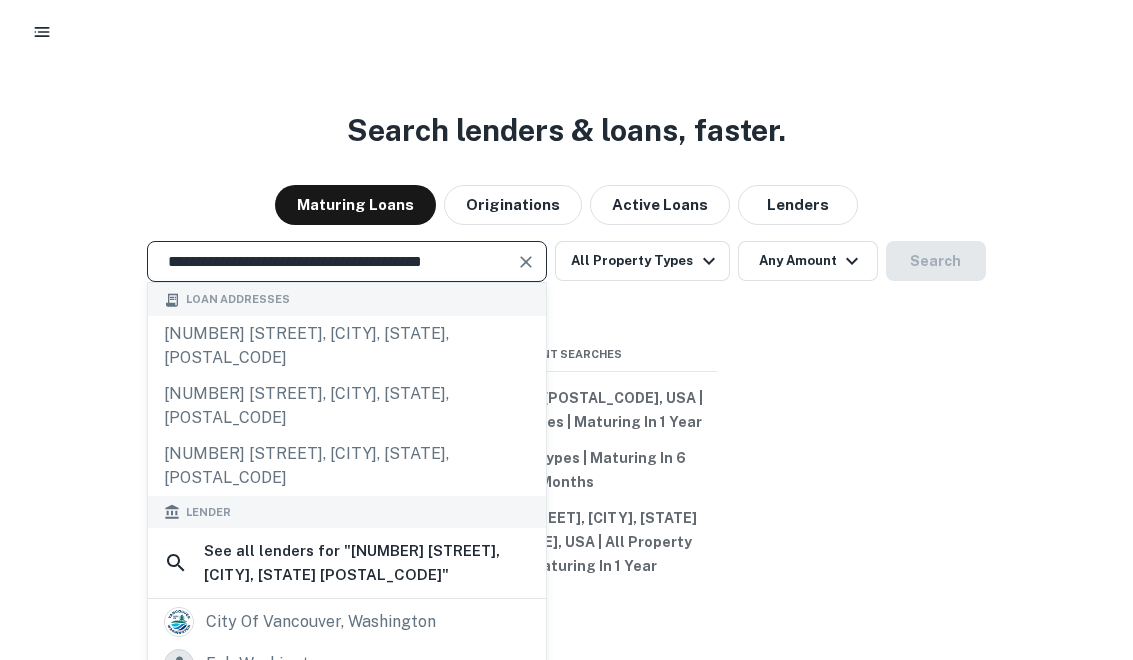 click on "**********" at bounding box center (332, 261) 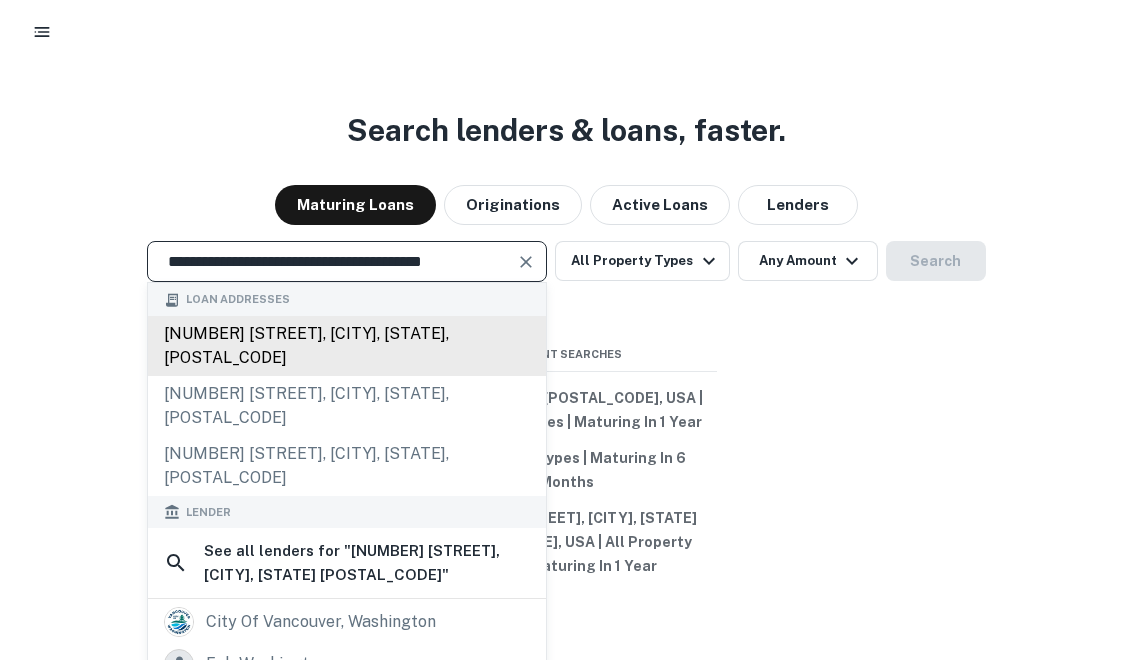 scroll, scrollTop: 0, scrollLeft: 0, axis: both 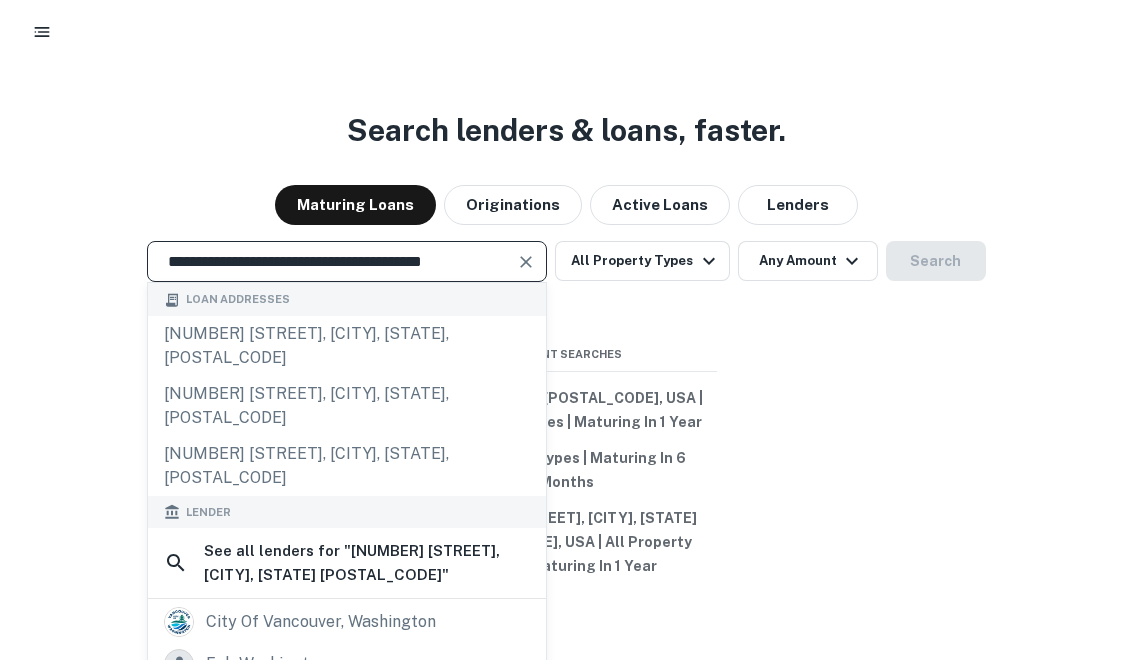 click on "**********" at bounding box center (332, 261) 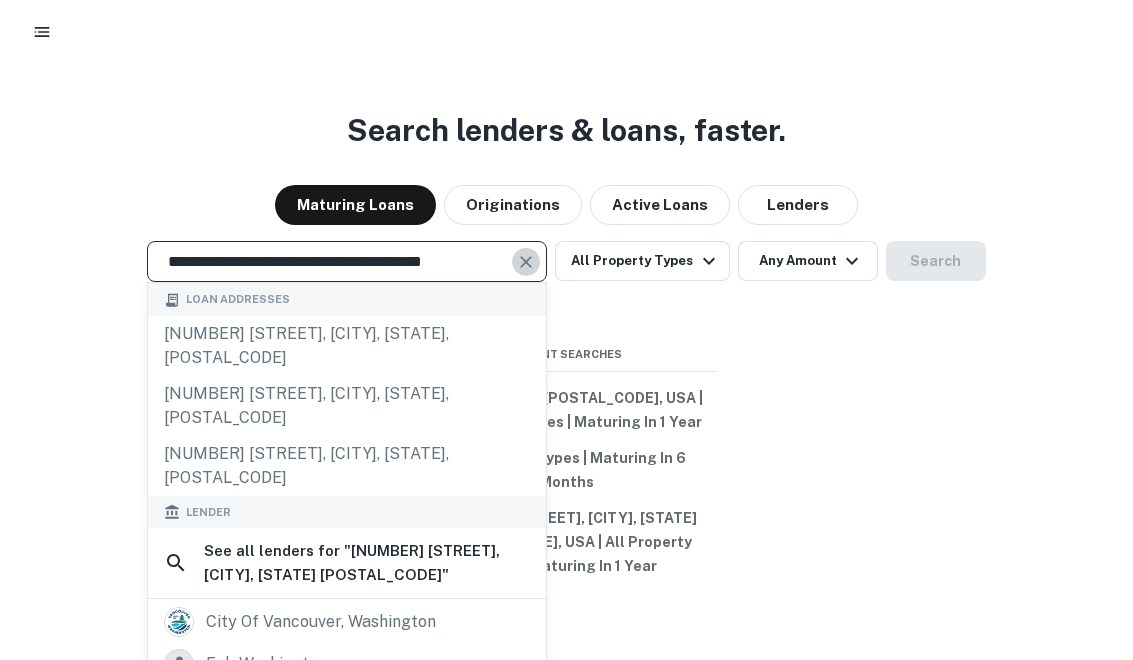 click at bounding box center (526, 262) 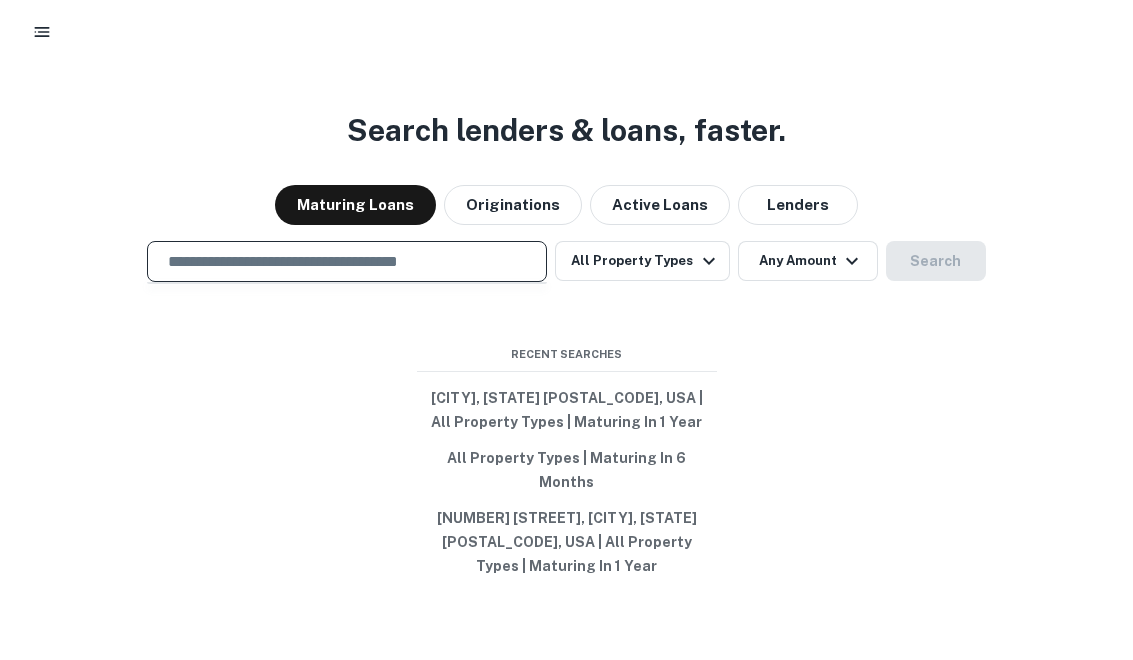paste on "**********" 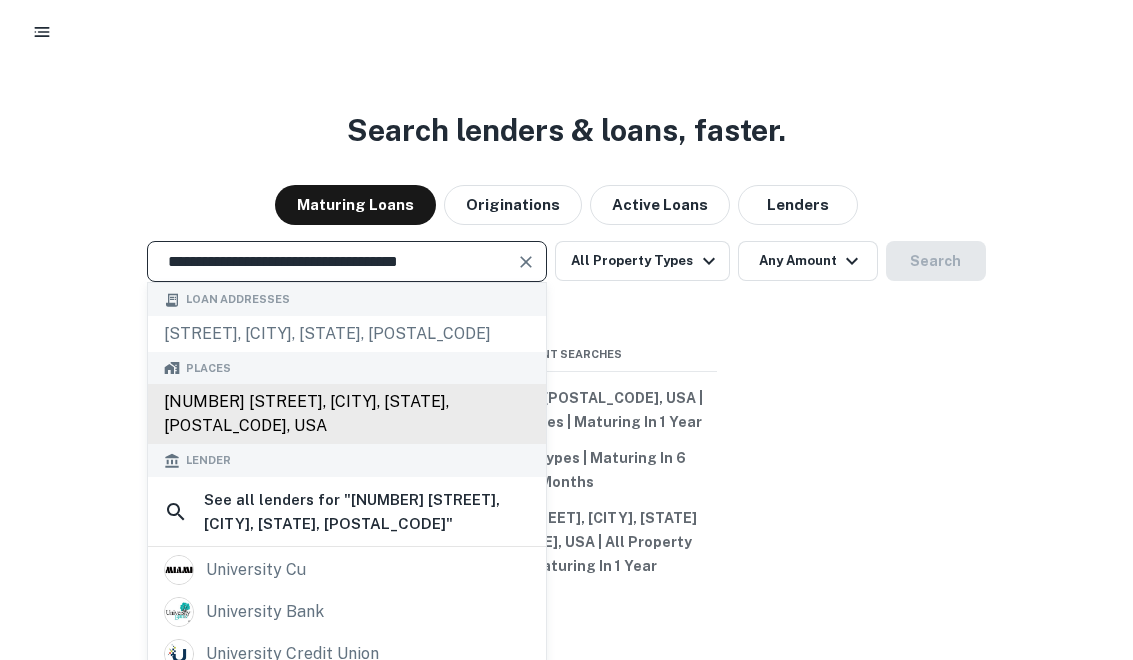 click on "7602 University Ave, La Mesa, CA 91942, USA" at bounding box center (347, 414) 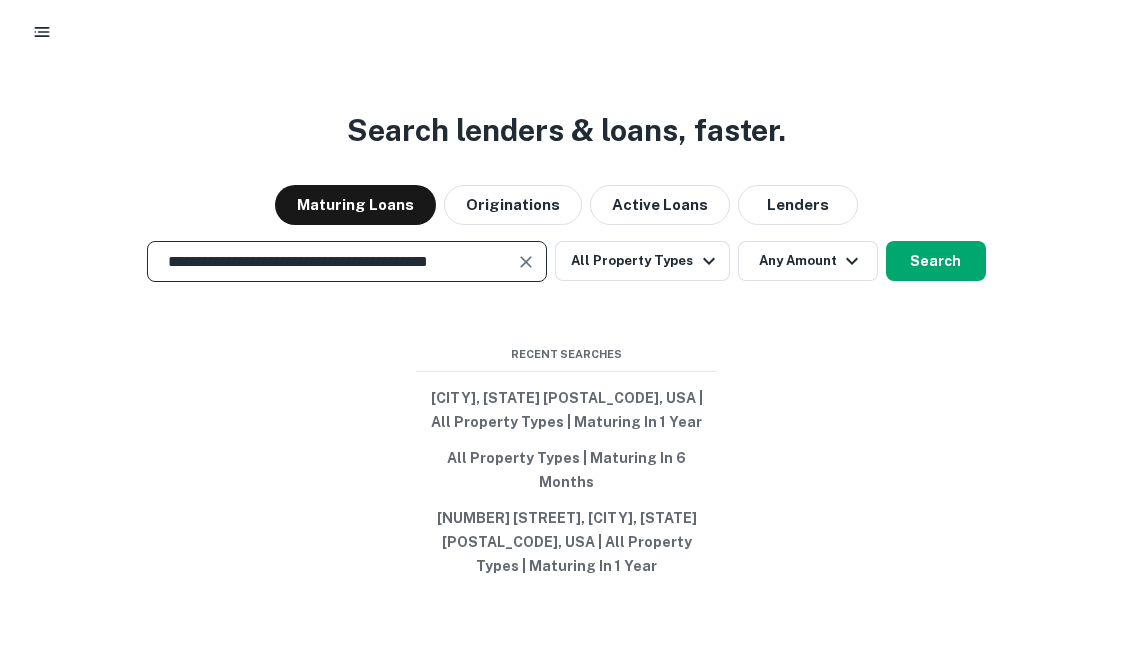 click on "**********" at bounding box center (332, 261) 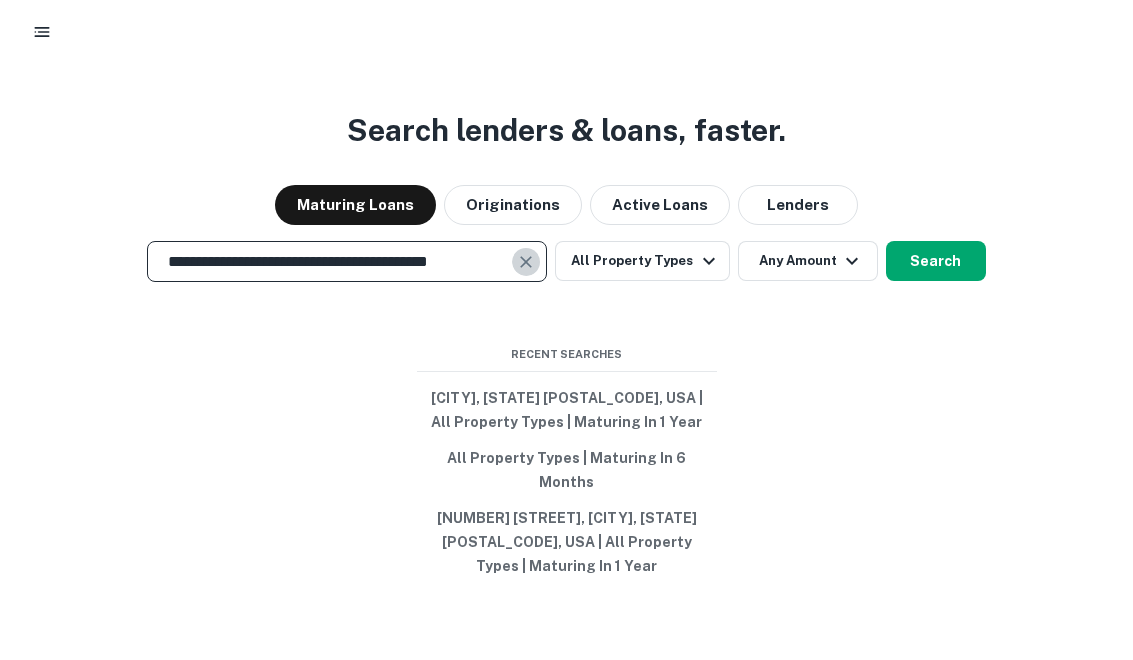 click at bounding box center (527, 262) 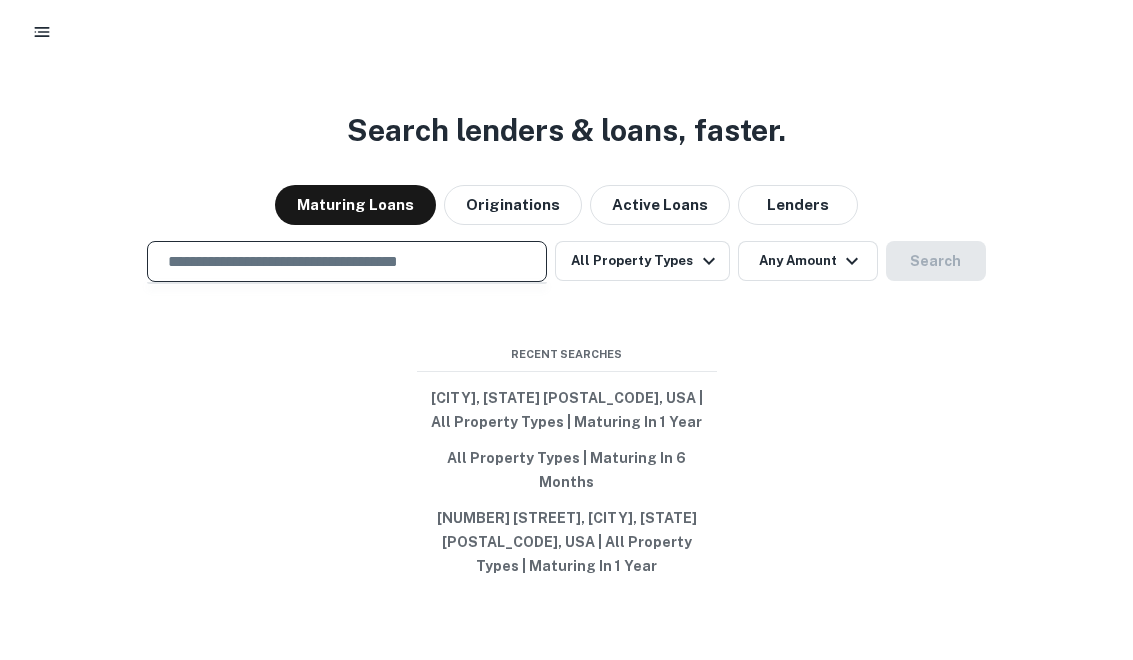 click at bounding box center [347, 261] 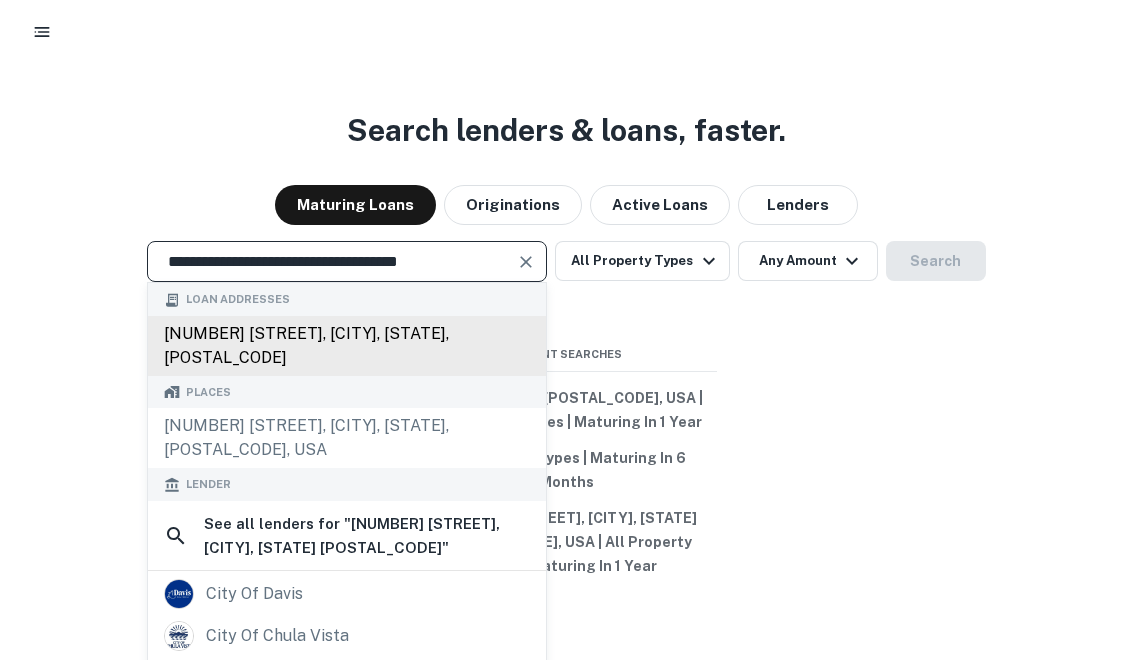 click on "11 glenwood ave, daly city, ca, 94015" at bounding box center (347, 346) 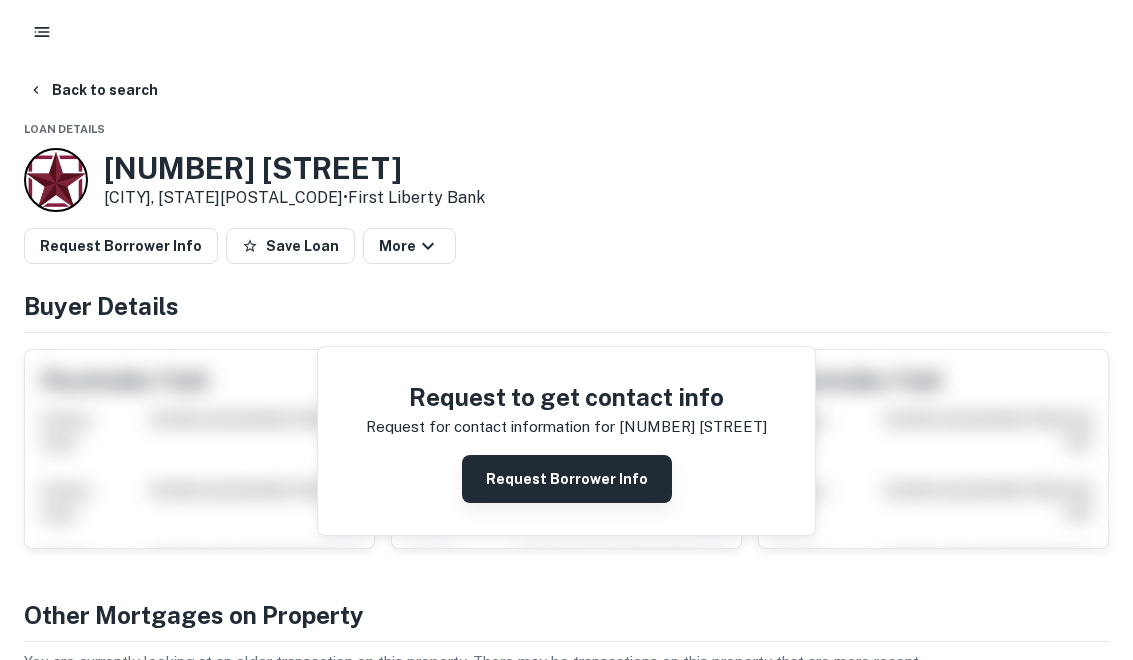 click on "Request Borrower Info" at bounding box center (567, 479) 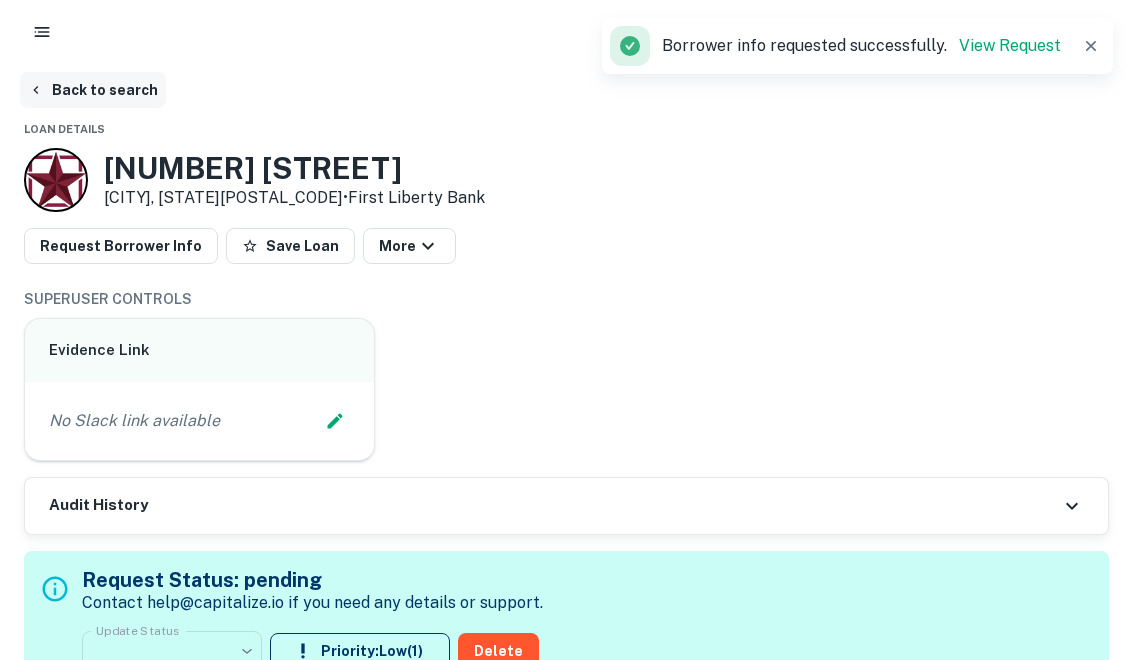 click on "Back to search" at bounding box center [93, 90] 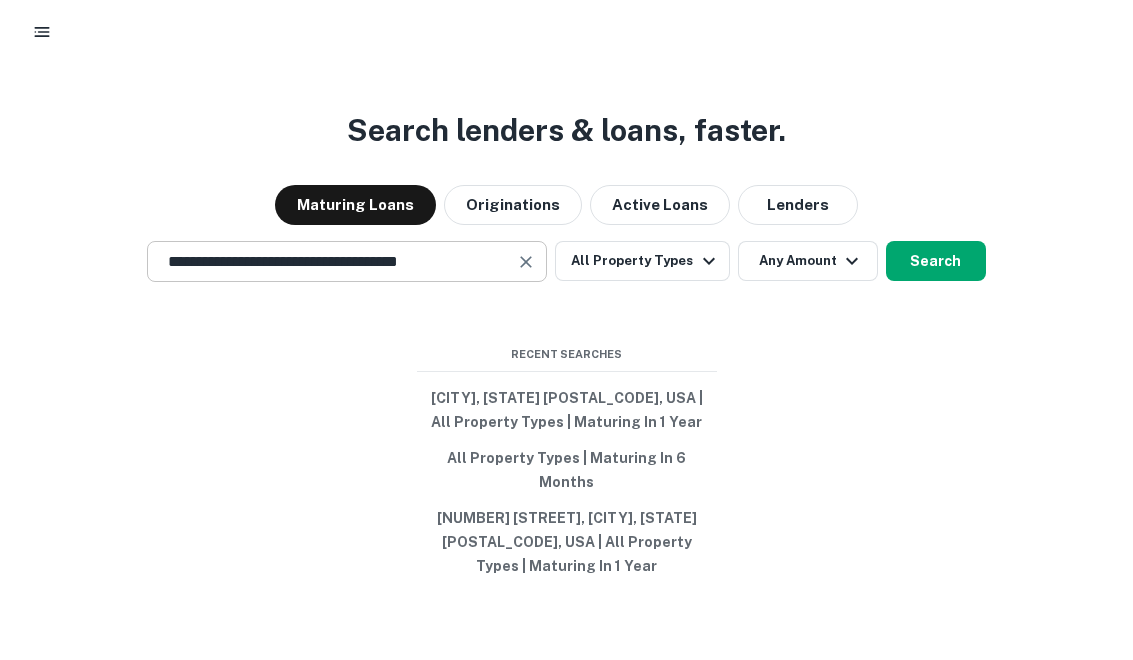click on "**********" at bounding box center [332, 261] 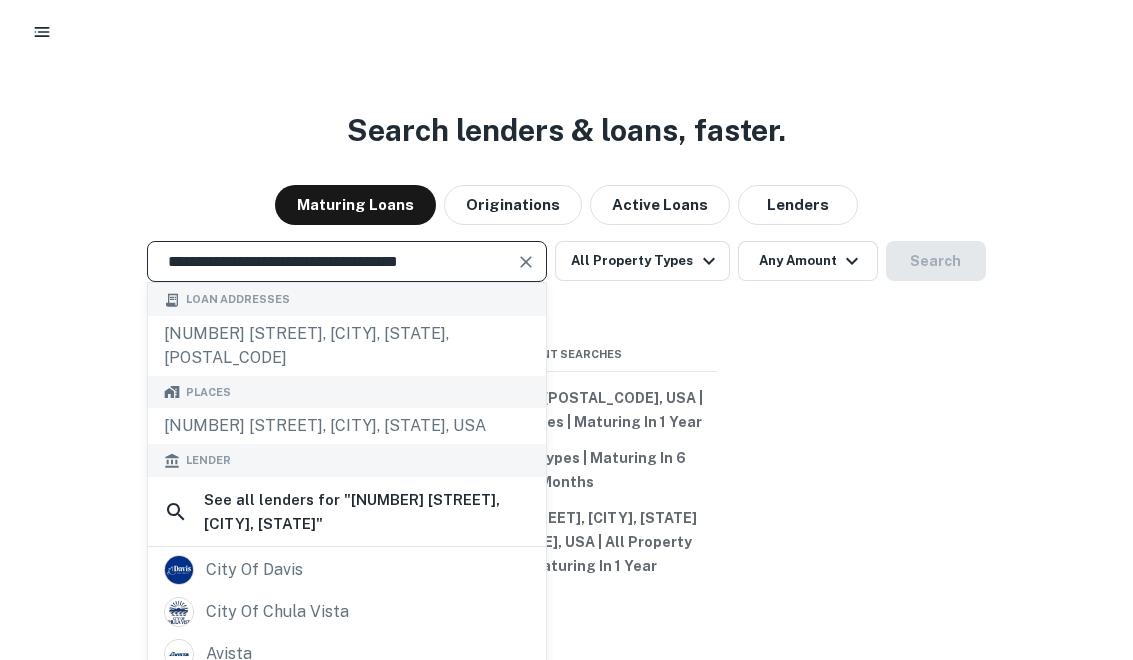 scroll, scrollTop: 0, scrollLeft: 0, axis: both 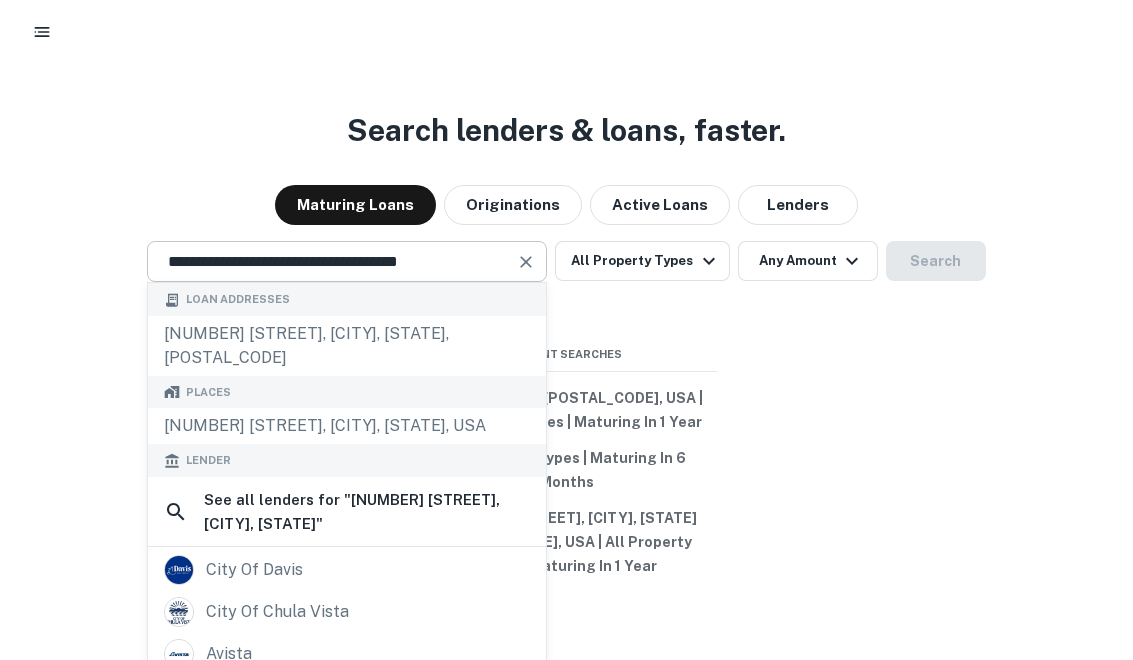 click at bounding box center (527, 262) 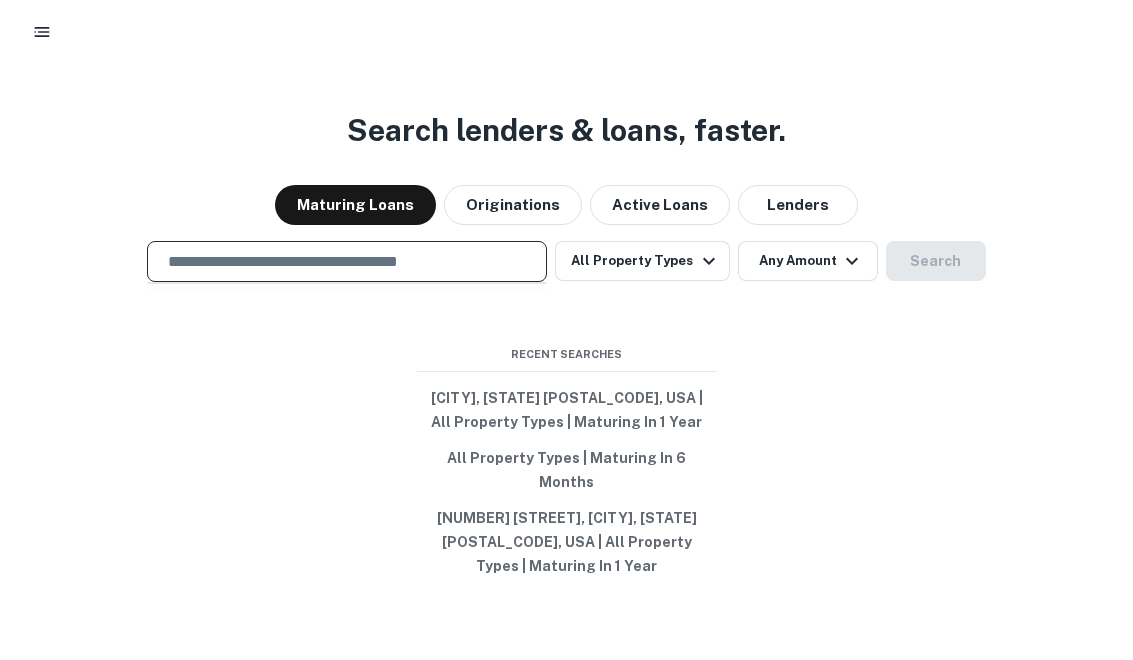 paste on "**********" 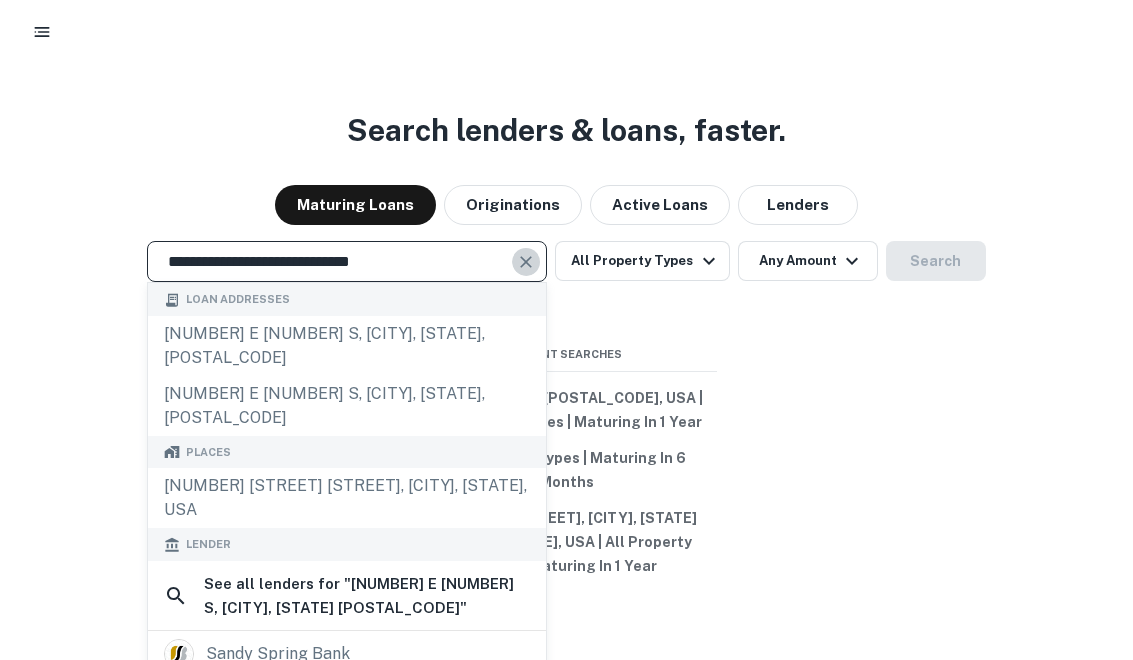 click at bounding box center (527, 262) 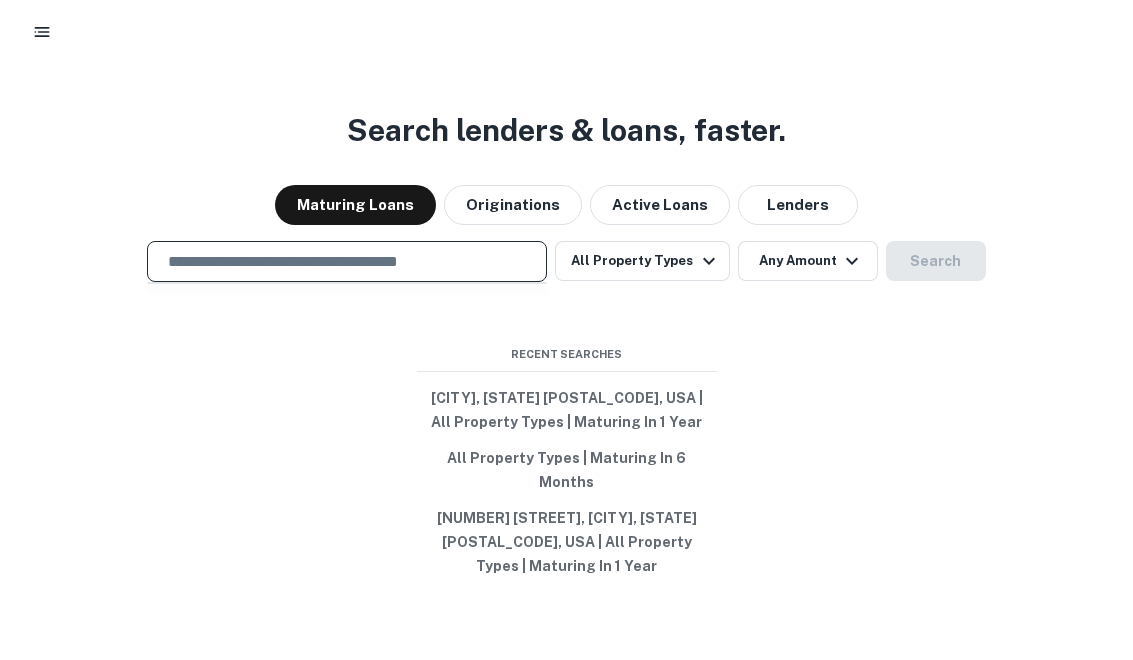 paste on "**********" 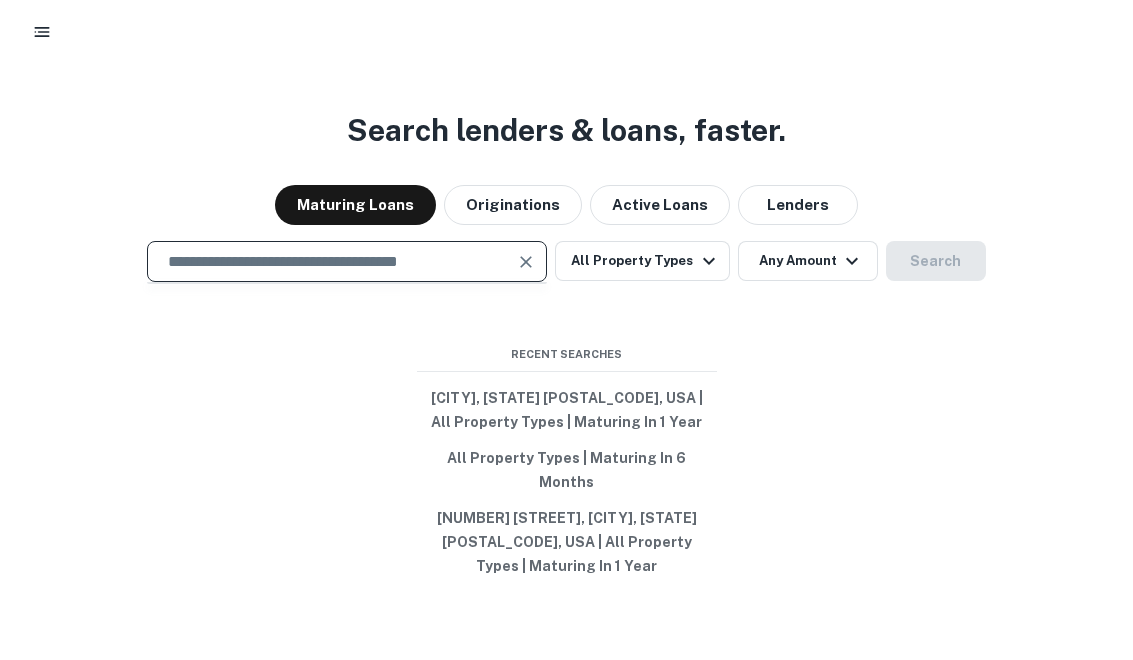 type on "**********" 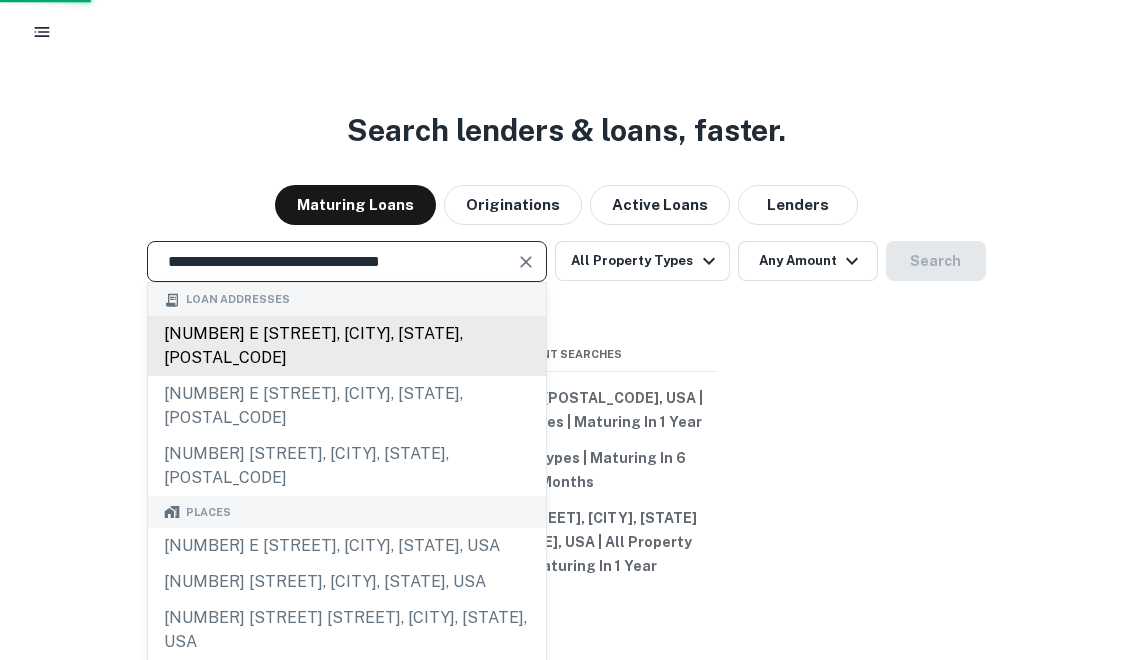 click on "2255 e gerard ave, merced, ca, 95341" at bounding box center (347, 346) 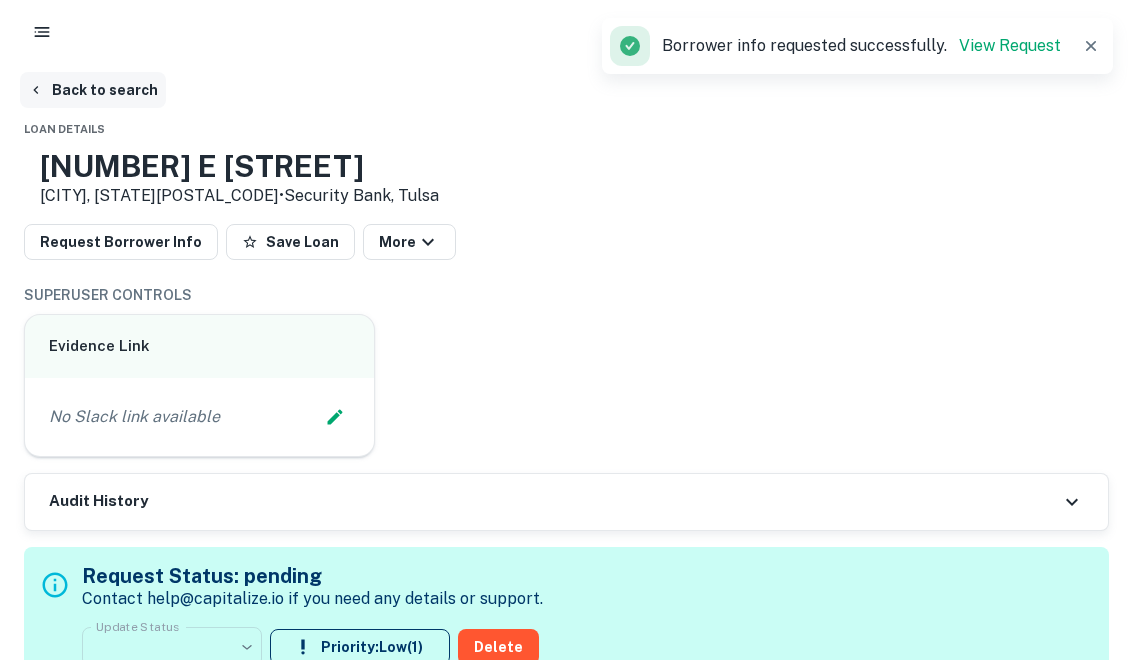 click on "Back to search" at bounding box center [93, 90] 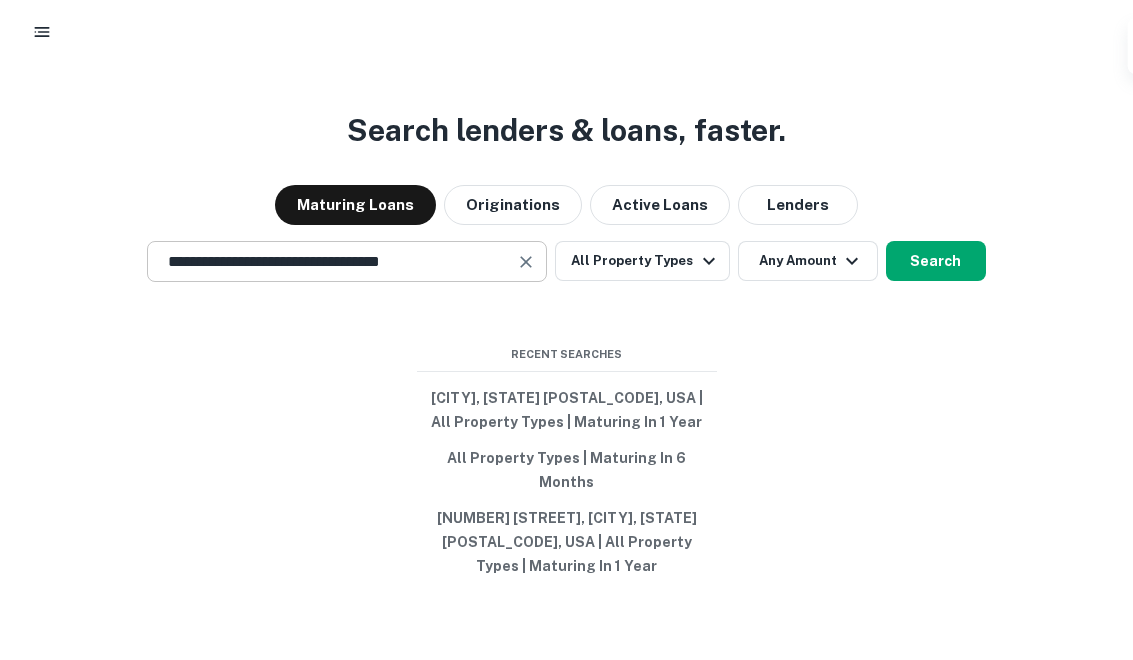 click at bounding box center (526, 262) 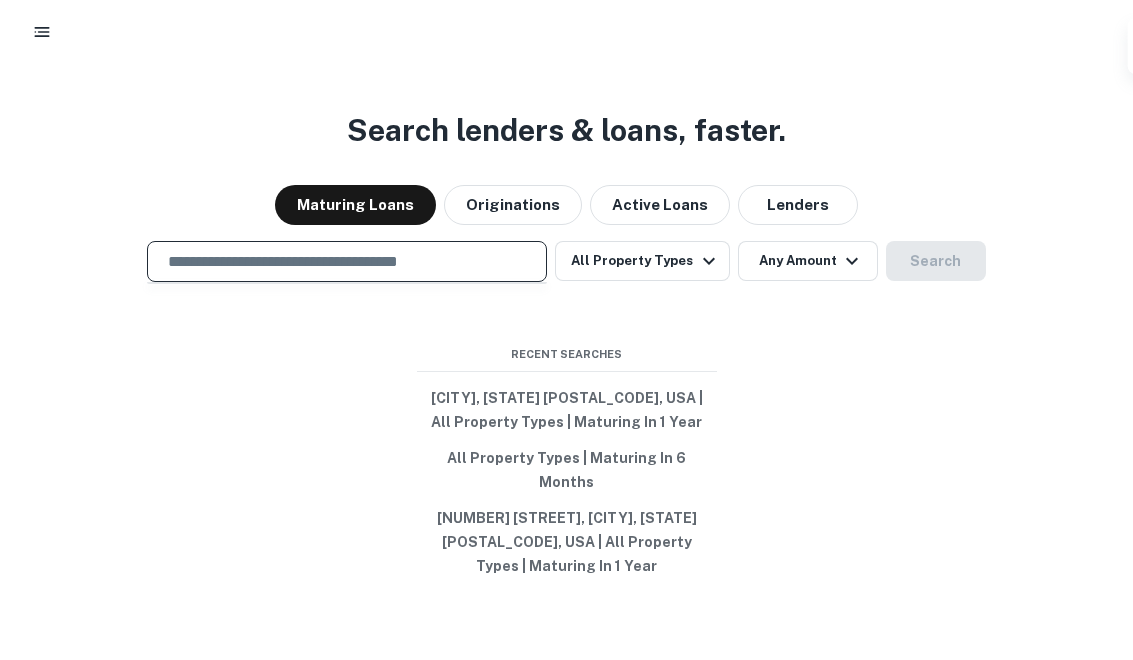 paste on "**********" 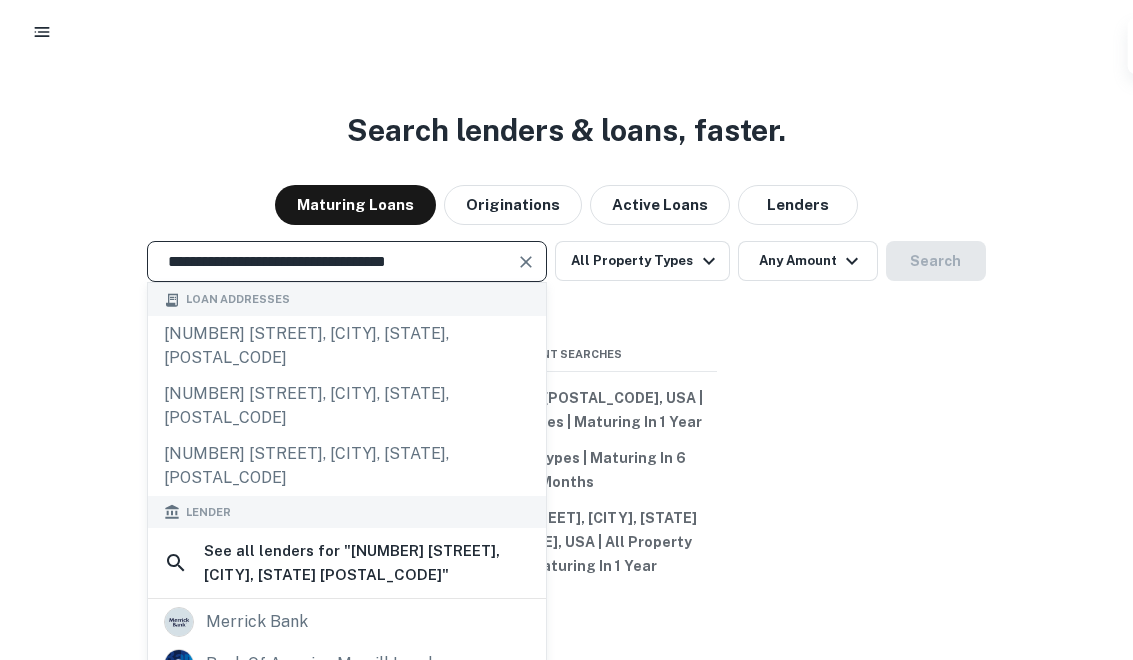 type on "**********" 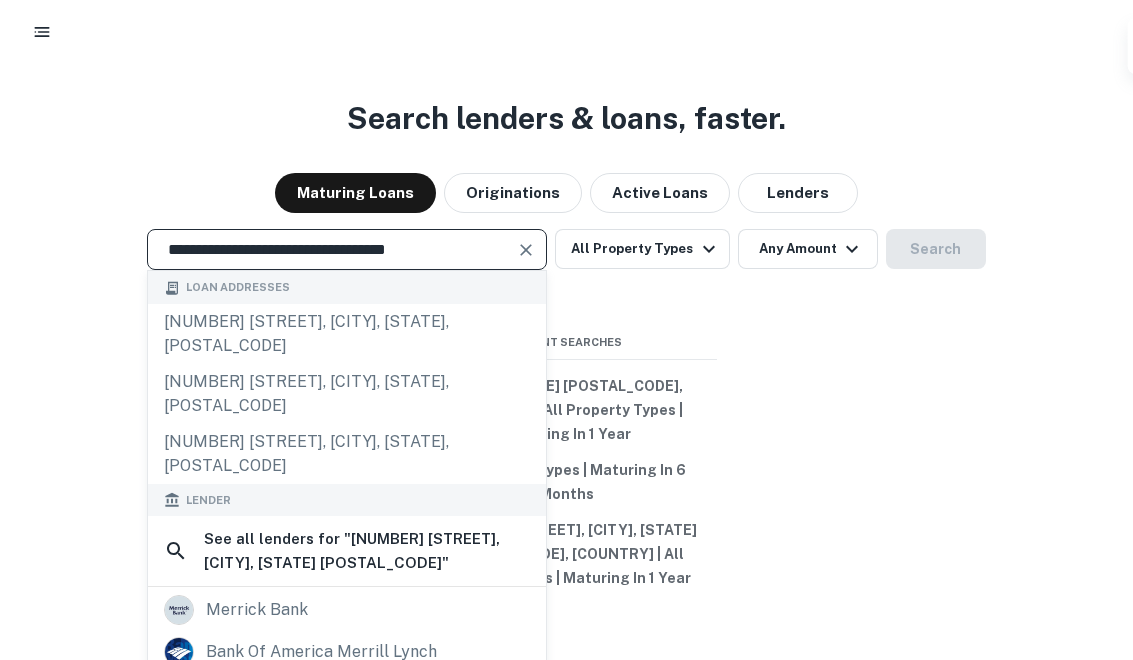 scroll, scrollTop: 0, scrollLeft: 0, axis: both 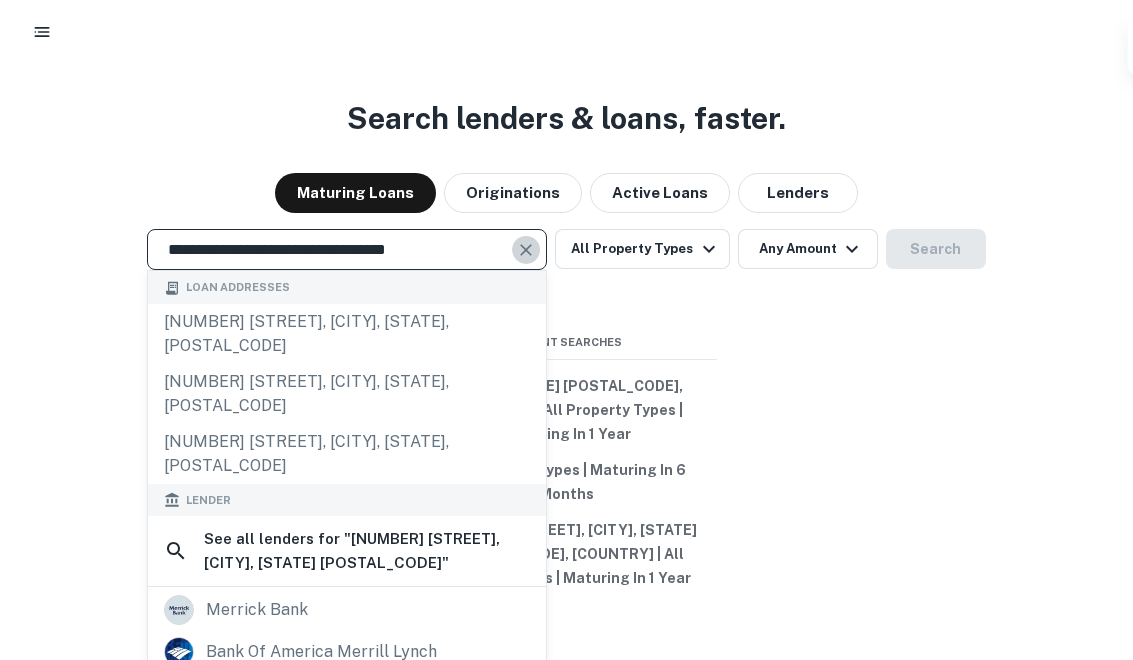click at bounding box center (527, 250) 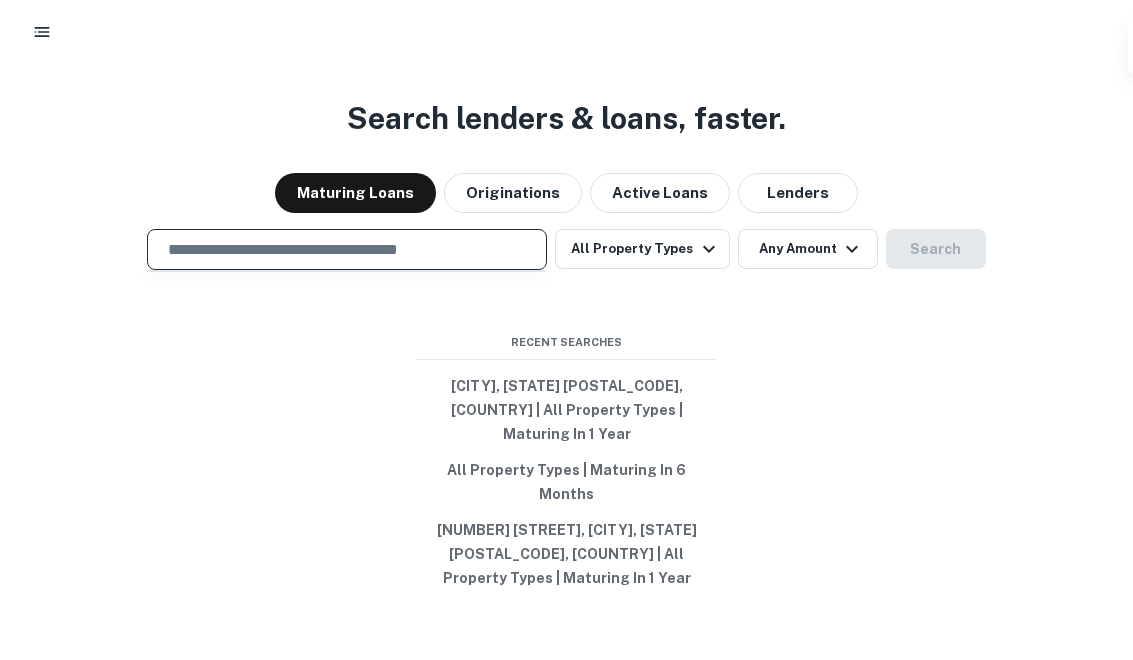 paste on "**********" 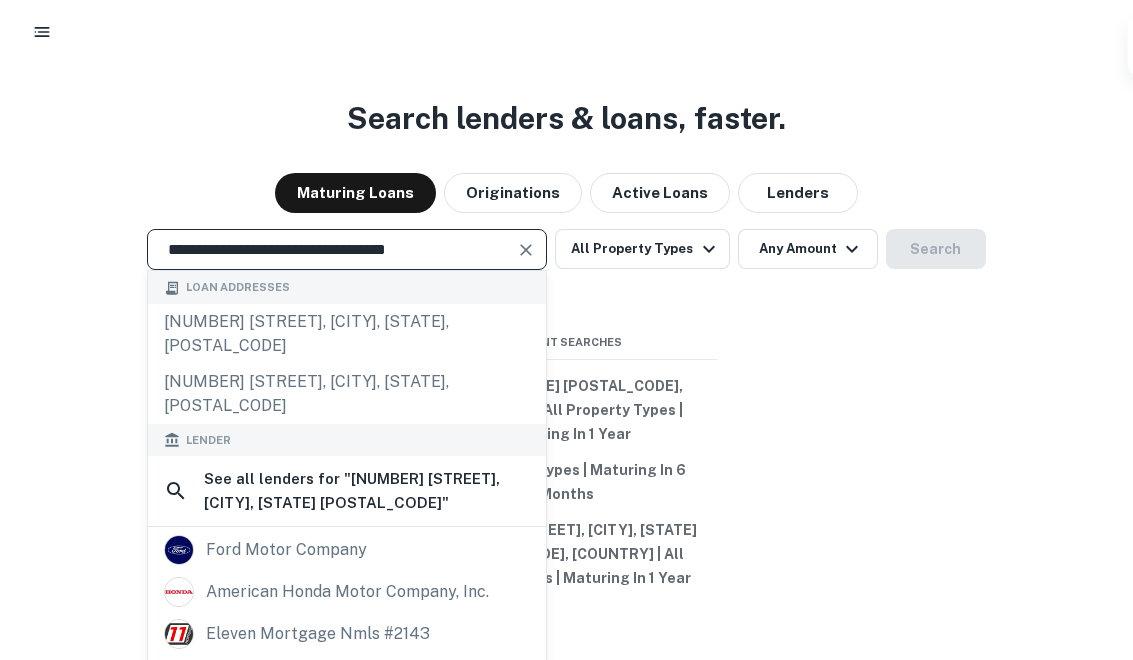 click at bounding box center (526, 250) 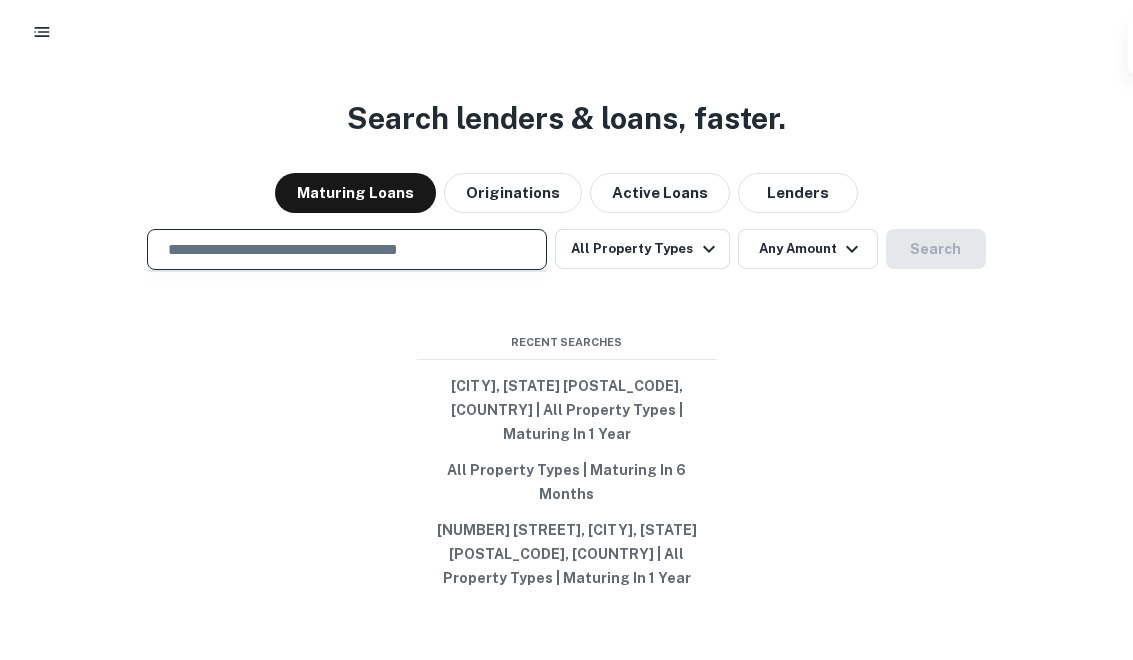 paste on "**********" 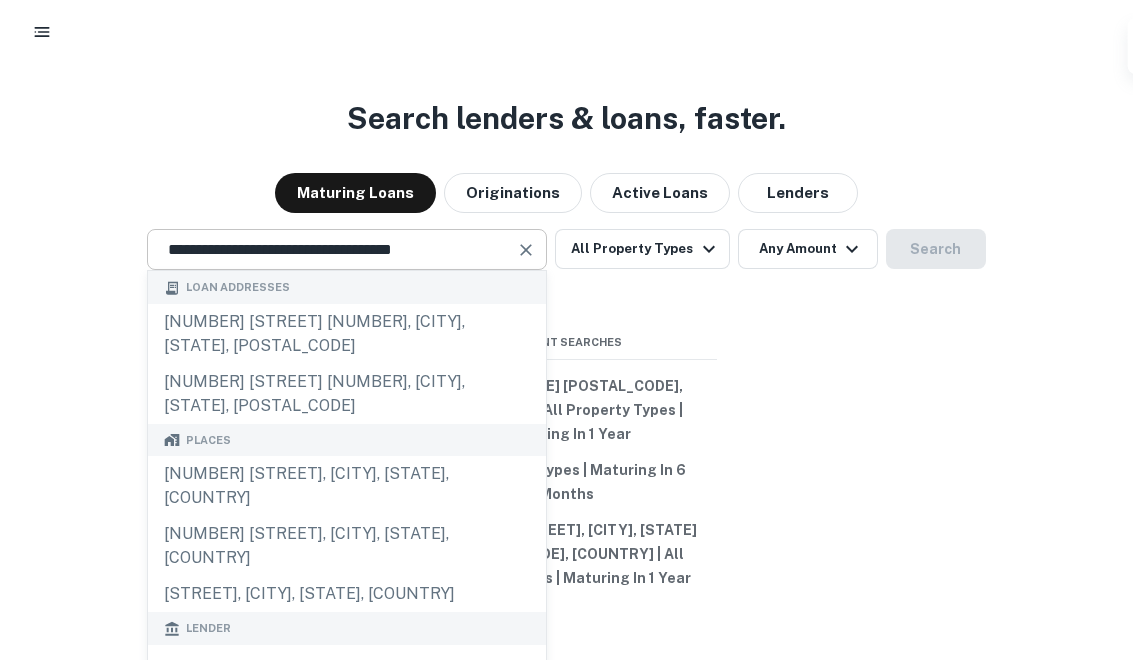 click at bounding box center [526, 250] 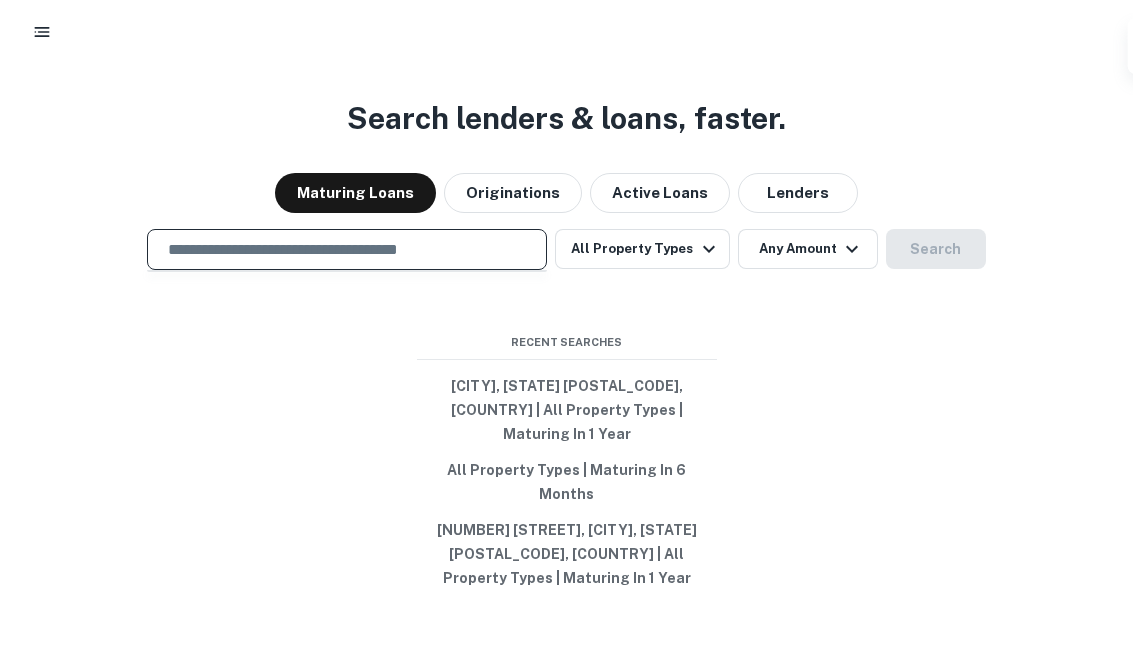 paste on "**********" 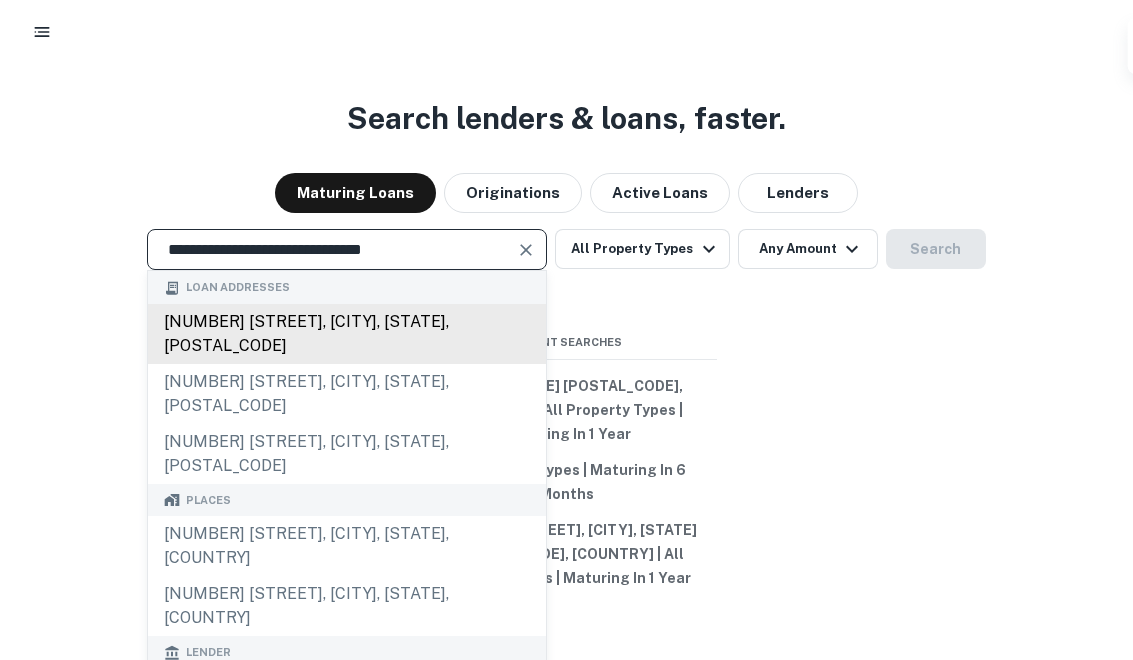 click on "[NUMBER] [STREET], [CITY], [STATE], [POSTAL_CODE]" at bounding box center (347, 334) 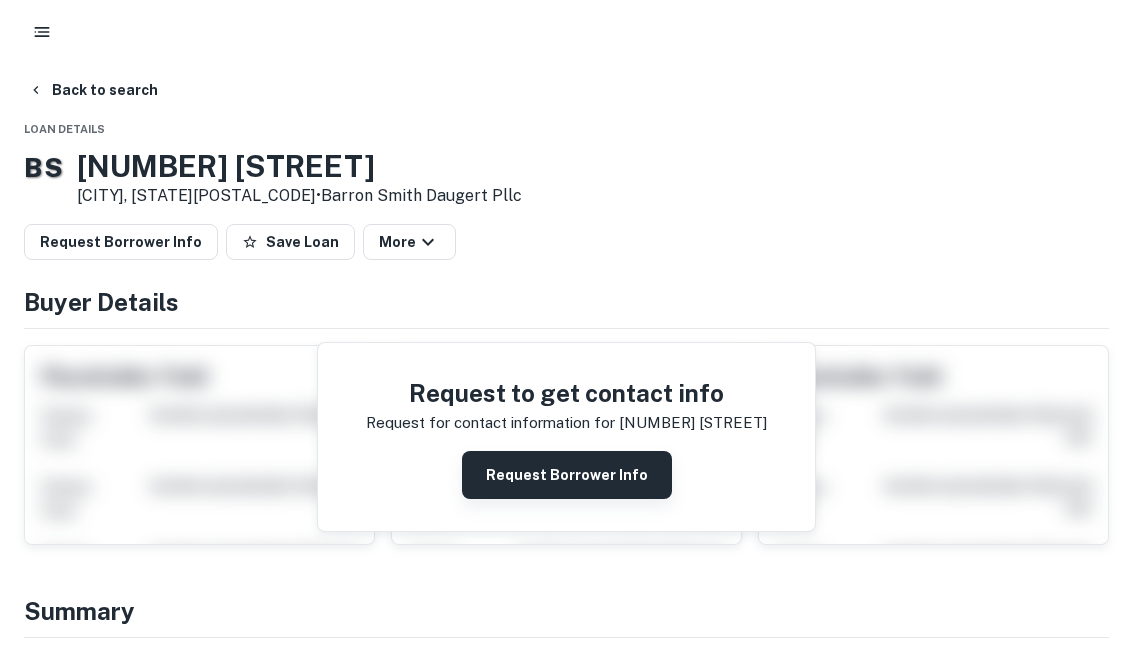 click on "Request Borrower Info" at bounding box center [567, 475] 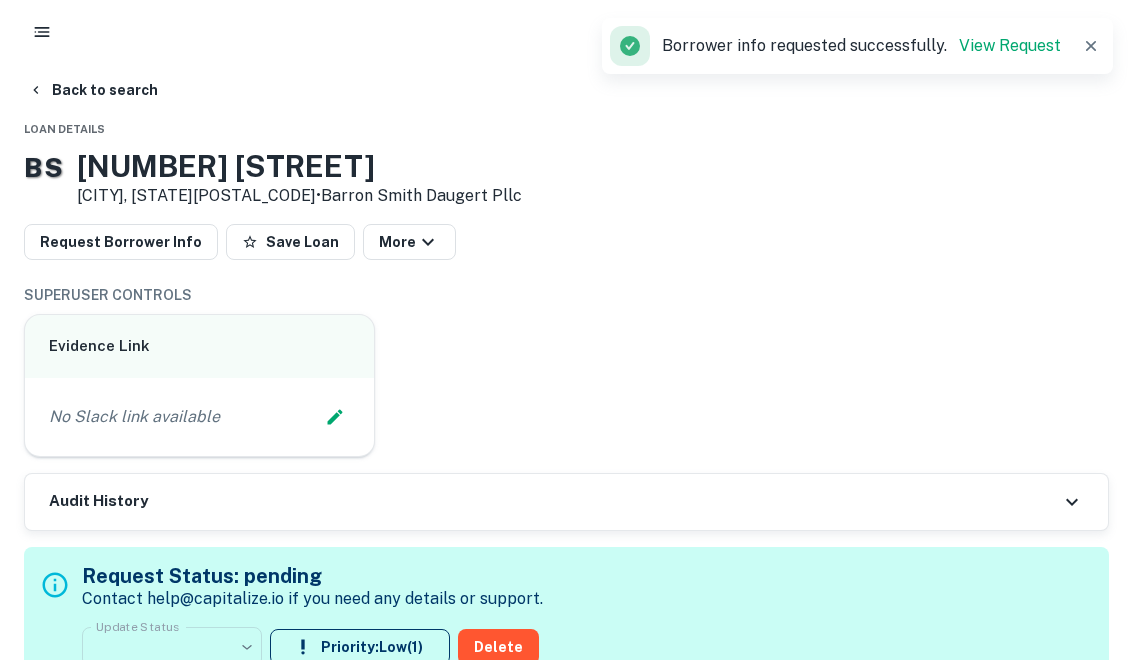 click on "Back to search" at bounding box center [93, 90] 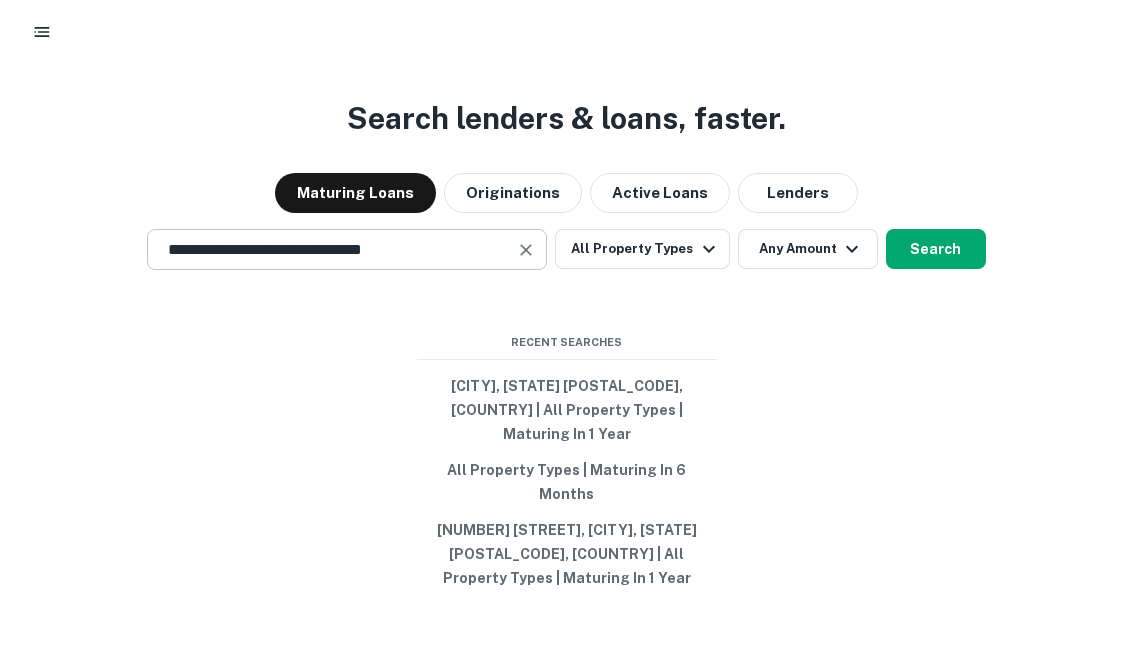 click at bounding box center [527, 250] 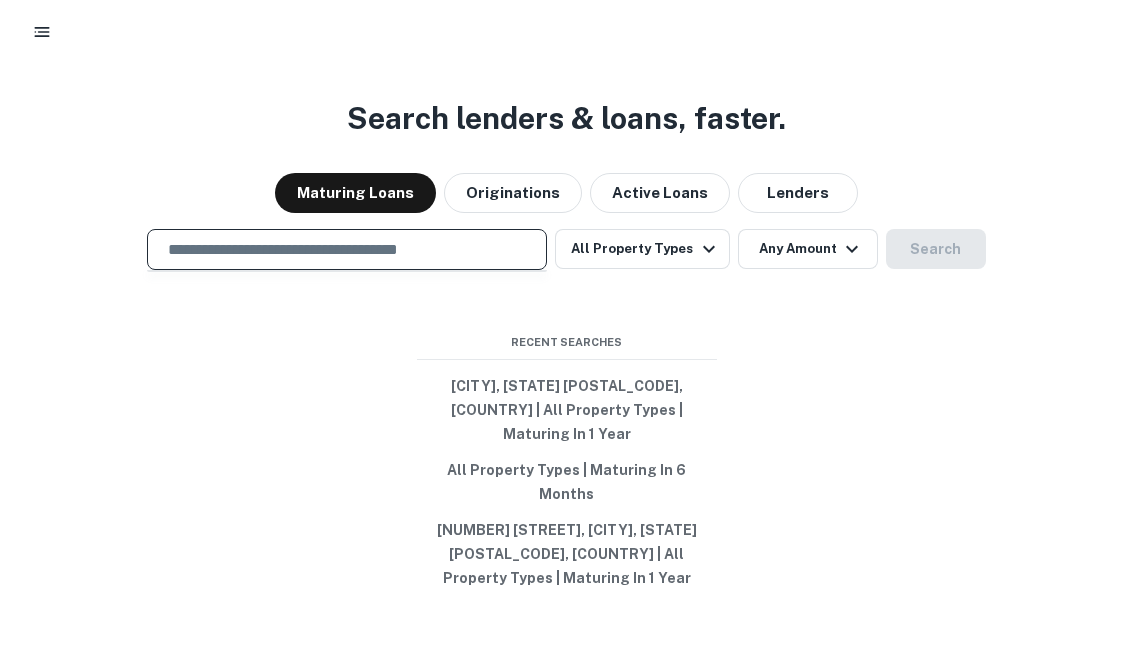 paste on "**********" 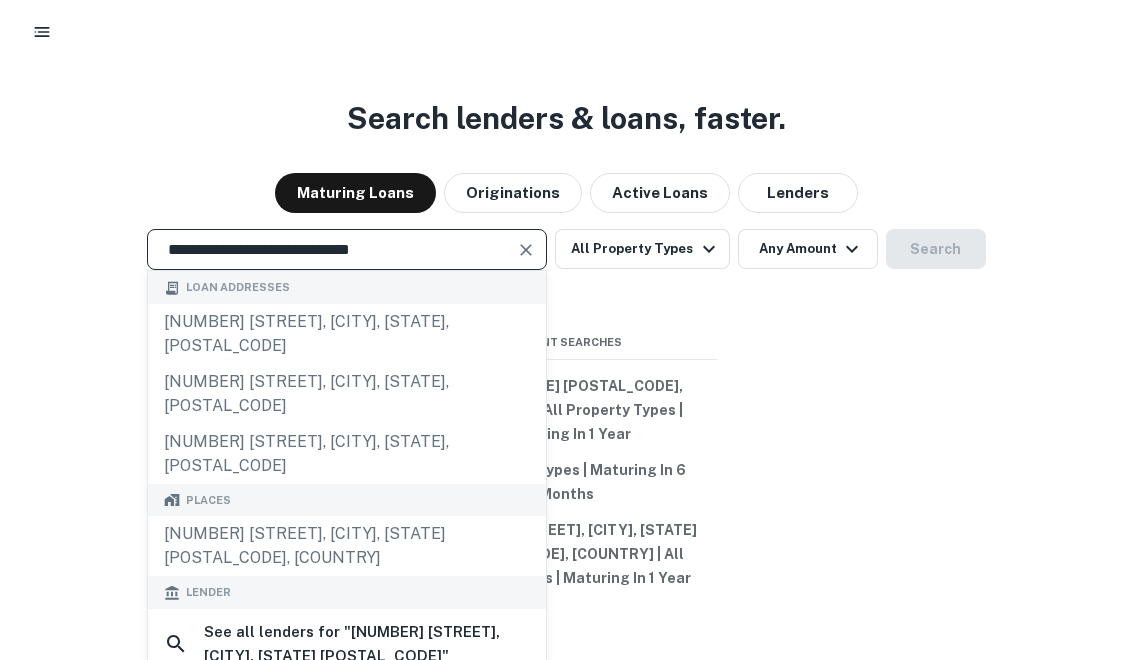 type on "**********" 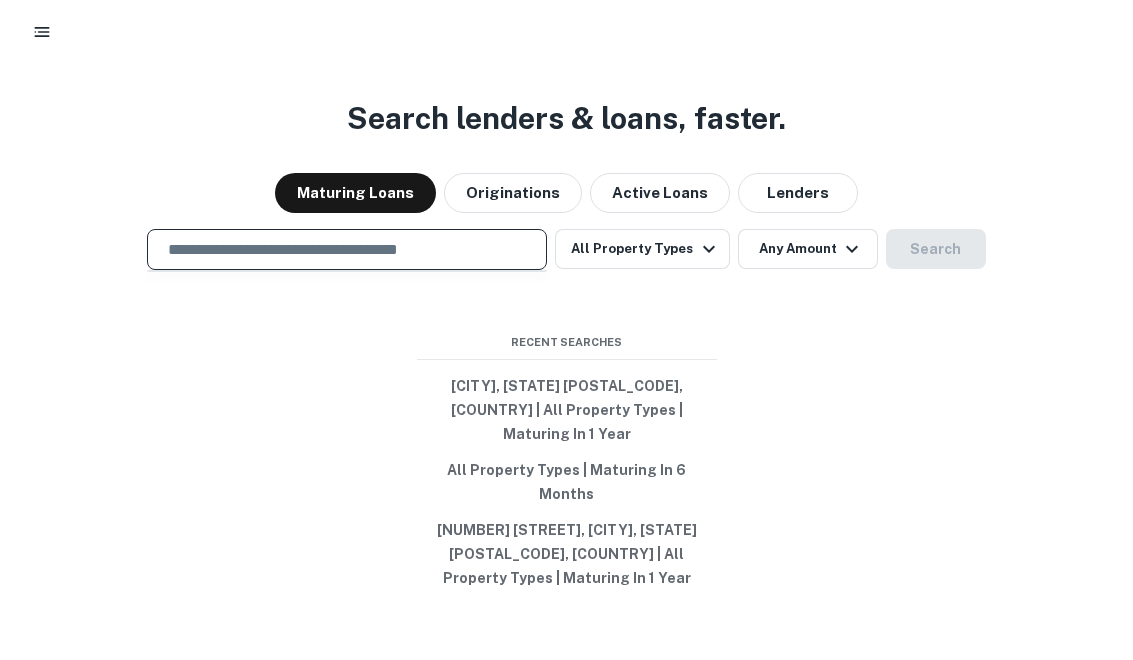 paste on "**********" 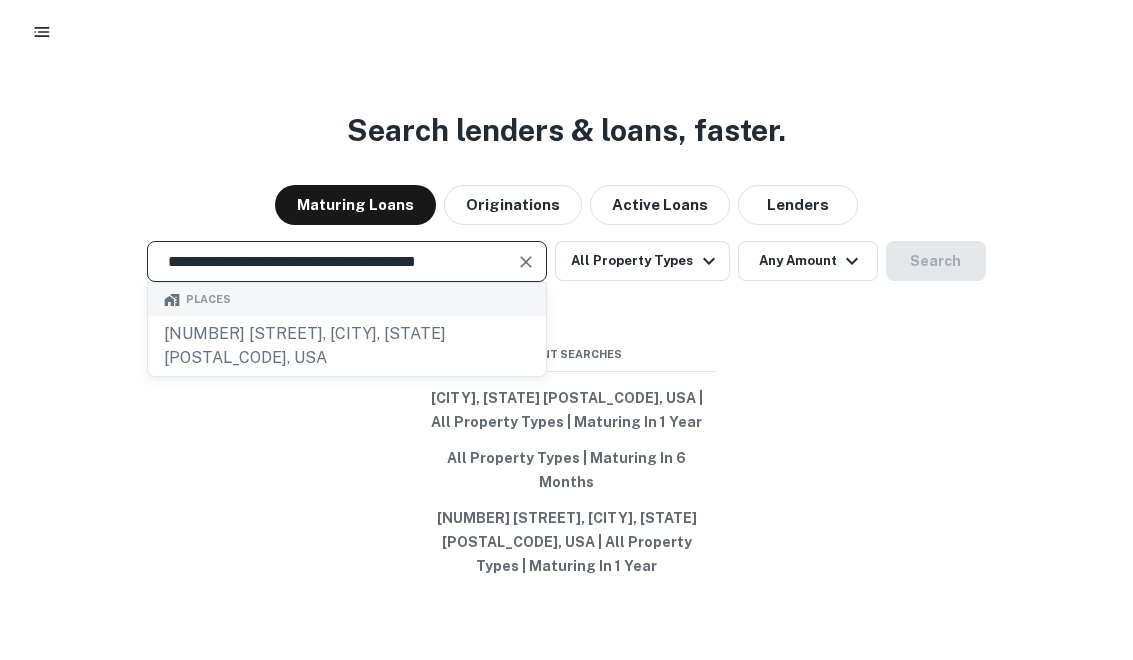 scroll, scrollTop: 0, scrollLeft: 0, axis: both 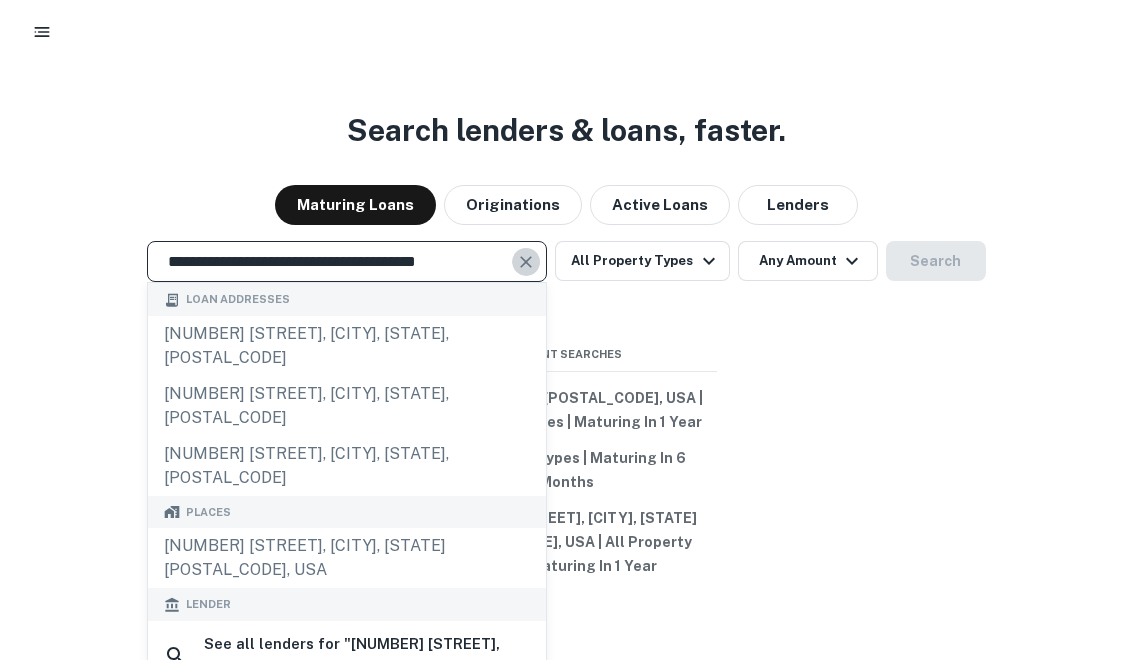 click at bounding box center [526, 262] 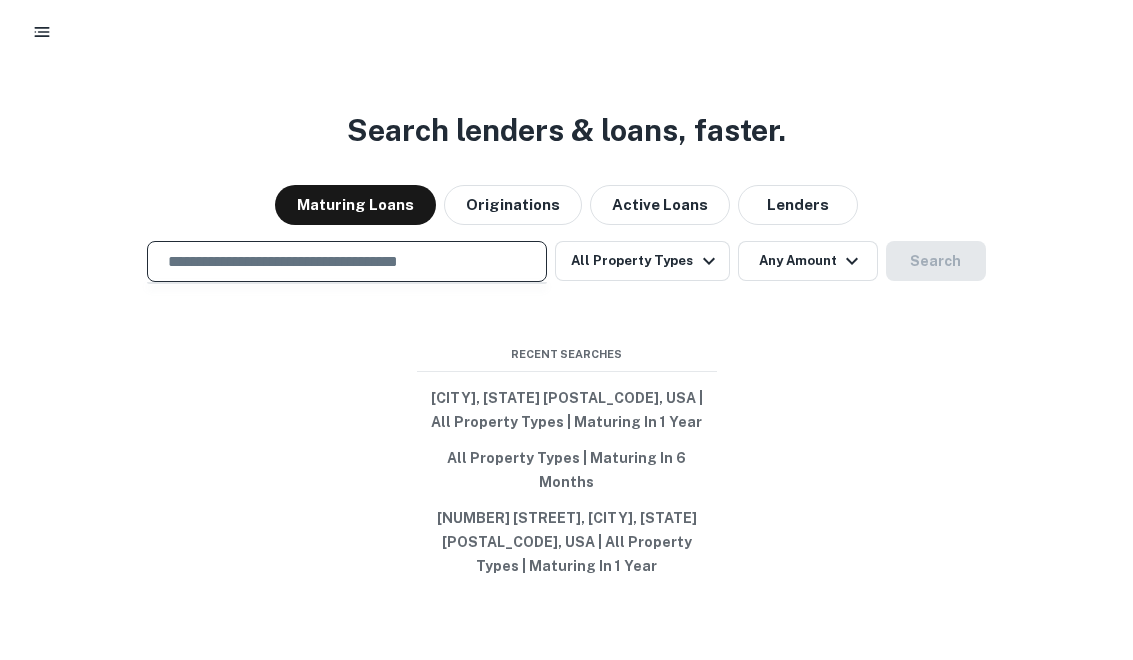 paste on "**********" 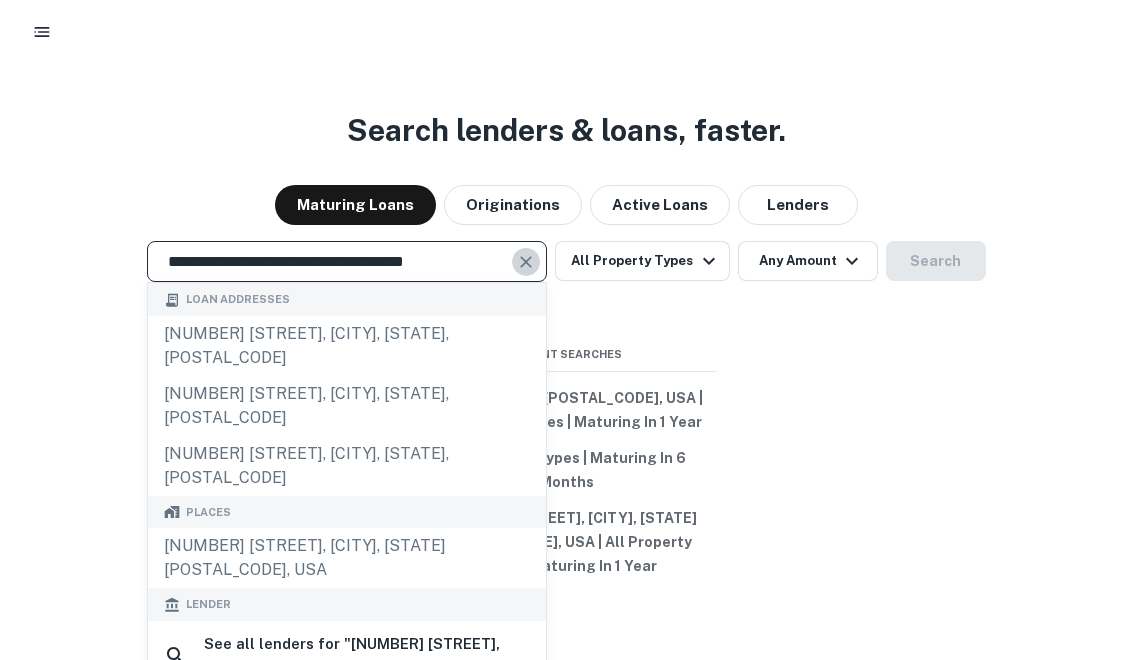 click at bounding box center [527, 262] 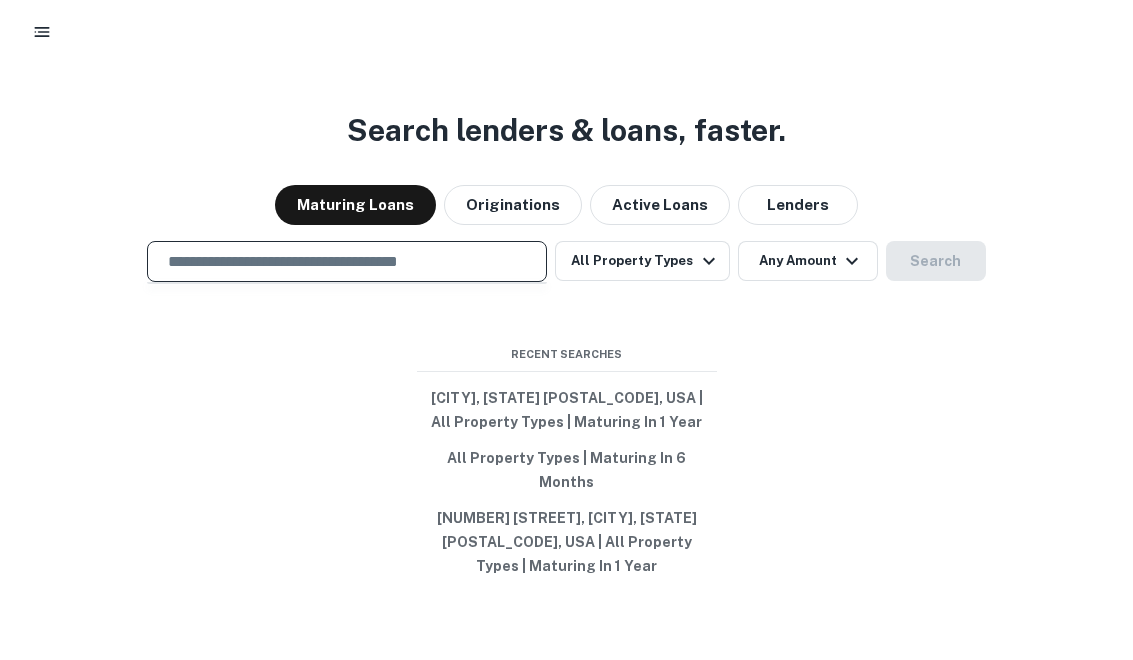 paste on "**********" 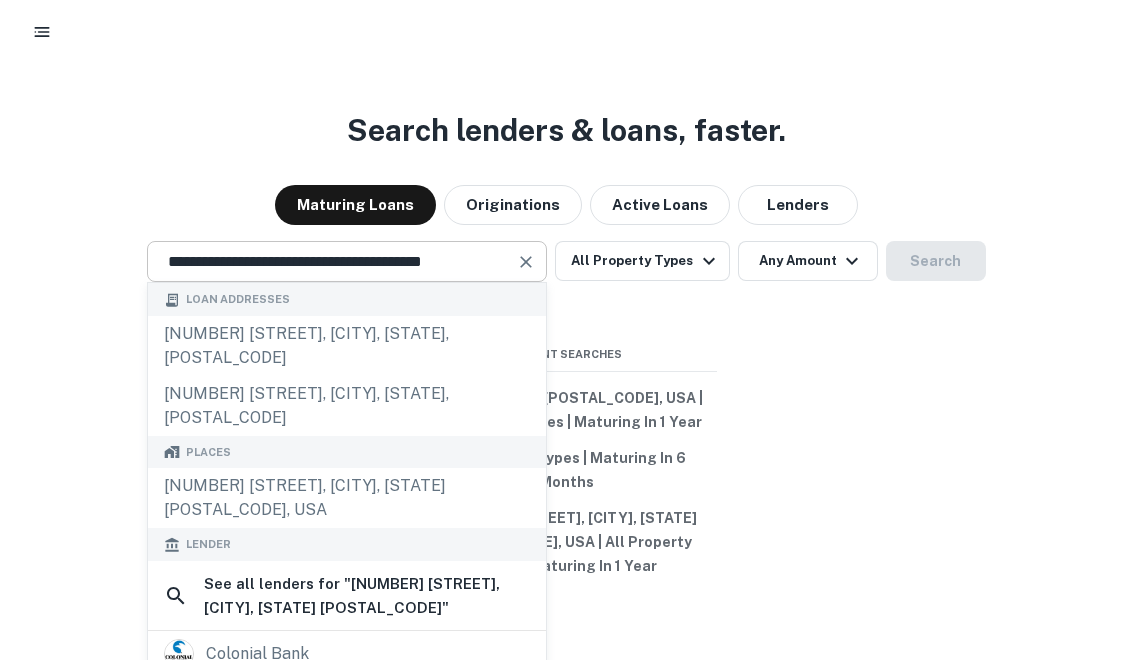 click at bounding box center (527, 262) 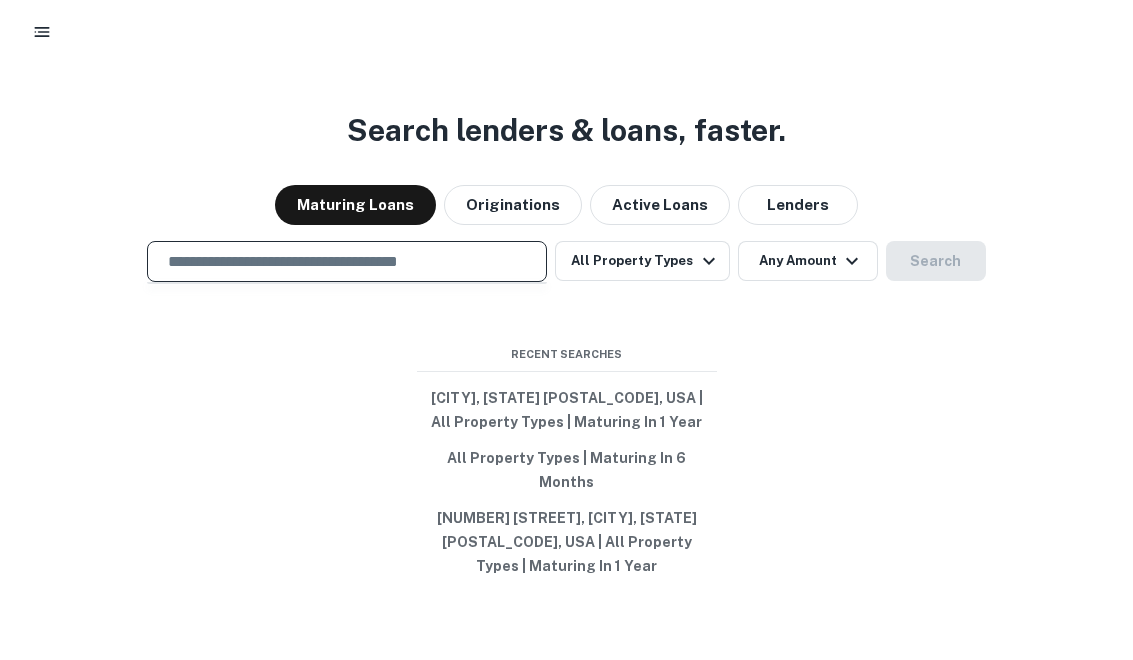 paste on "**********" 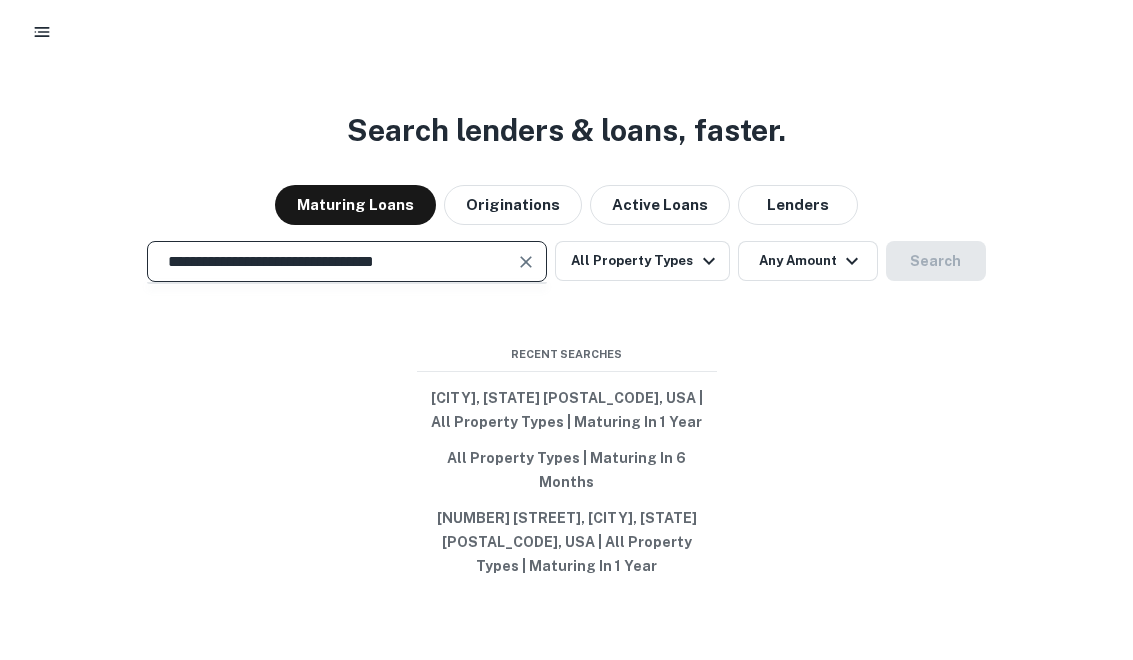click on "**********" at bounding box center (332, 261) 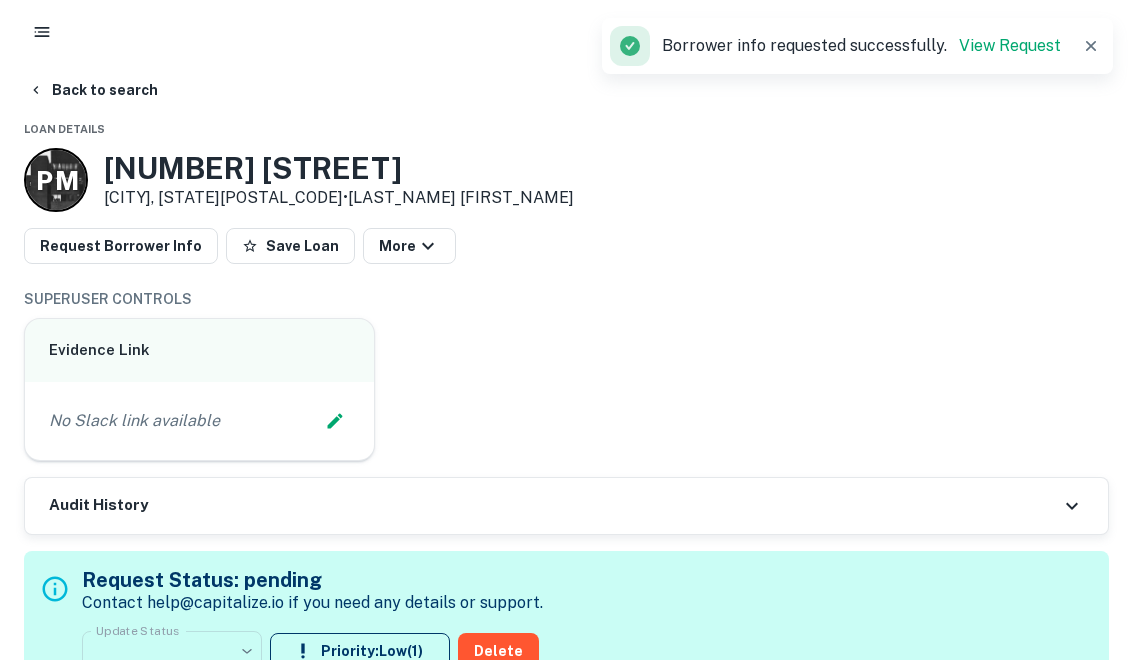 click on "Back to search" at bounding box center (93, 90) 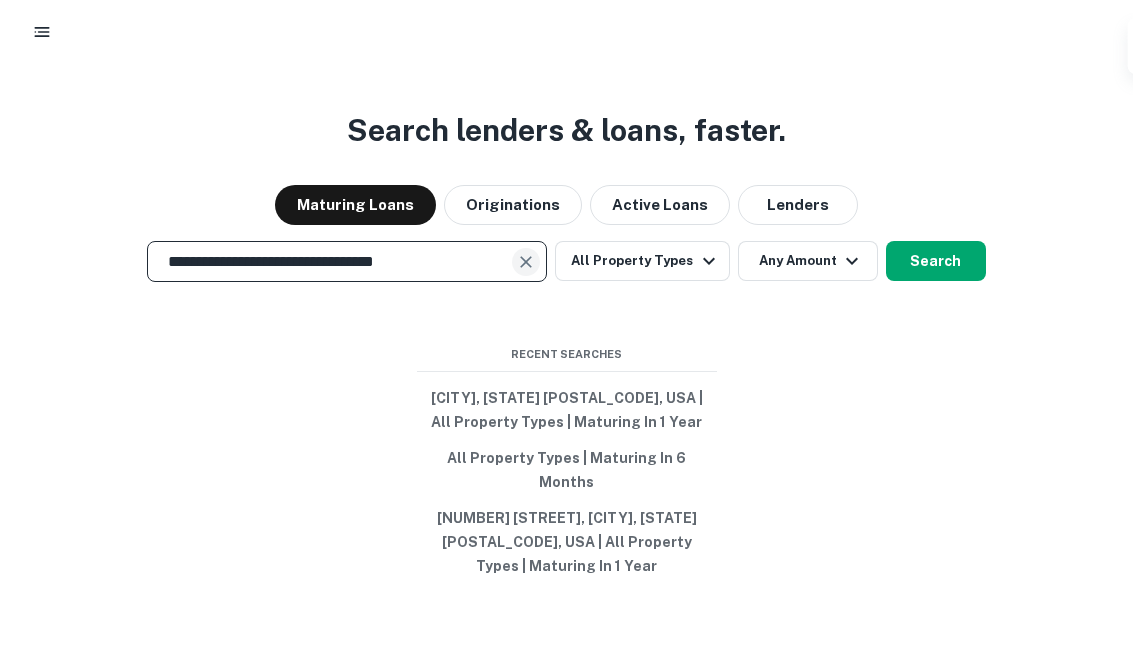 click at bounding box center (525, 262) 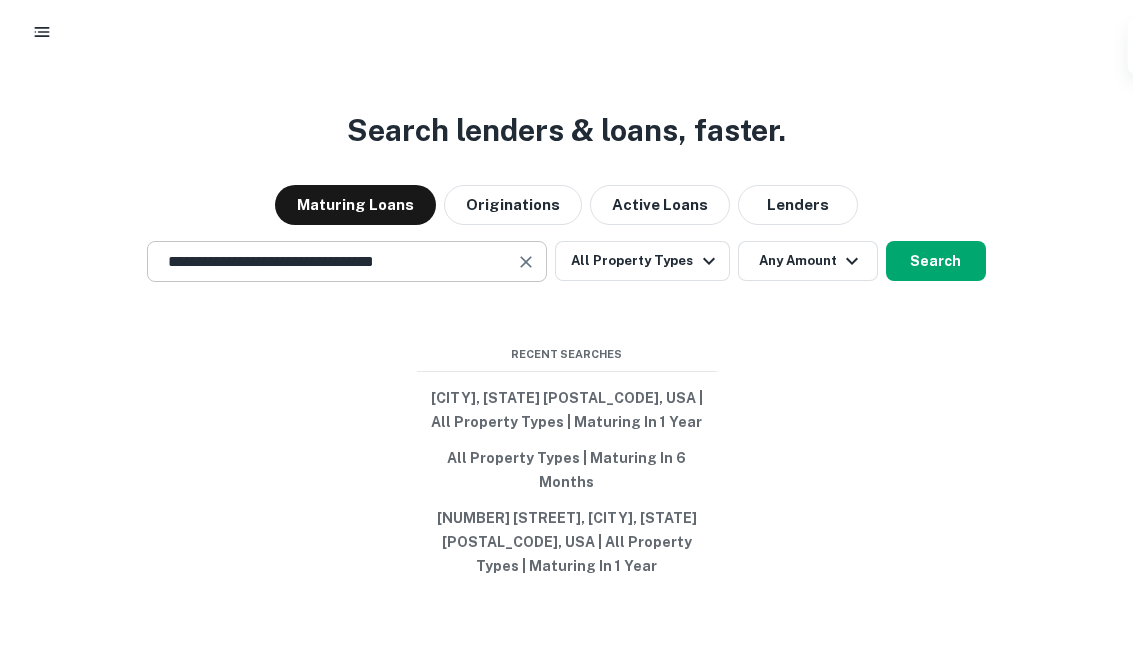 click on "**********" at bounding box center [347, 261] 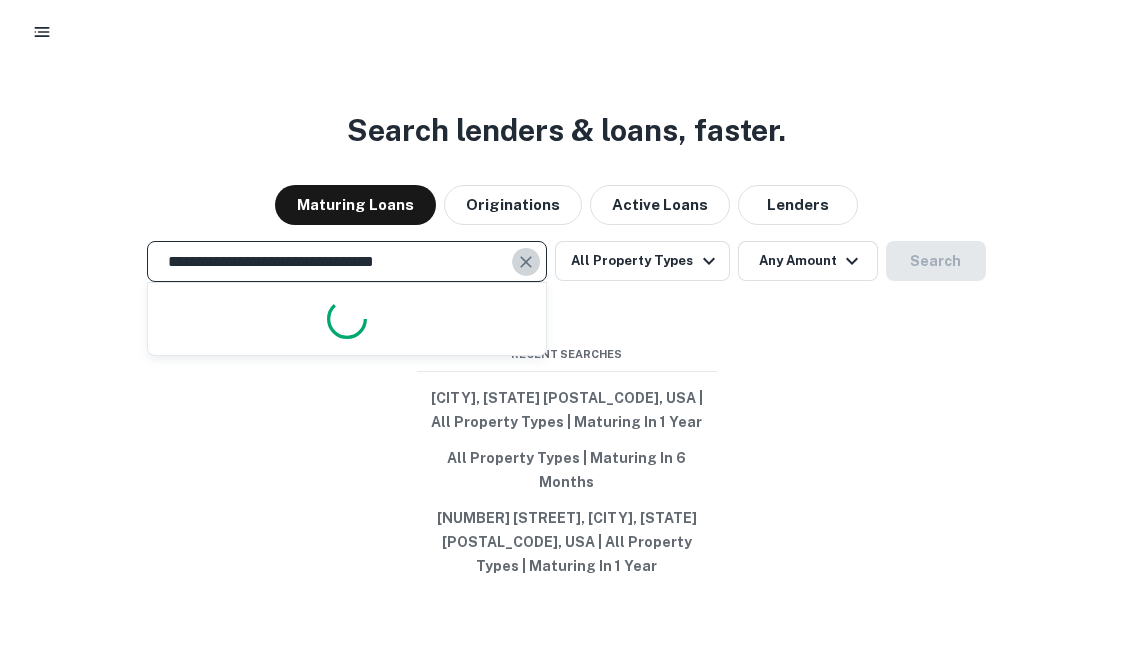 click at bounding box center (526, 262) 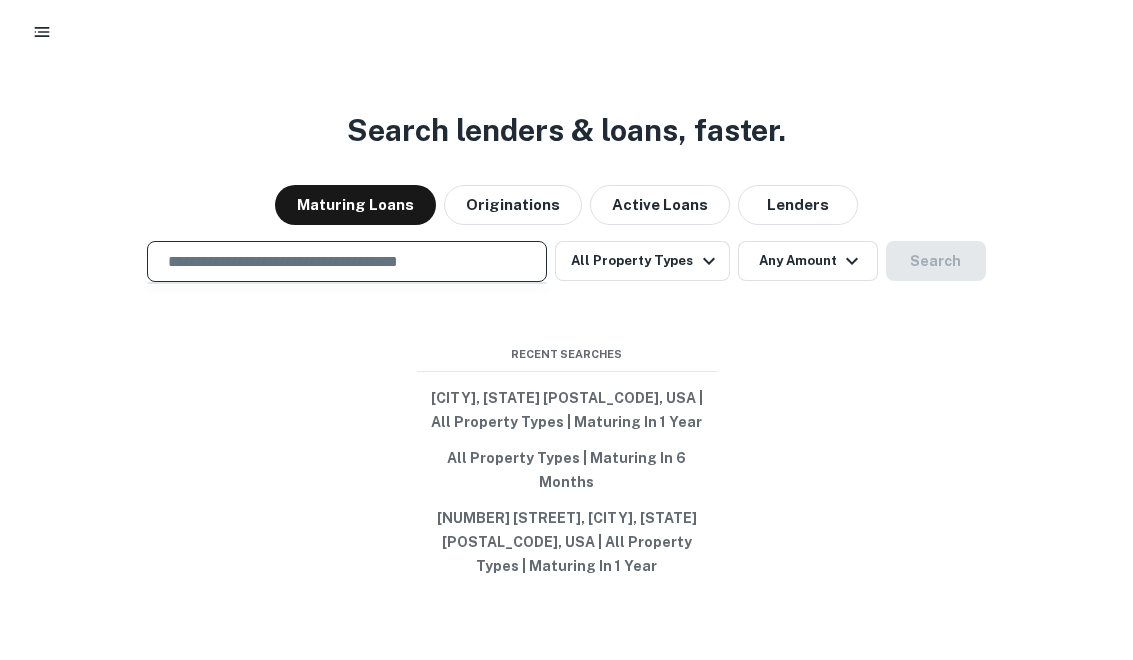 scroll, scrollTop: 0, scrollLeft: 0, axis: both 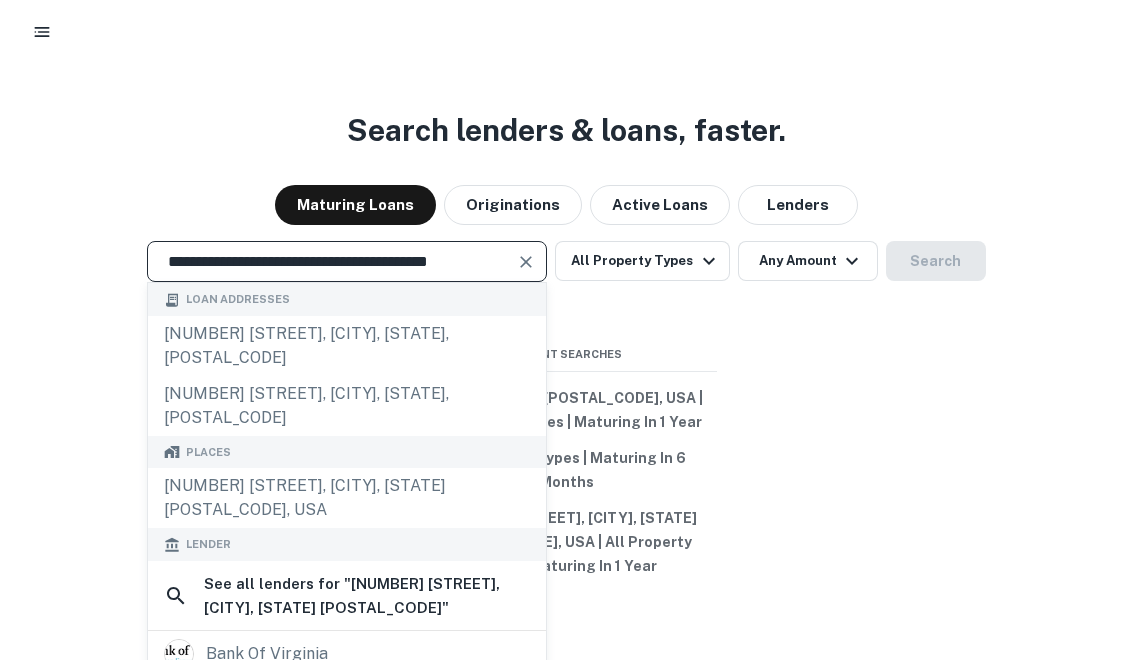 click on "**********" at bounding box center [332, 261] 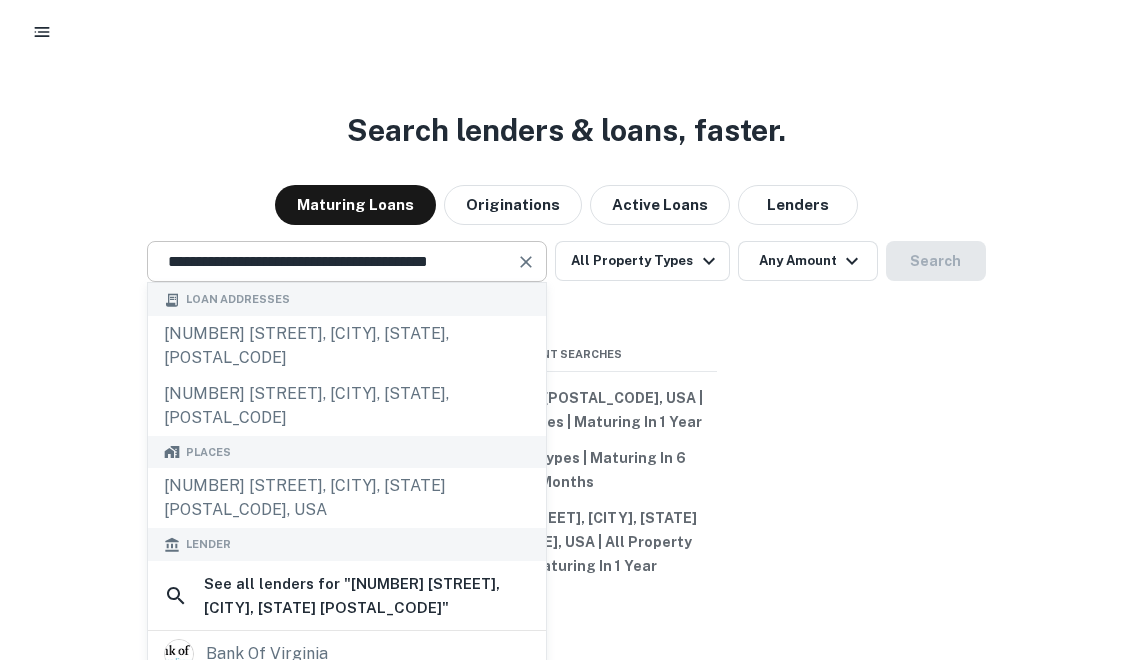 click at bounding box center (526, 262) 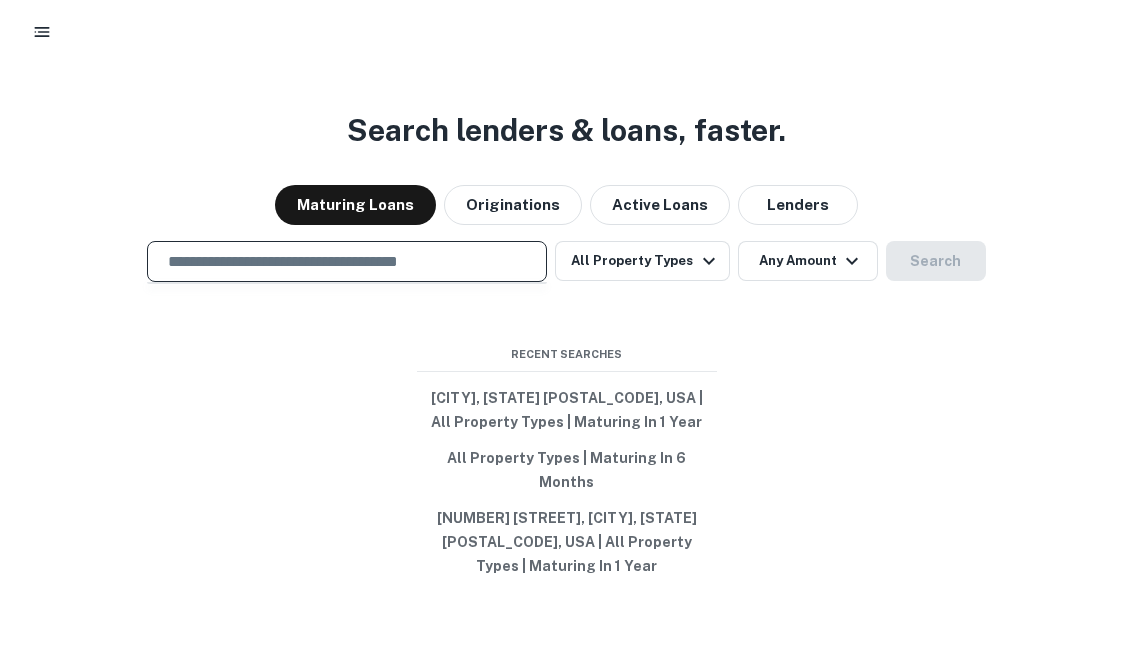 paste on "**********" 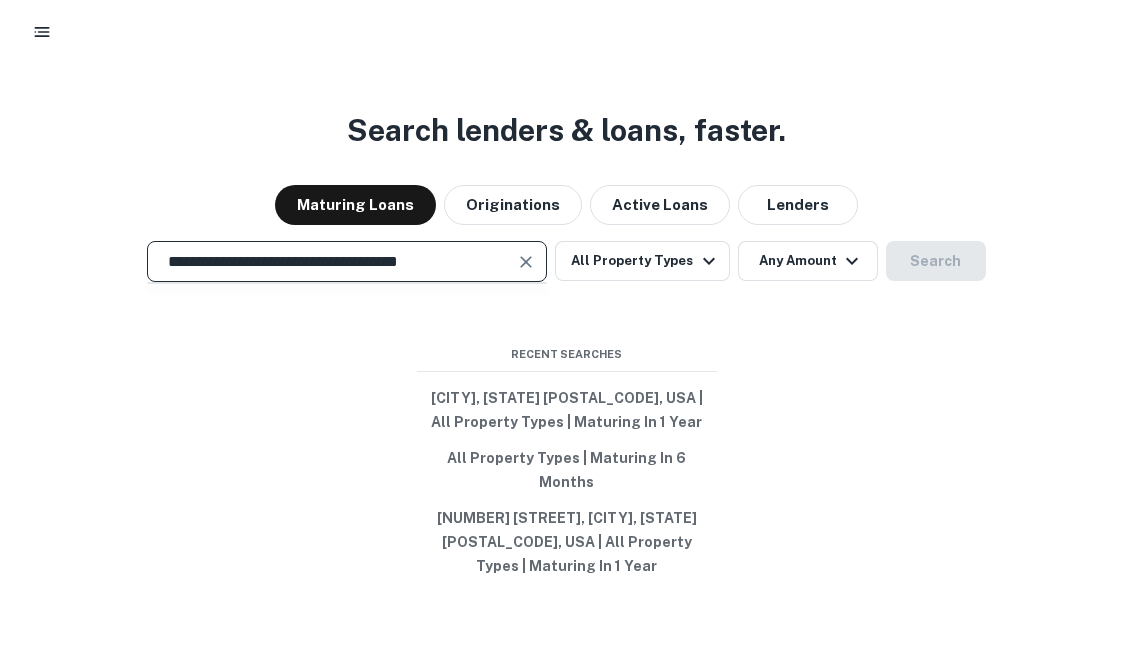 click on "**********" at bounding box center [347, 261] 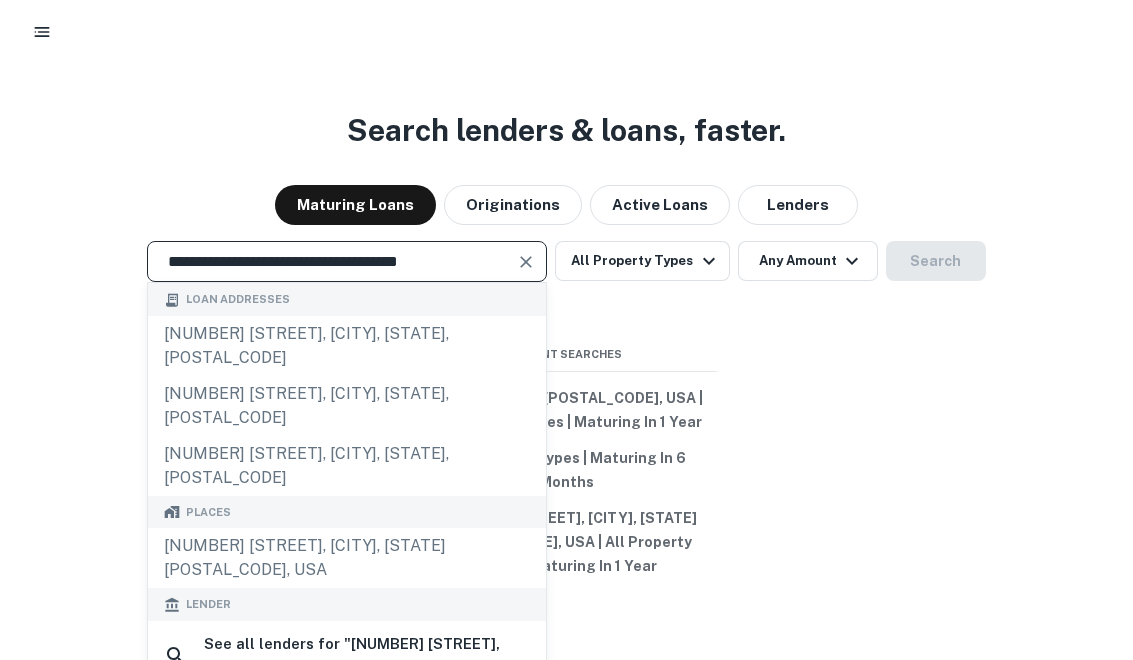 click at bounding box center [526, 262] 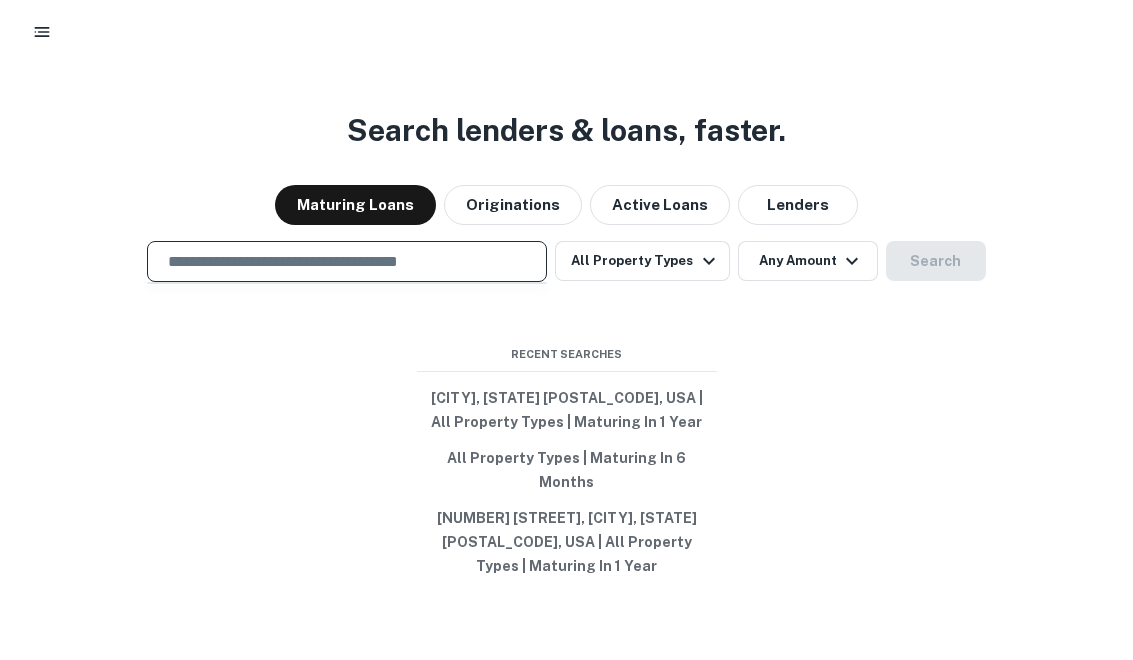 paste on "**********" 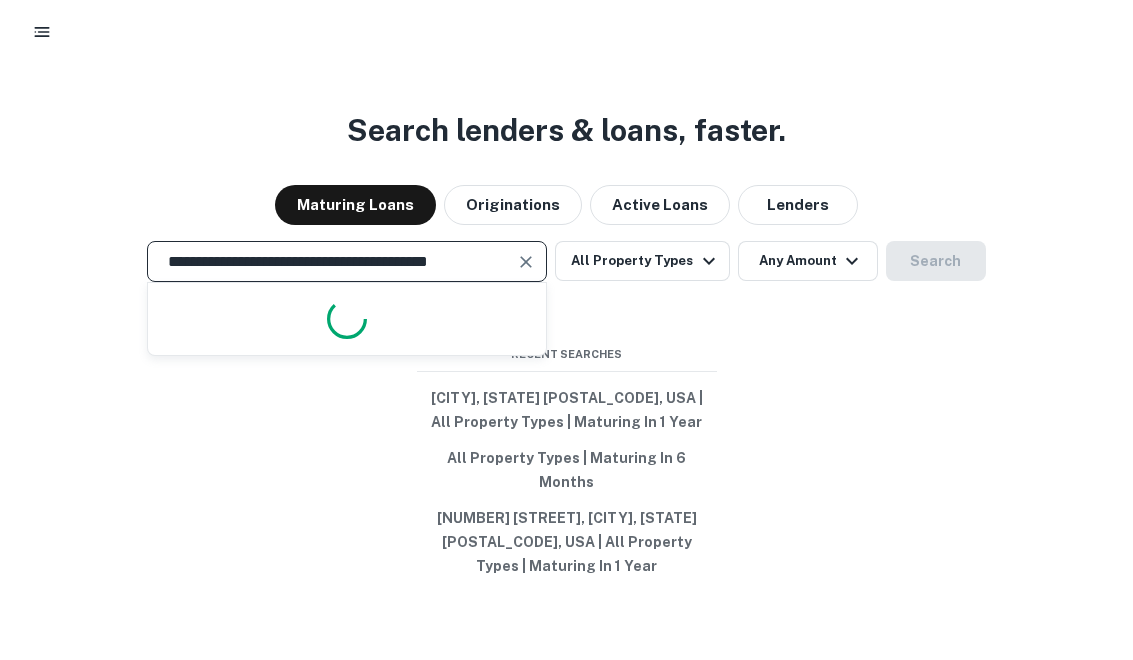 scroll, scrollTop: 0, scrollLeft: 10, axis: horizontal 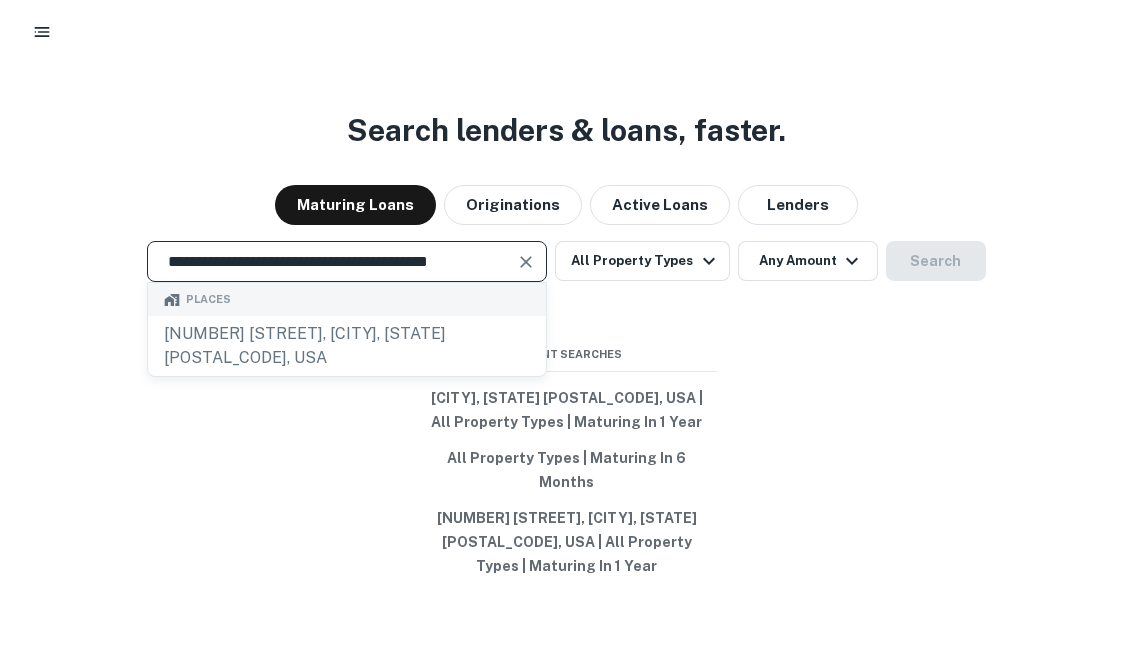 click on "**********" at bounding box center [332, 261] 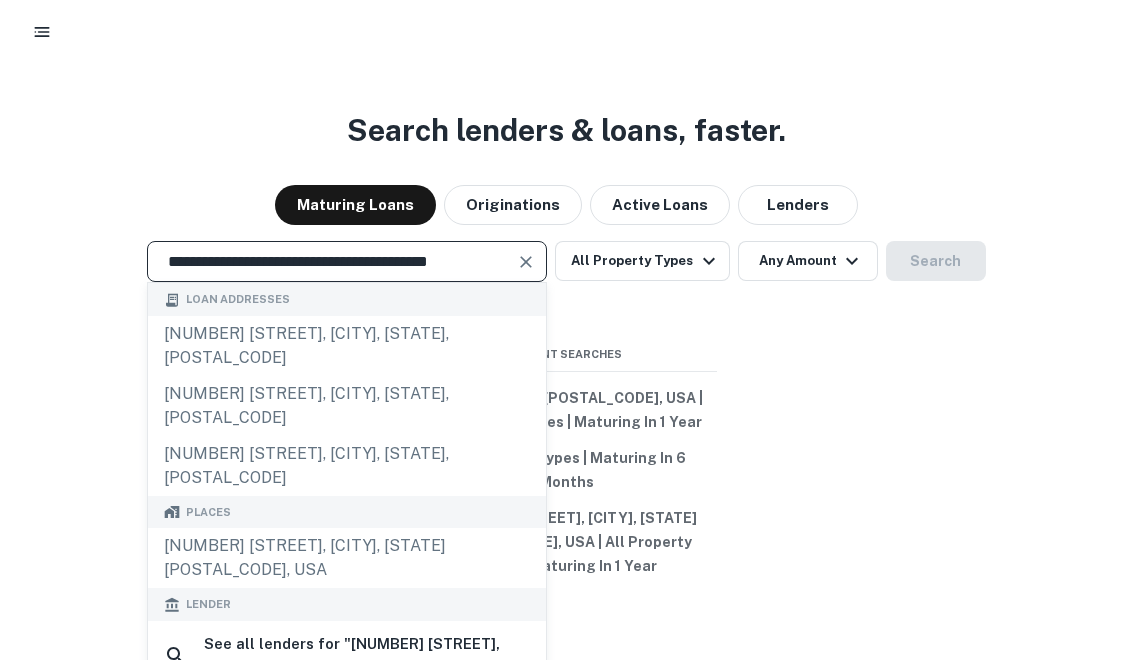 click on "**********" at bounding box center (332, 261) 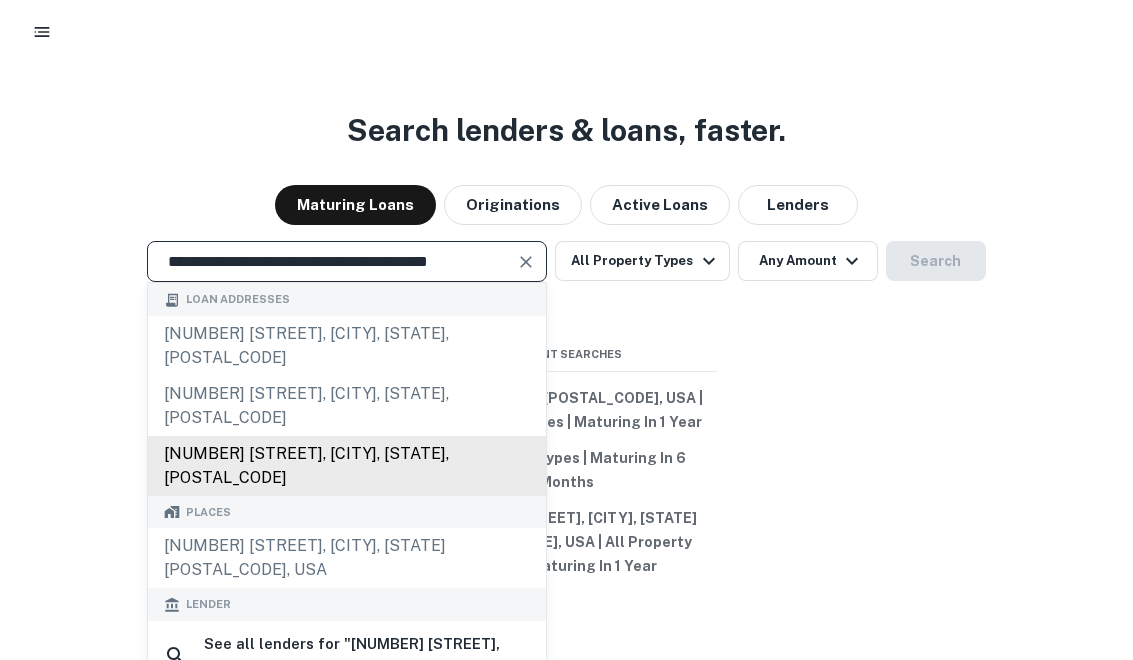 scroll, scrollTop: 0, scrollLeft: 0, axis: both 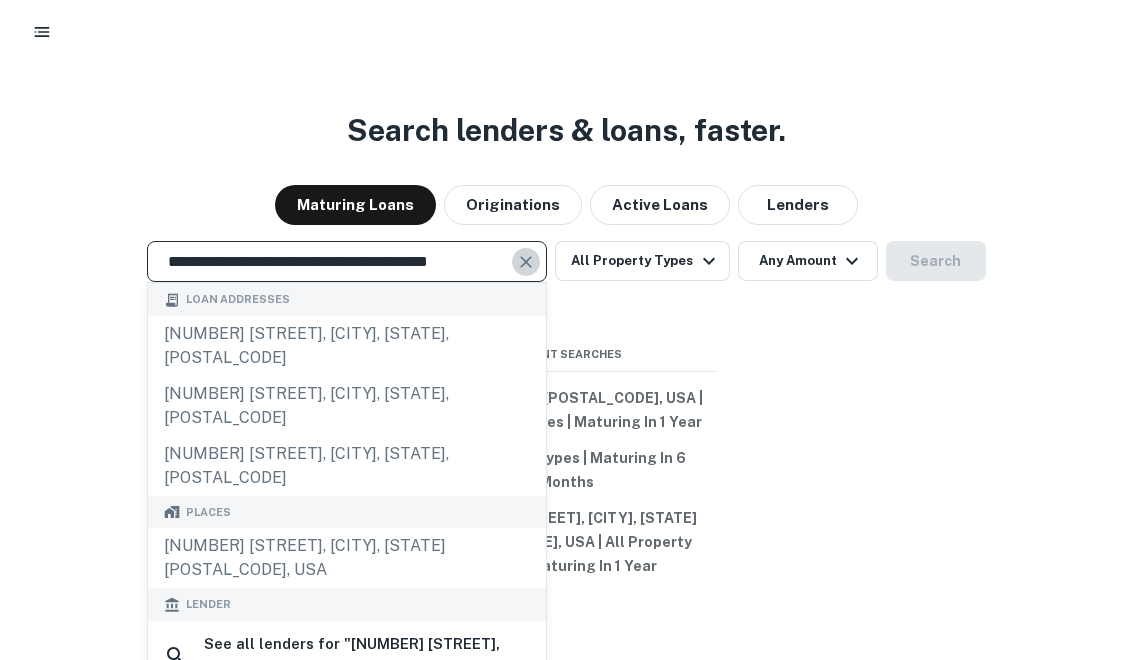 click at bounding box center [526, 262] 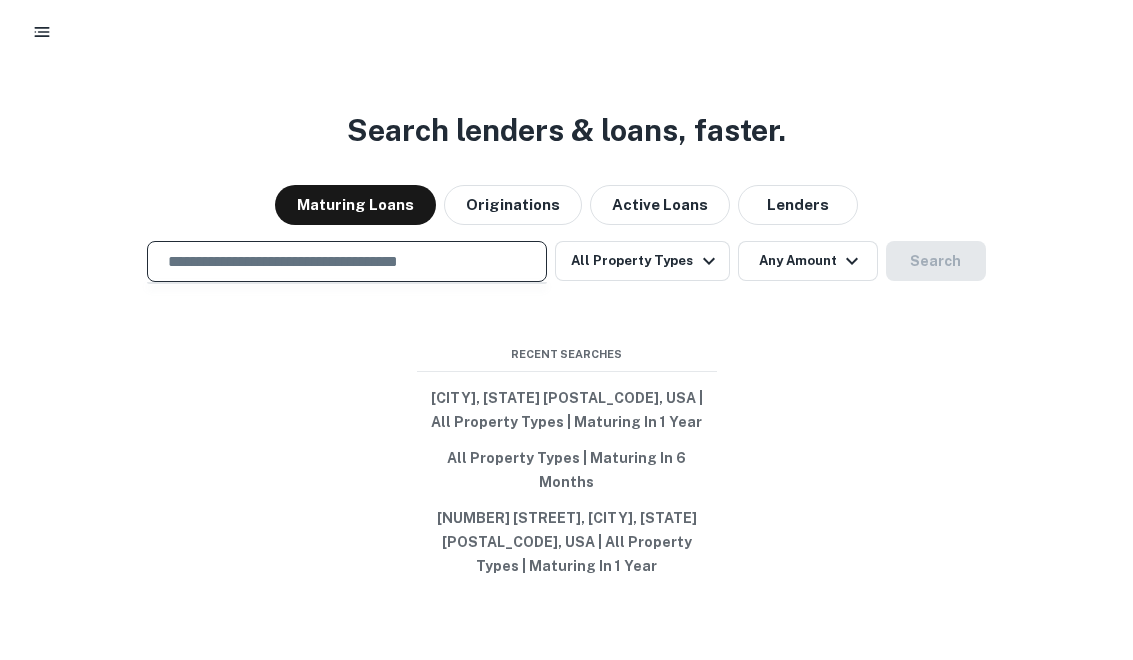 paste on "**********" 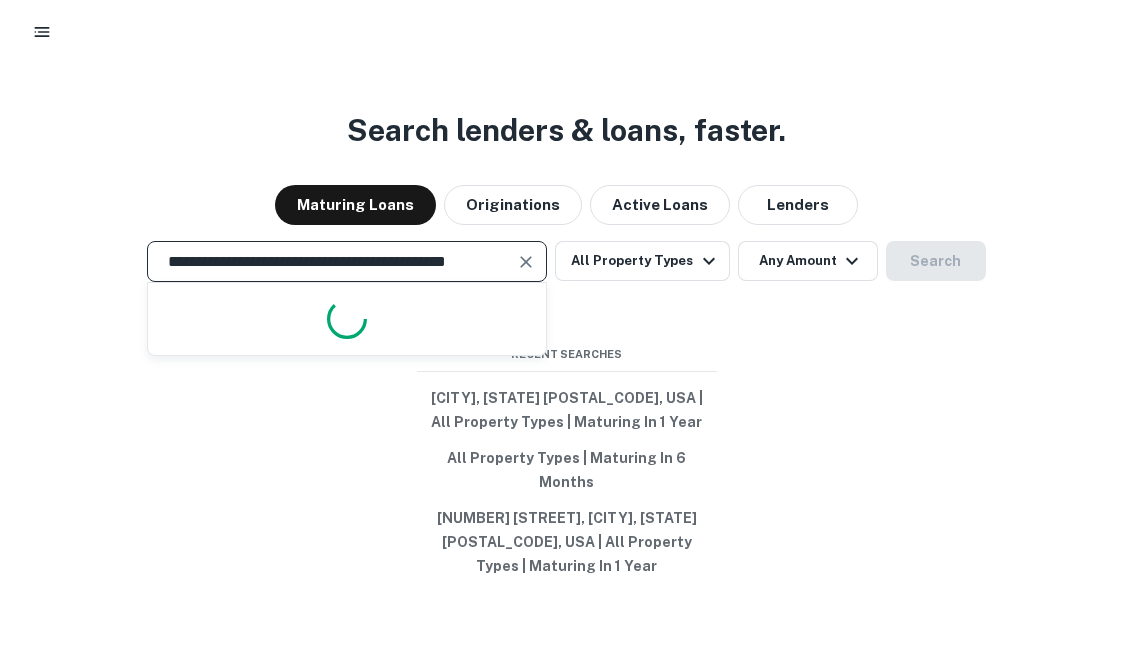 scroll, scrollTop: 0, scrollLeft: 43, axis: horizontal 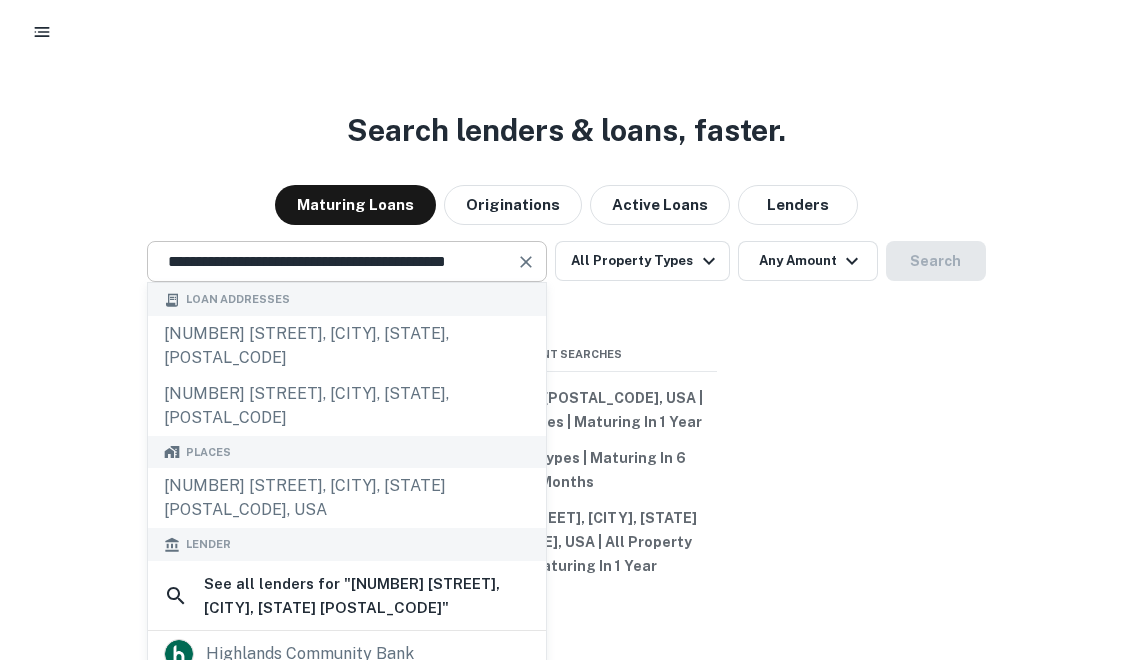 click at bounding box center (526, 262) 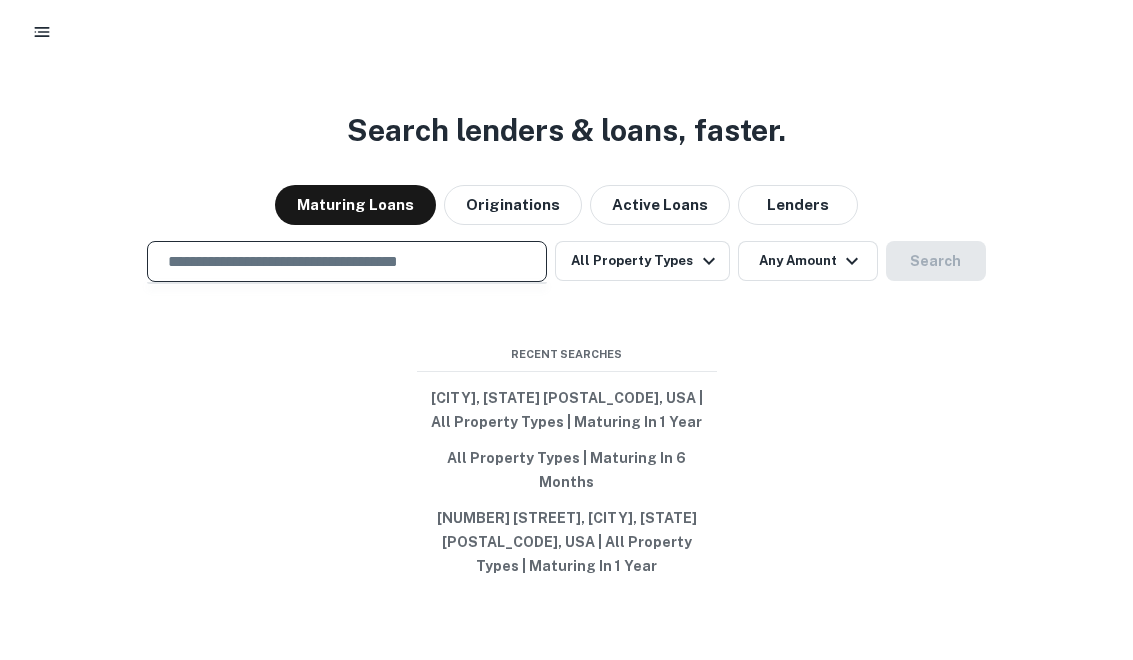 paste on "**********" 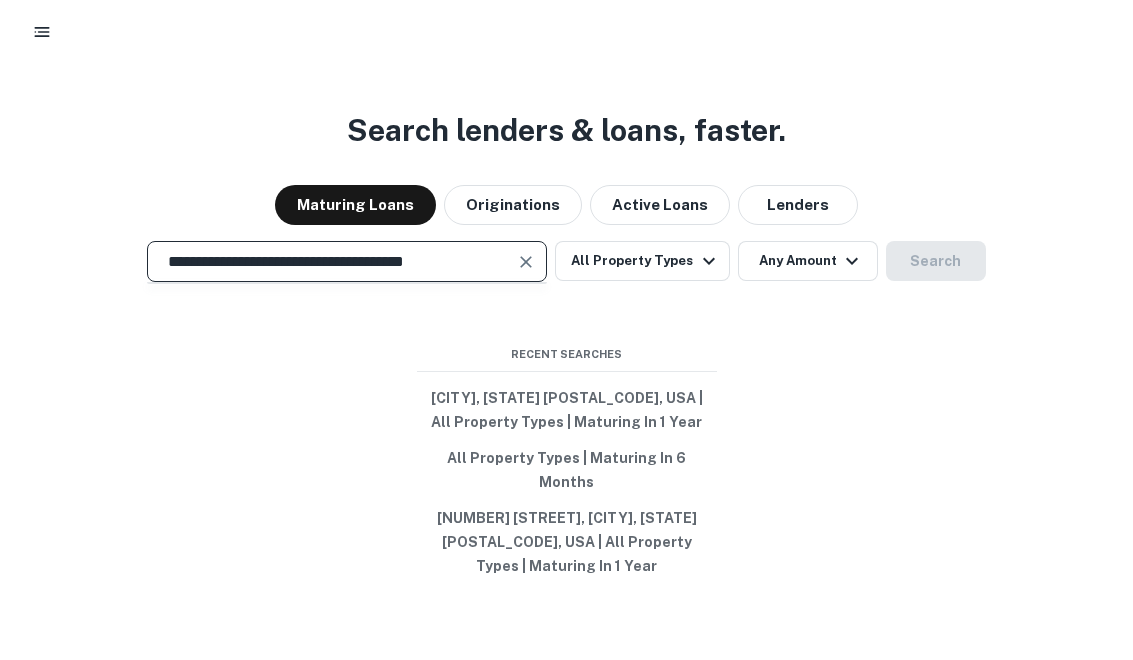 scroll, scrollTop: 0, scrollLeft: 0, axis: both 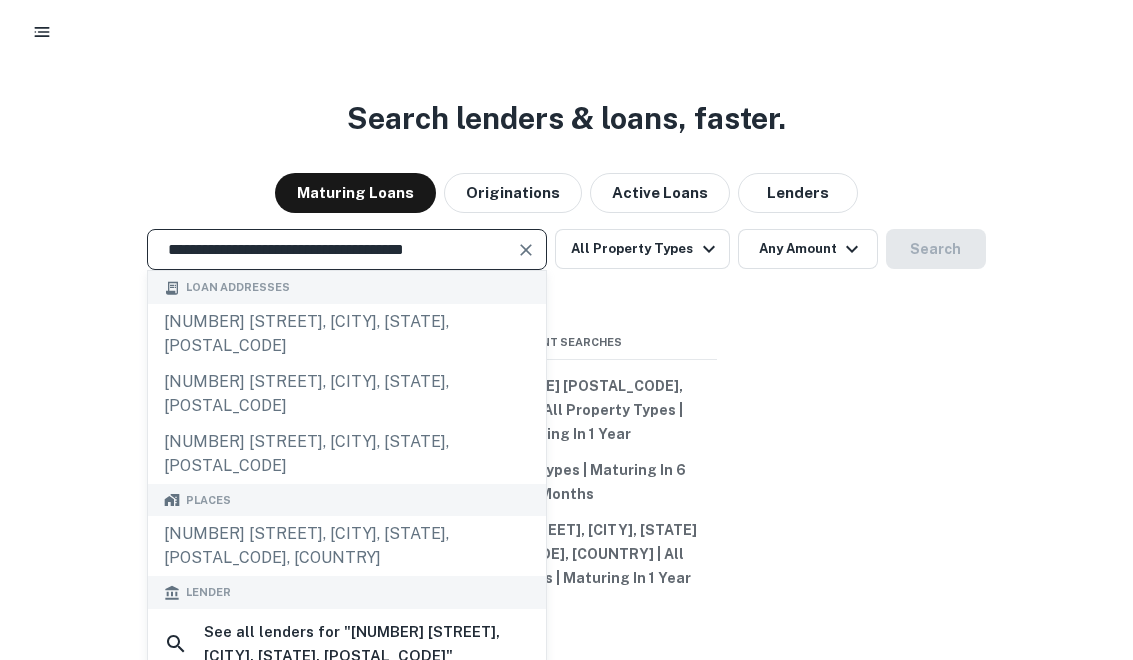 click at bounding box center (527, 250) 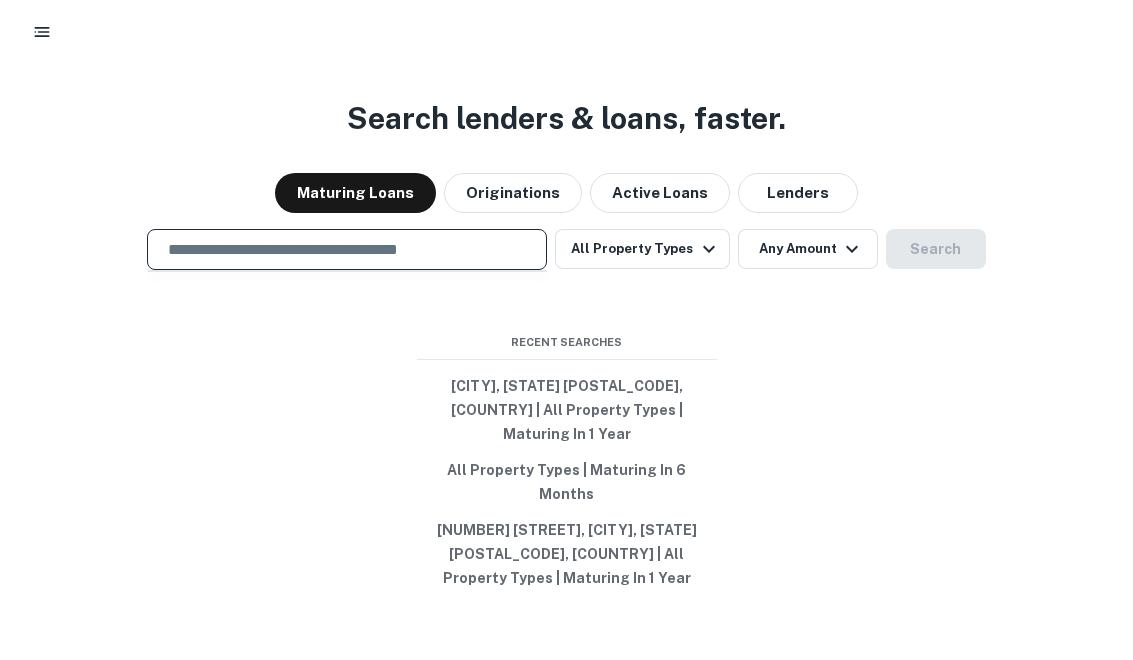 paste on "**********" 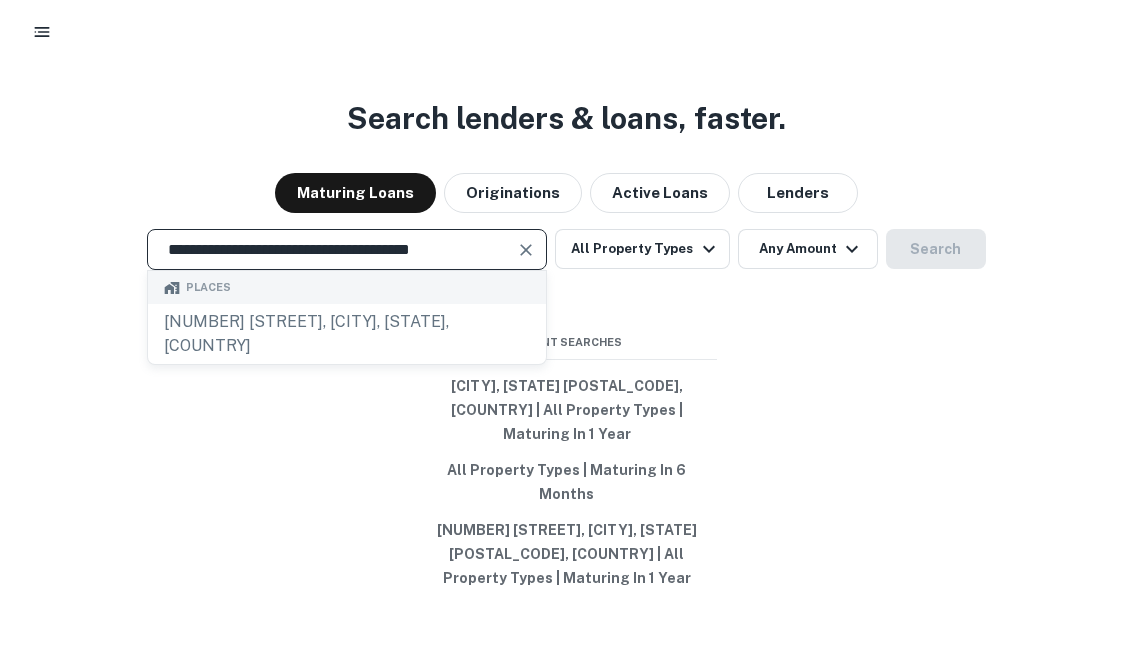 click on "**********" at bounding box center (332, 249) 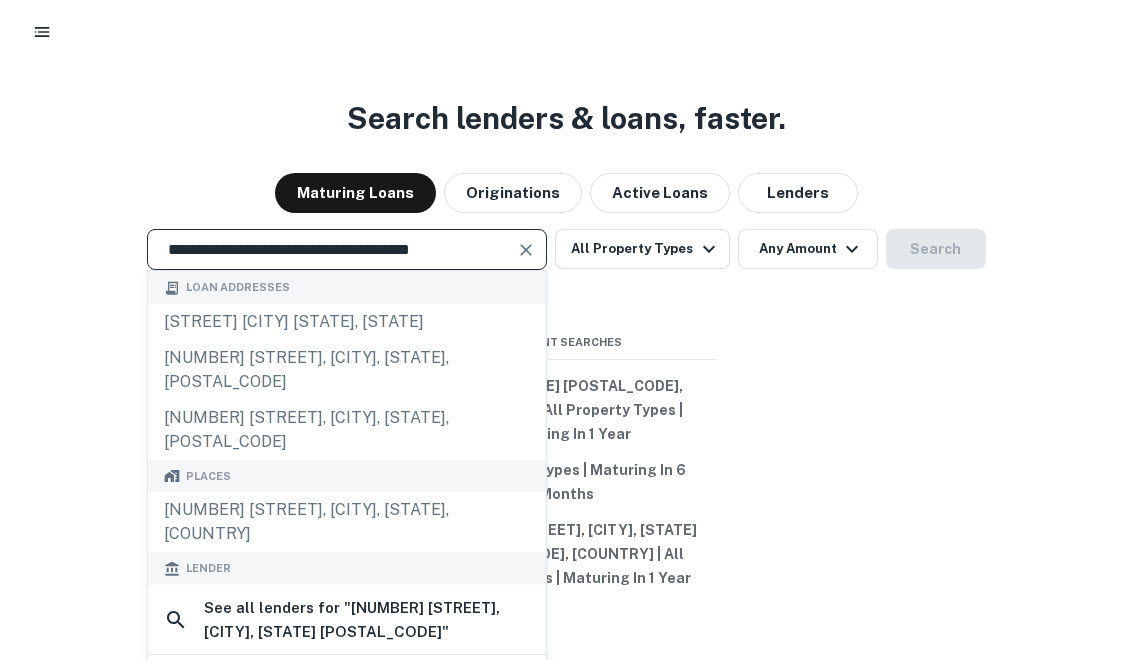scroll, scrollTop: 0, scrollLeft: 0, axis: both 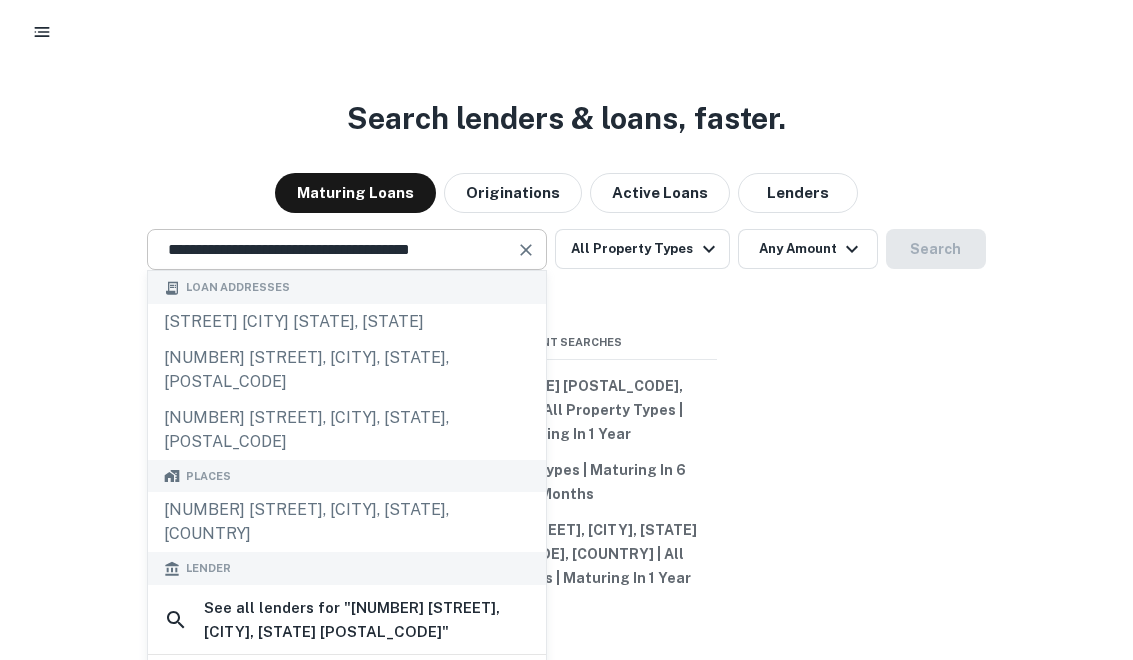 click at bounding box center (526, 250) 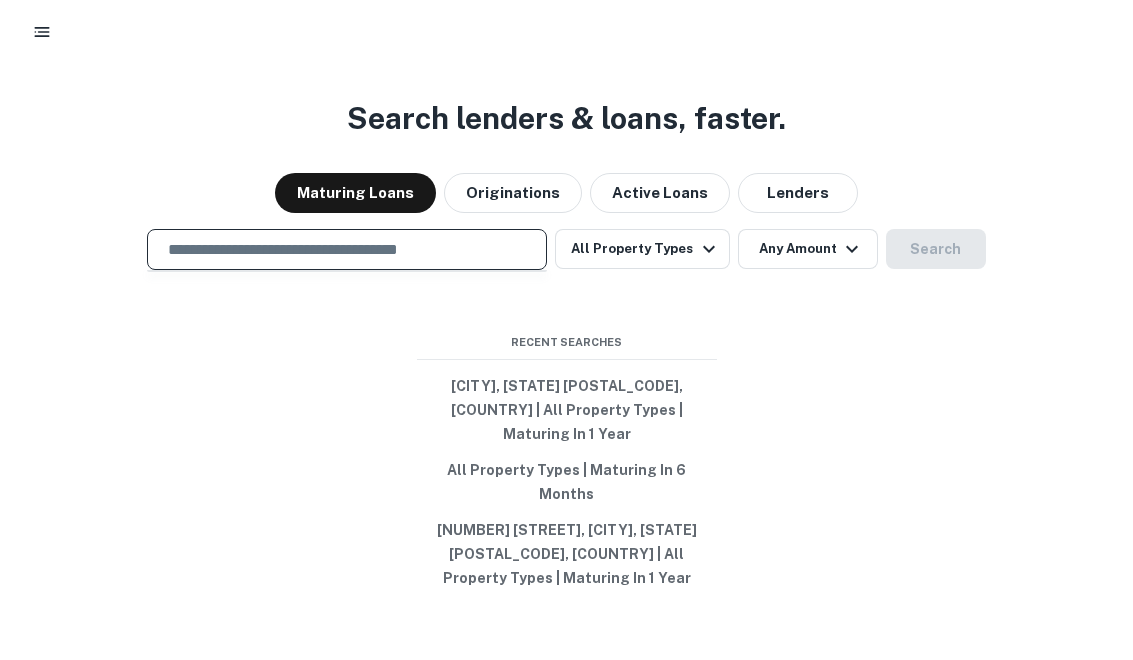 paste on "**********" 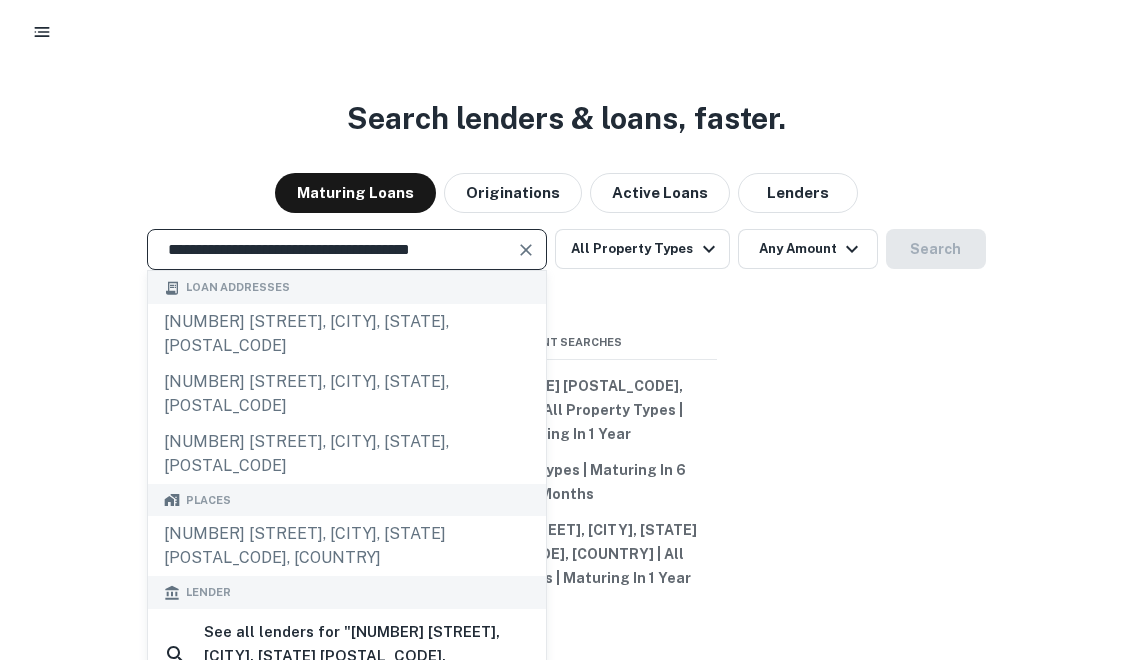 click at bounding box center [526, 250] 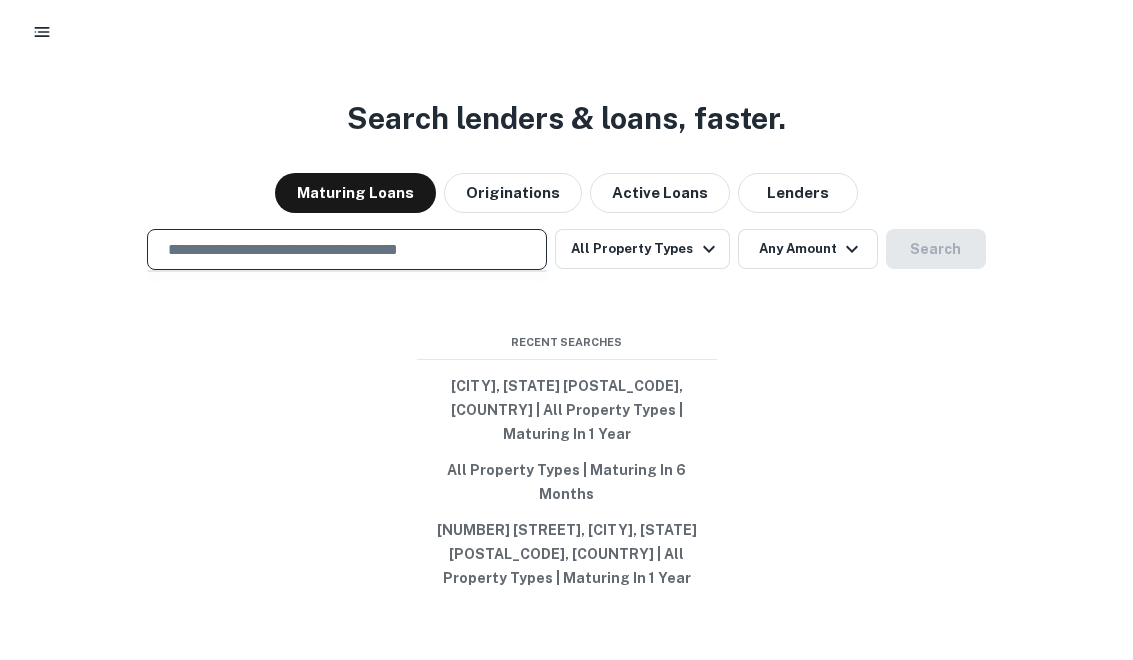 paste on "**********" 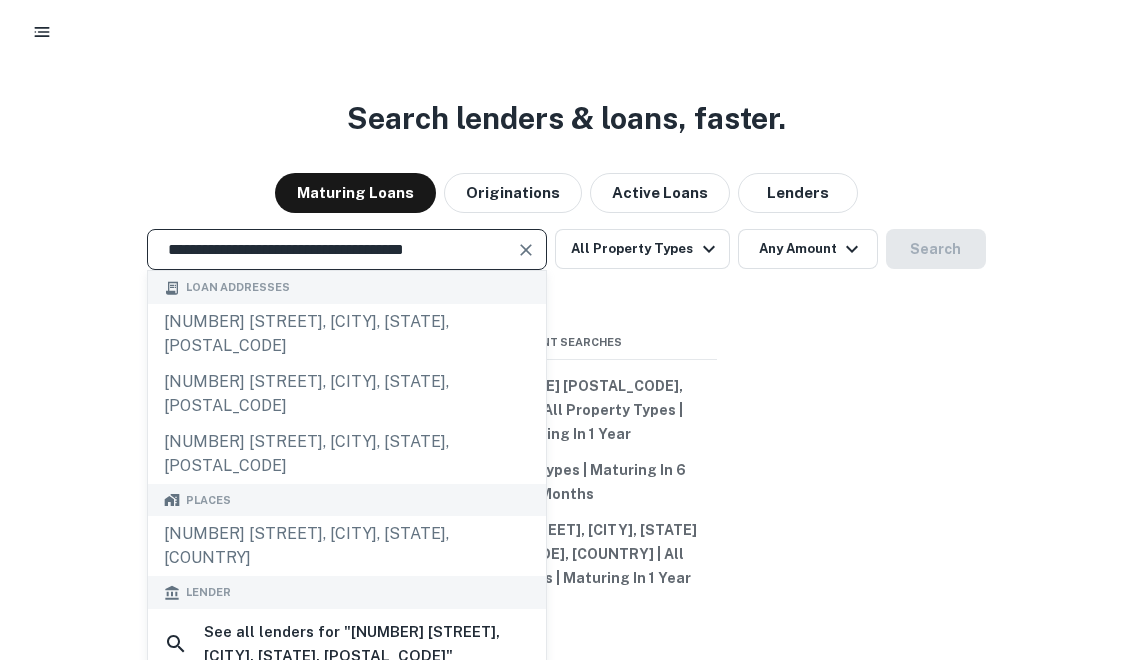 click on "**********" at bounding box center [332, 249] 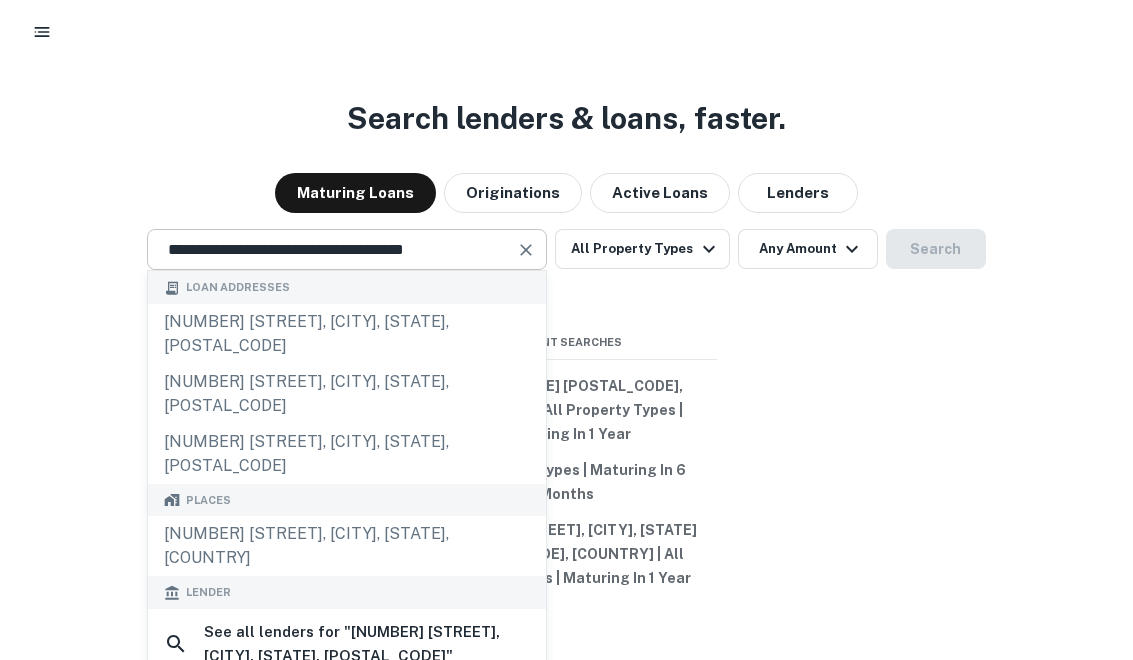 click at bounding box center (526, 250) 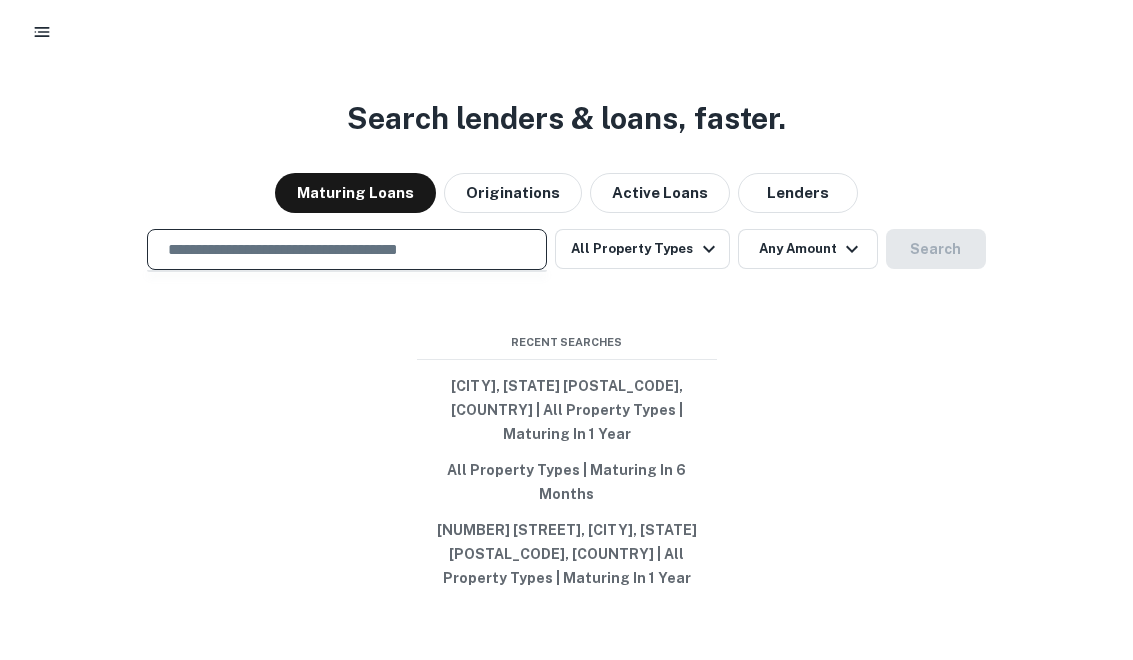 paste on "**********" 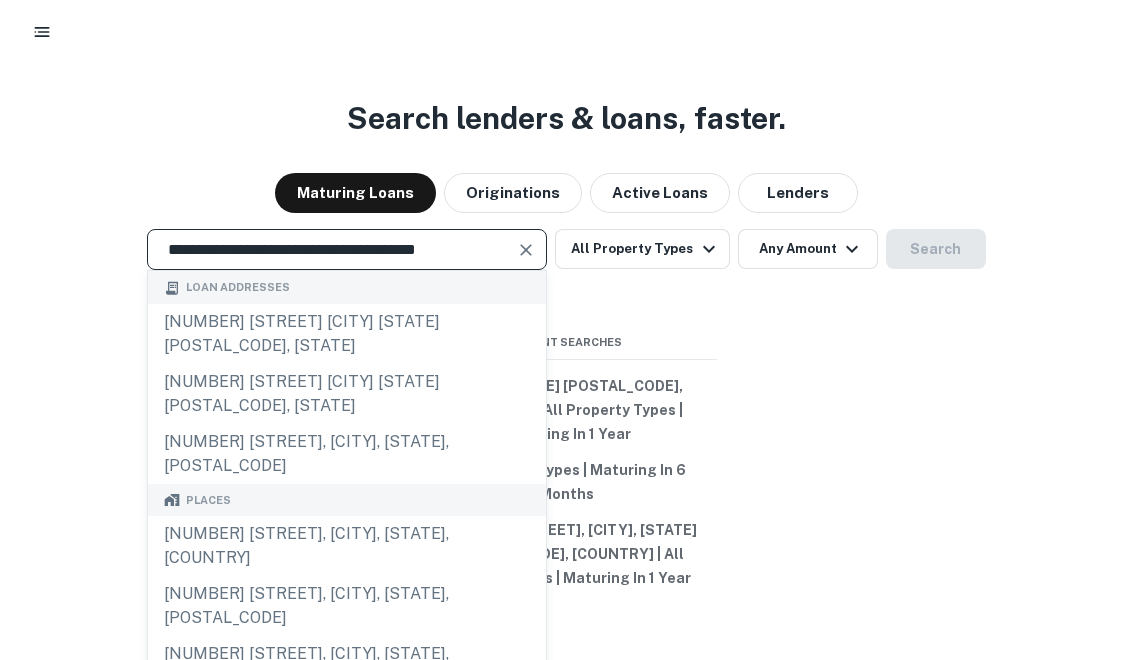 type on "**********" 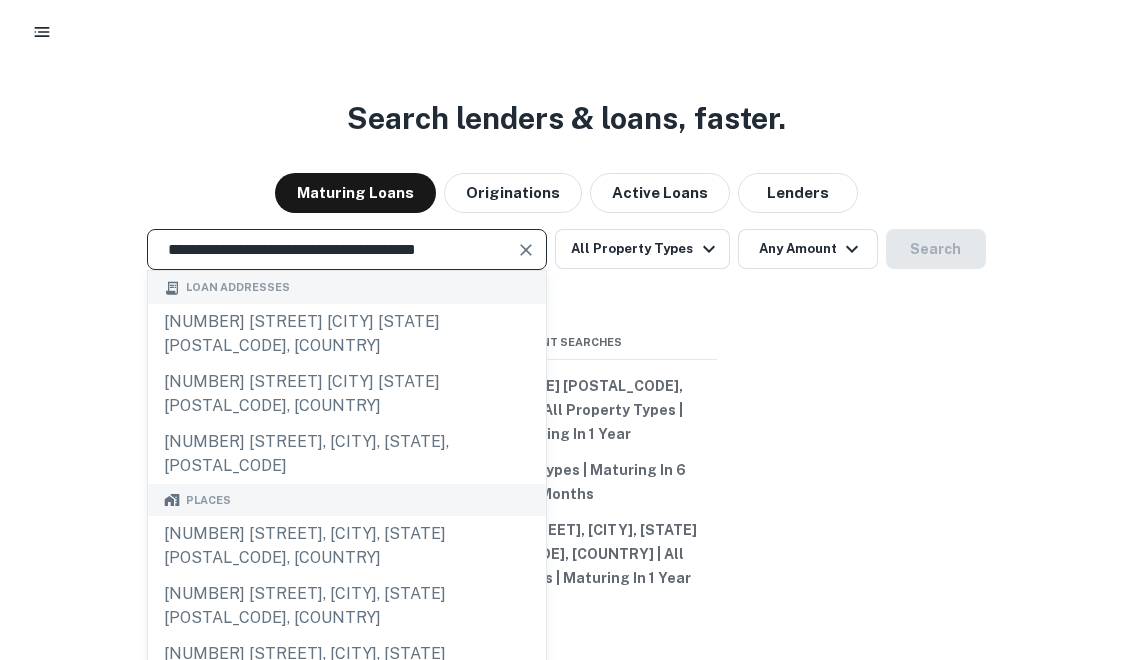 click at bounding box center (526, 250) 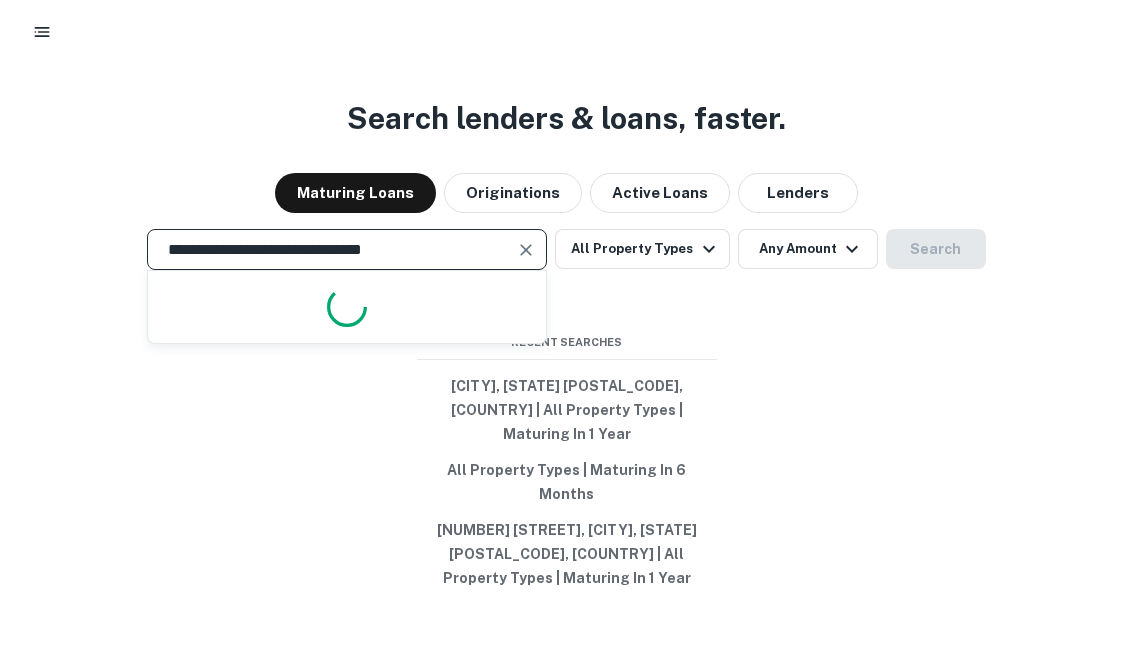 scroll, scrollTop: 0, scrollLeft: 0, axis: both 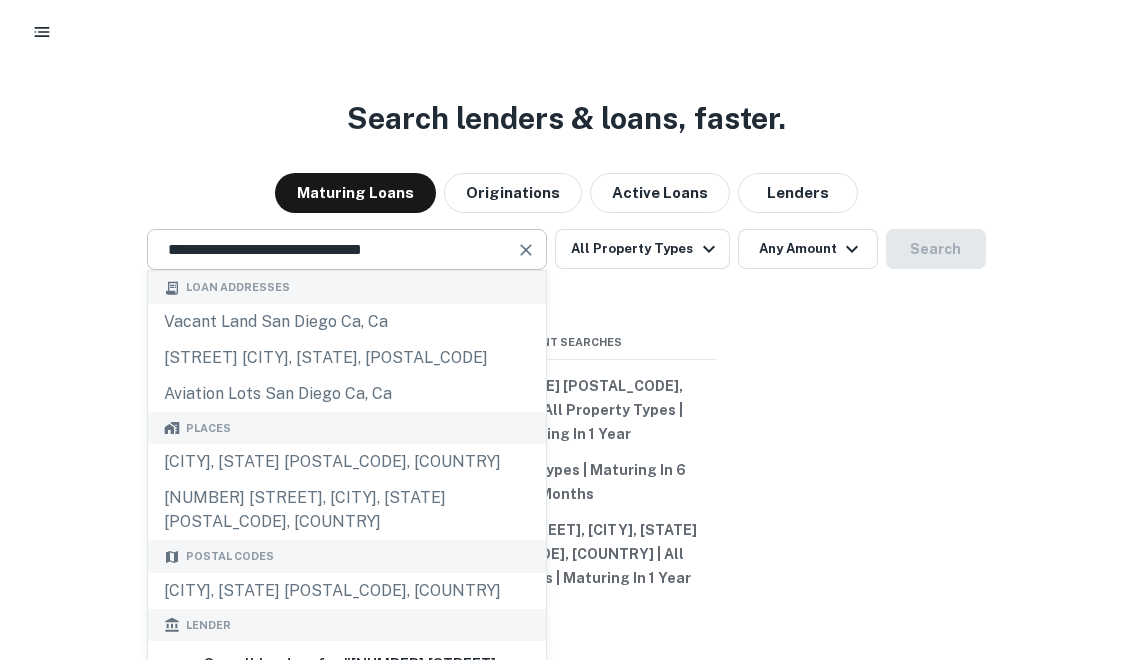 click at bounding box center [526, 250] 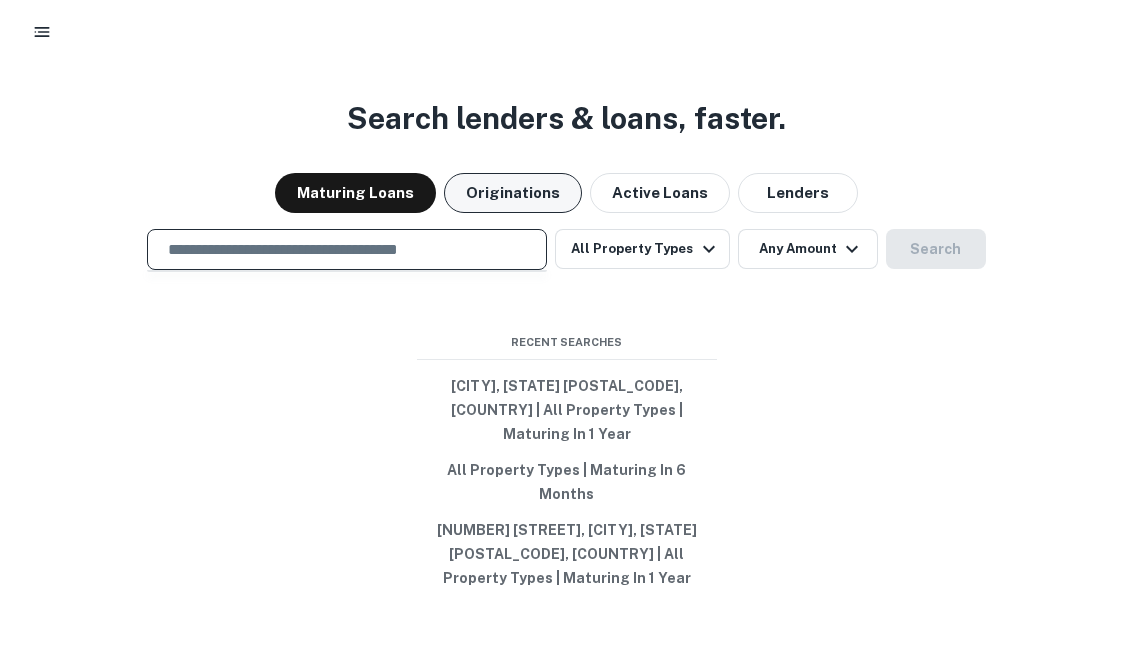 type on "*" 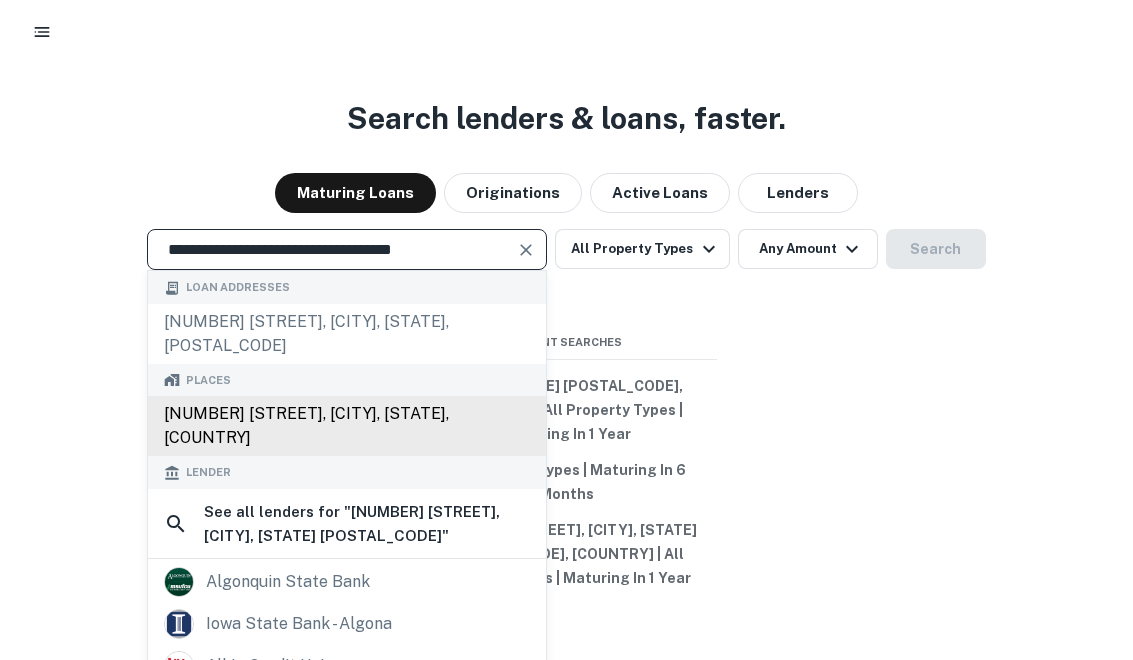 click on "[NUMBER] [STREET], [CITY], [STATE], [COUNTRY]" at bounding box center [347, 426] 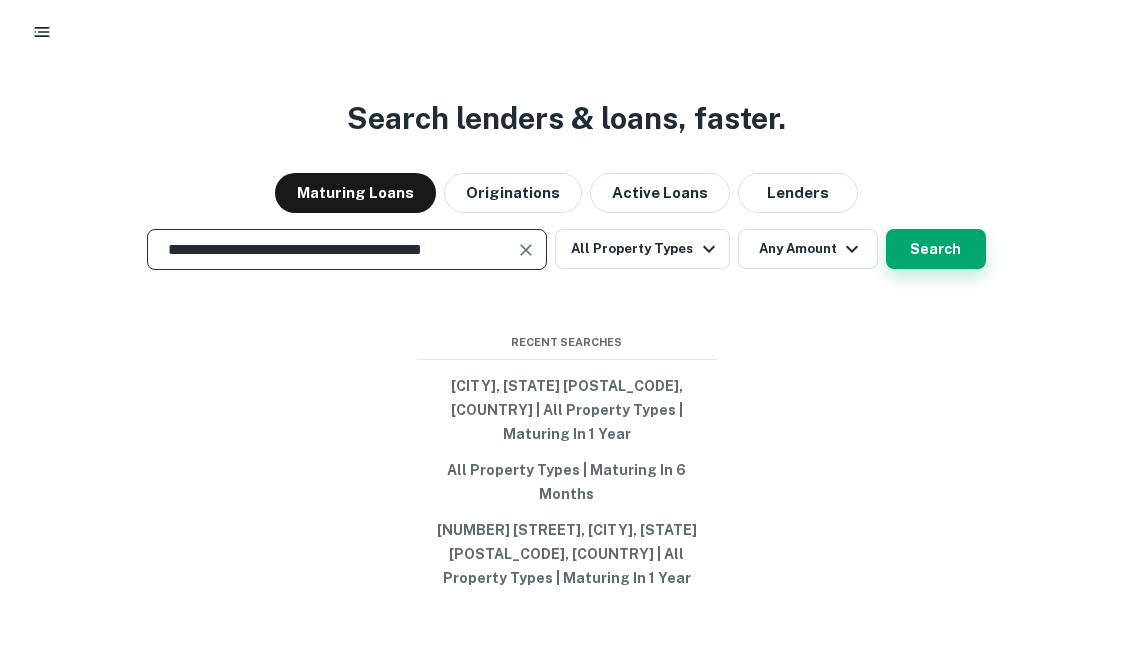 type on "**********" 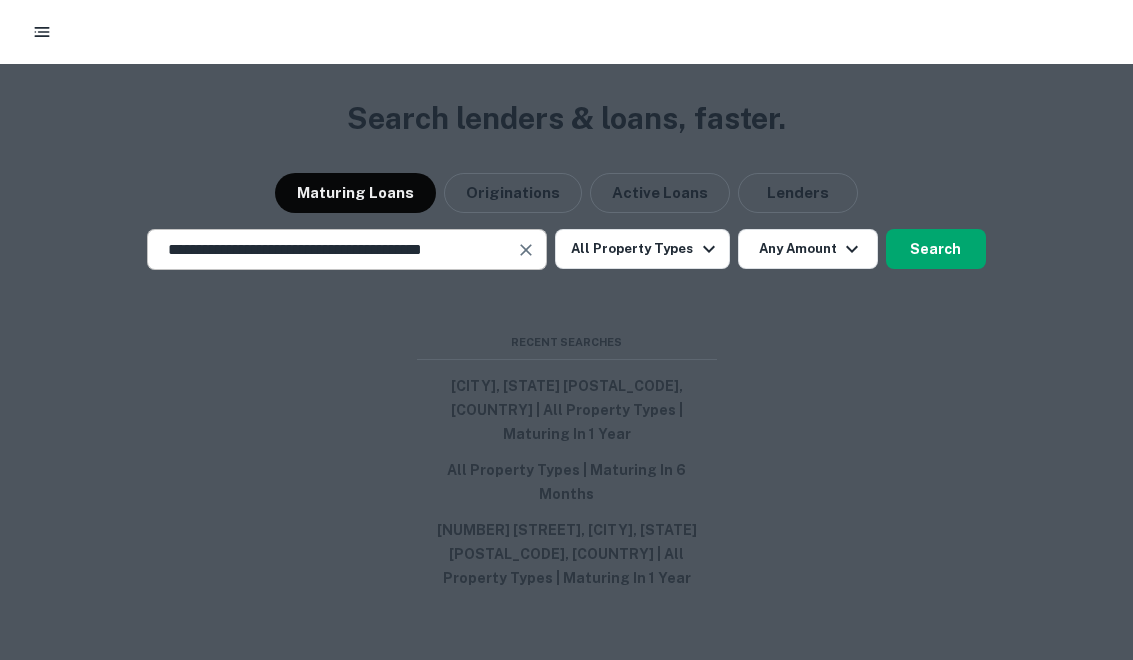 click on "[NUMBER] [STREET], [CITY], [STATE], [COUNTRY]" at bounding box center (566, 846) 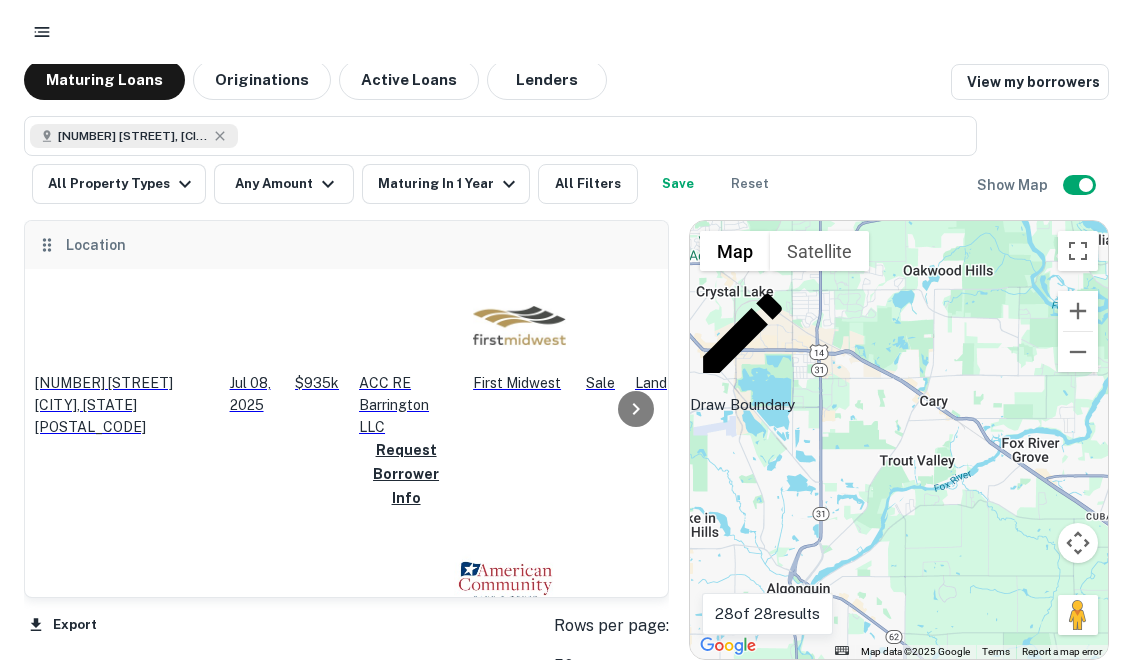 scroll, scrollTop: 0, scrollLeft: 0, axis: both 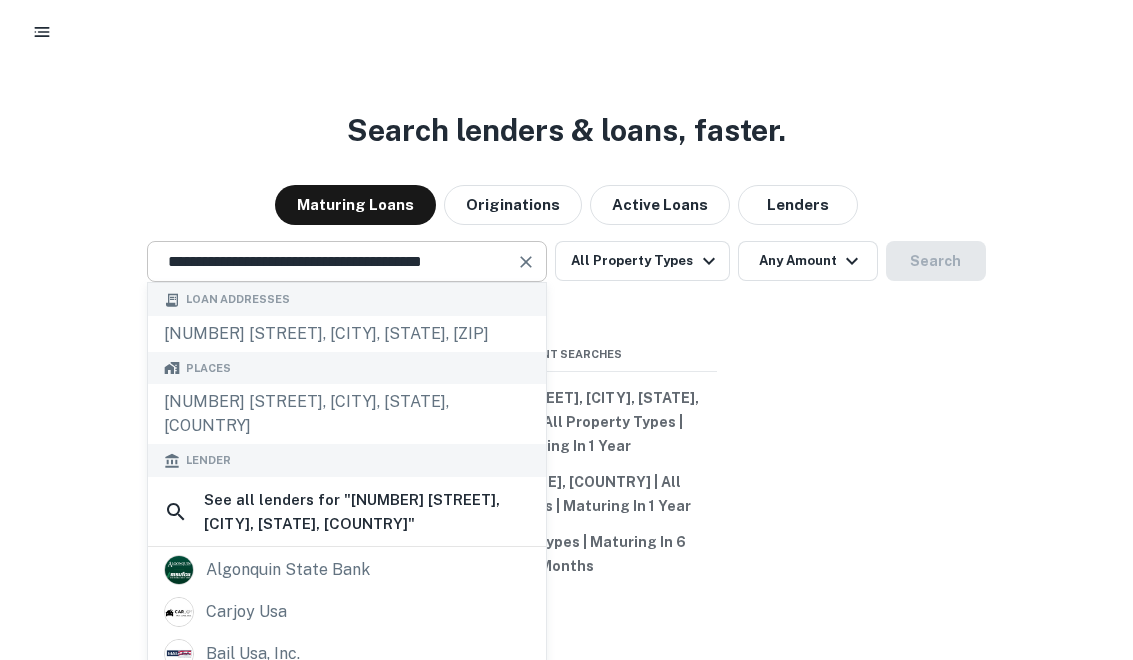 click at bounding box center (526, 262) 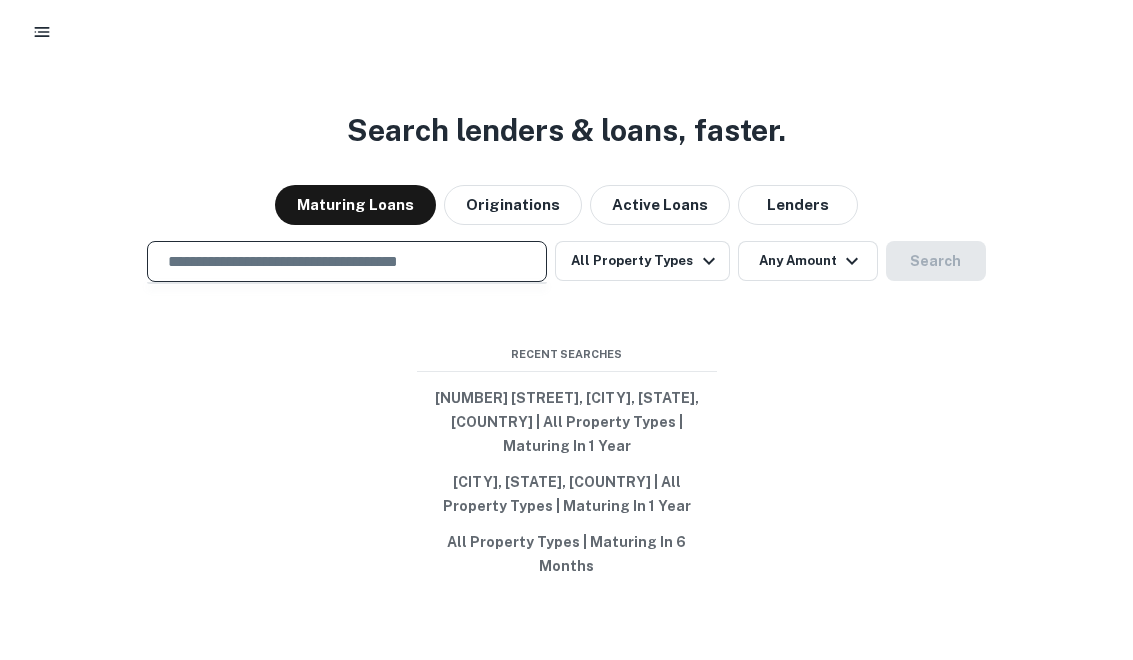 paste on "**********" 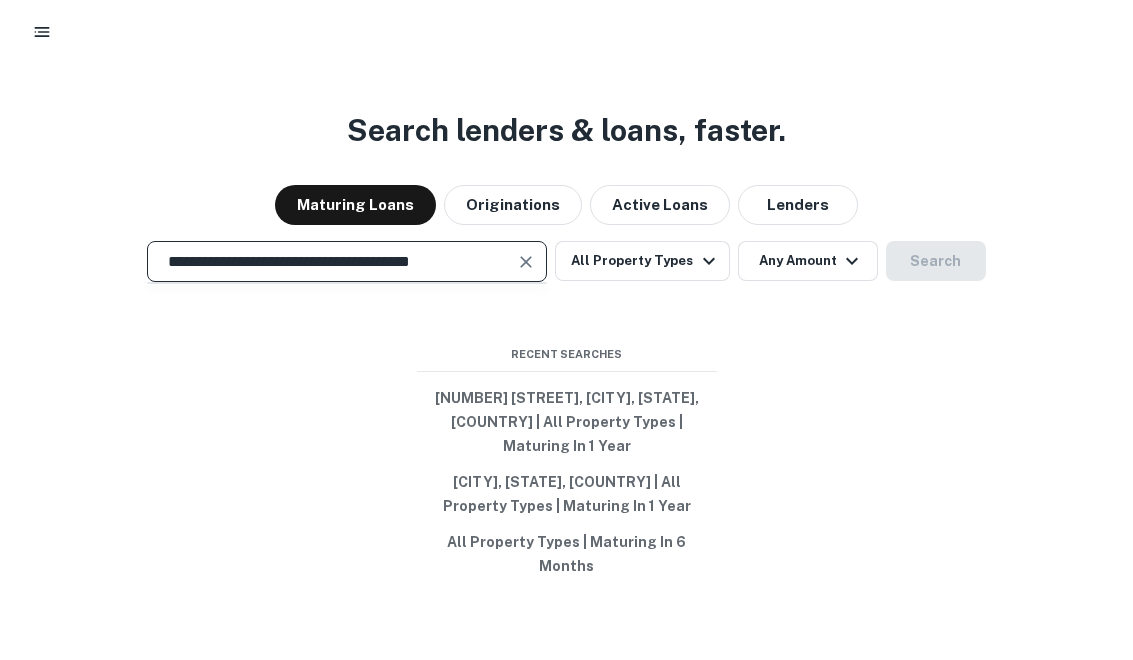 scroll, scrollTop: 0, scrollLeft: 0, axis: both 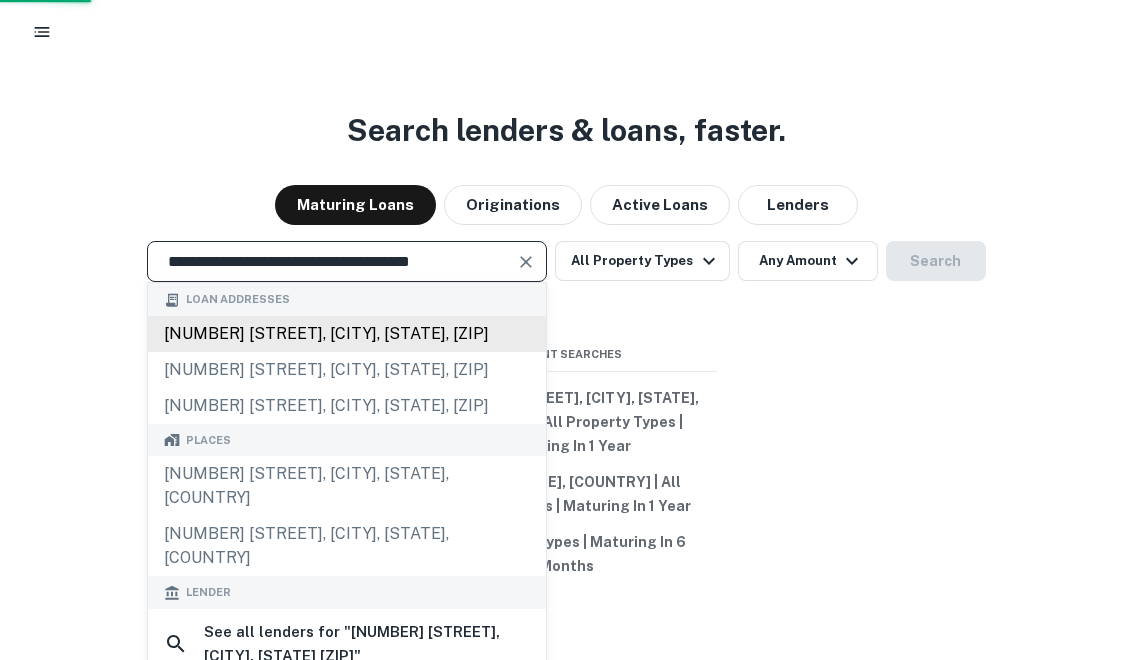 click on "[NUMBER] [STREET], [CITY], [STATE], [ZIP]" at bounding box center [347, 334] 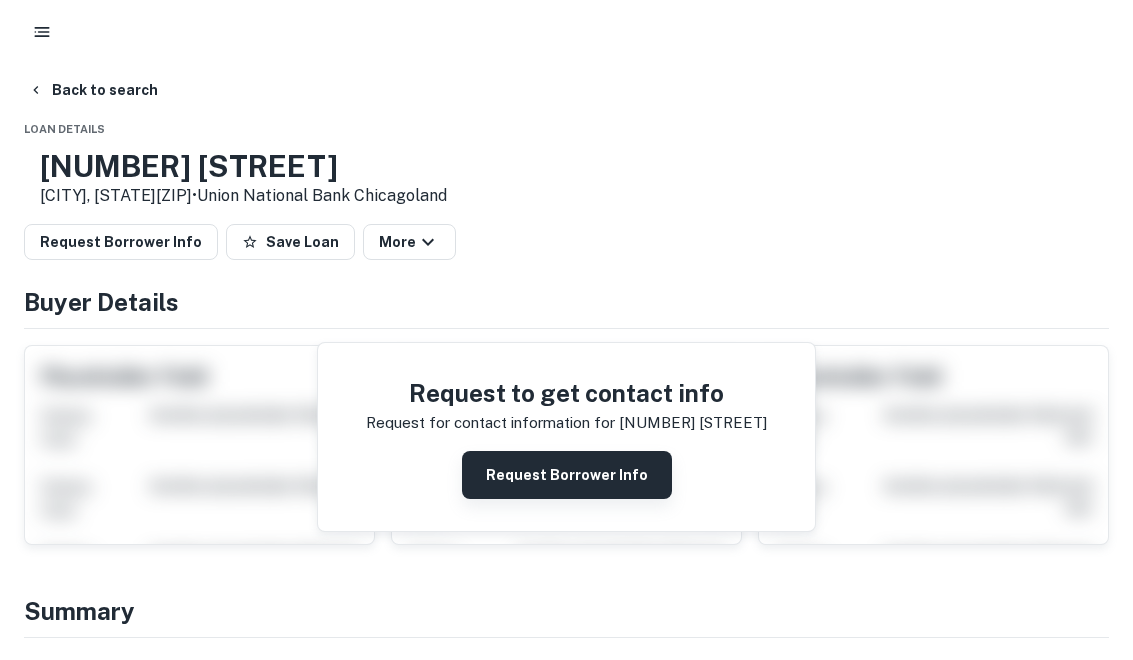 click on "Request Borrower Info" at bounding box center (567, 475) 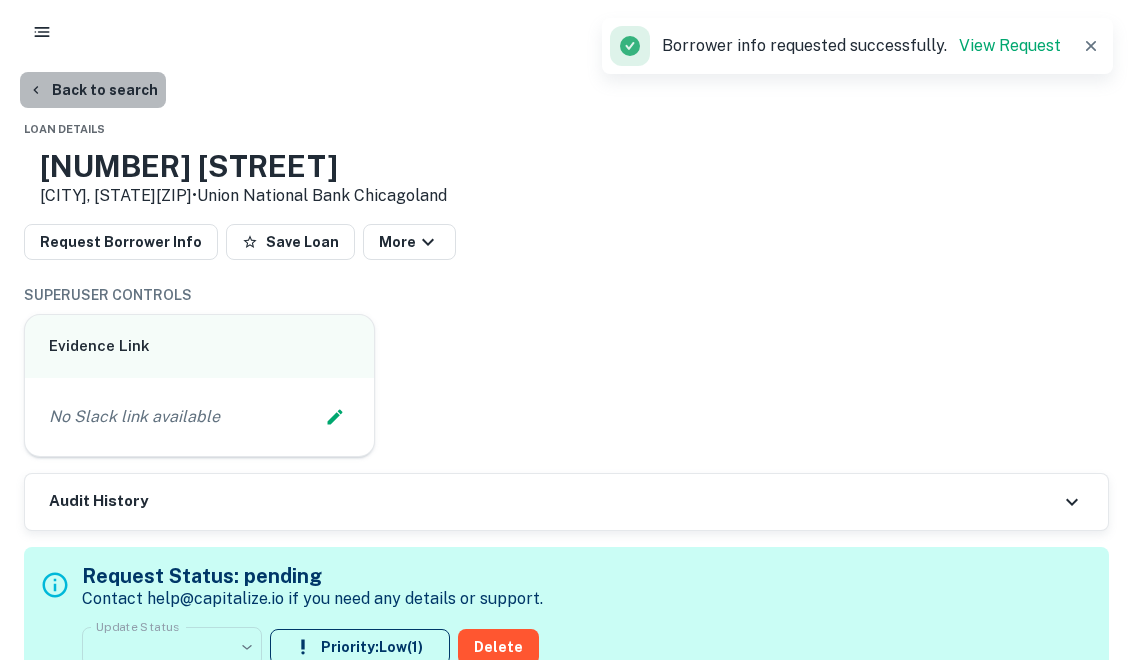 click on "Back to search" at bounding box center [93, 90] 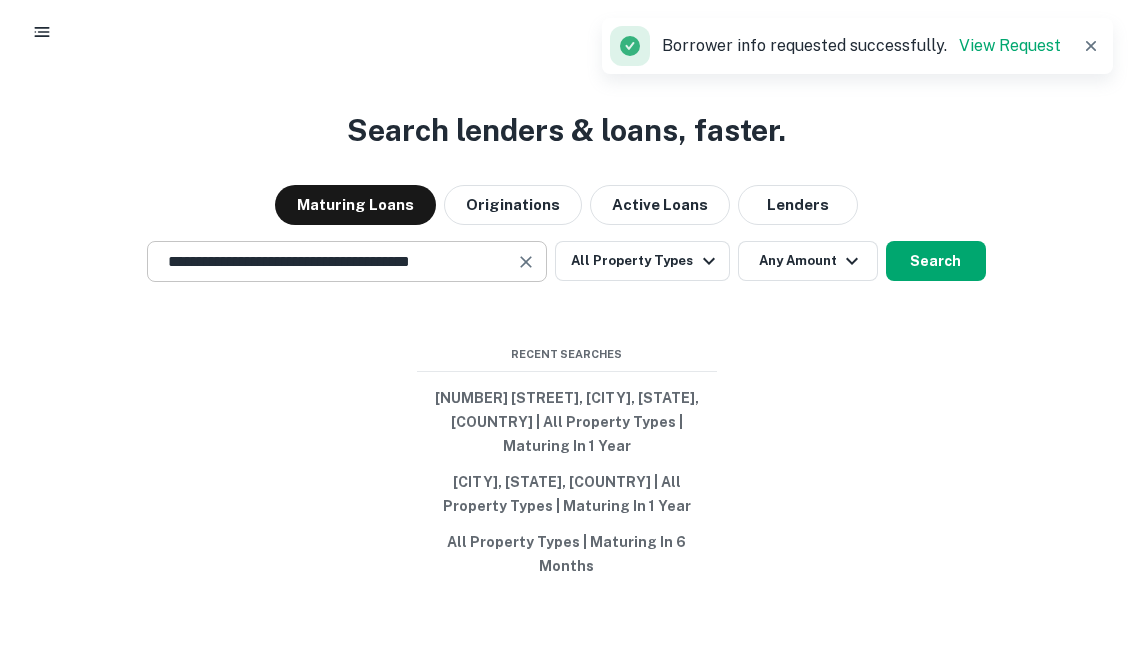 click on "**********" at bounding box center [332, 261] 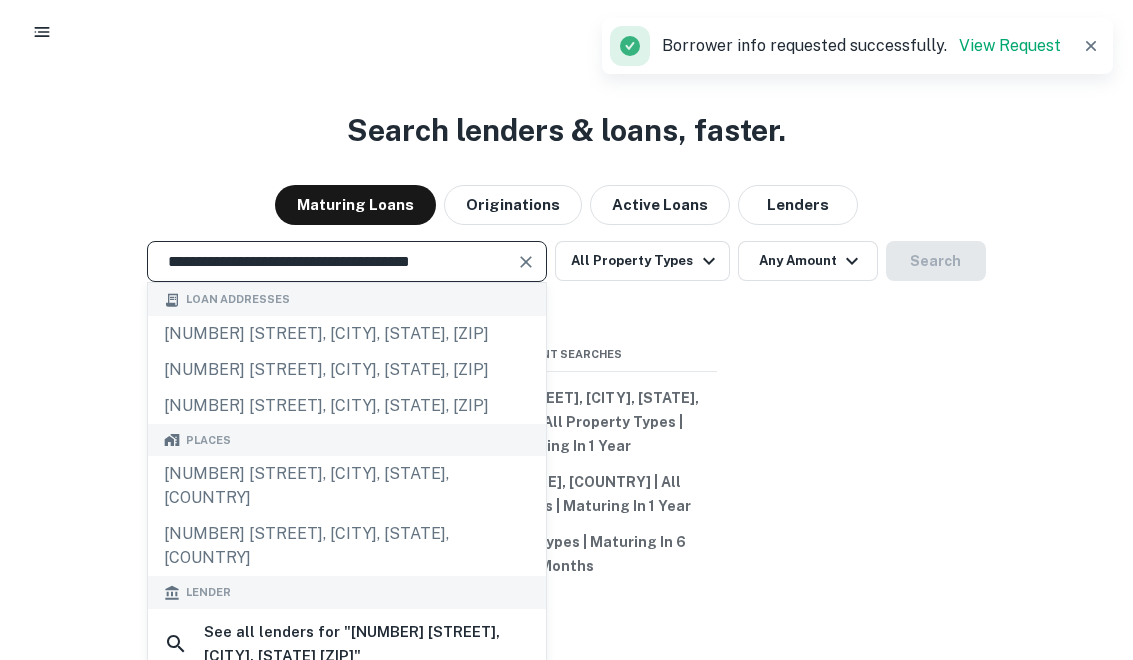 click at bounding box center [527, 262] 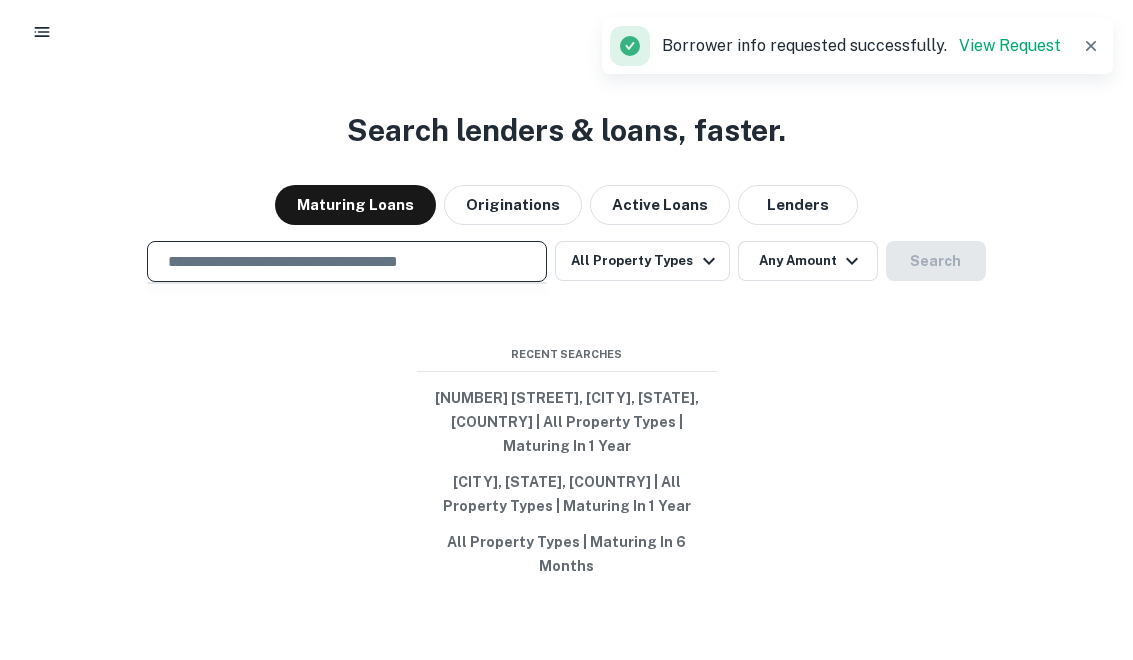 paste on "**********" 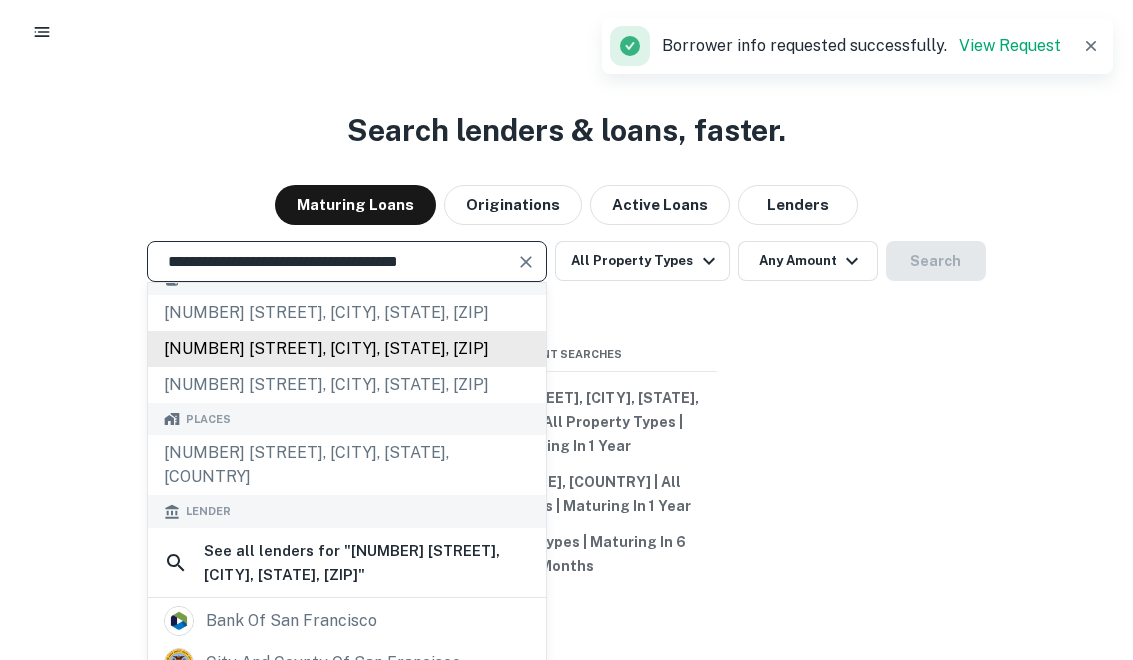 scroll, scrollTop: 0, scrollLeft: 0, axis: both 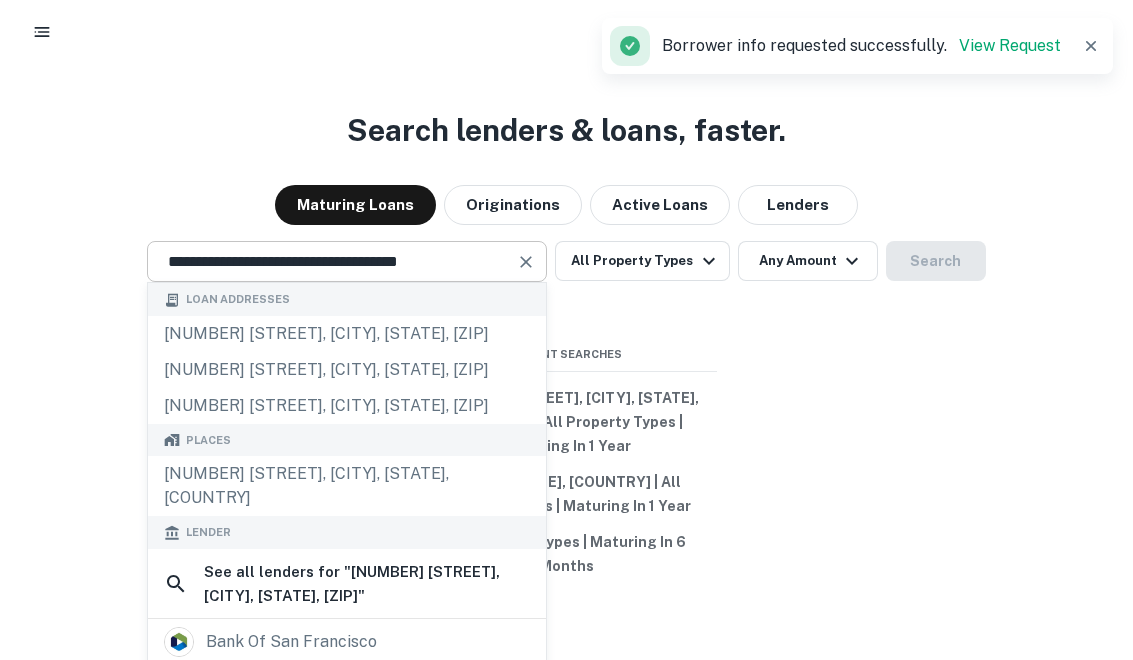click at bounding box center (526, 262) 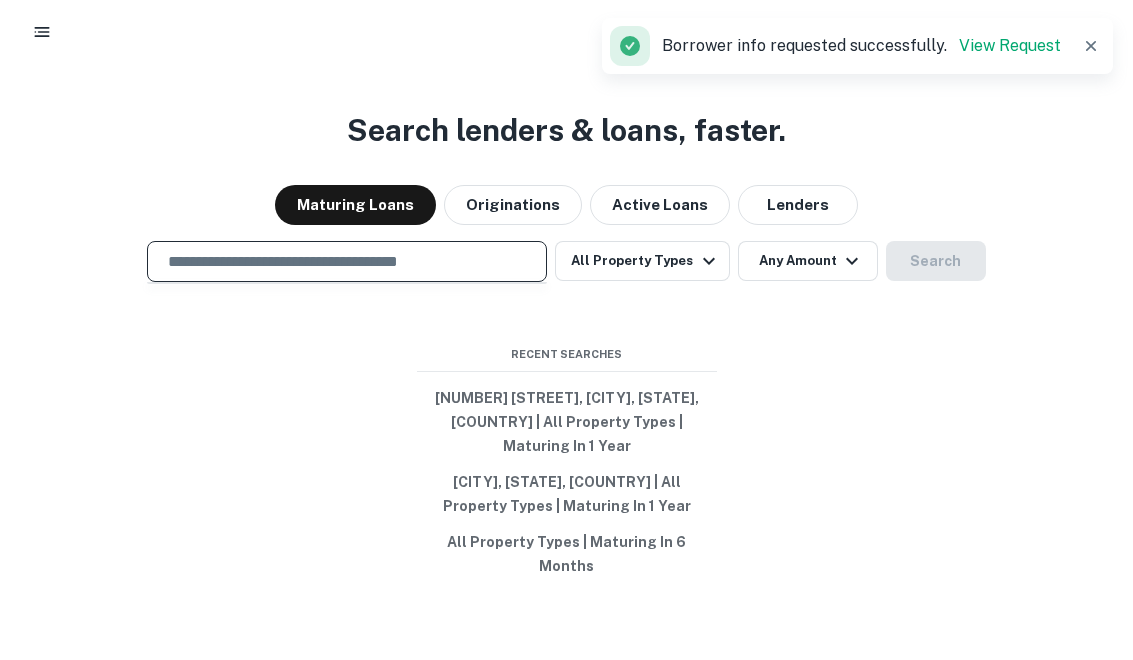 paste on "**********" 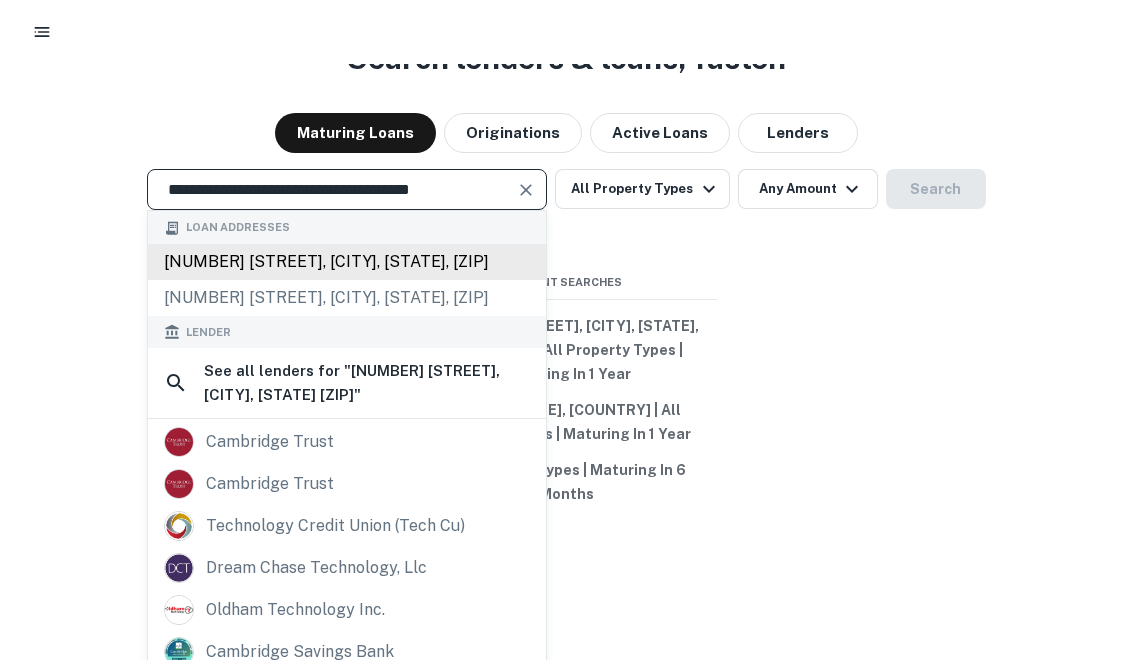 scroll, scrollTop: 0, scrollLeft: 0, axis: both 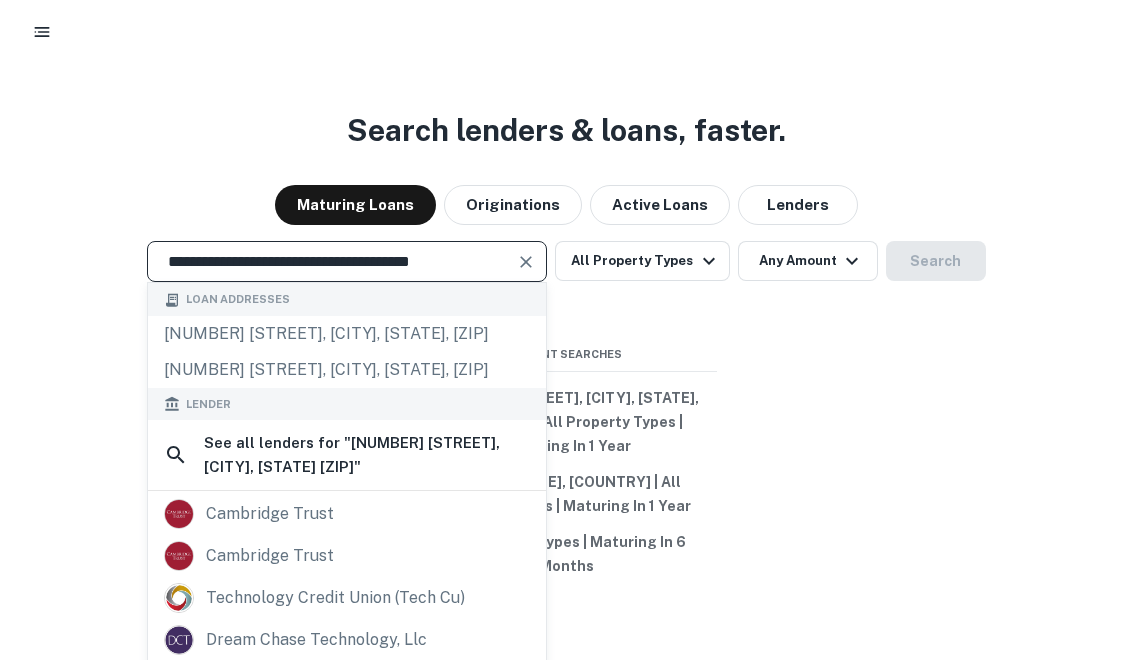 click at bounding box center (527, 262) 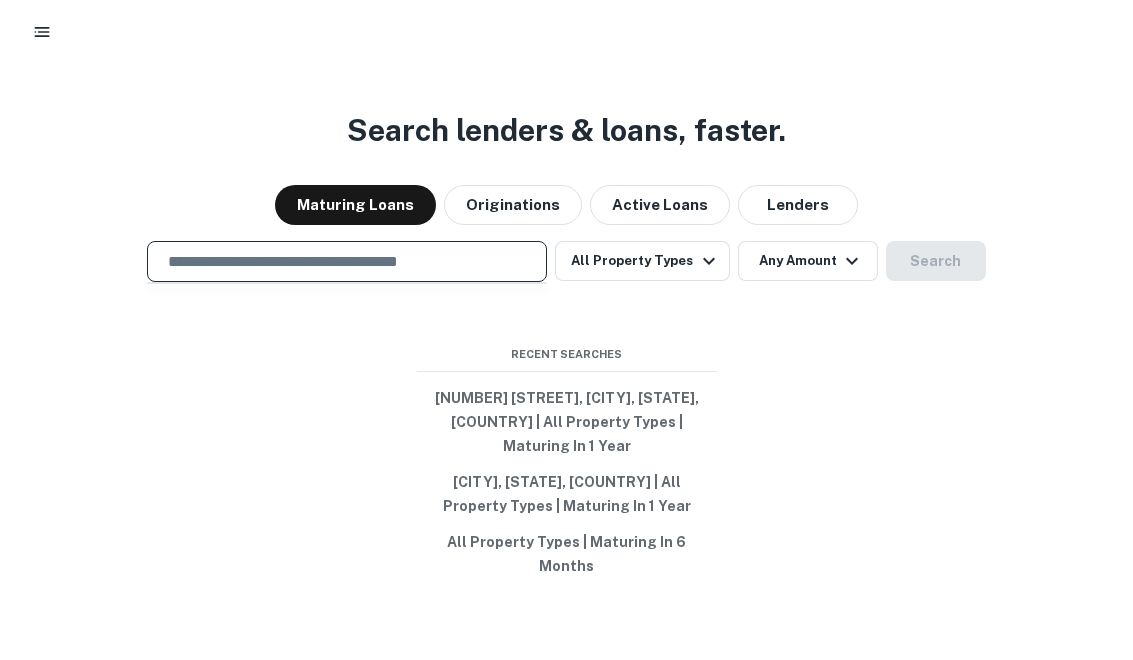 paste on "**********" 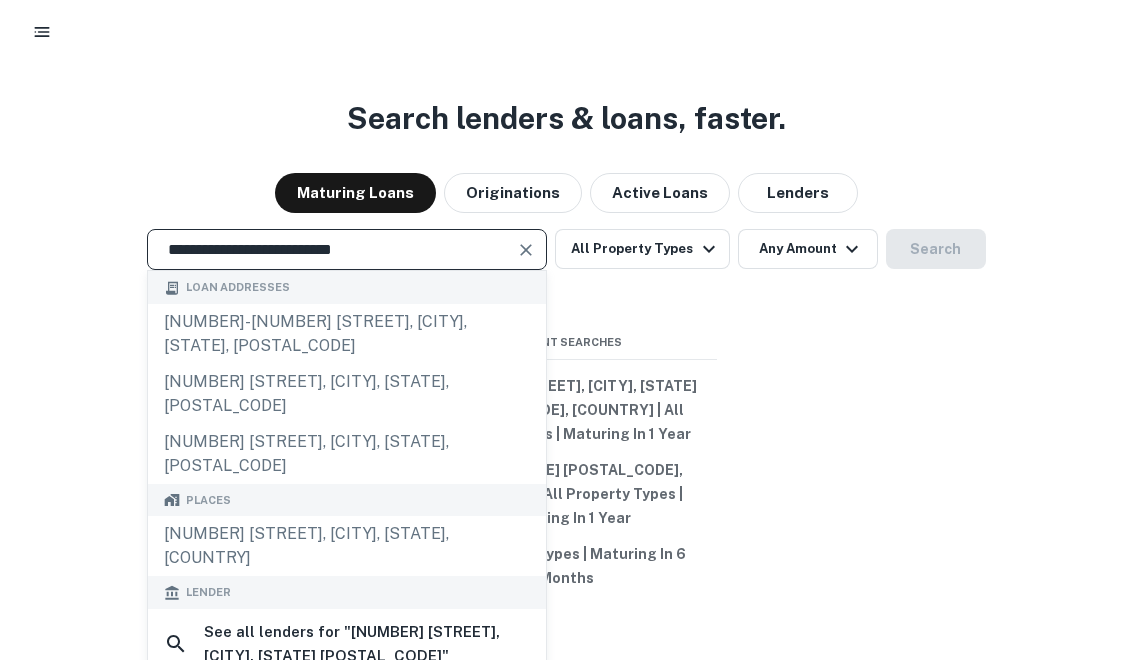scroll, scrollTop: 0, scrollLeft: 0, axis: both 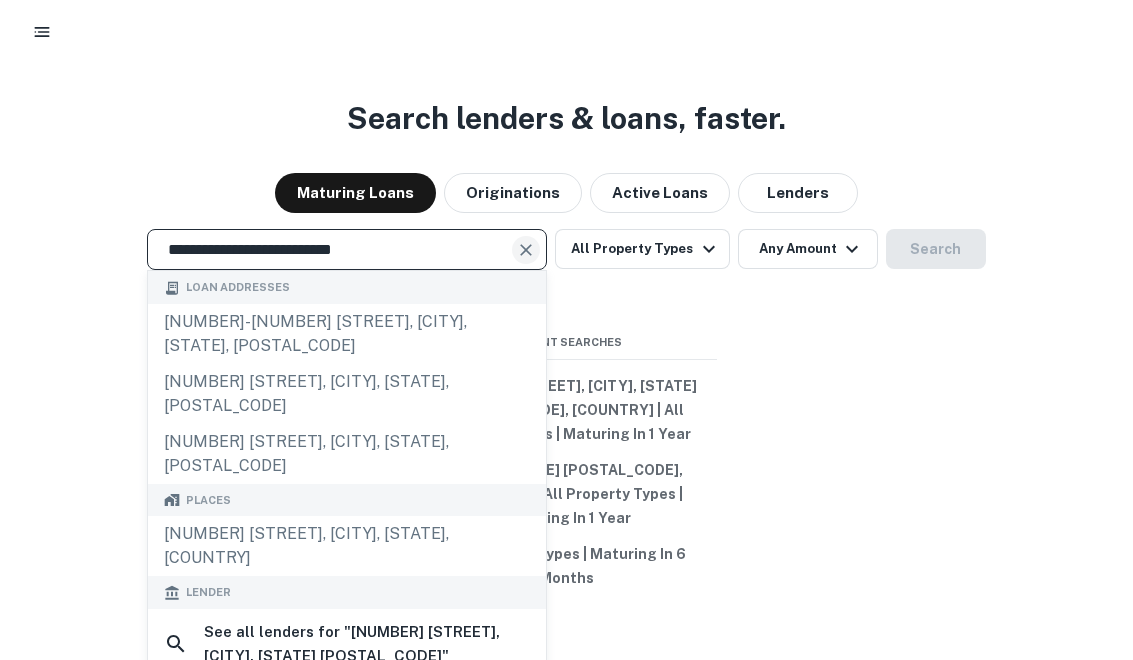 click at bounding box center (527, 250) 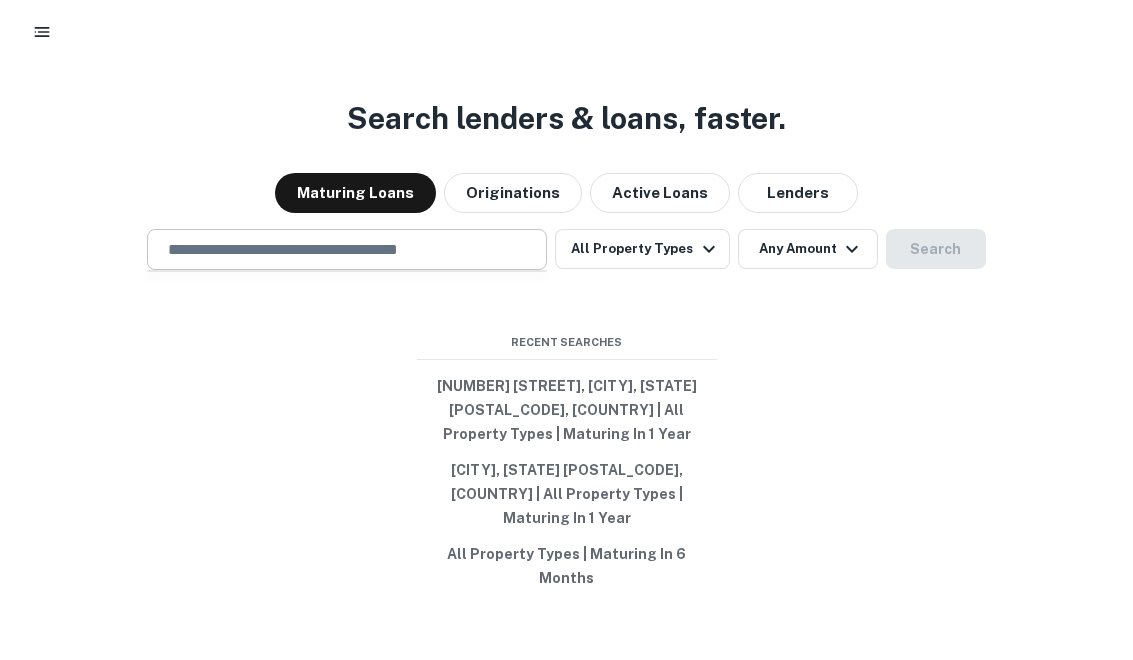 paste on "**********" 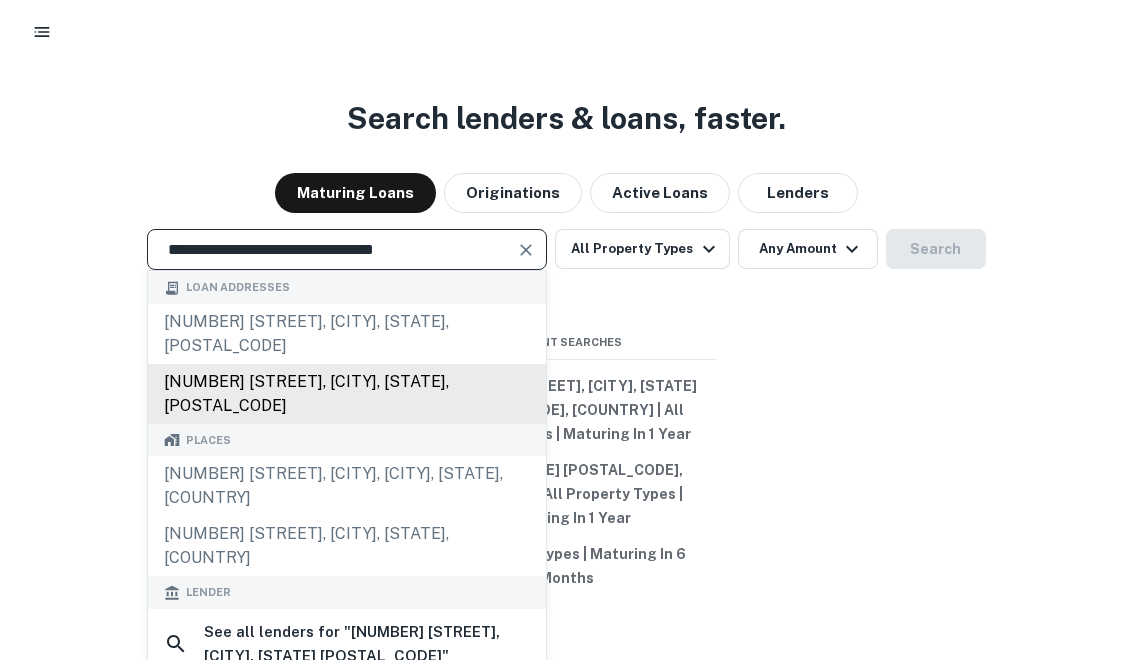 scroll, scrollTop: 0, scrollLeft: 0, axis: both 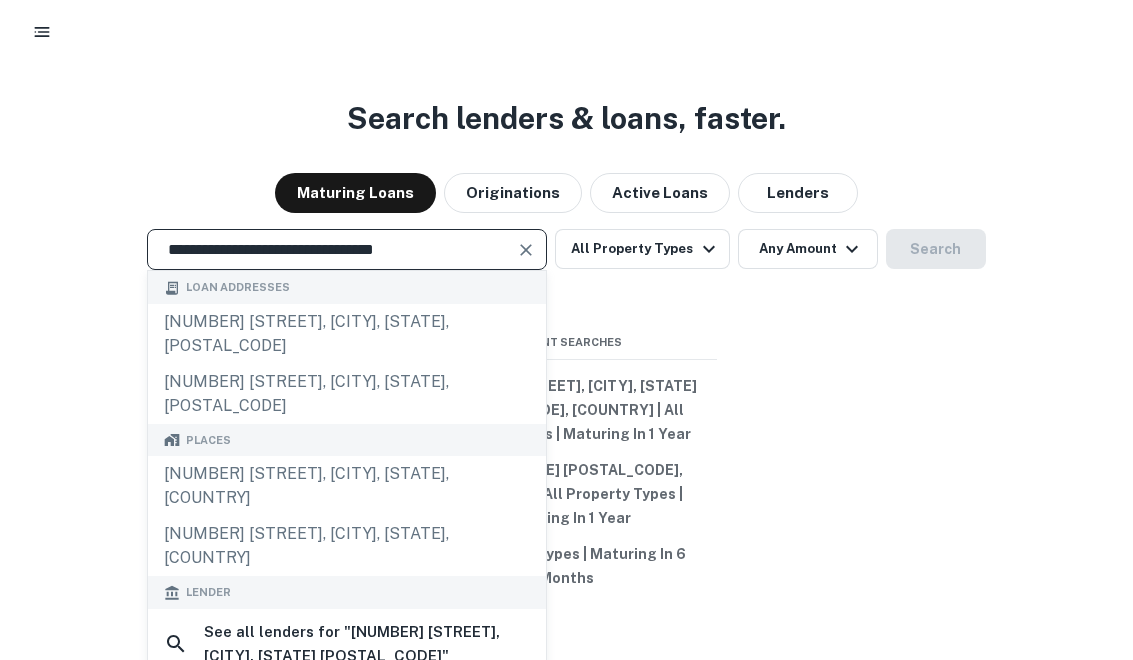 click at bounding box center [526, 250] 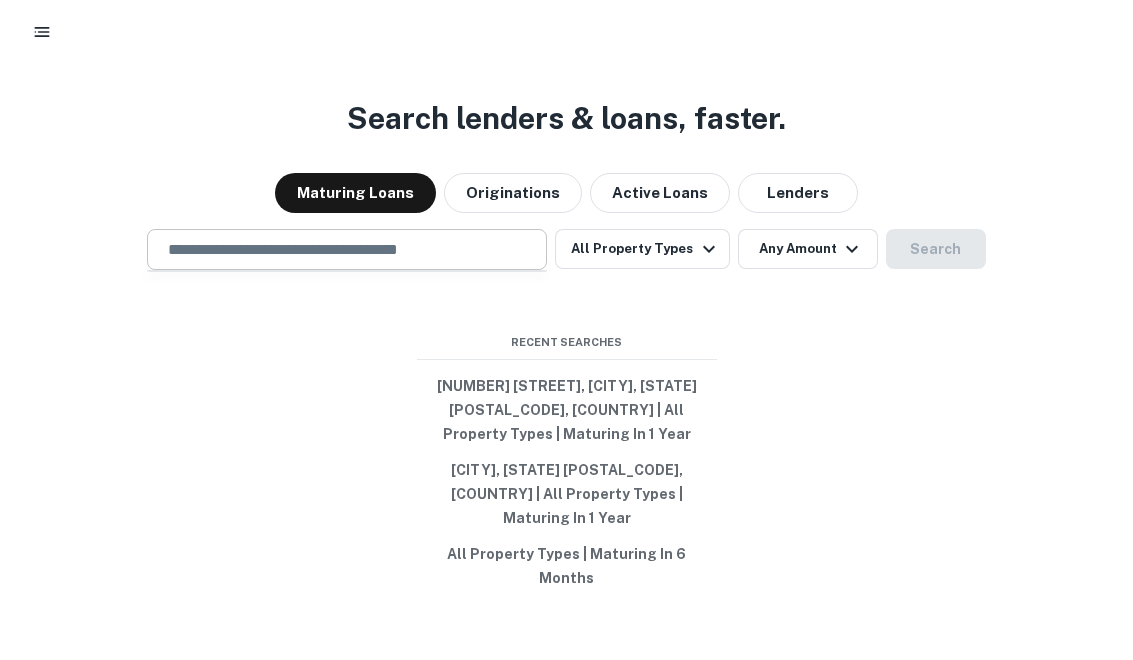 click at bounding box center [347, 249] 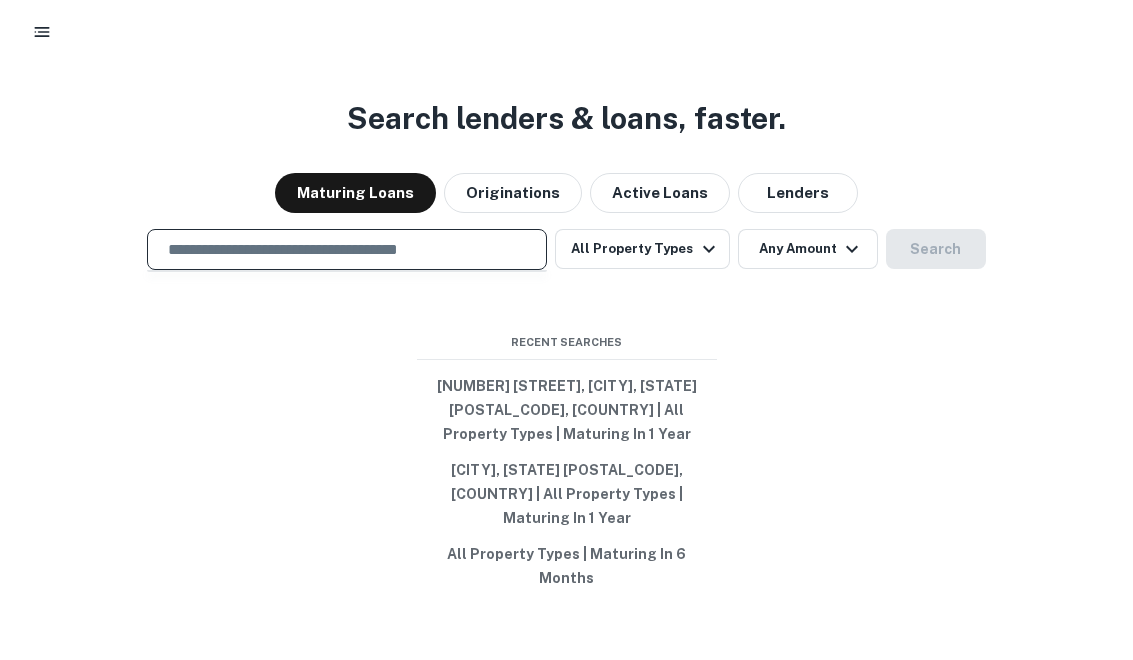 paste on "**********" 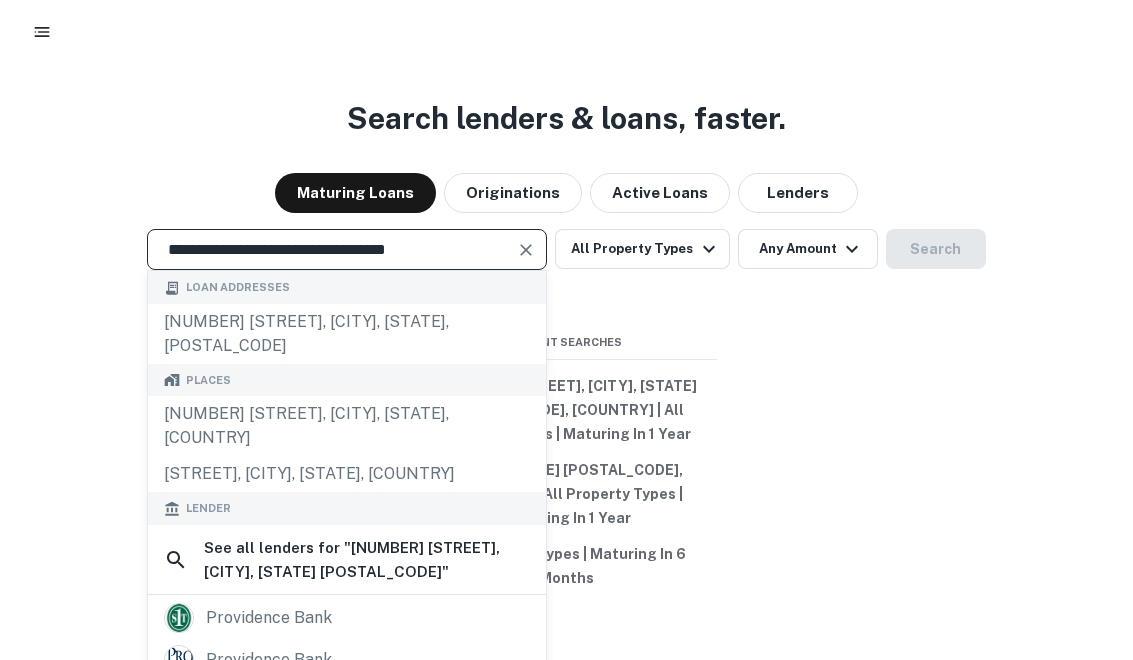 type on "**********" 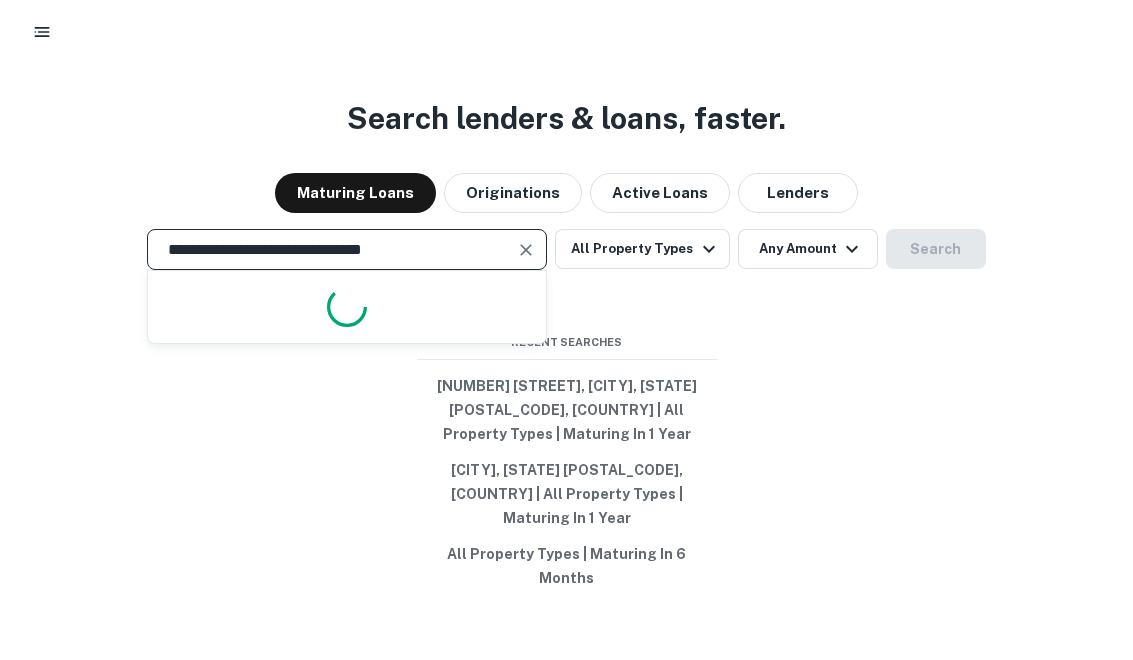 scroll, scrollTop: 0, scrollLeft: 0, axis: both 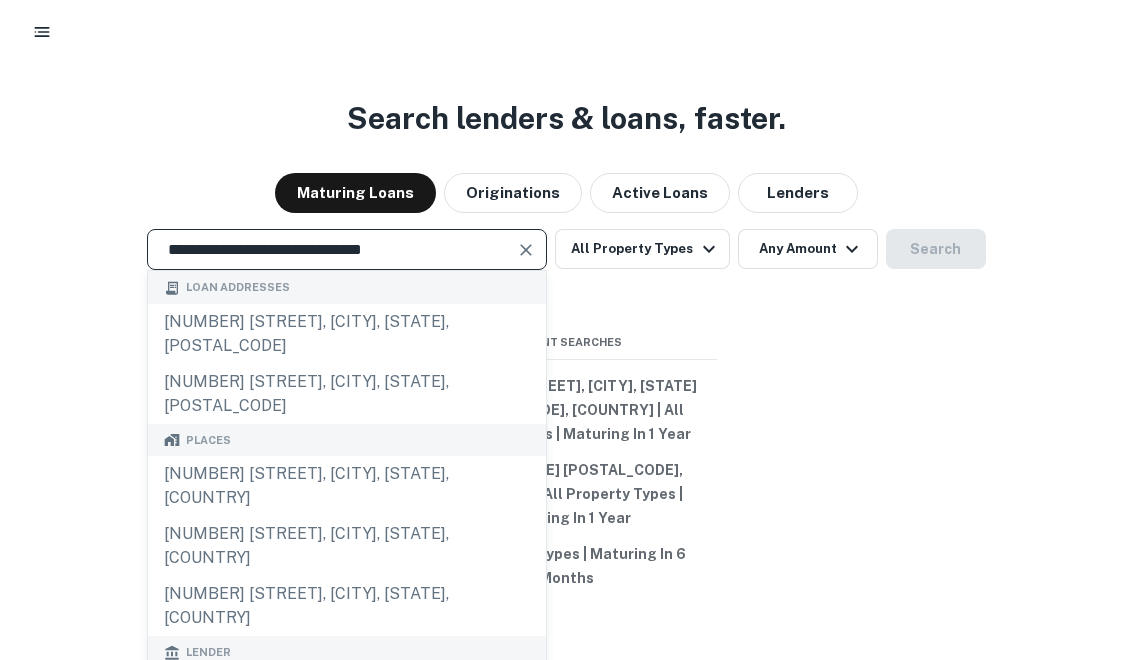 type on "**********" 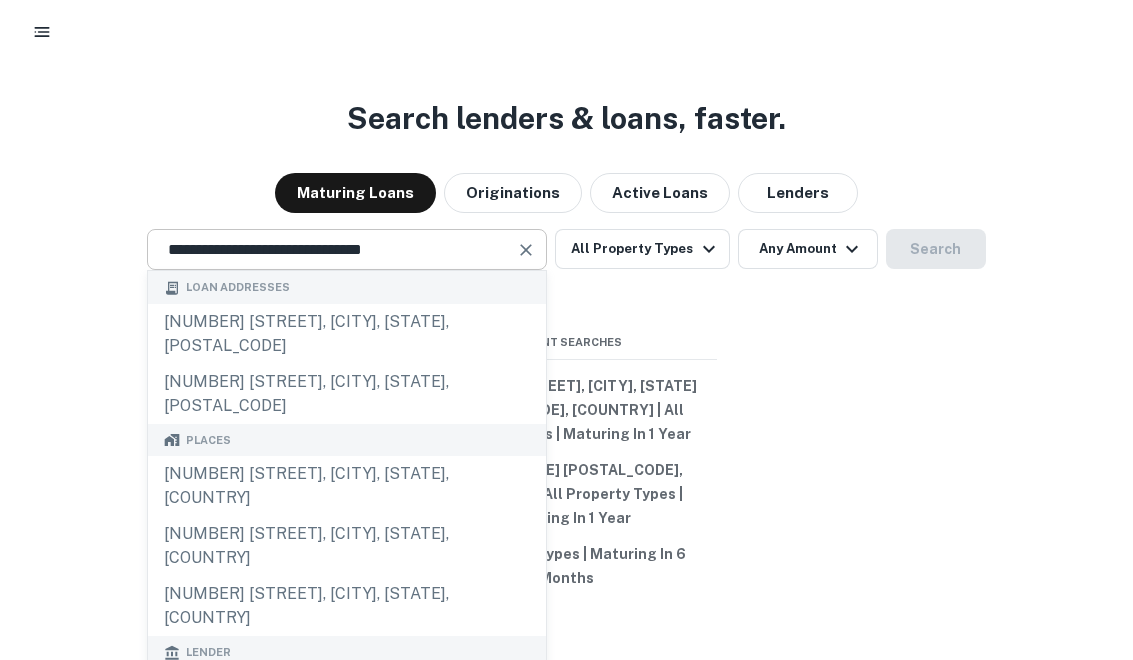 click at bounding box center [525, 250] 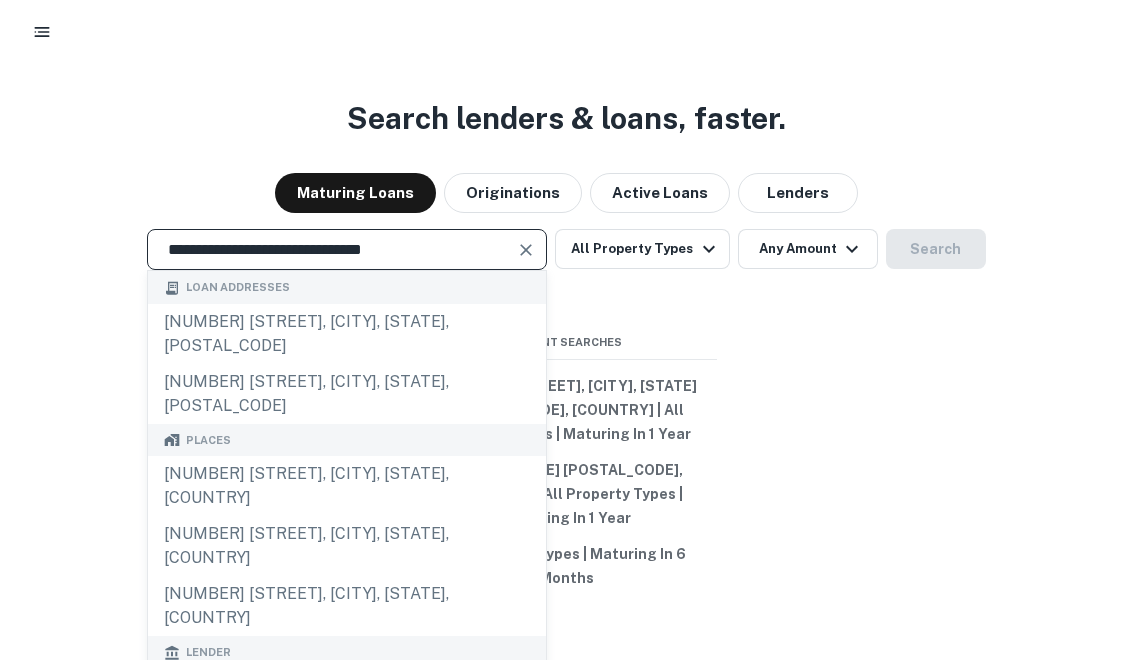 click at bounding box center [526, 250] 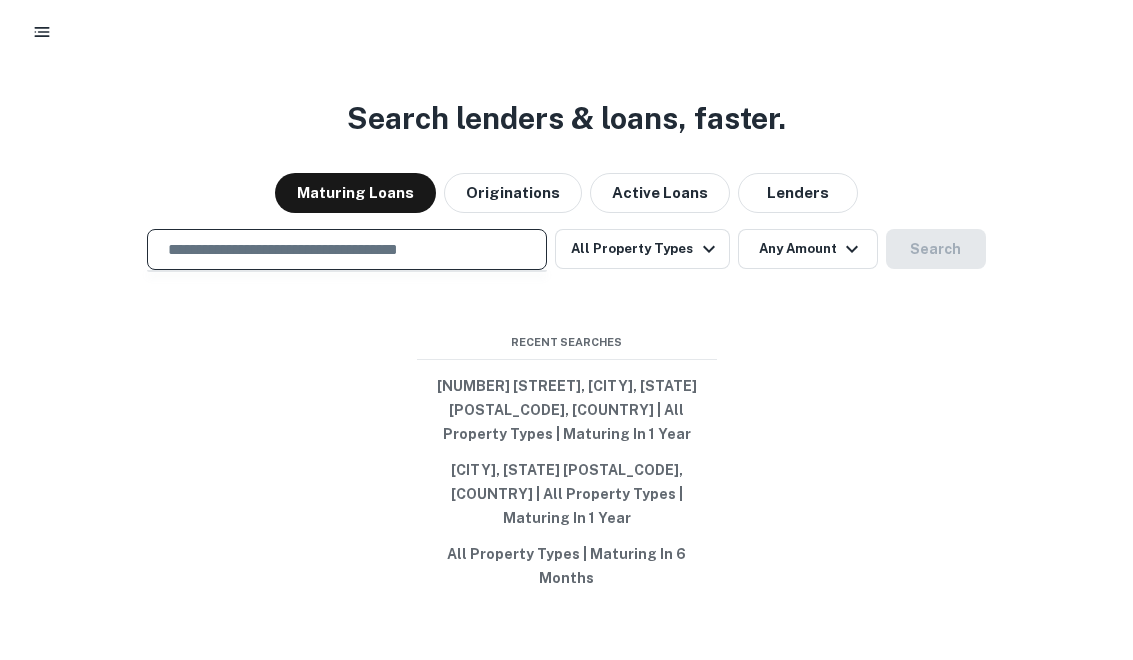 paste on "**********" 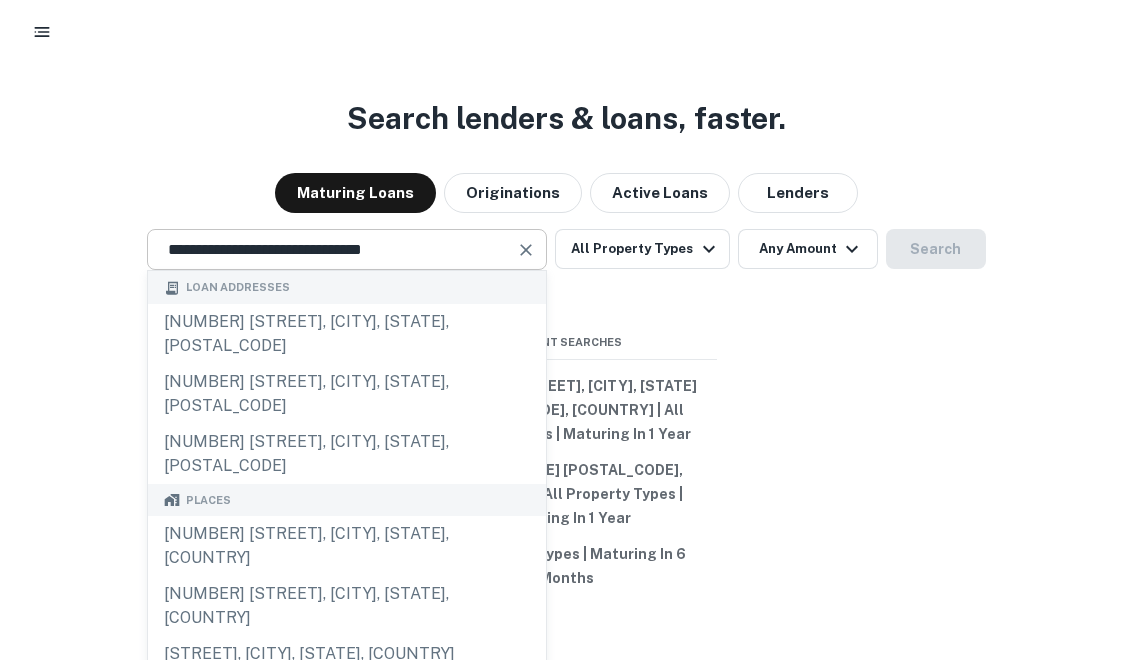 click at bounding box center (526, 250) 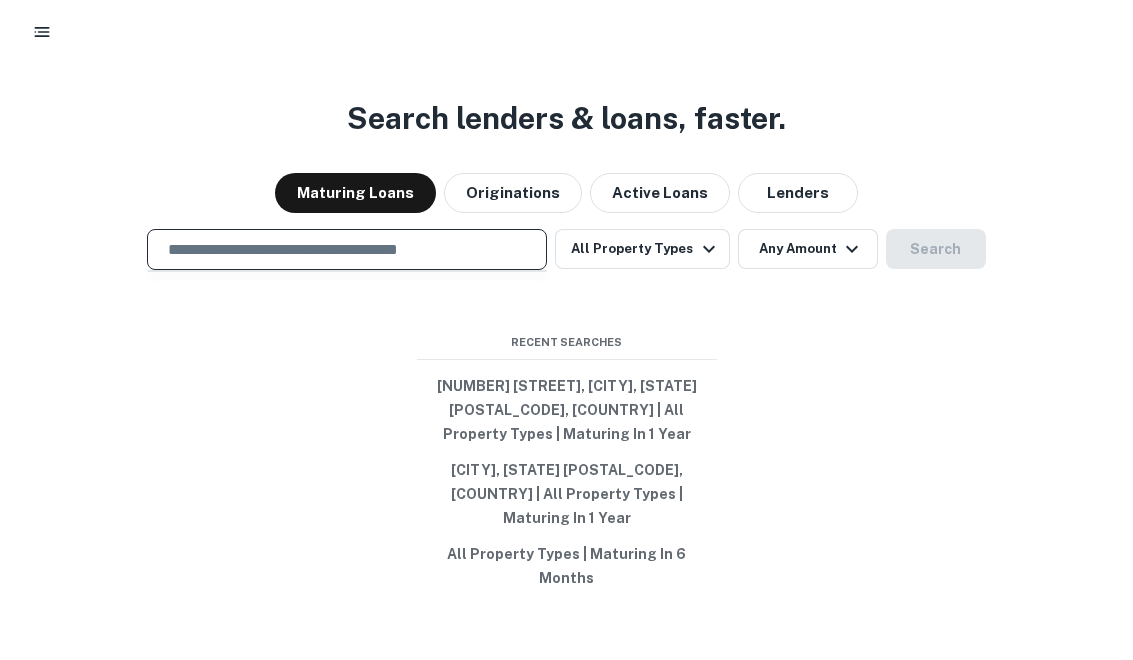 paste on "**********" 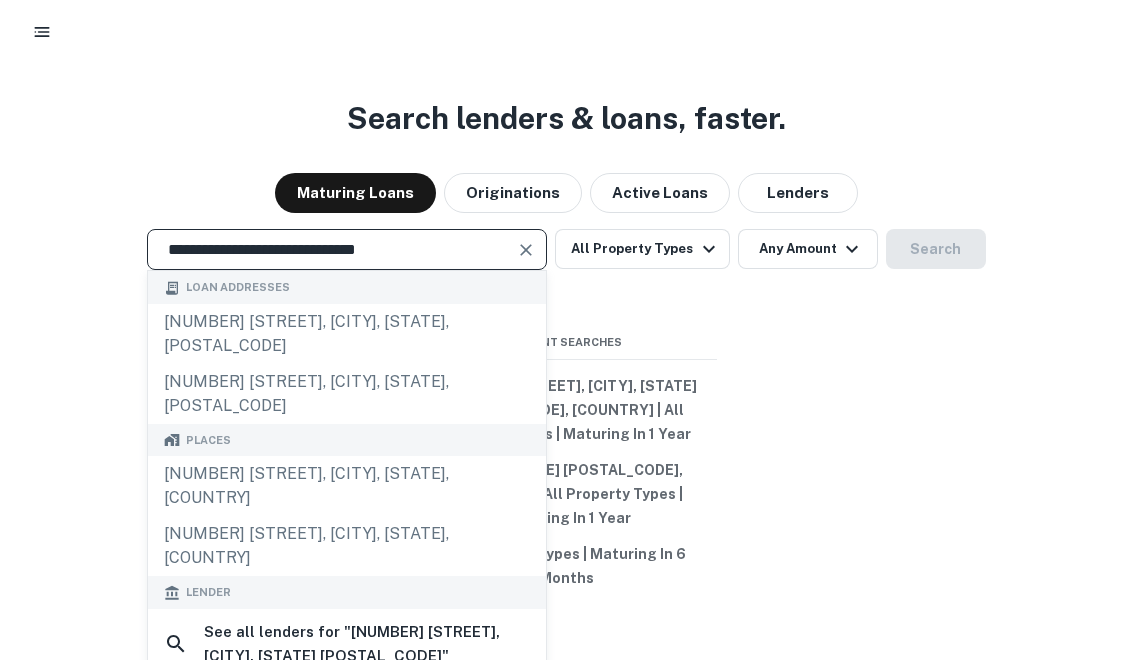 type on "**********" 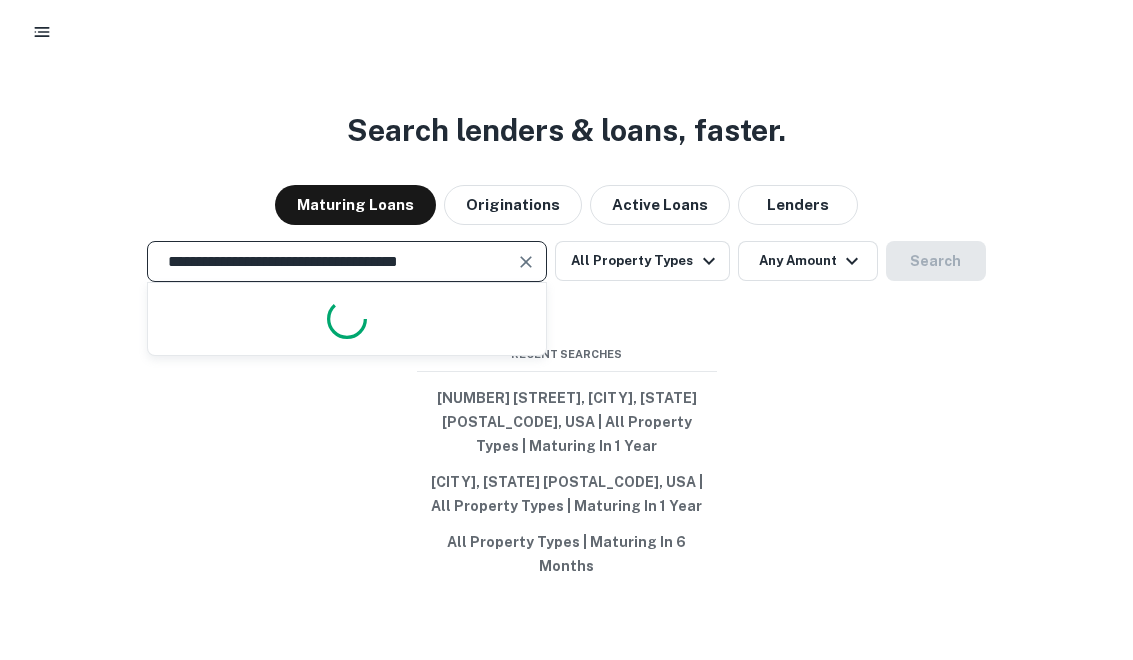 scroll, scrollTop: 0, scrollLeft: 0, axis: both 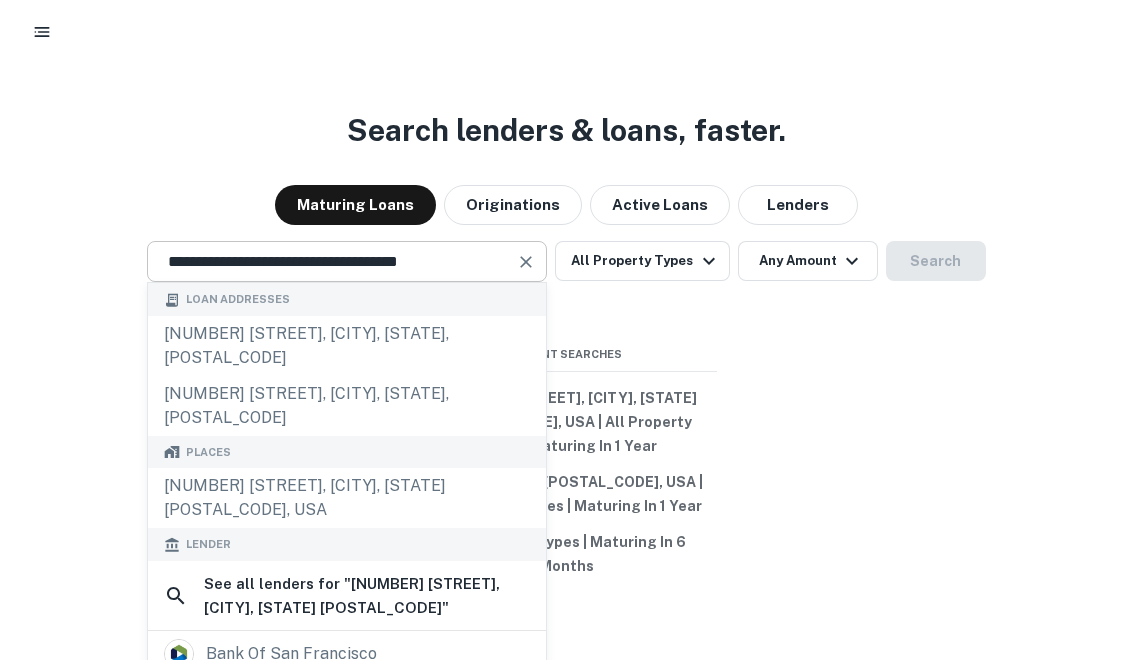 click at bounding box center (526, 262) 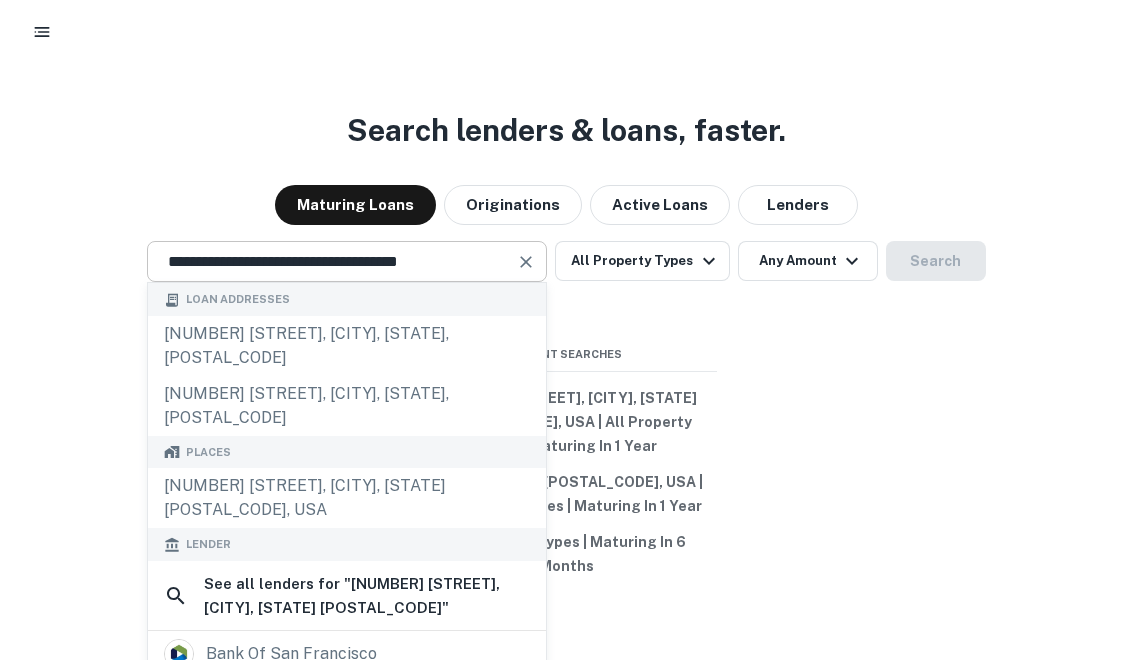 click on "**********" at bounding box center [332, 261] 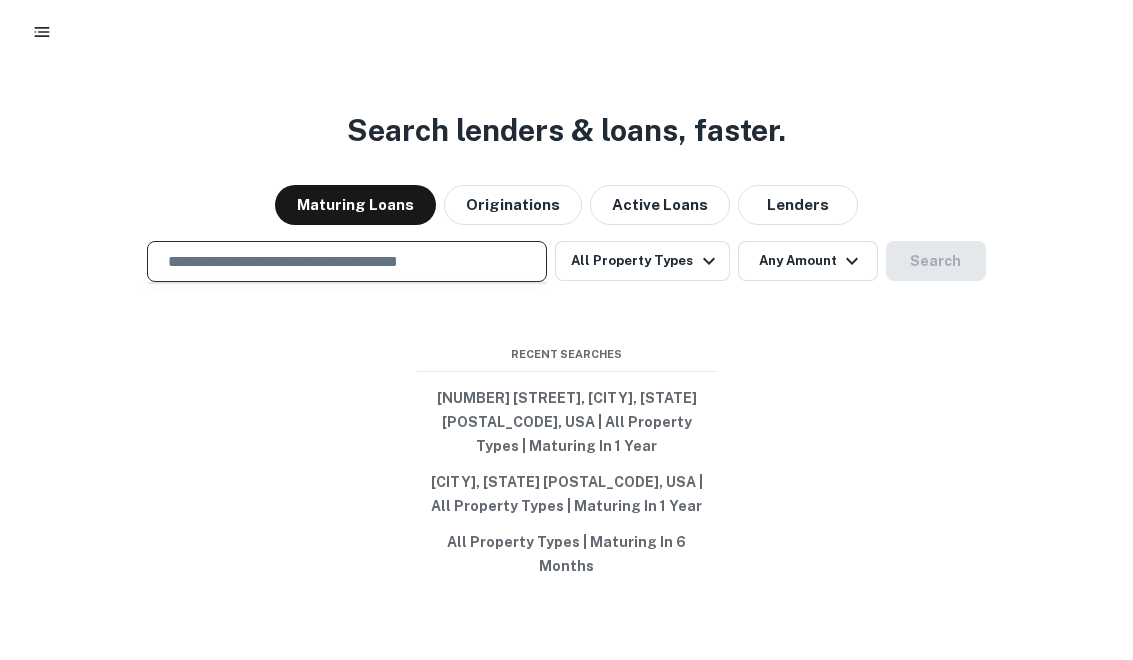 paste on "**********" 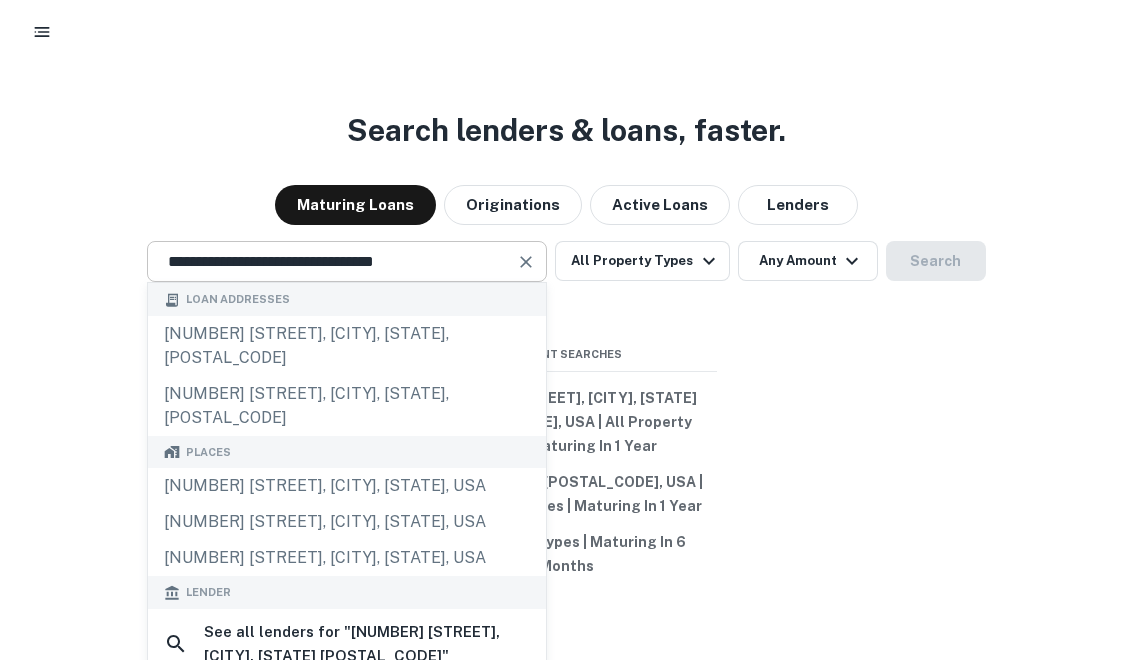 click at bounding box center (527, 262) 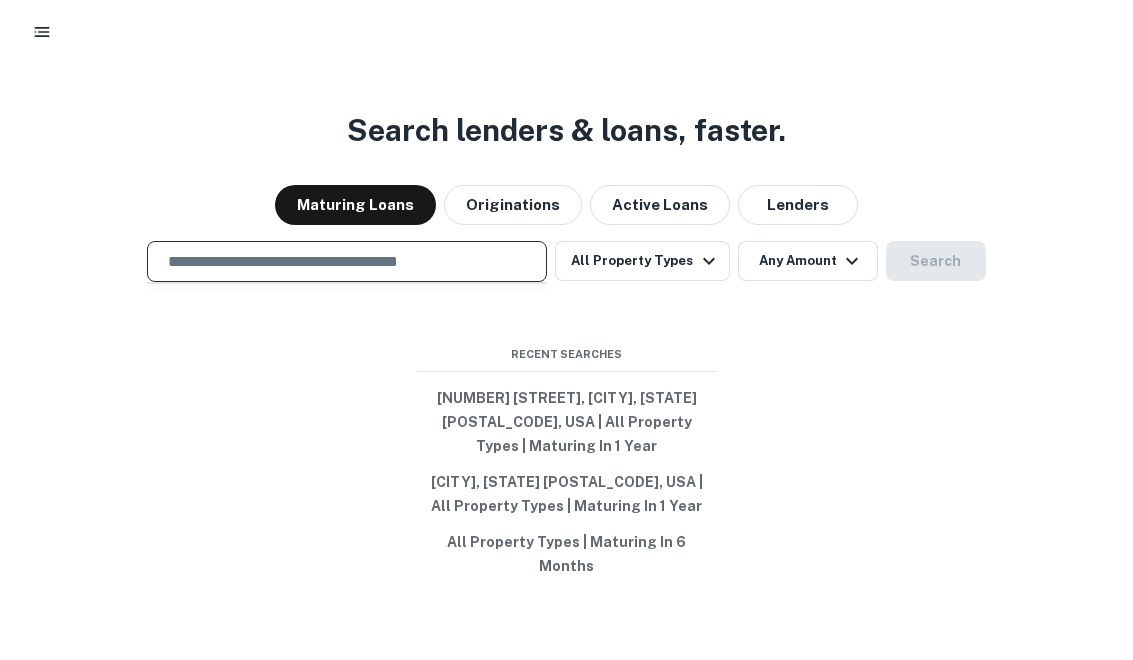 paste on "**********" 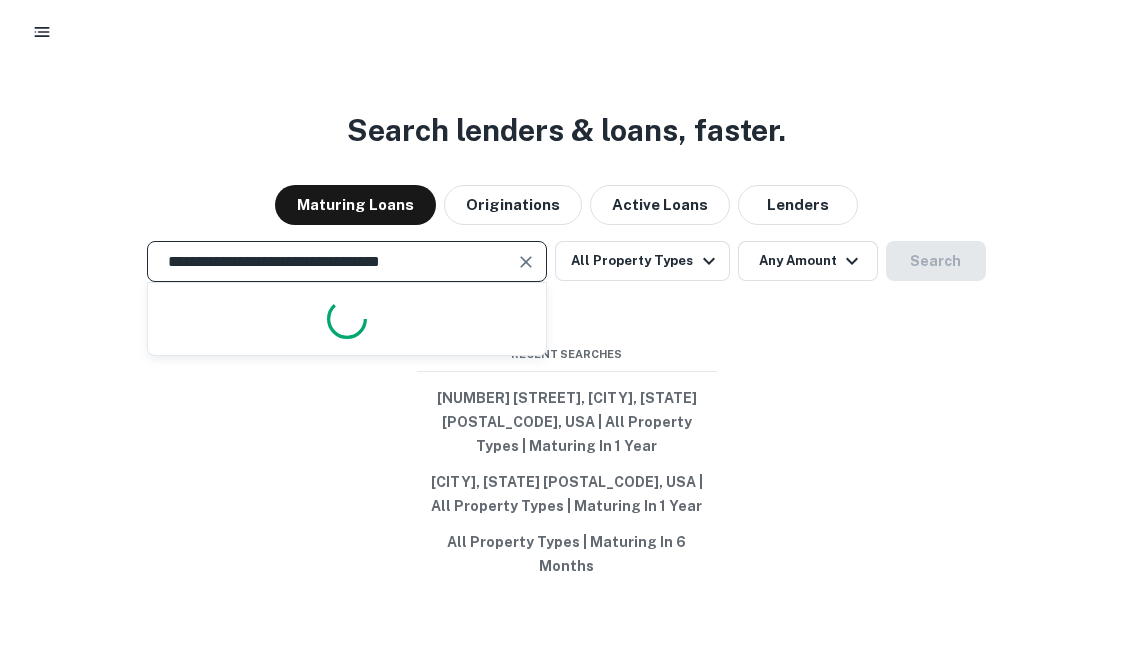 click on "**********" at bounding box center (332, 261) 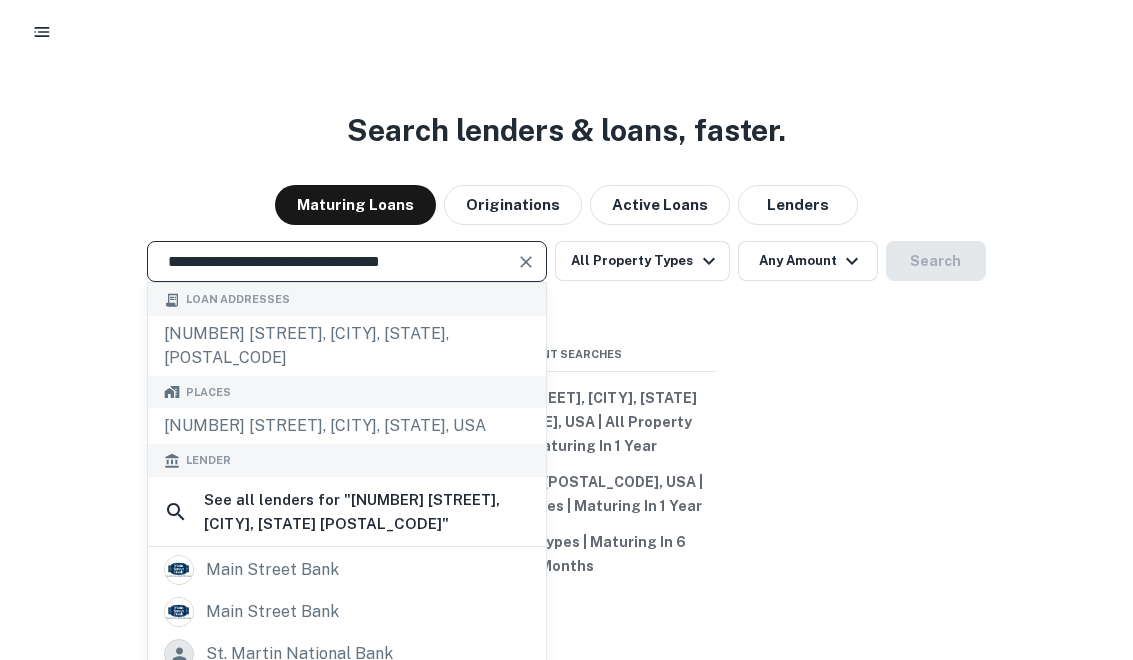 click at bounding box center [526, 262] 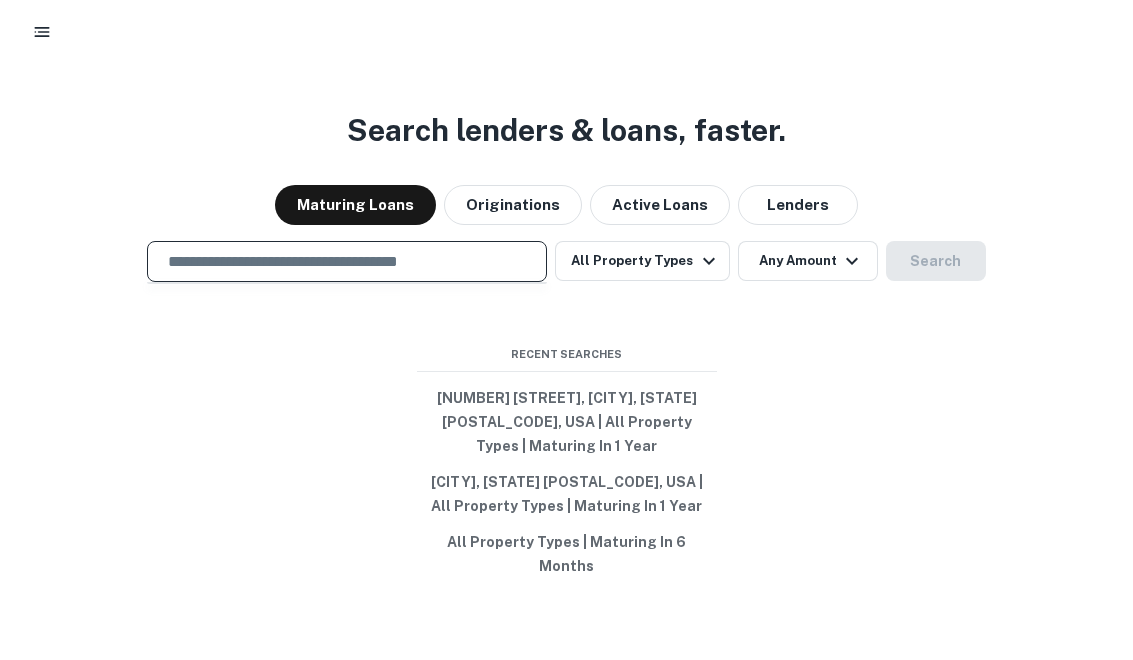 paste on "**********" 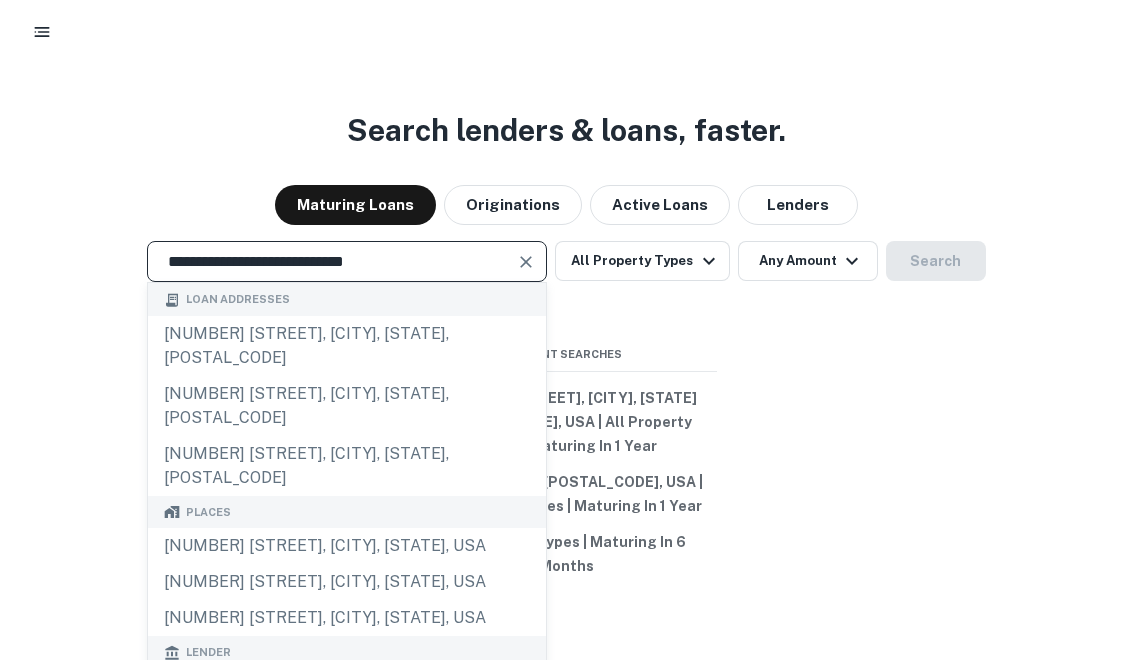 type on "**********" 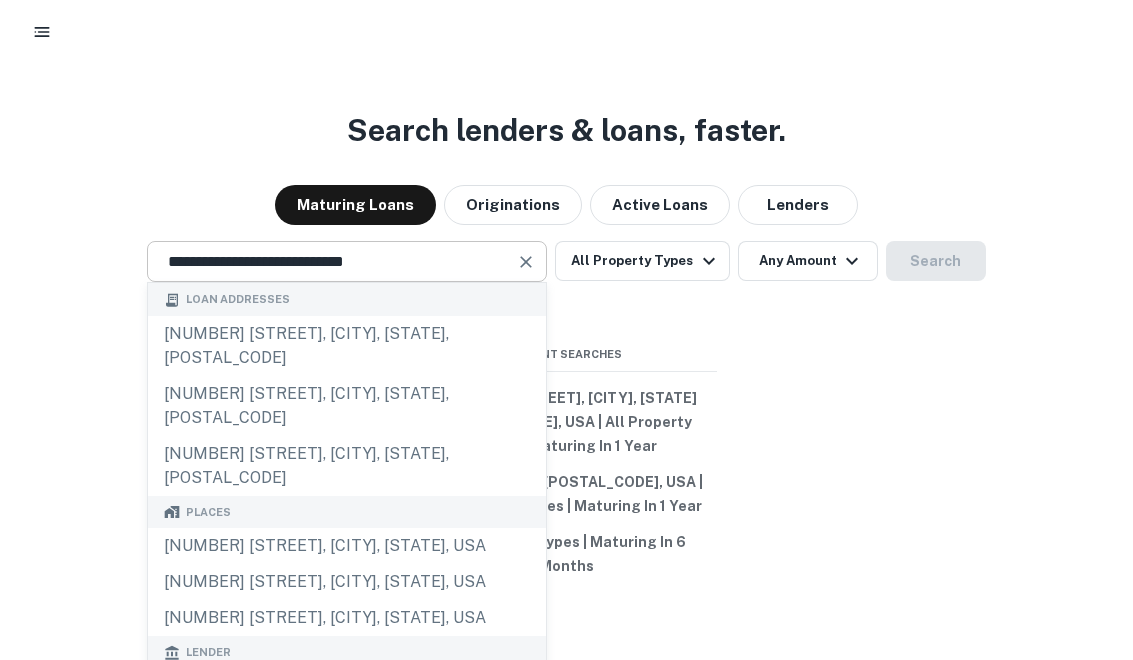 click at bounding box center (526, 262) 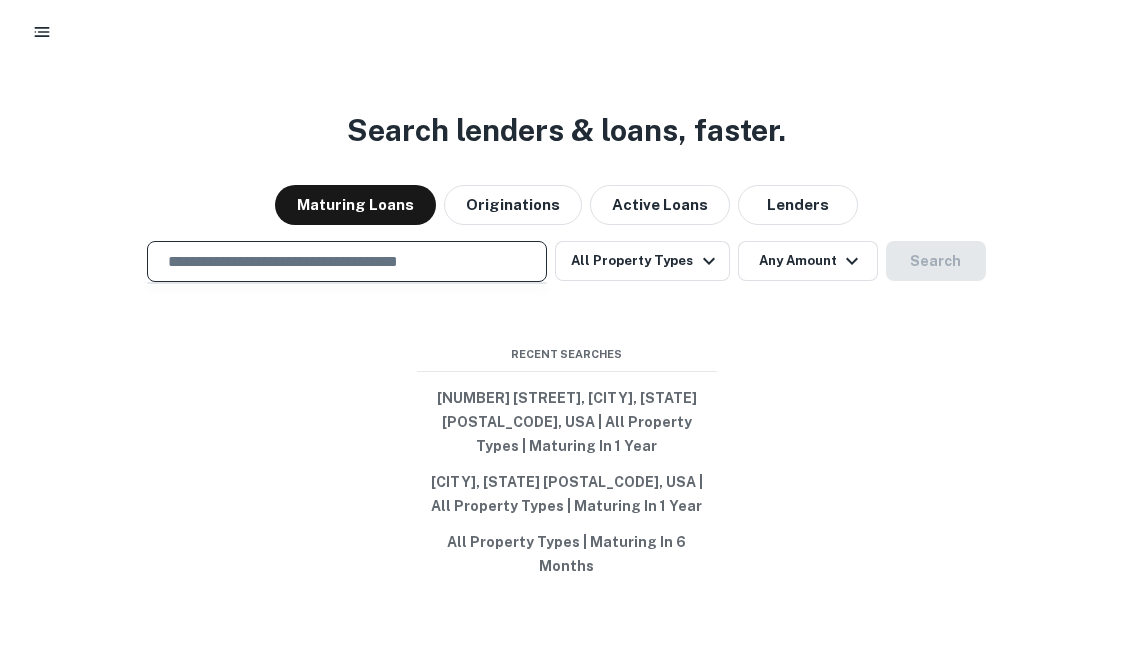 paste on "**********" 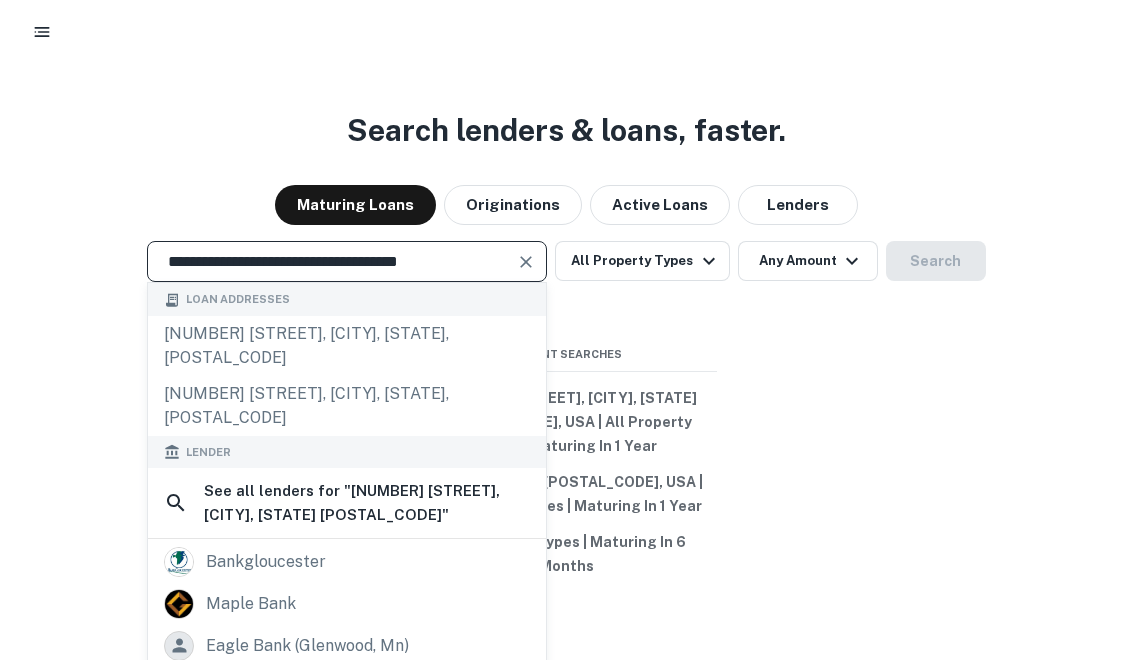 type on "**********" 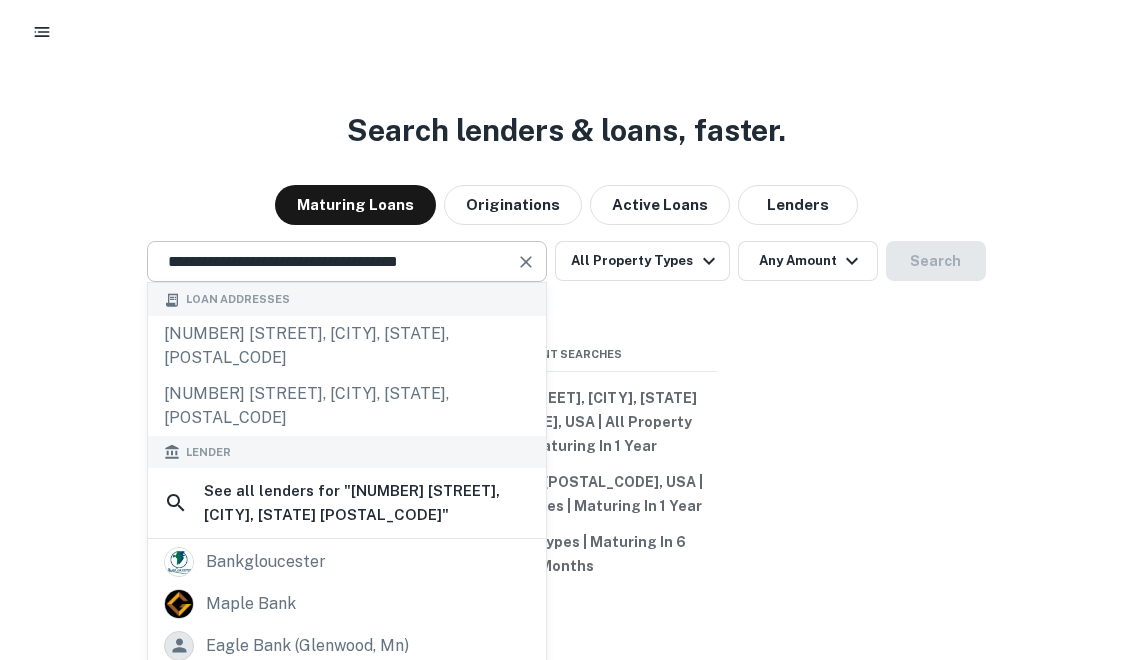 click at bounding box center [527, 262] 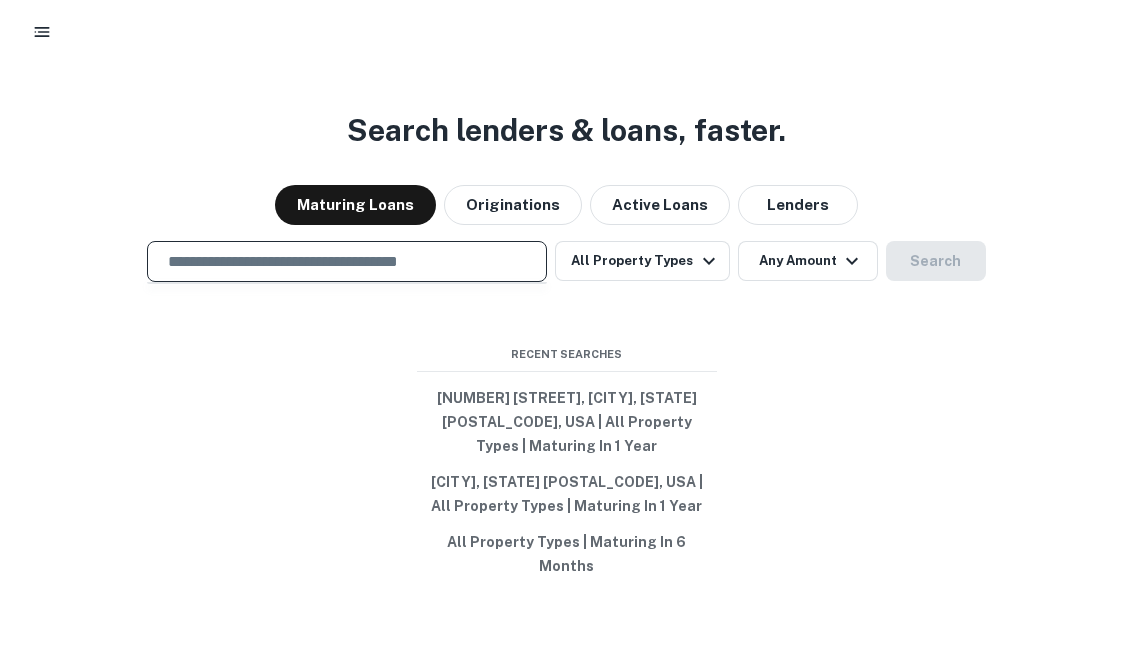 paste on "**********" 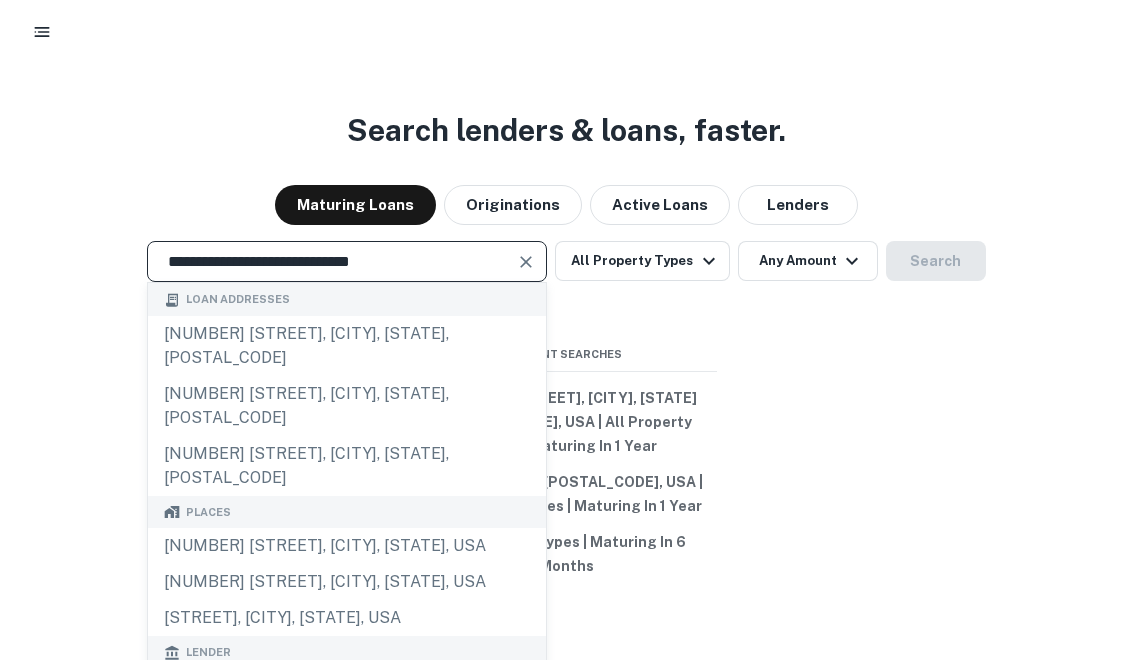 type on "**********" 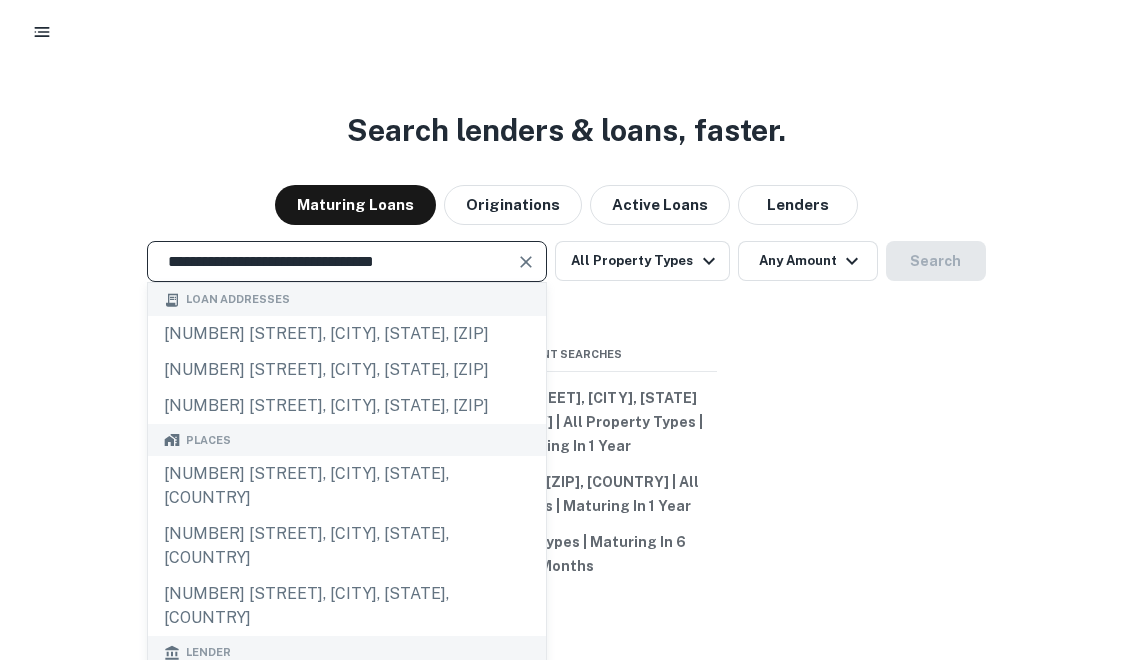 scroll, scrollTop: 0, scrollLeft: 0, axis: both 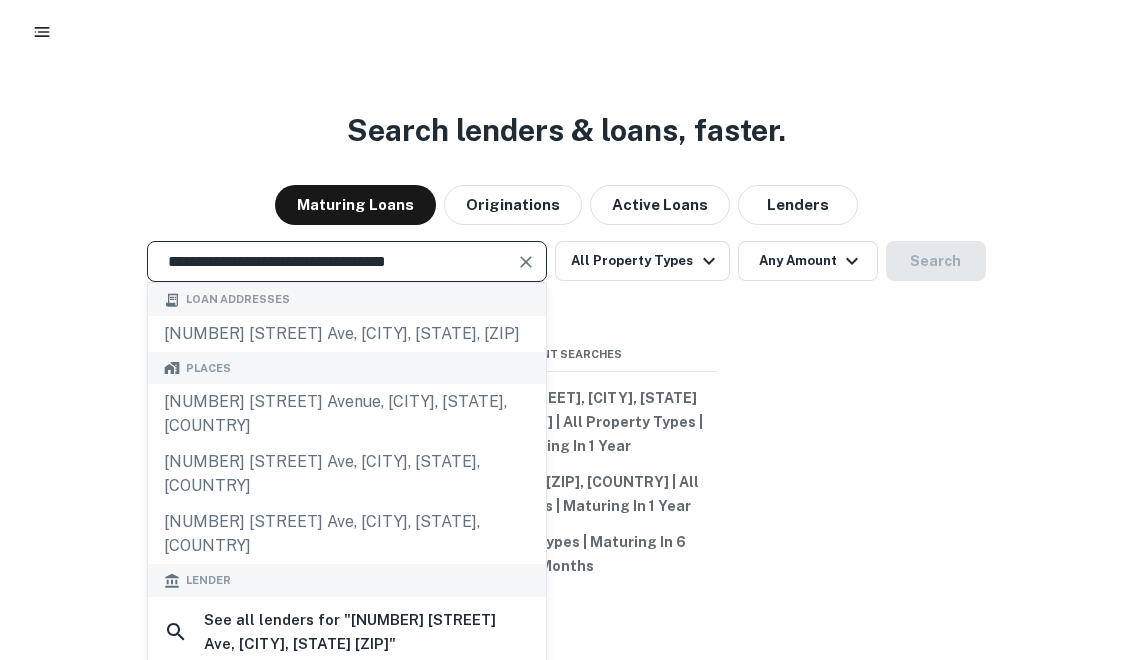 type on "**********" 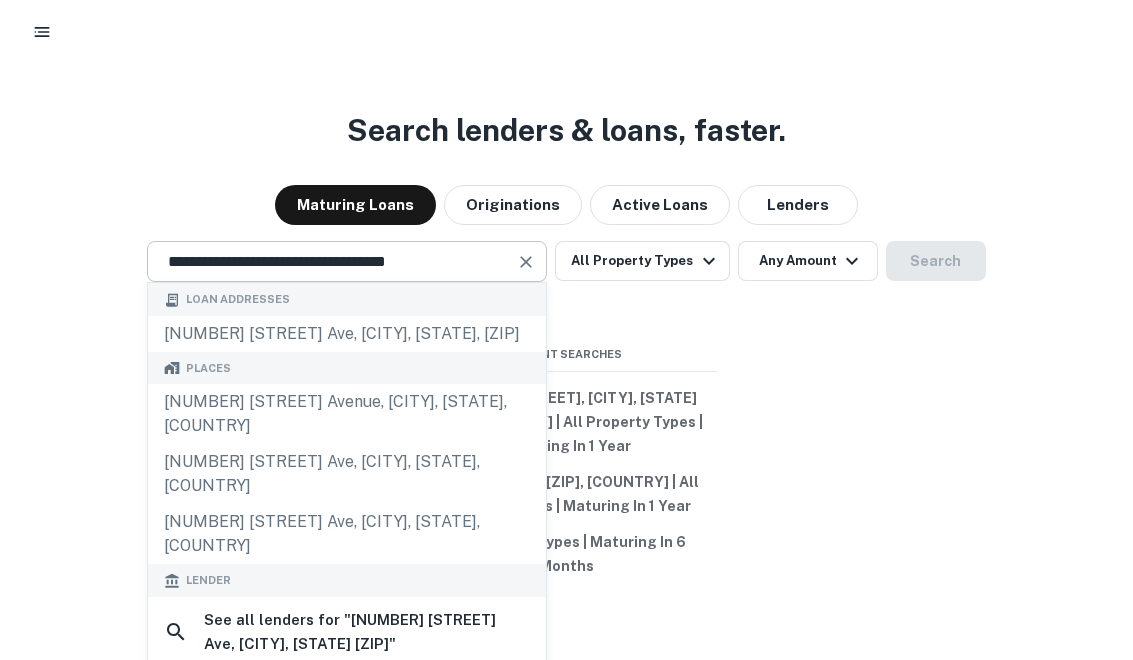 click at bounding box center [526, 262] 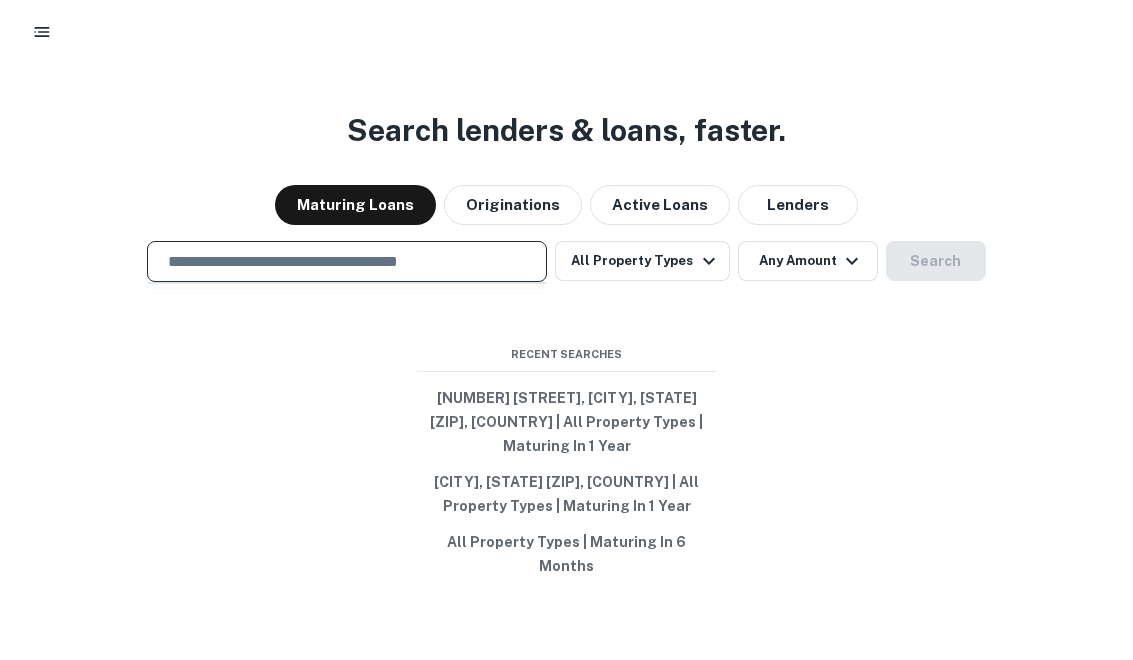 paste on "**********" 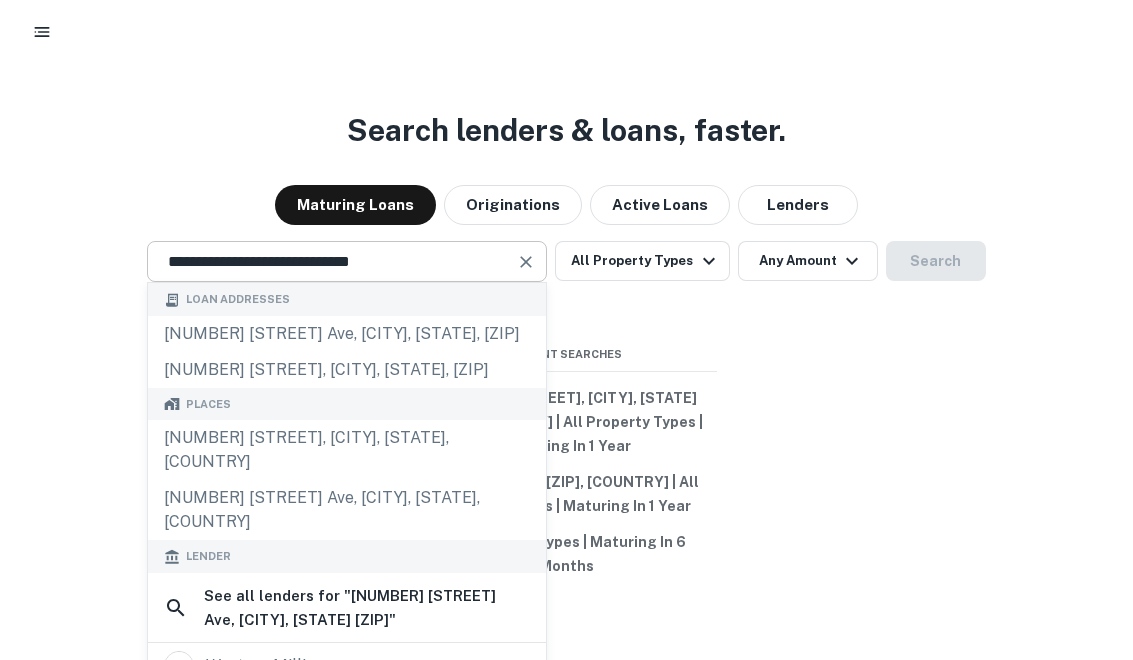click at bounding box center (526, 262) 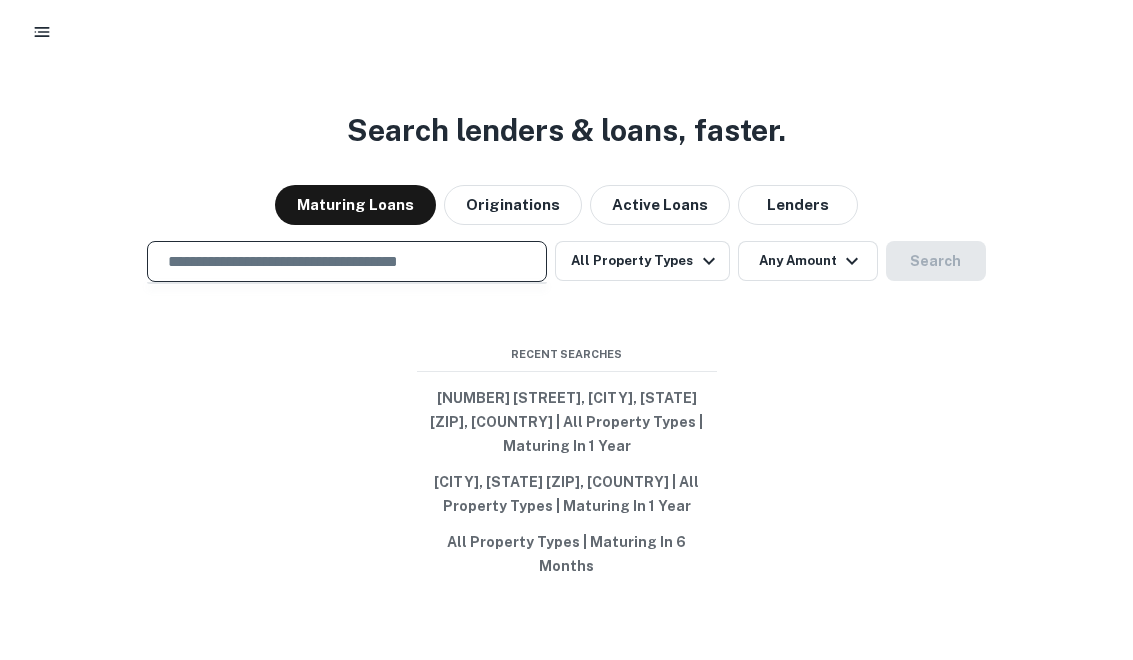 paste on "**********" 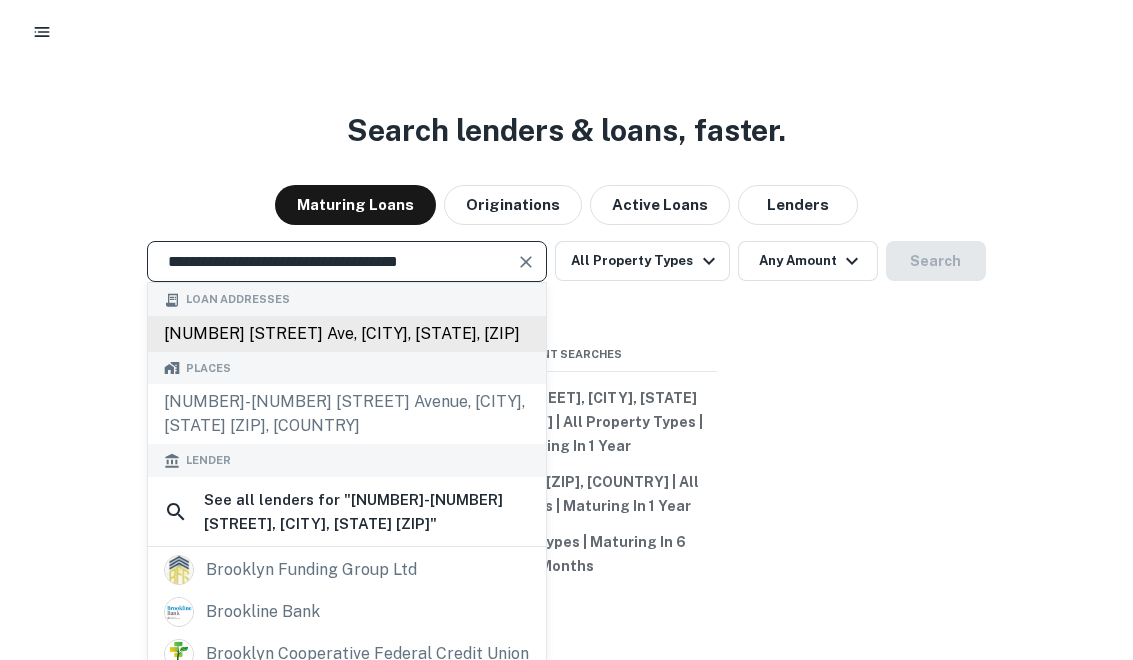 click on "[NUMBER] [STREET] ave, [CITY], [STATE], [ZIP]" at bounding box center (347, 334) 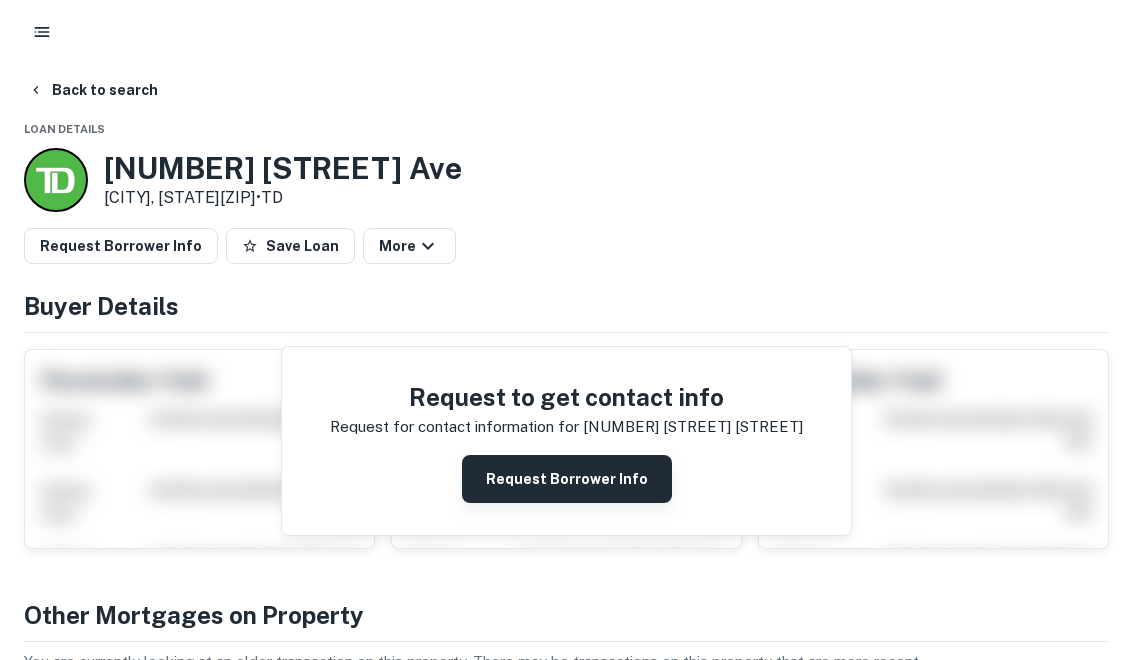 click on "Request Borrower Info" at bounding box center [567, 479] 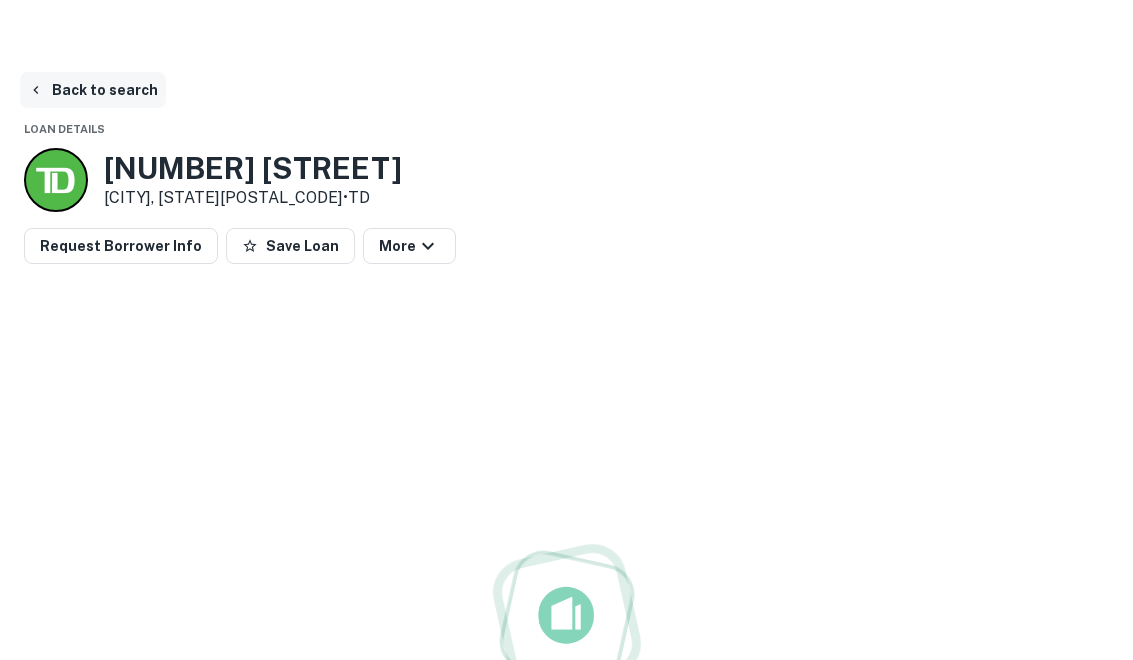 scroll, scrollTop: 0, scrollLeft: 0, axis: both 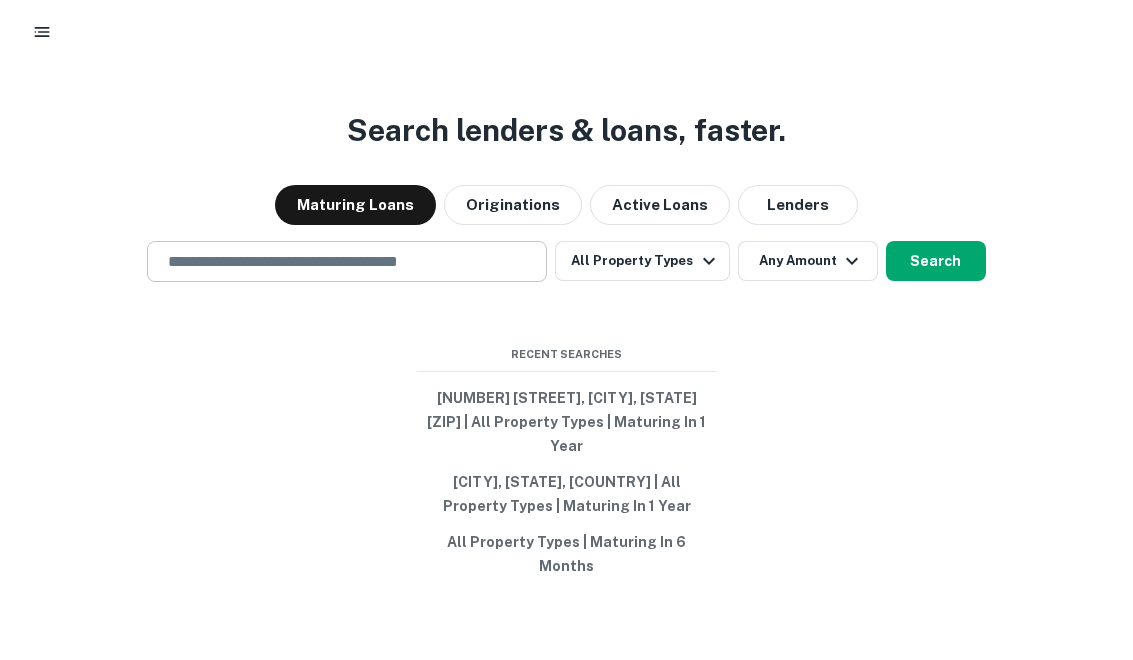 click at bounding box center (347, 261) 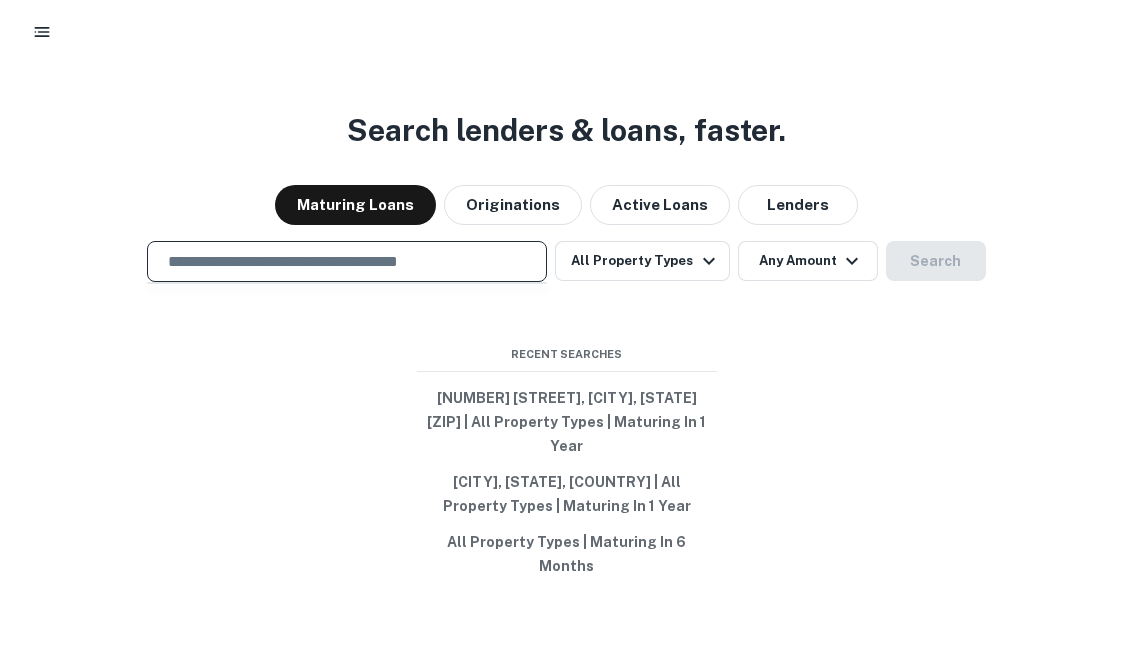 paste on "**********" 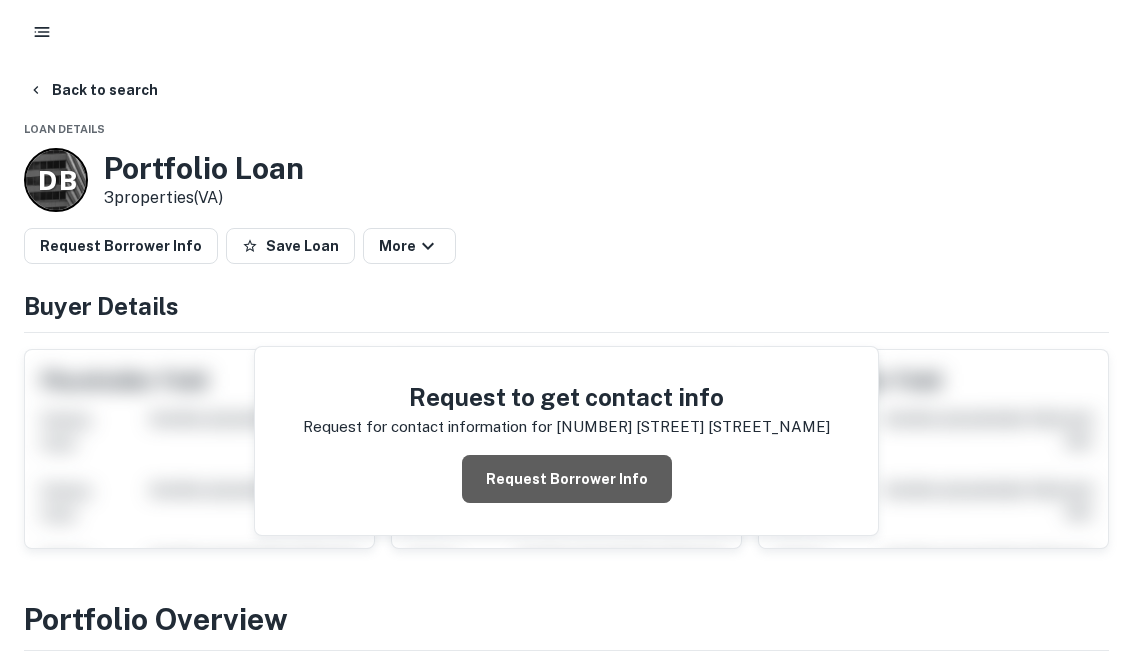 click on "Request Borrower Info" at bounding box center [567, 479] 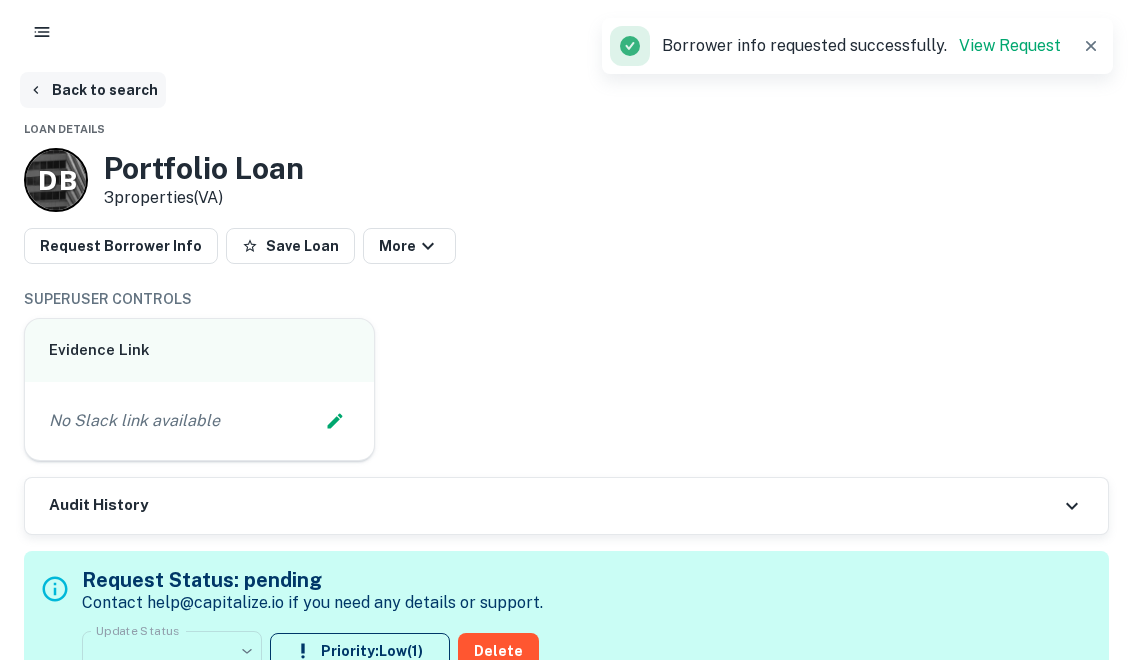 click on "Back to search" at bounding box center (93, 90) 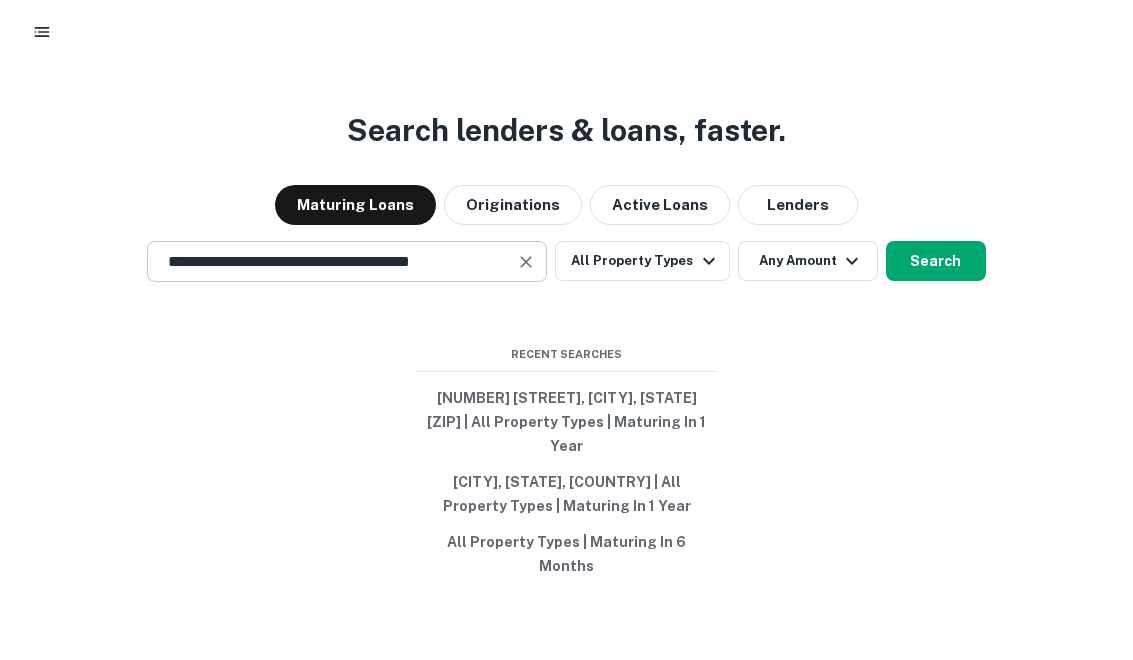 click at bounding box center [526, 262] 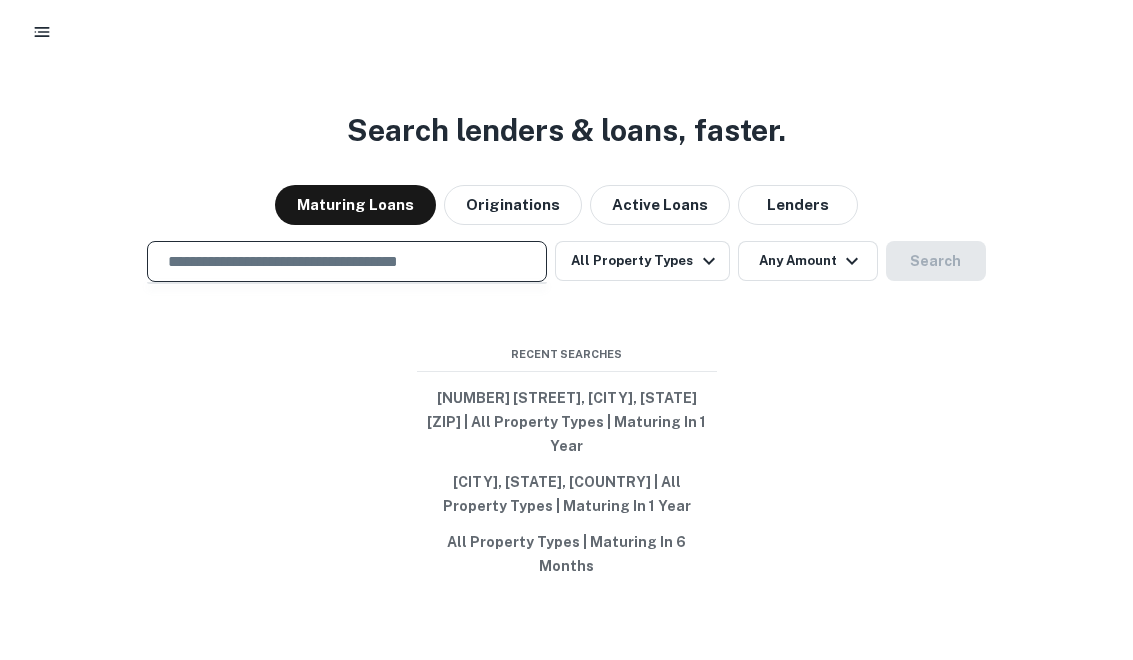 paste on "**********" 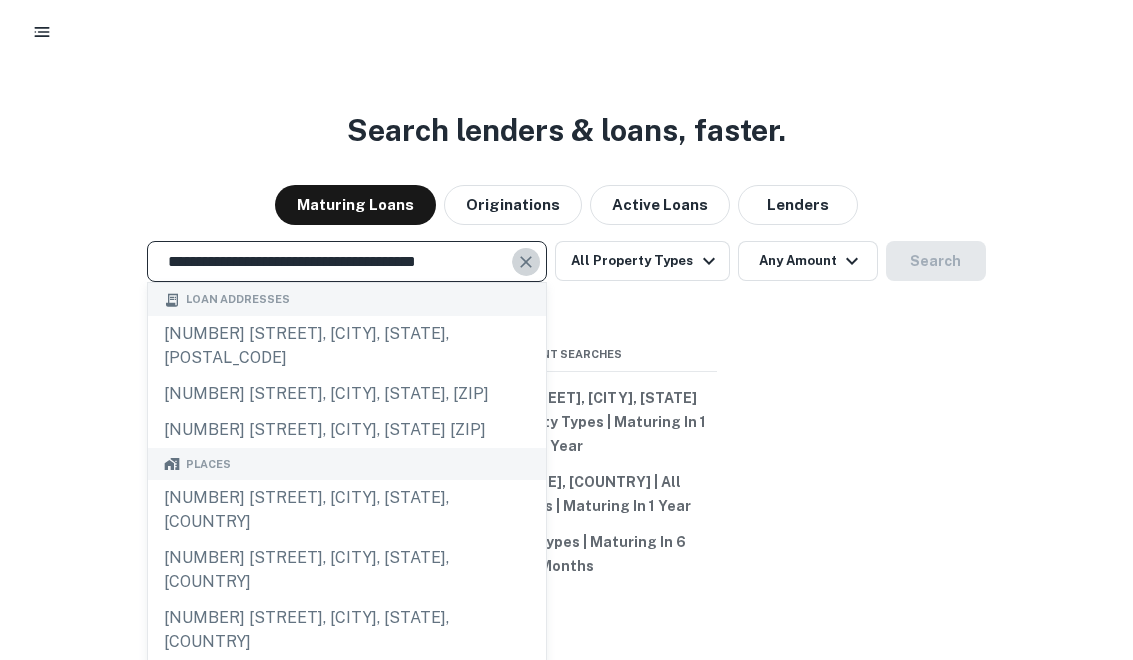 click at bounding box center [526, 262] 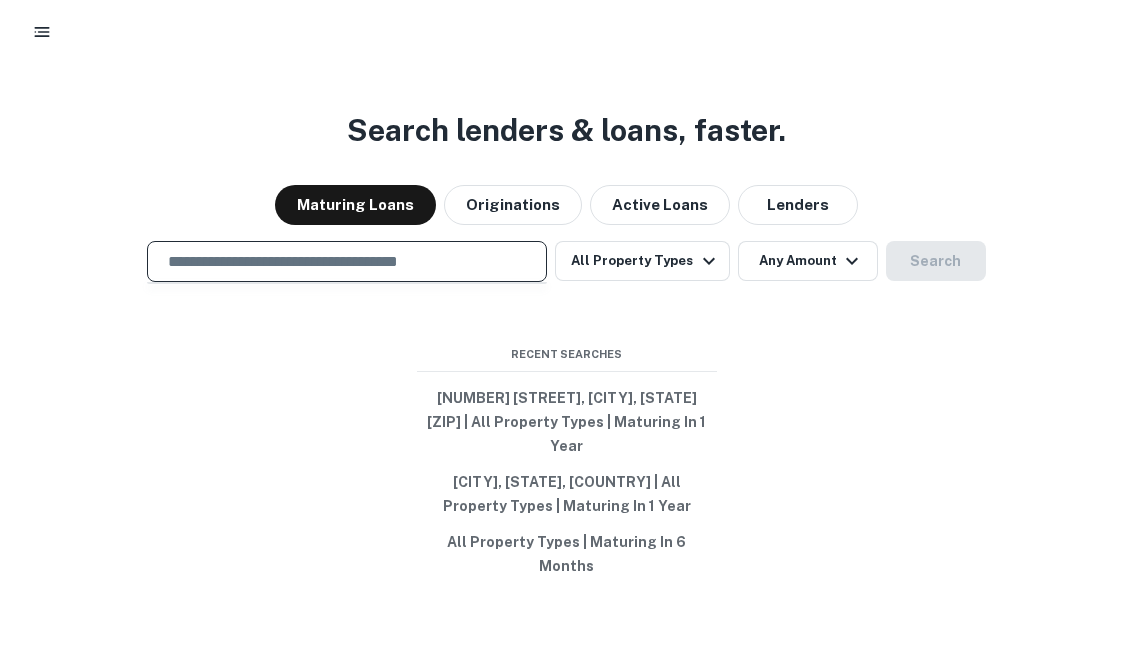paste on "**********" 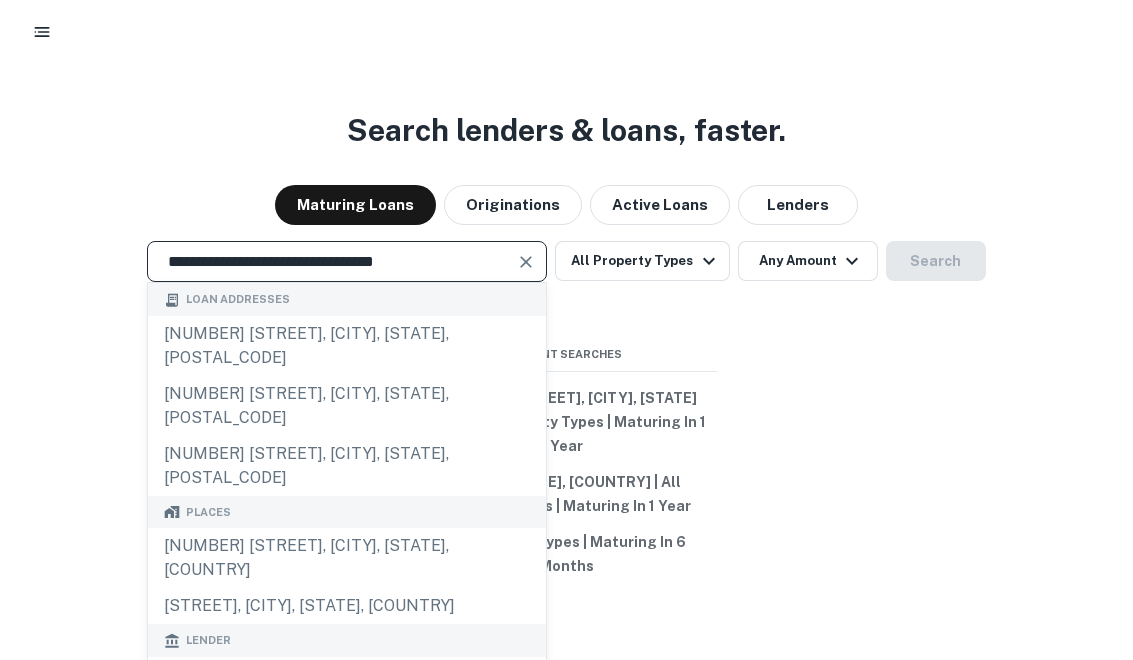 click at bounding box center [526, 262] 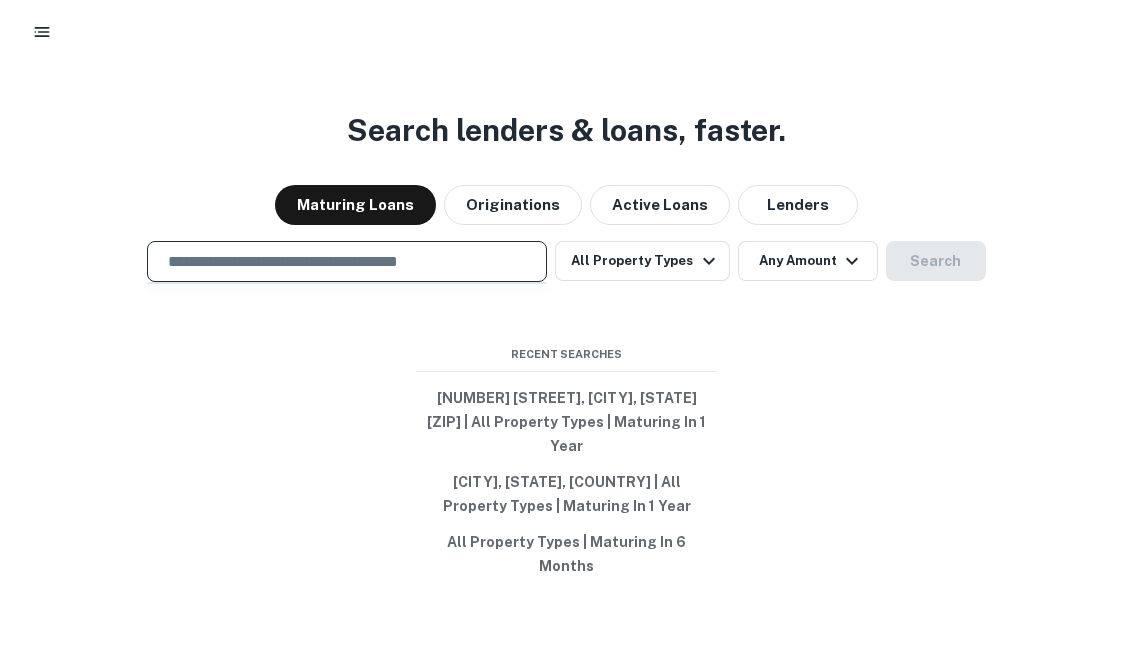 paste on "**********" 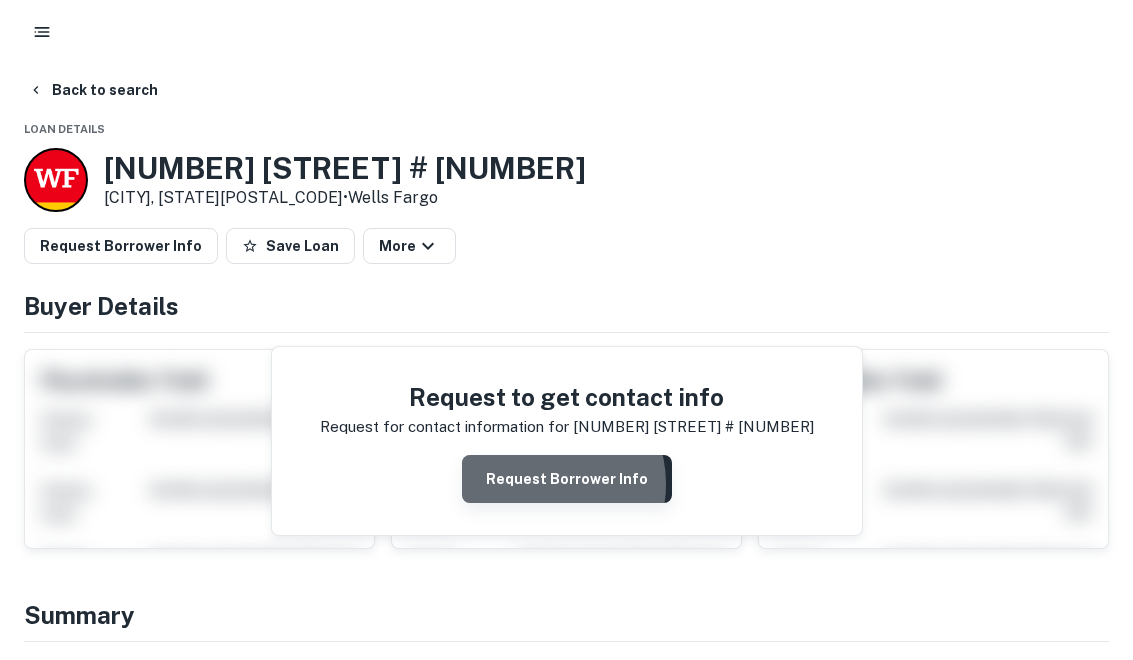click on "Request Borrower Info" at bounding box center (567, 479) 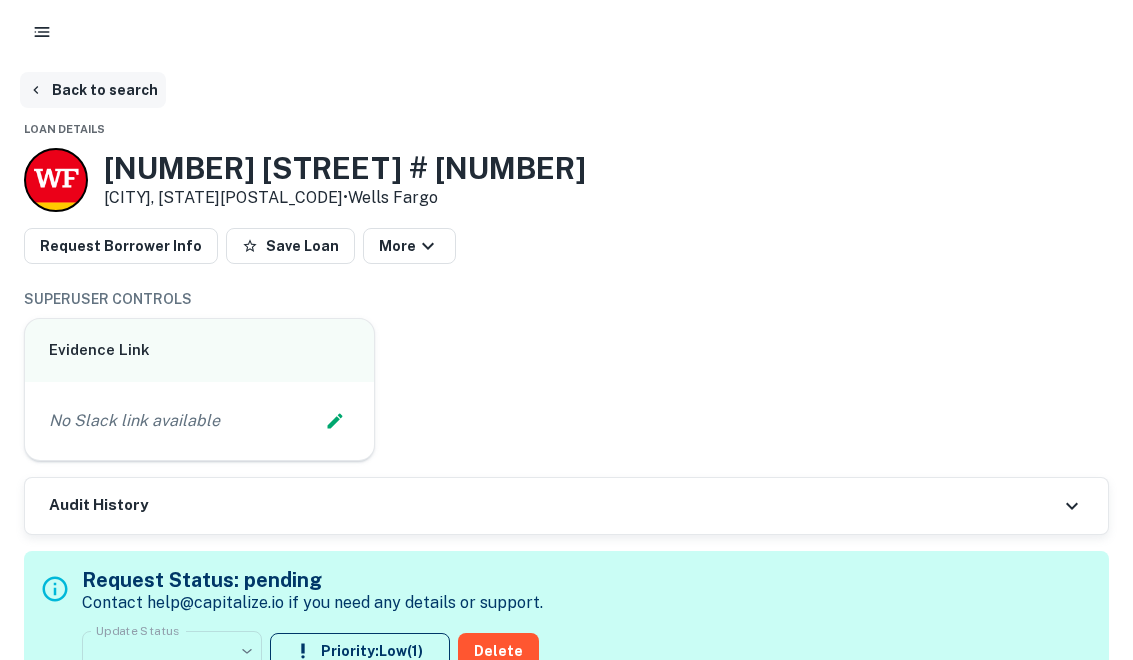 click on "Back to search" at bounding box center (93, 90) 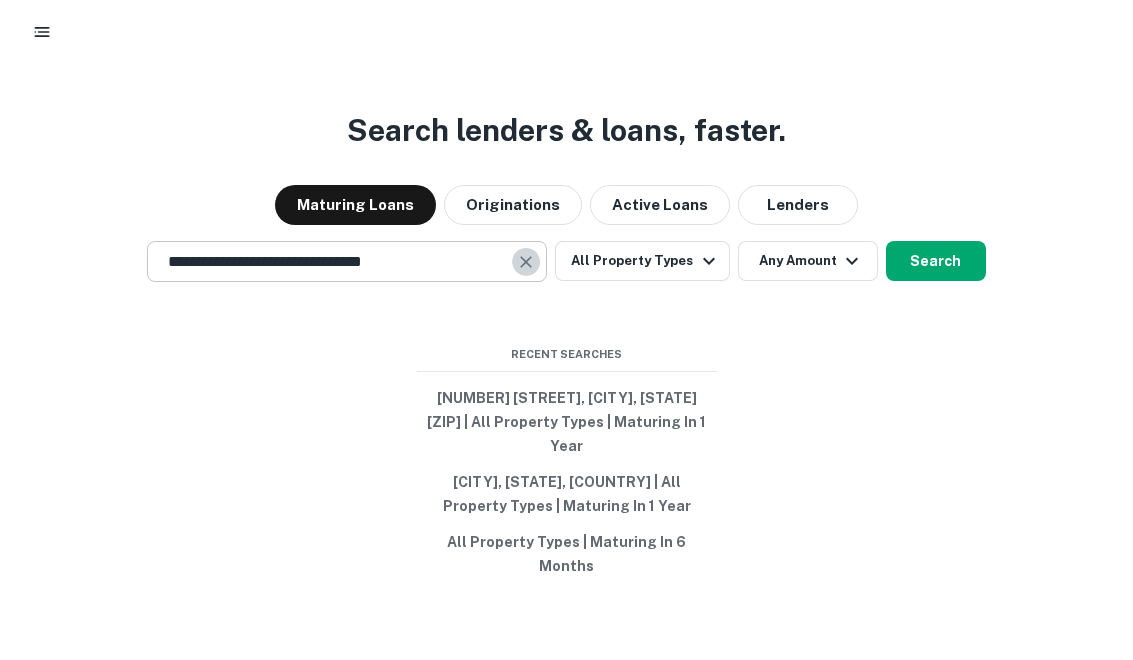 click at bounding box center [526, 262] 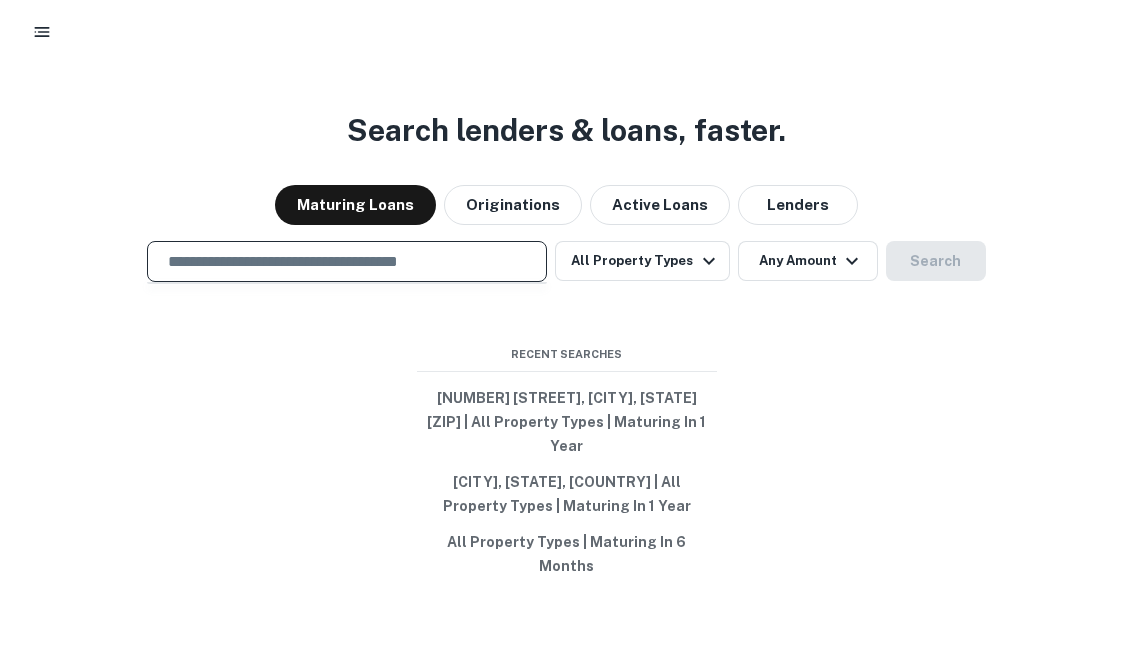 paste on "**********" 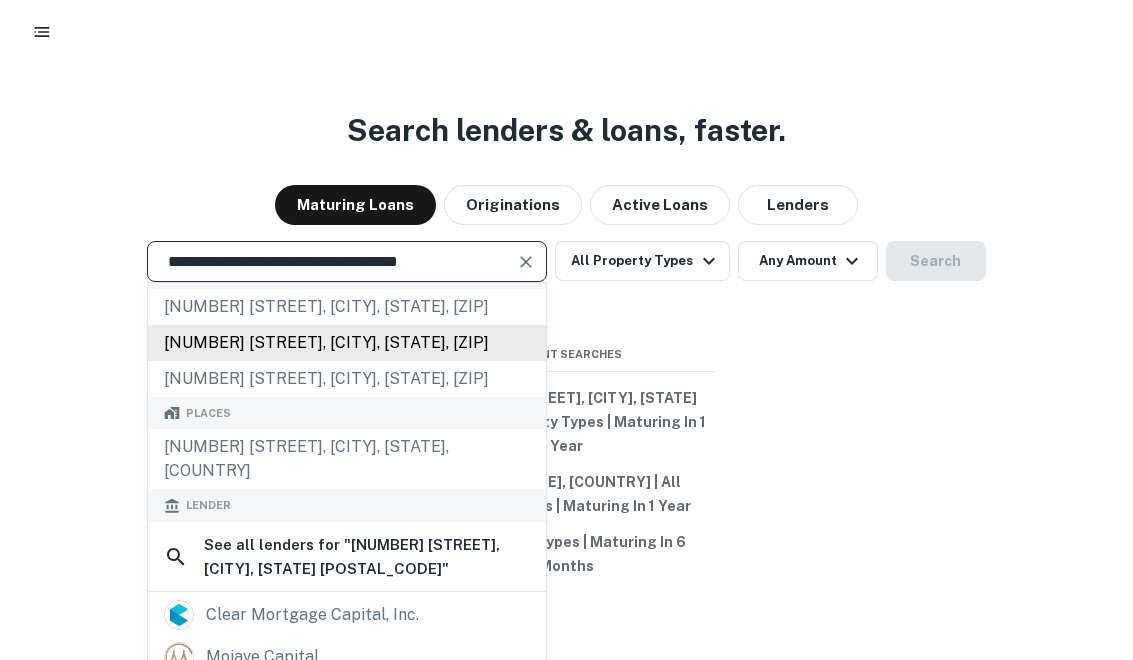scroll, scrollTop: 0, scrollLeft: 0, axis: both 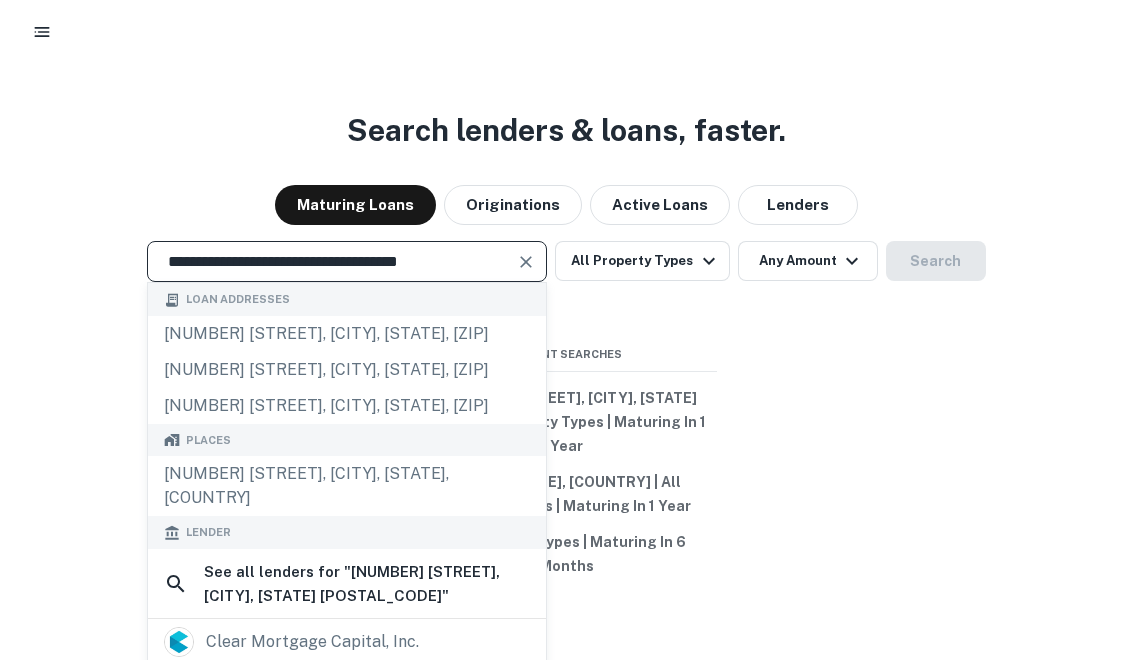 click at bounding box center [526, 262] 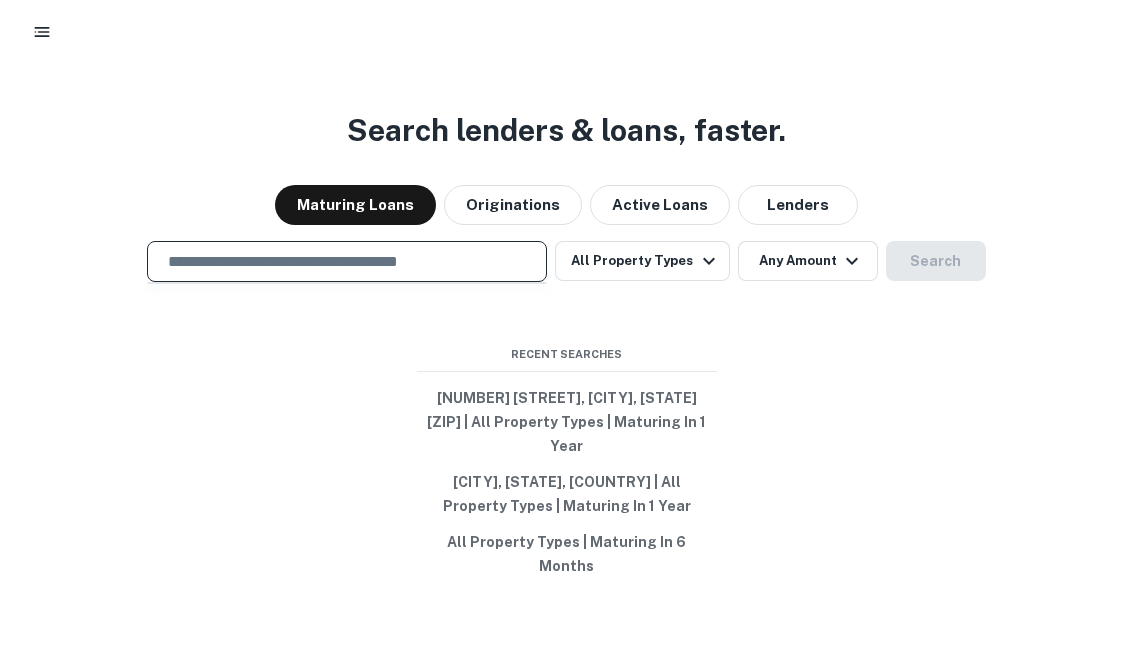 paste on "**********" 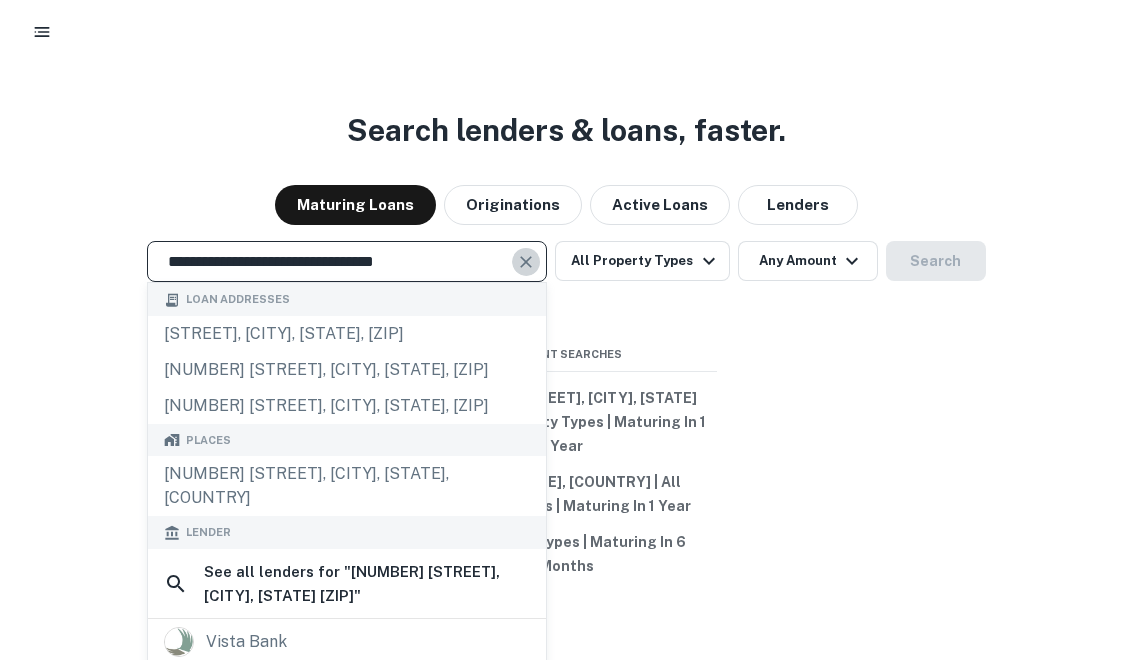 click at bounding box center [526, 262] 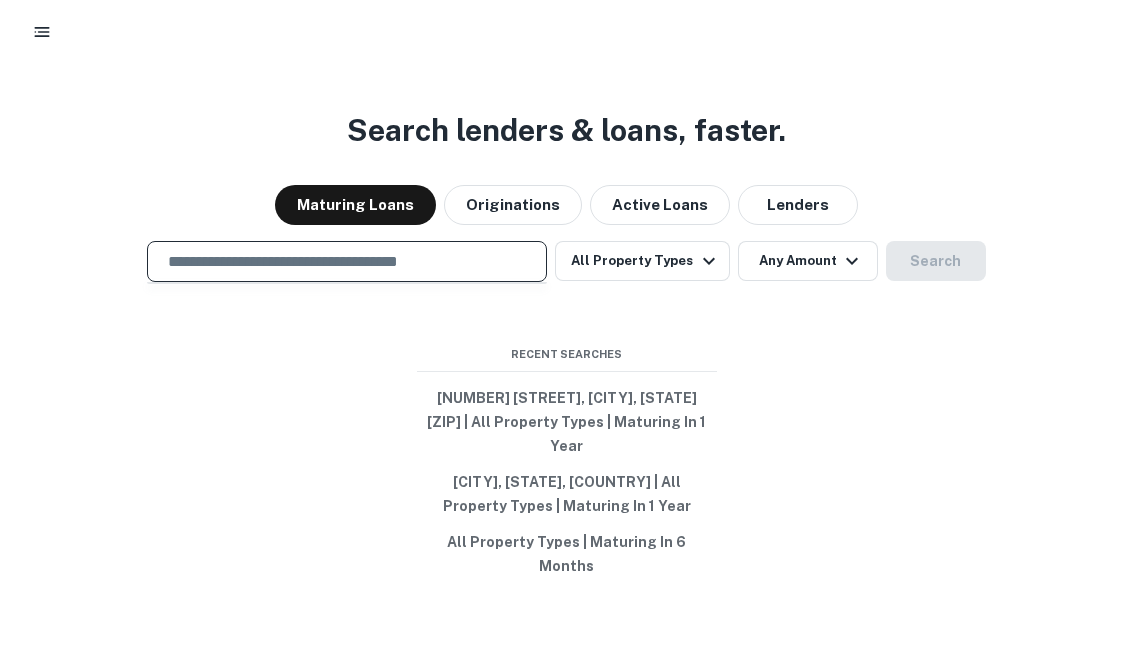 paste on "**********" 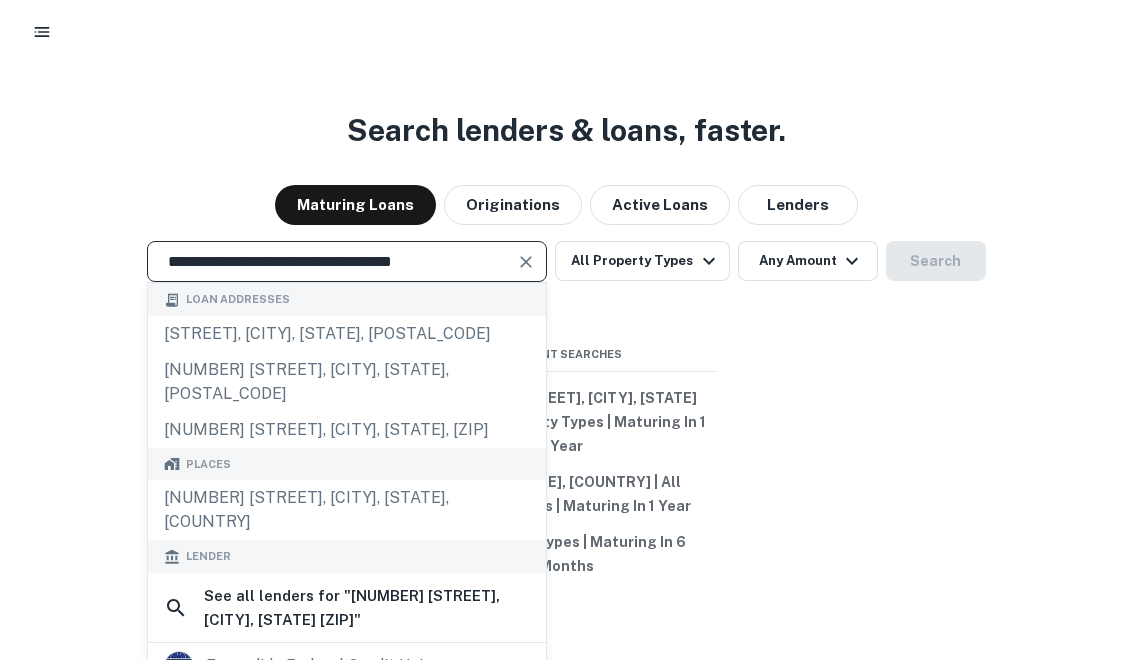 click at bounding box center [526, 262] 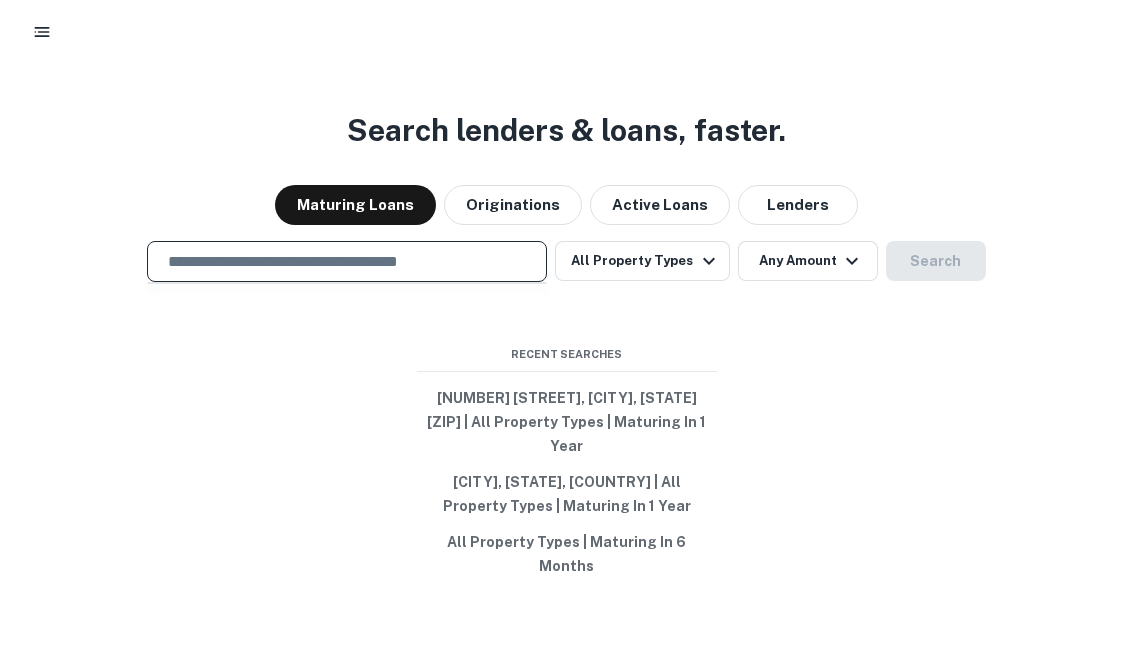 paste on "**********" 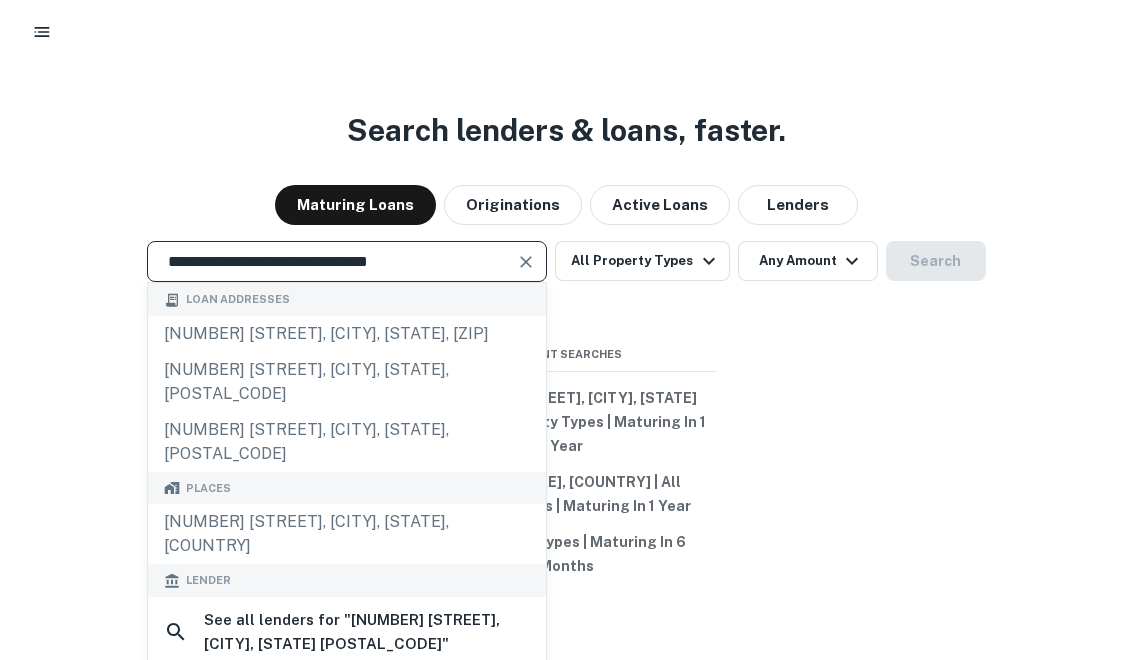 click at bounding box center (526, 262) 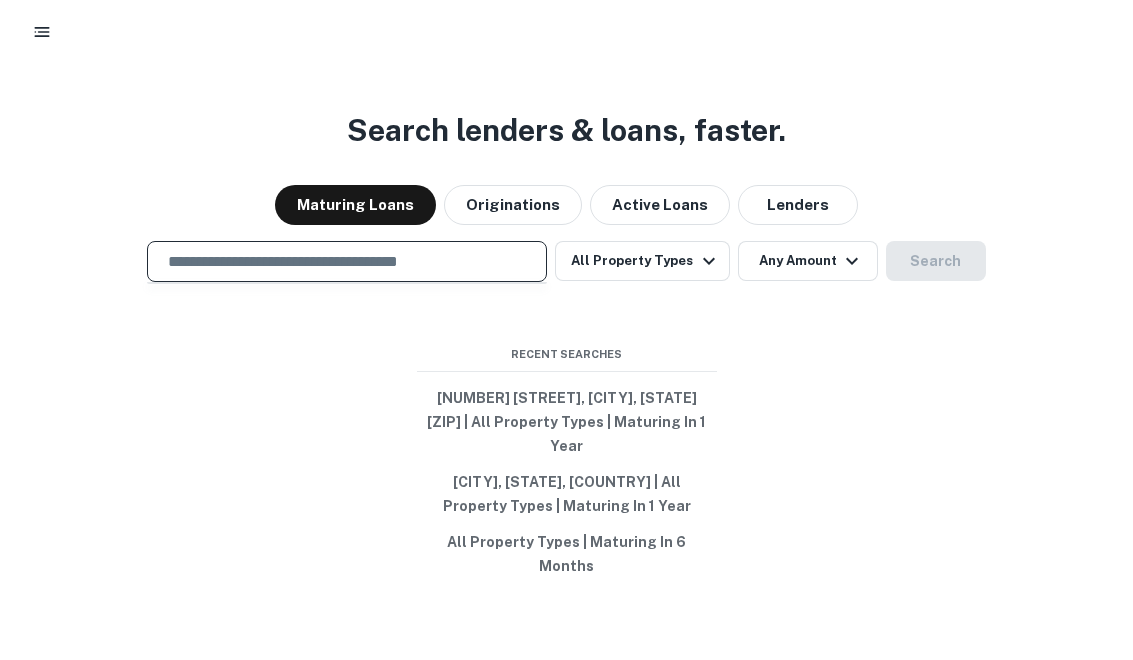 paste on "**********" 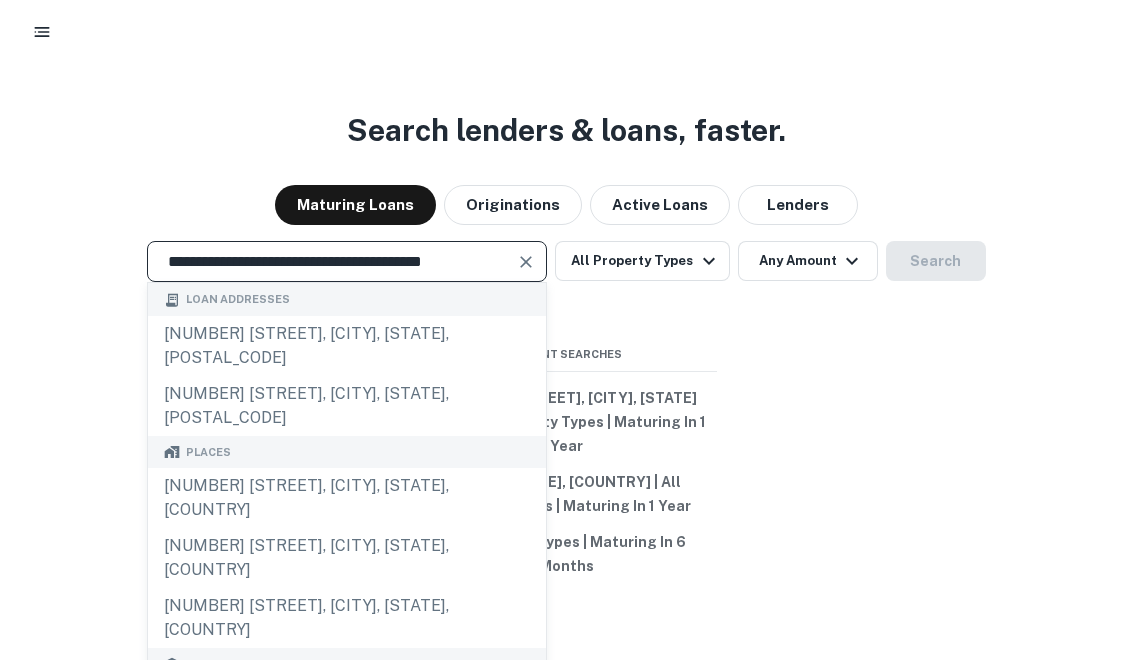 click at bounding box center [526, 262] 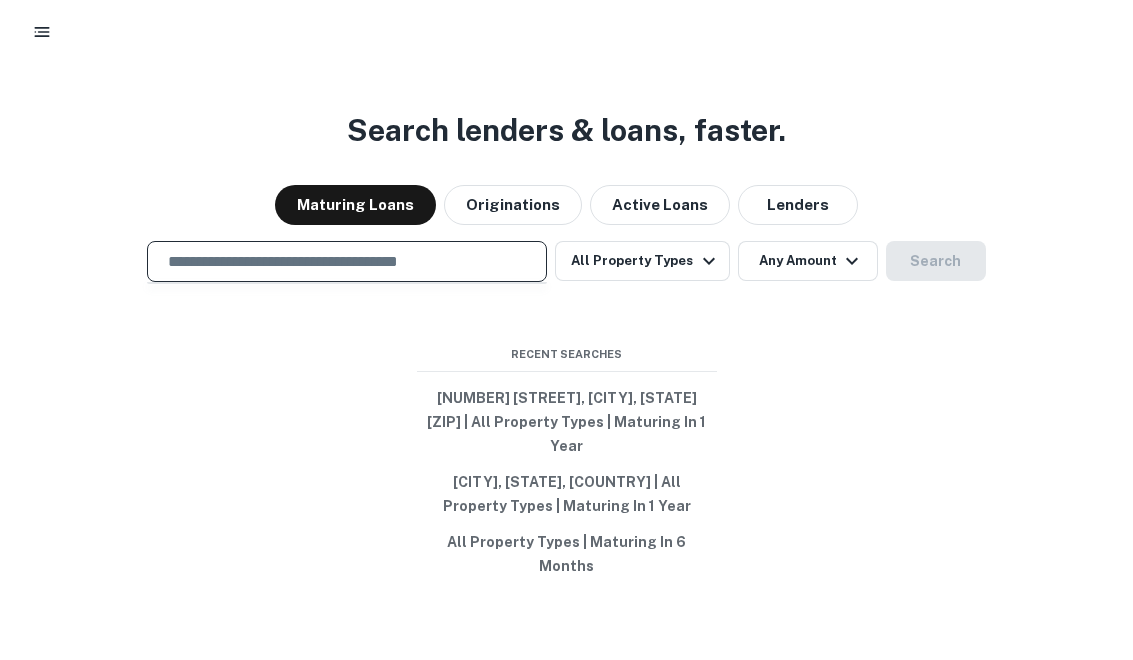 paste on "**********" 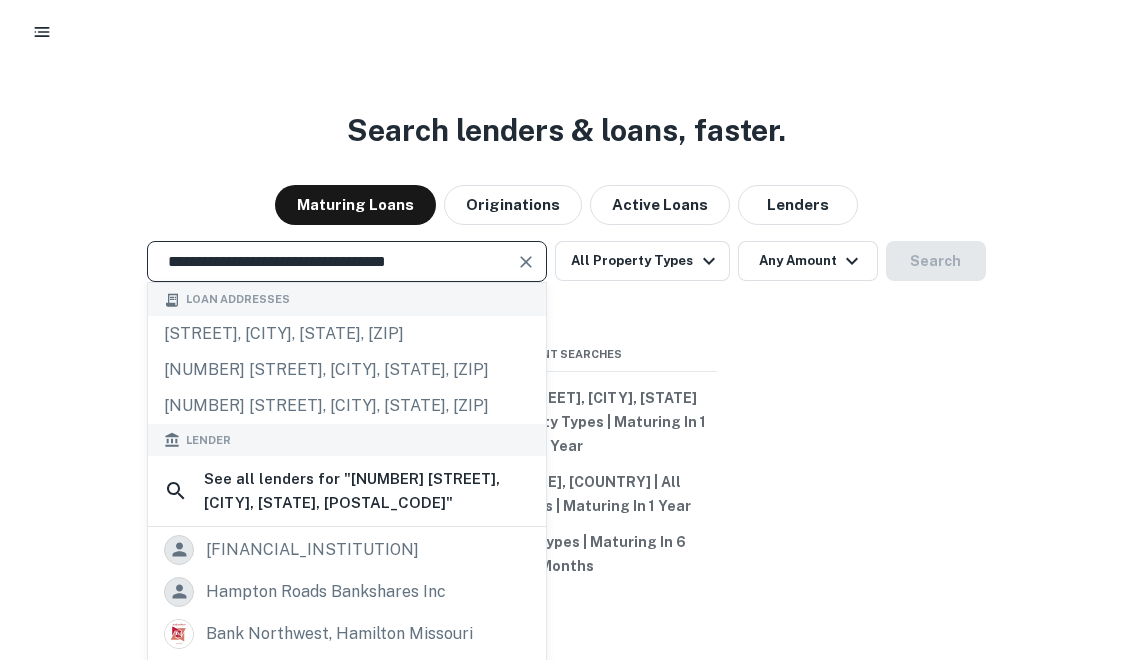 click at bounding box center [527, 262] 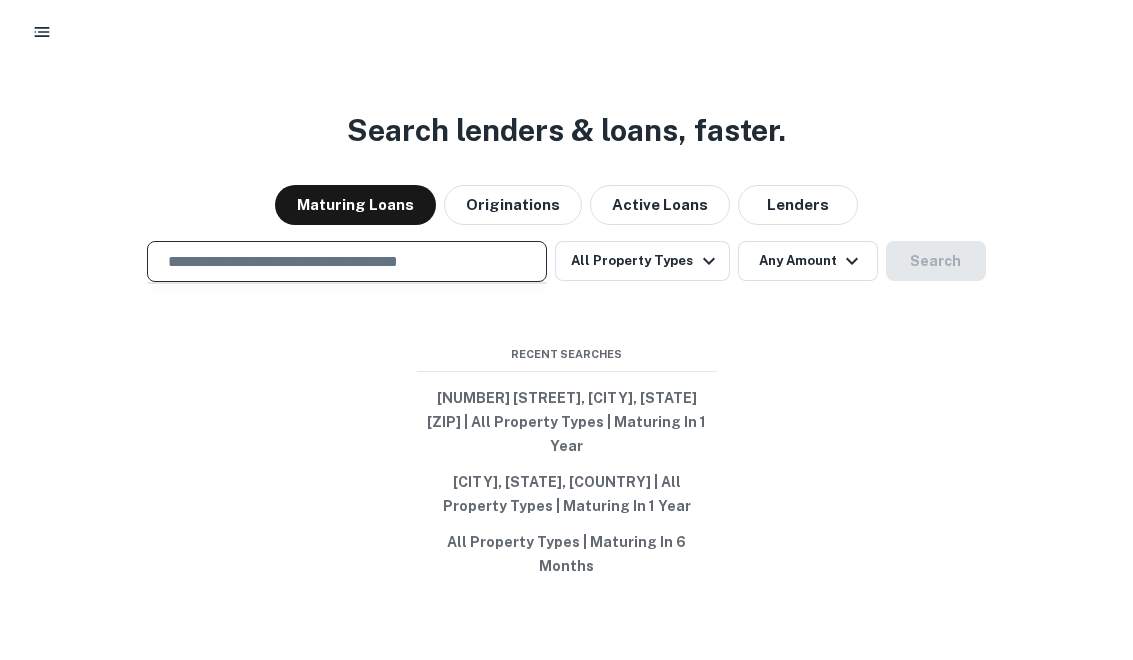 paste on "**********" 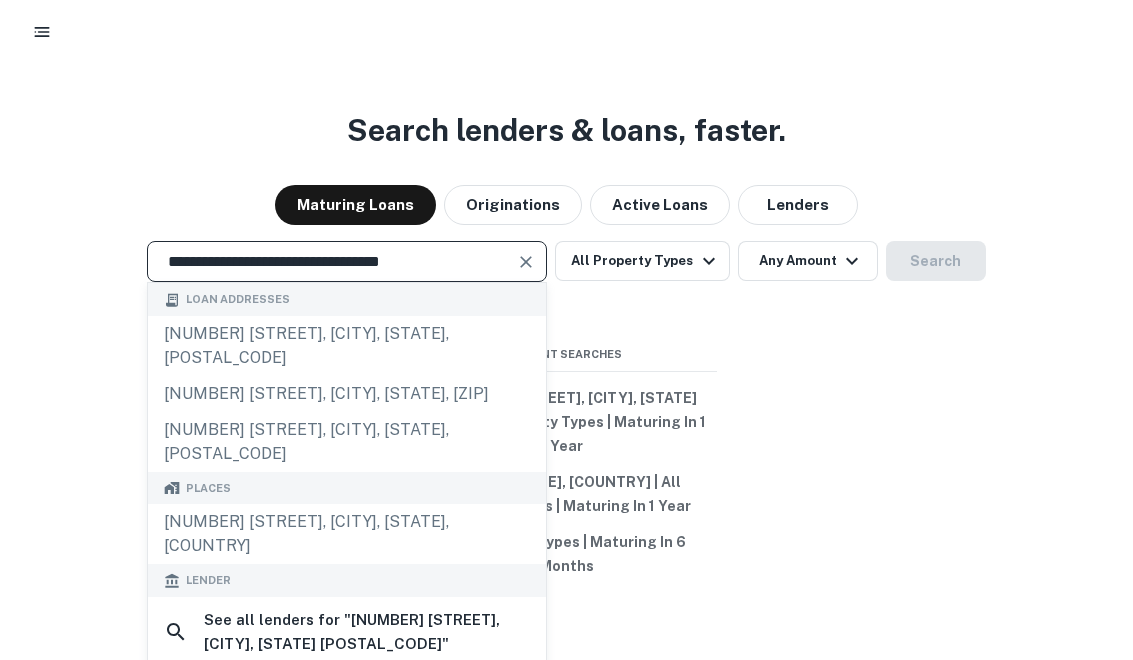 click at bounding box center (526, 262) 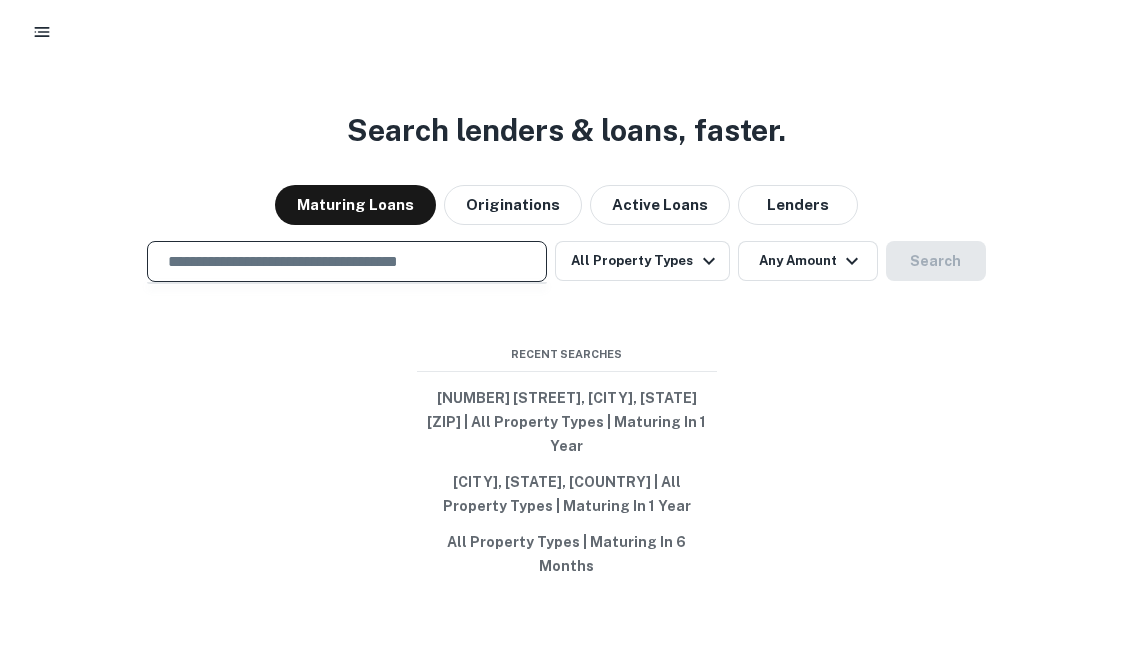 paste on "**********" 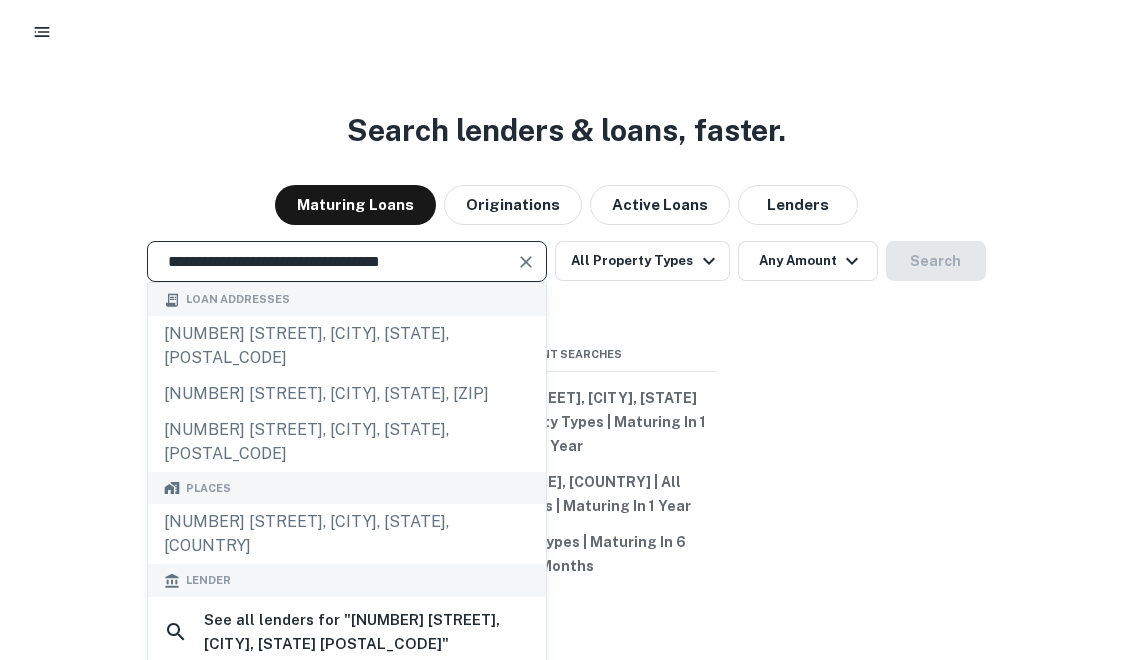 click at bounding box center [526, 262] 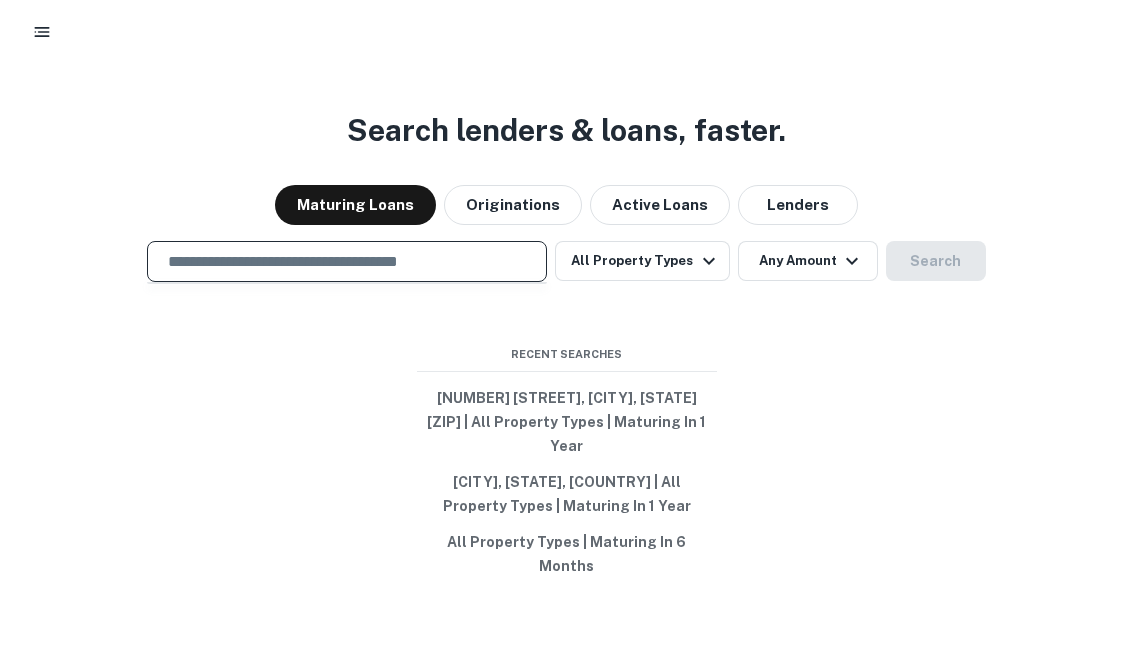 paste on "**********" 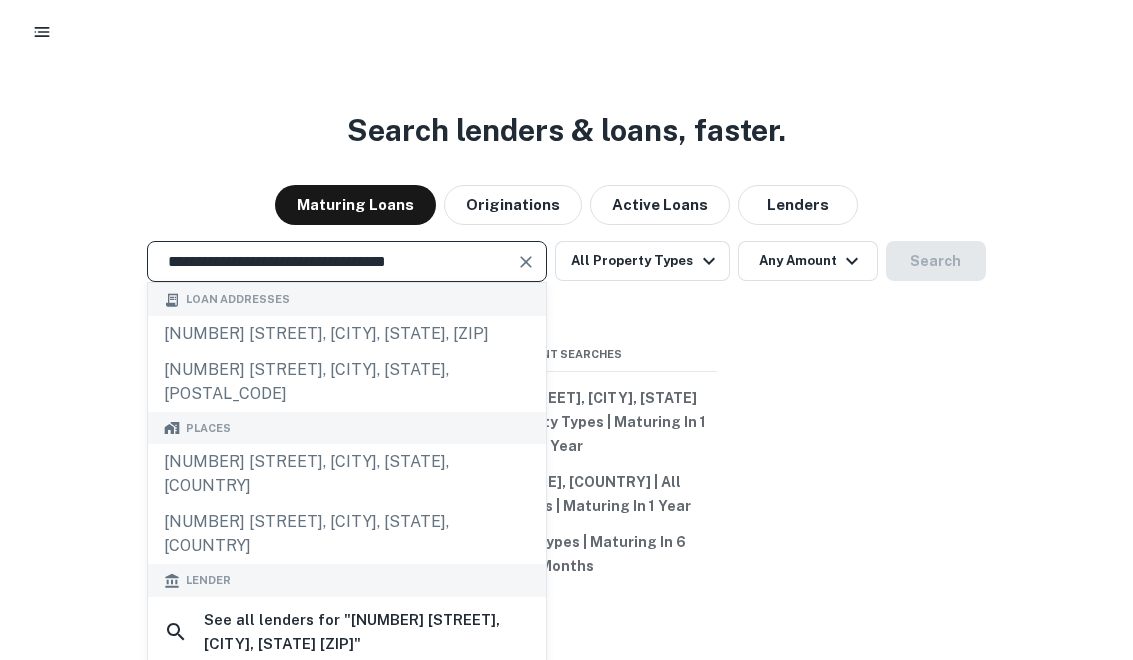 click at bounding box center [526, 262] 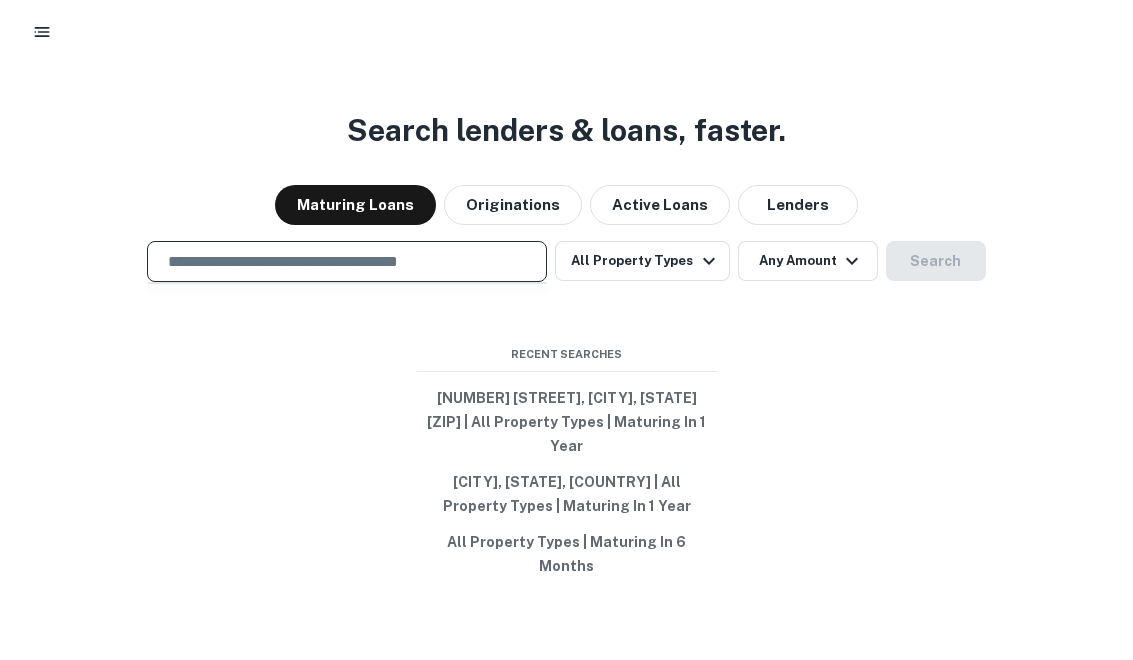 paste on "**********" 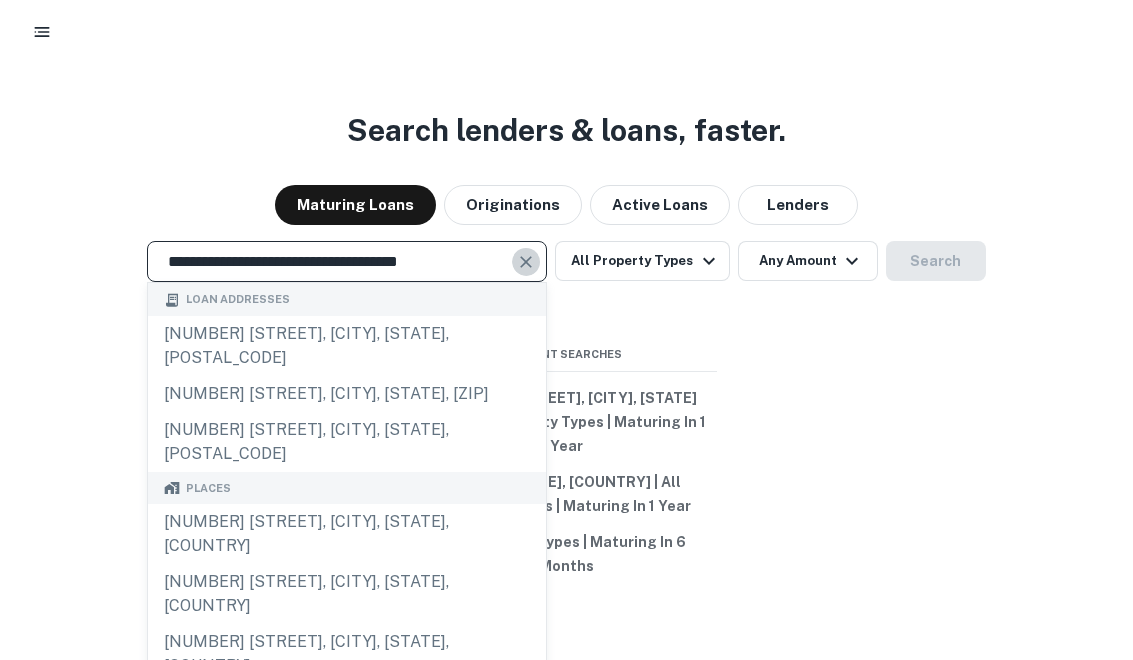 click at bounding box center [526, 262] 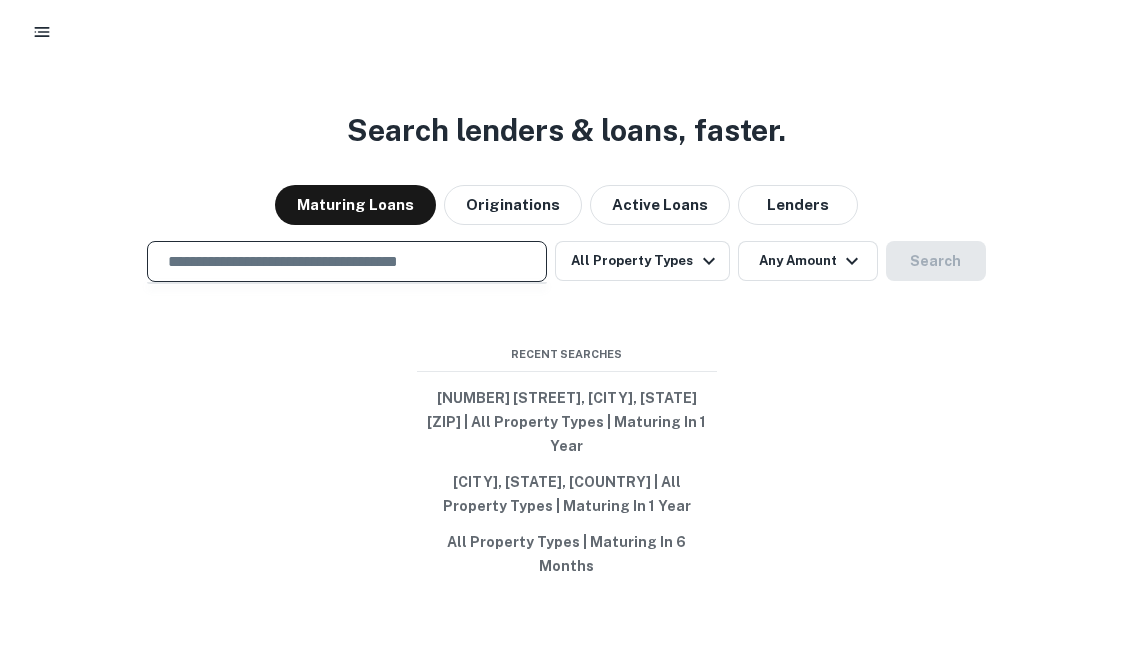 paste on "**********" 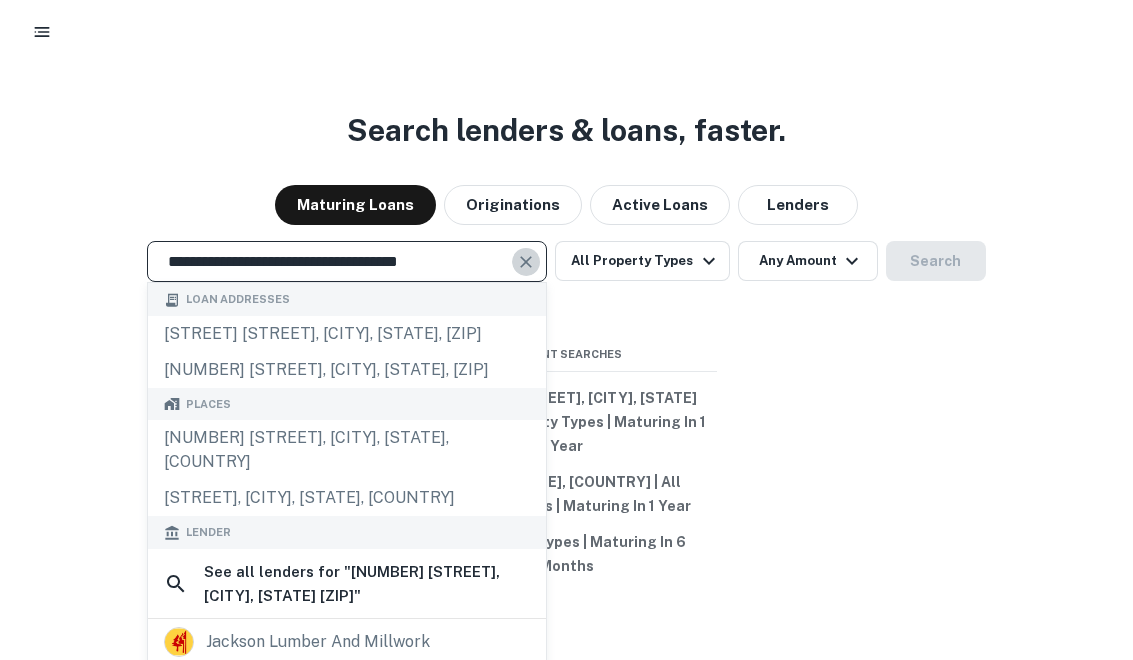 click at bounding box center (527, 262) 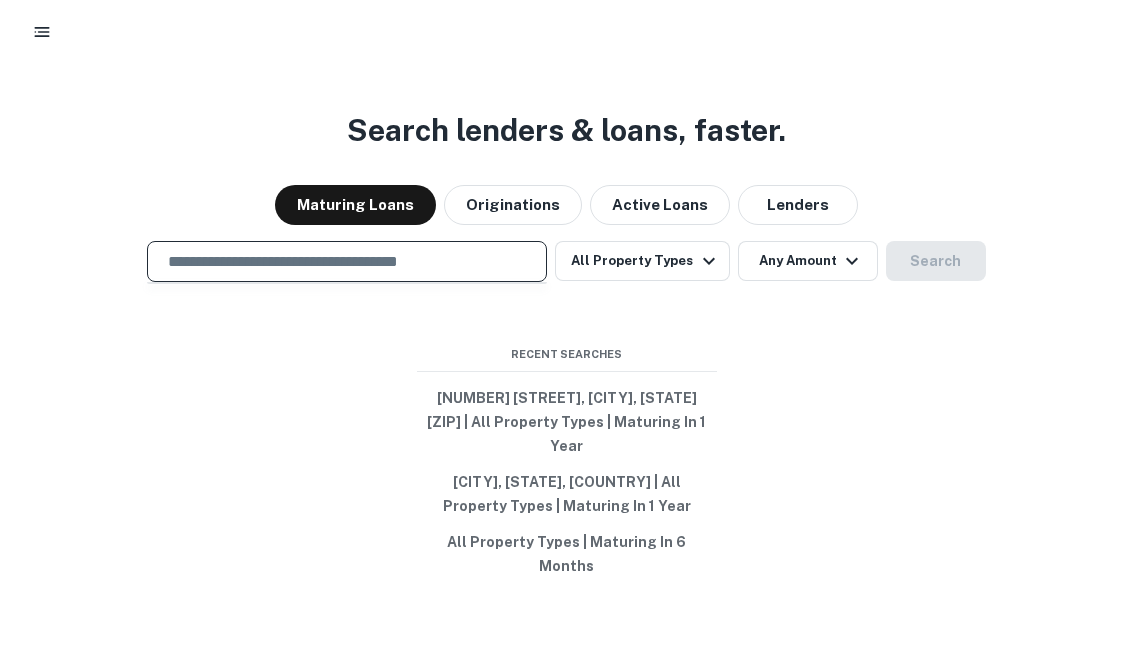 paste on "**********" 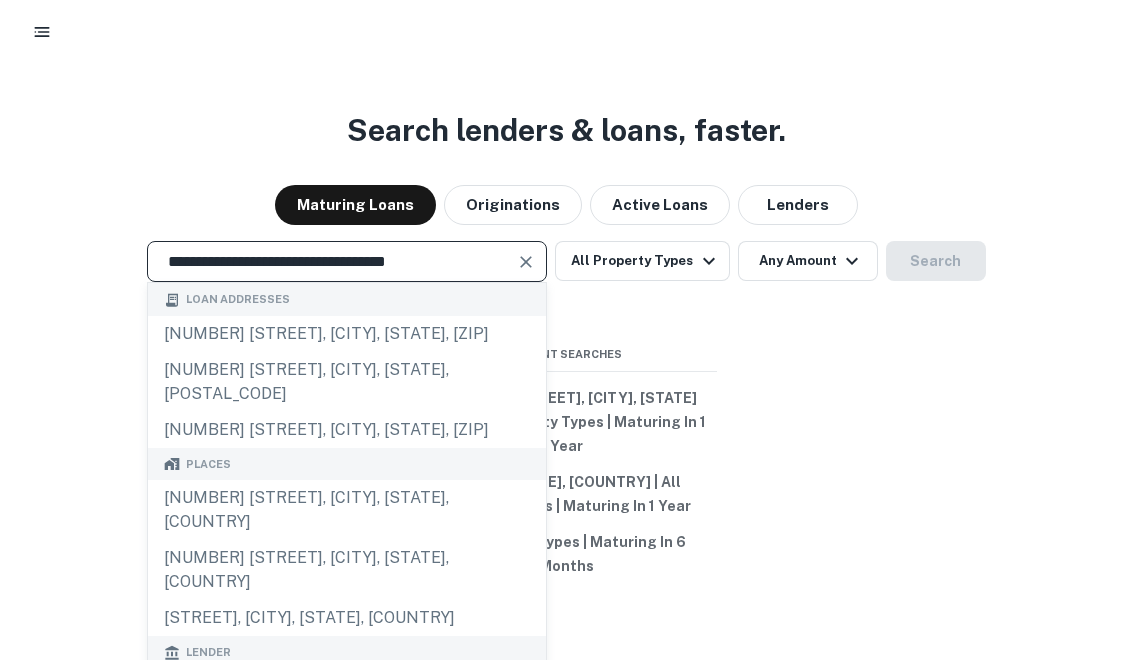 click at bounding box center [527, 262] 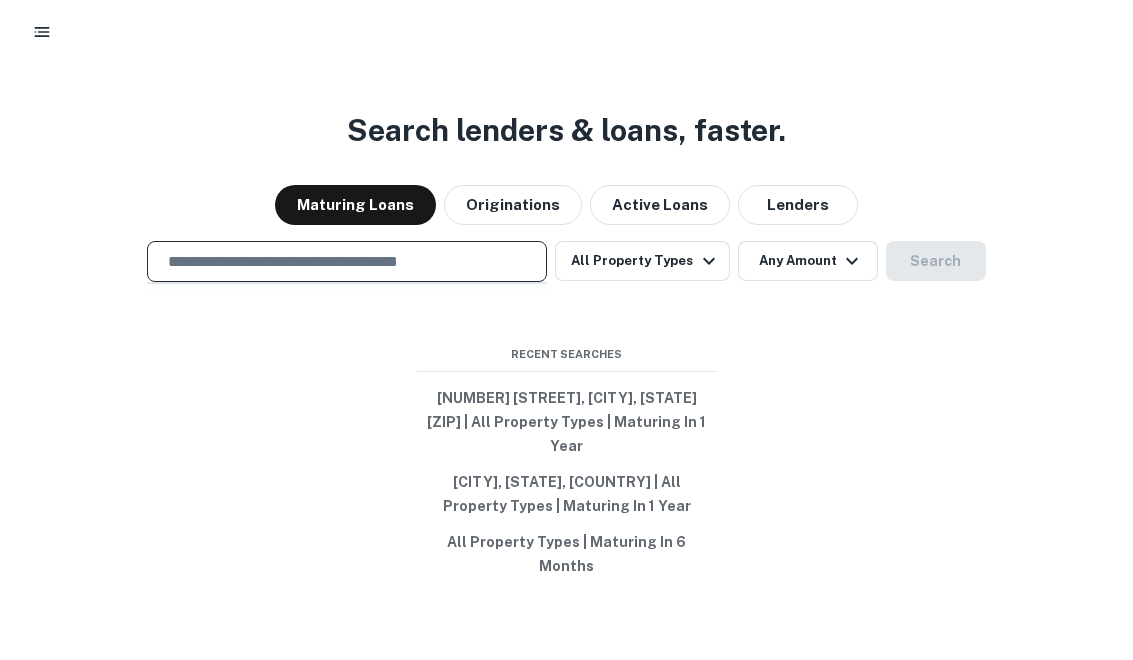 paste on "**********" 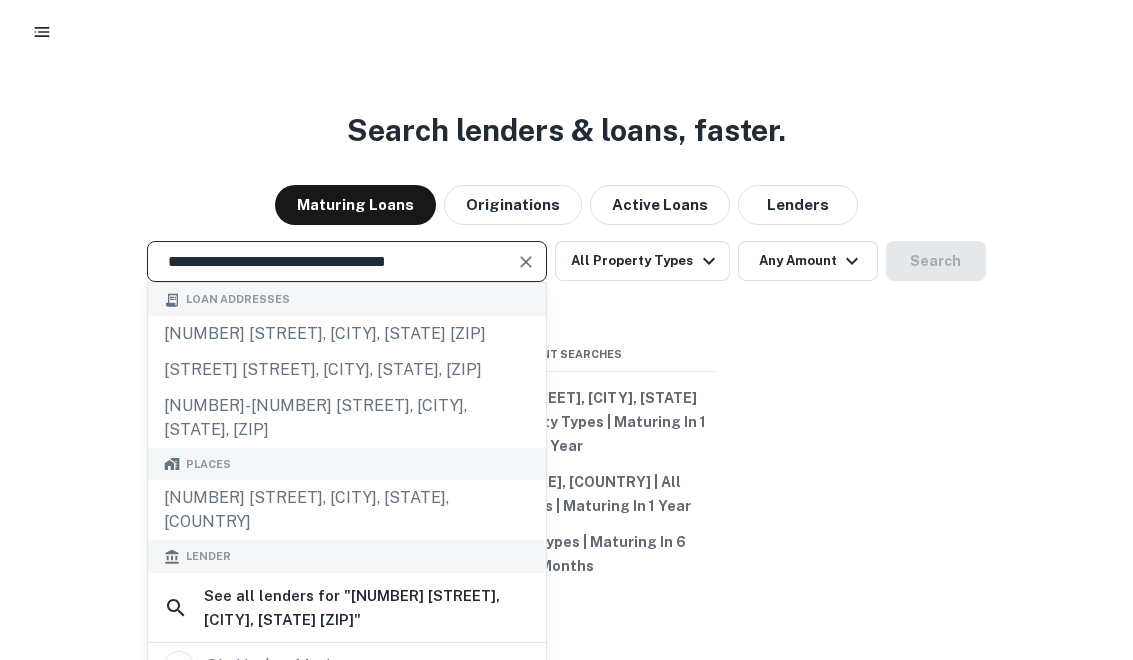 click at bounding box center [526, 262] 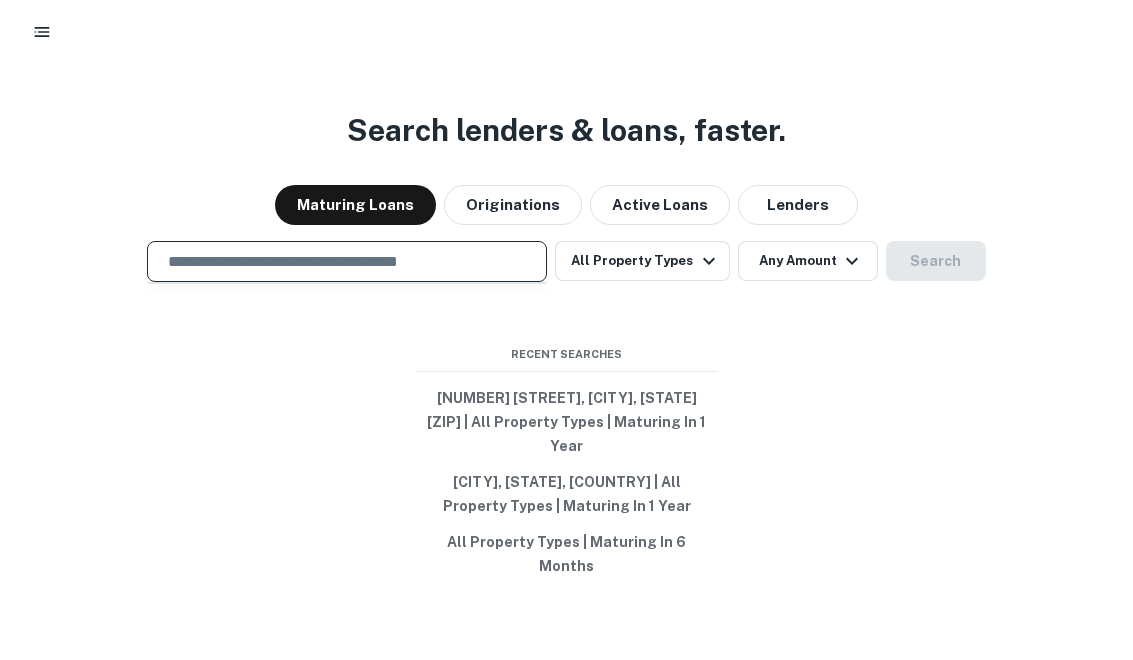 paste on "**********" 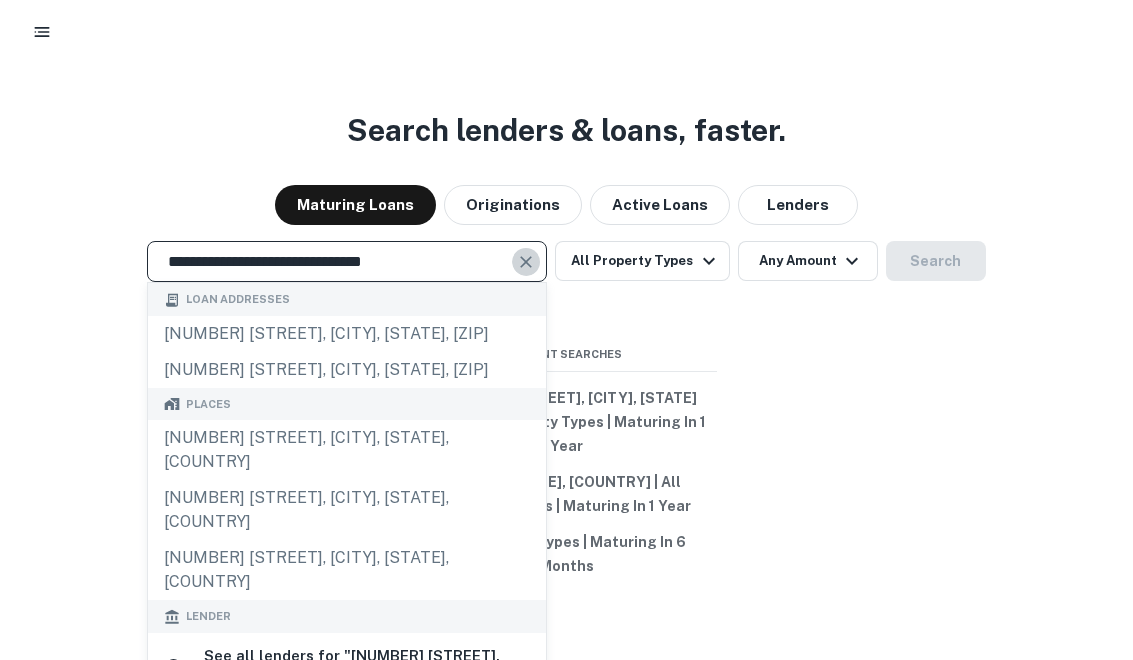 click at bounding box center (526, 262) 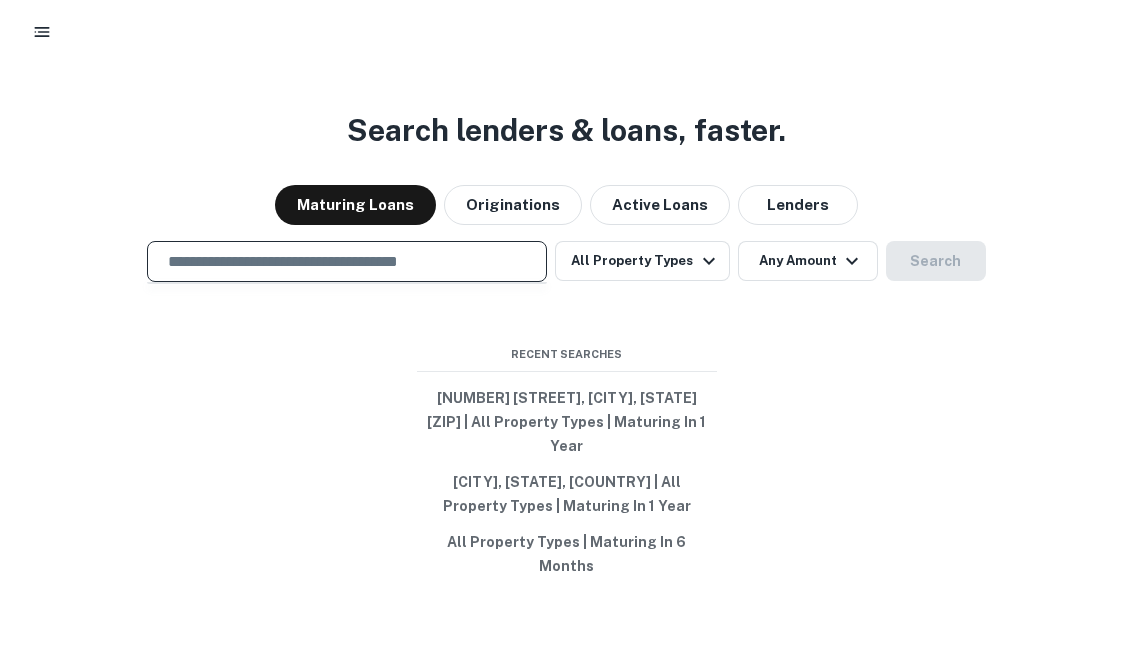 paste on "**********" 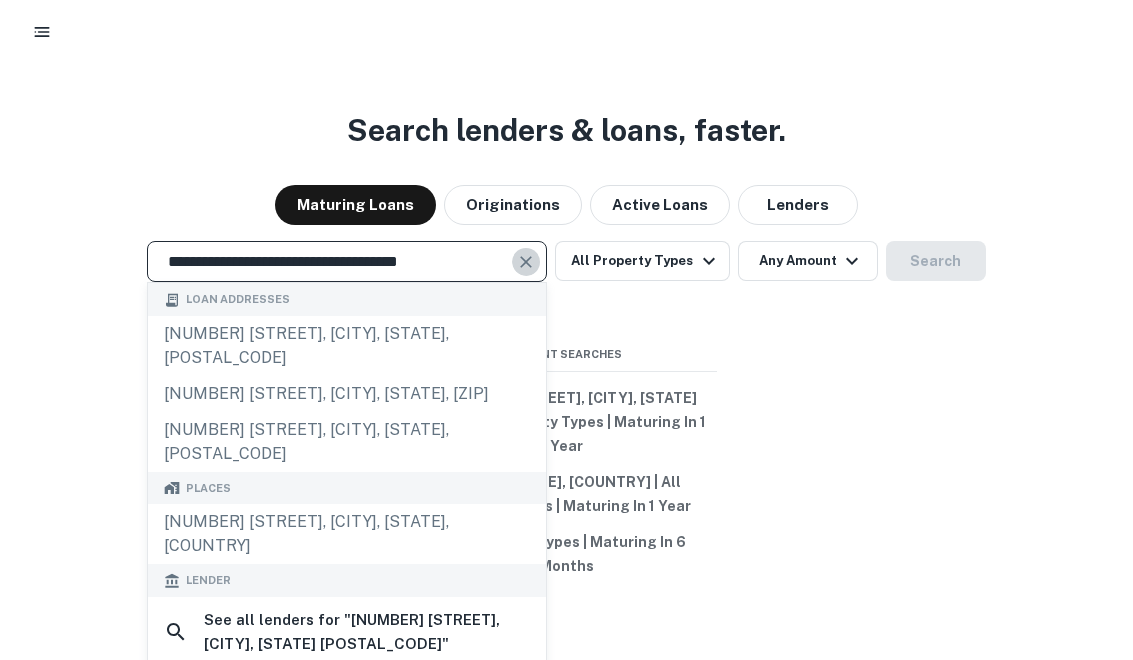 click at bounding box center (527, 262) 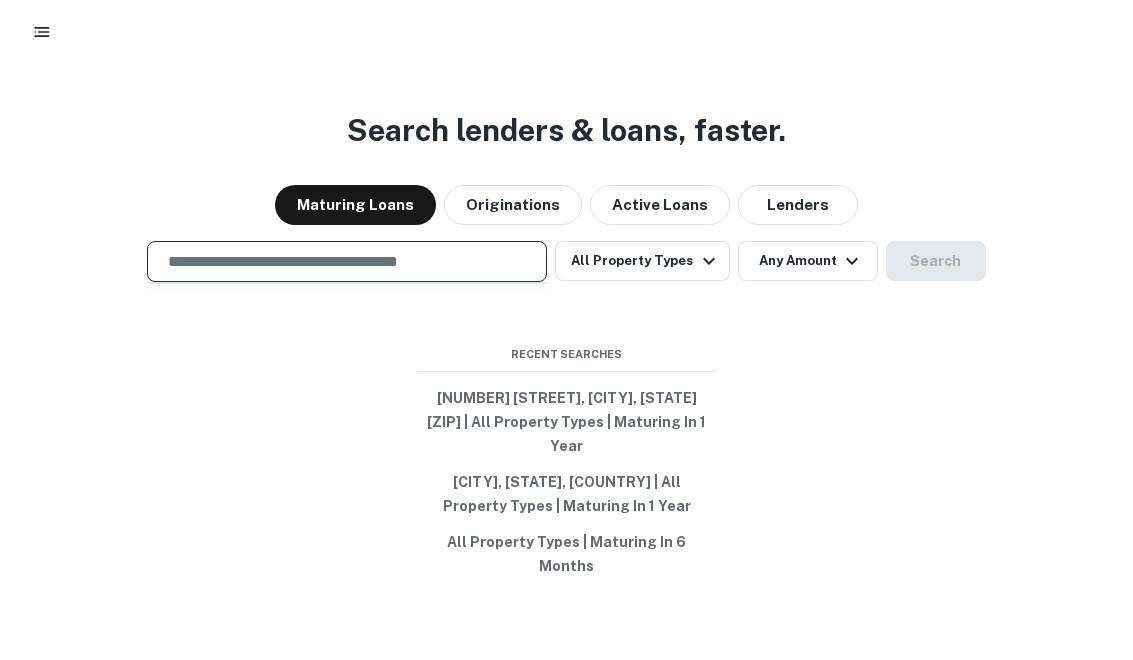 paste on "**********" 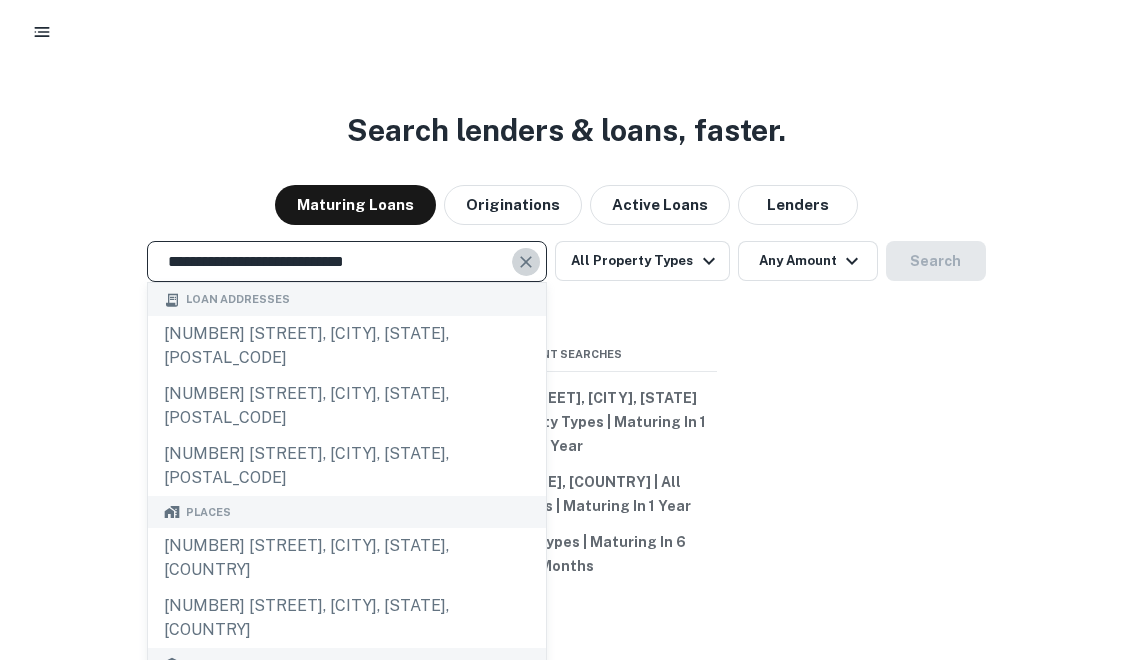 click at bounding box center [526, 262] 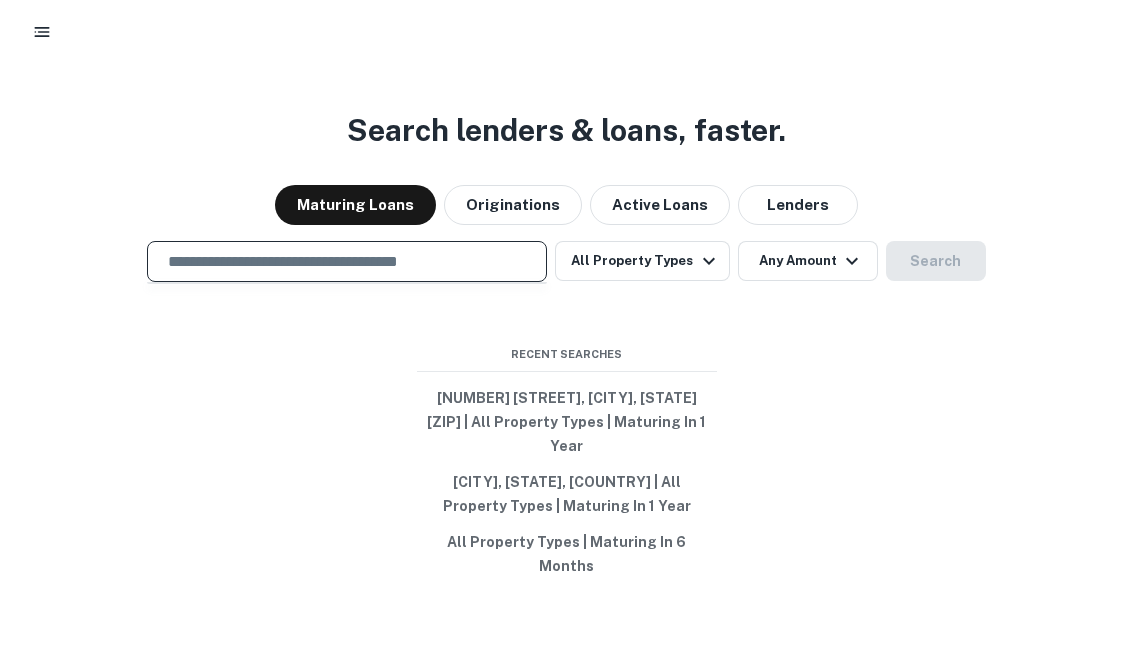 paste on "**********" 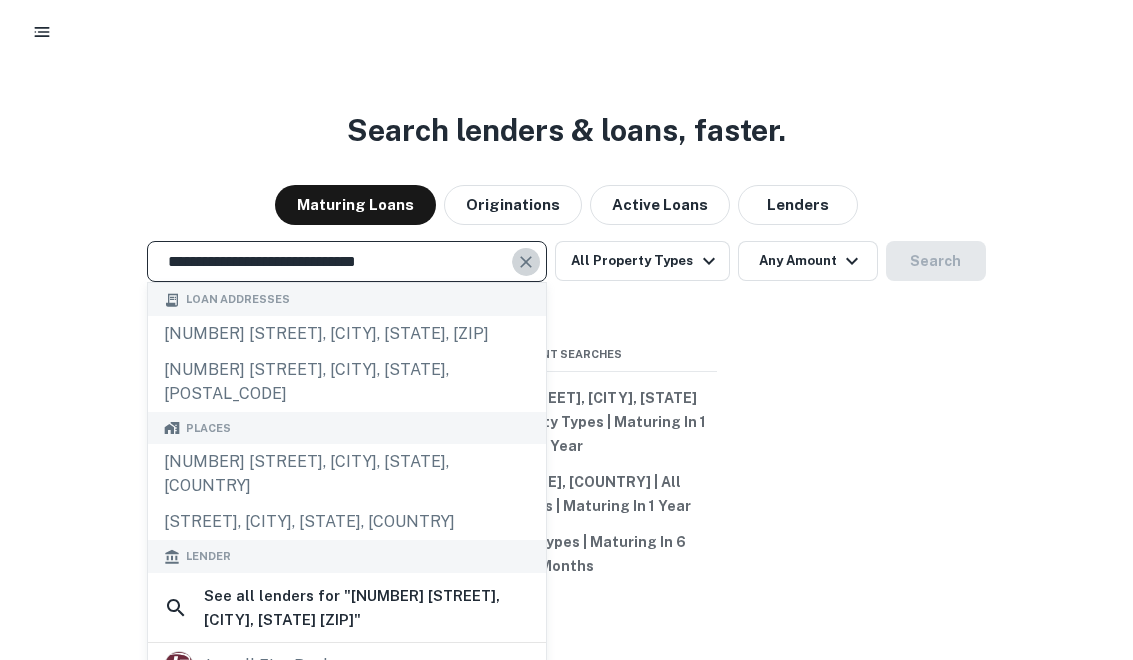 click at bounding box center [526, 262] 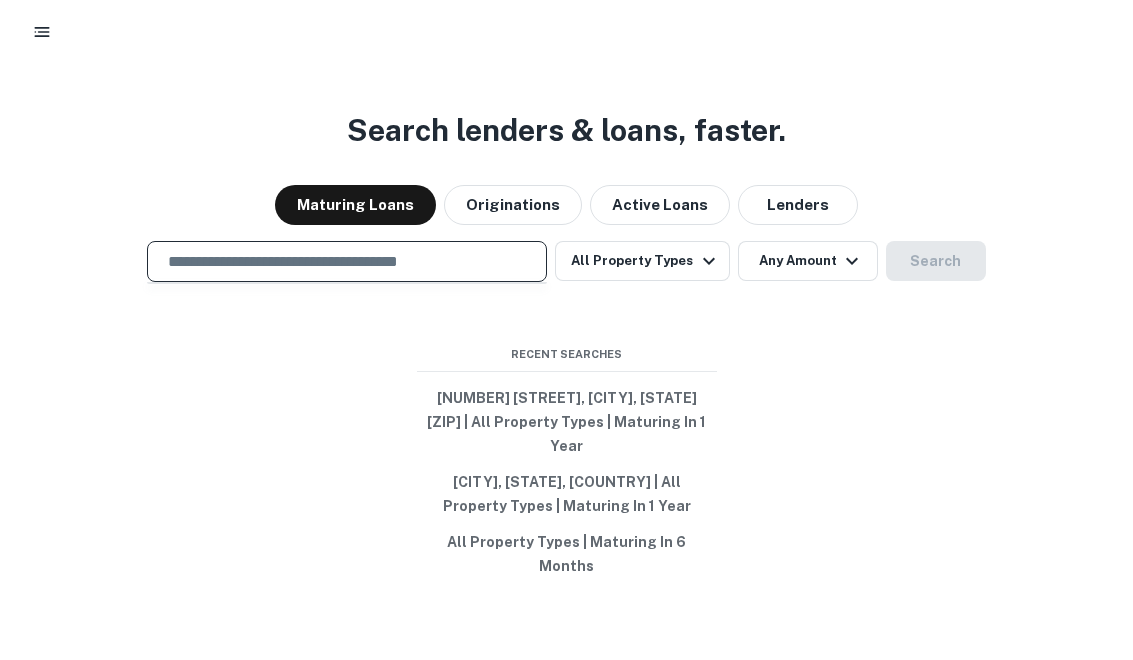 paste on "**********" 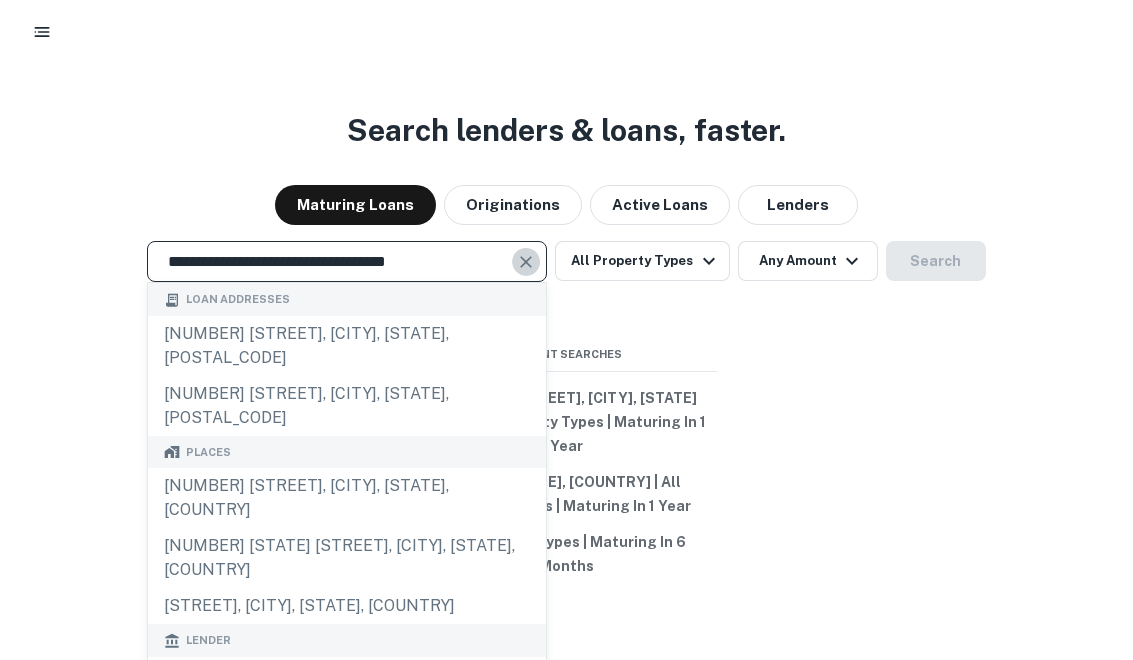 click at bounding box center (526, 262) 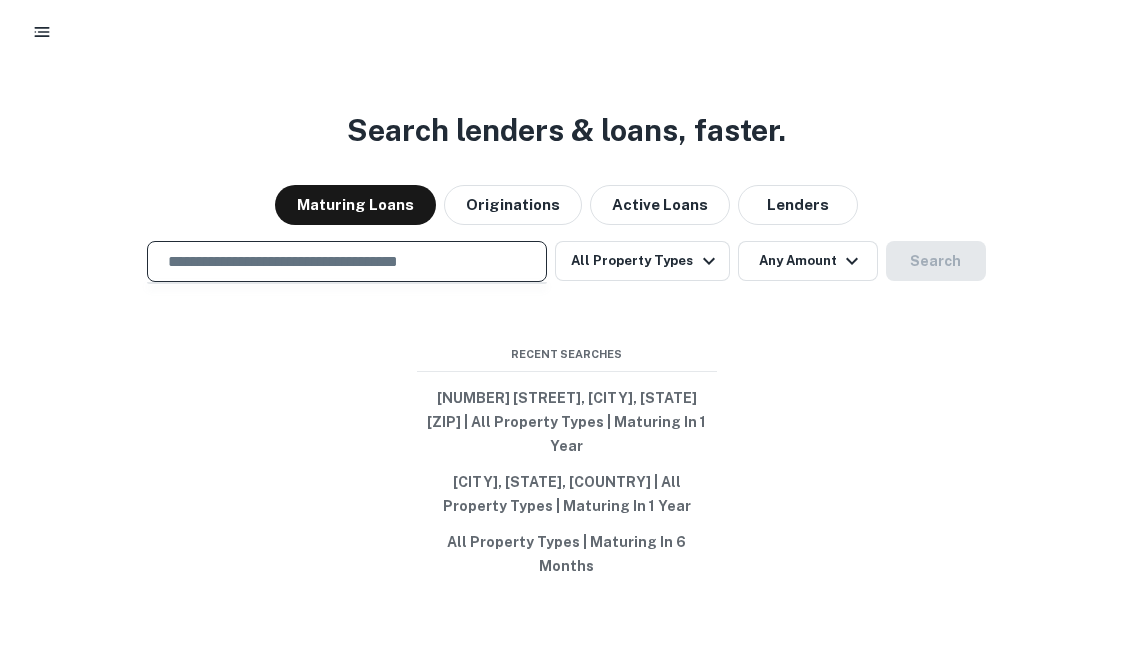 paste on "**********" 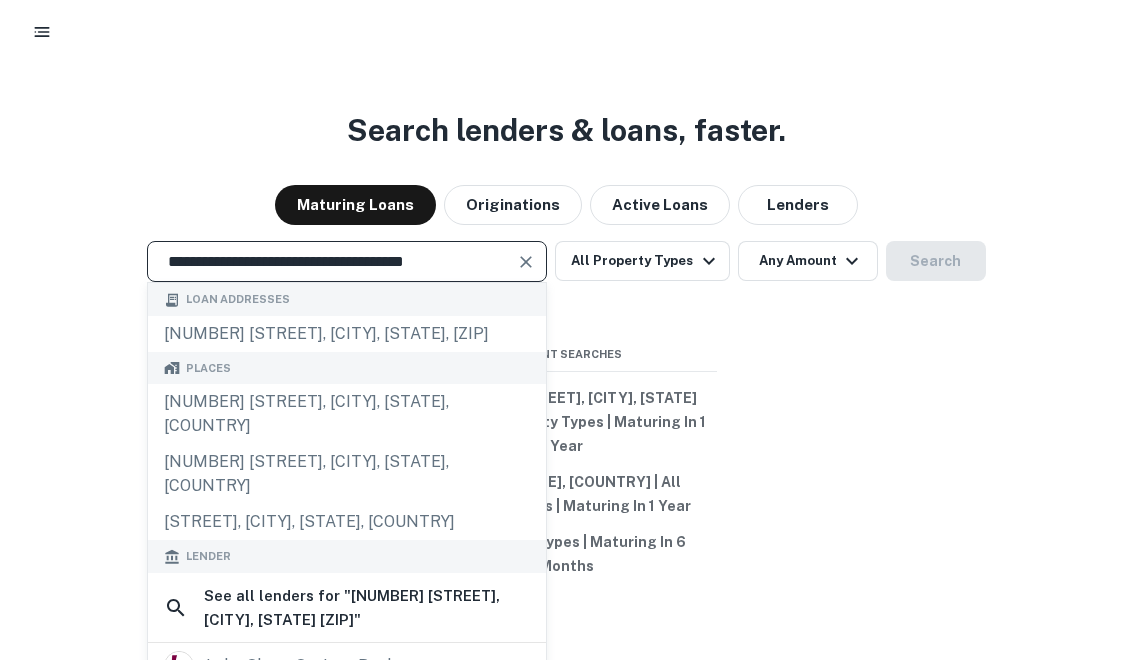 click at bounding box center [526, 262] 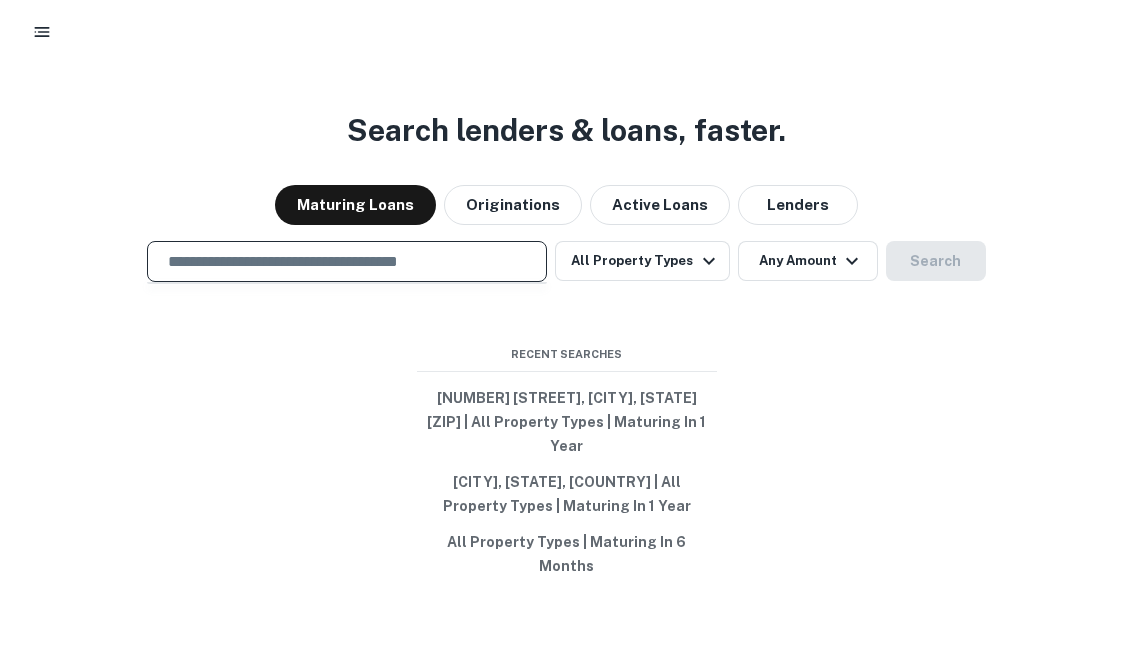 paste on "**********" 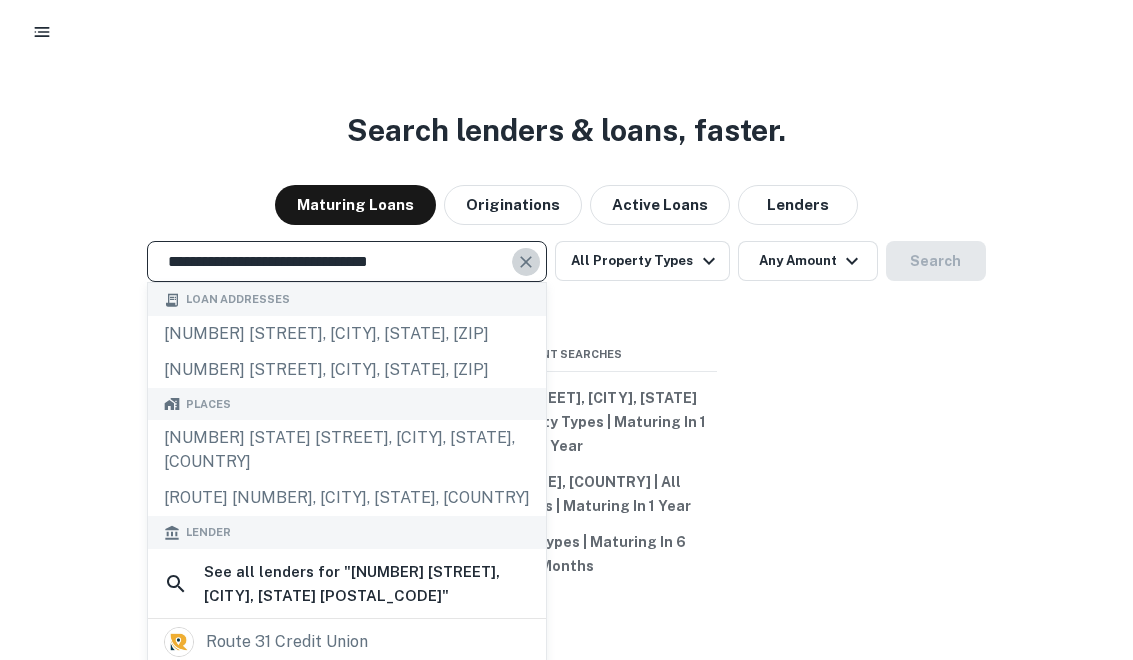 click at bounding box center (526, 262) 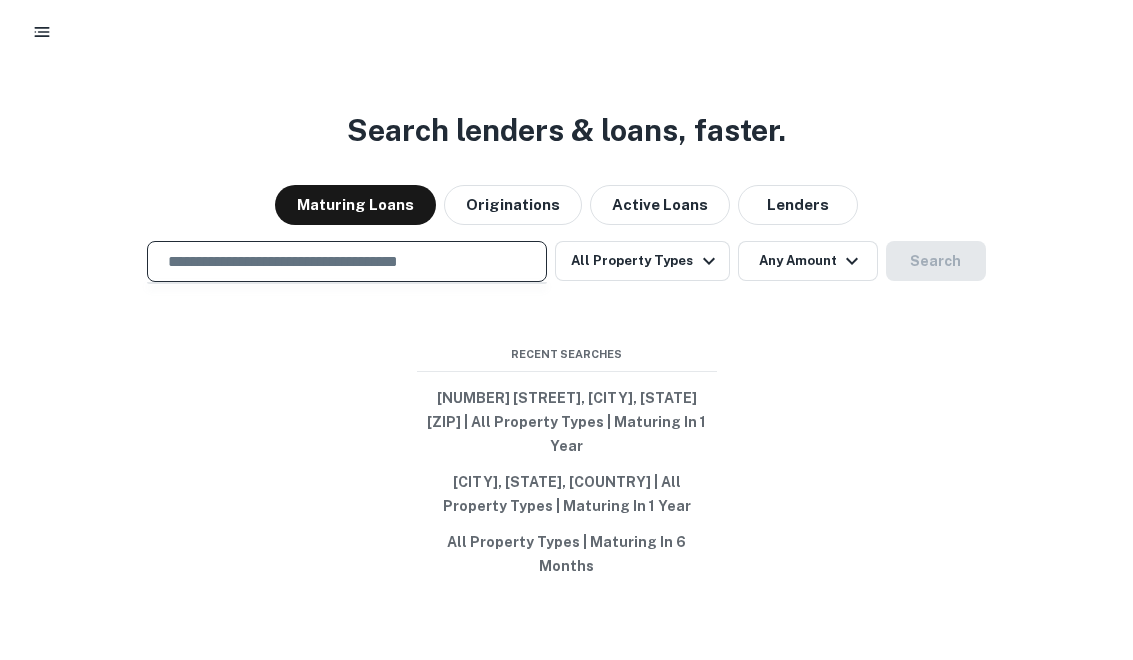 paste on "**********" 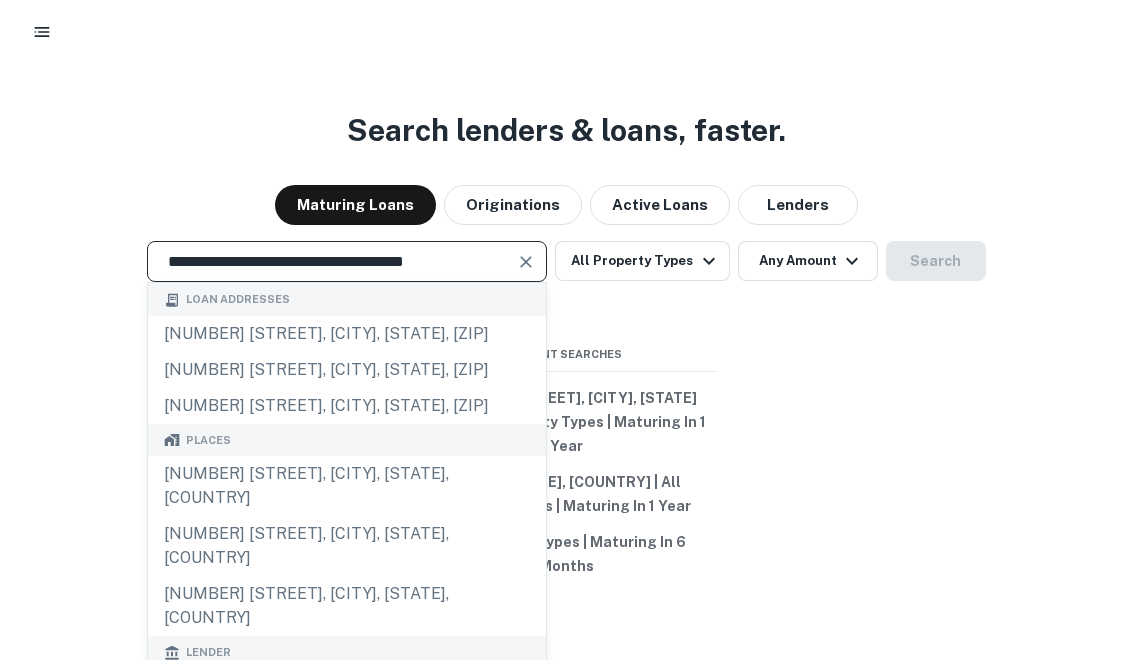 click at bounding box center [526, 262] 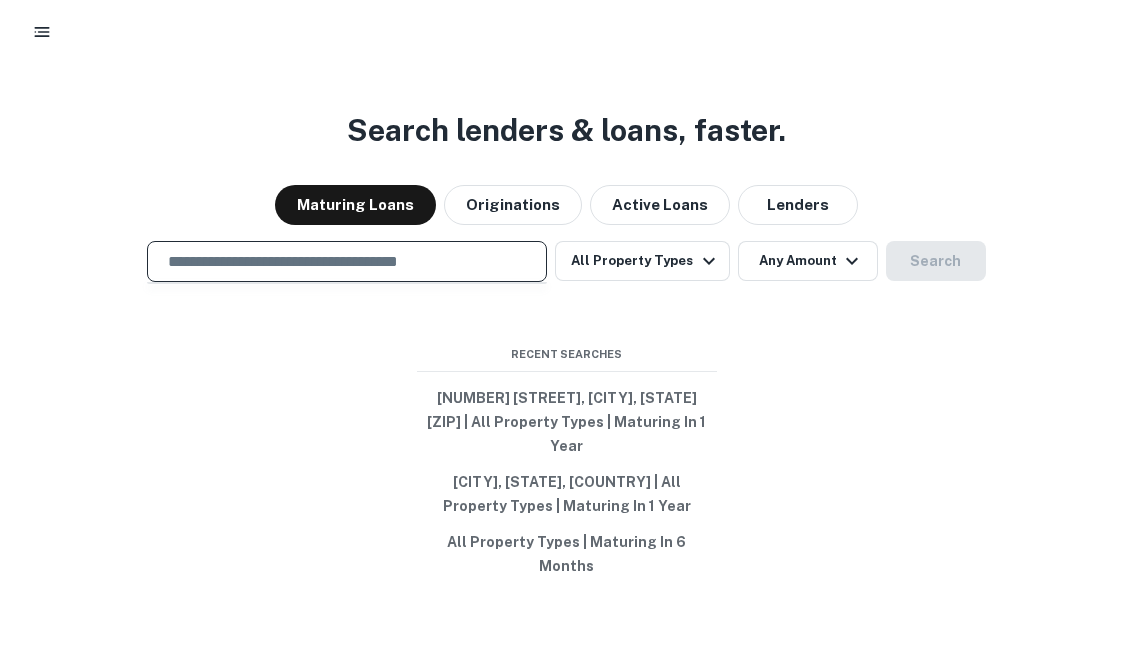 paste on "**********" 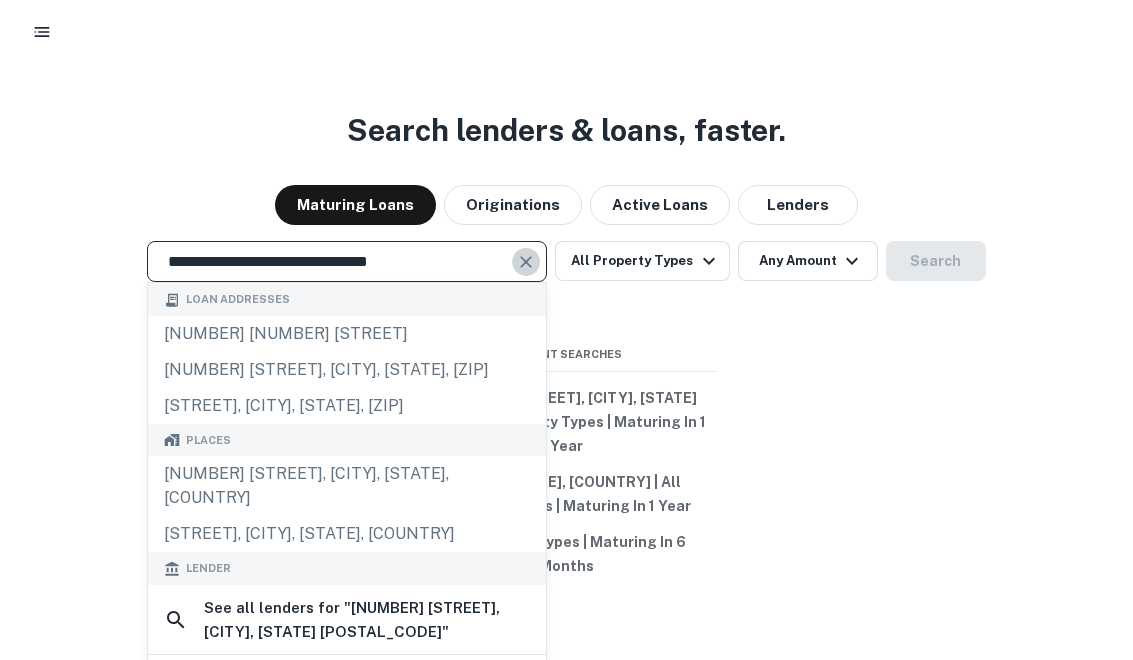 click at bounding box center [526, 262] 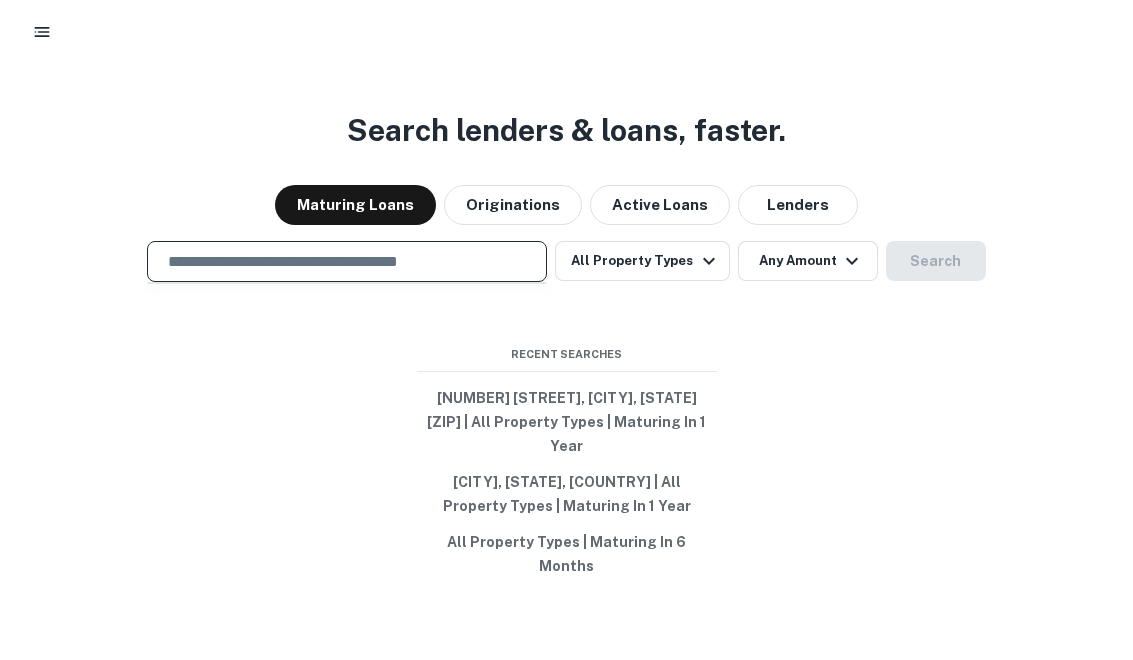 paste on "**********" 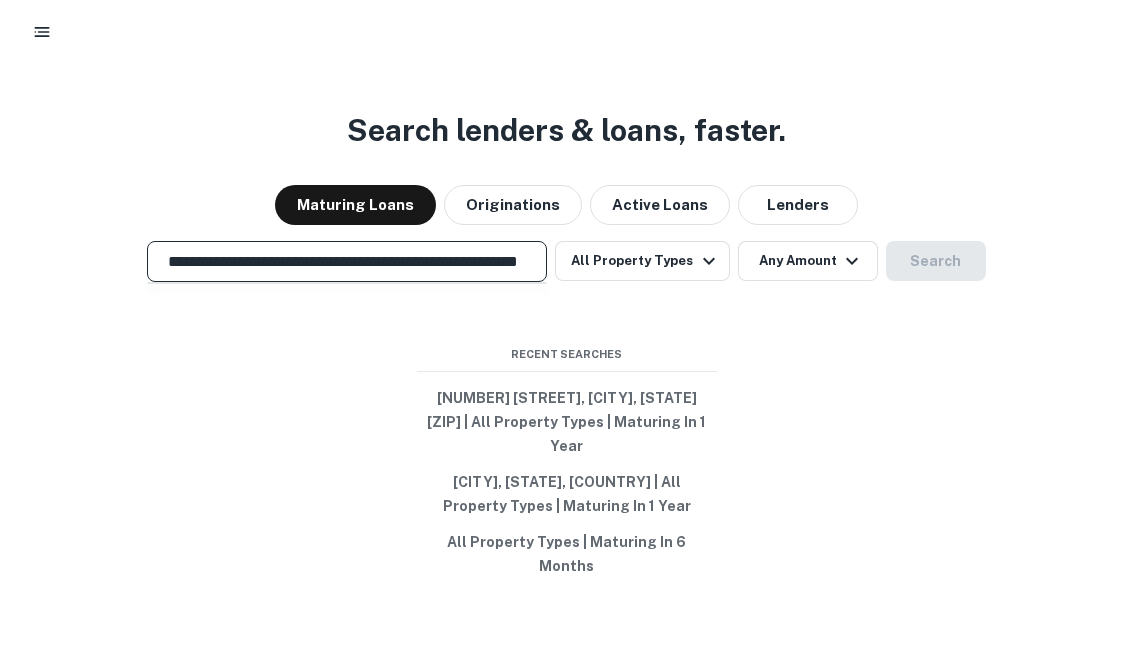 scroll, scrollTop: 0, scrollLeft: 125, axis: horizontal 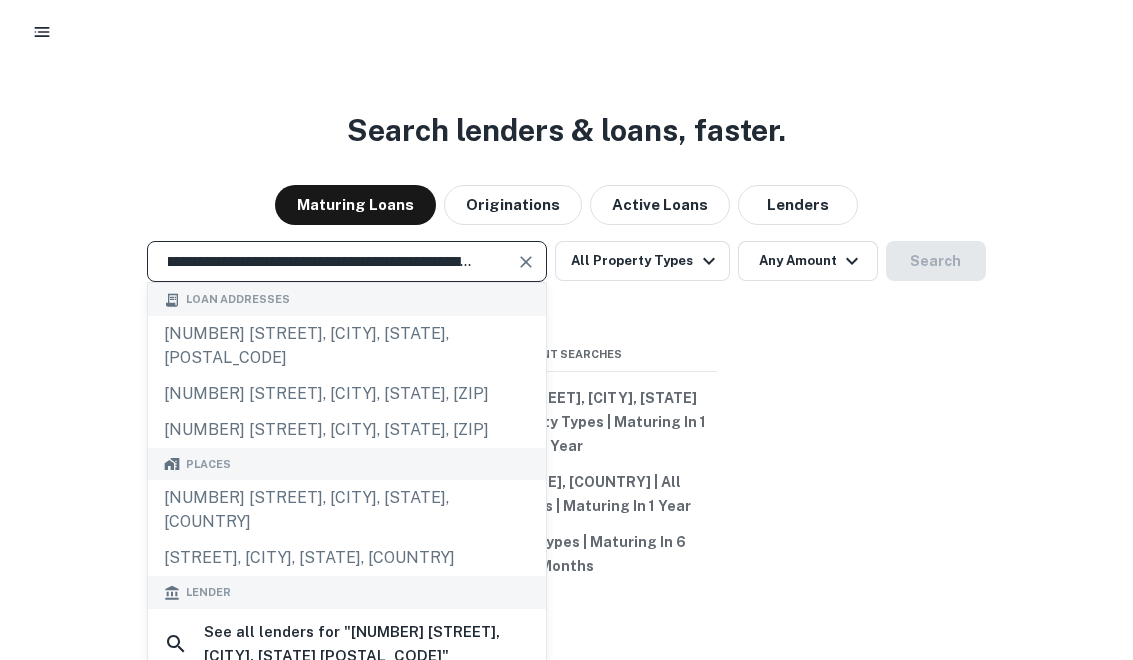 click on "**********" at bounding box center (332, 261) 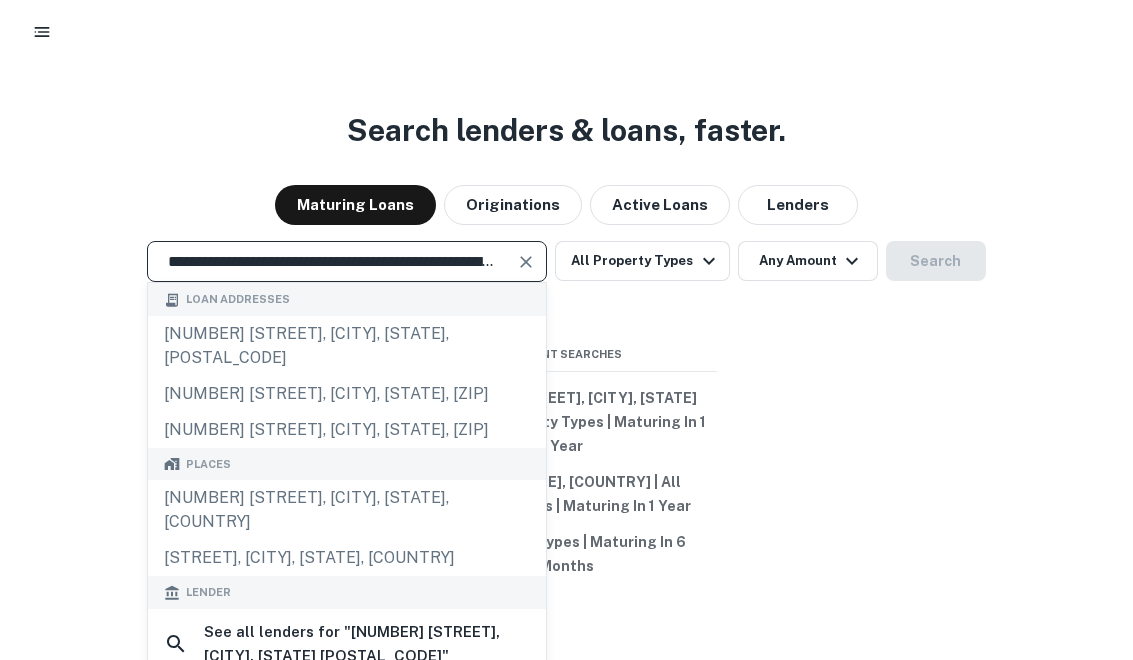 click at bounding box center [527, 262] 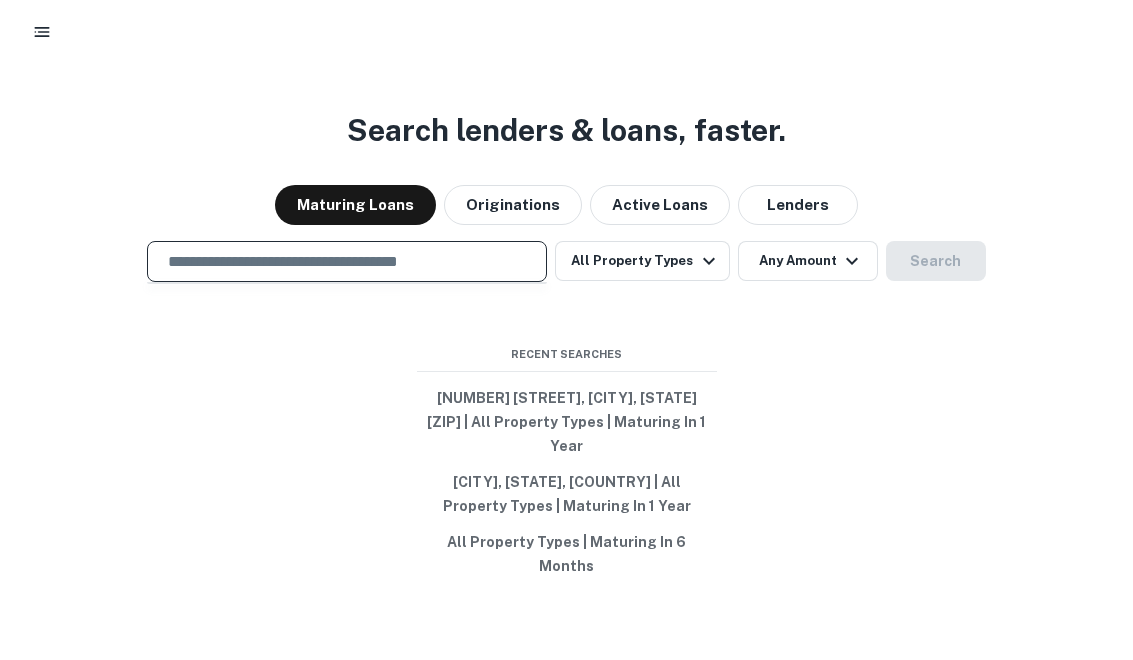 paste on "**********" 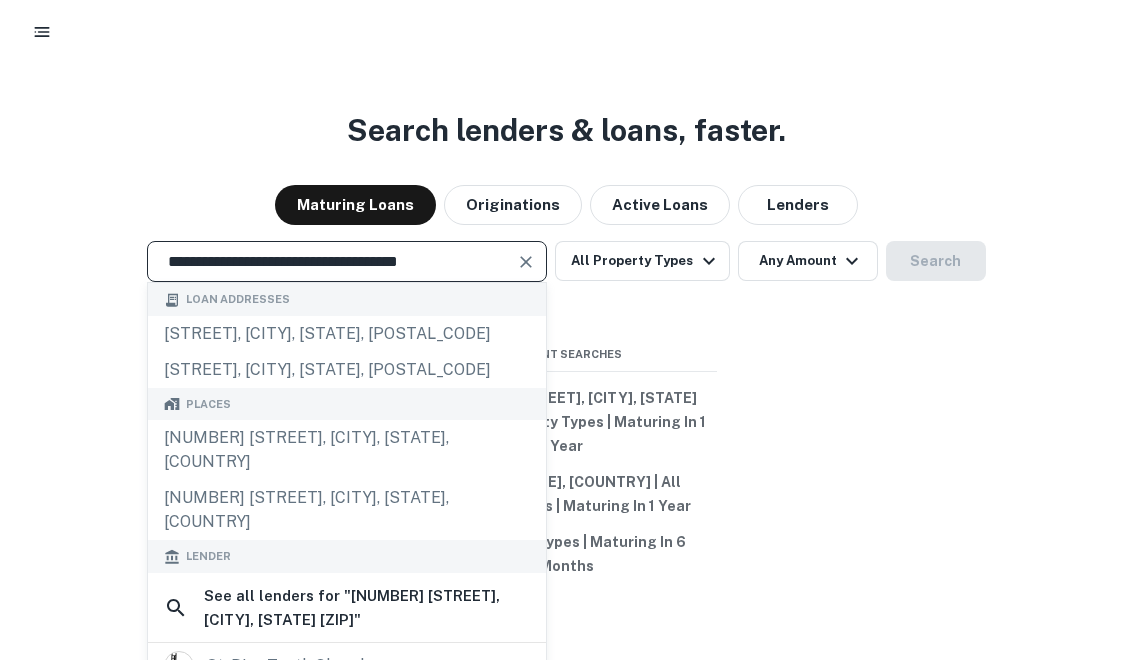 click at bounding box center (526, 262) 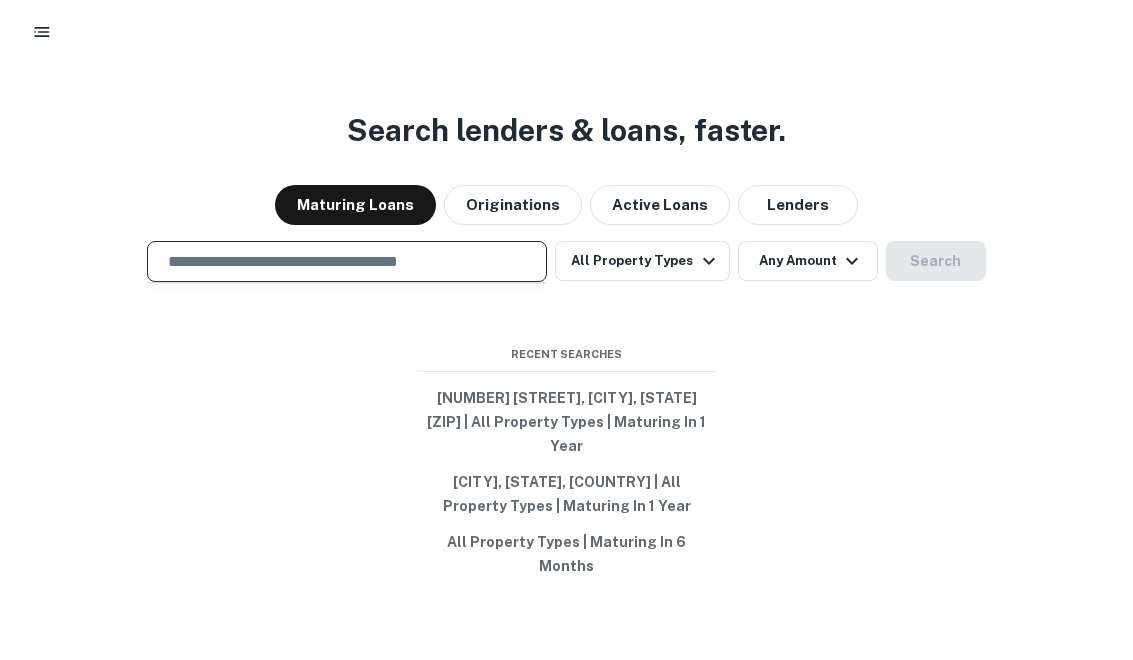 paste on "**********" 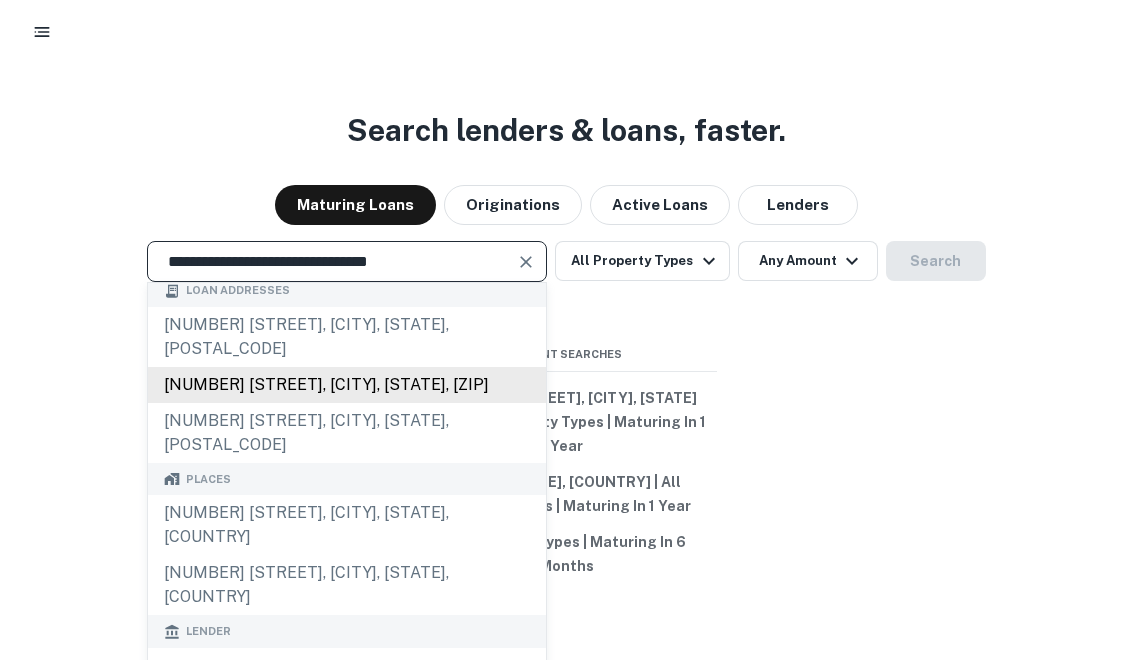 scroll, scrollTop: 0, scrollLeft: 0, axis: both 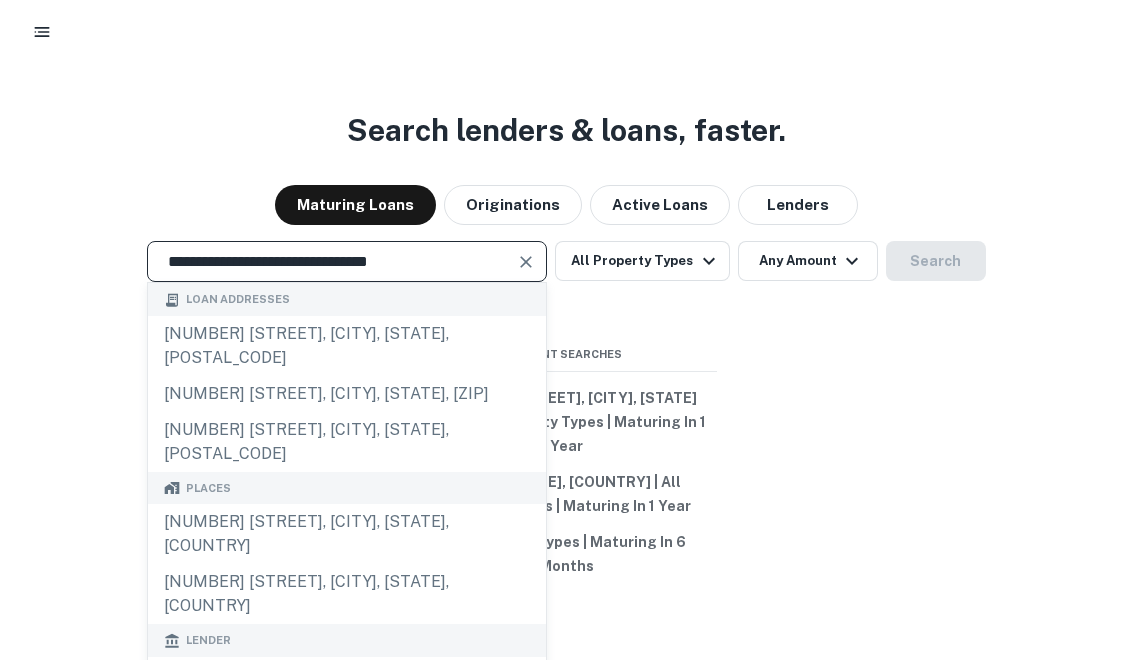 type on "**********" 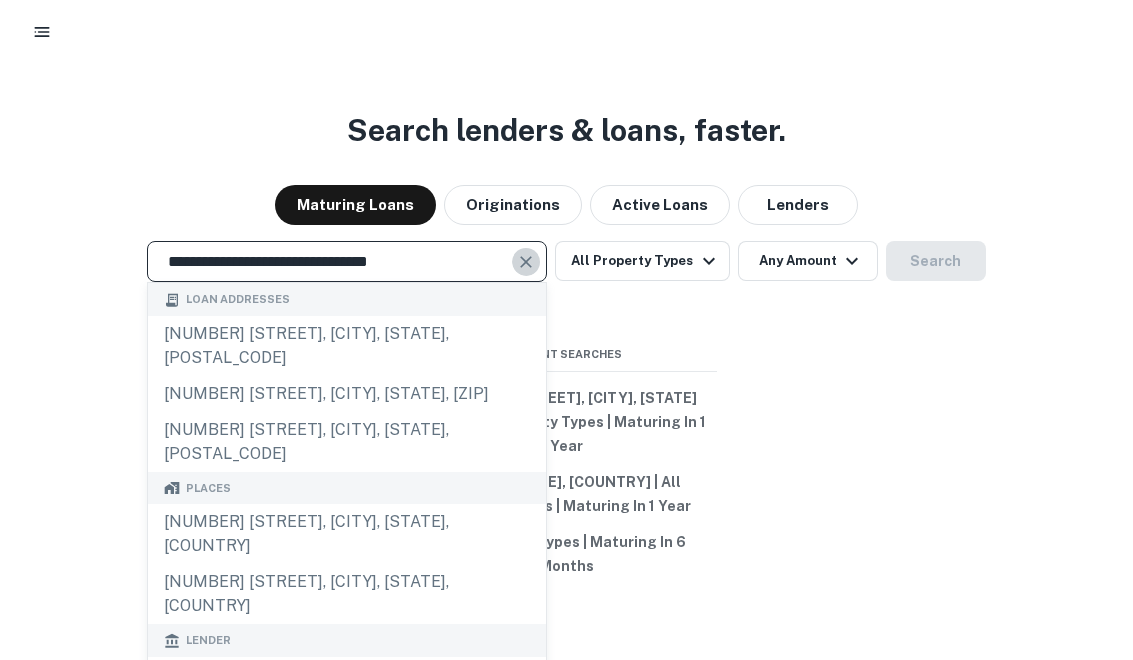 click at bounding box center [526, 262] 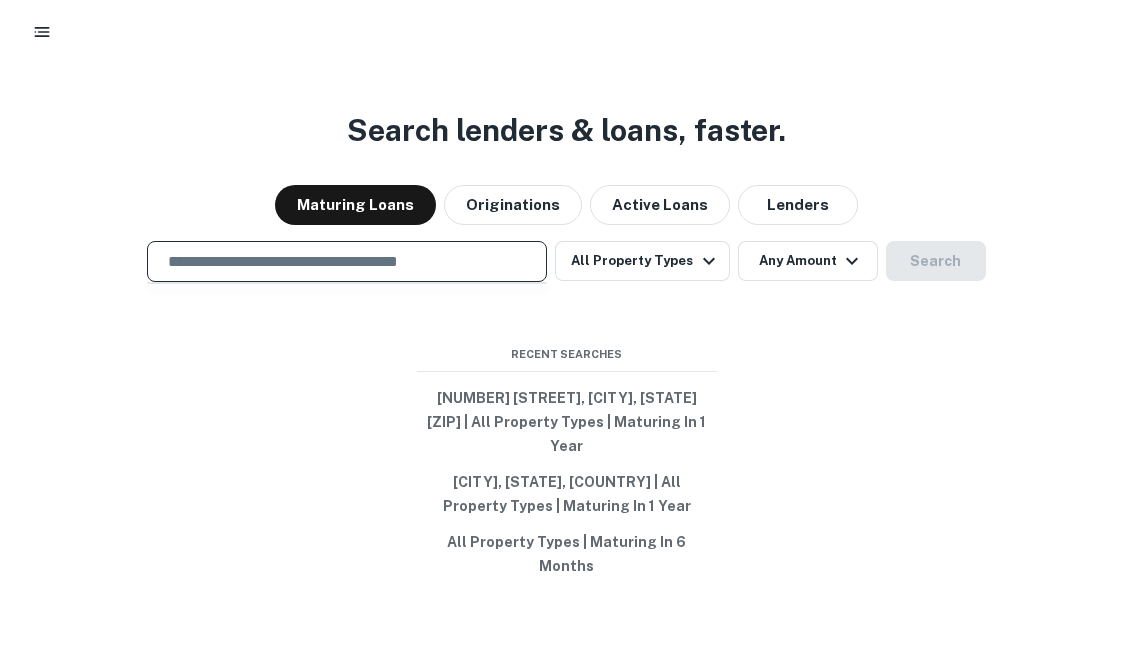 paste on "**********" 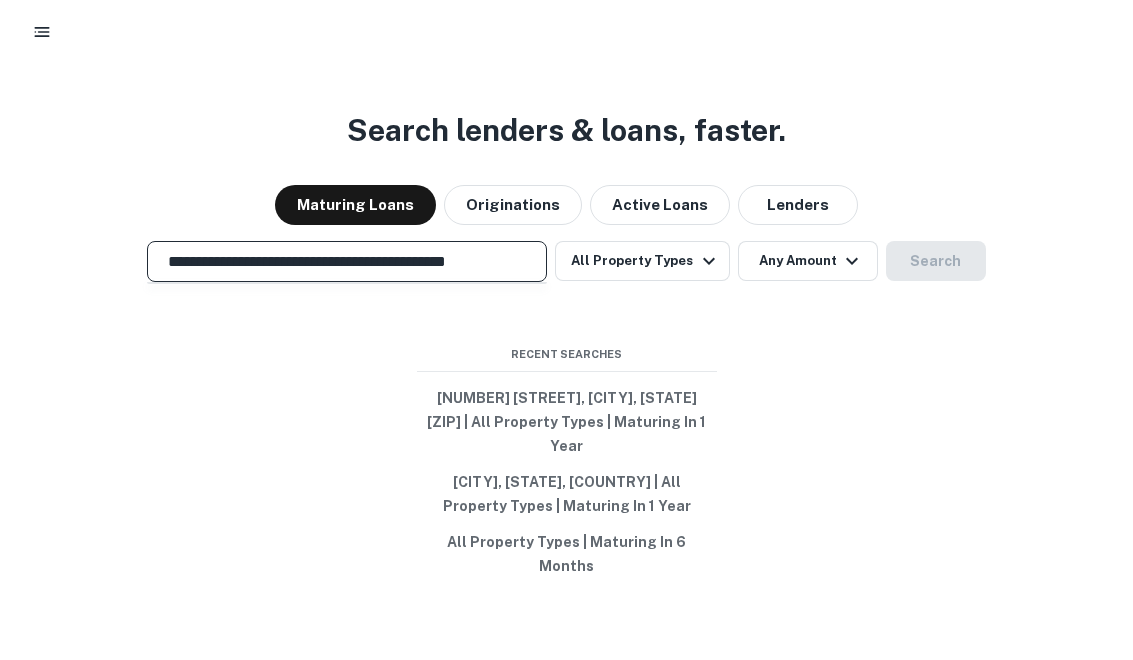 scroll, scrollTop: 0, scrollLeft: 20, axis: horizontal 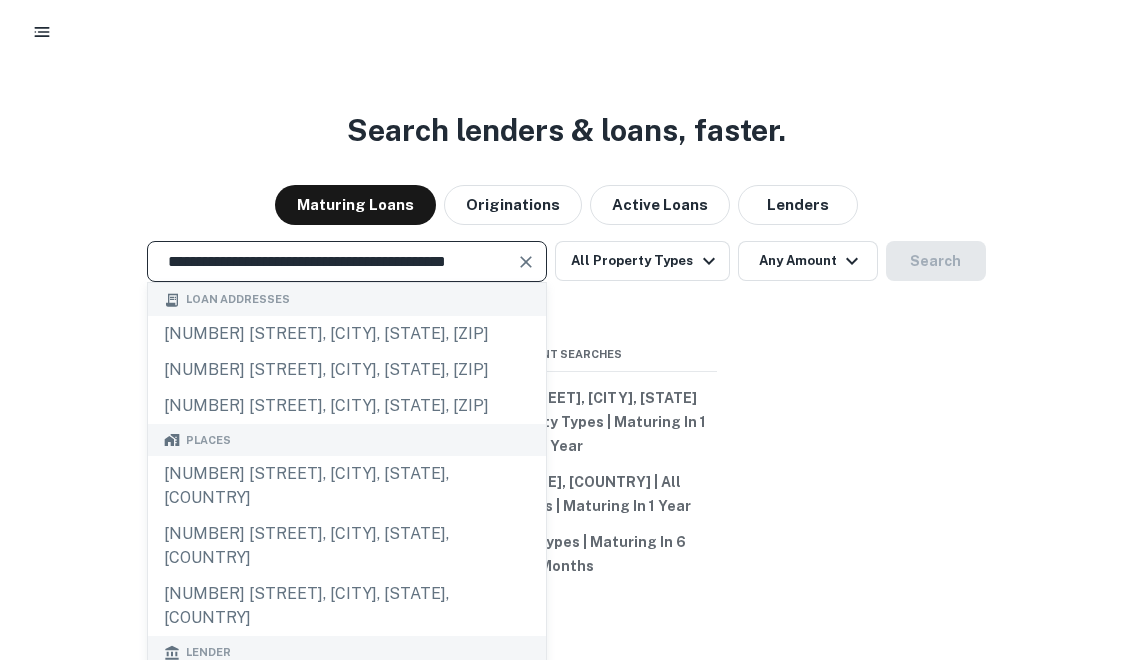 click on "**********" at bounding box center (332, 261) 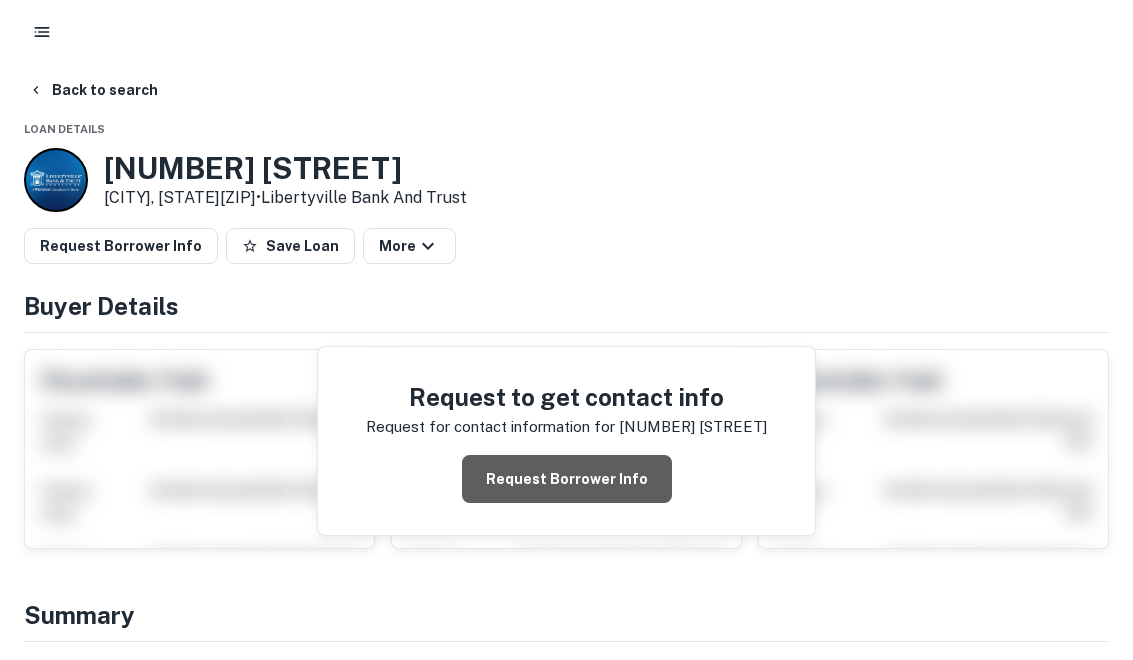drag, startPoint x: 408, startPoint y: 344, endPoint x: 421, endPoint y: 356, distance: 17.691807 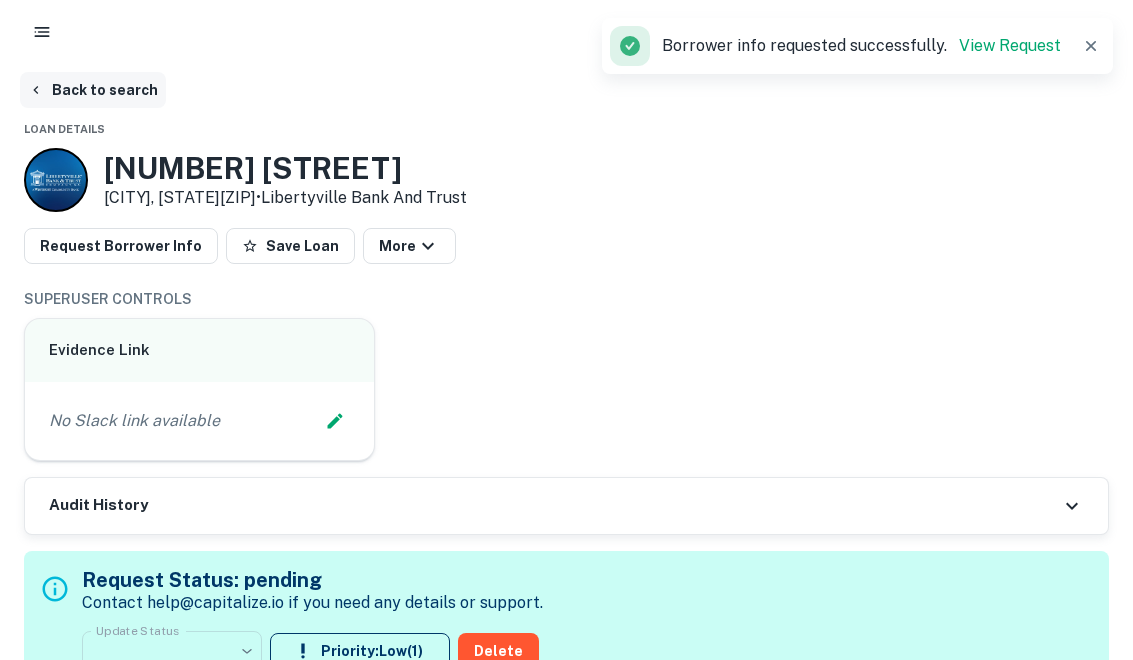 click on "Back to search" at bounding box center [93, 90] 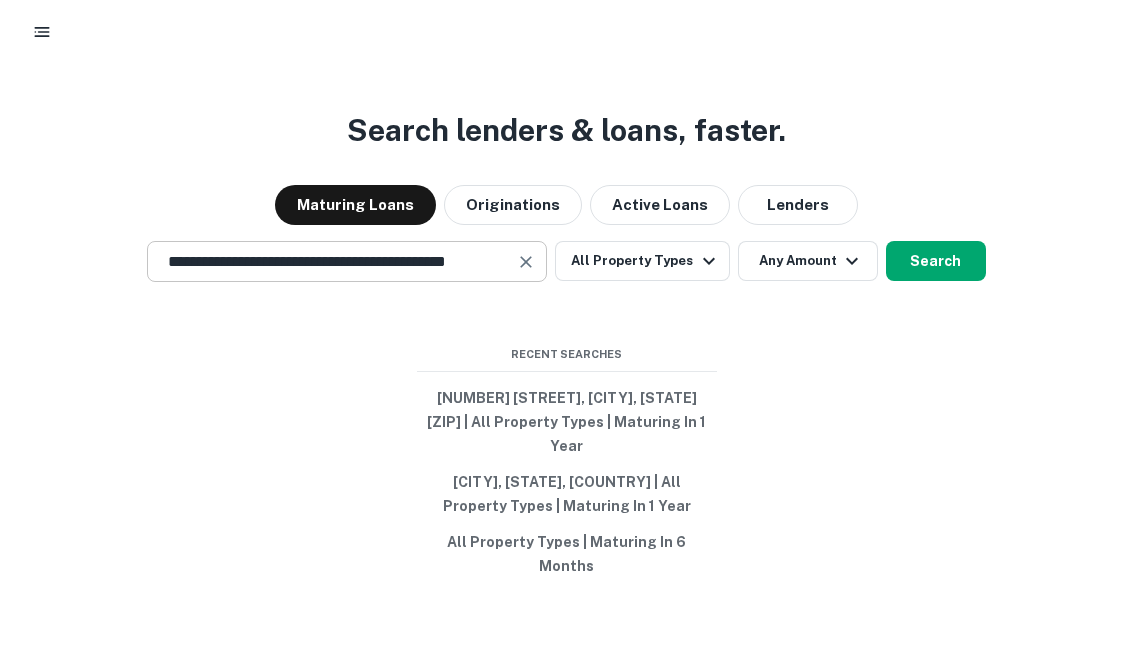 click at bounding box center (527, 262) 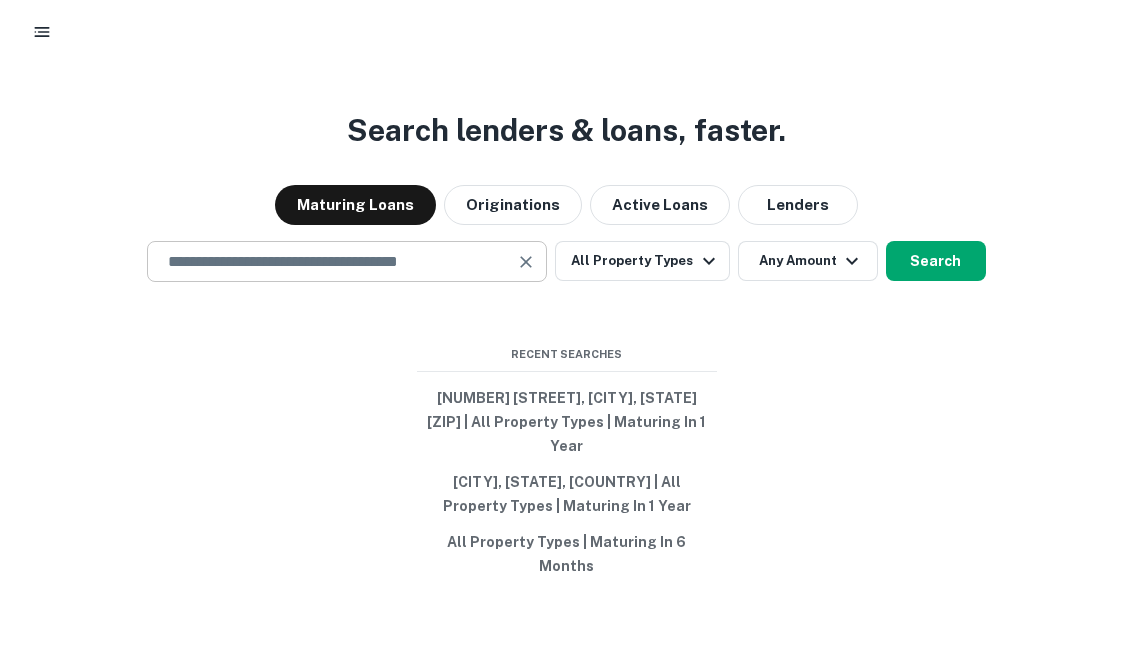 scroll, scrollTop: 0, scrollLeft: 0, axis: both 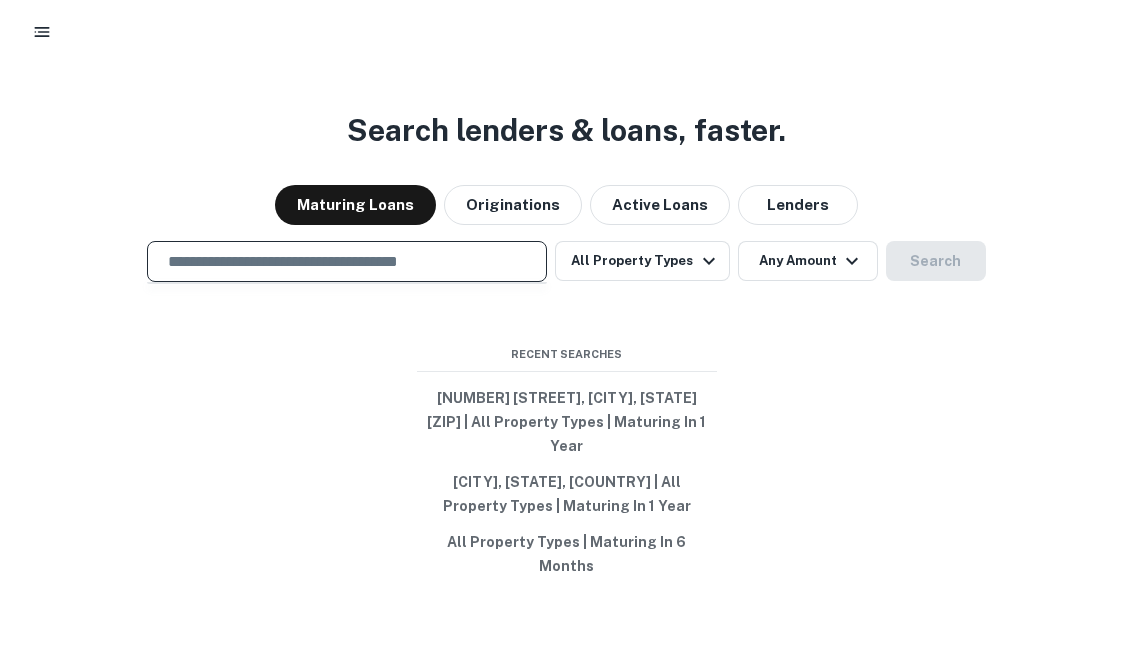 paste on "**********" 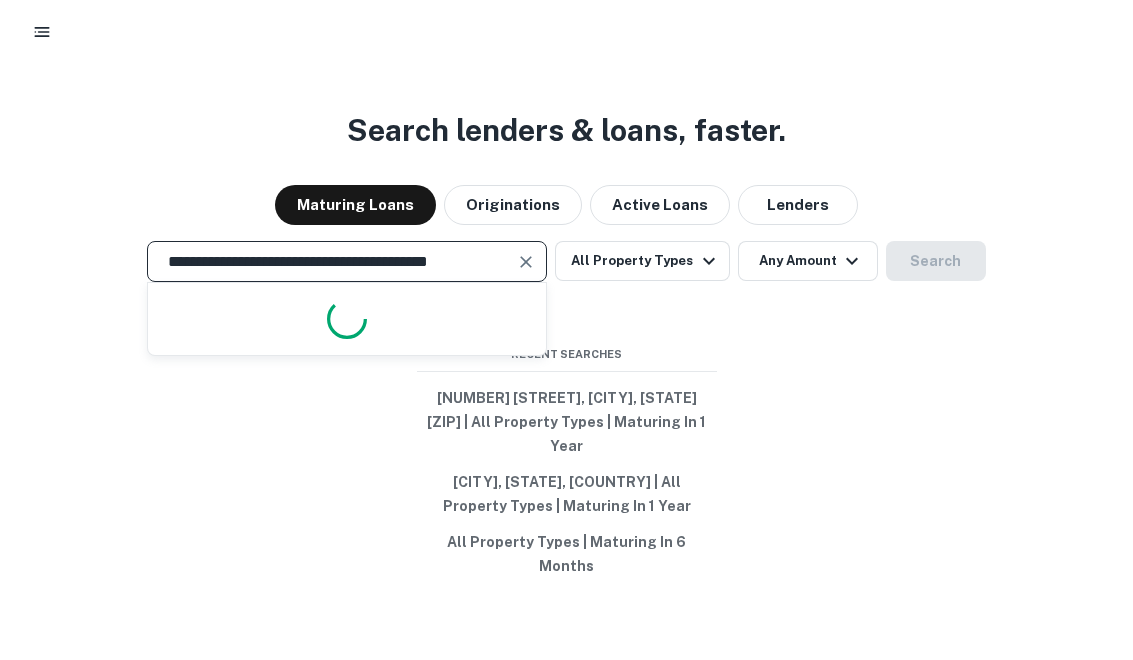 scroll, scrollTop: 0, scrollLeft: 11, axis: horizontal 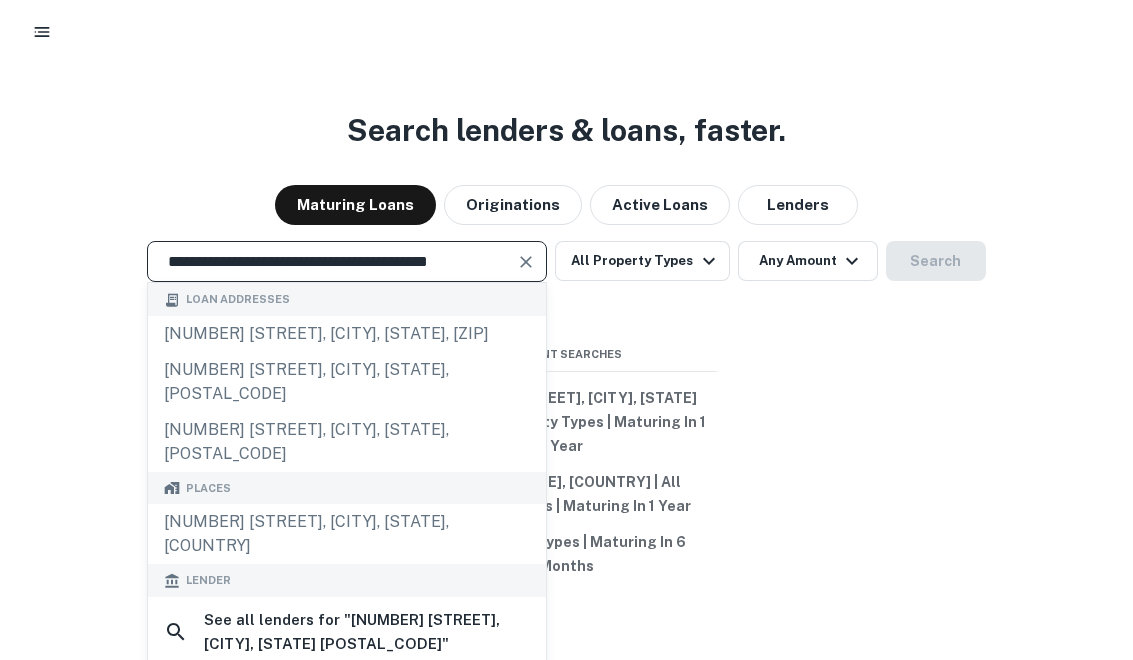 click on "**********" at bounding box center [332, 261] 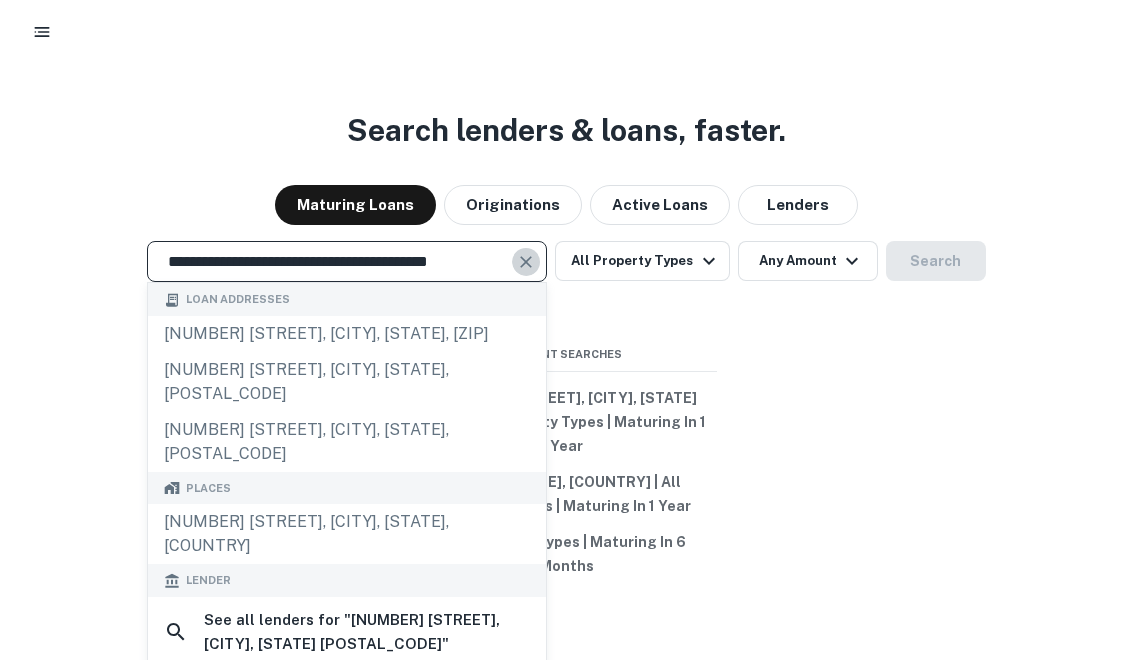 click at bounding box center (526, 262) 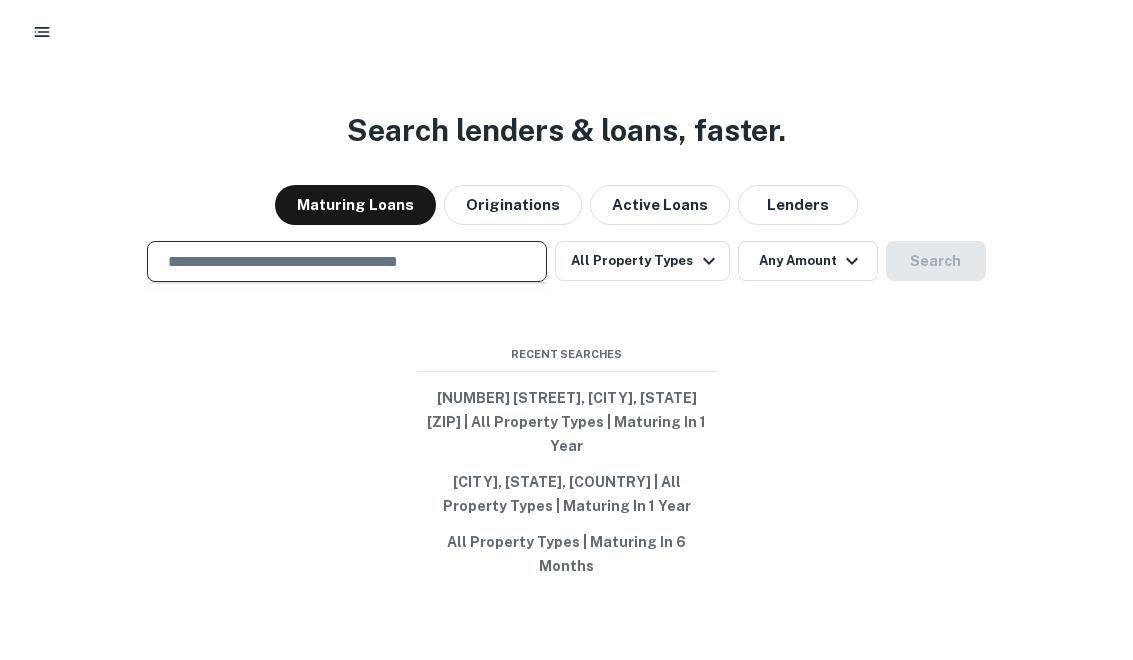 paste on "**********" 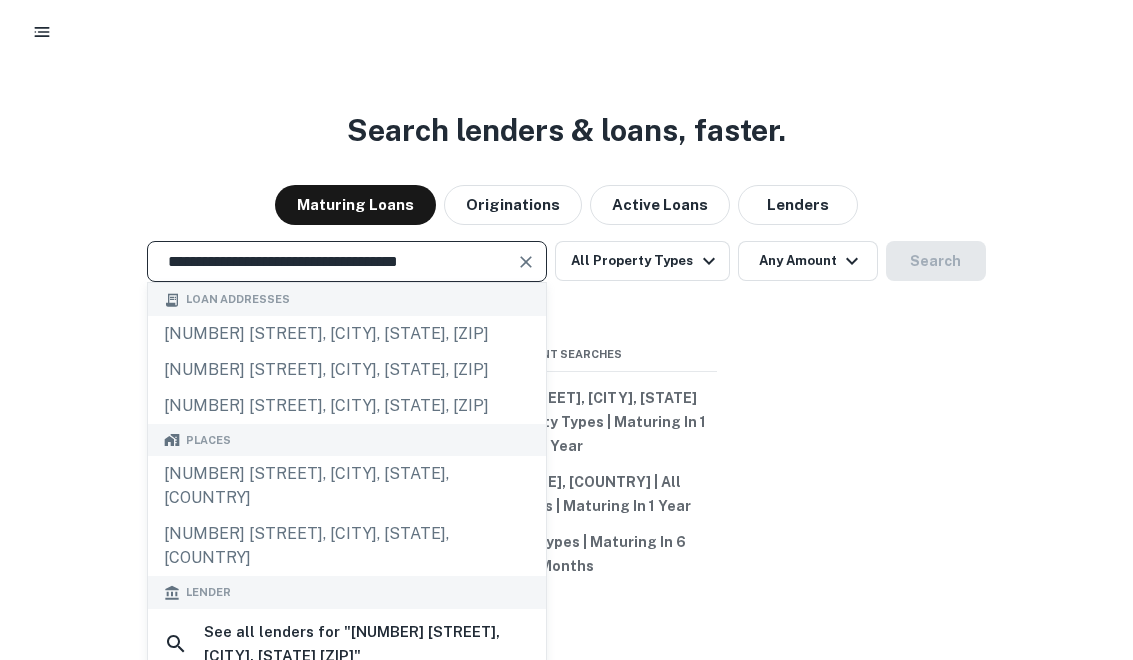 click at bounding box center [526, 262] 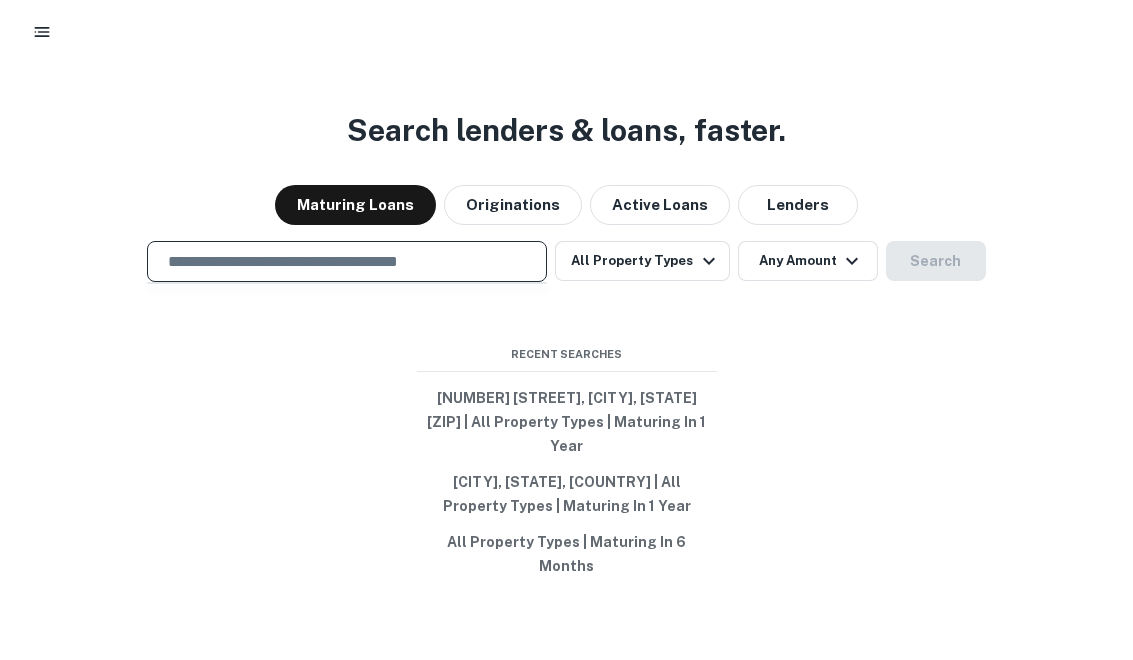 paste on "**********" 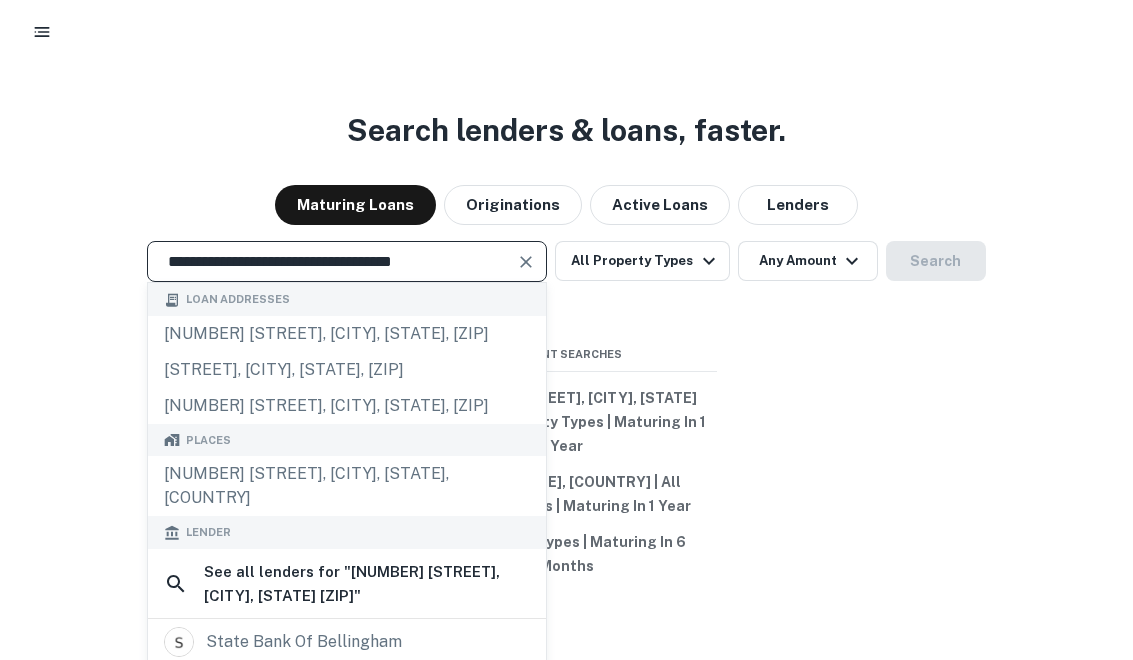 type on "**********" 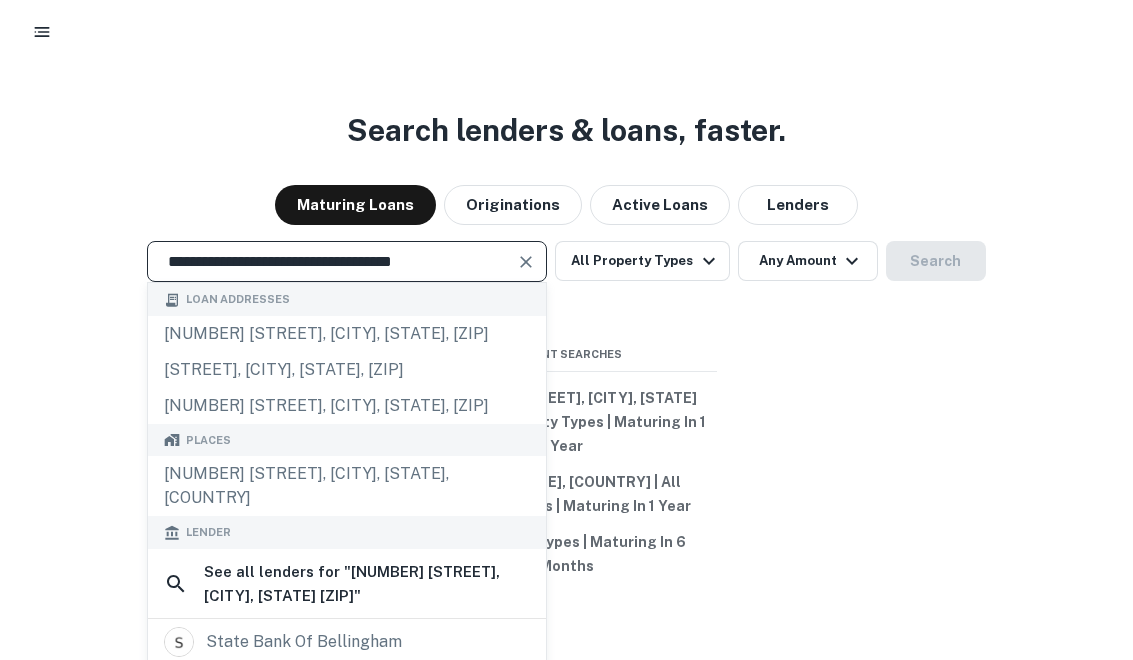click at bounding box center (527, 262) 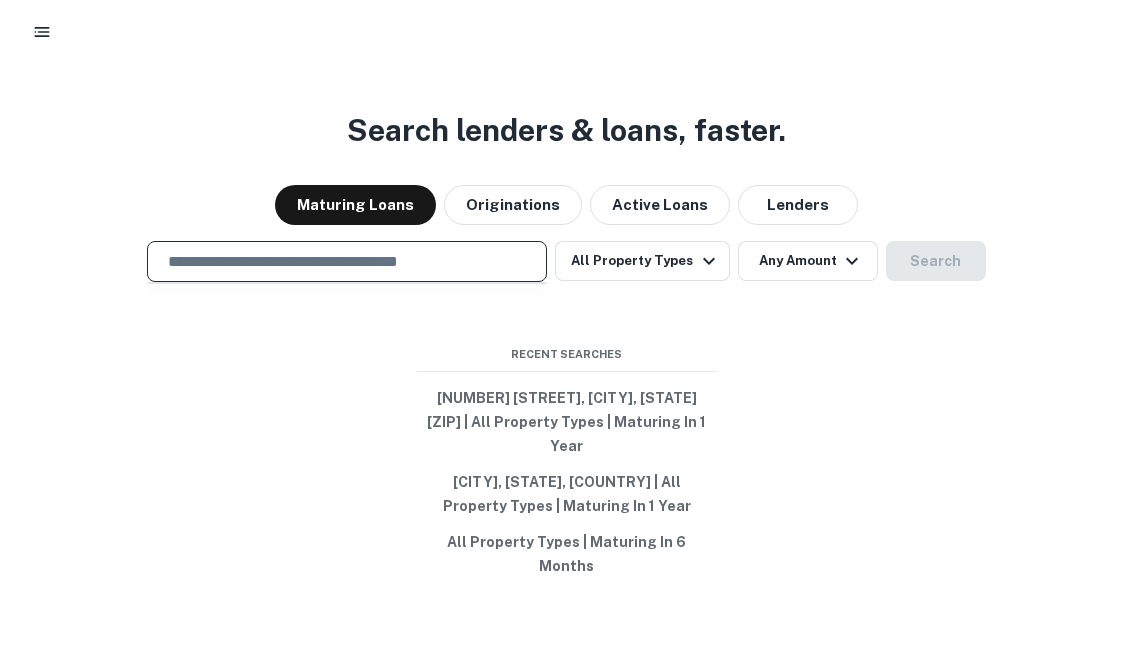 paste on "**********" 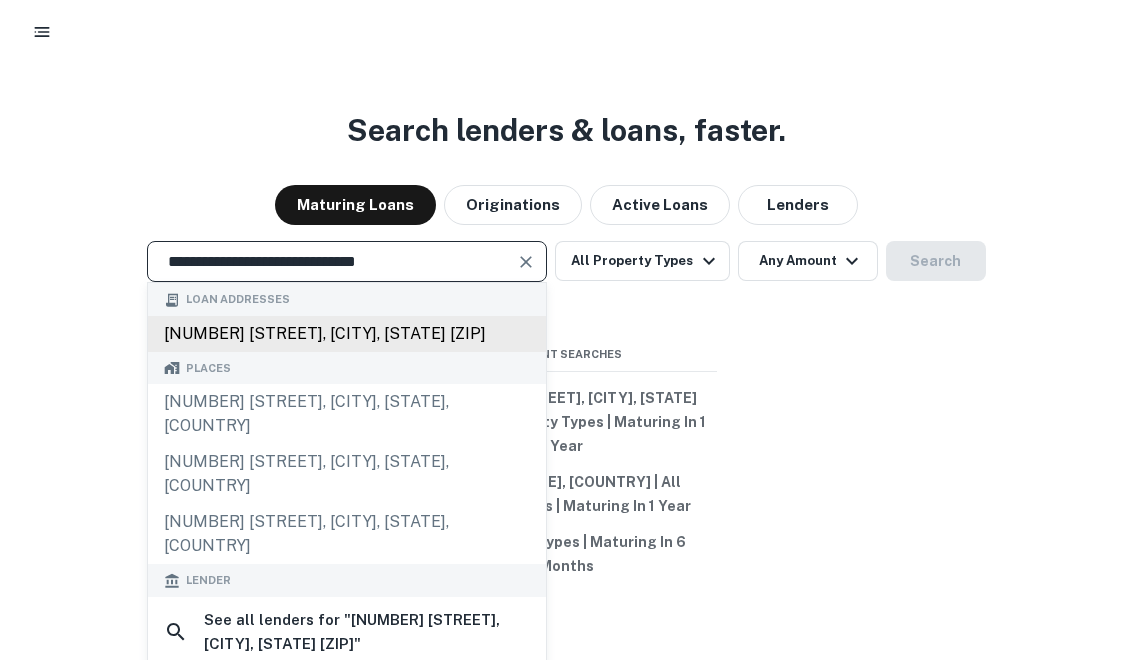 click on "[NUMBER] [STREET], [CITY], [STATE] [ZIP]" at bounding box center (347, 334) 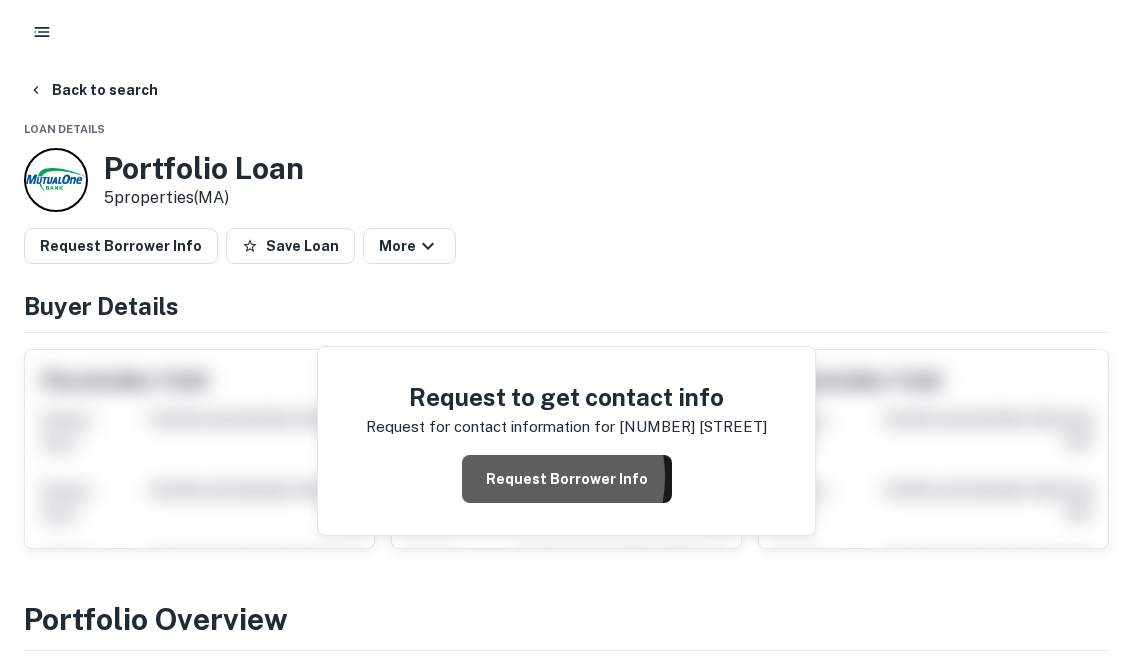 click on "Request Borrower Info" at bounding box center (567, 479) 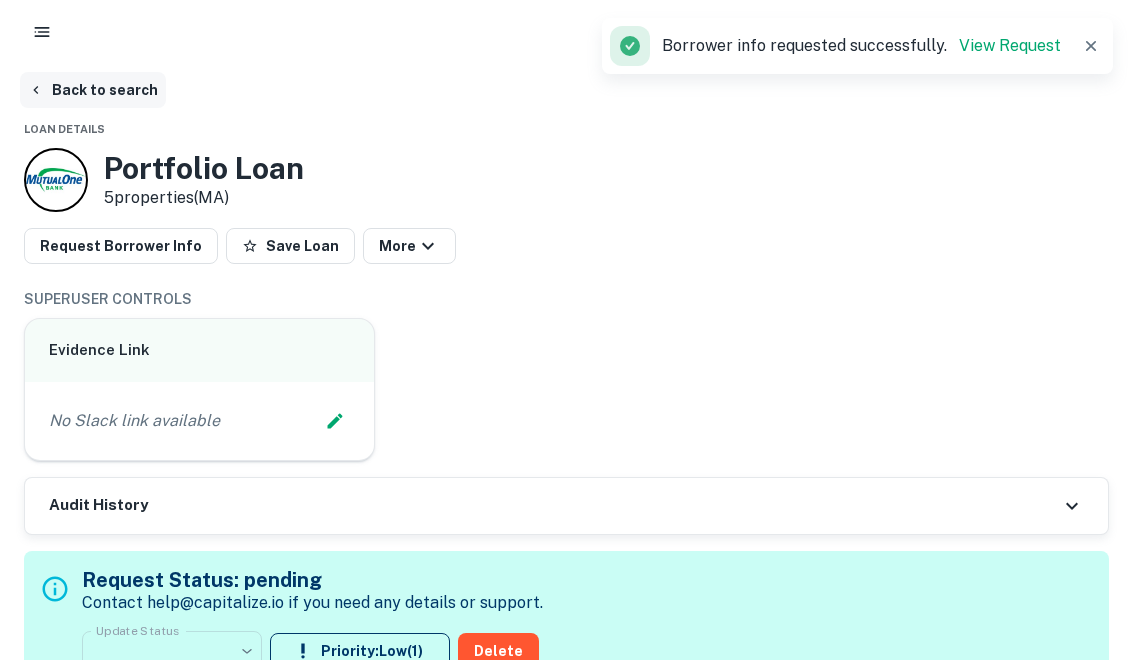 click on "Back to search" at bounding box center [93, 90] 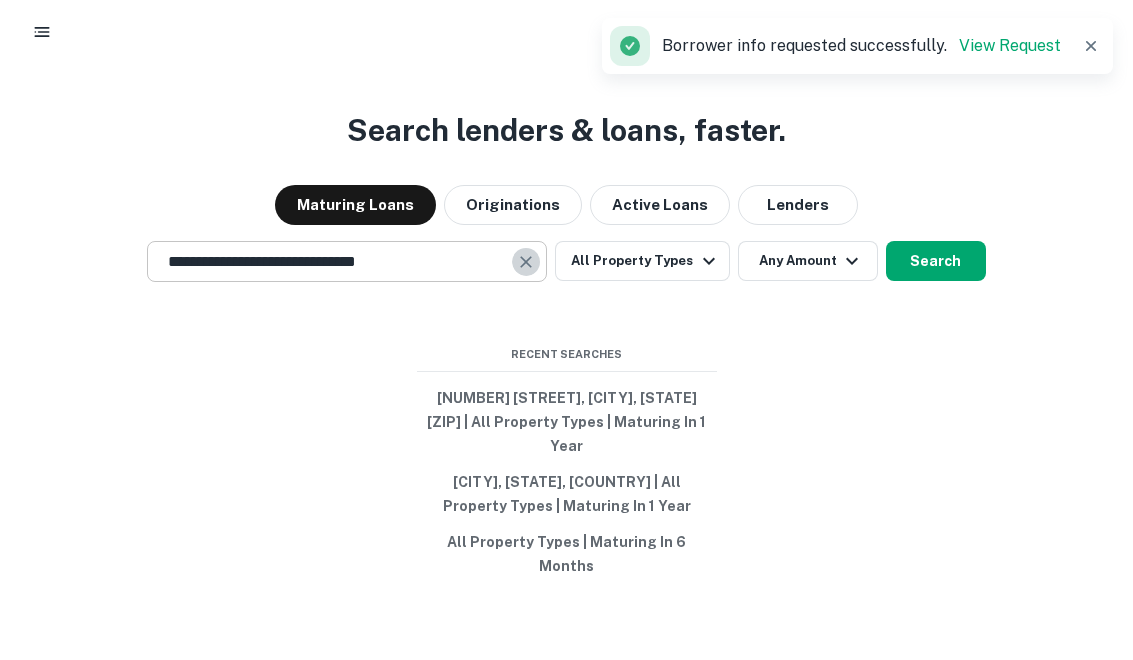 click at bounding box center (526, 262) 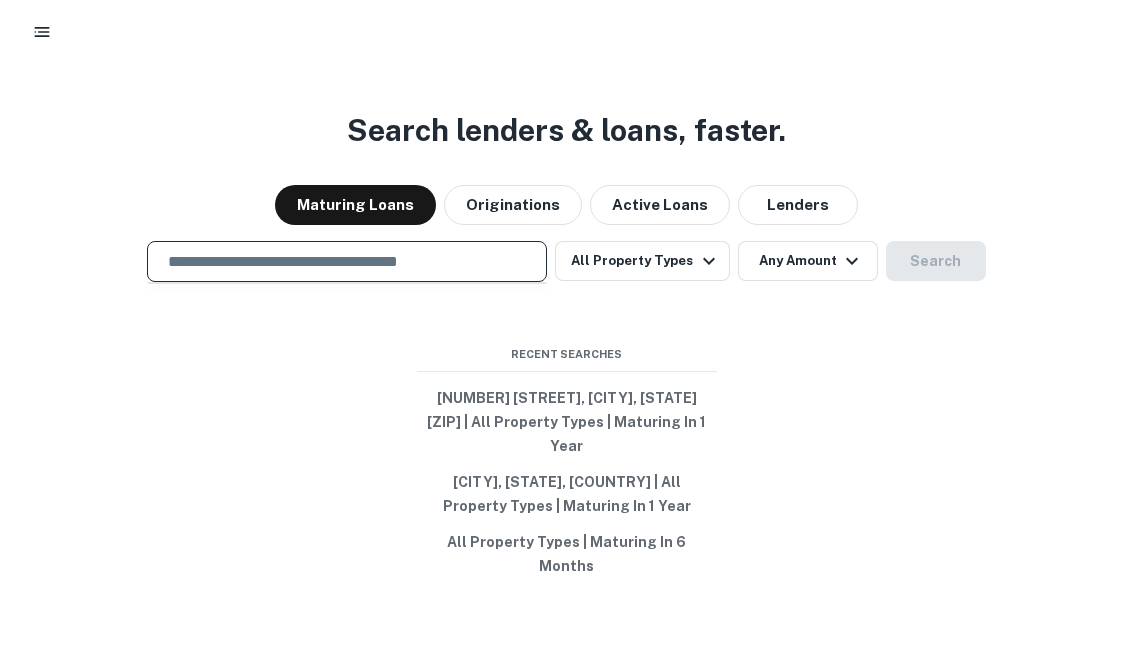 paste on "**********" 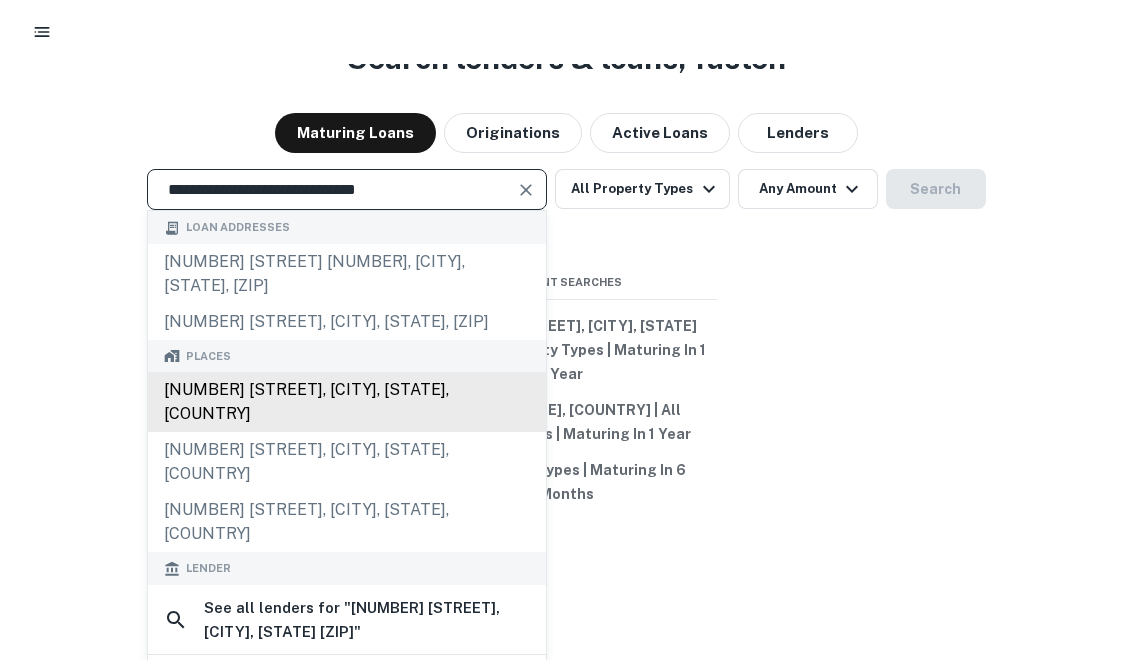 scroll, scrollTop: 0, scrollLeft: 0, axis: both 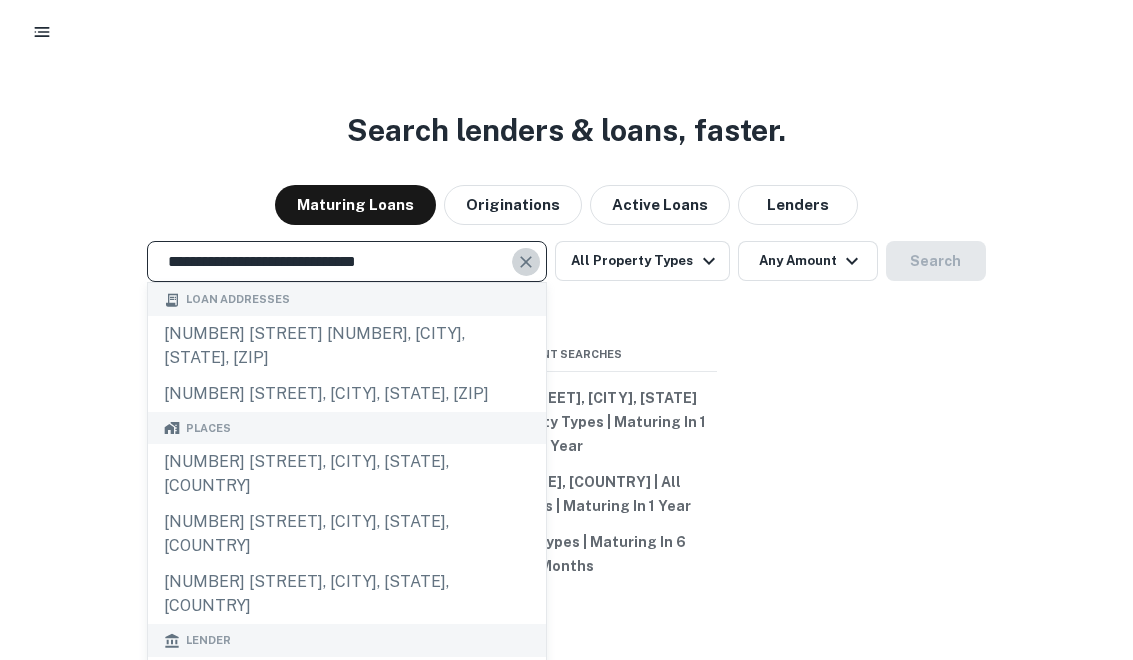 click at bounding box center (527, 262) 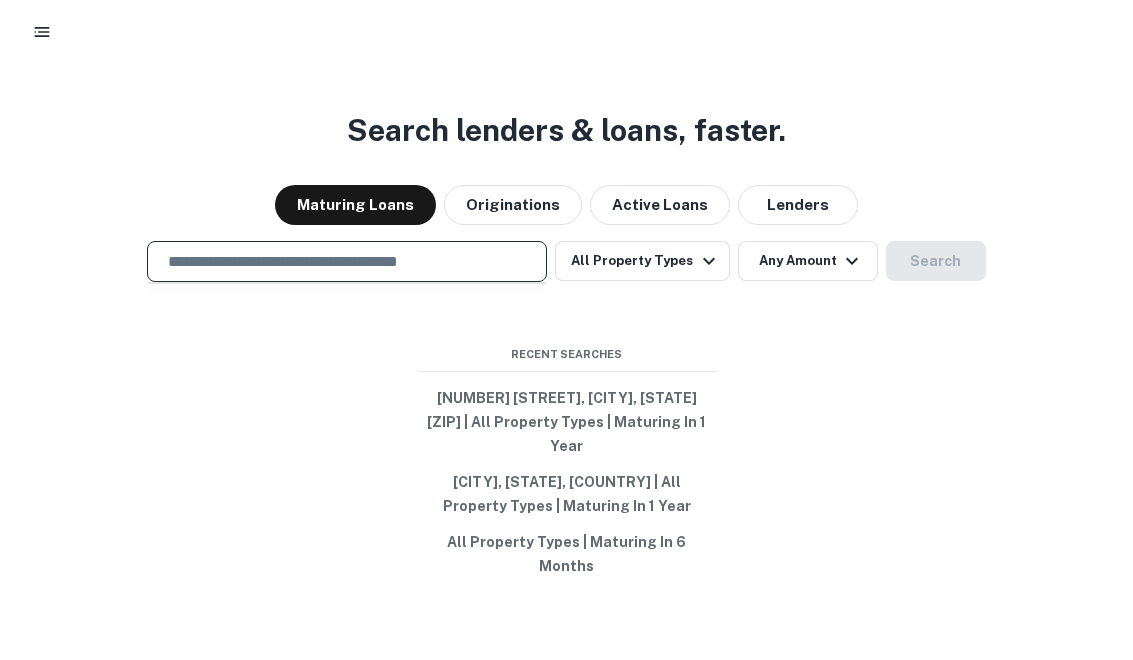 paste on "**********" 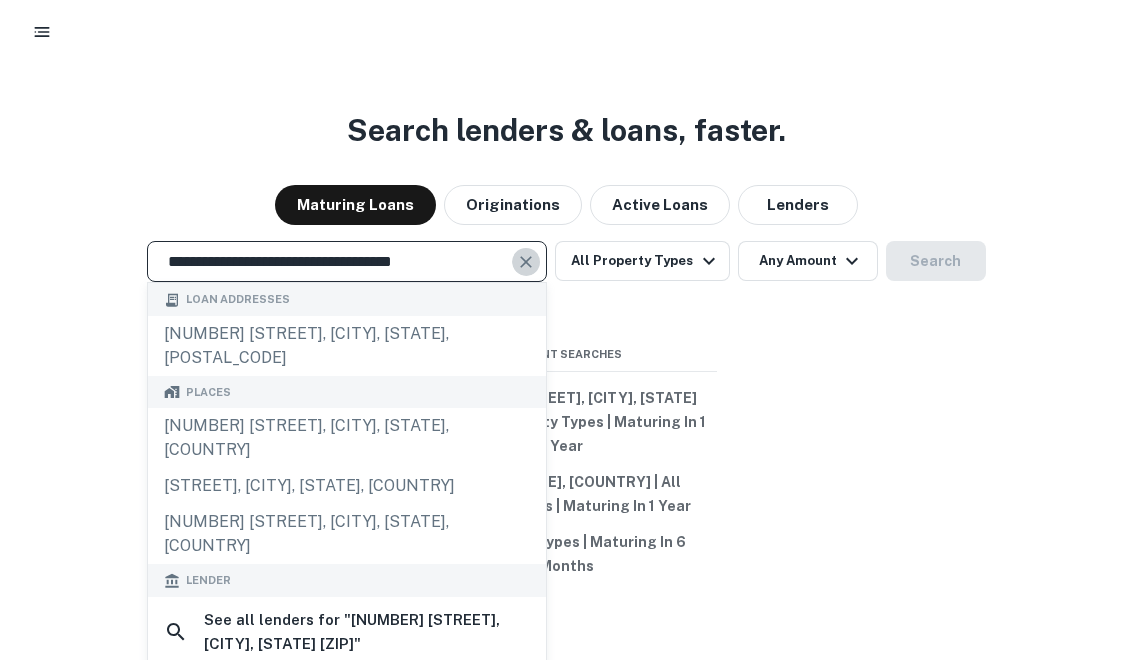 click at bounding box center (526, 262) 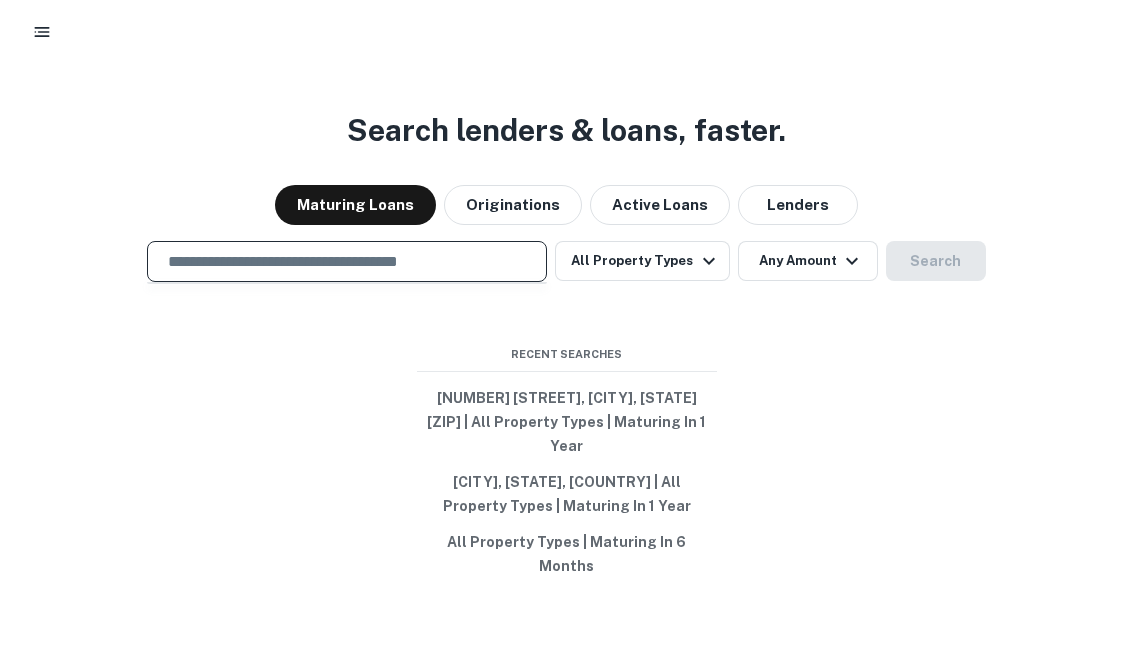 paste on "**********" 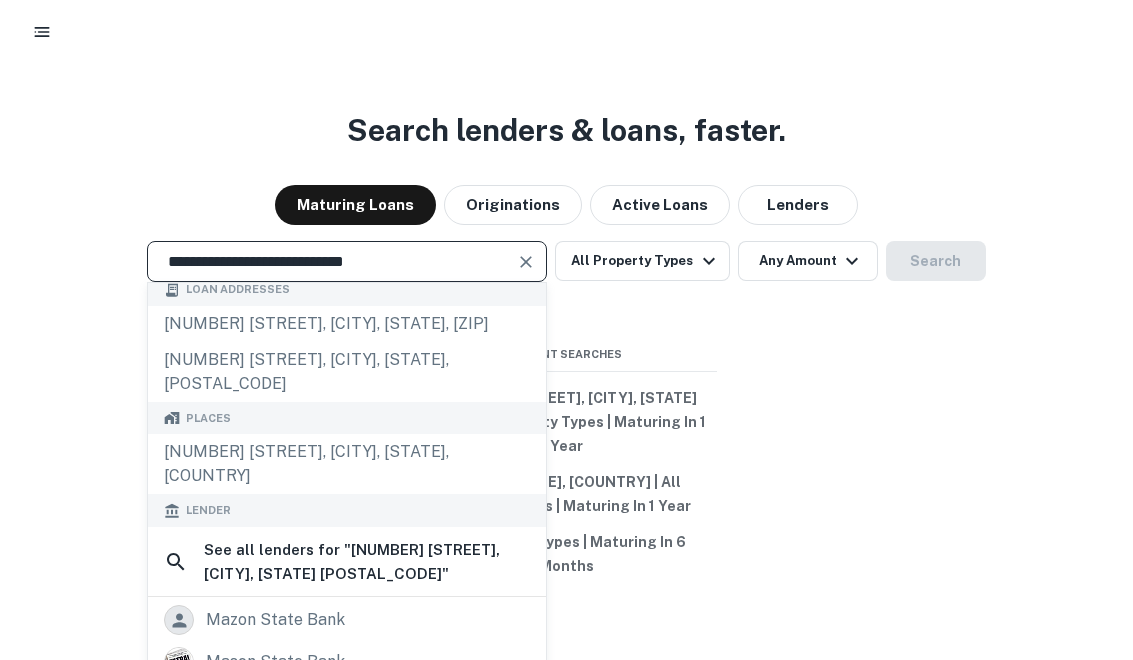 scroll, scrollTop: 0, scrollLeft: 0, axis: both 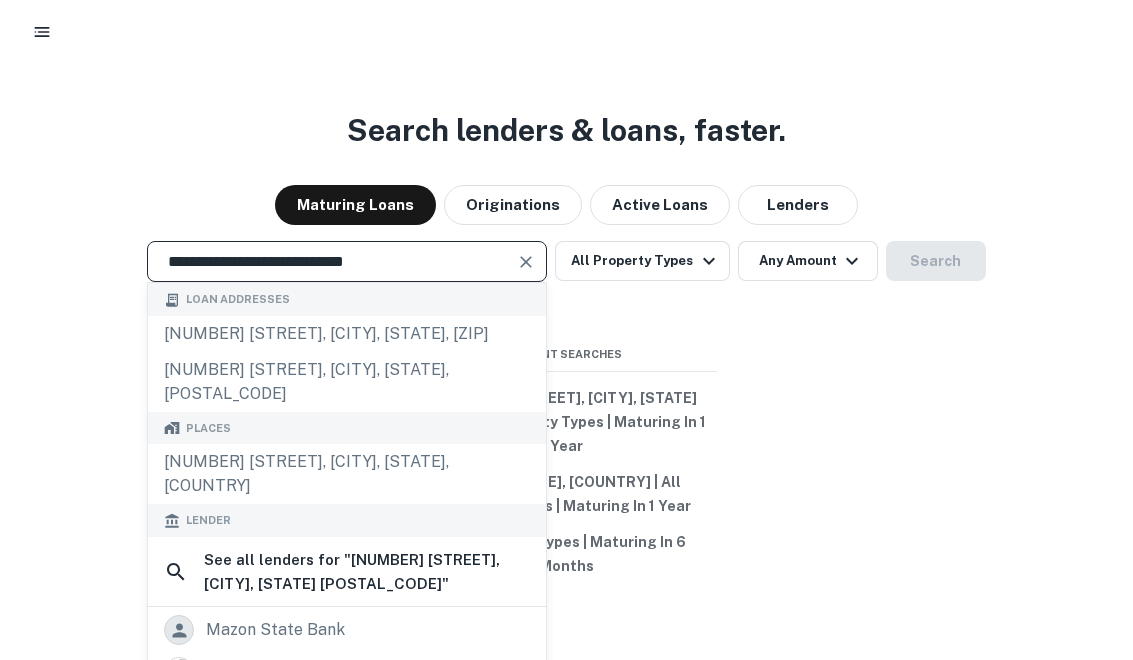 type on "**********" 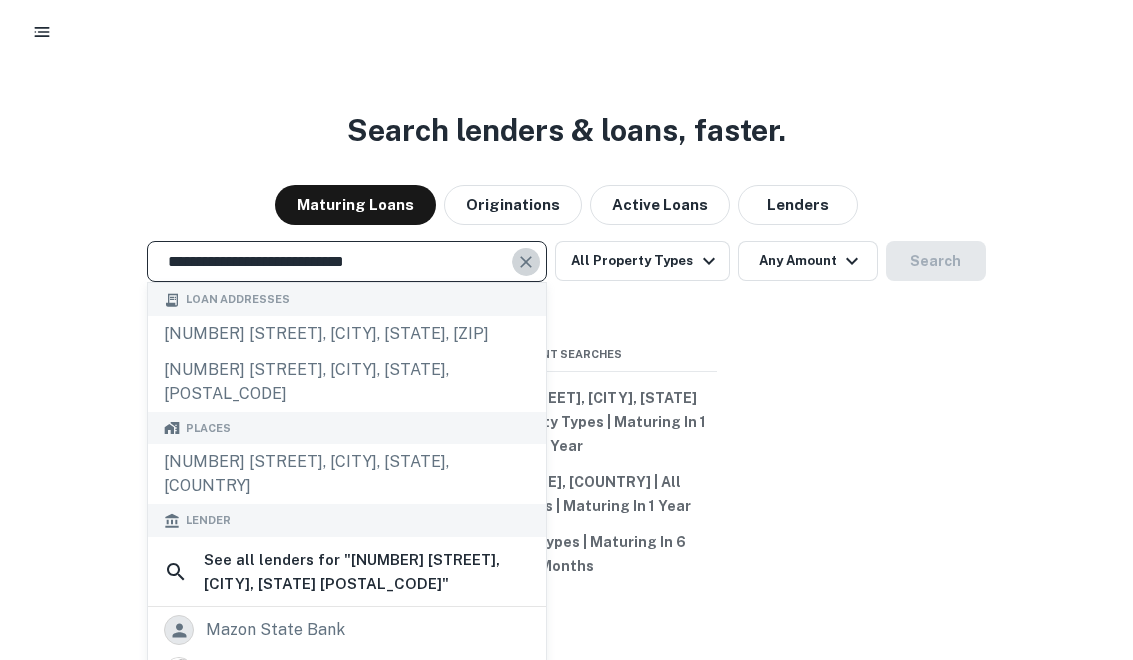click at bounding box center [526, 262] 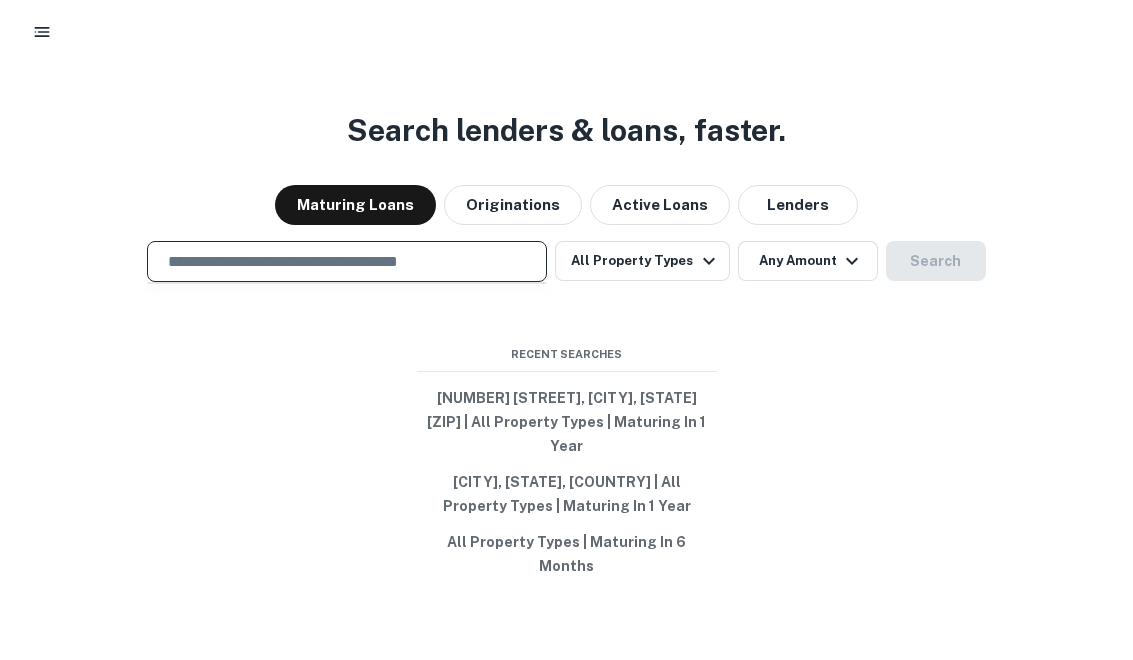 paste on "**********" 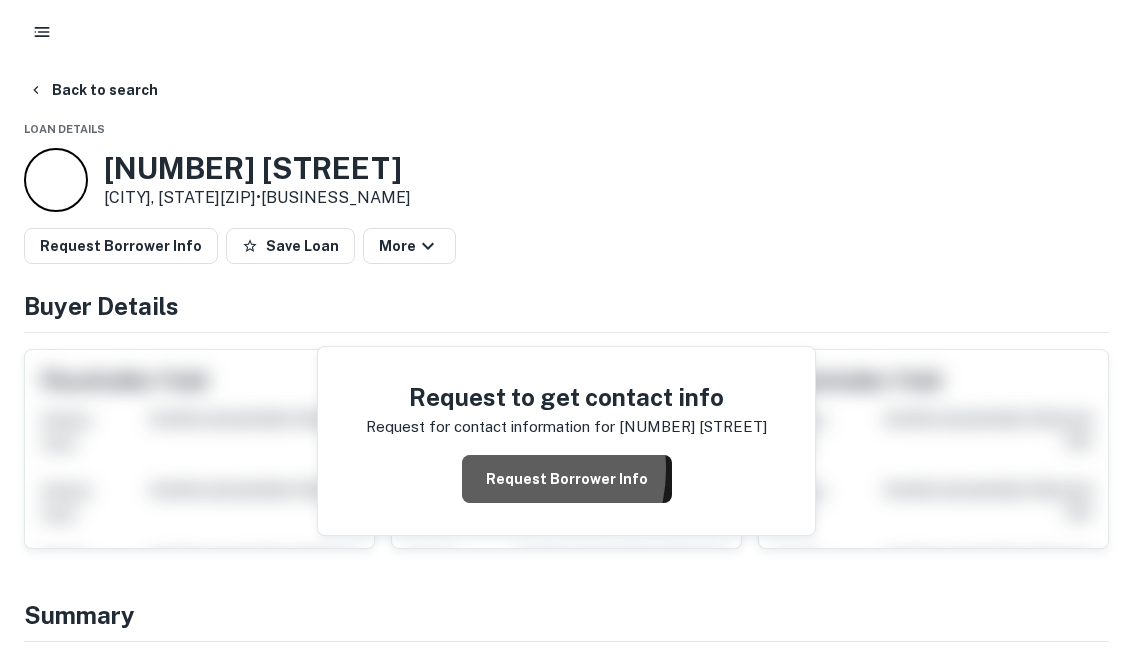 click on "Request Borrower Info" at bounding box center [567, 479] 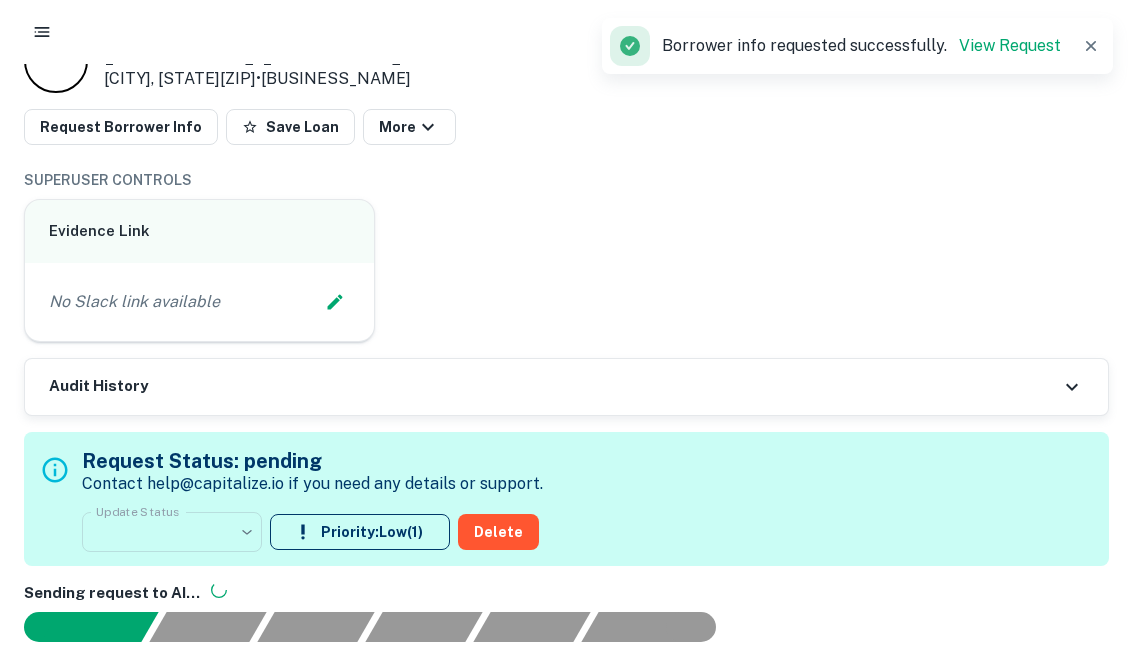scroll, scrollTop: 0, scrollLeft: 0, axis: both 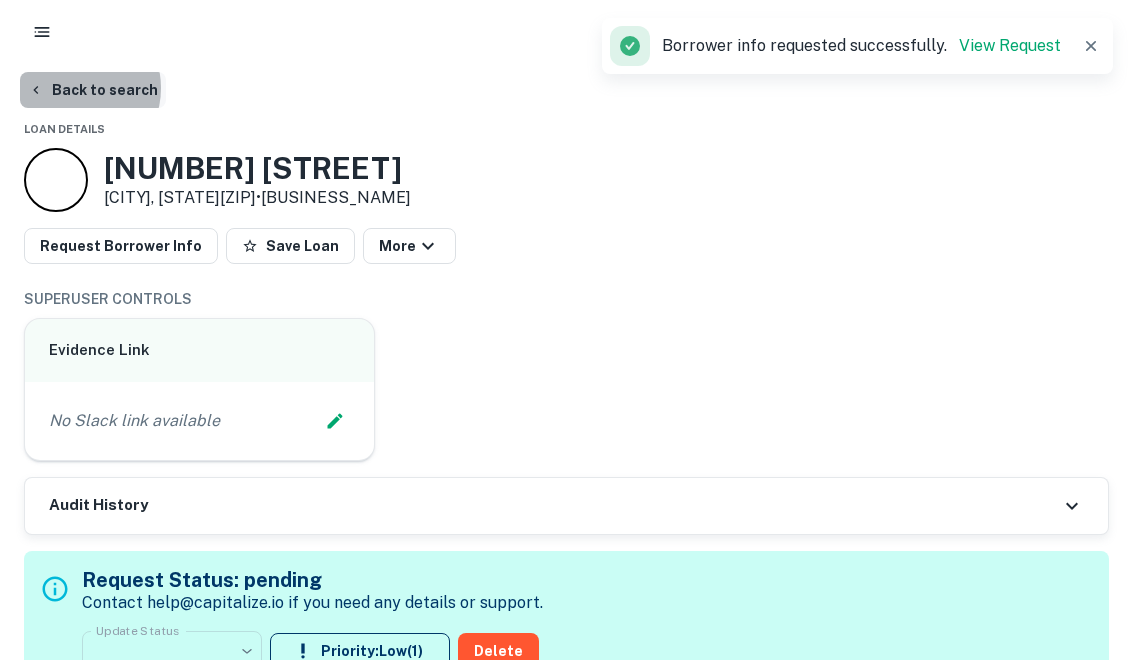 click on "Back to search" at bounding box center [93, 90] 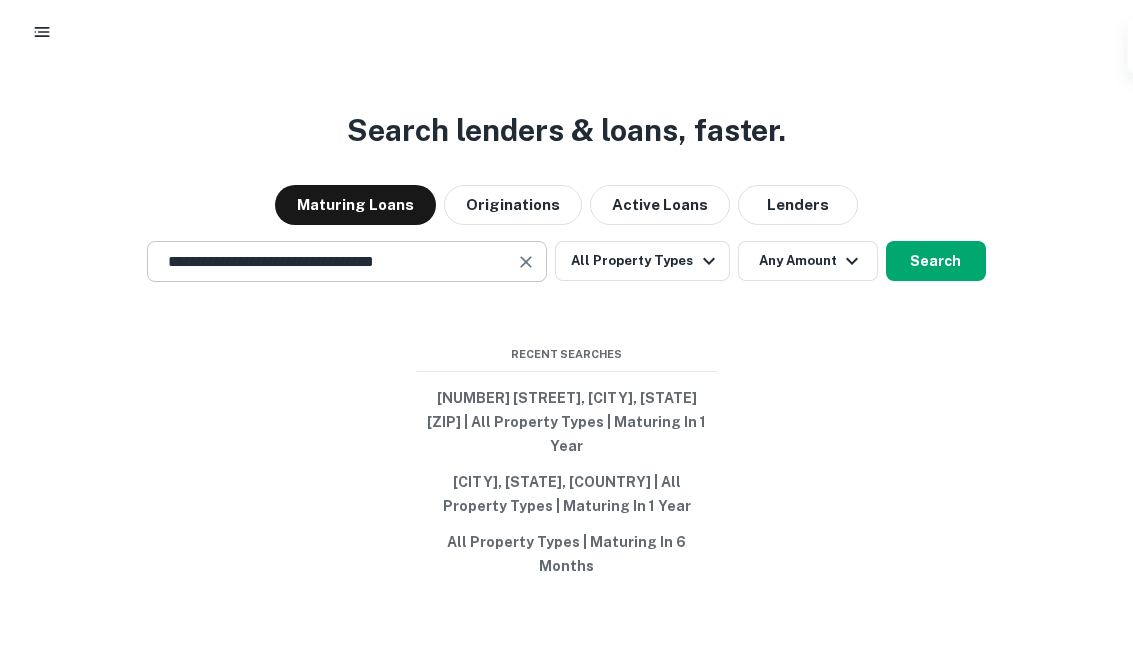 click on "**********" at bounding box center (347, 261) 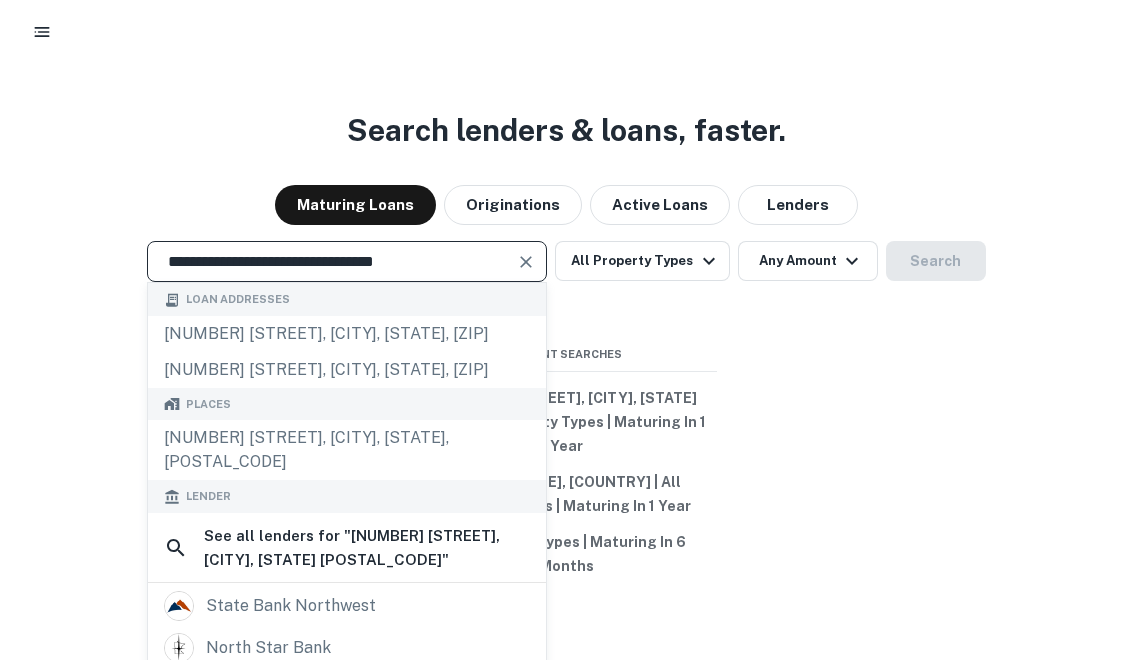 click at bounding box center [526, 262] 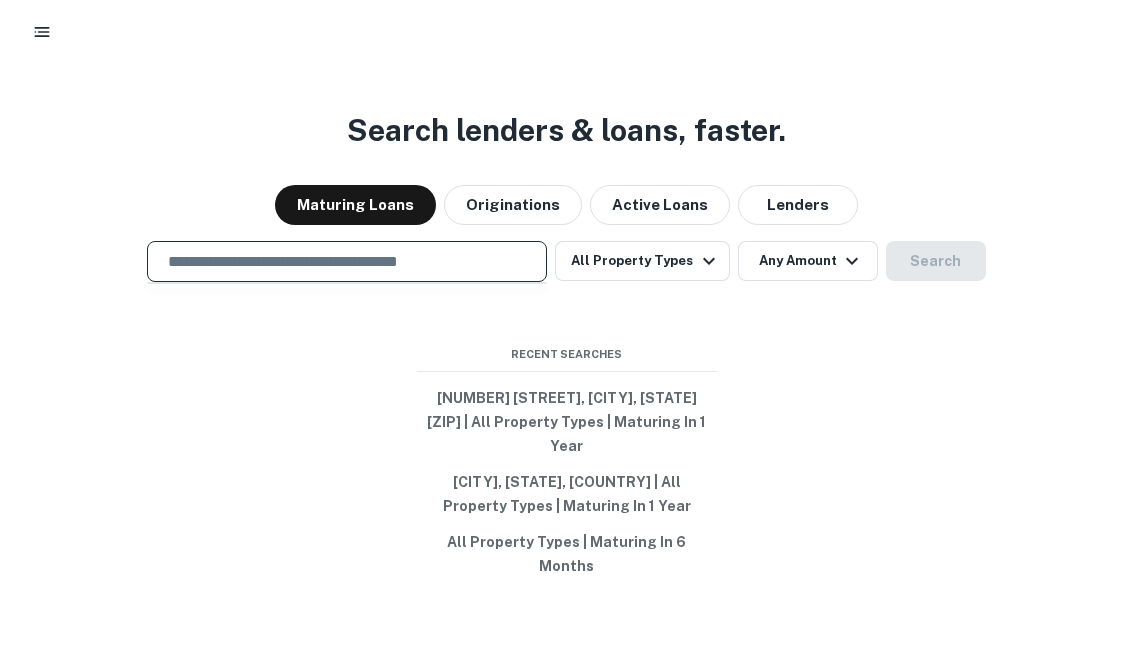 paste on "**********" 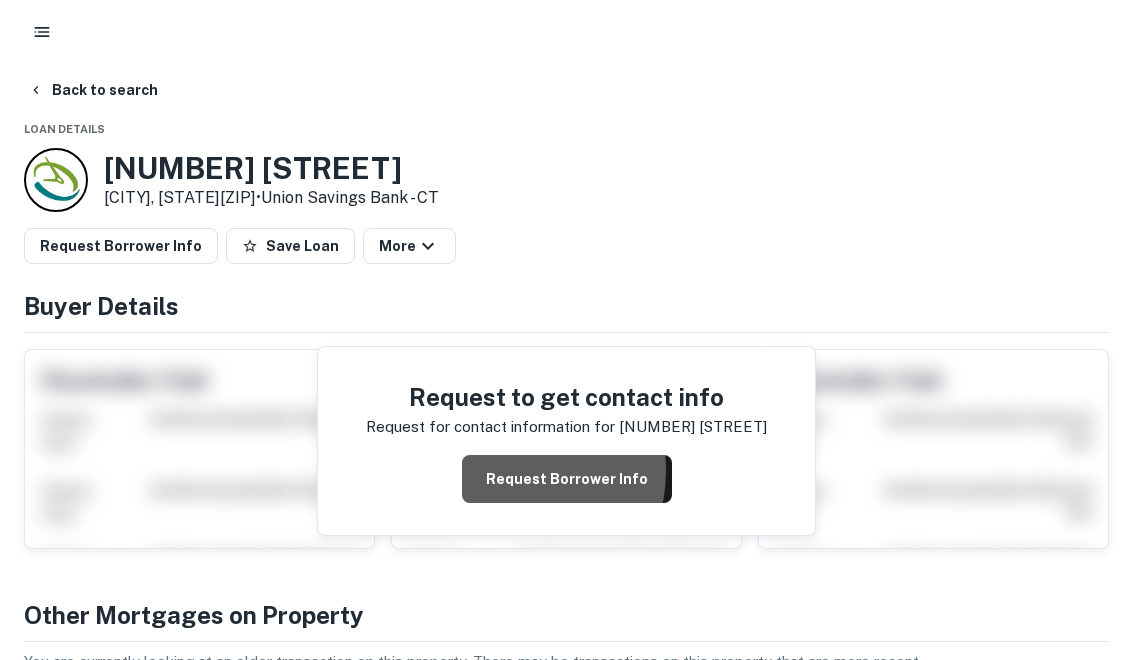 click on "Request Borrower Info" at bounding box center [567, 479] 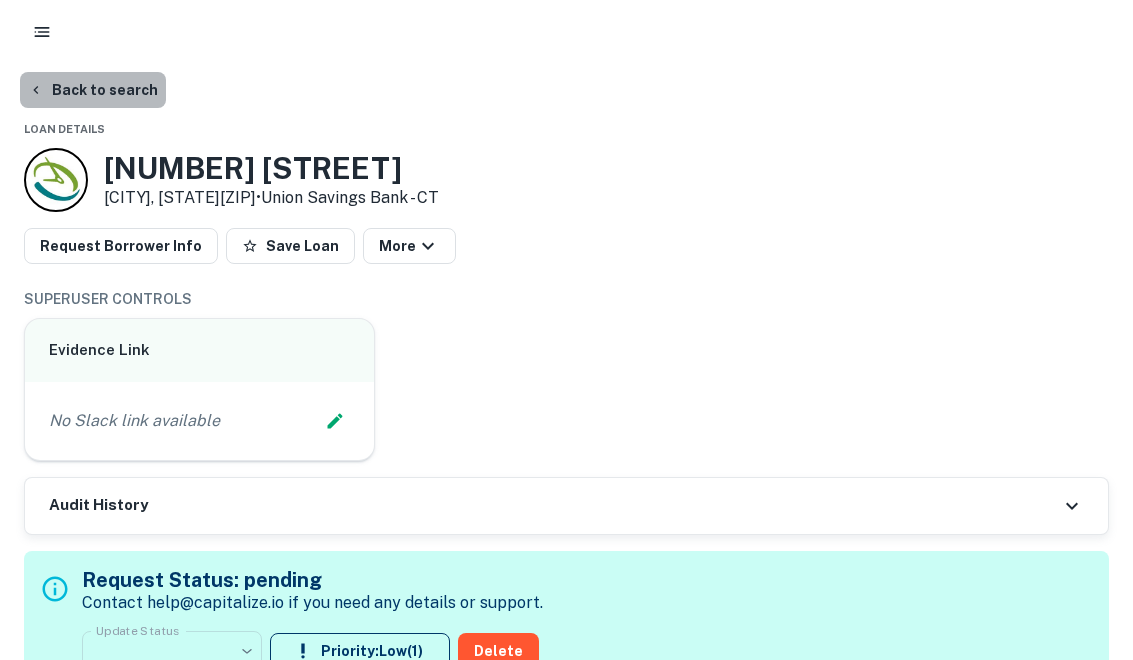 click on "Back to search" at bounding box center (93, 90) 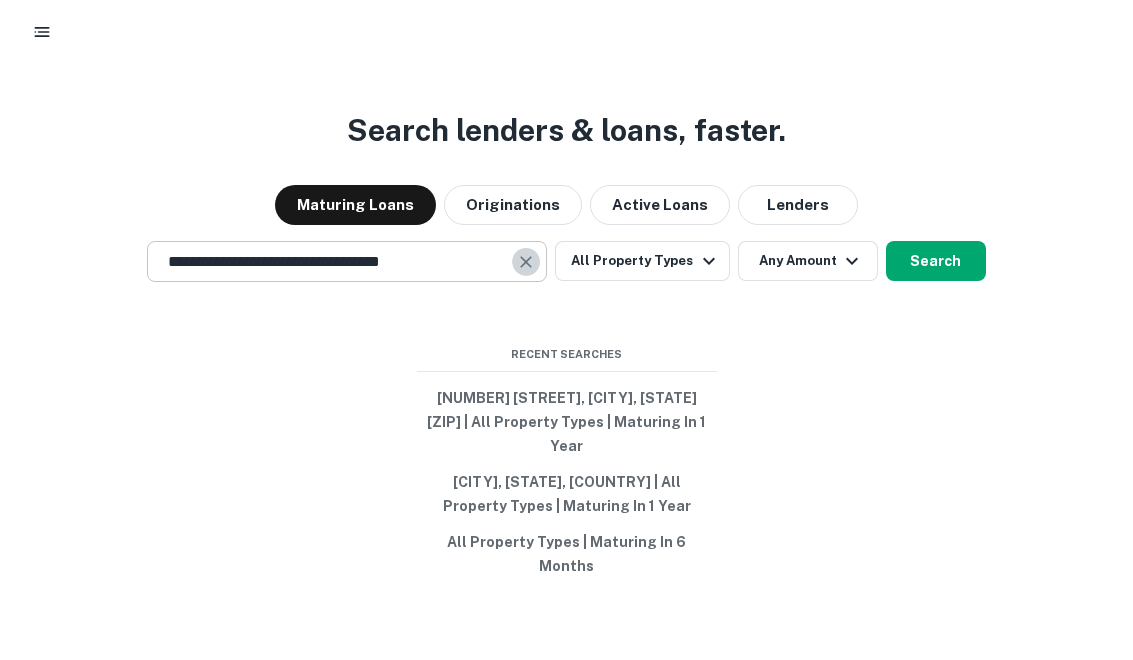 click at bounding box center (526, 262) 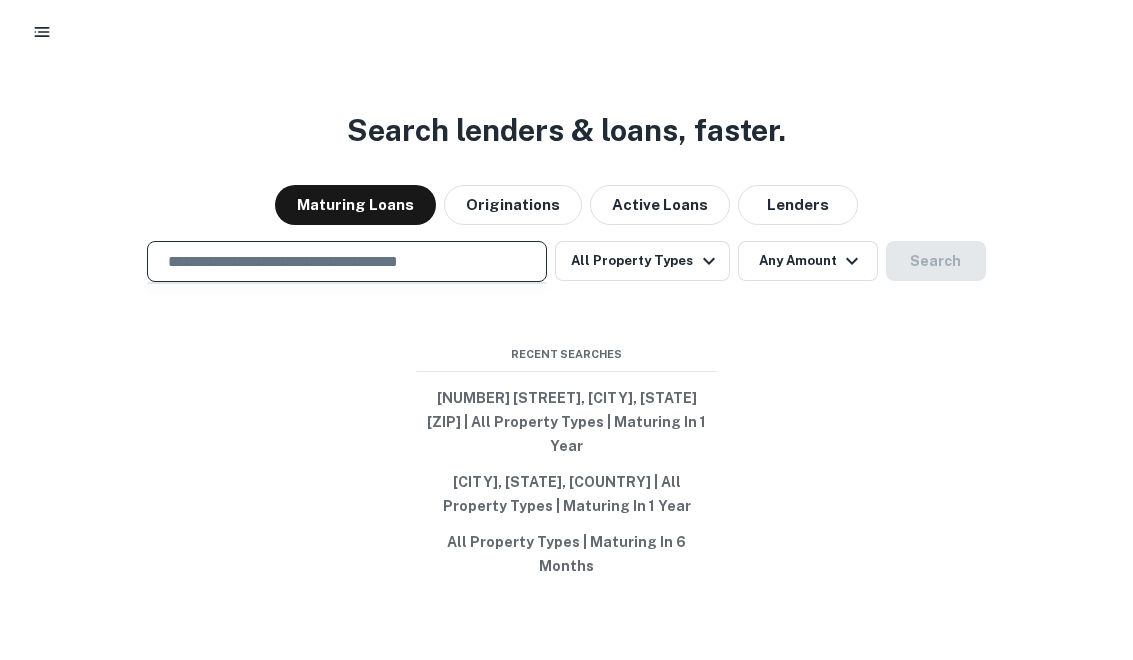 paste on "**********" 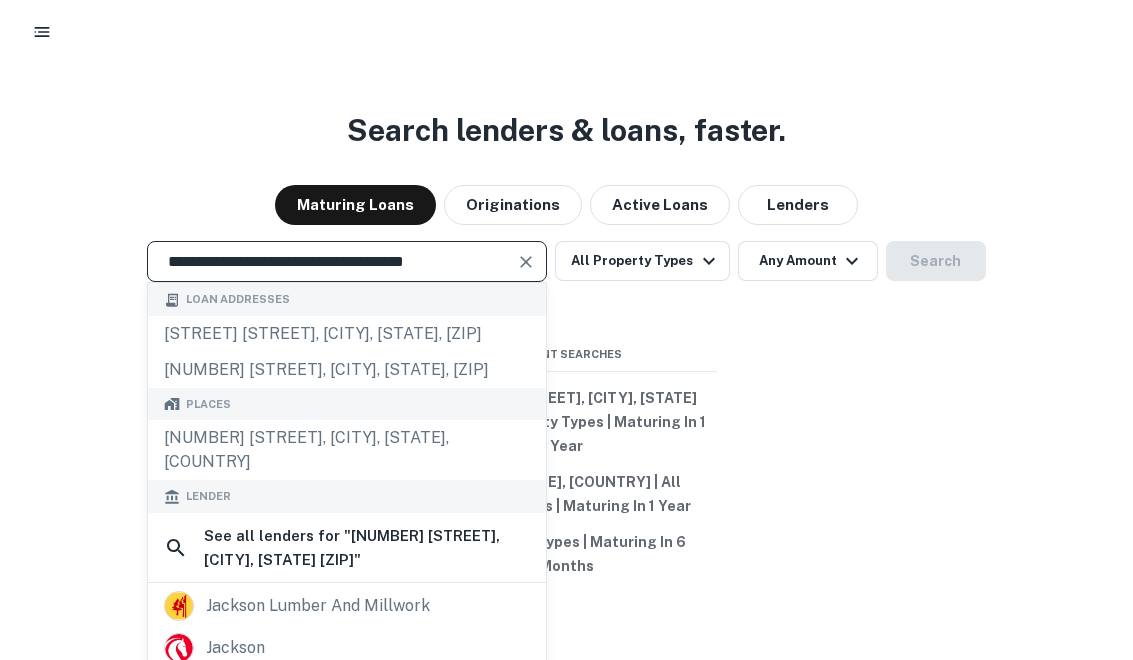 type on "**********" 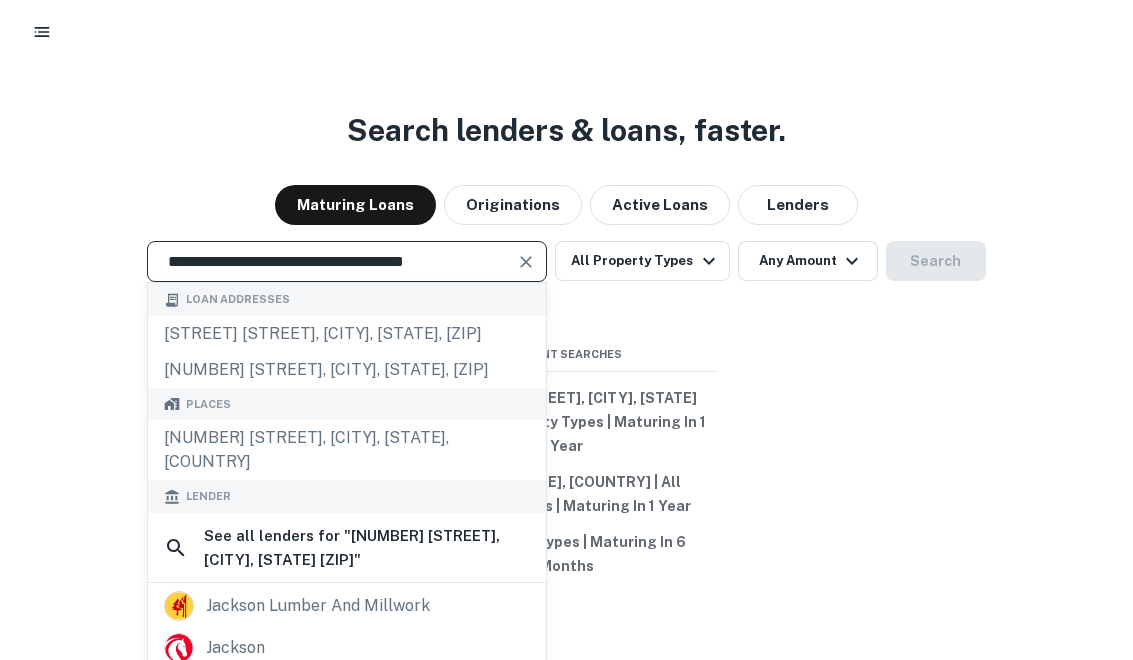 click on "**********" at bounding box center (347, 261) 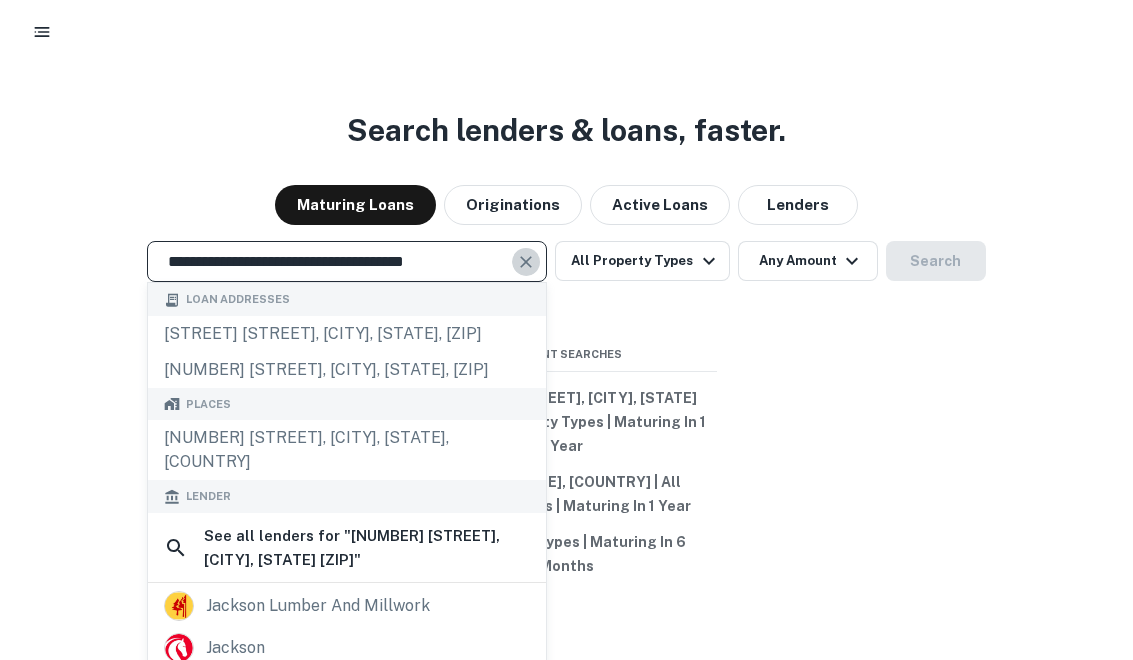 click at bounding box center [526, 262] 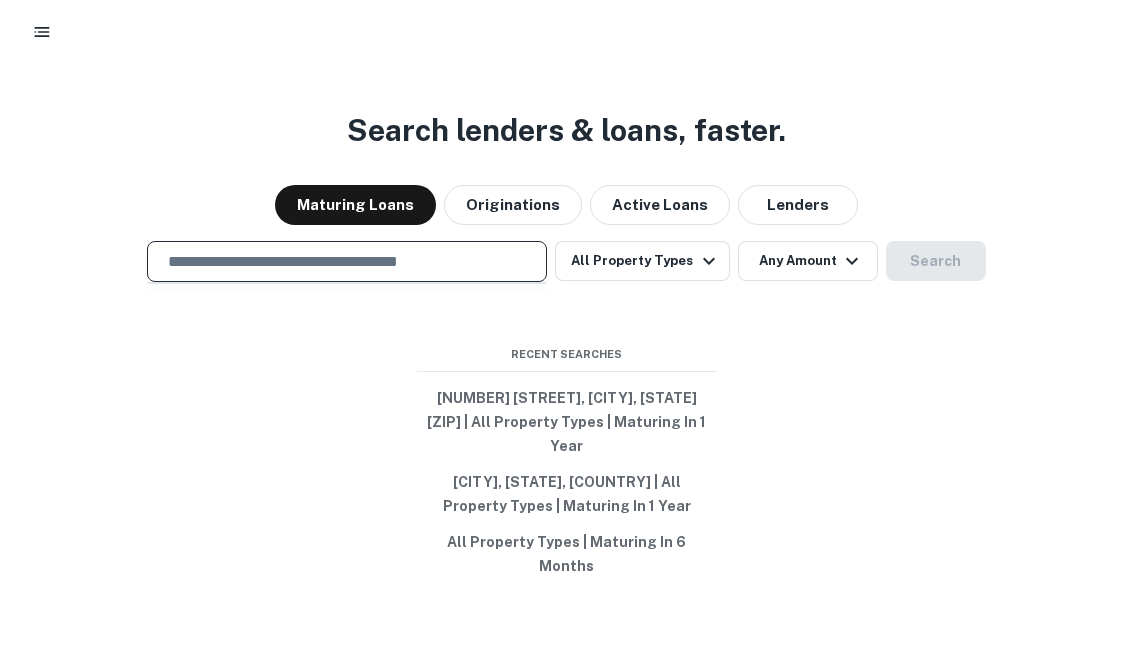 paste on "**********" 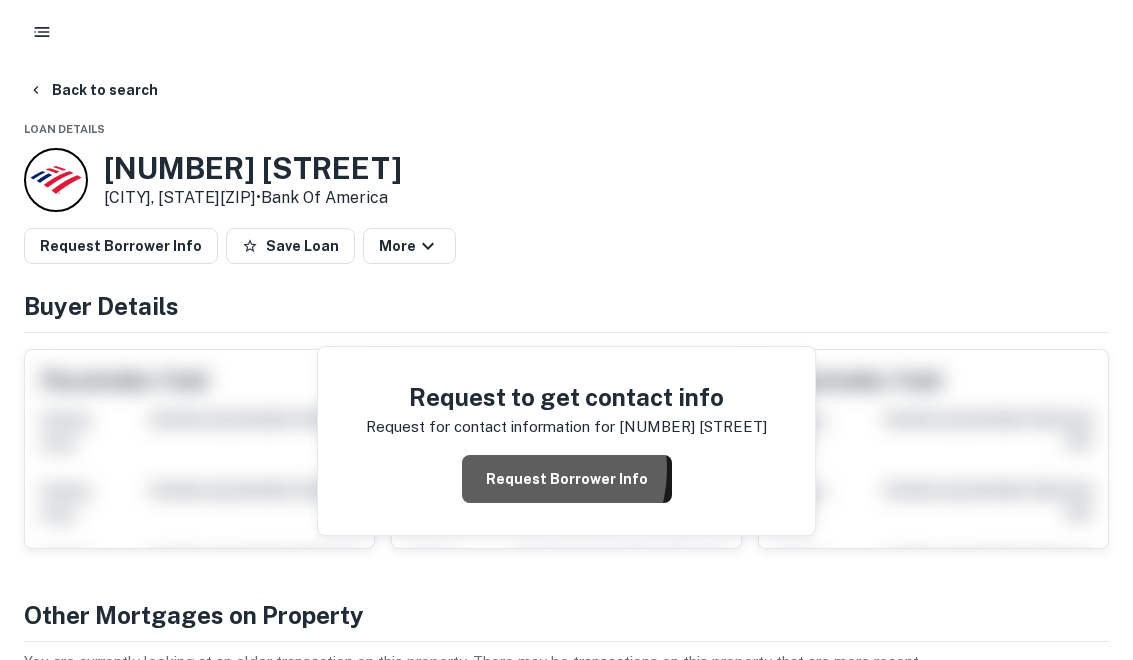 click on "Request Borrower Info" at bounding box center [567, 479] 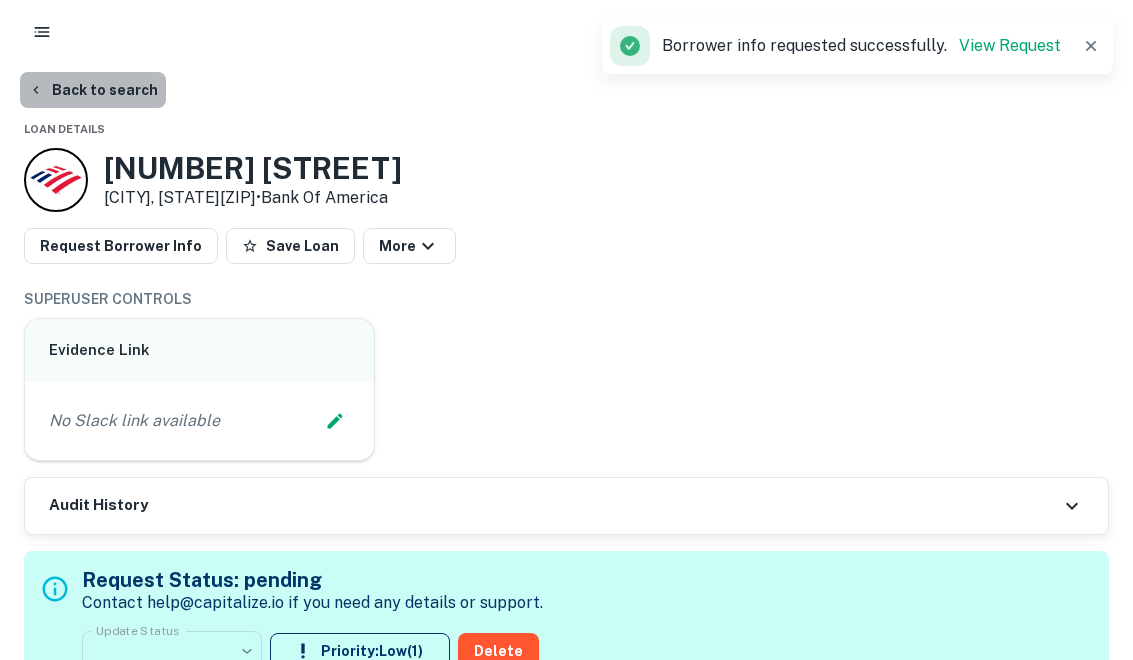click on "Back to search" at bounding box center [93, 90] 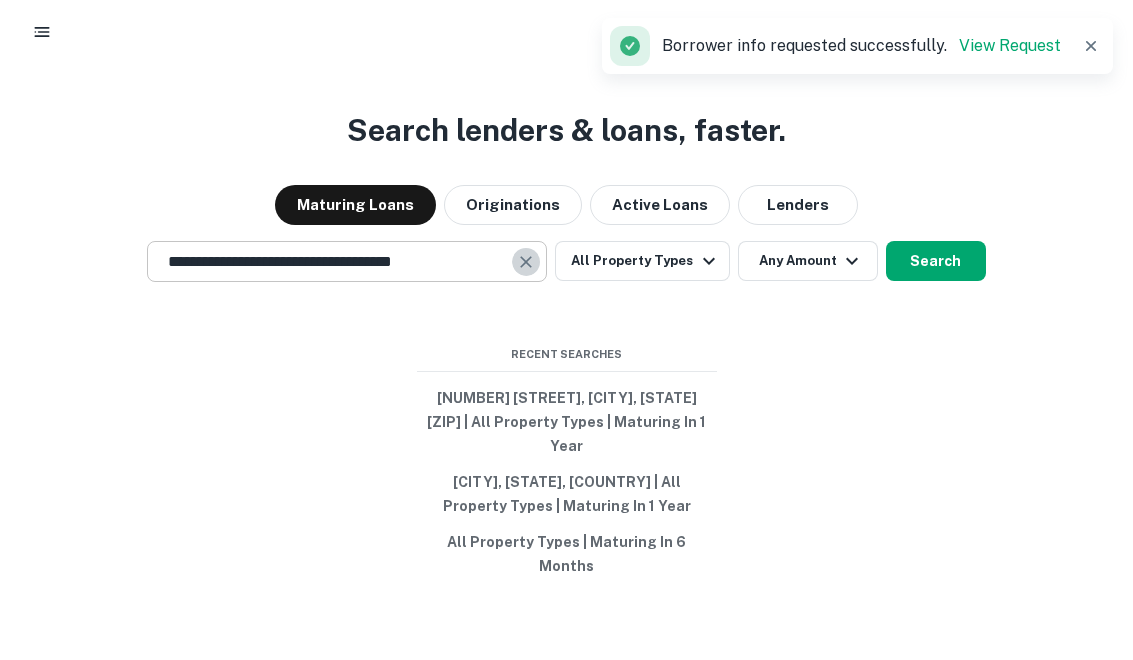 click at bounding box center [526, 262] 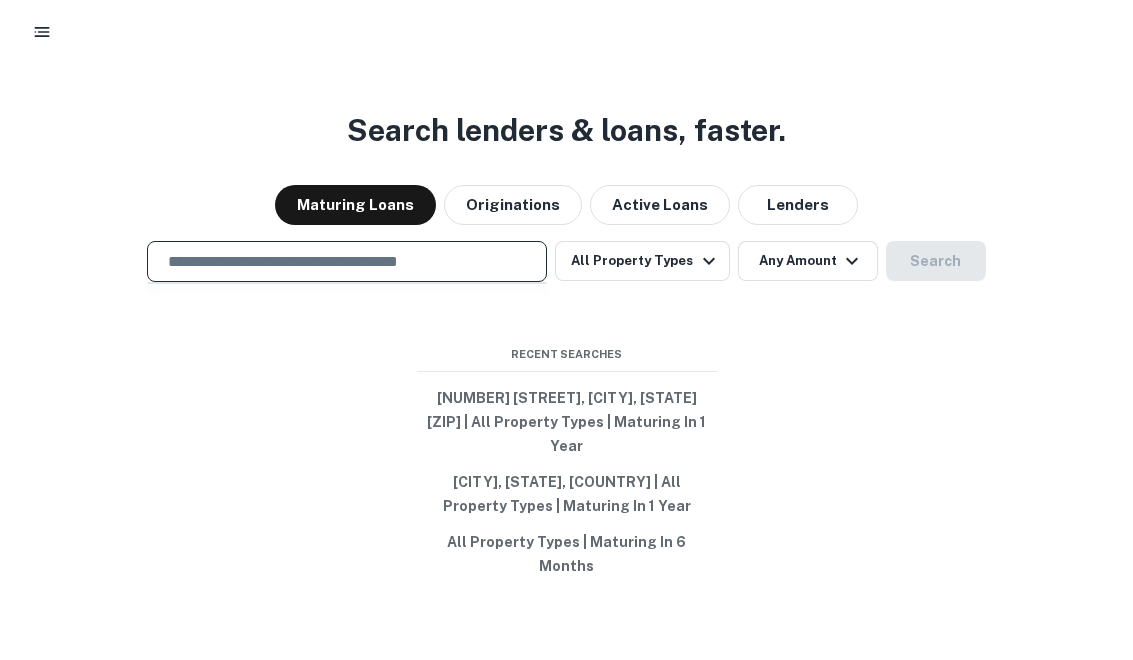 paste on "**********" 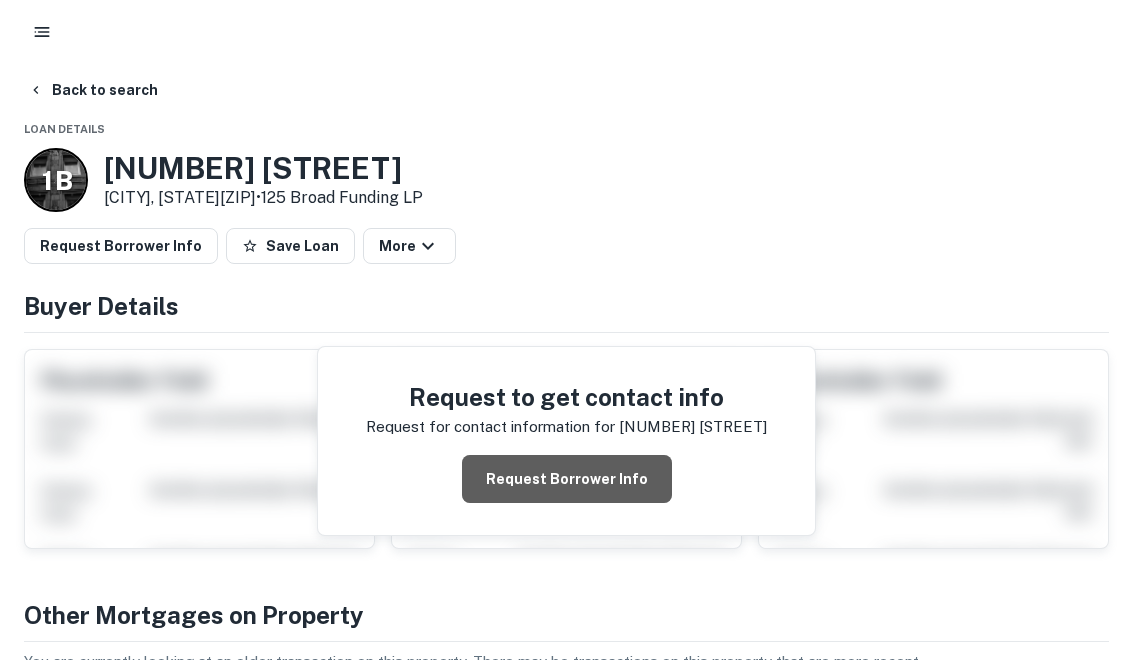 click on "Request Borrower Info" at bounding box center (567, 479) 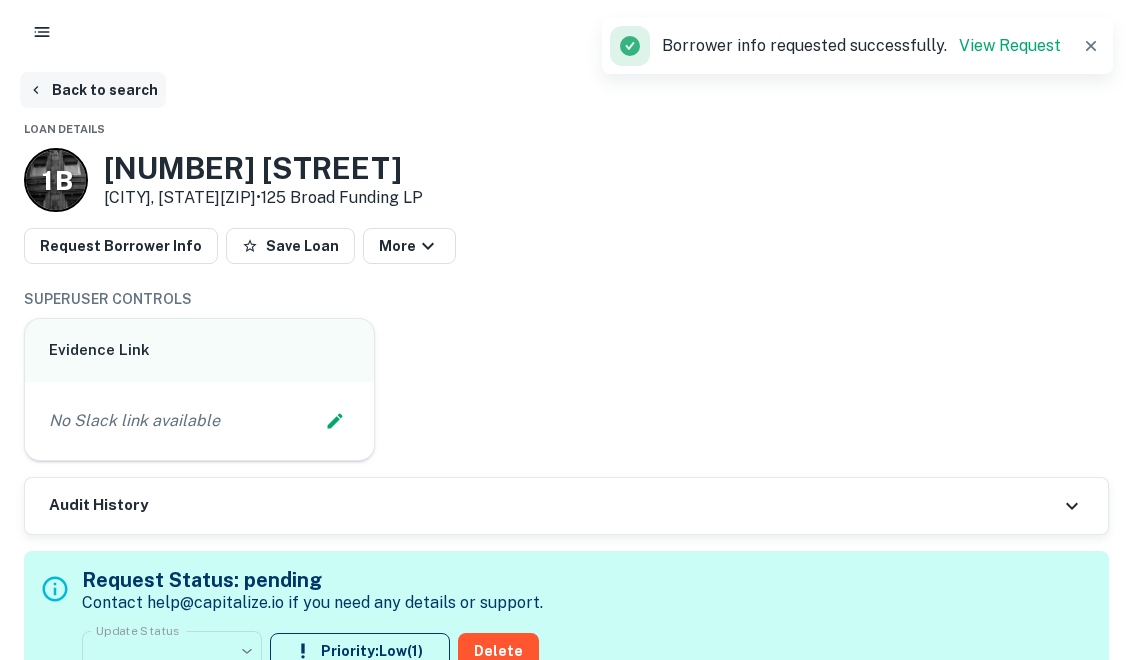 click on "Back to search" at bounding box center [93, 90] 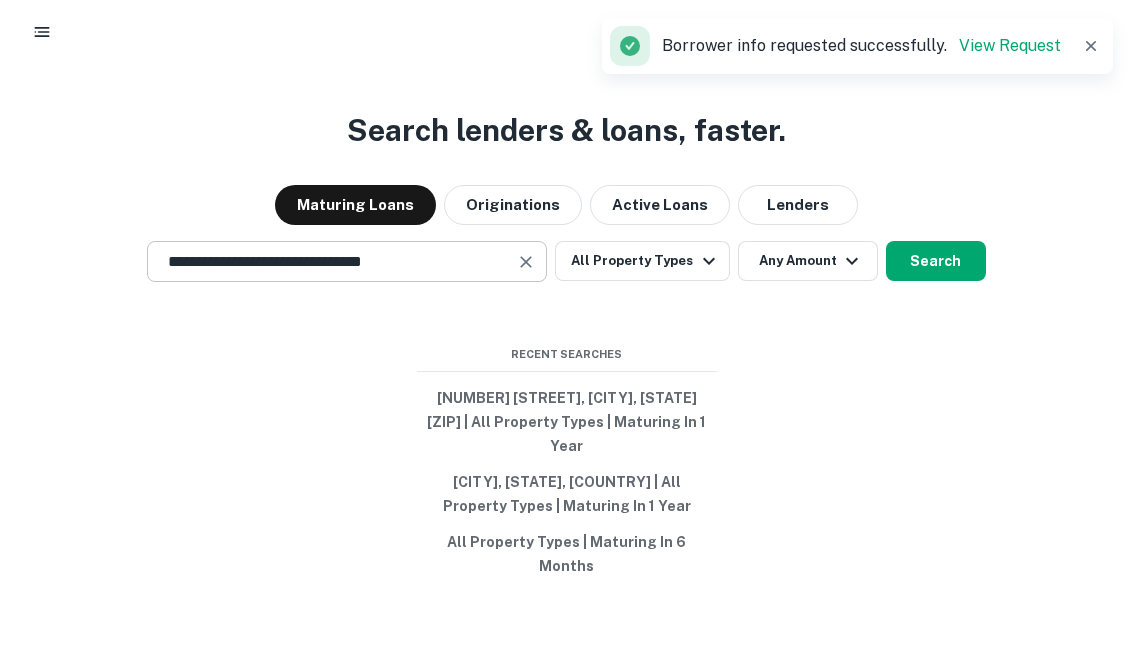 click on "**********" at bounding box center (347, 261) 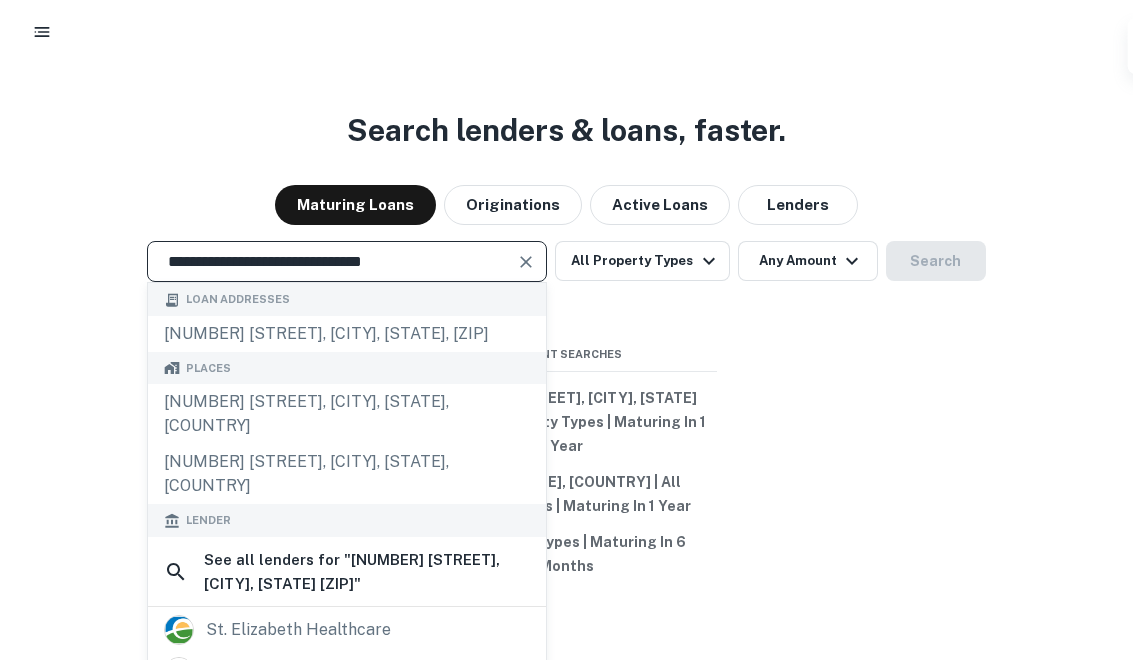 click at bounding box center (526, 262) 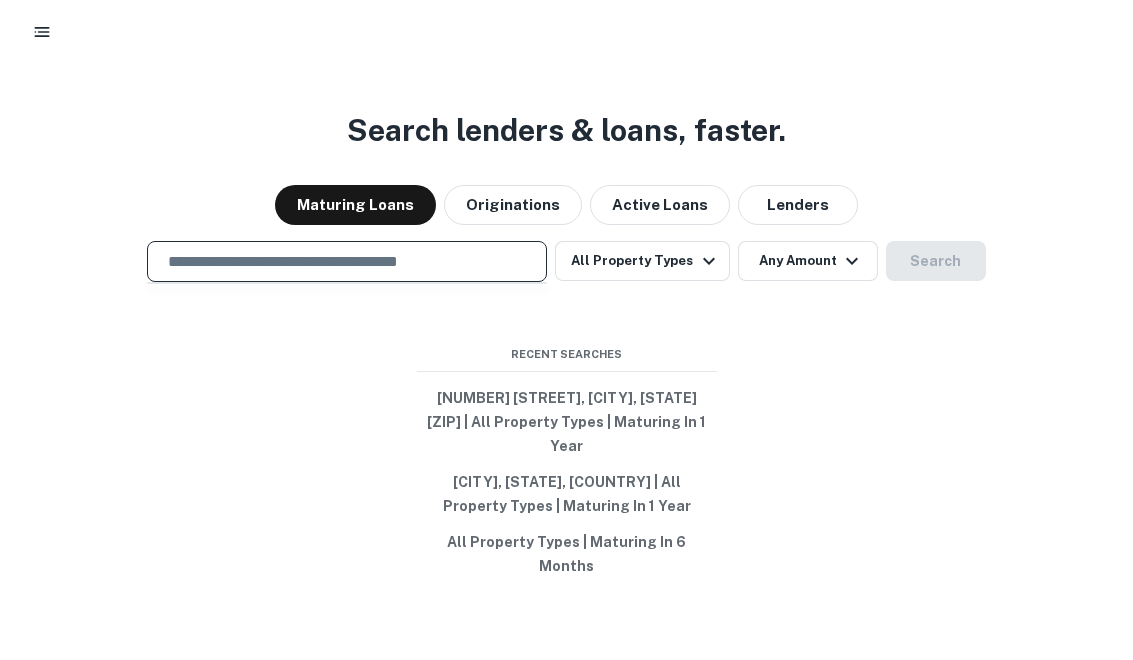 paste on "**********" 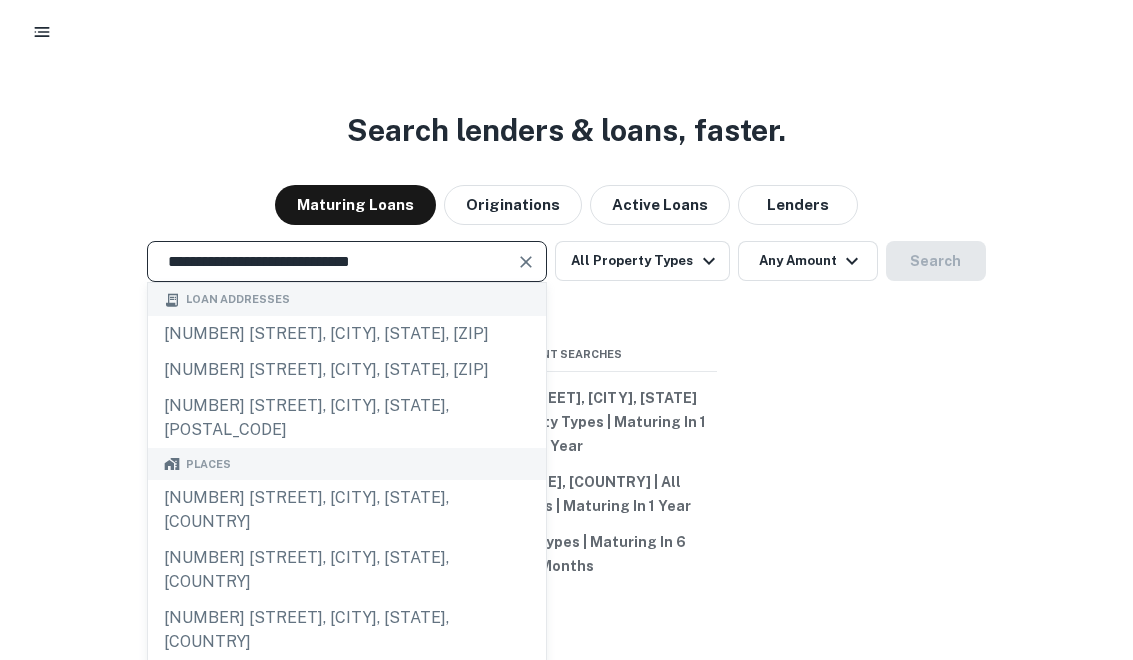 click at bounding box center [526, 262] 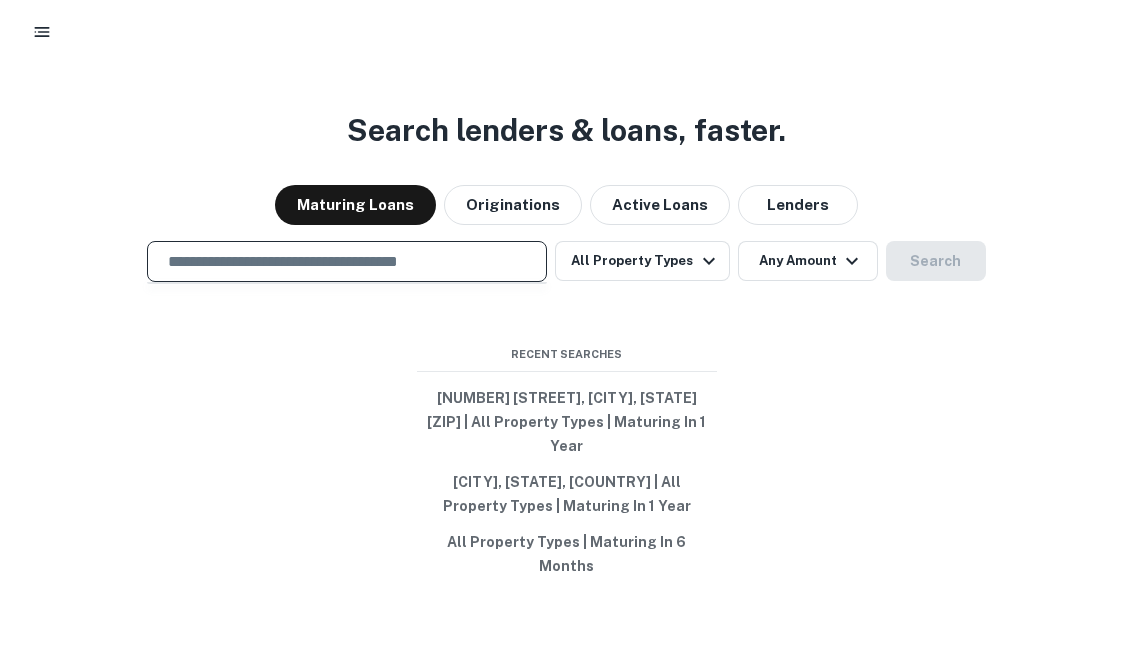 paste on "**********" 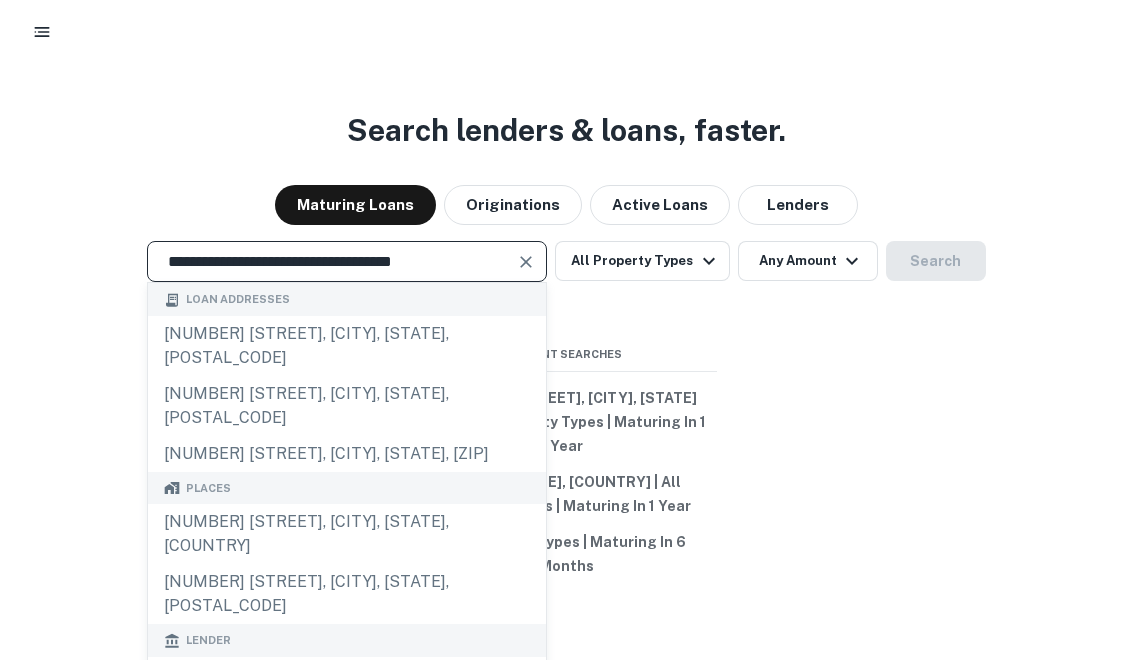 click on "**********" at bounding box center [332, 261] 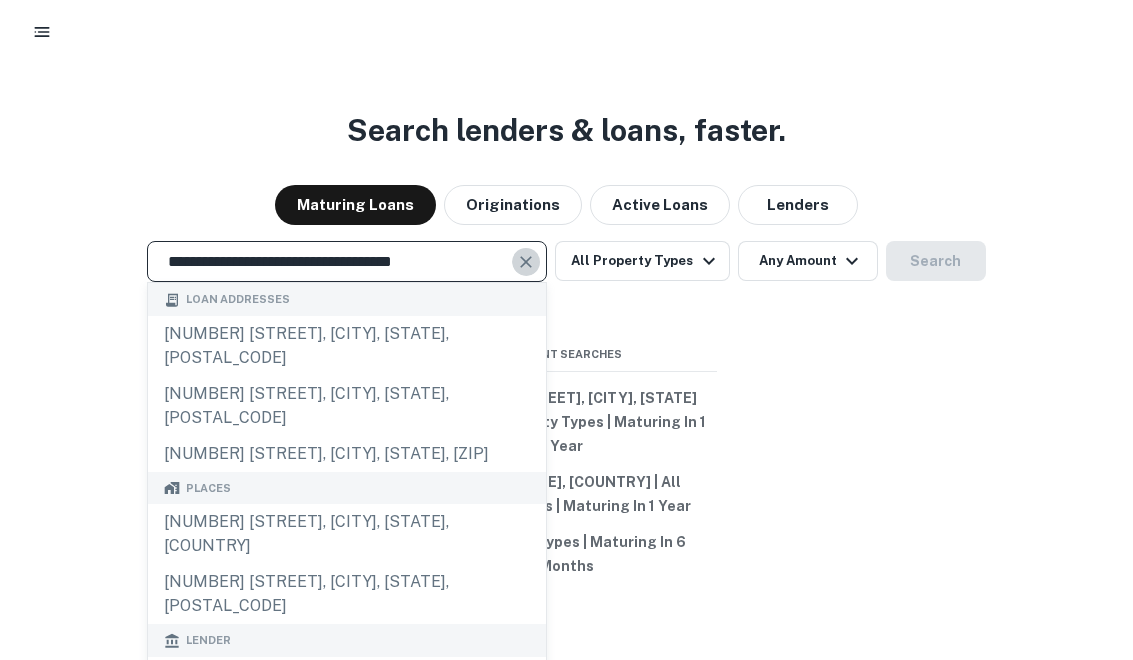 click at bounding box center [526, 262] 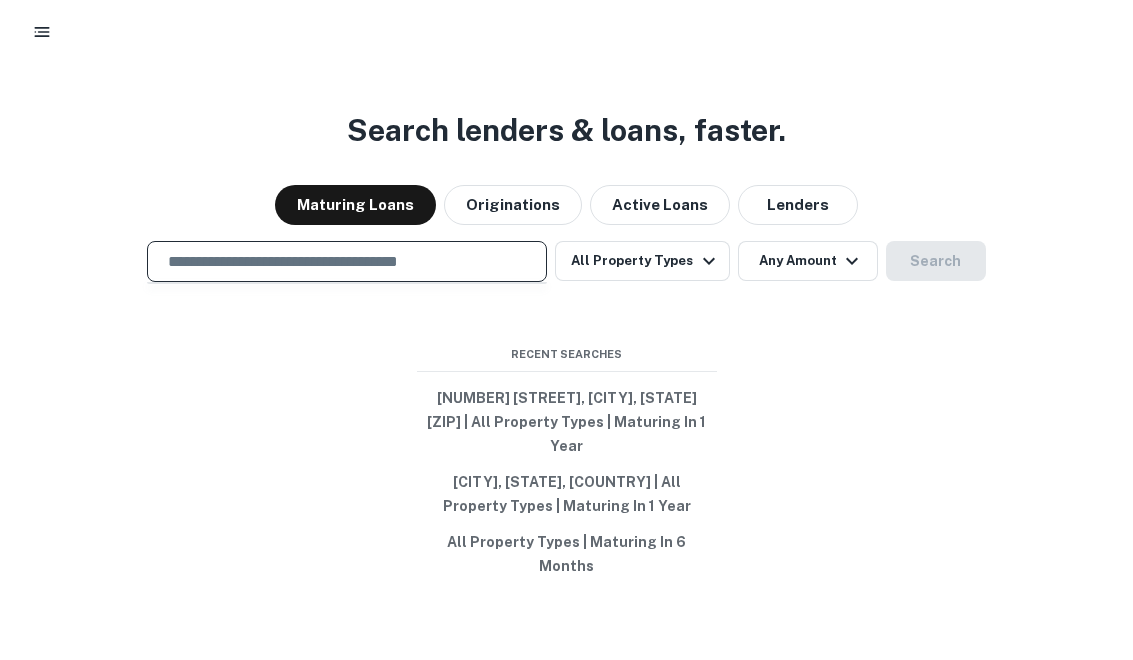 paste on "**********" 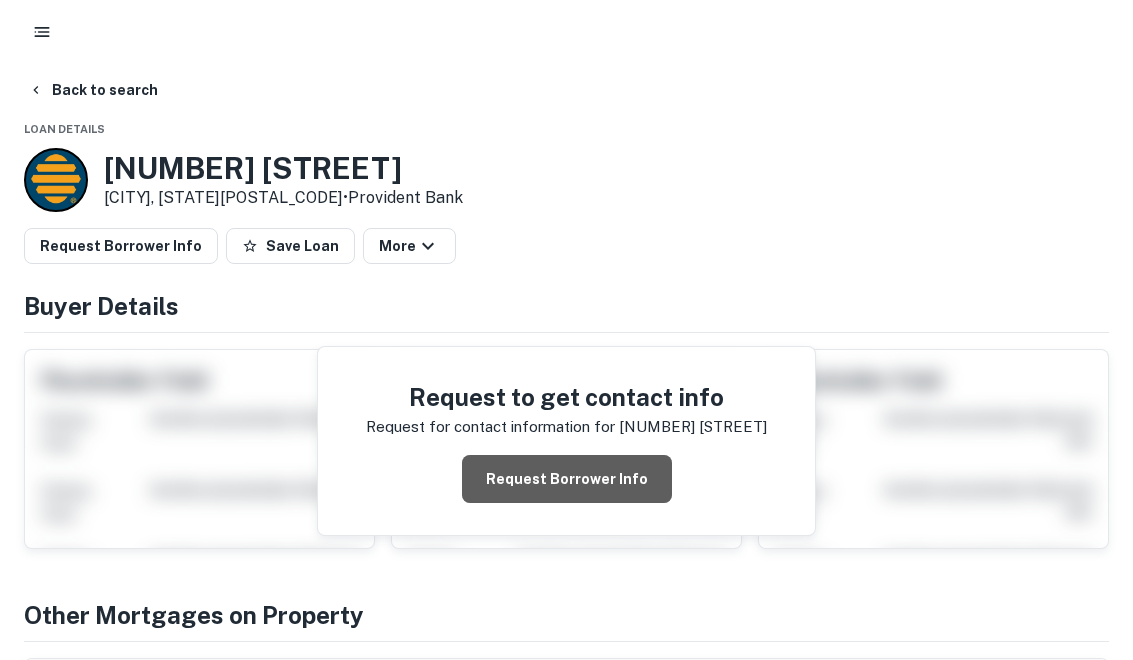 click on "Request Borrower Info" at bounding box center [567, 479] 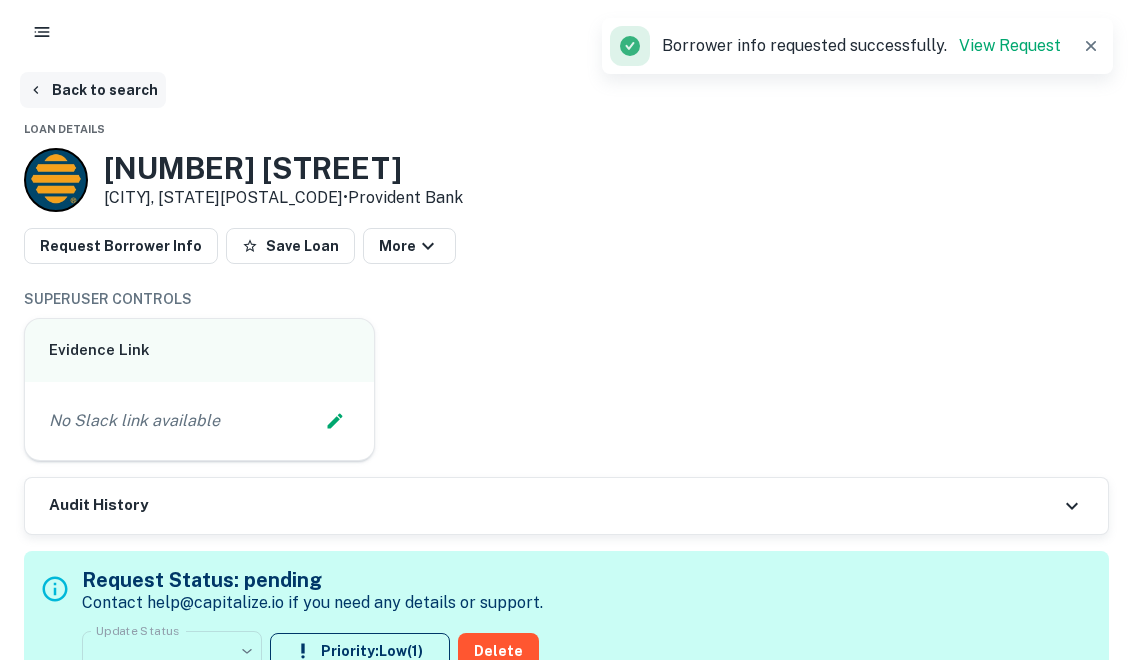 click on "Back to search" at bounding box center [93, 90] 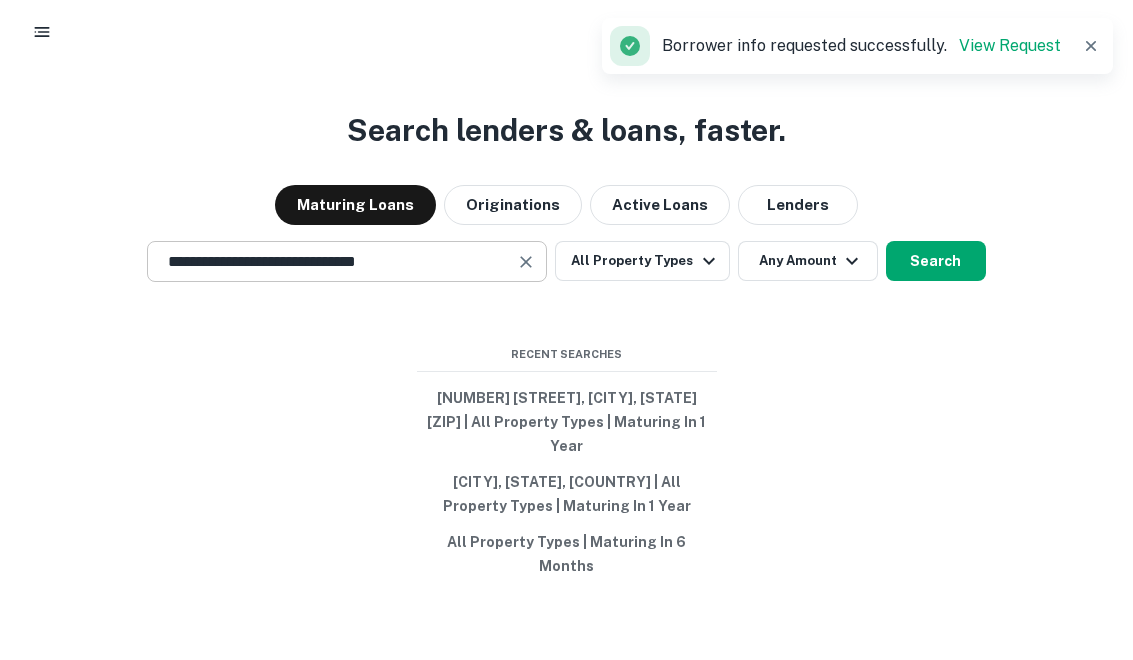 click on "**********" at bounding box center (332, 261) 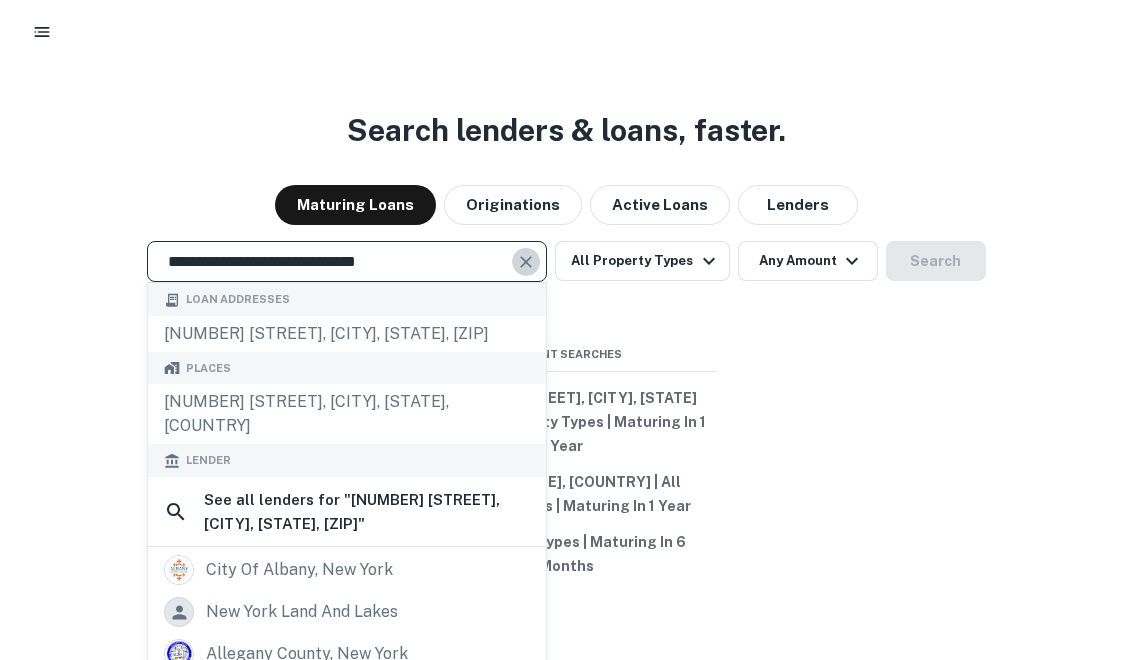 click at bounding box center (526, 262) 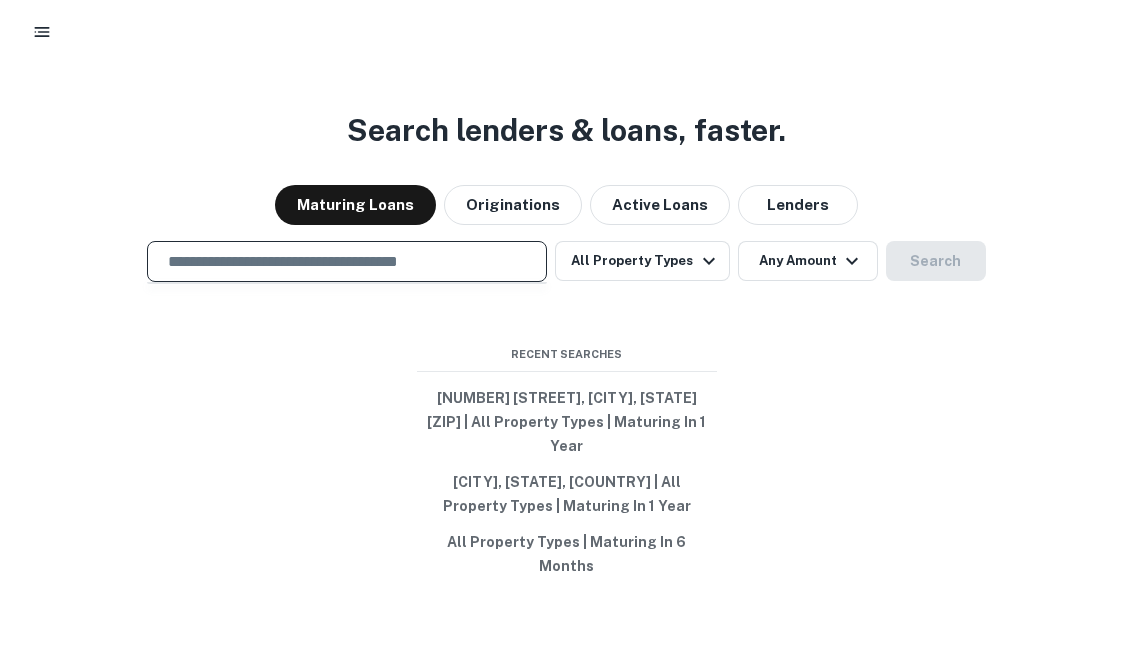 paste on "**********" 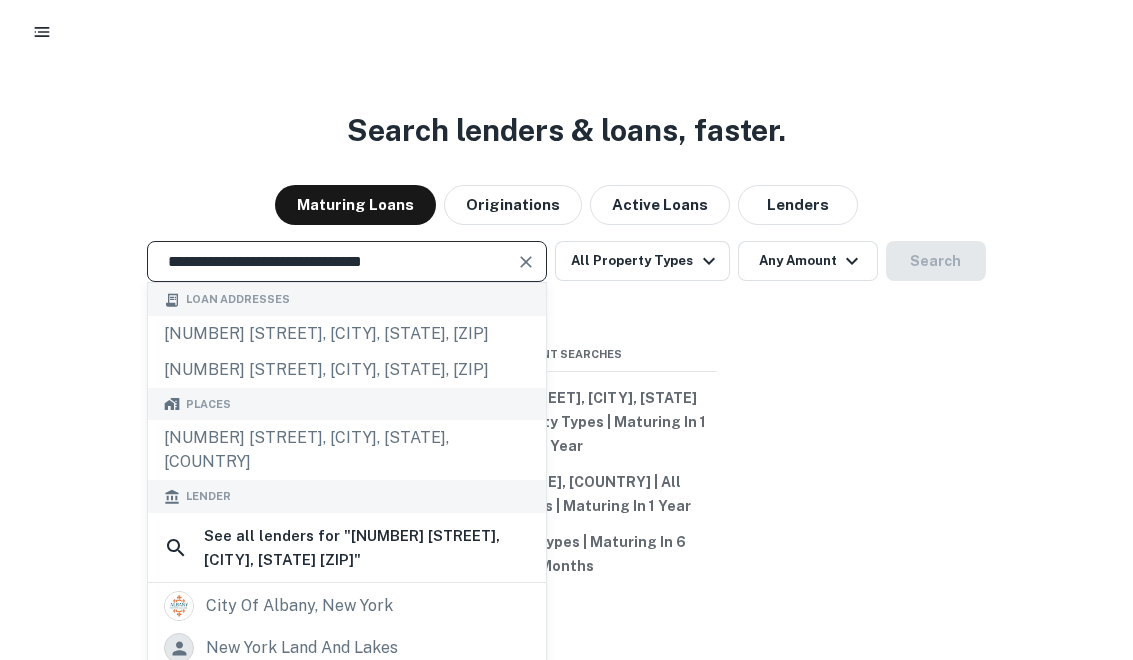 click at bounding box center [526, 262] 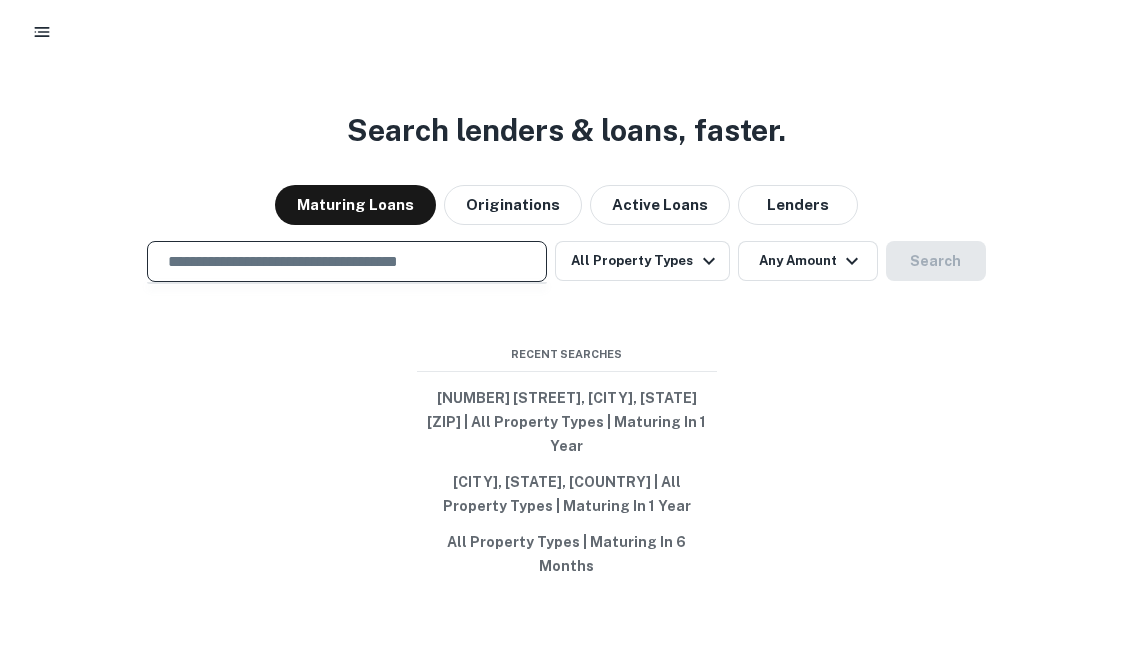 paste on "**********" 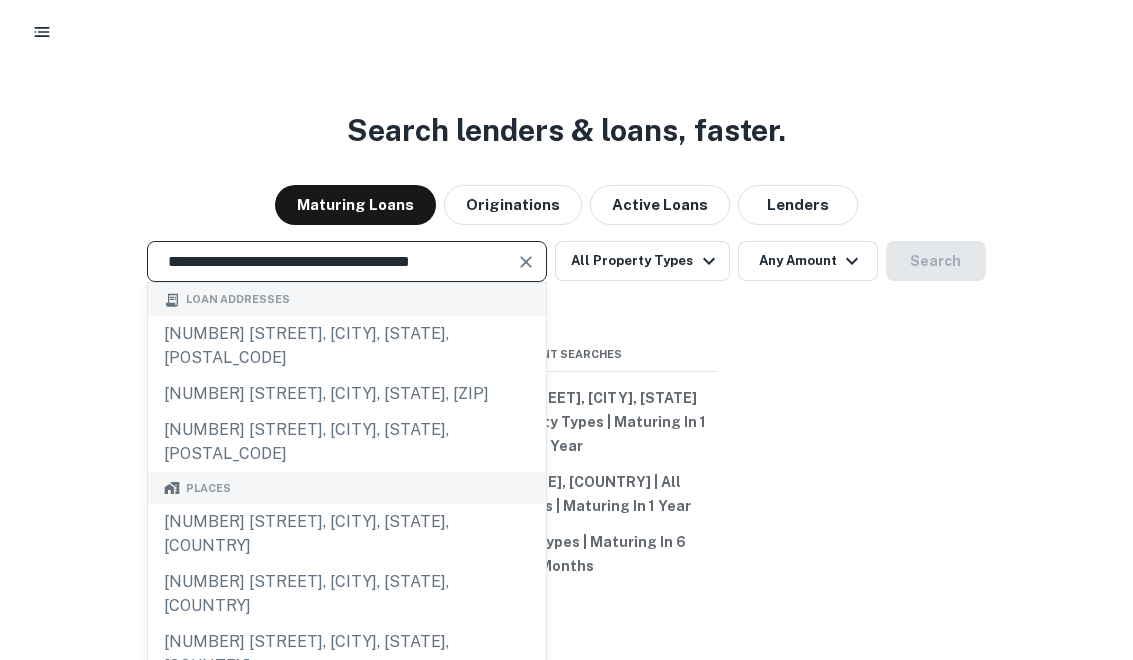 click on "**********" at bounding box center (332, 261) 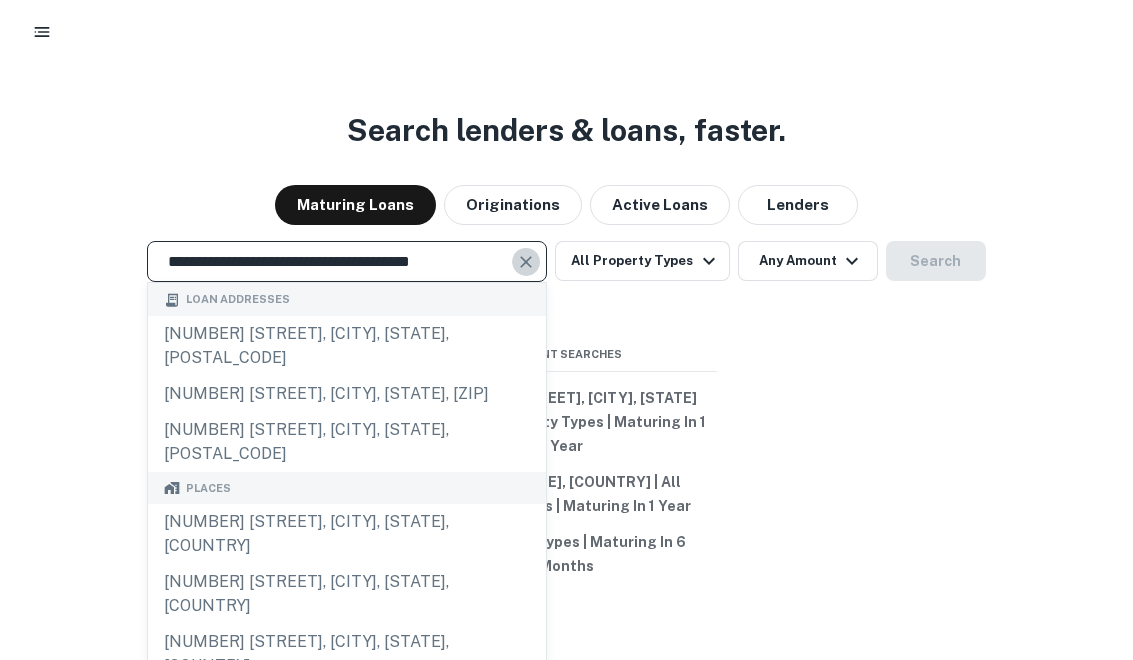 click at bounding box center (526, 262) 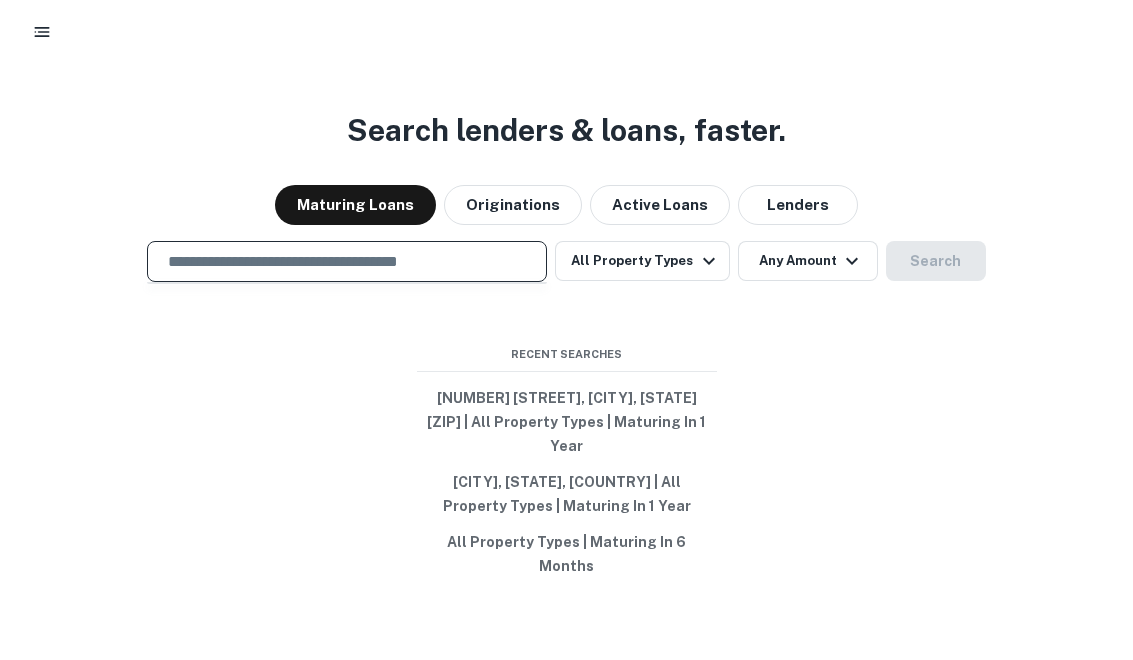 paste on "**********" 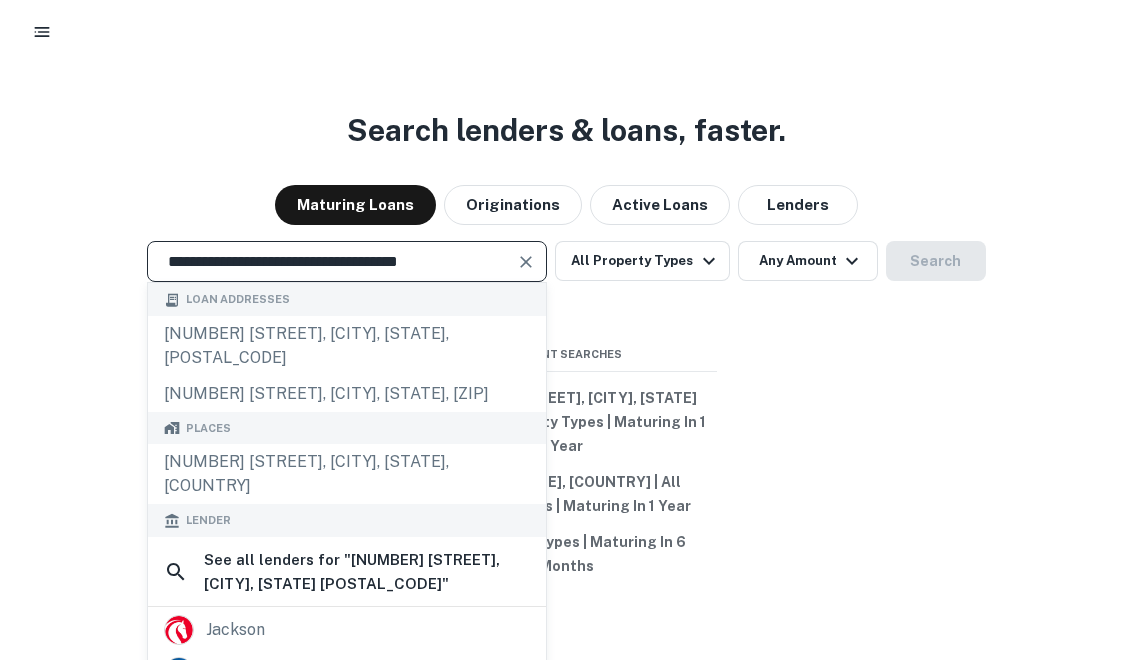 type on "**********" 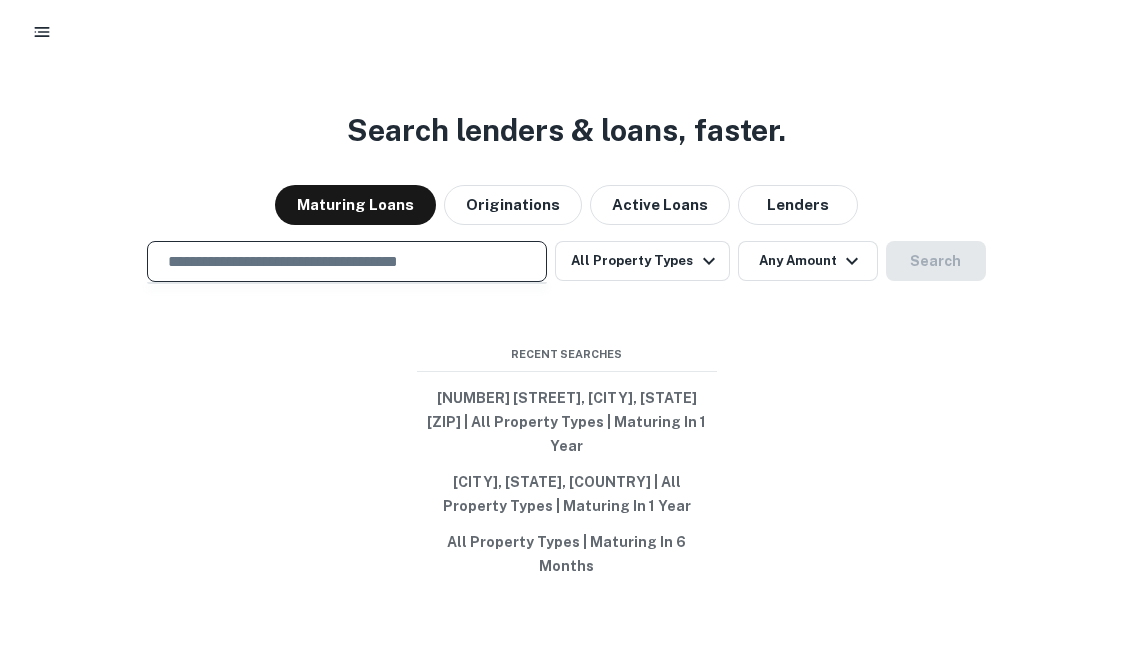 paste on "**********" 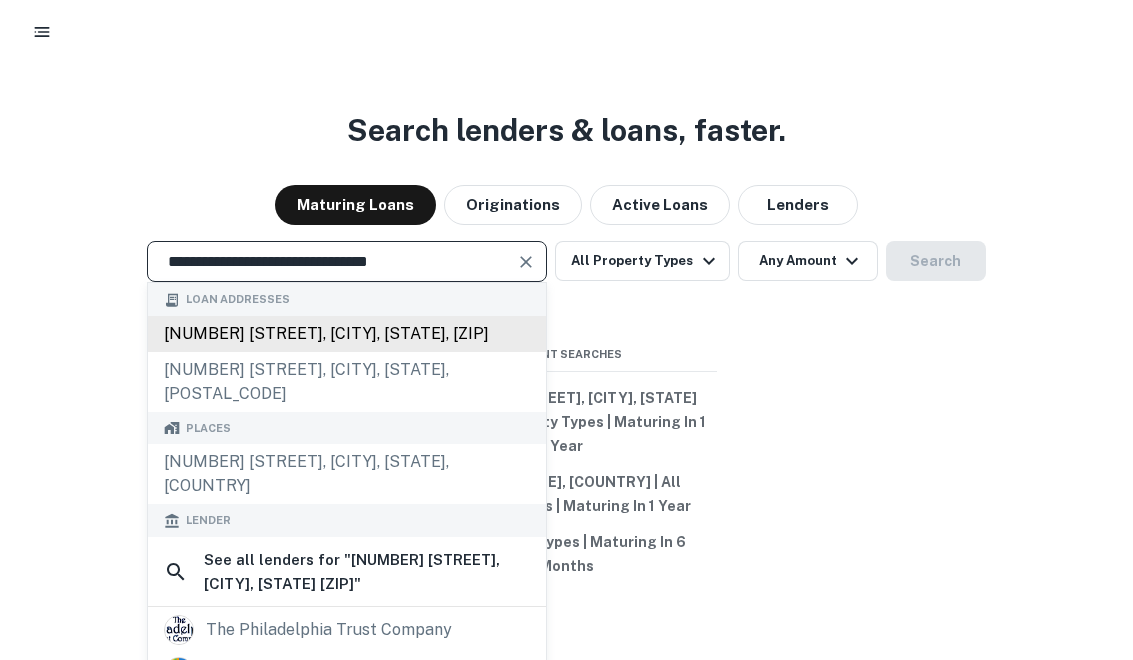click on "[NUMBER] [STREET], [CITY], [STATE], [ZIP]" at bounding box center [347, 334] 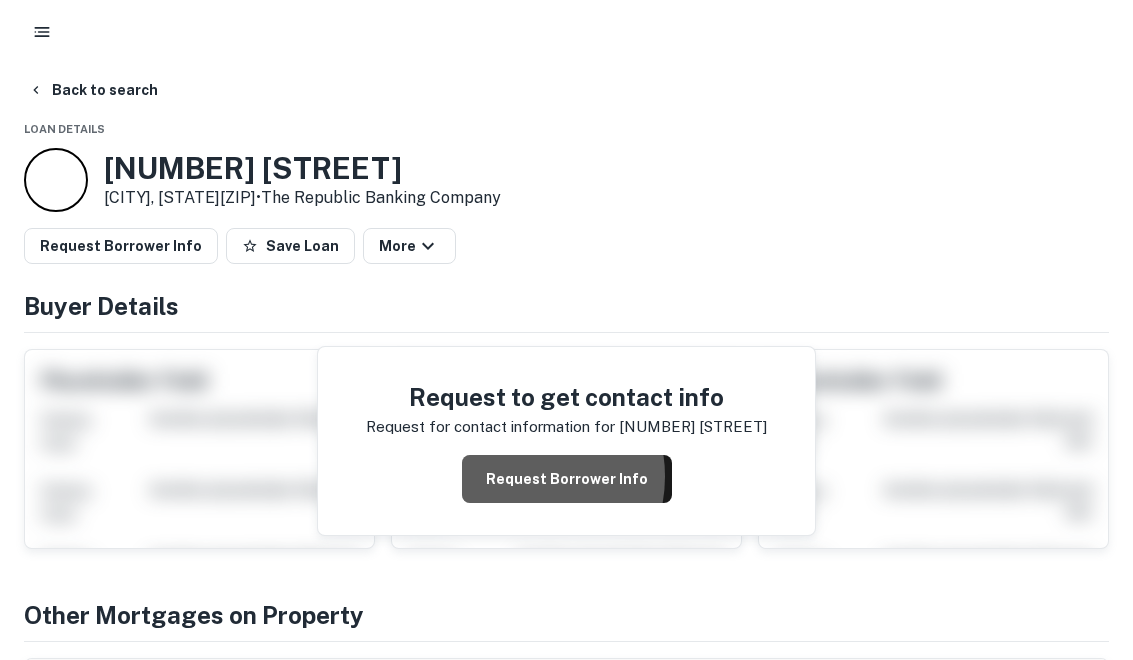 click on "Request Borrower Info" at bounding box center [567, 479] 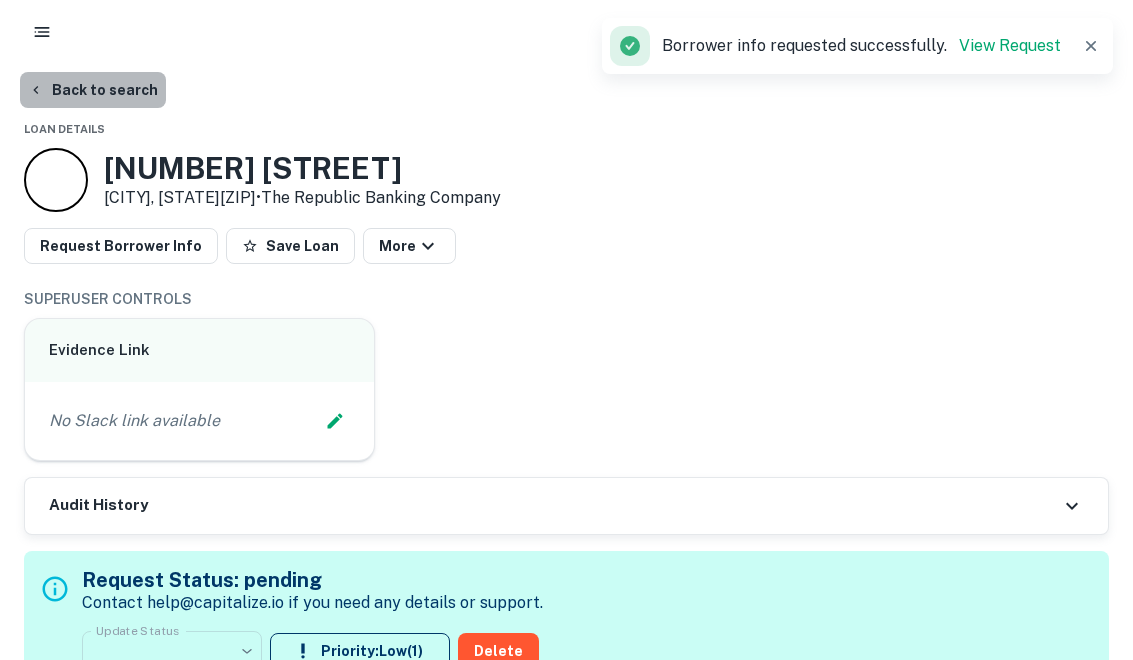 click on "Back to search" at bounding box center (93, 90) 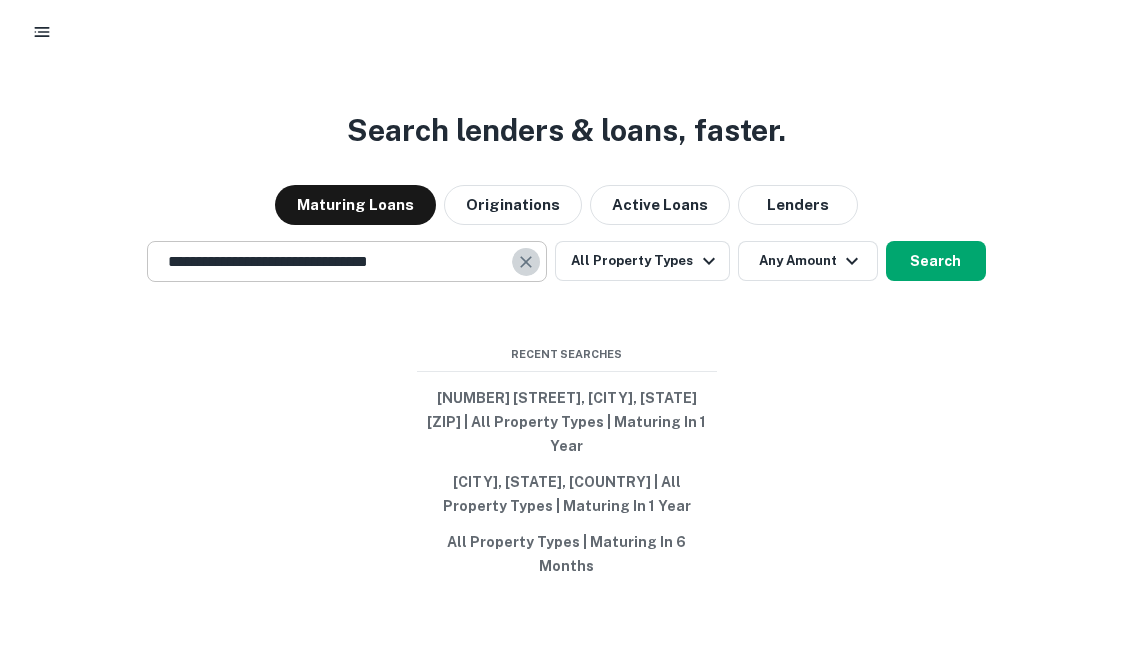 click at bounding box center [526, 262] 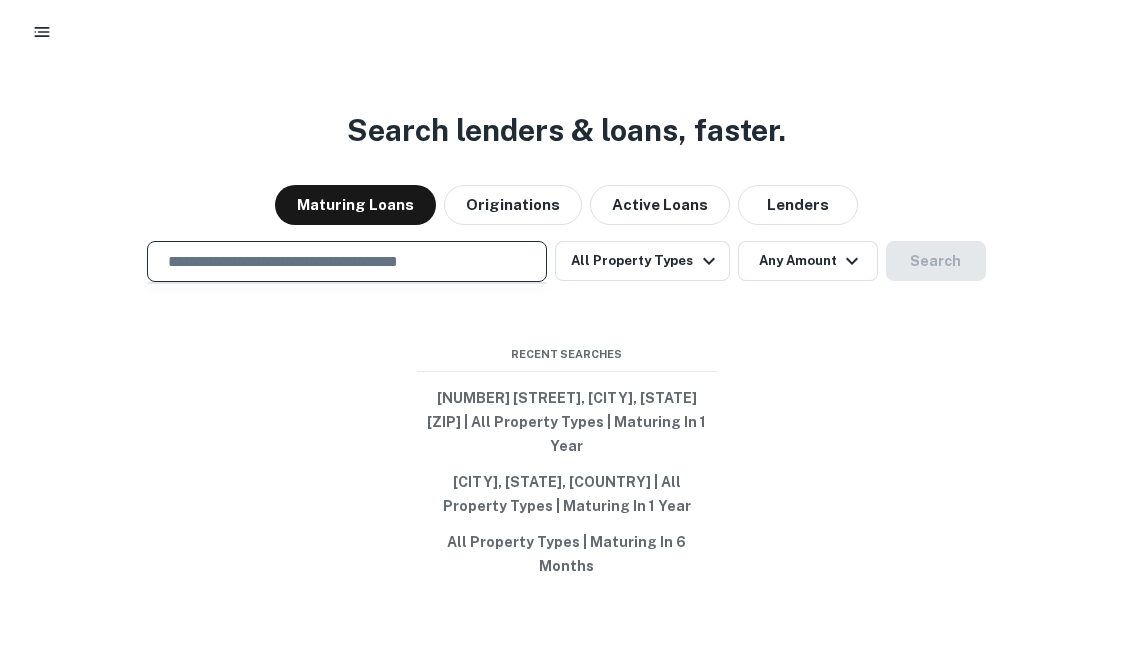 paste on "**********" 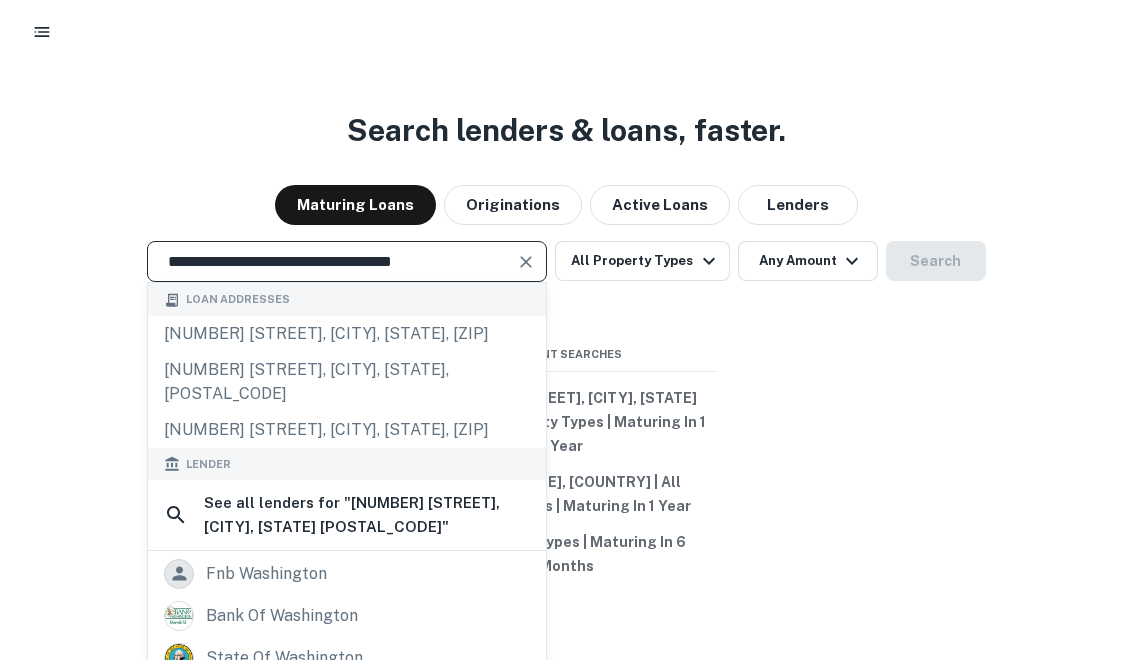 type on "**********" 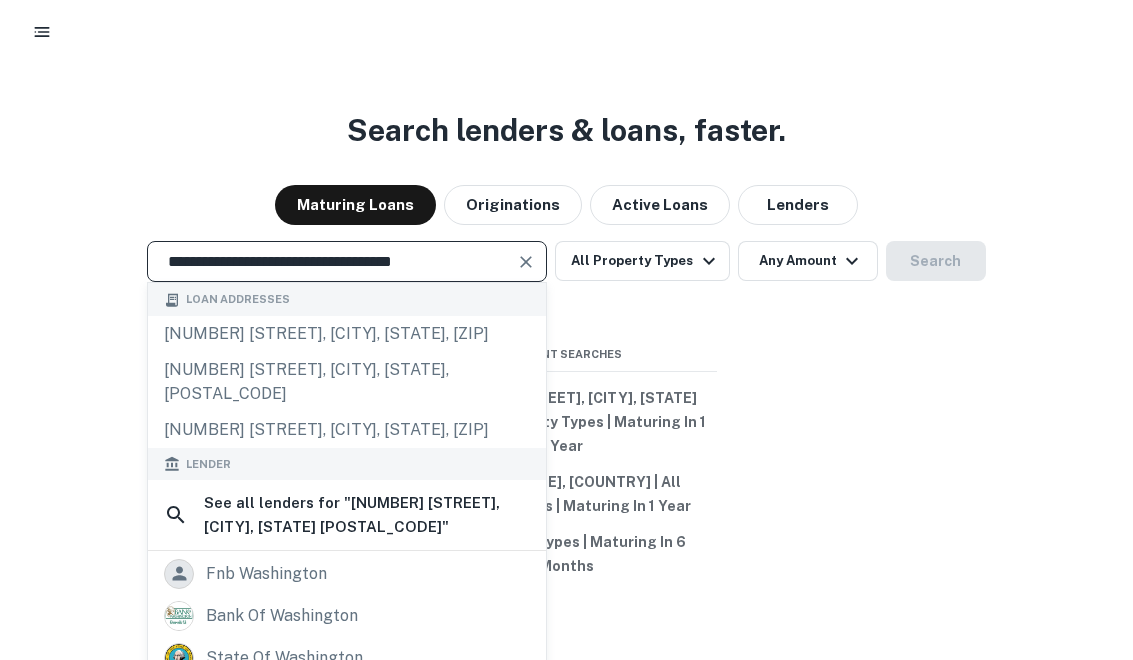 click on "**********" at bounding box center (347, 261) 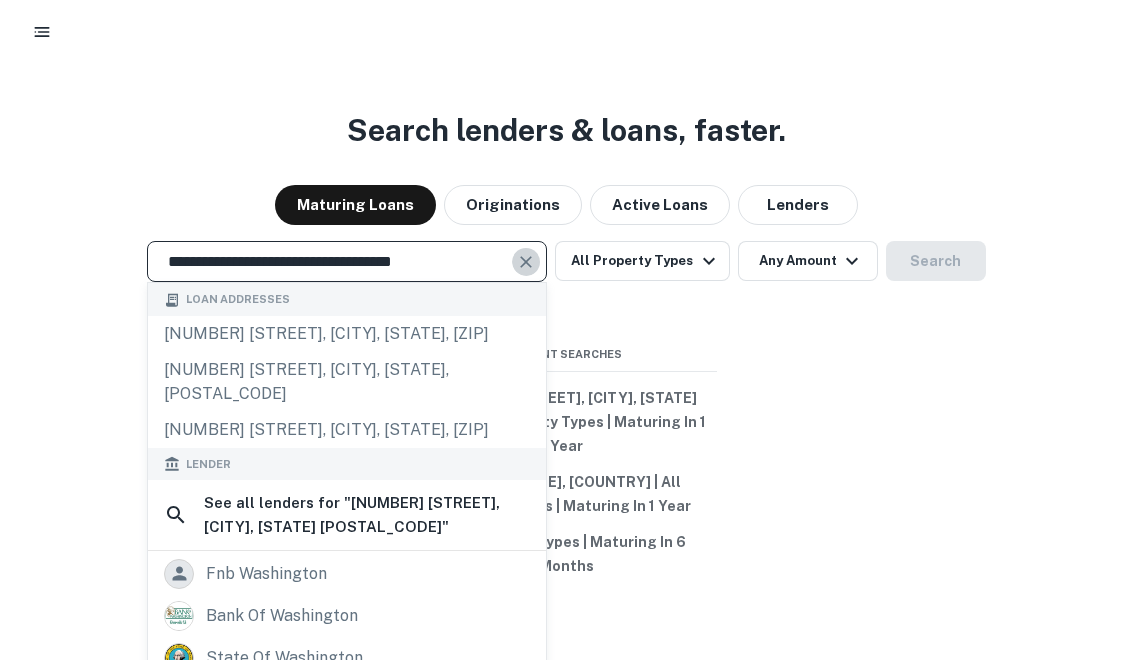 click at bounding box center (526, 262) 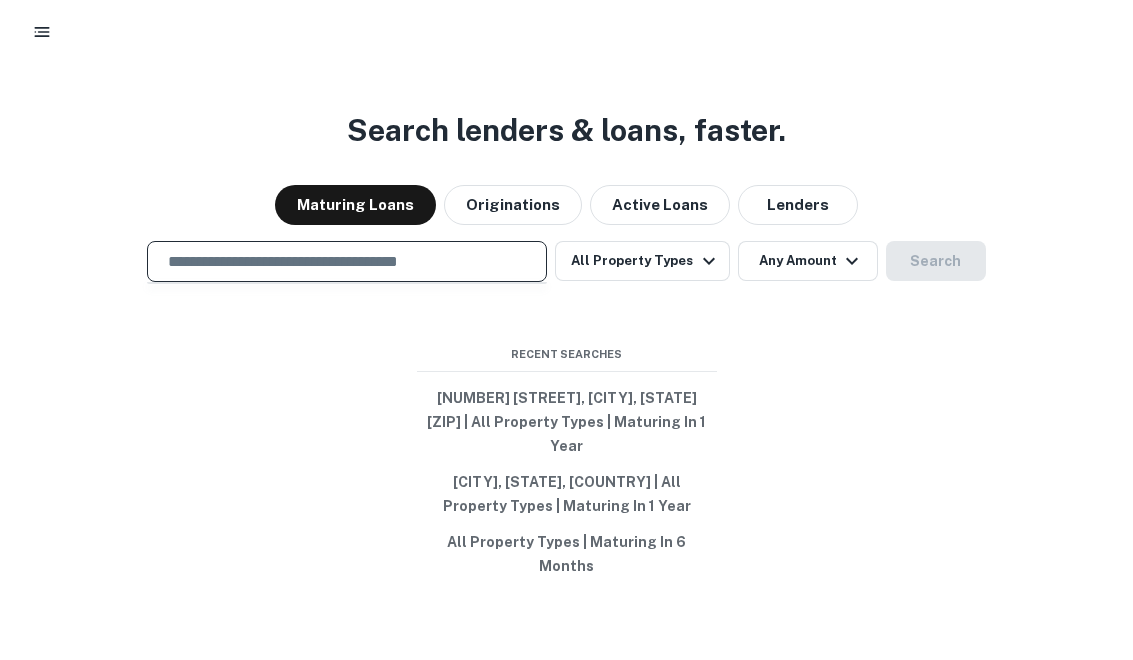 paste on "**********" 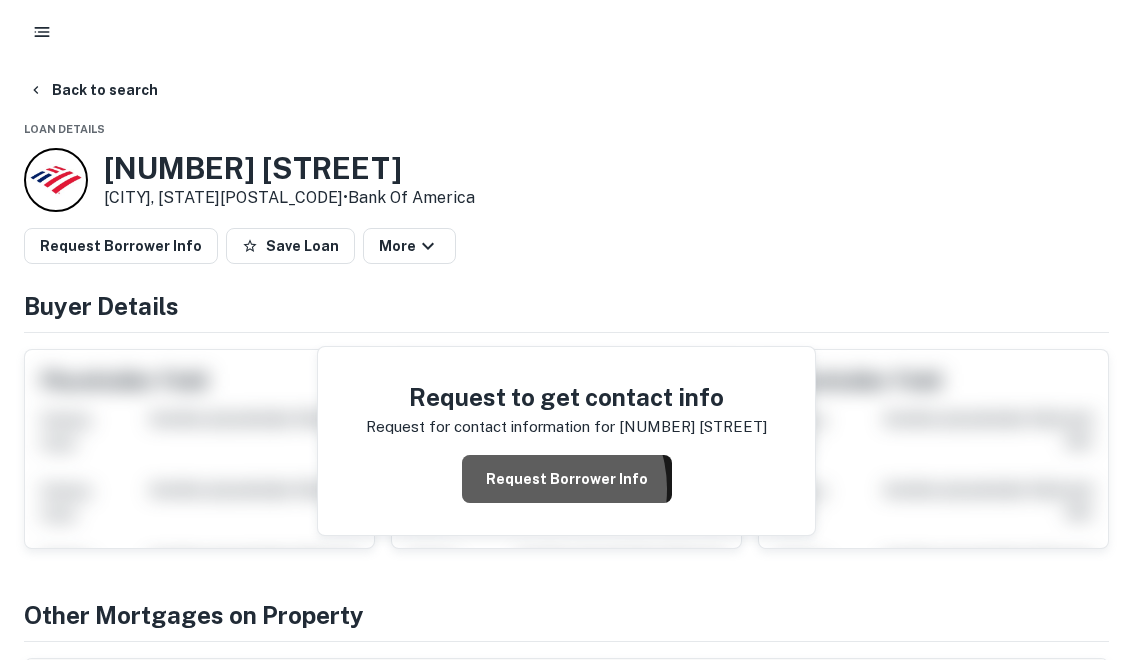 drag, startPoint x: 369, startPoint y: 345, endPoint x: 504, endPoint y: 491, distance: 198.84918 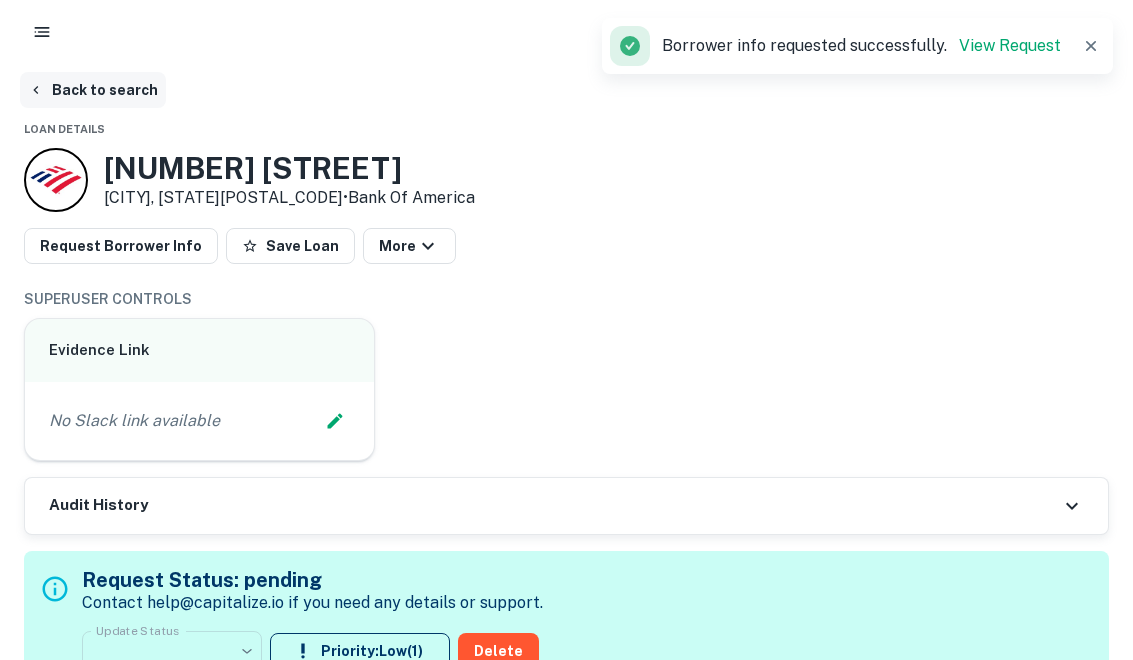 click on "Back to search" at bounding box center (93, 90) 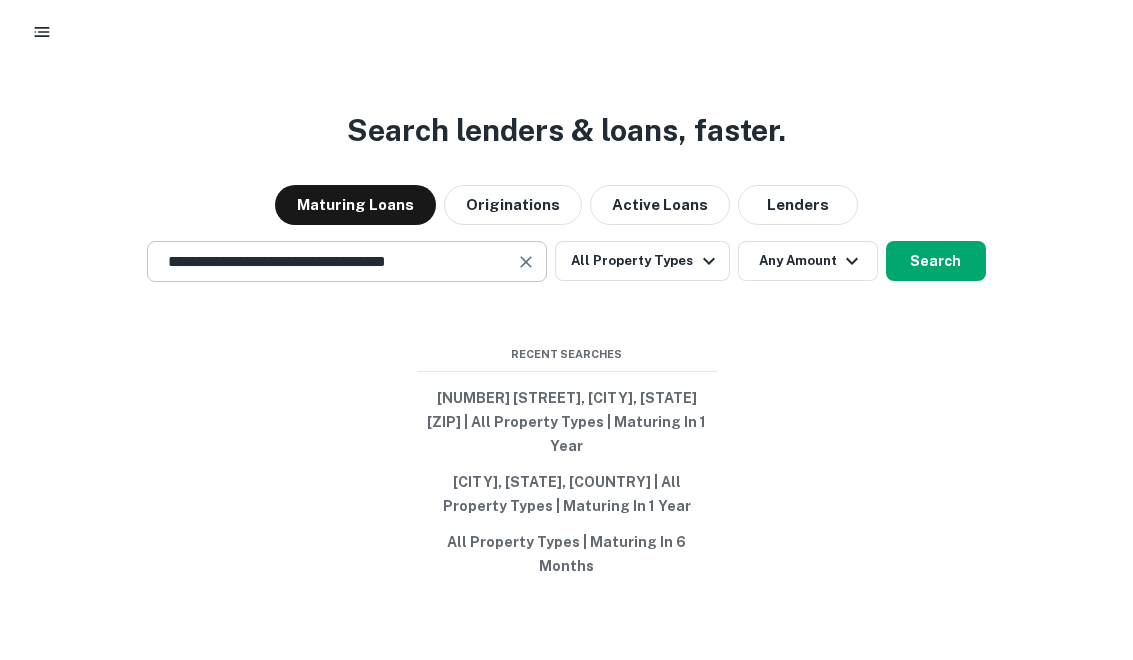 click at bounding box center [526, 262] 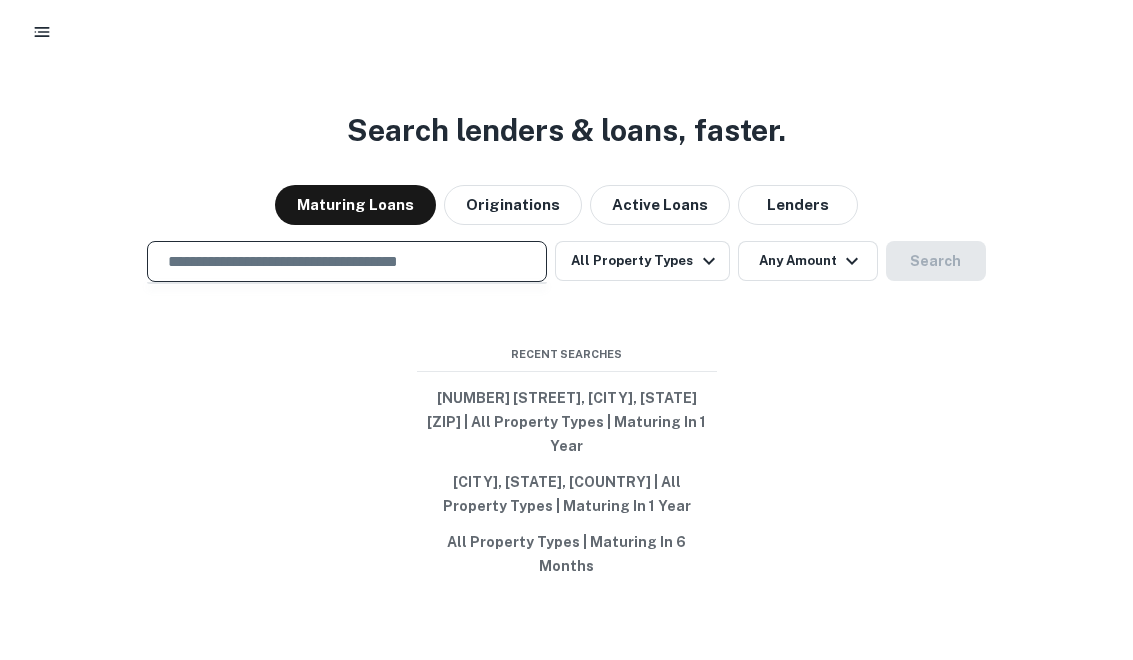 paste on "**********" 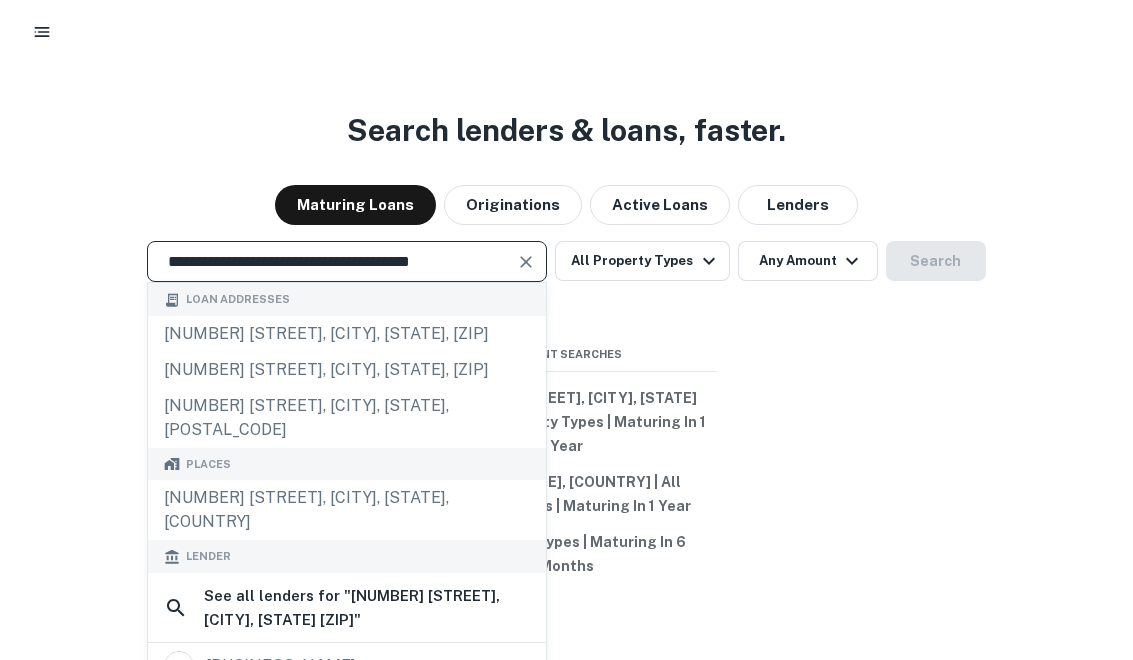 click at bounding box center (526, 262) 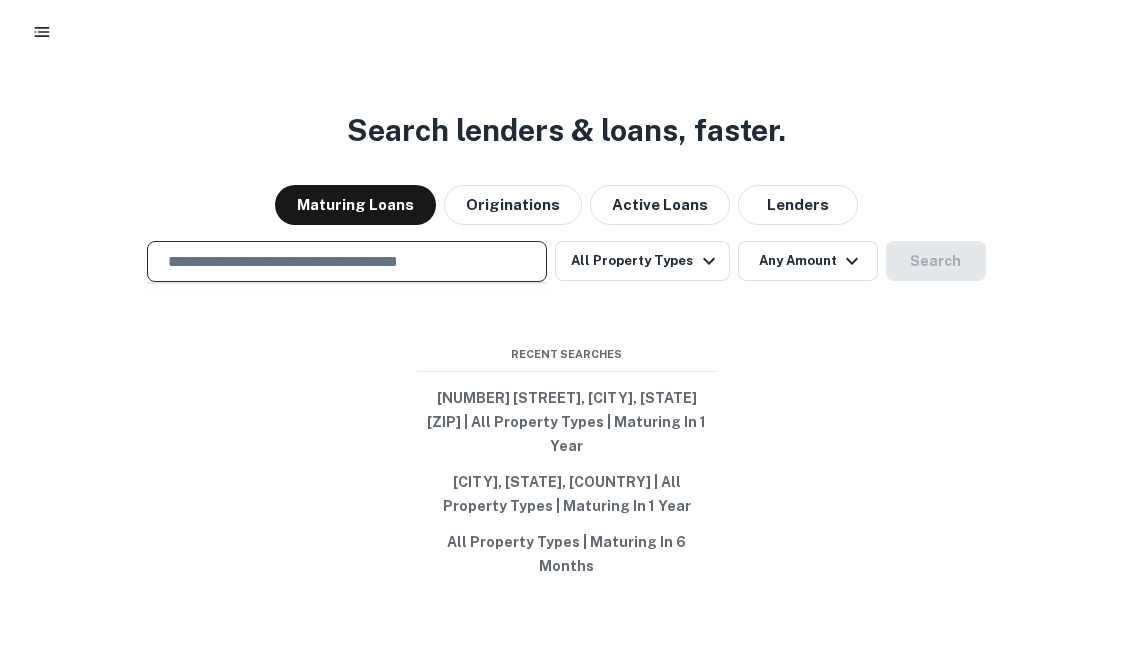 paste on "**********" 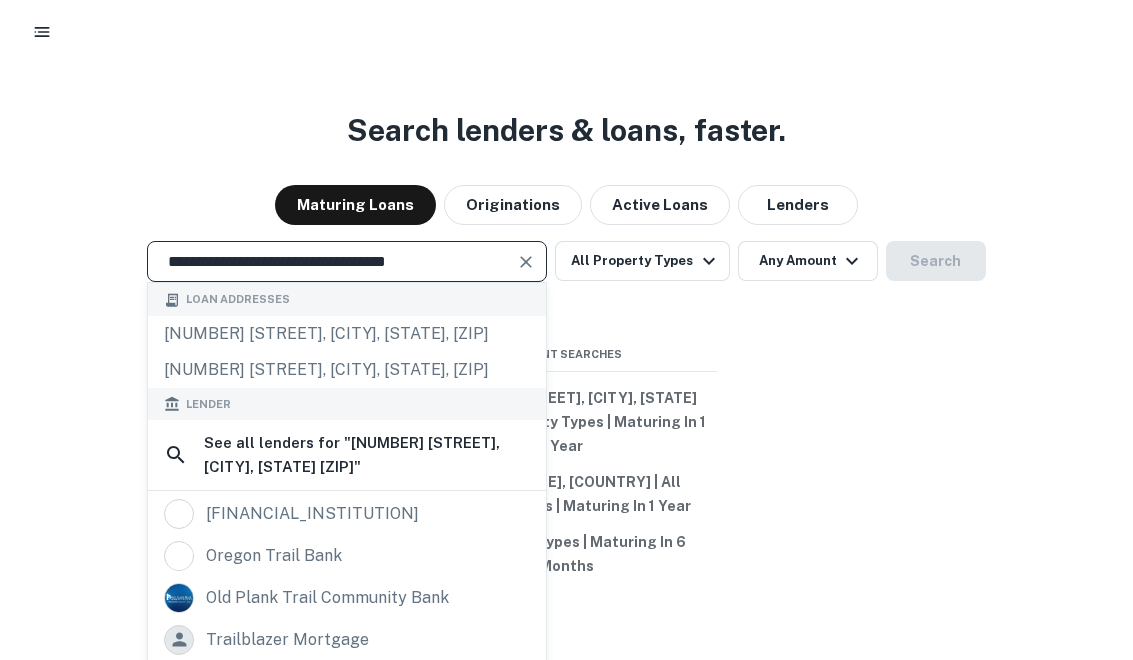 click at bounding box center [526, 262] 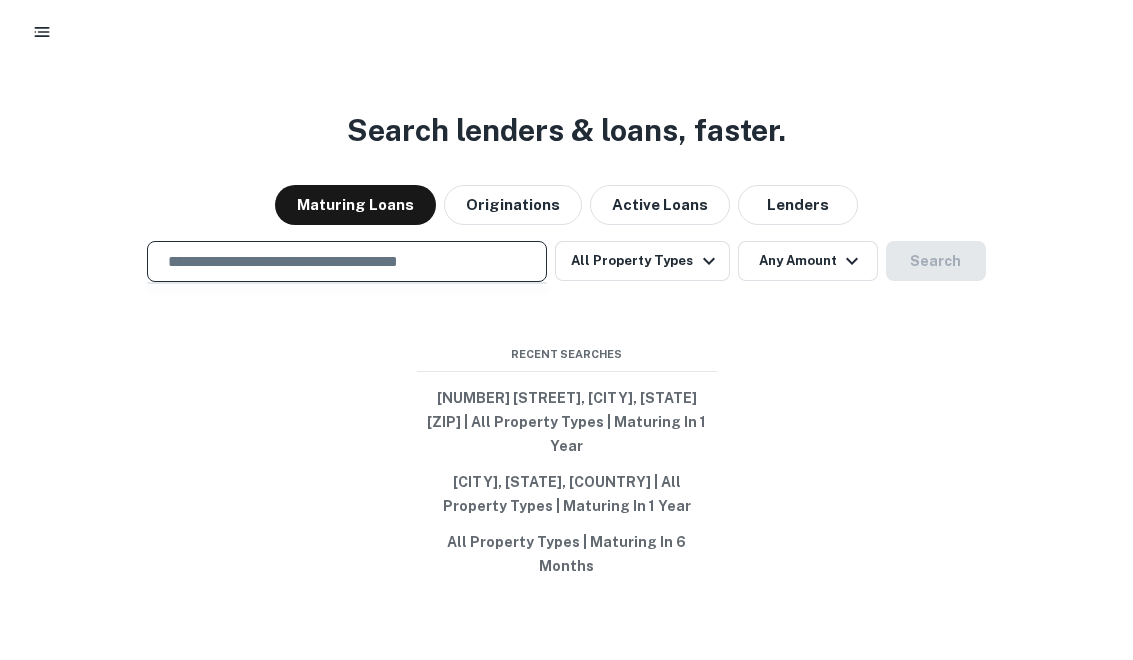 paste on "**********" 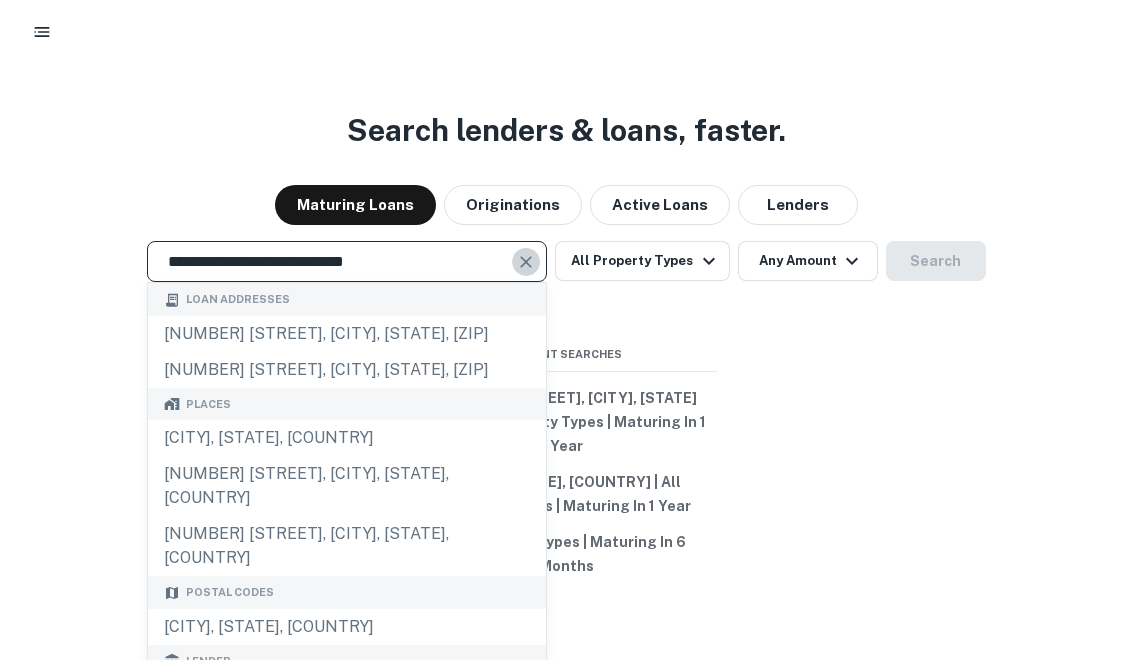 click at bounding box center (526, 262) 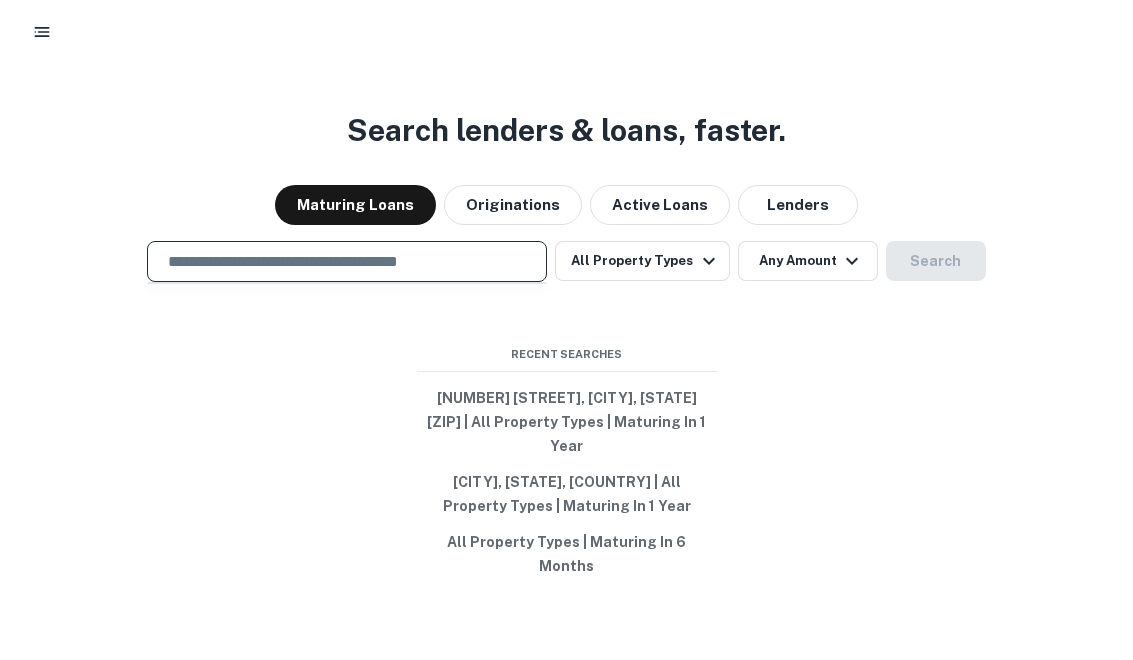 paste on "**********" 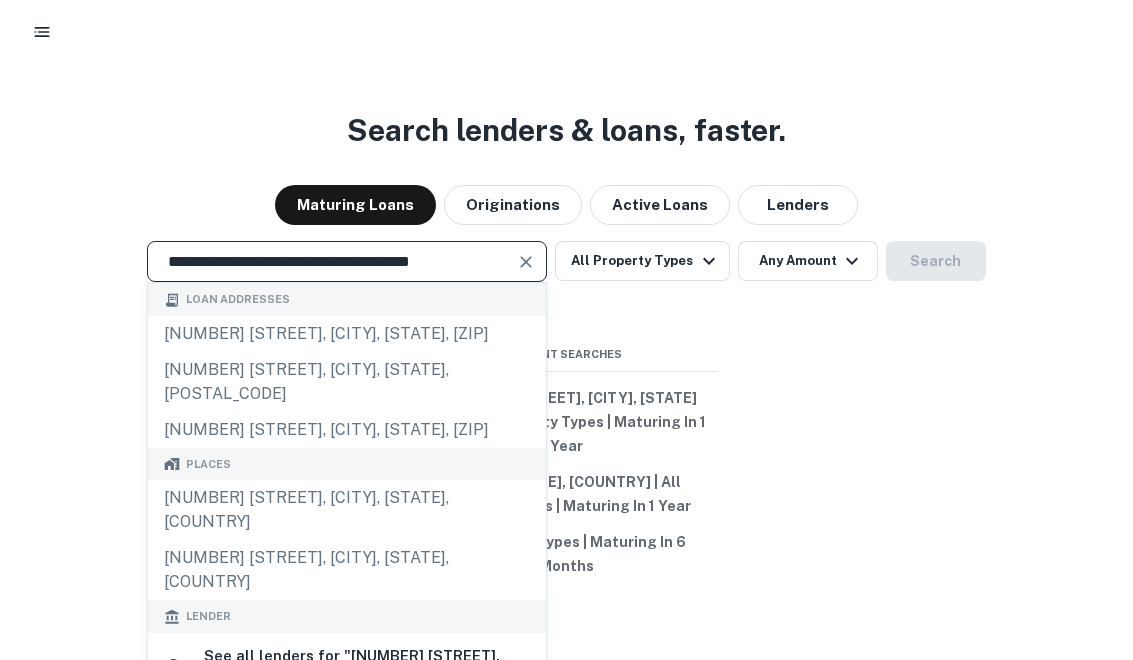 click on "**********" at bounding box center [332, 261] 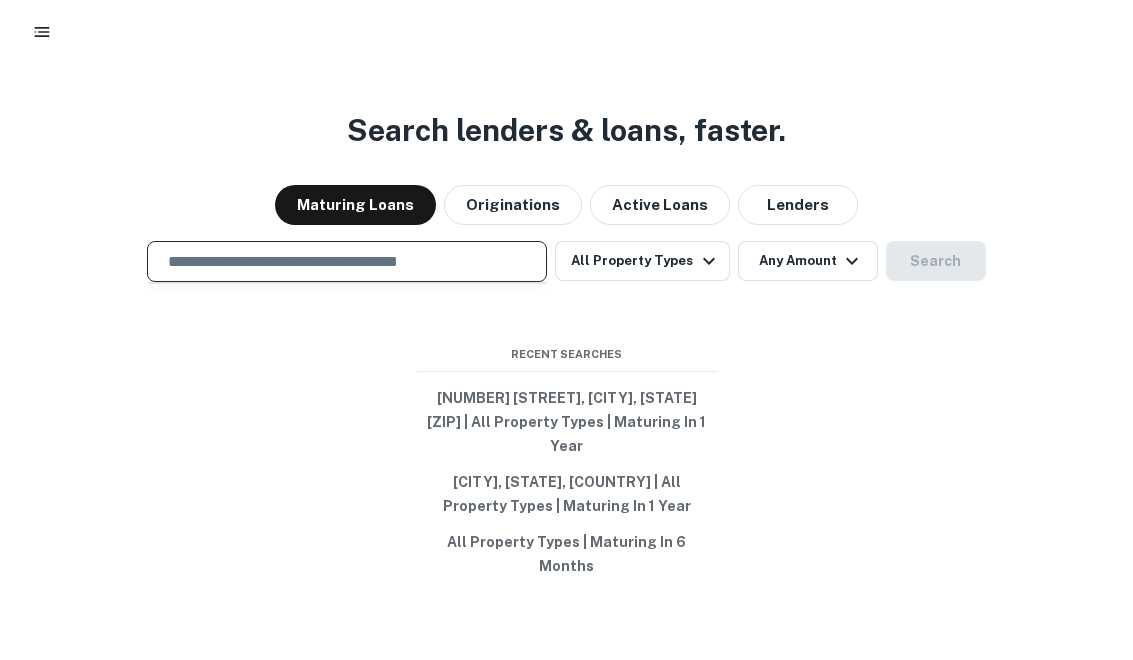 paste on "**********" 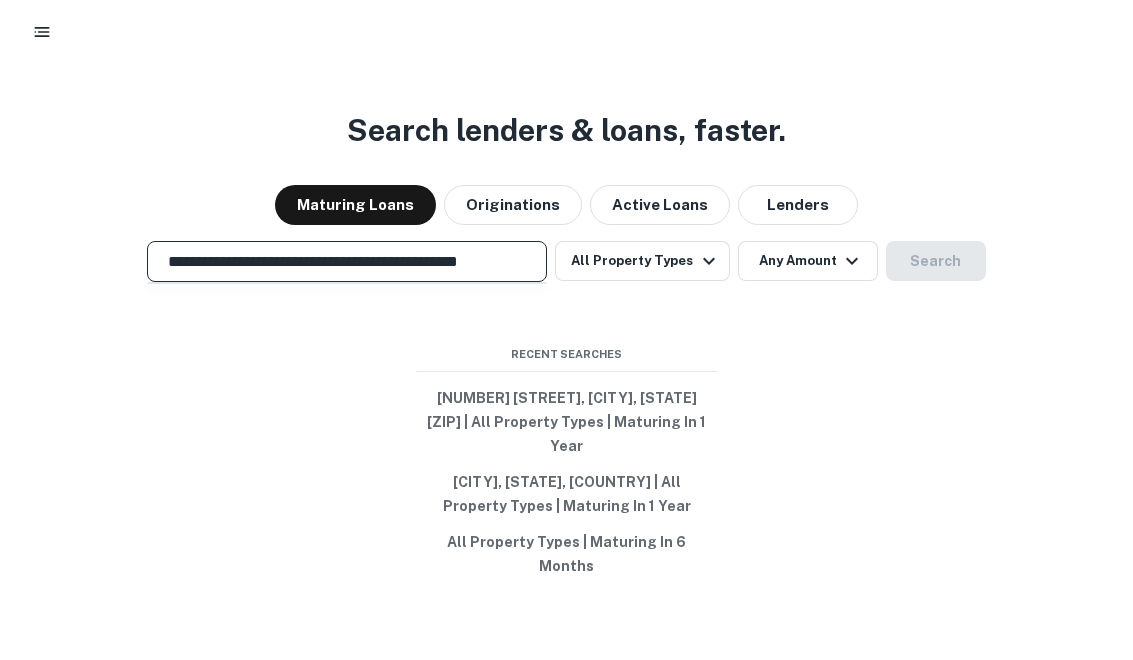 scroll, scrollTop: 0, scrollLeft: 52, axis: horizontal 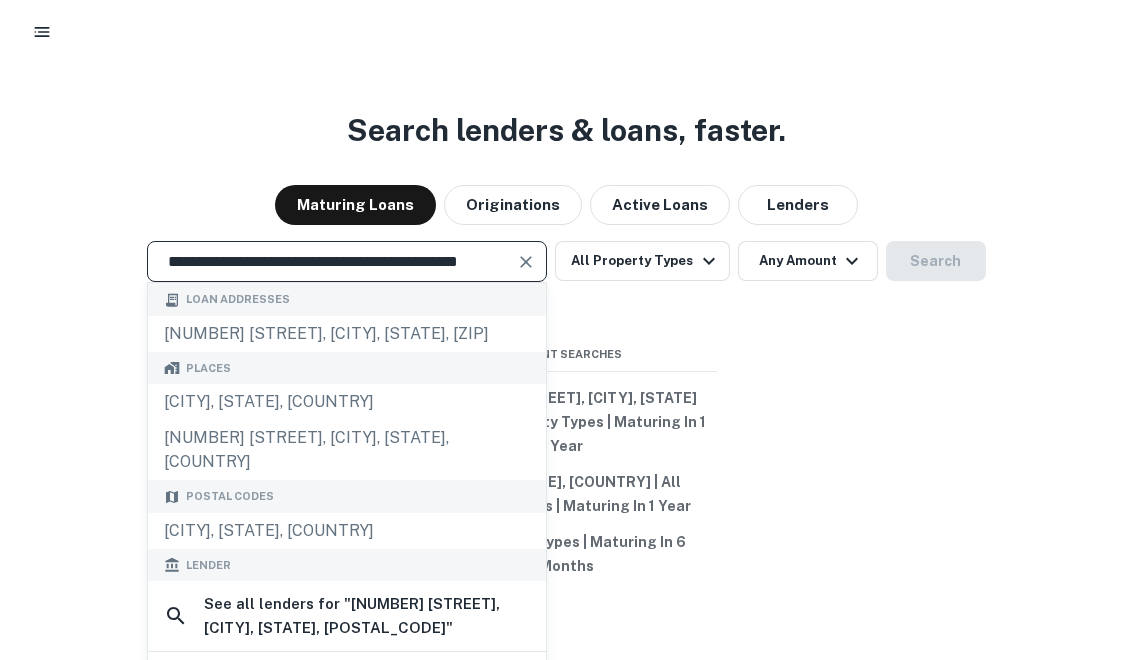 click on "**********" at bounding box center [347, 261] 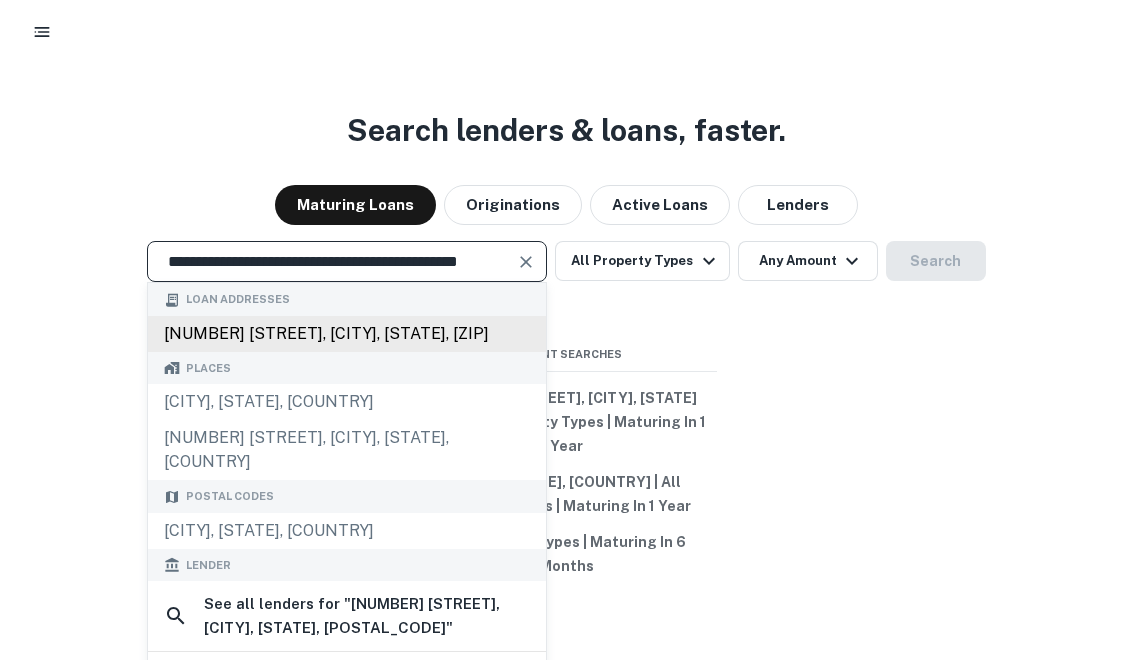 click on "[NUMBER] [STREET], [CITY], [STATE], [ZIP]" at bounding box center [347, 334] 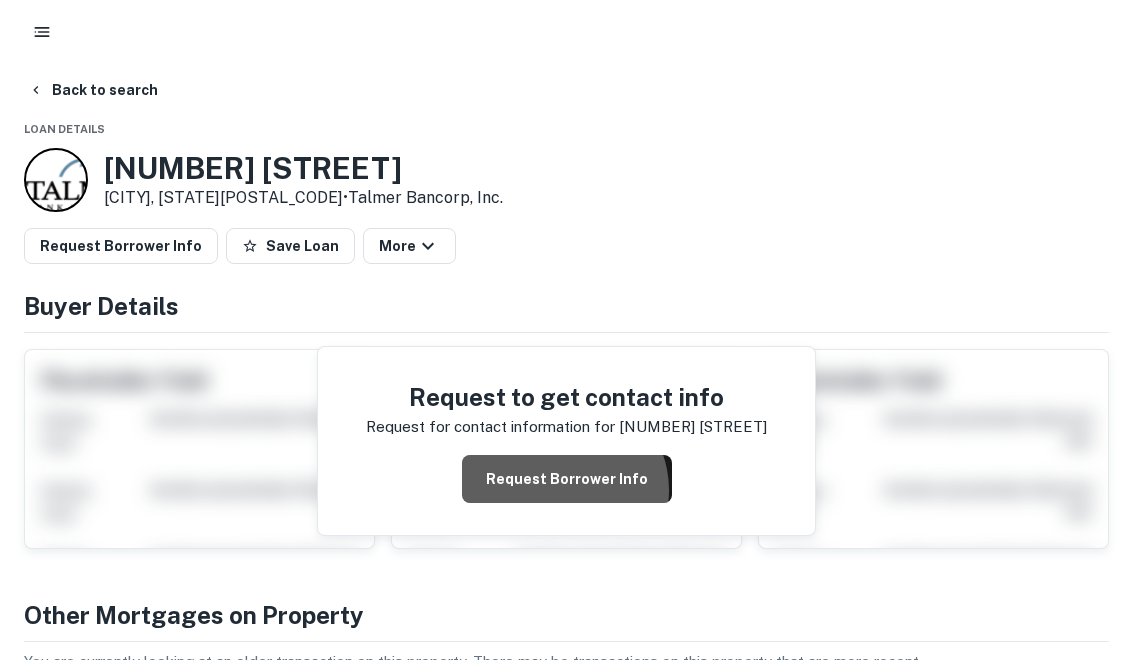 click on "Request Borrower Info" at bounding box center (567, 479) 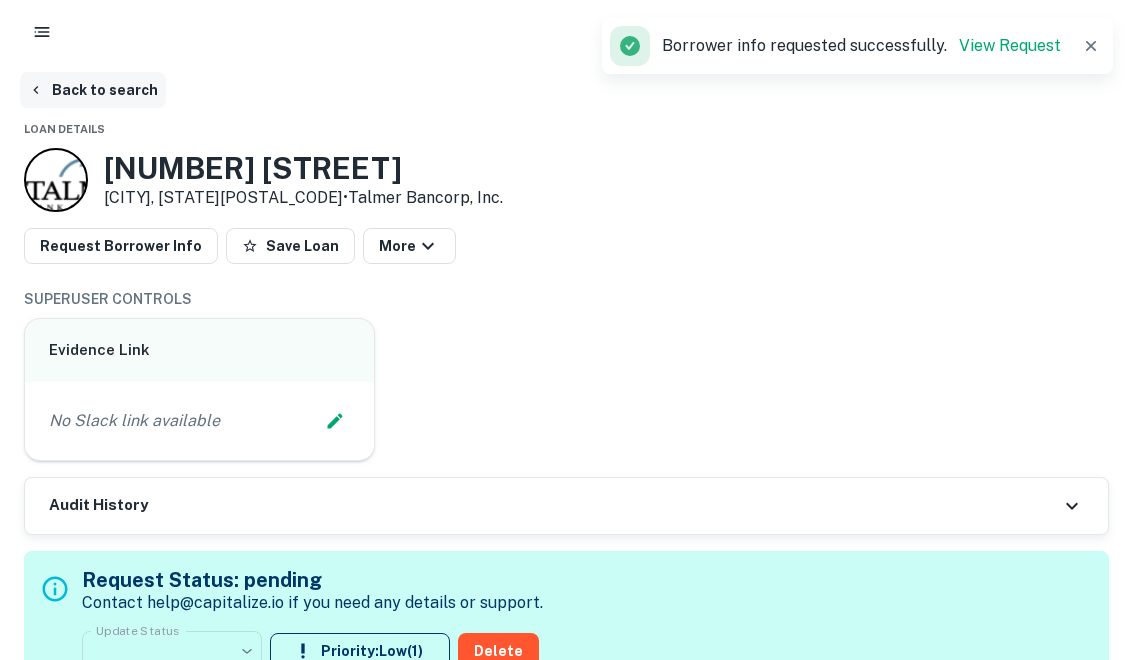 click on "Back to search" at bounding box center [93, 90] 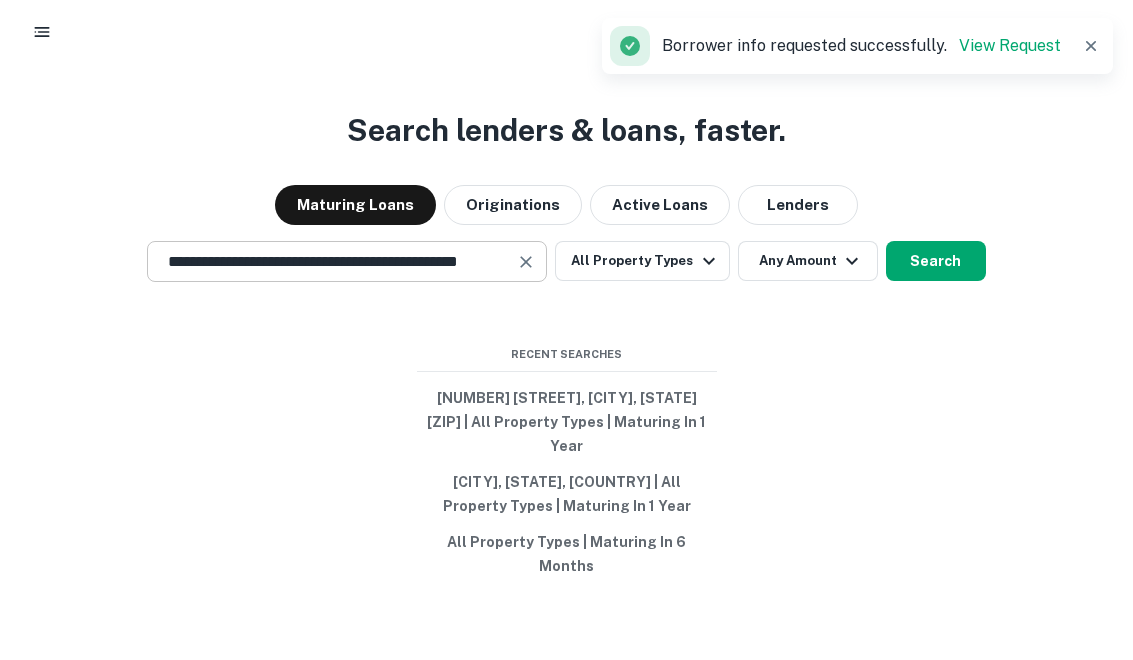 click on "**********" at bounding box center [332, 261] 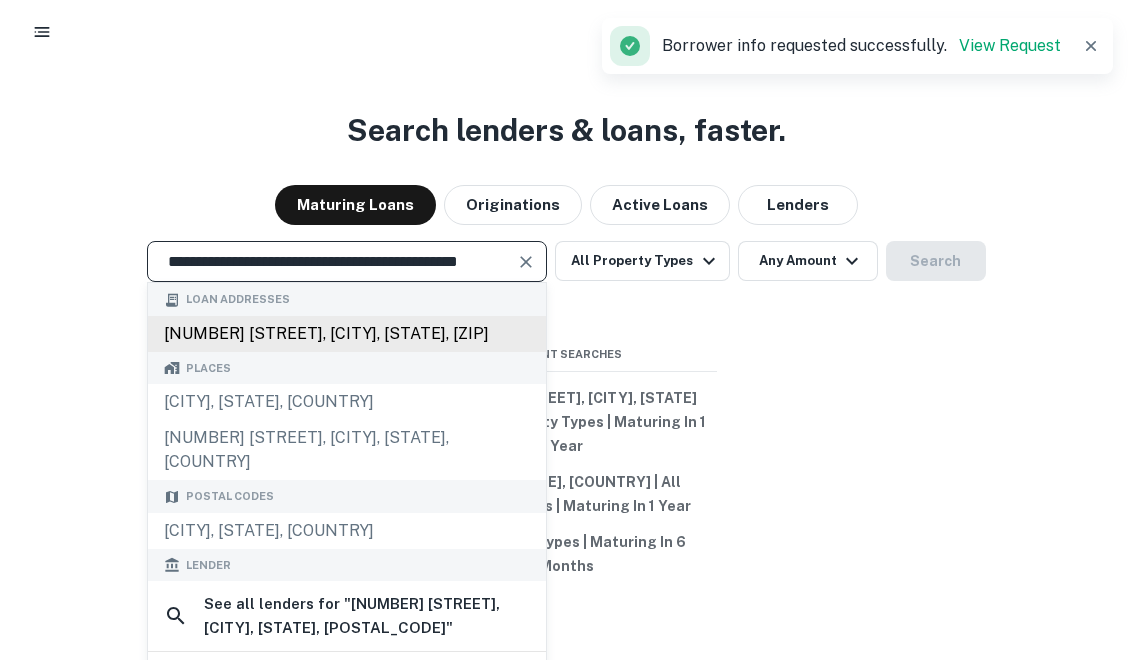 click on "[NUMBER] [STREET], [CITY], [STATE], [ZIP]" at bounding box center (347, 334) 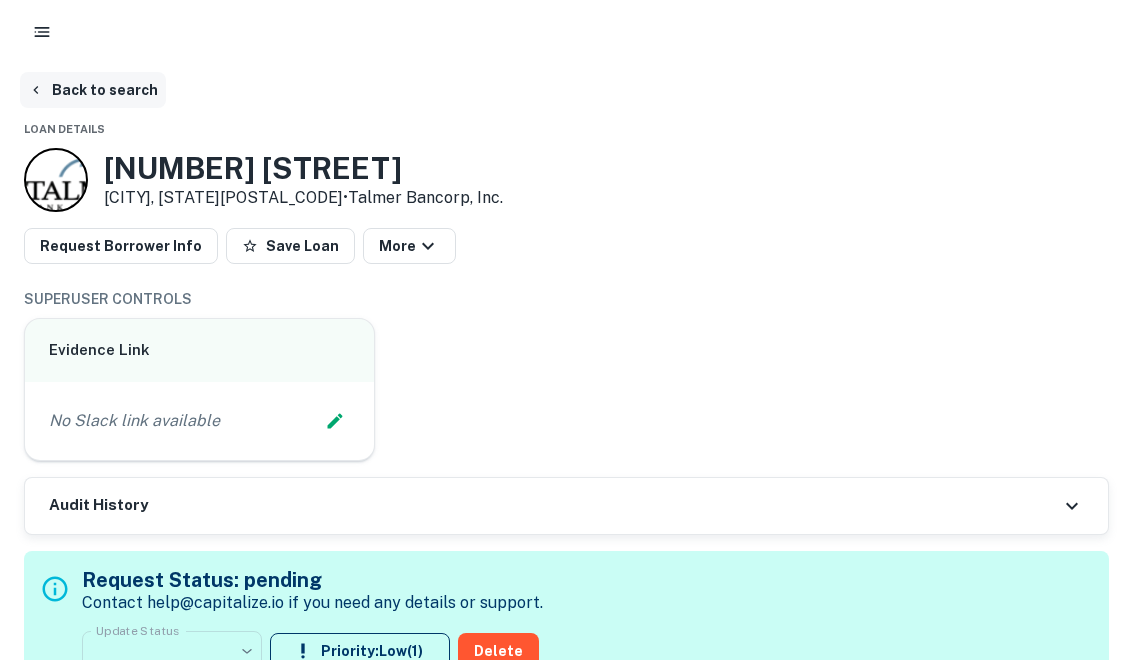 click on "Back to search" at bounding box center [93, 90] 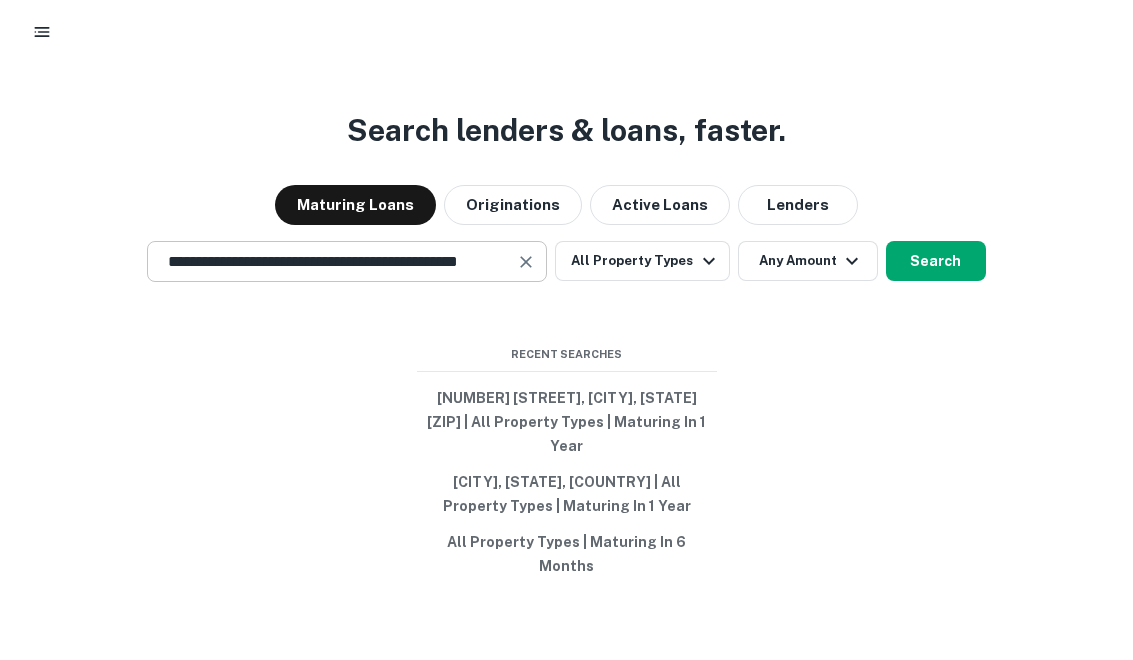 click on "**********" at bounding box center [332, 261] 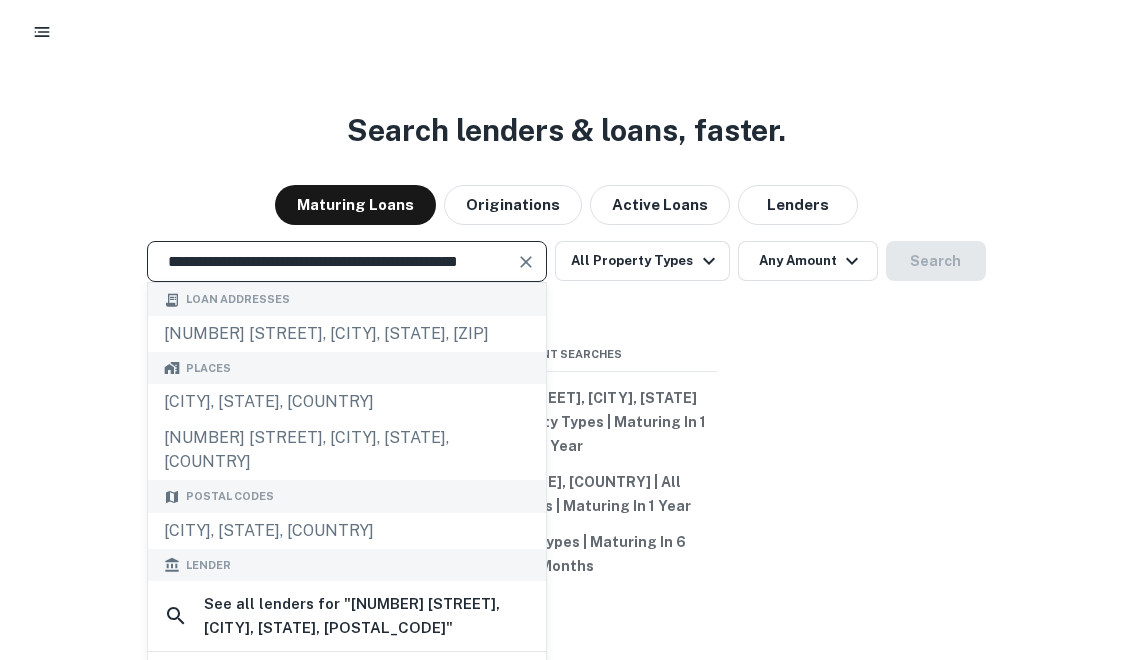 click at bounding box center [527, 262] 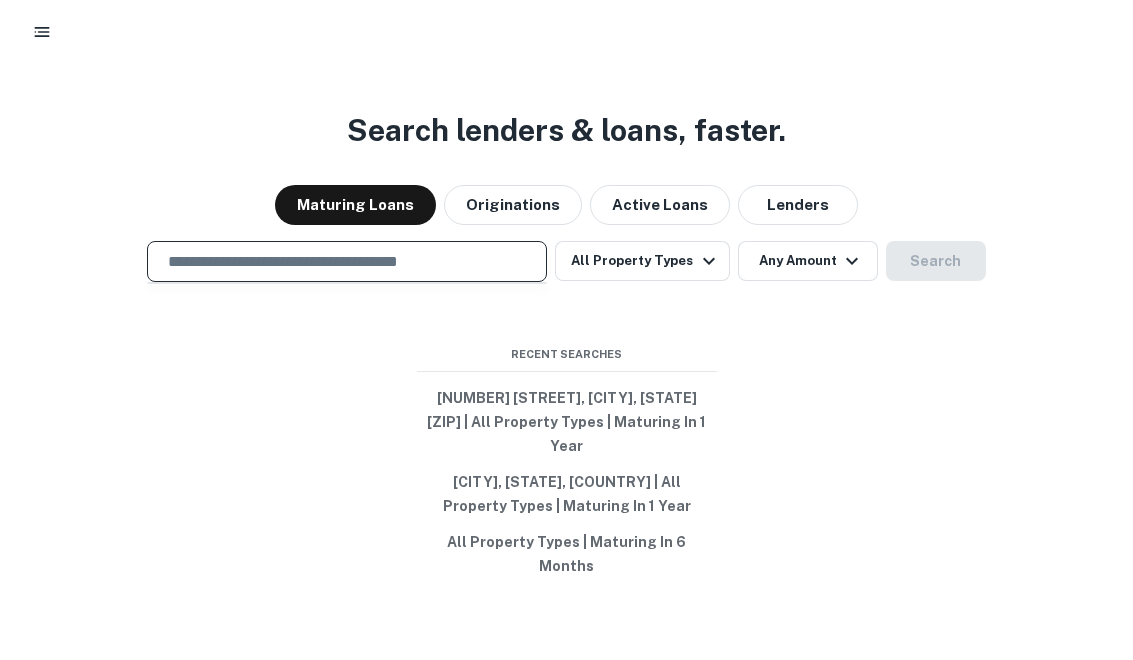 paste on "**********" 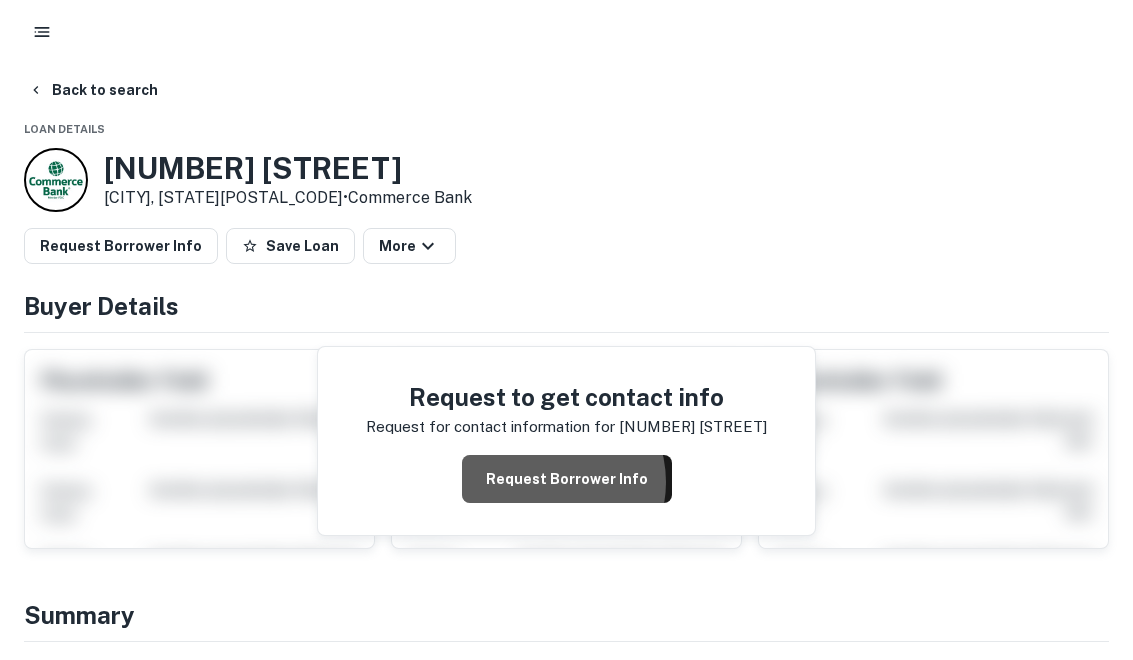 click on "Request Borrower Info" at bounding box center [567, 479] 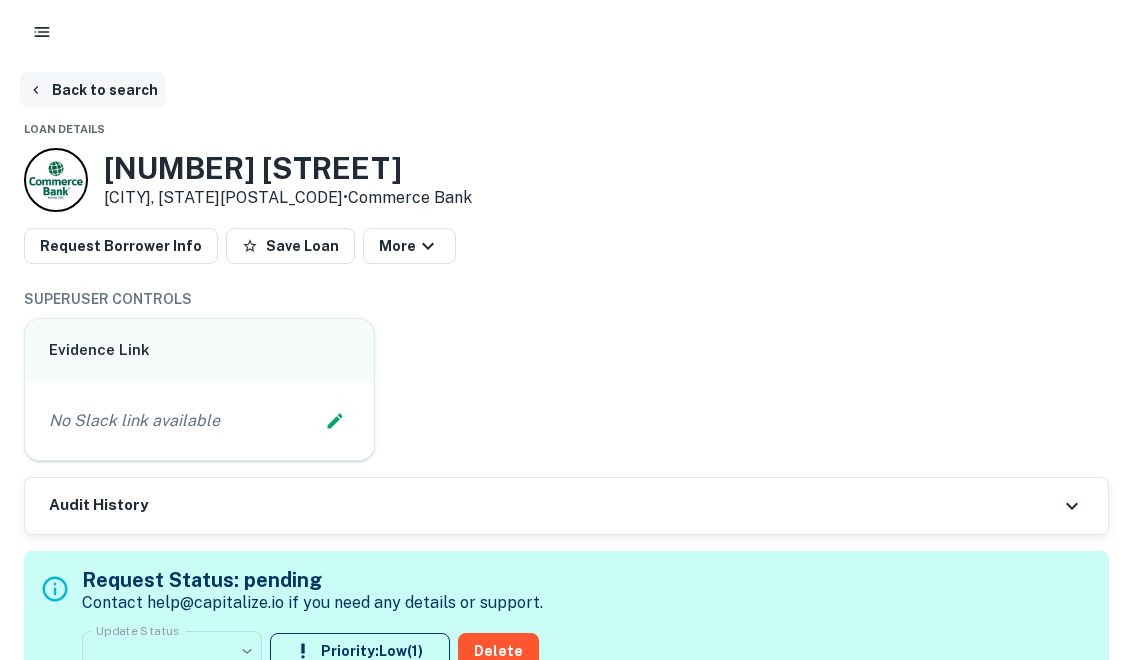 click on "Back to search" at bounding box center (93, 90) 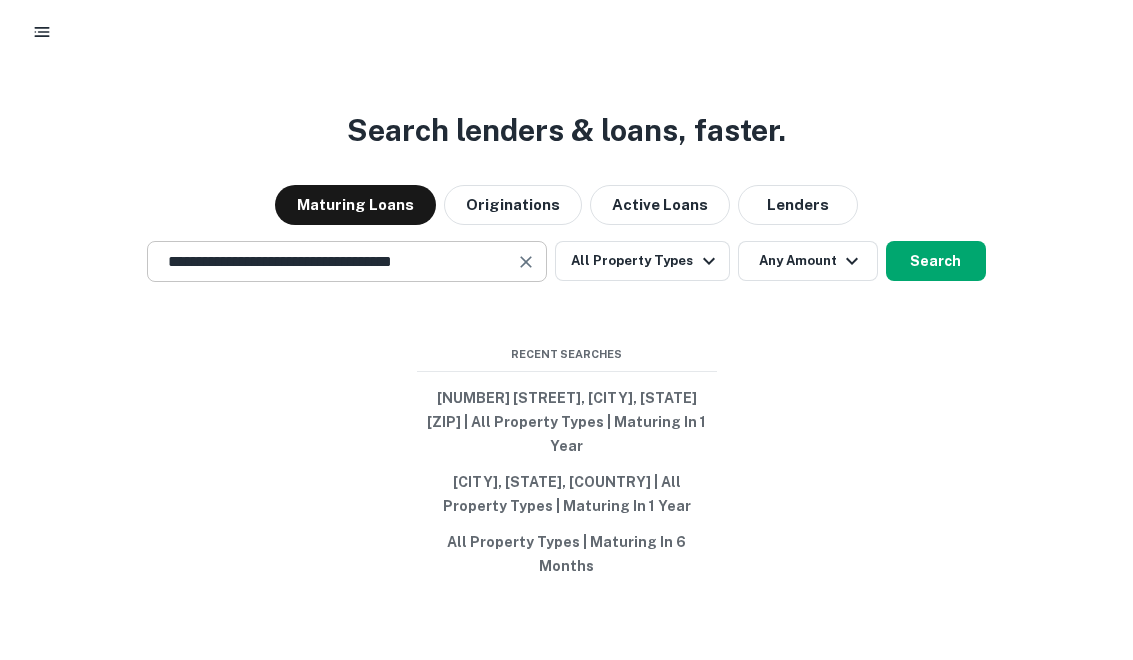 click on "**********" at bounding box center (332, 261) 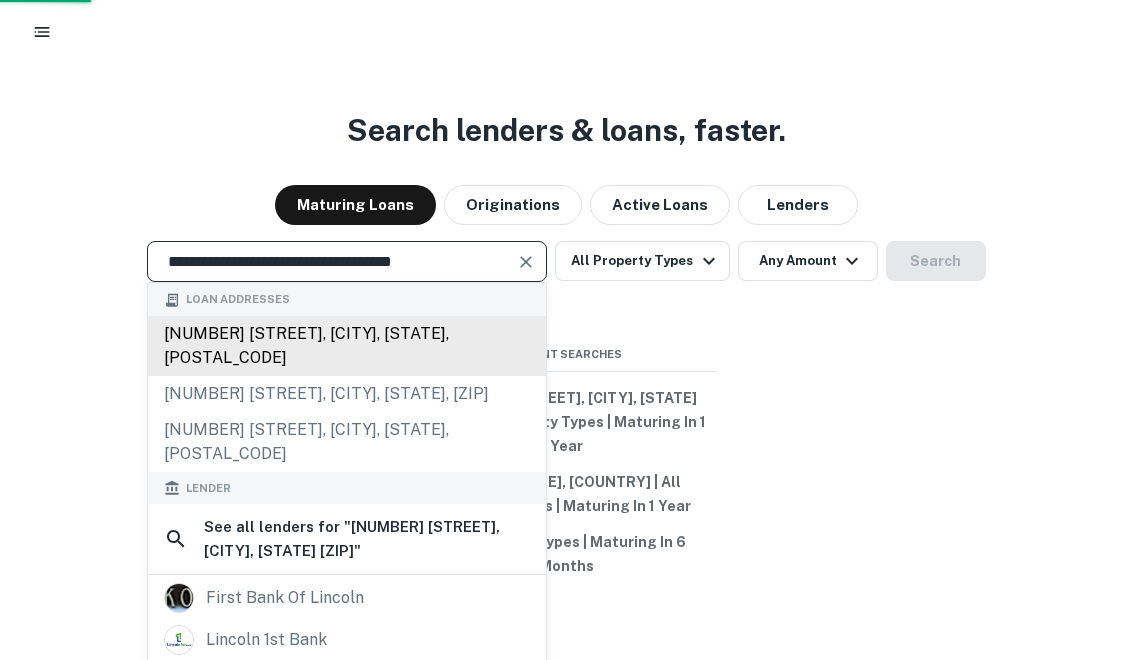 click on "[NUMBER] [STREET], [CITY], [STATE], [POSTAL_CODE]" at bounding box center [347, 346] 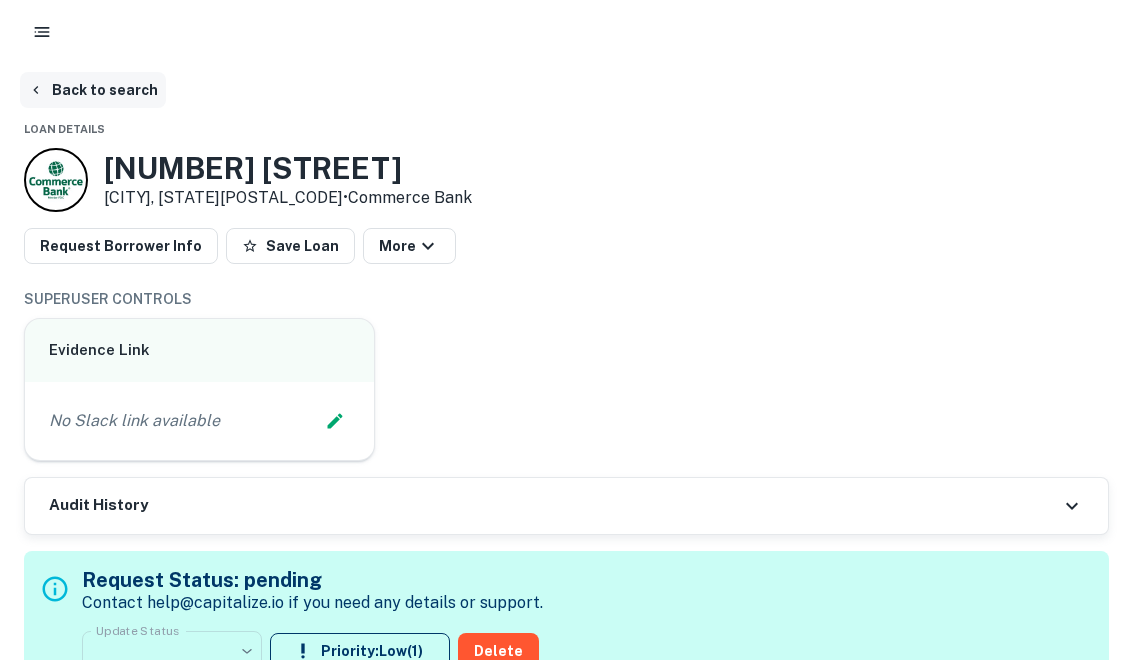 click on "Back to search" at bounding box center (93, 90) 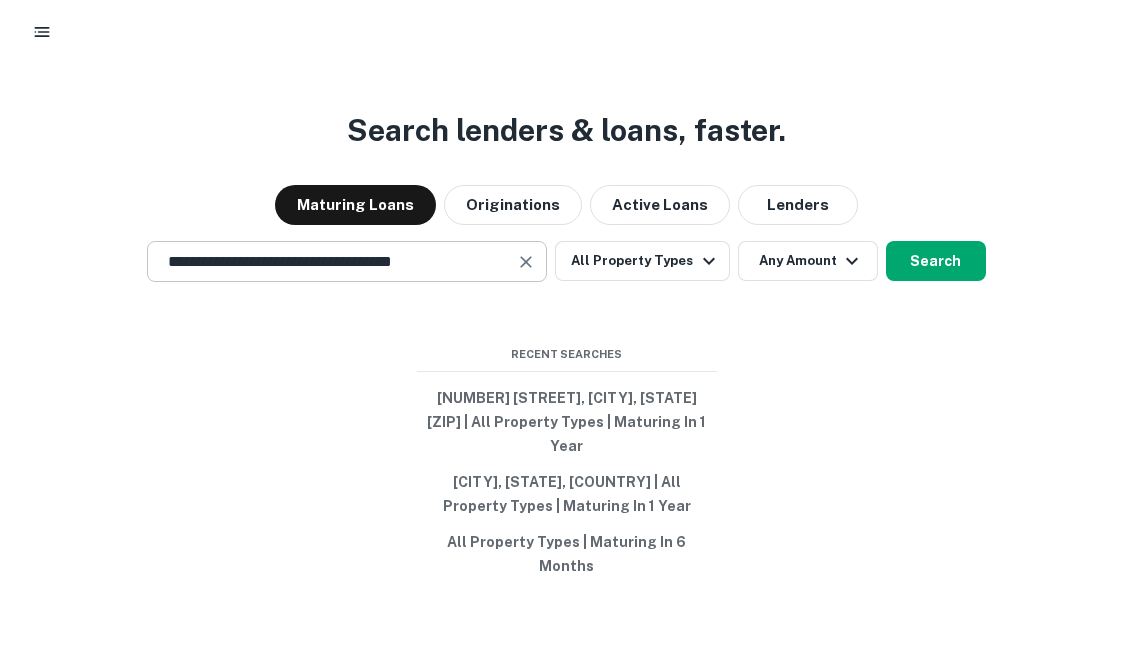 click at bounding box center [526, 262] 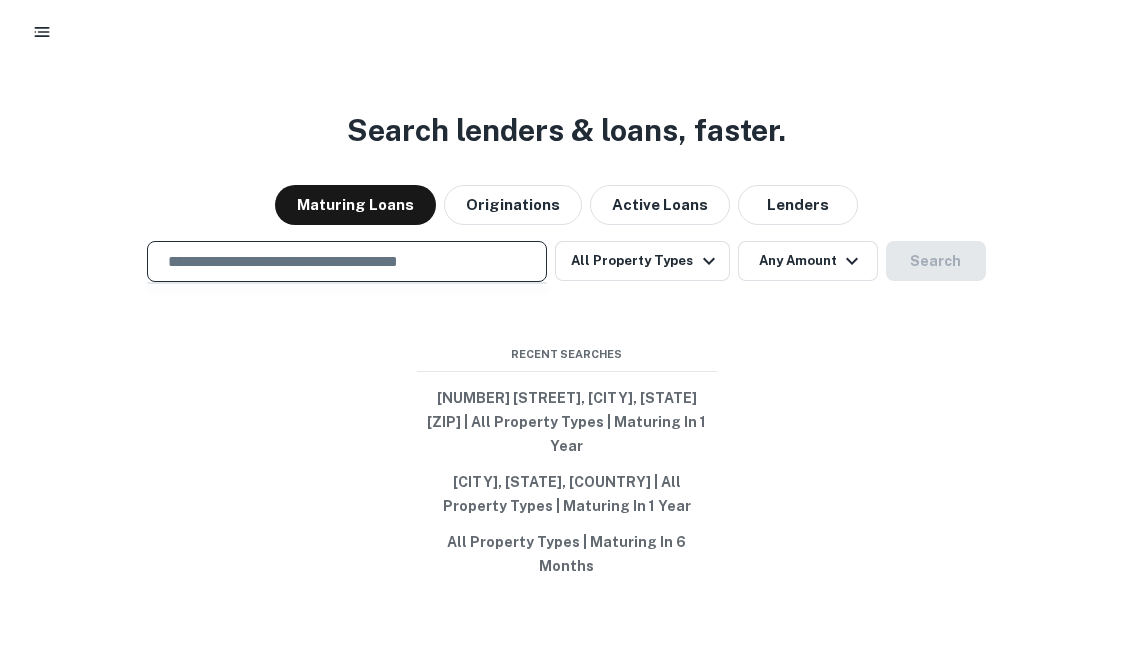paste on "**********" 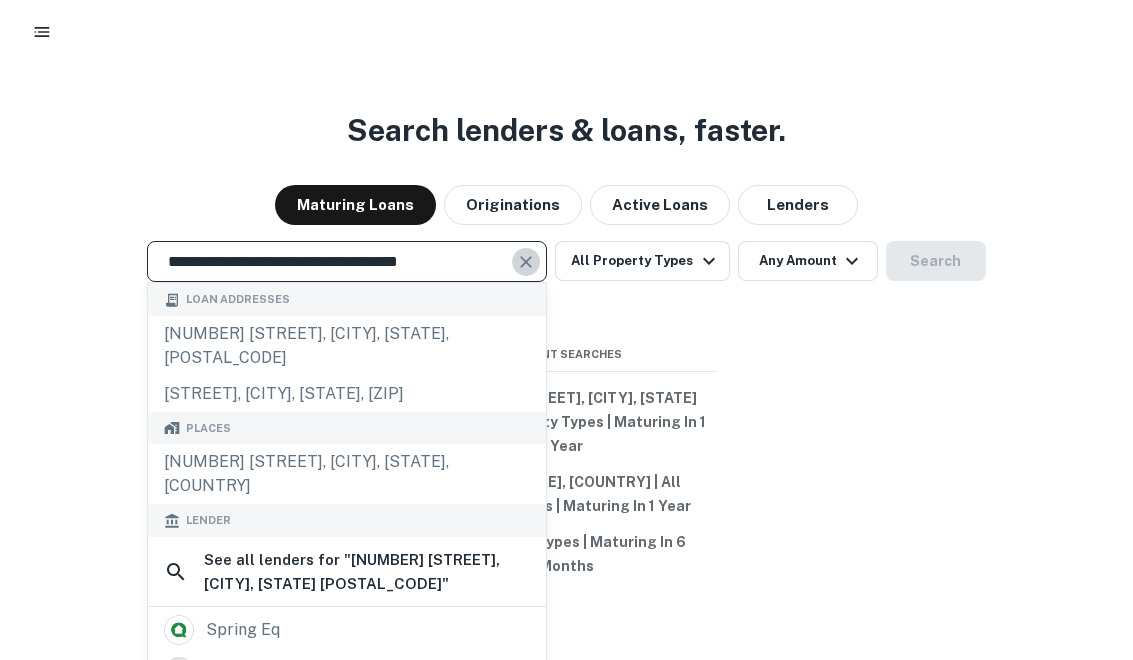 click at bounding box center [526, 262] 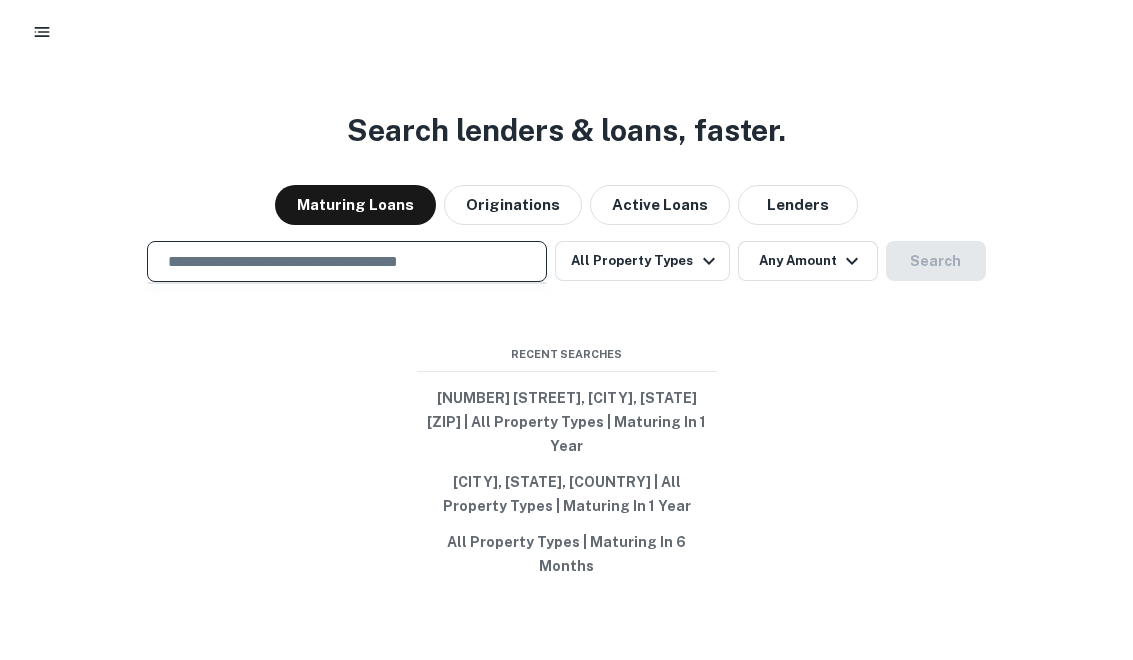 paste on "**********" 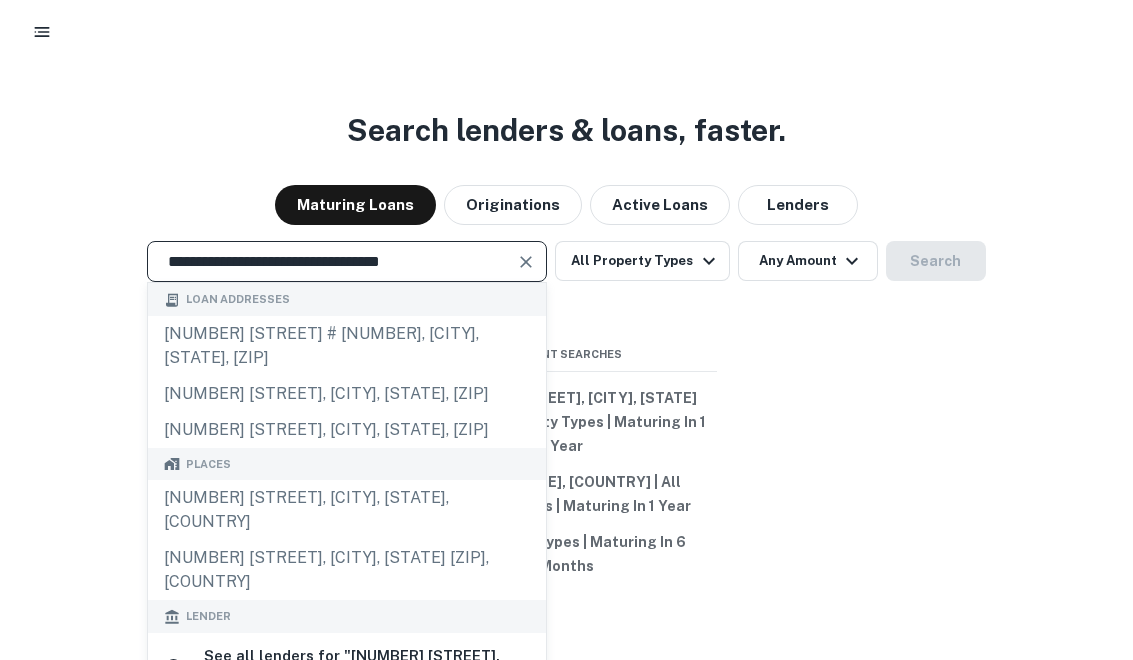 type on "**********" 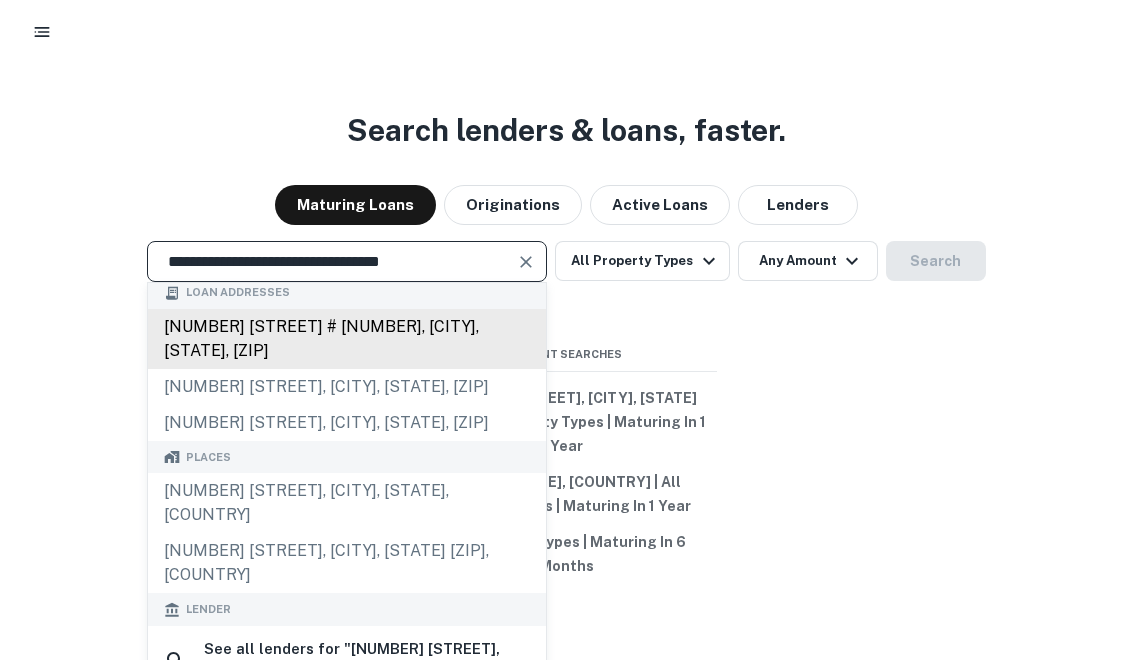 scroll, scrollTop: 0, scrollLeft: 0, axis: both 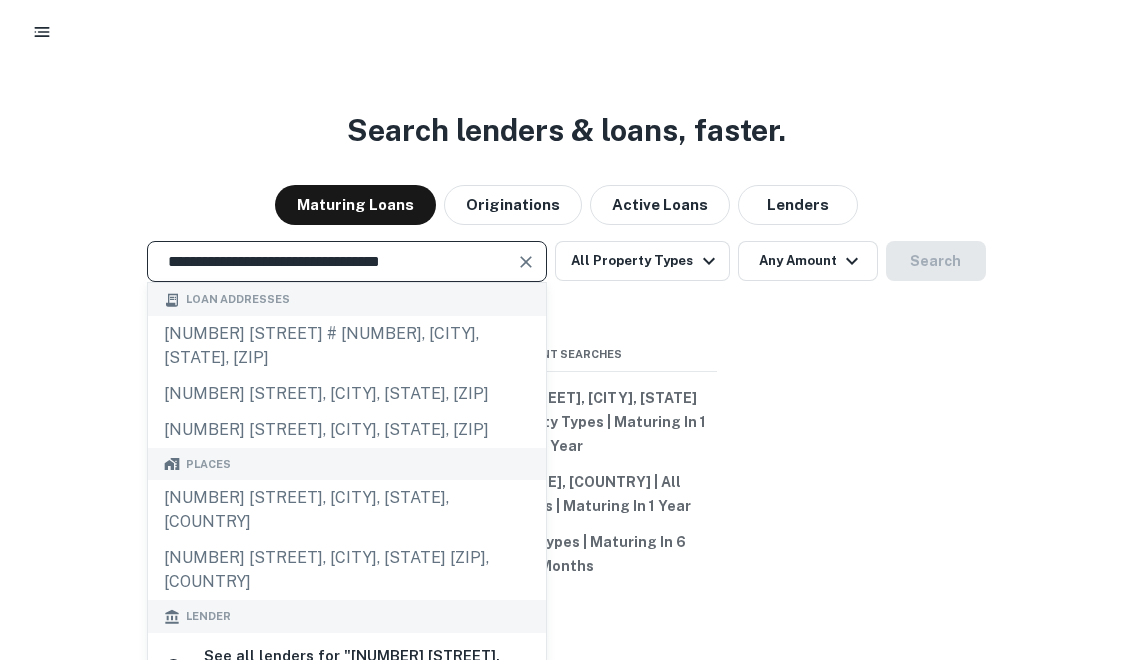 click at bounding box center [526, 262] 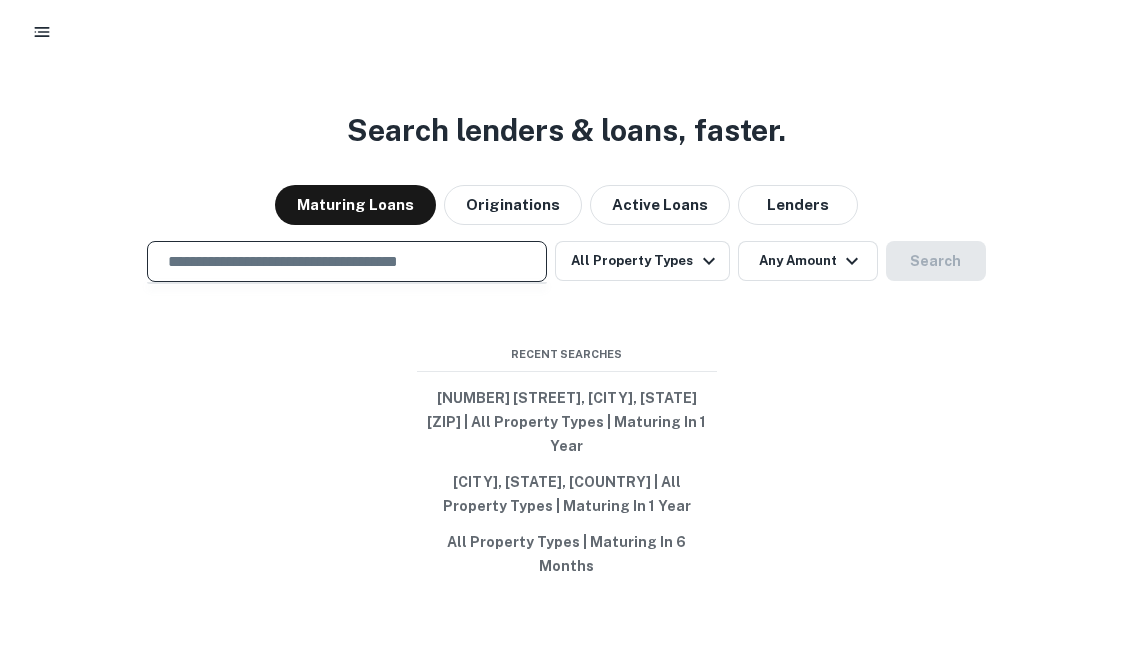 paste on "**********" 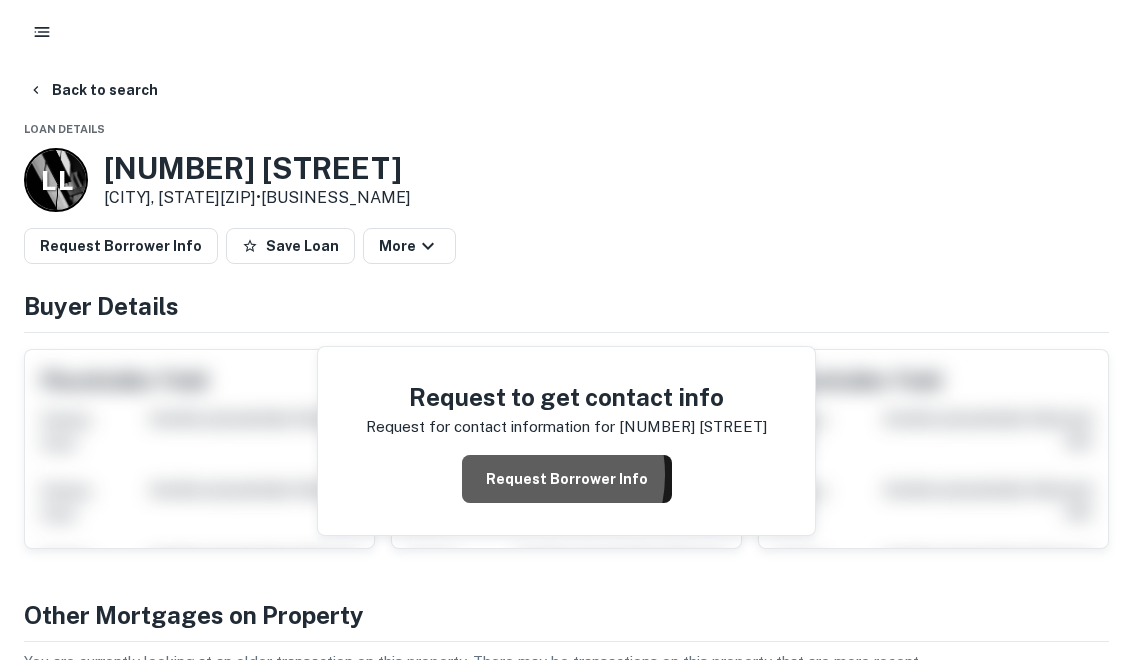 drag, startPoint x: 435, startPoint y: 346, endPoint x: 469, endPoint y: 307, distance: 51.739735 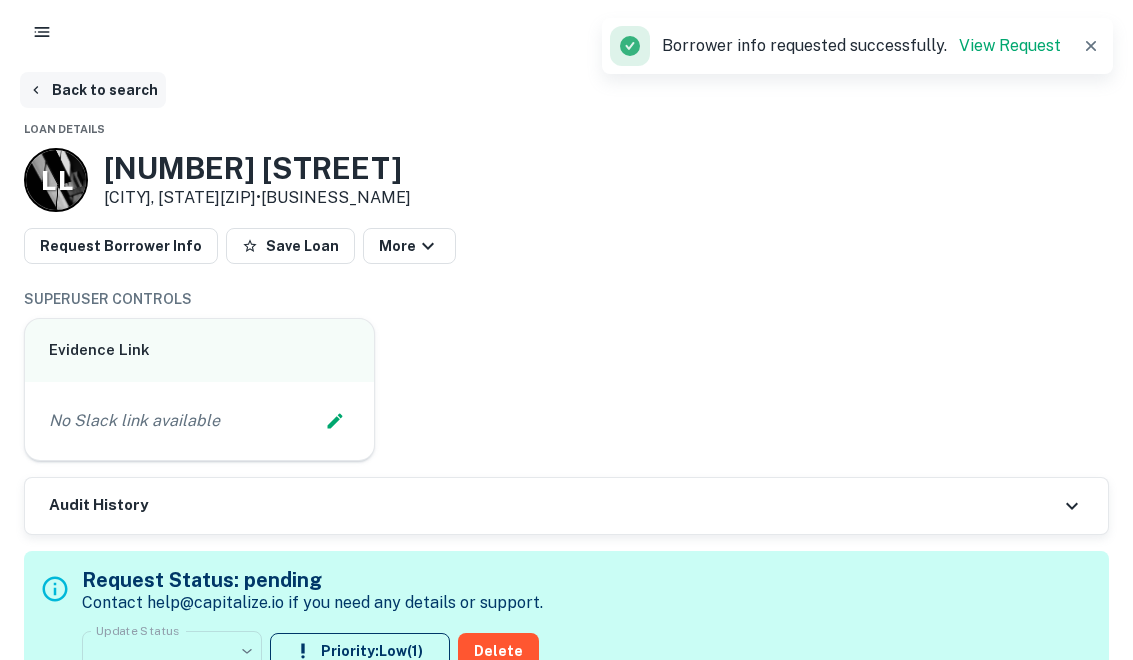 click on "Back to search" at bounding box center (93, 90) 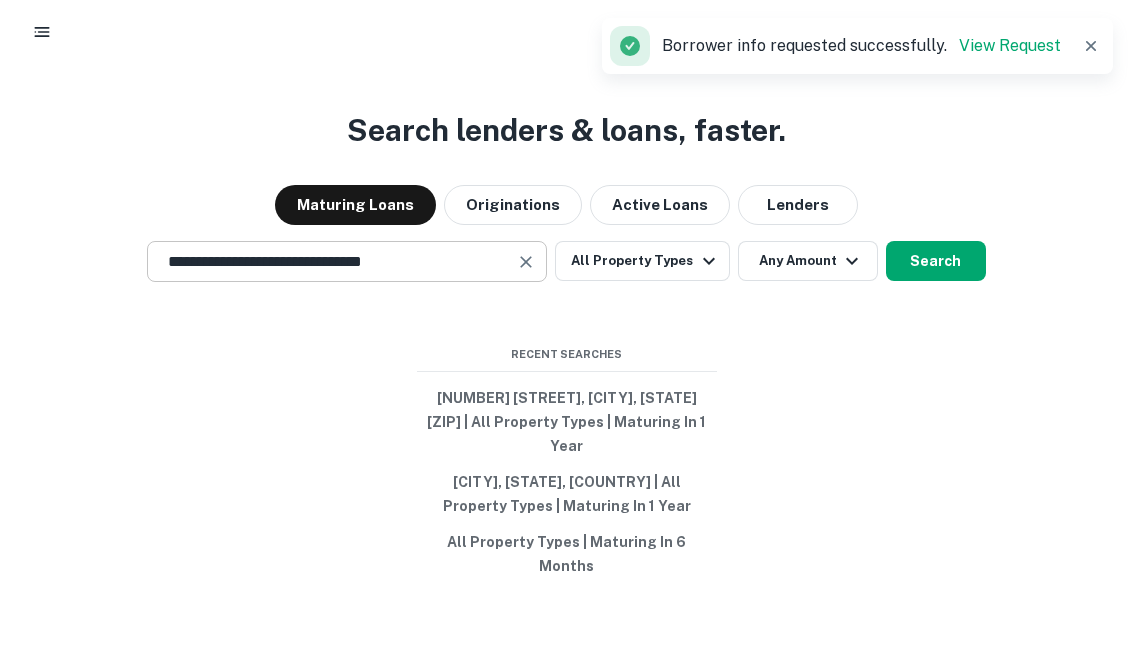 click at bounding box center (526, 262) 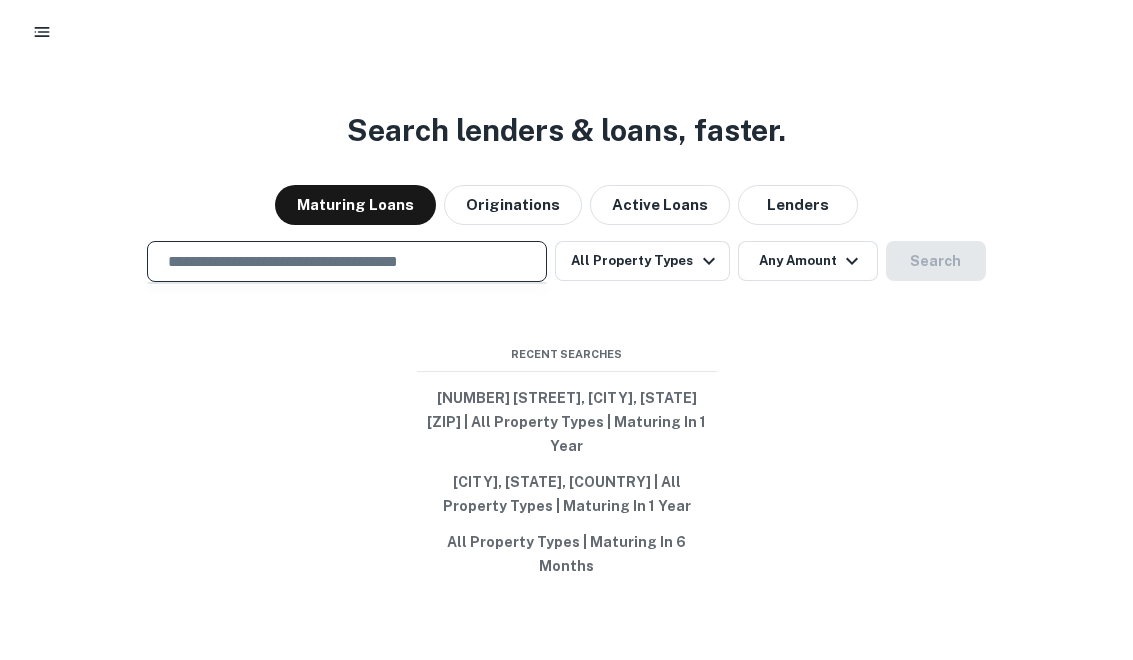 paste on "**********" 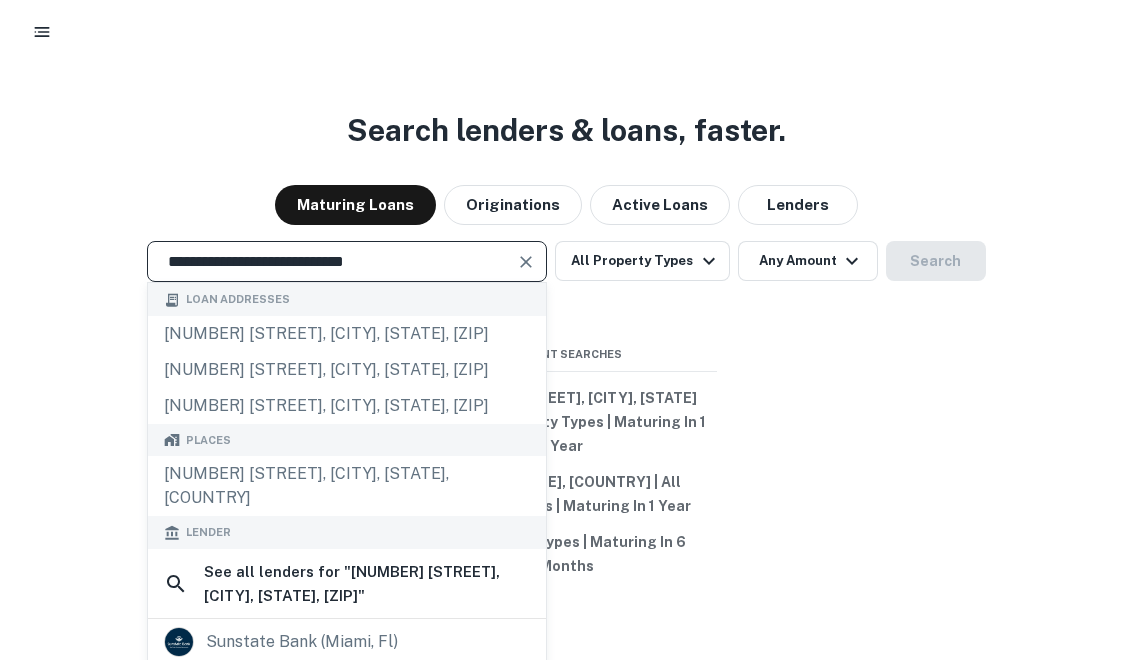 click at bounding box center (527, 262) 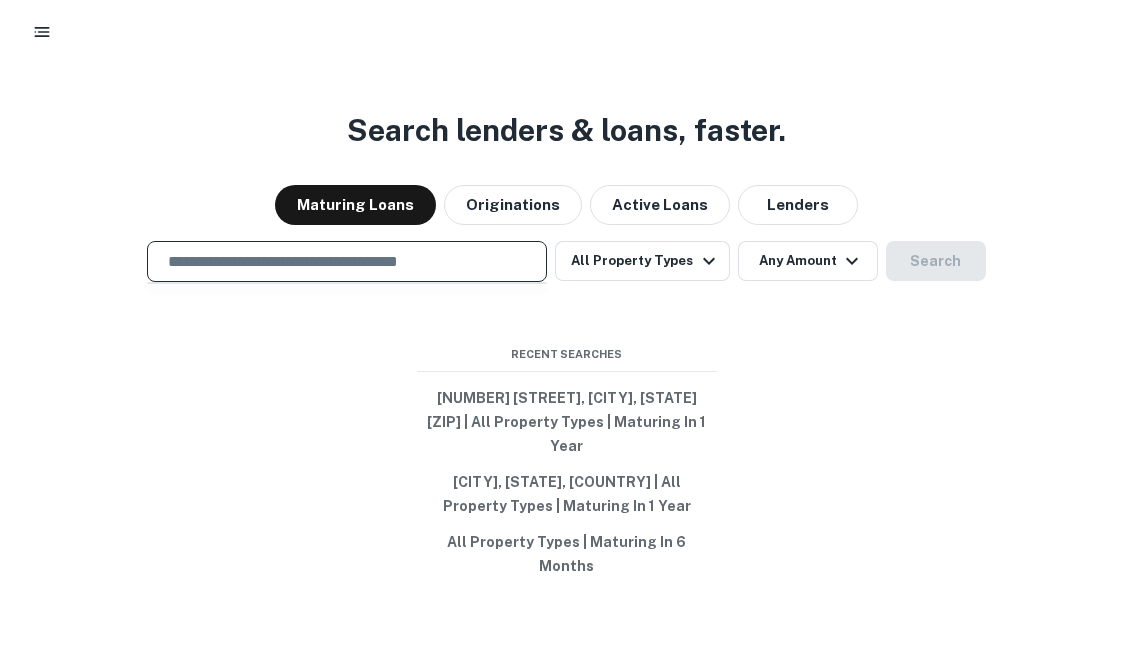 paste on "**********" 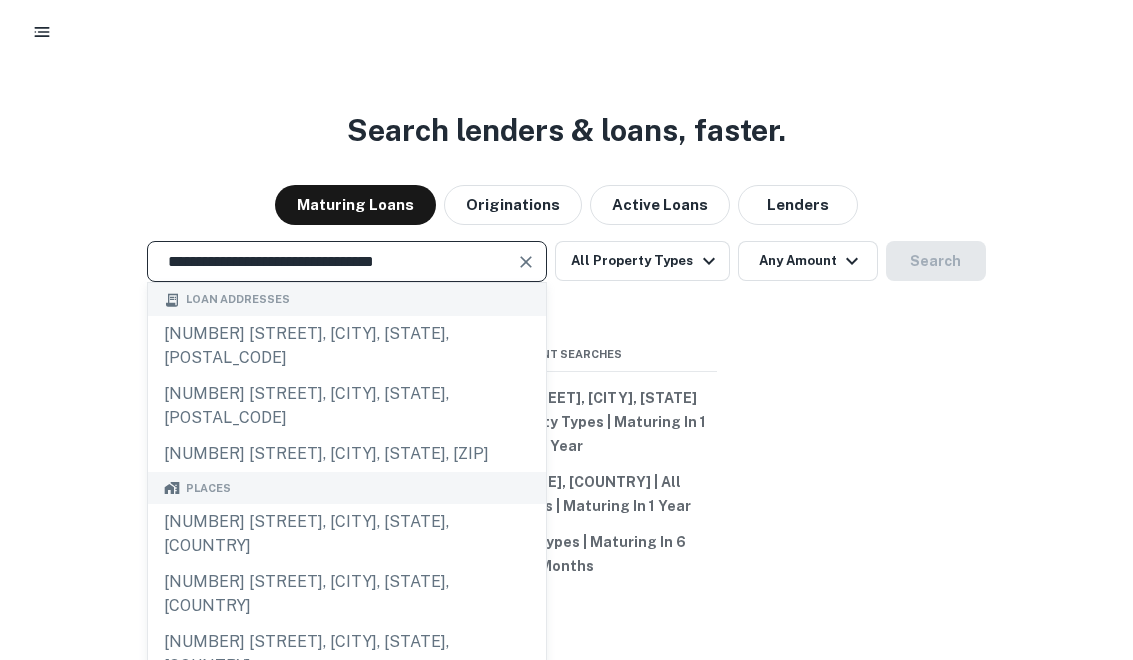 click at bounding box center (526, 262) 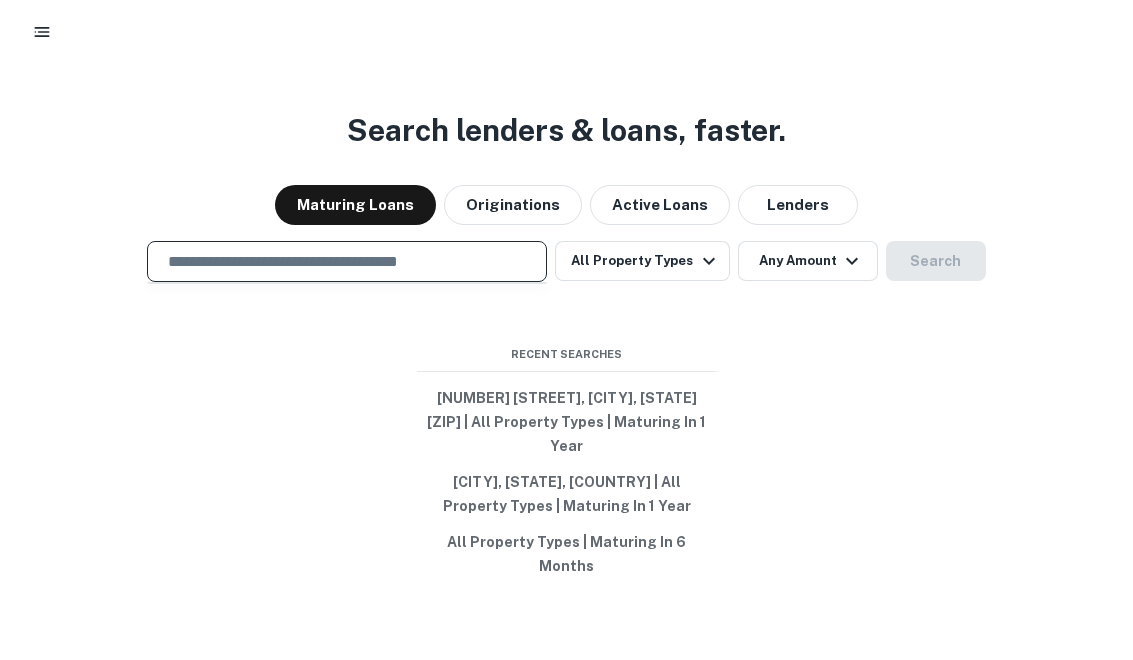 paste on "**********" 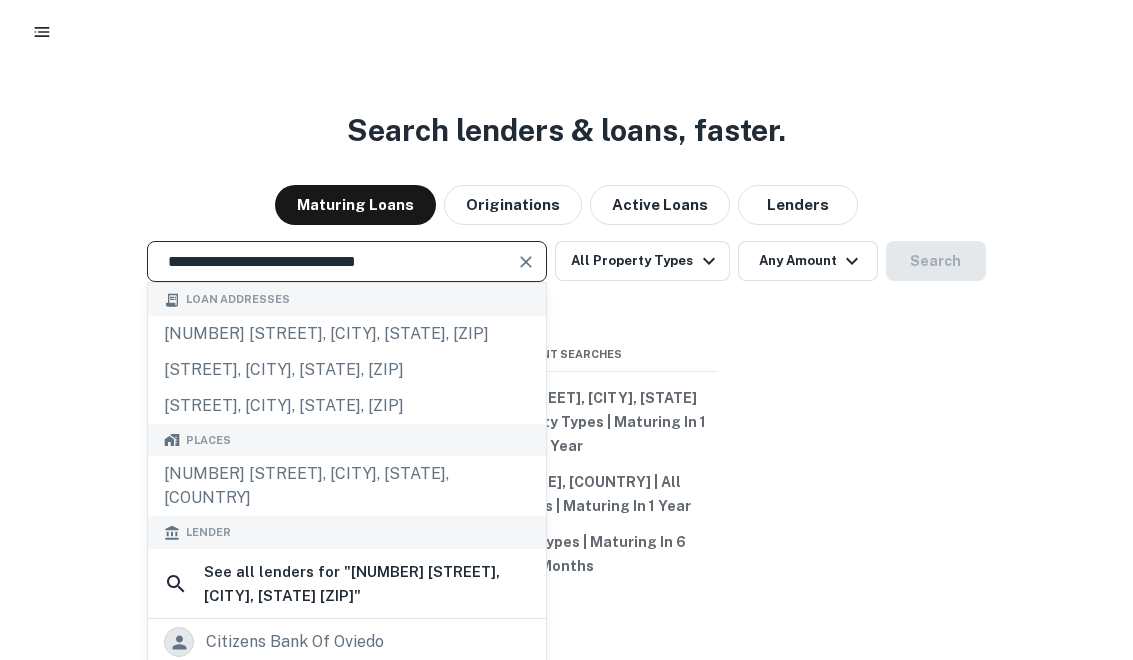 click at bounding box center (527, 262) 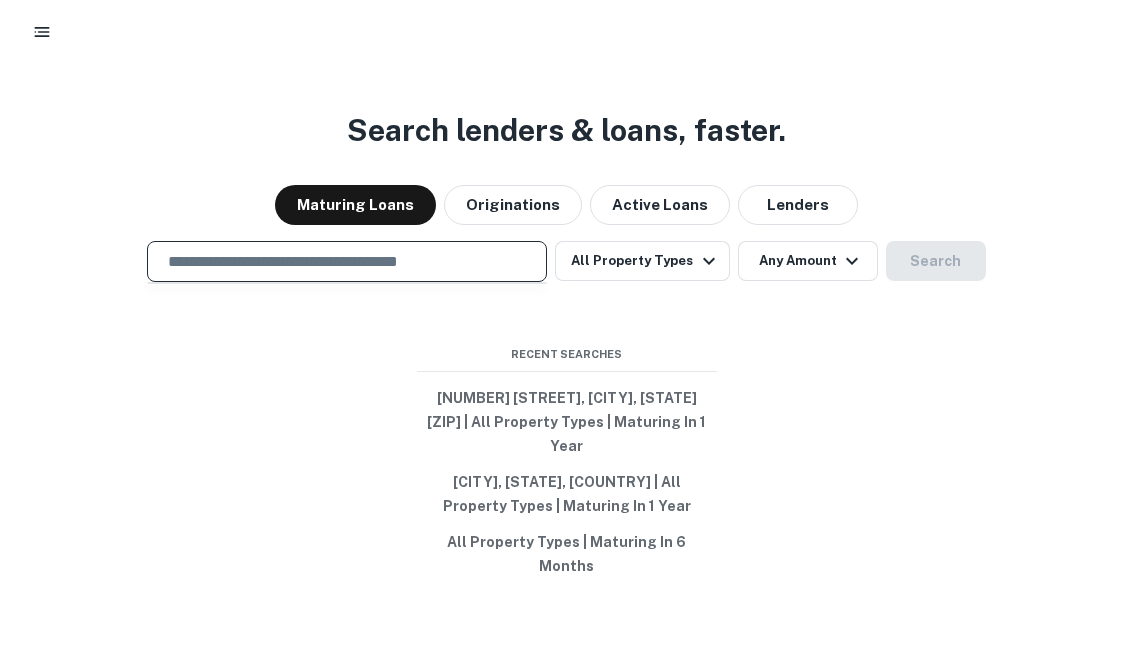 paste on "**********" 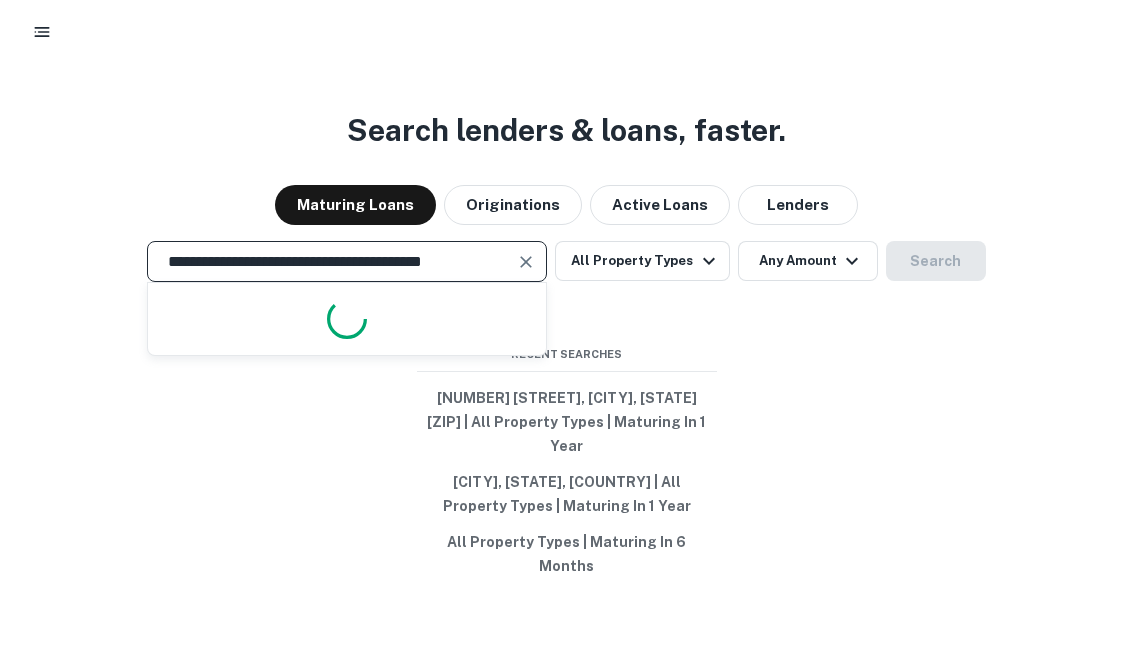 scroll, scrollTop: 0, scrollLeft: 5, axis: horizontal 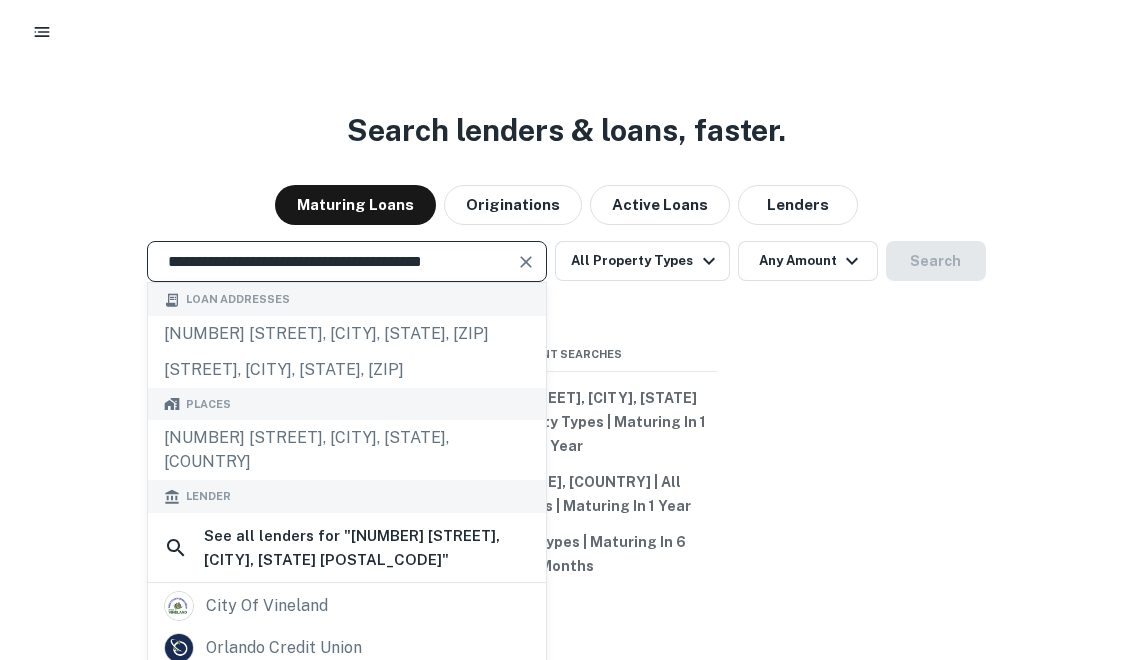 click on "**********" at bounding box center (332, 261) 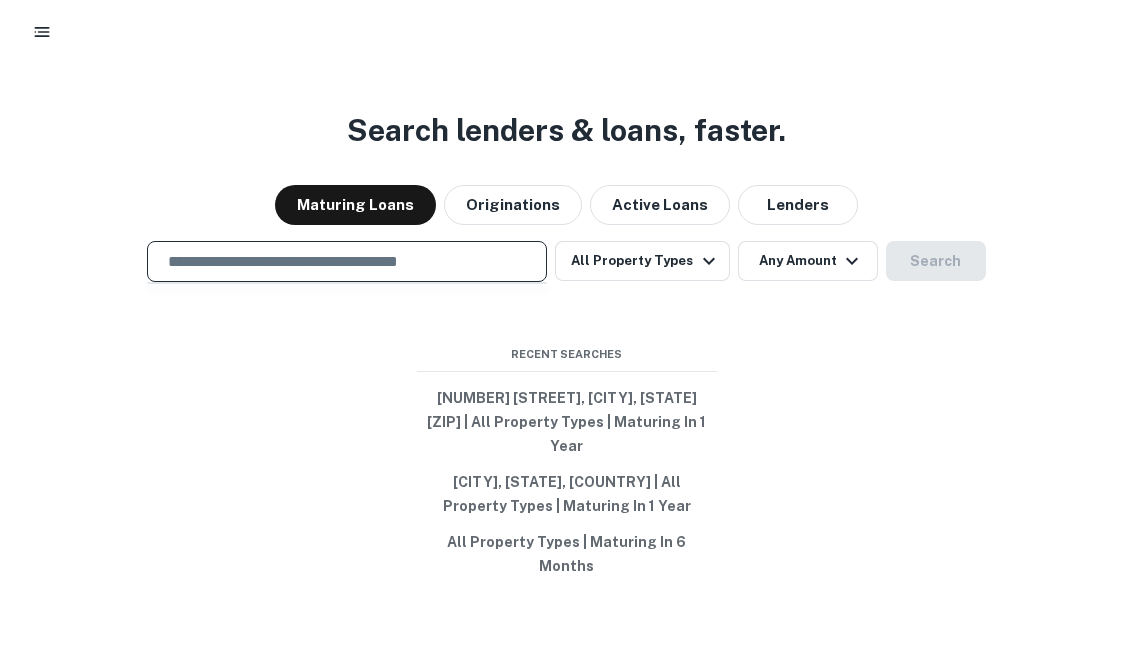 paste on "**********" 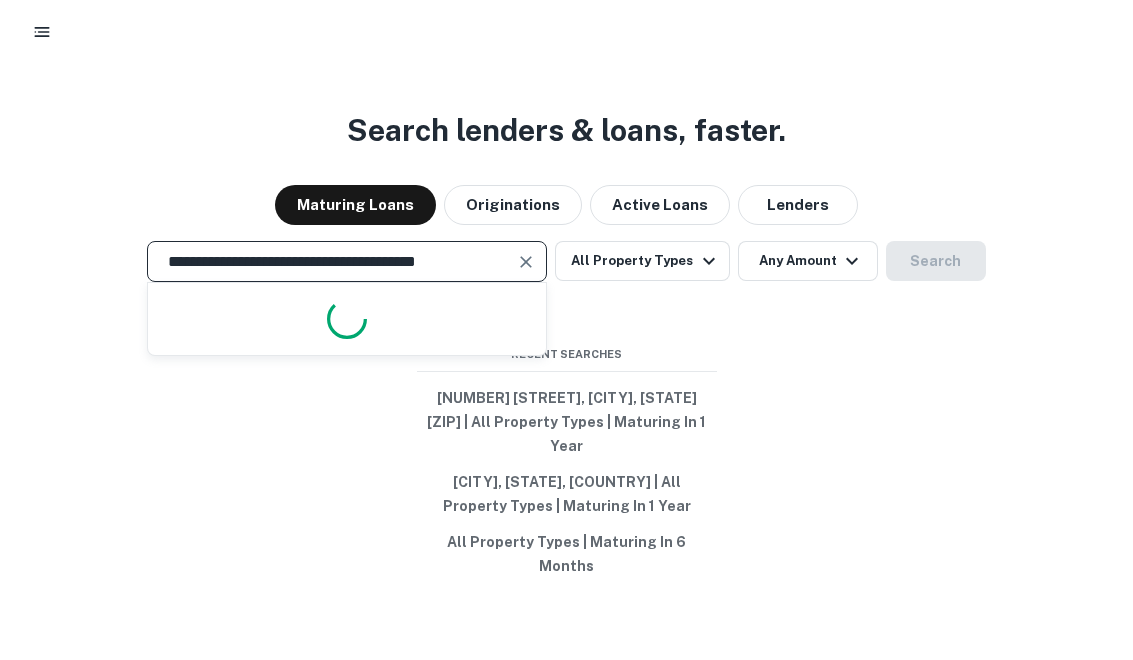 scroll, scrollTop: 0, scrollLeft: 8, axis: horizontal 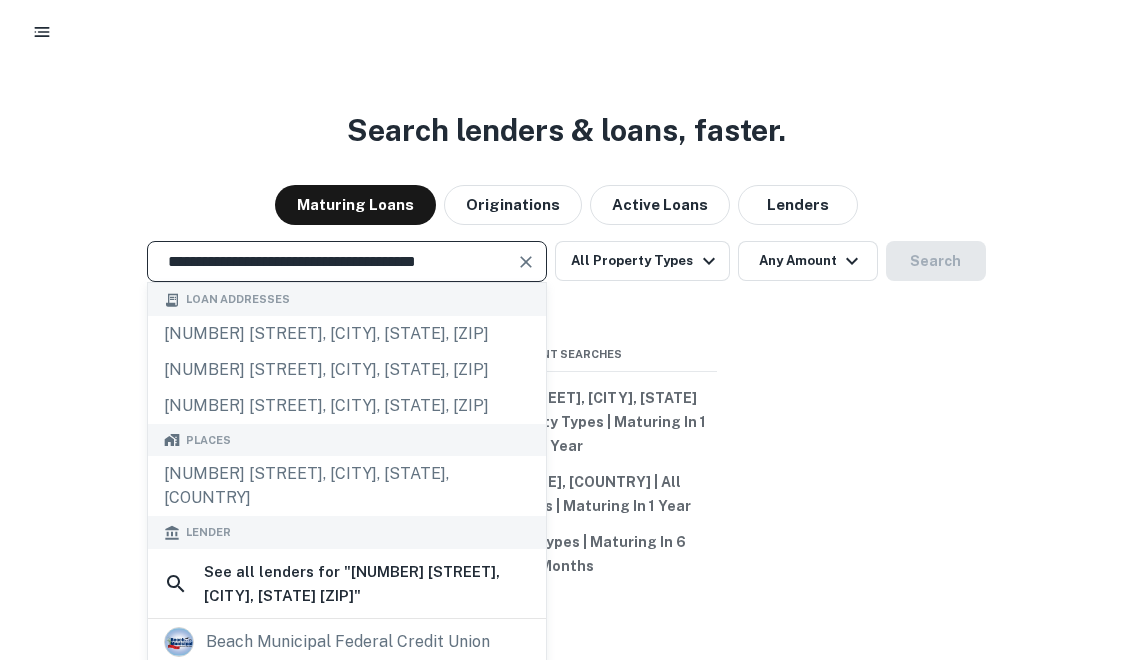 click on "**********" at bounding box center (332, 261) 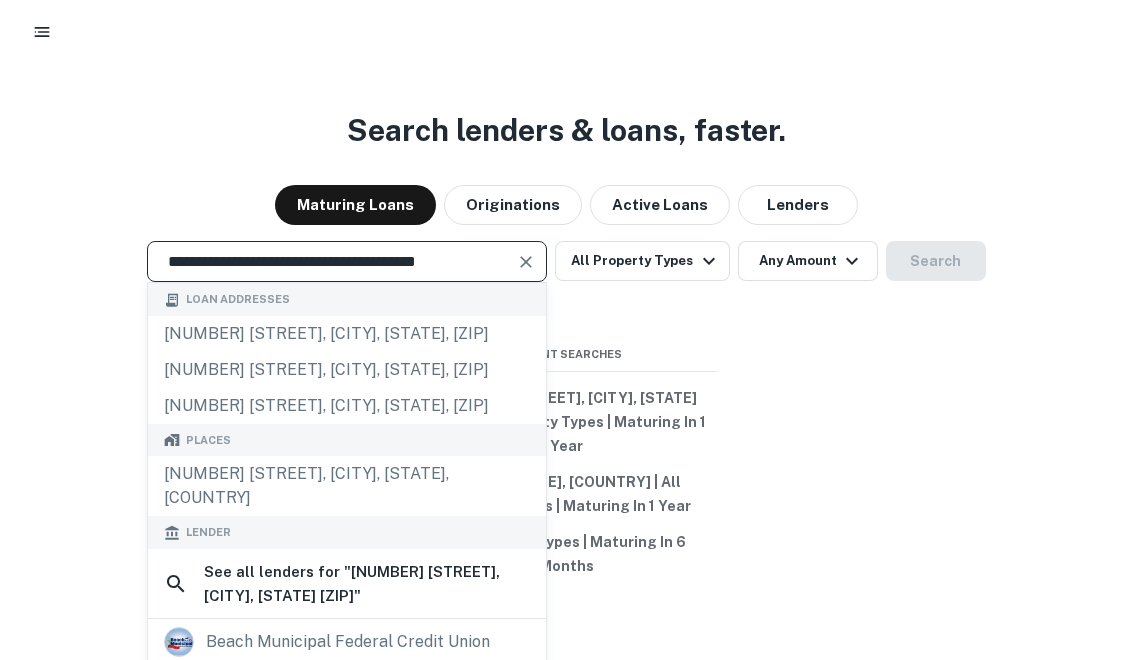click at bounding box center [527, 262] 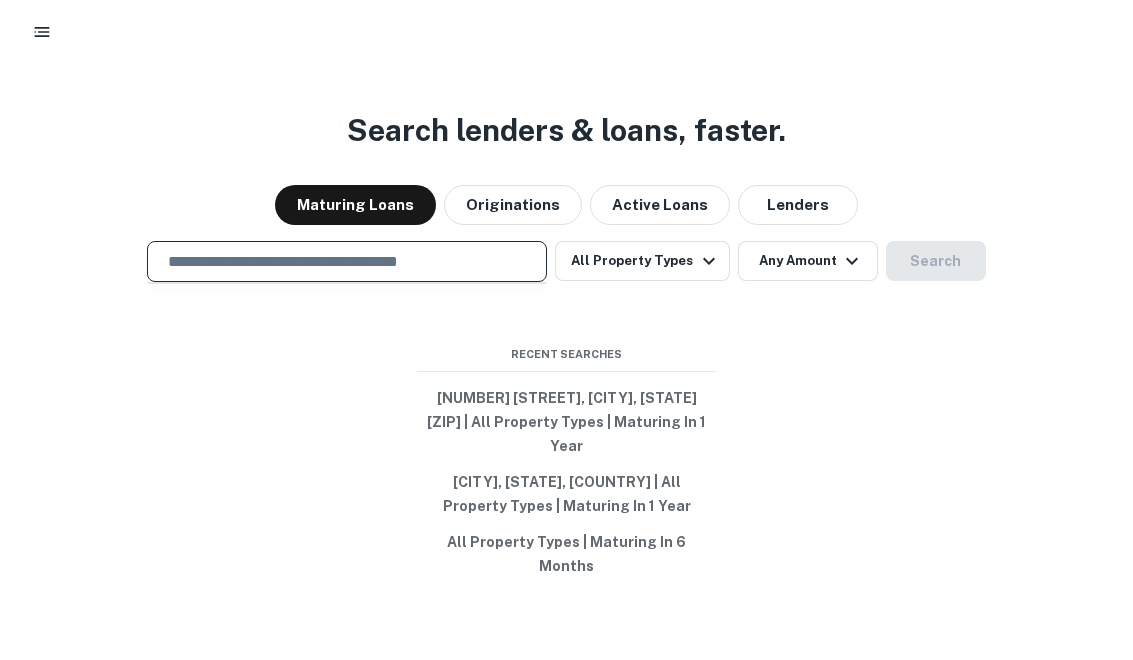 paste on "**********" 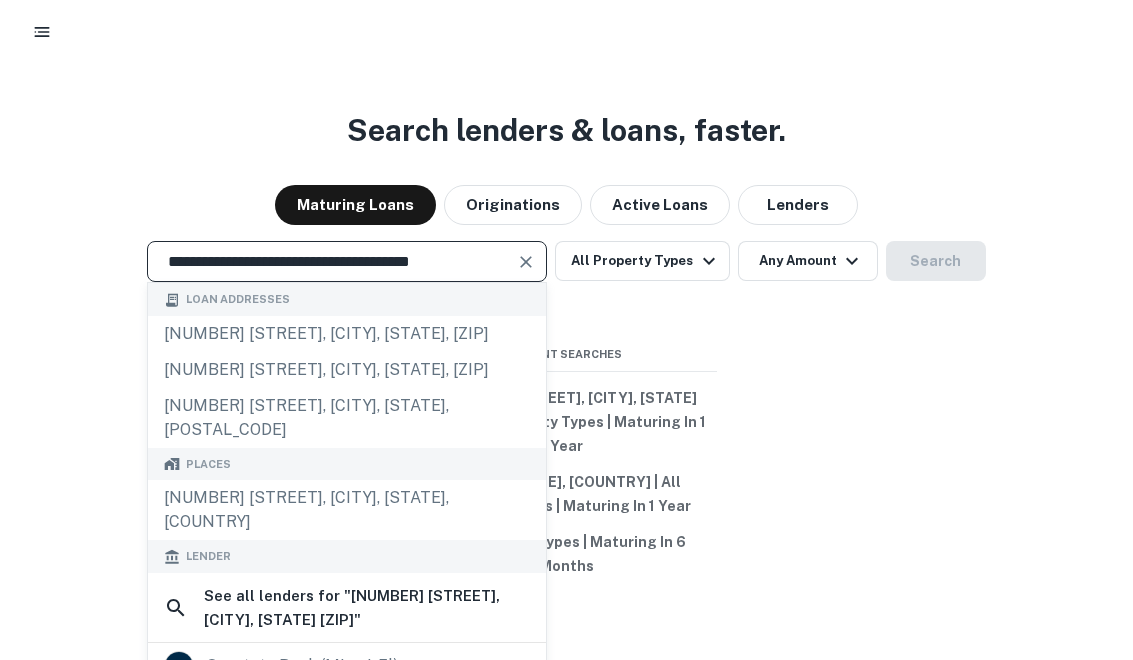 click at bounding box center [526, 262] 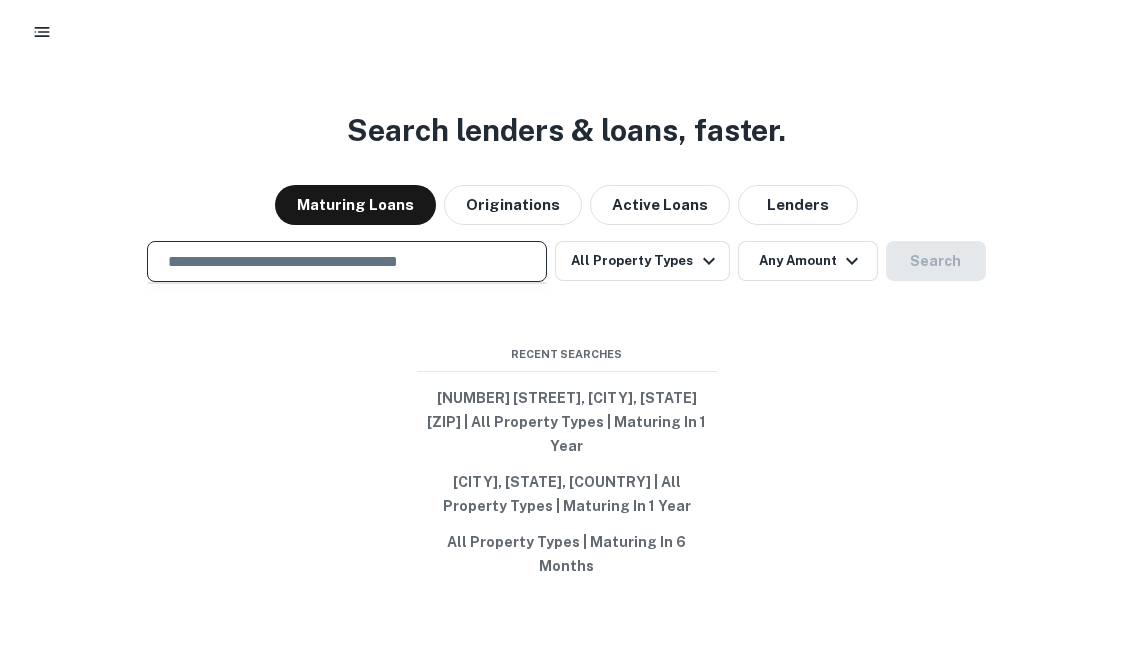 paste on "**********" 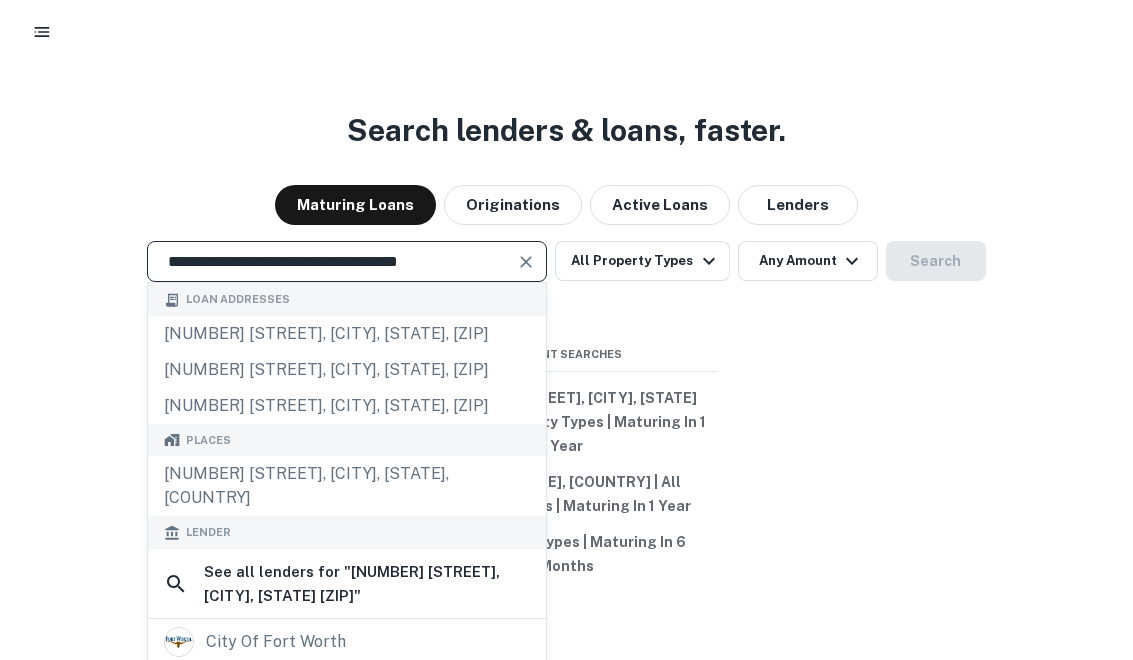 click on "**********" at bounding box center [332, 261] 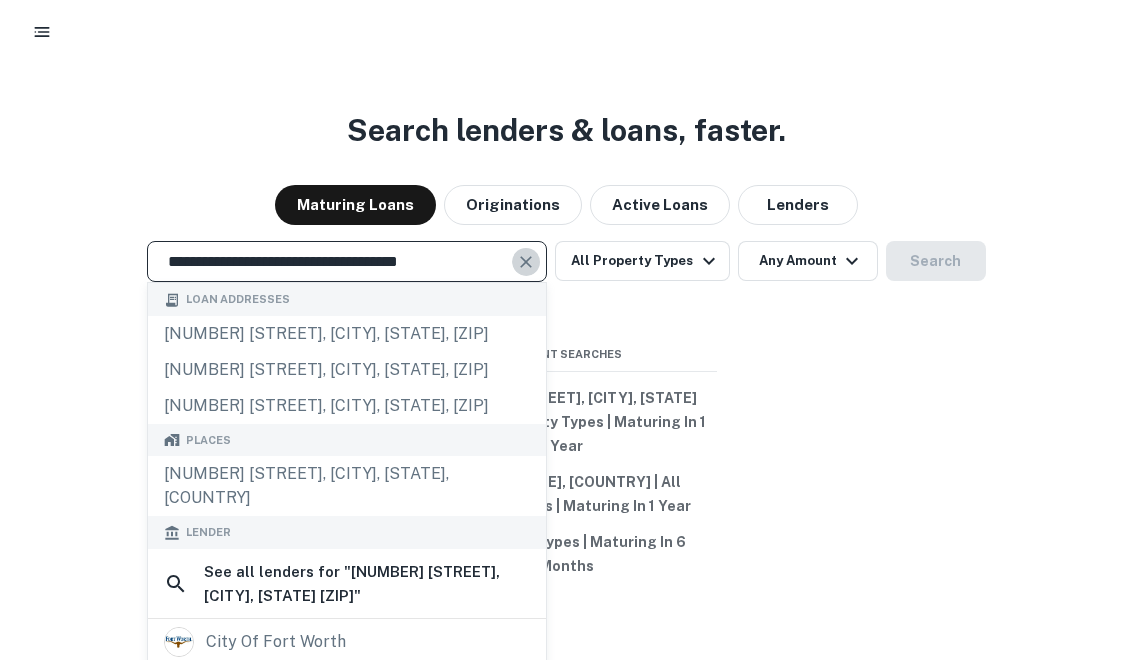 click at bounding box center [527, 262] 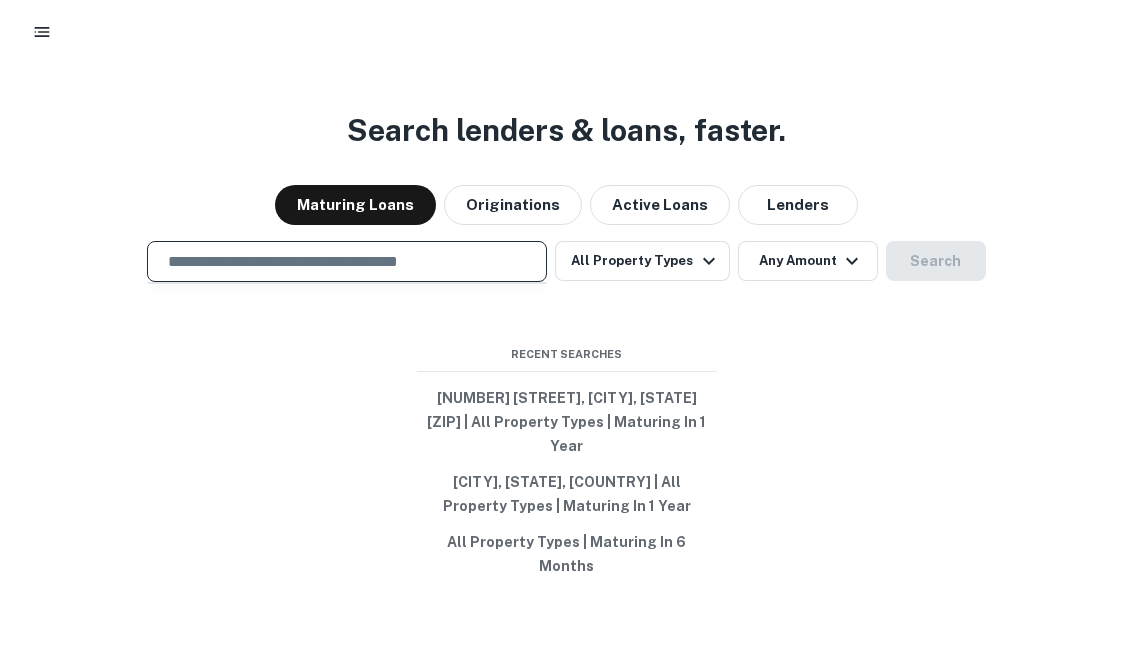 paste on "**********" 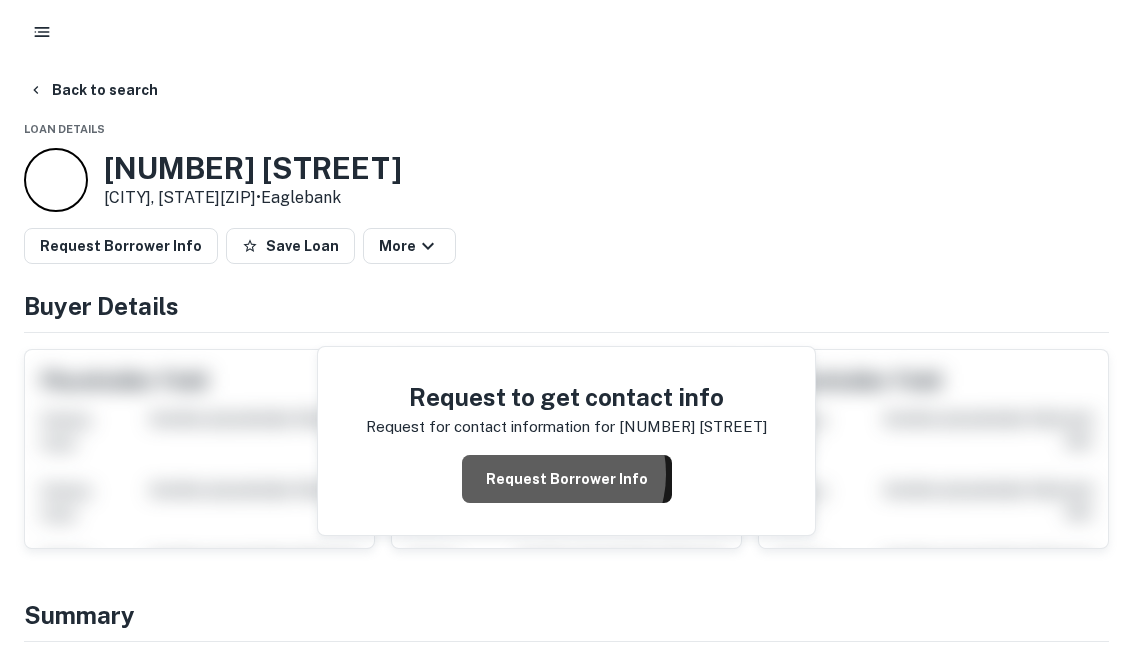 drag, startPoint x: 516, startPoint y: 344, endPoint x: 637, endPoint y: 118, distance: 256.35327 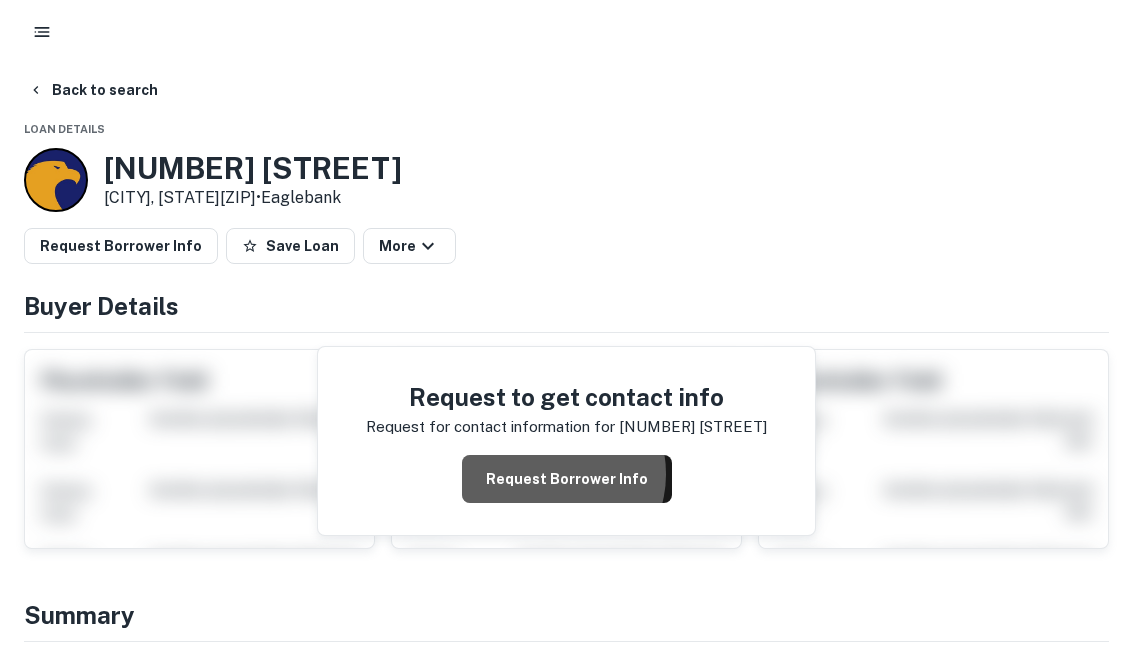 click on "Request Borrower Info" at bounding box center [567, 479] 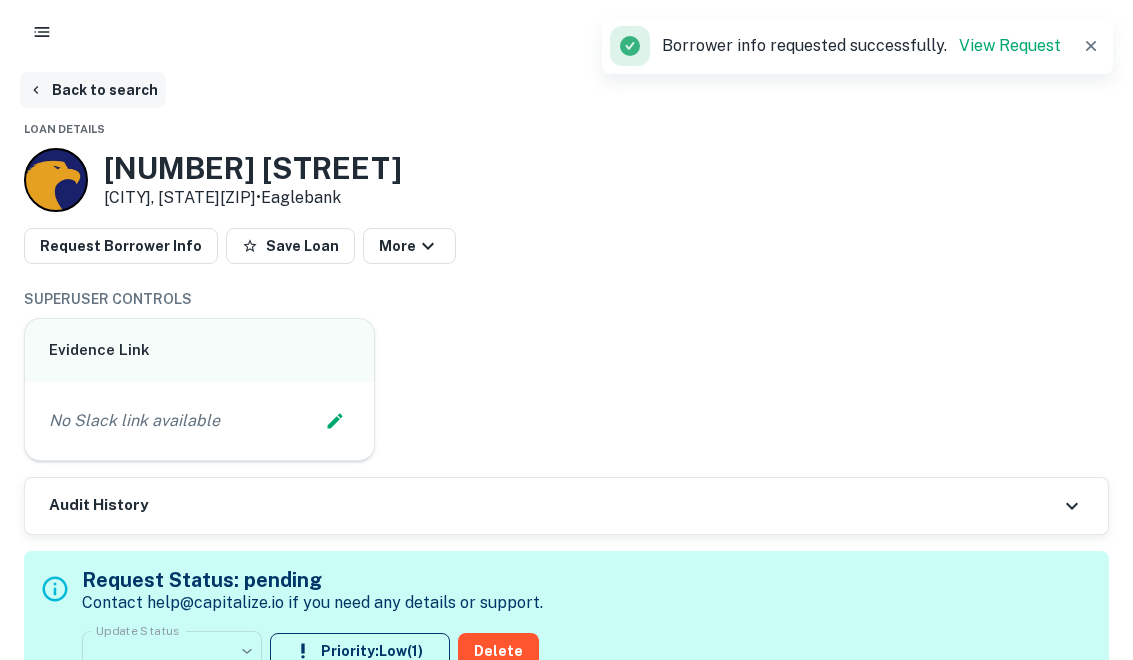 click on "Back to search" at bounding box center [93, 90] 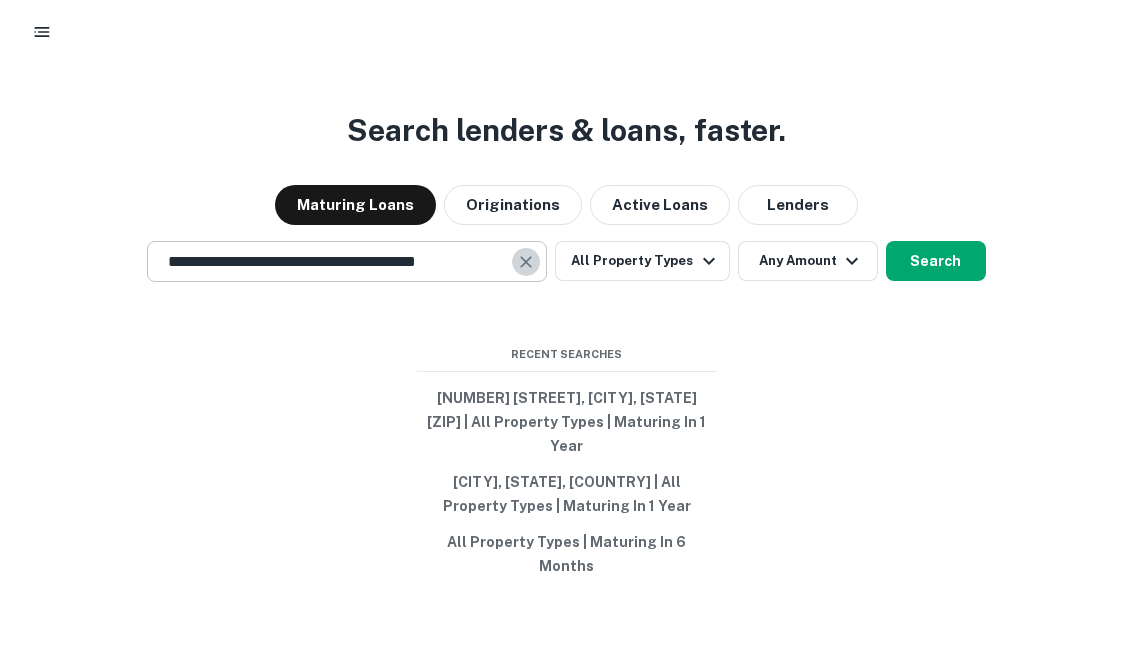 click at bounding box center (526, 262) 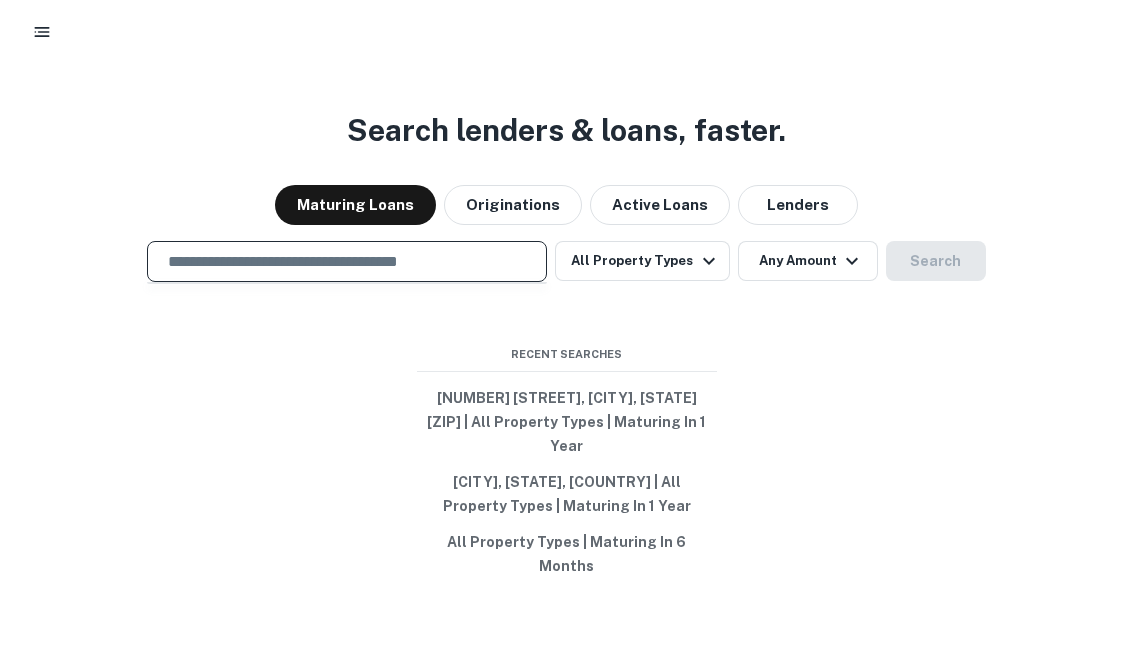 paste on "**********" 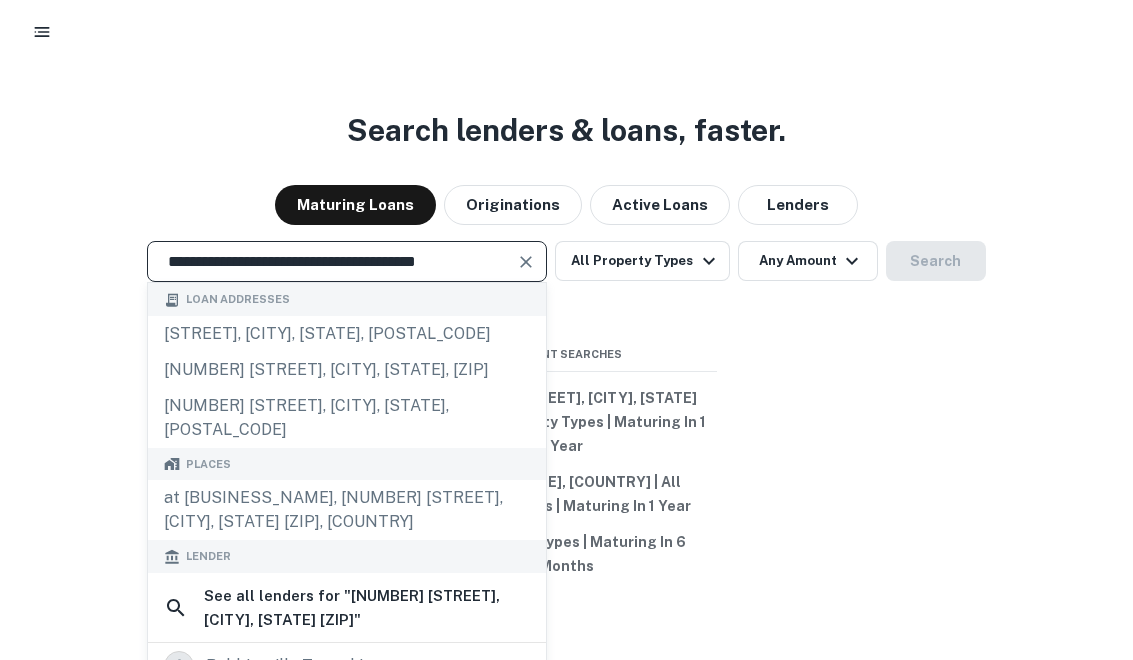 type on "**********" 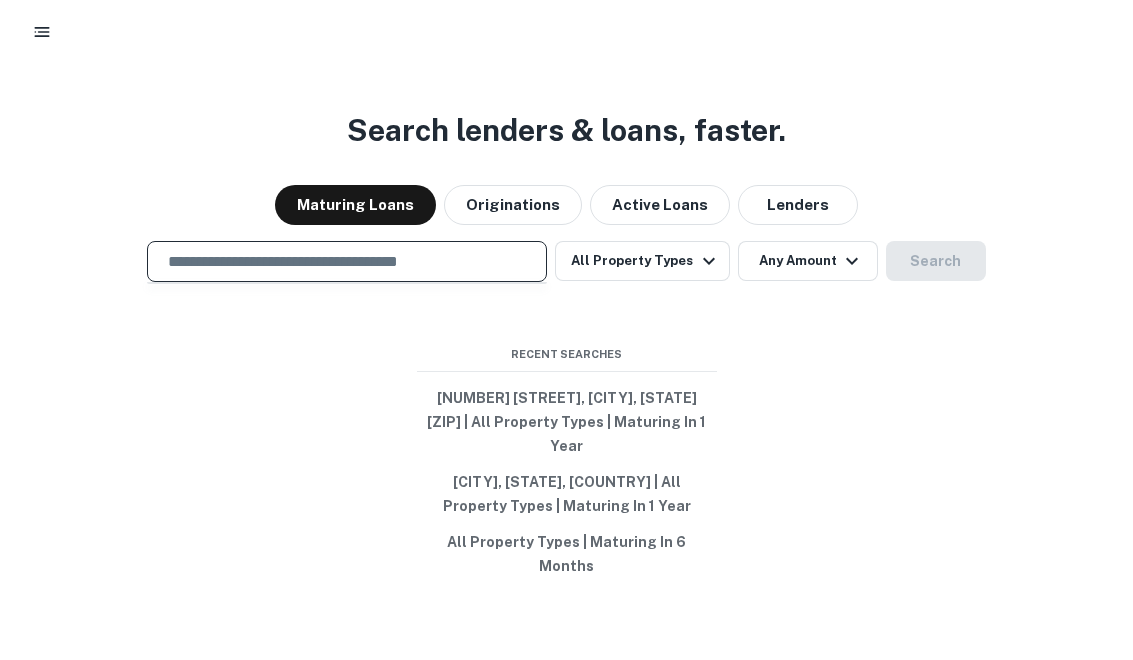 paste on "**********" 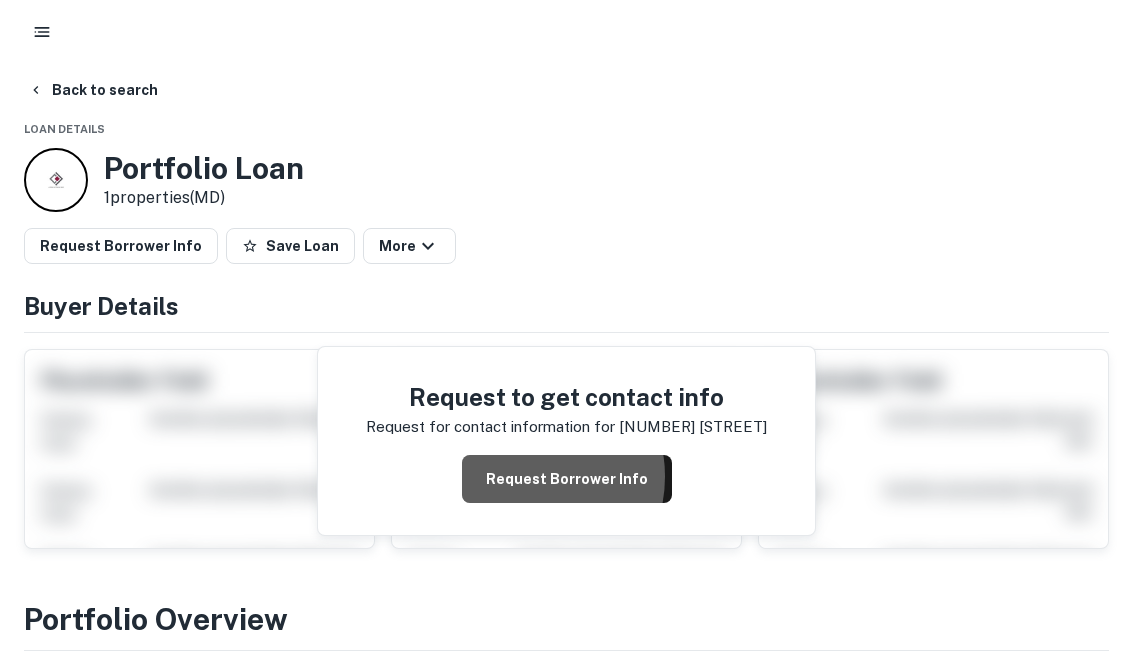click on "Request Borrower Info" at bounding box center [567, 479] 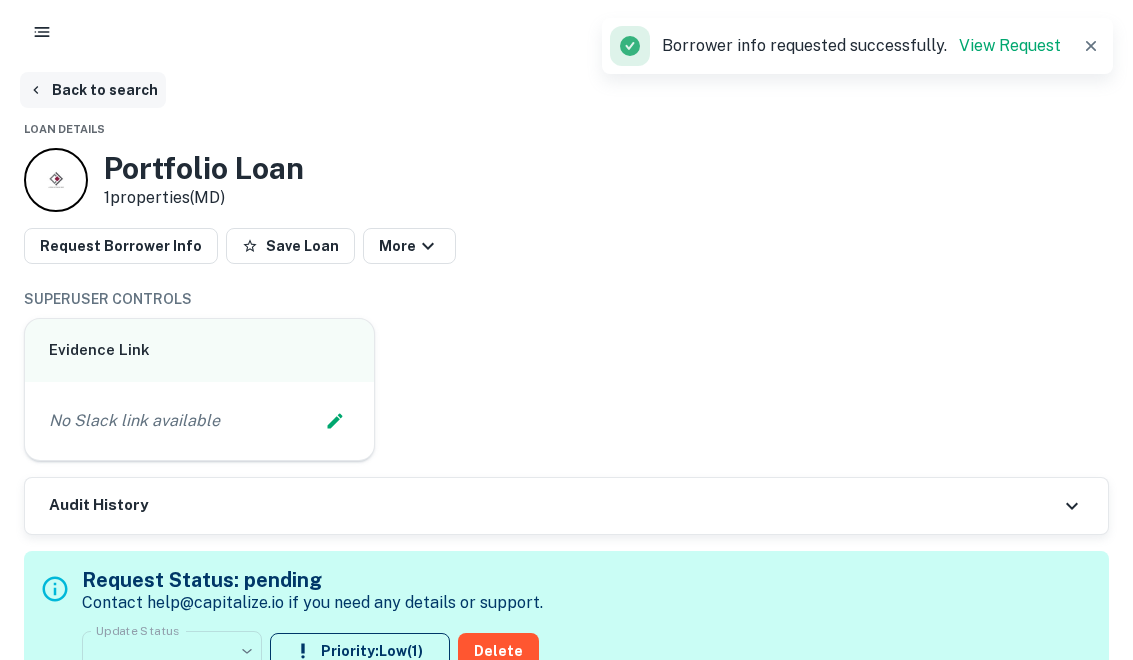 click on "Back to search" at bounding box center (93, 90) 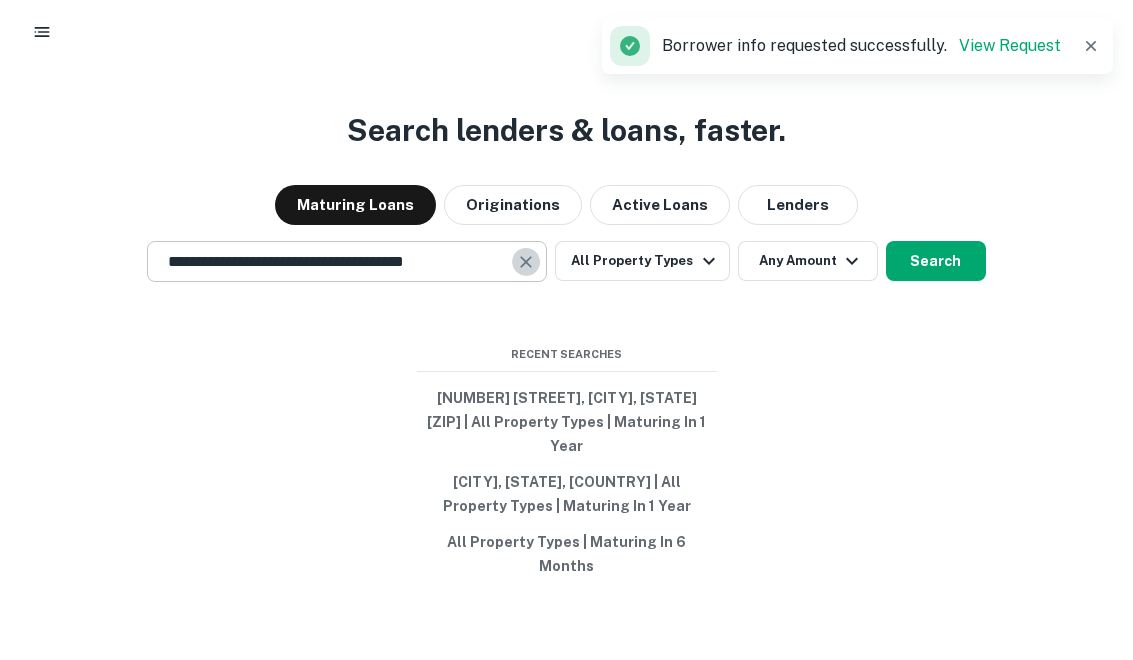 click at bounding box center [526, 262] 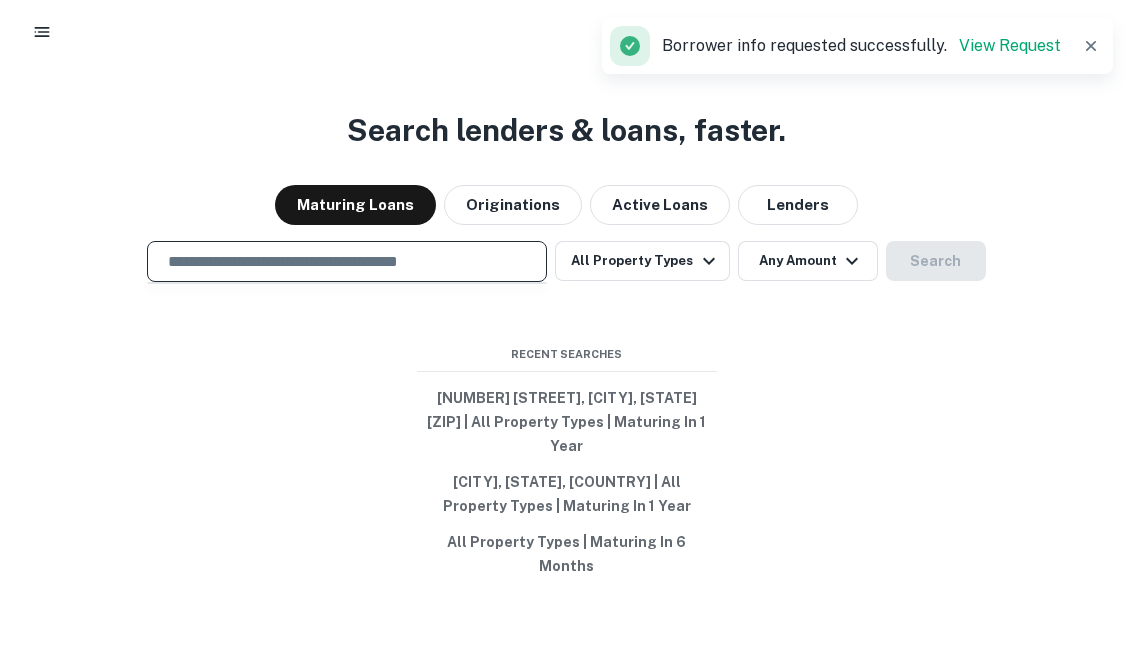 paste on "**********" 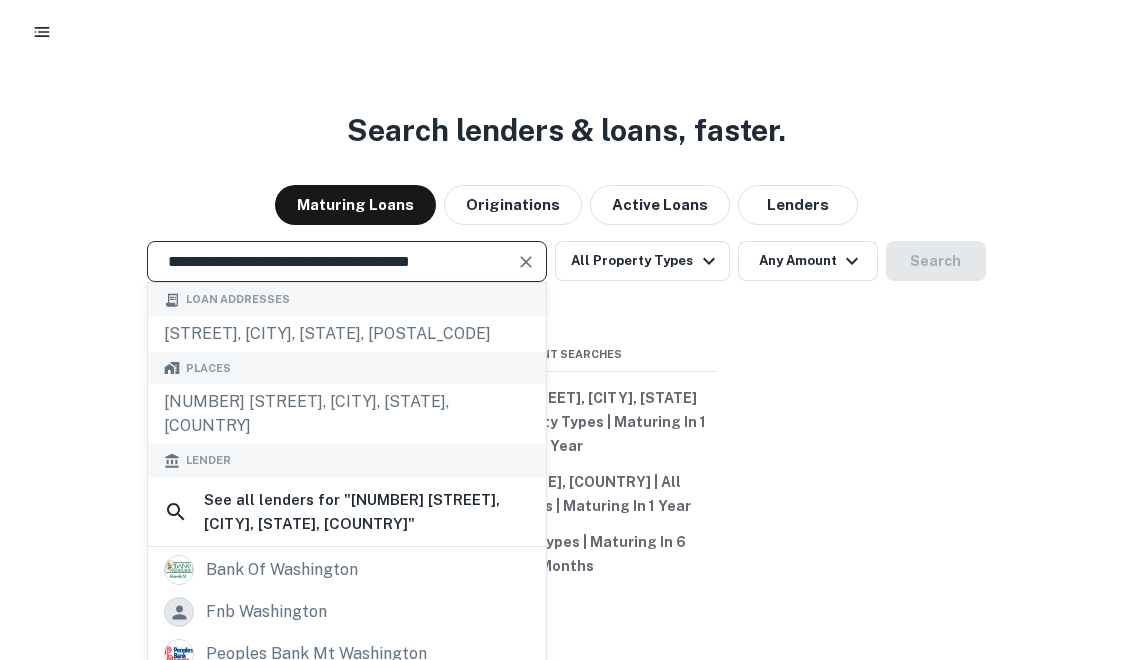 type on "**********" 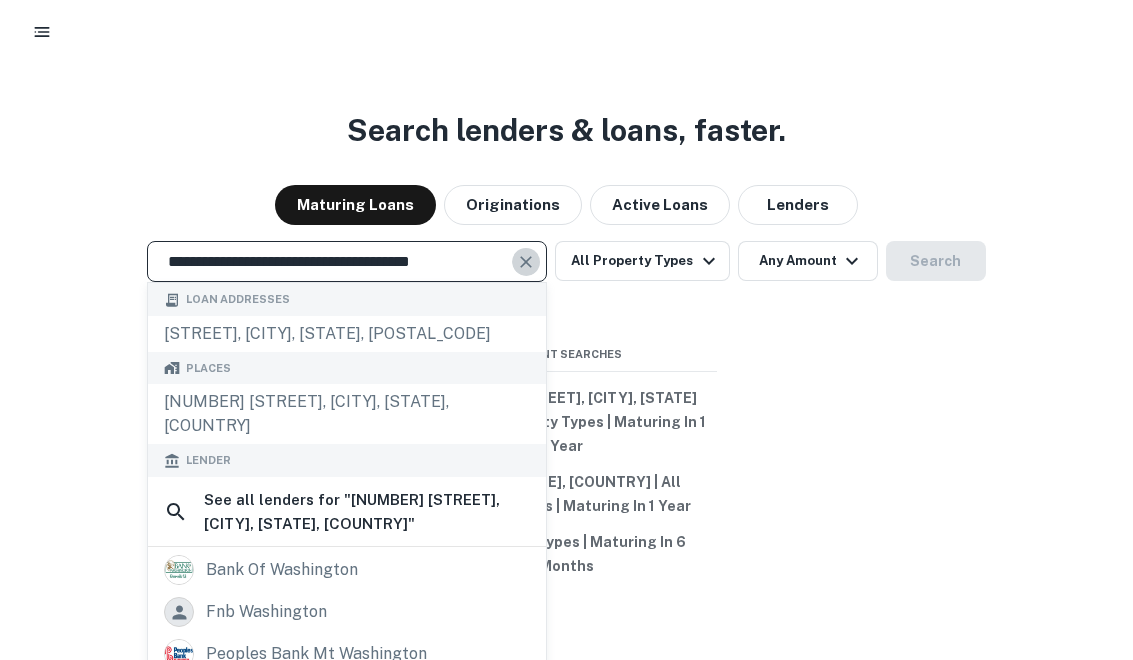 click at bounding box center (526, 262) 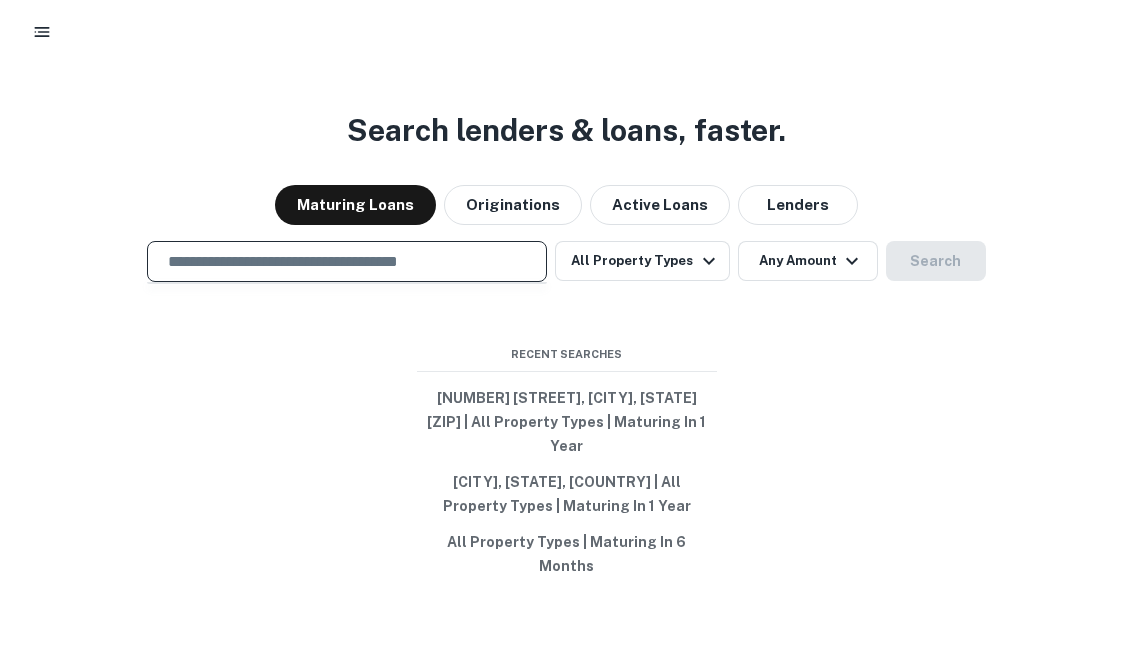 paste on "**********" 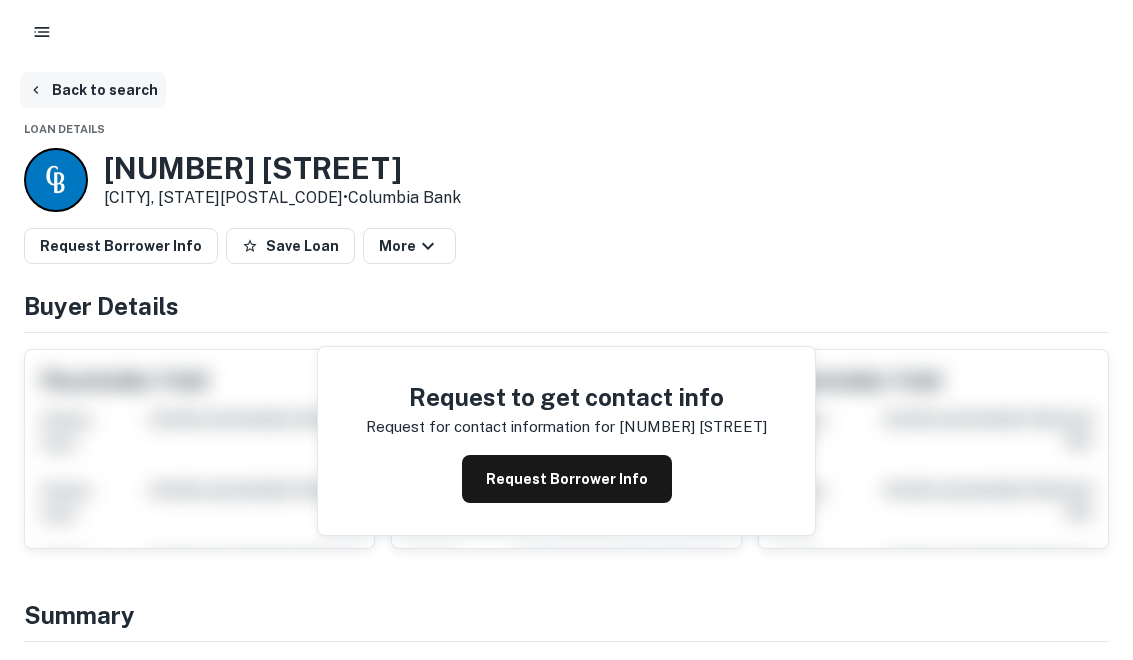 click on "Back to search" at bounding box center (93, 90) 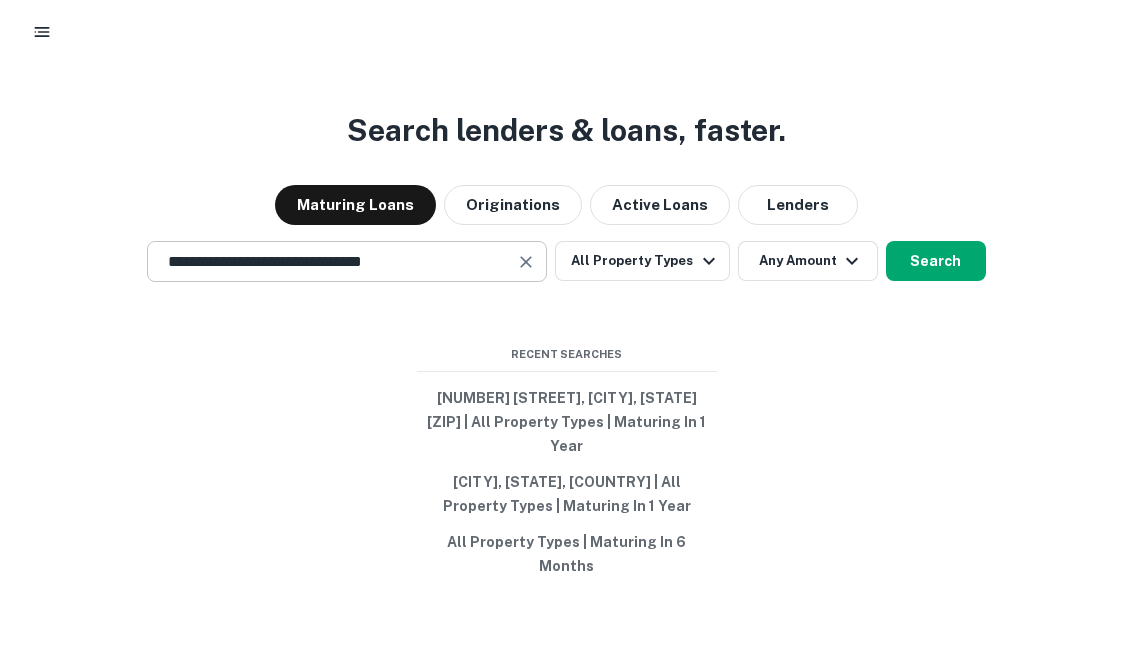 click on "**********" at bounding box center [332, 261] 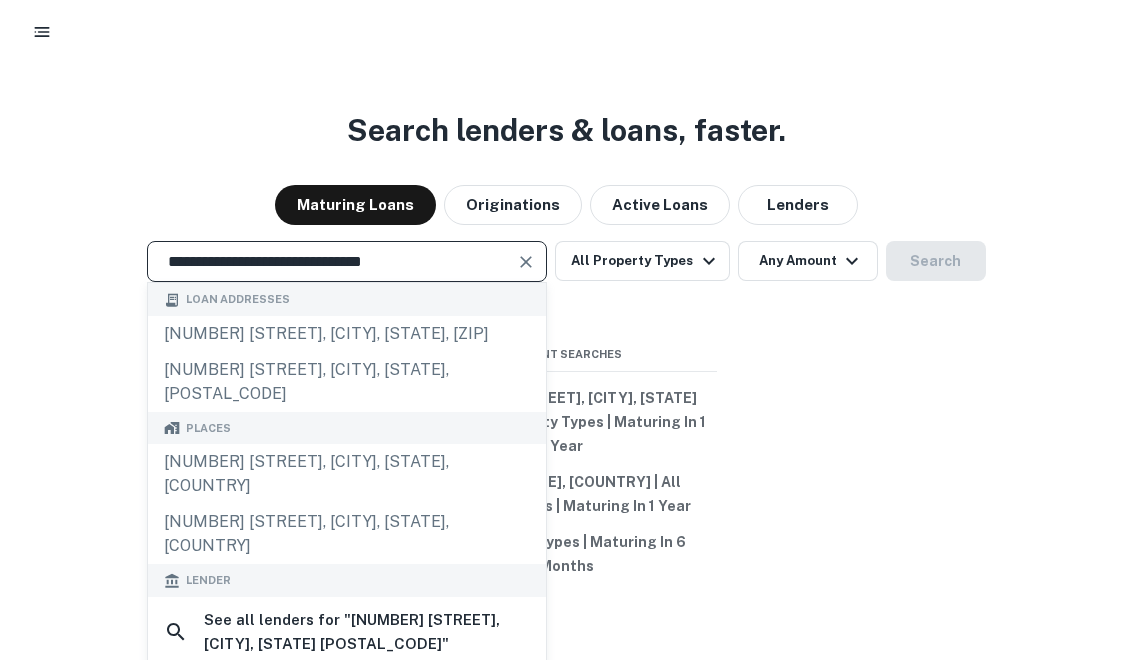 click at bounding box center (526, 262) 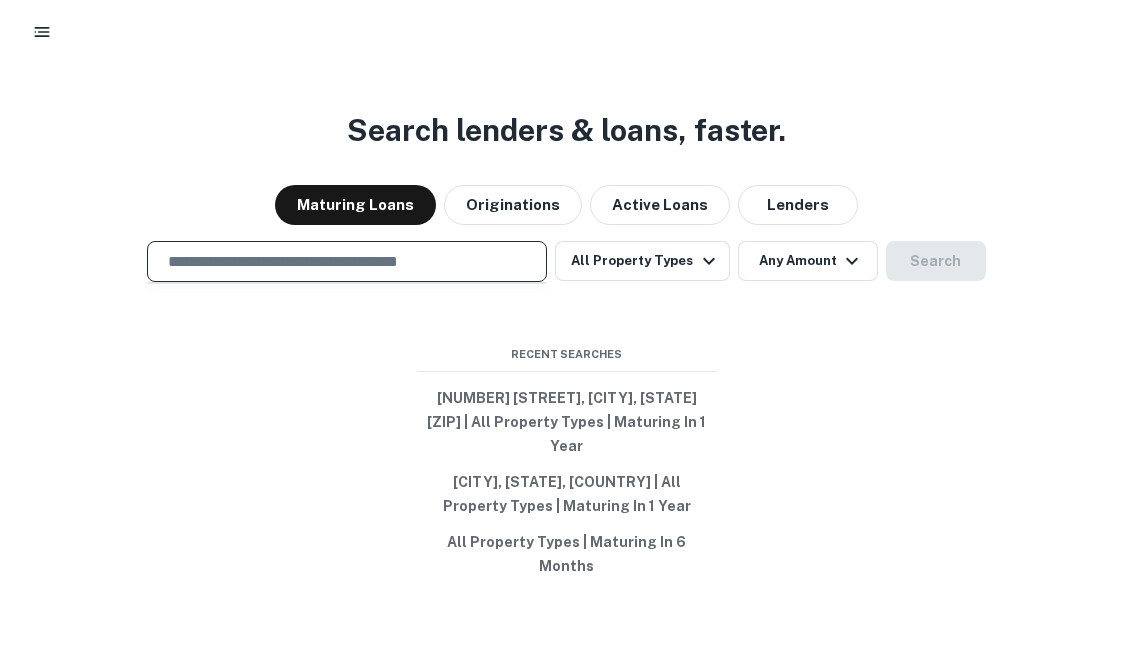 click at bounding box center [347, 261] 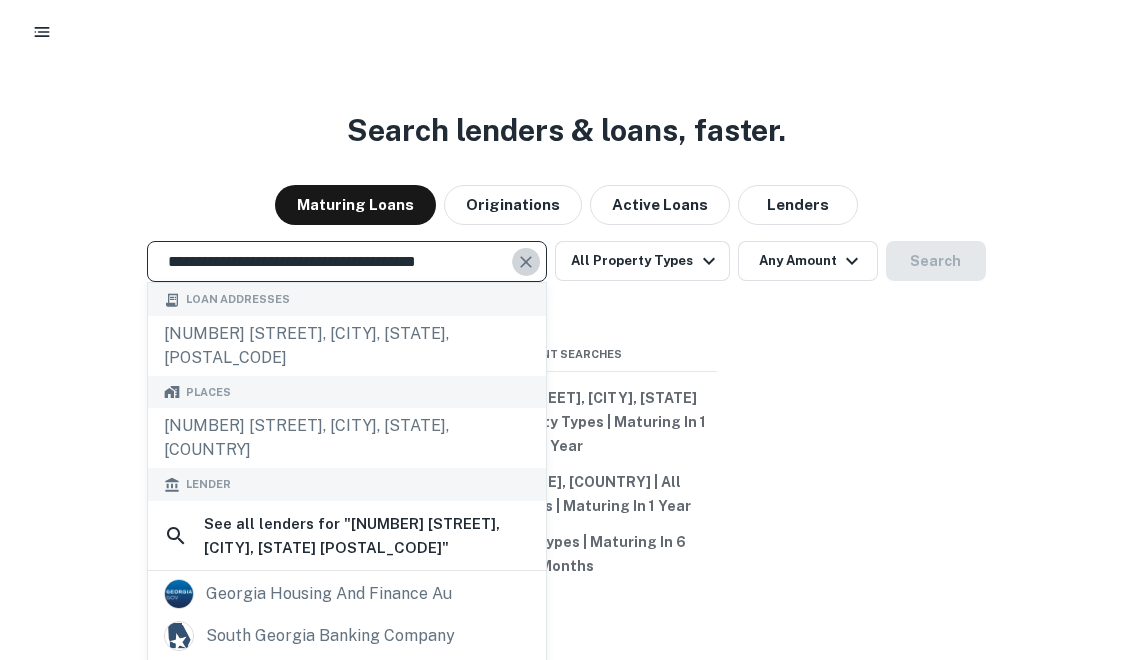 click at bounding box center (526, 262) 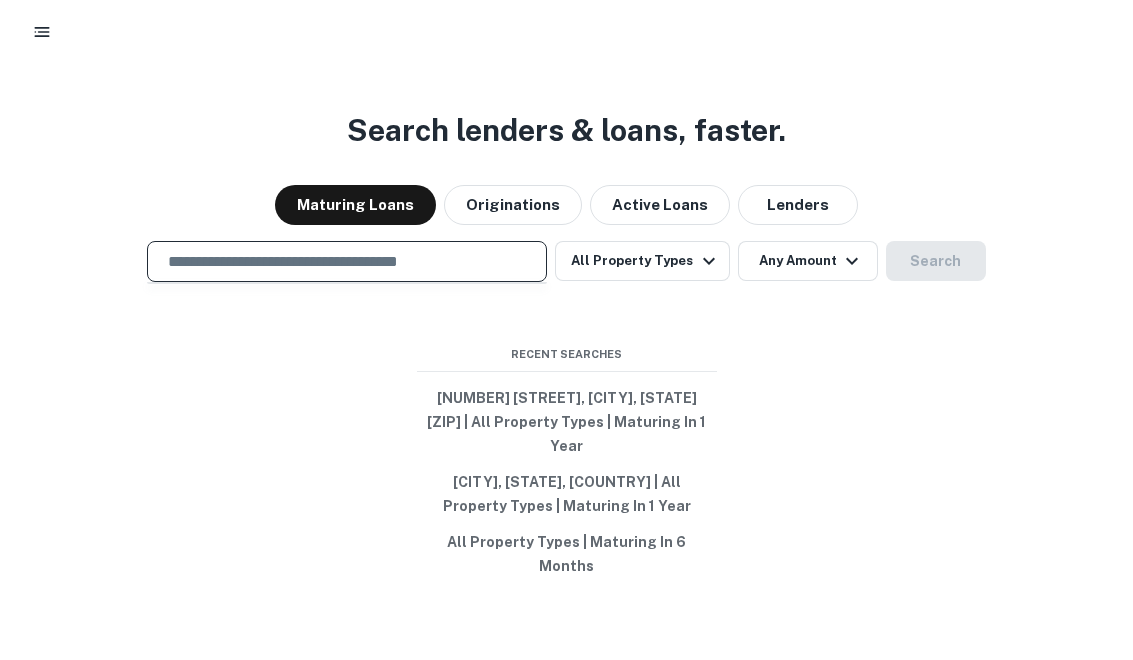 paste on "**********" 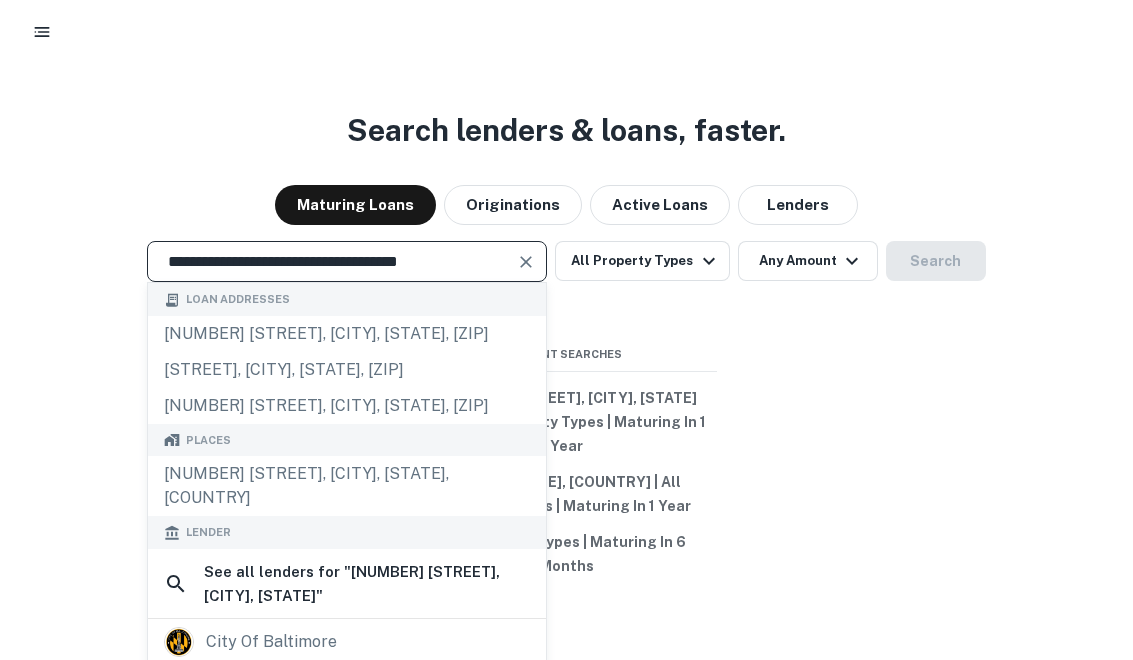 type on "**********" 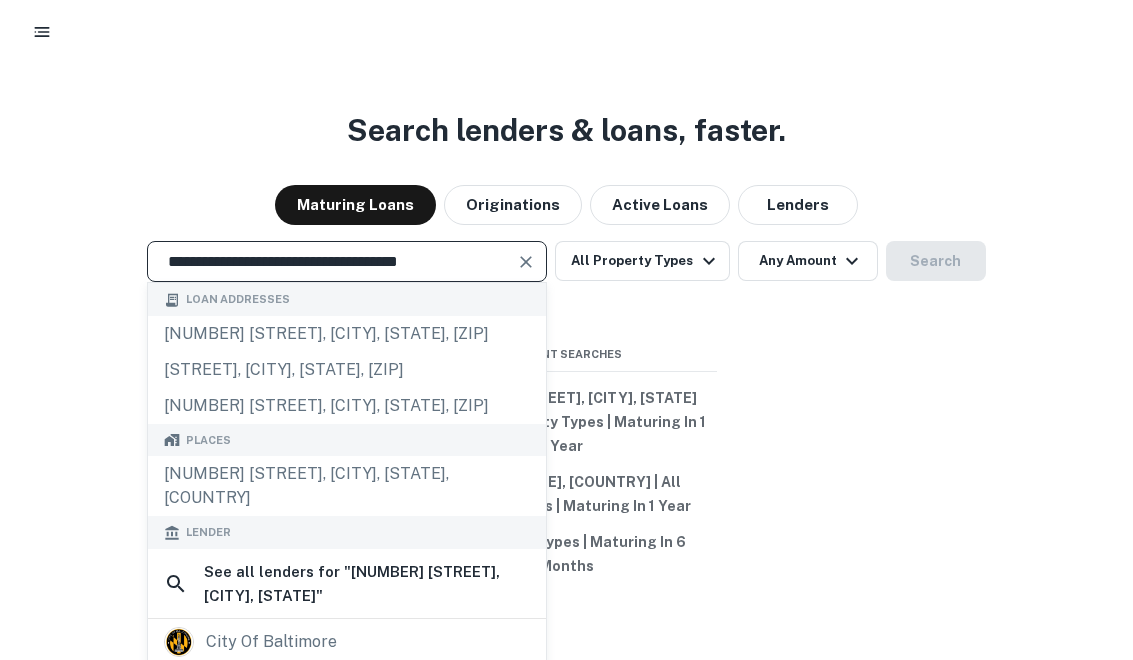 click at bounding box center [527, 262] 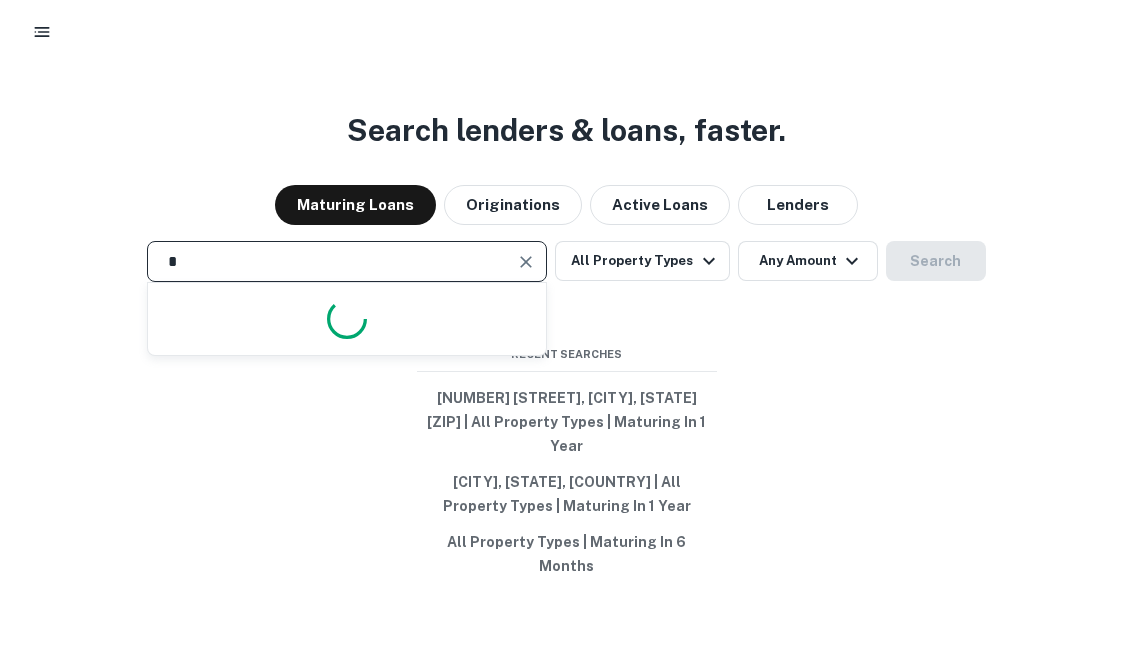 paste on "**********" 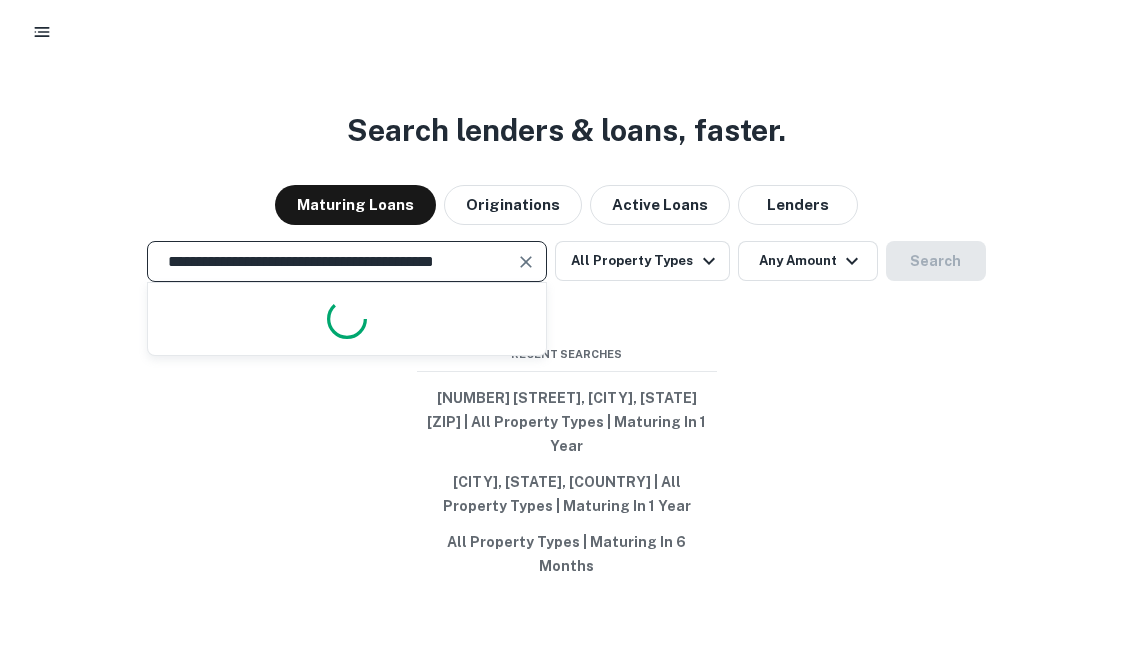 scroll, scrollTop: 0, scrollLeft: 15, axis: horizontal 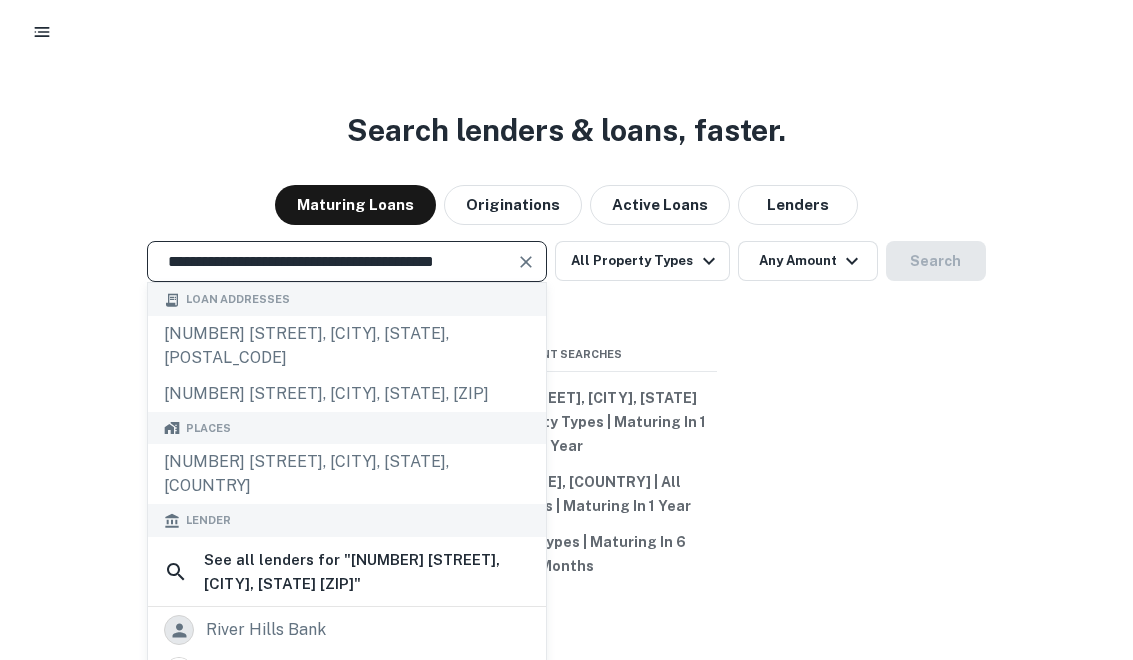 click on "**********" at bounding box center [332, 261] 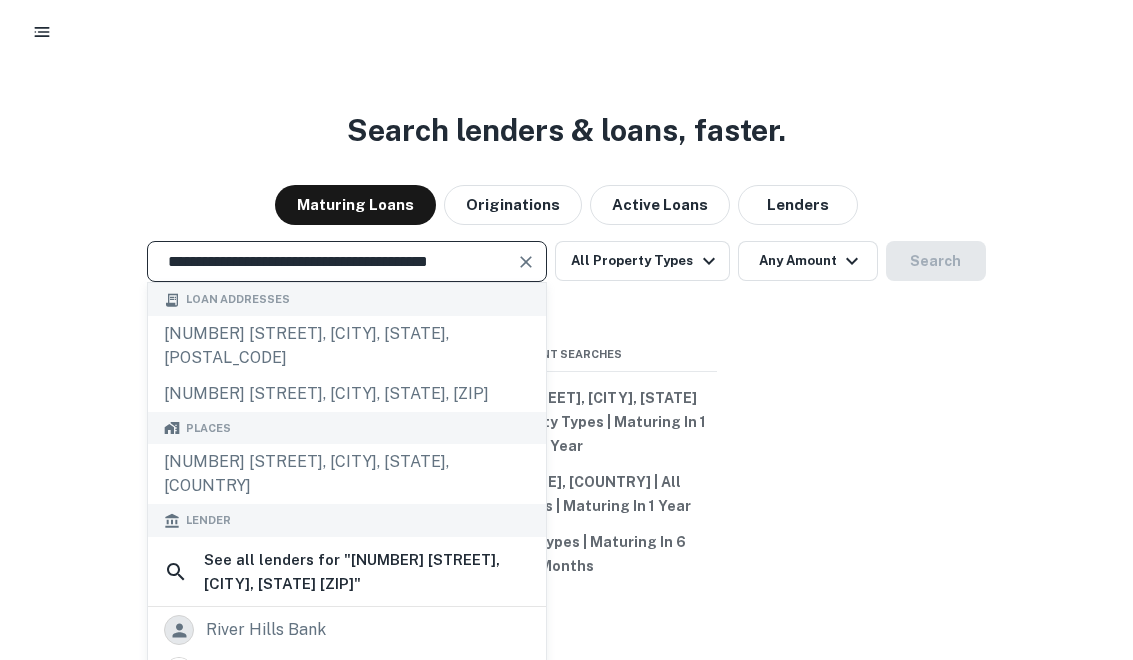 click at bounding box center [526, 262] 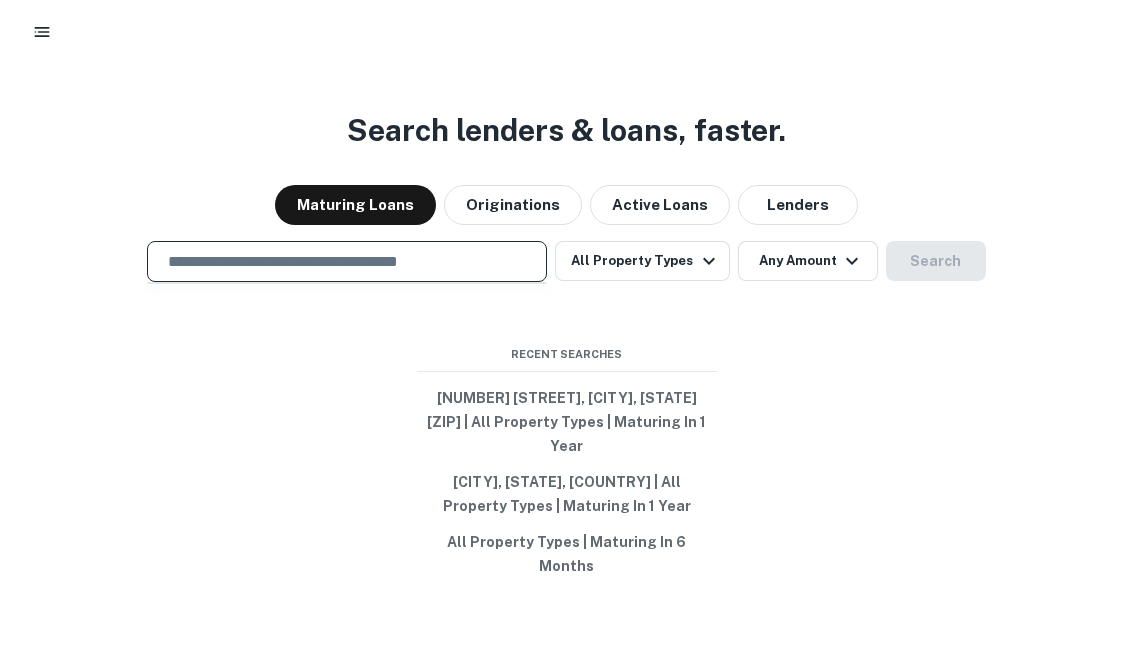 paste on "**********" 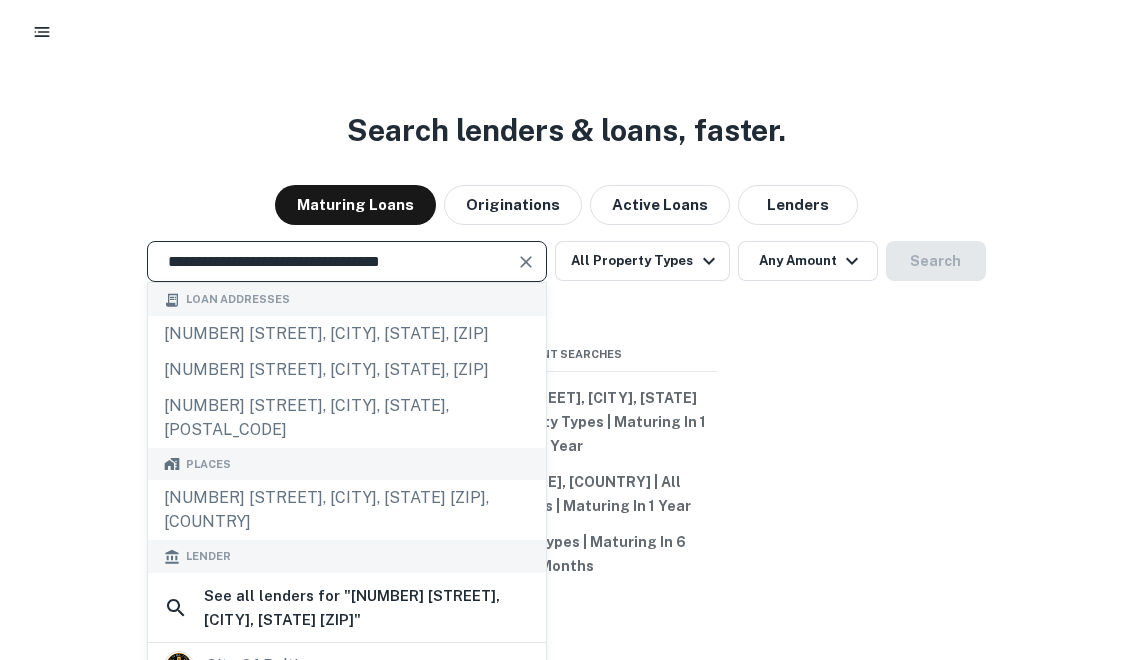 click at bounding box center (525, 262) 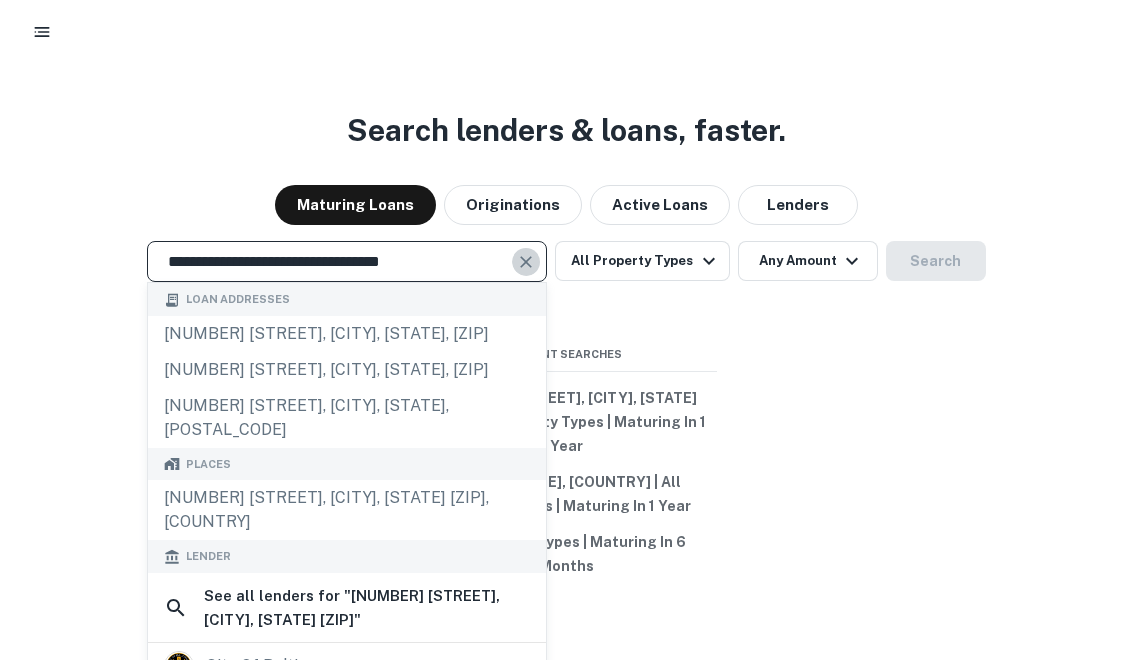 click at bounding box center (526, 262) 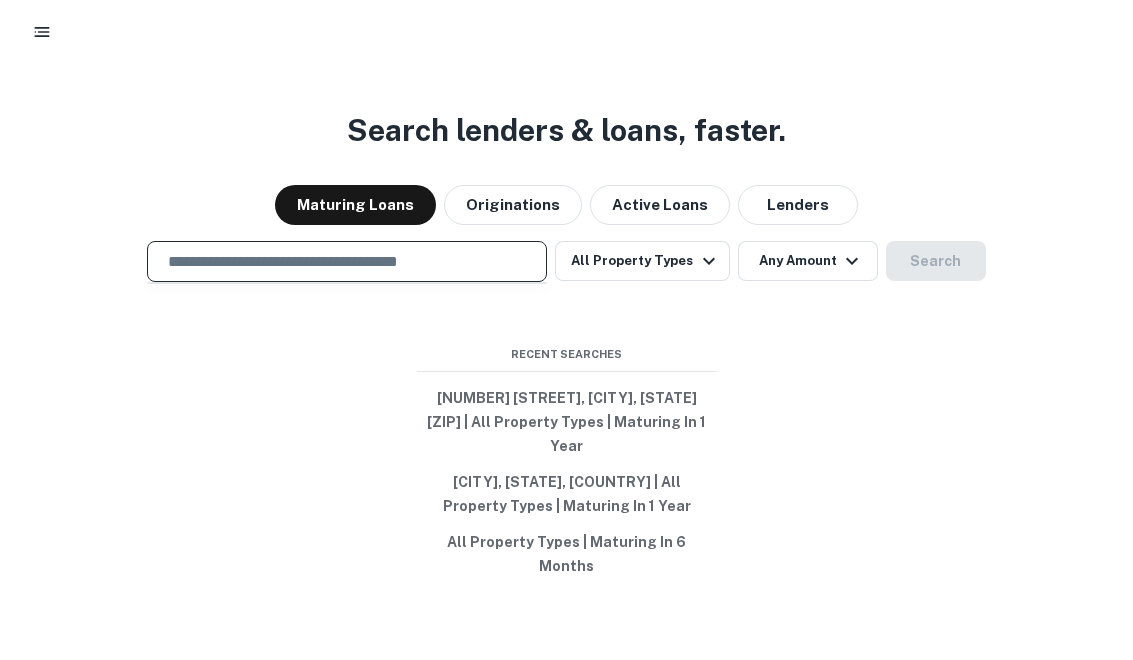 paste on "**********" 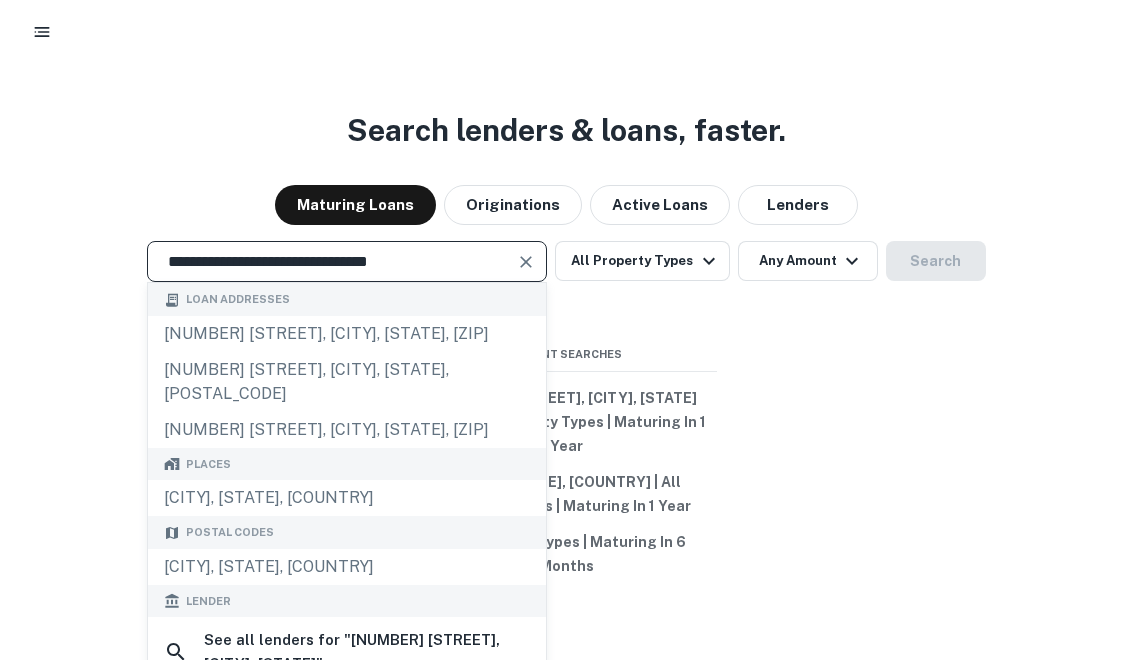 type on "**********" 